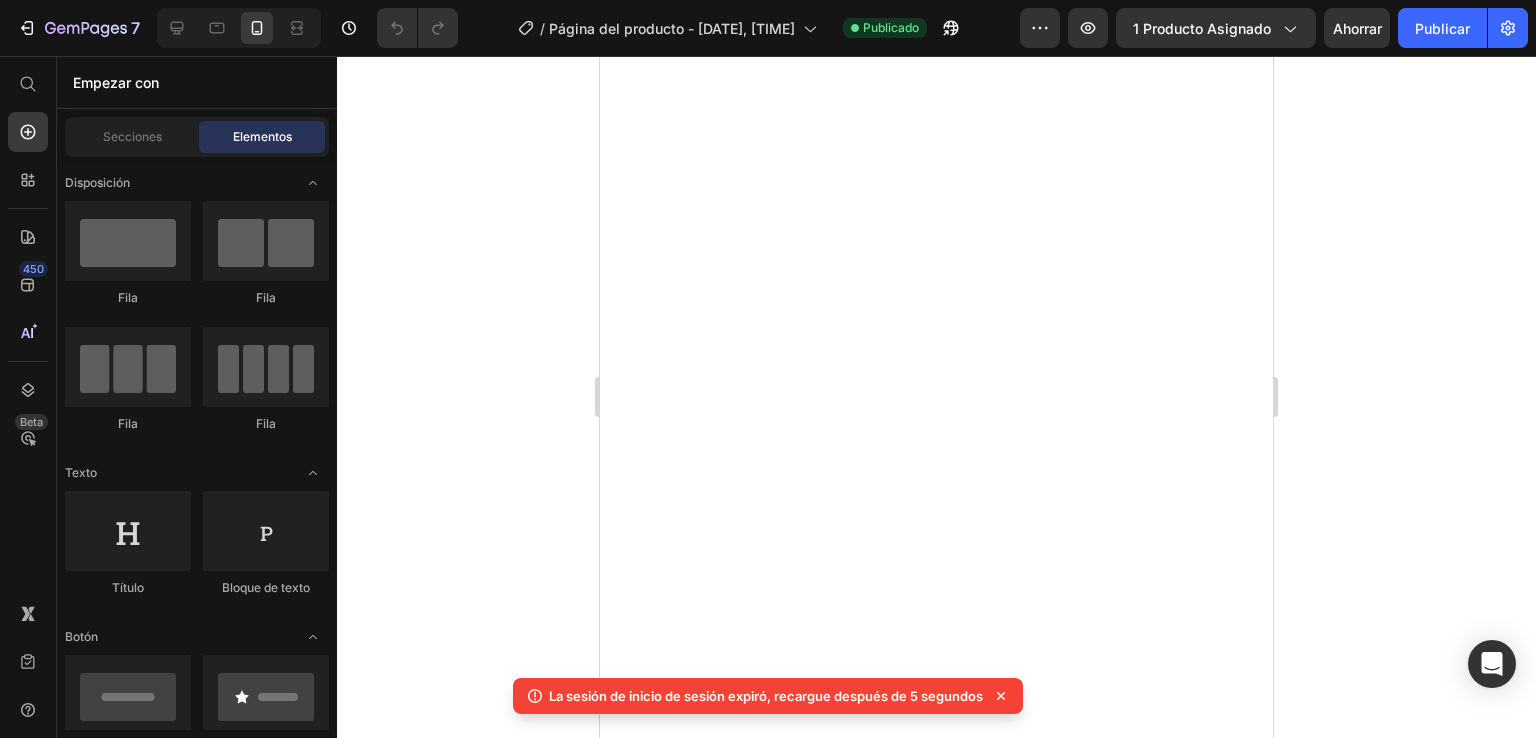 scroll, scrollTop: 0, scrollLeft: 0, axis: both 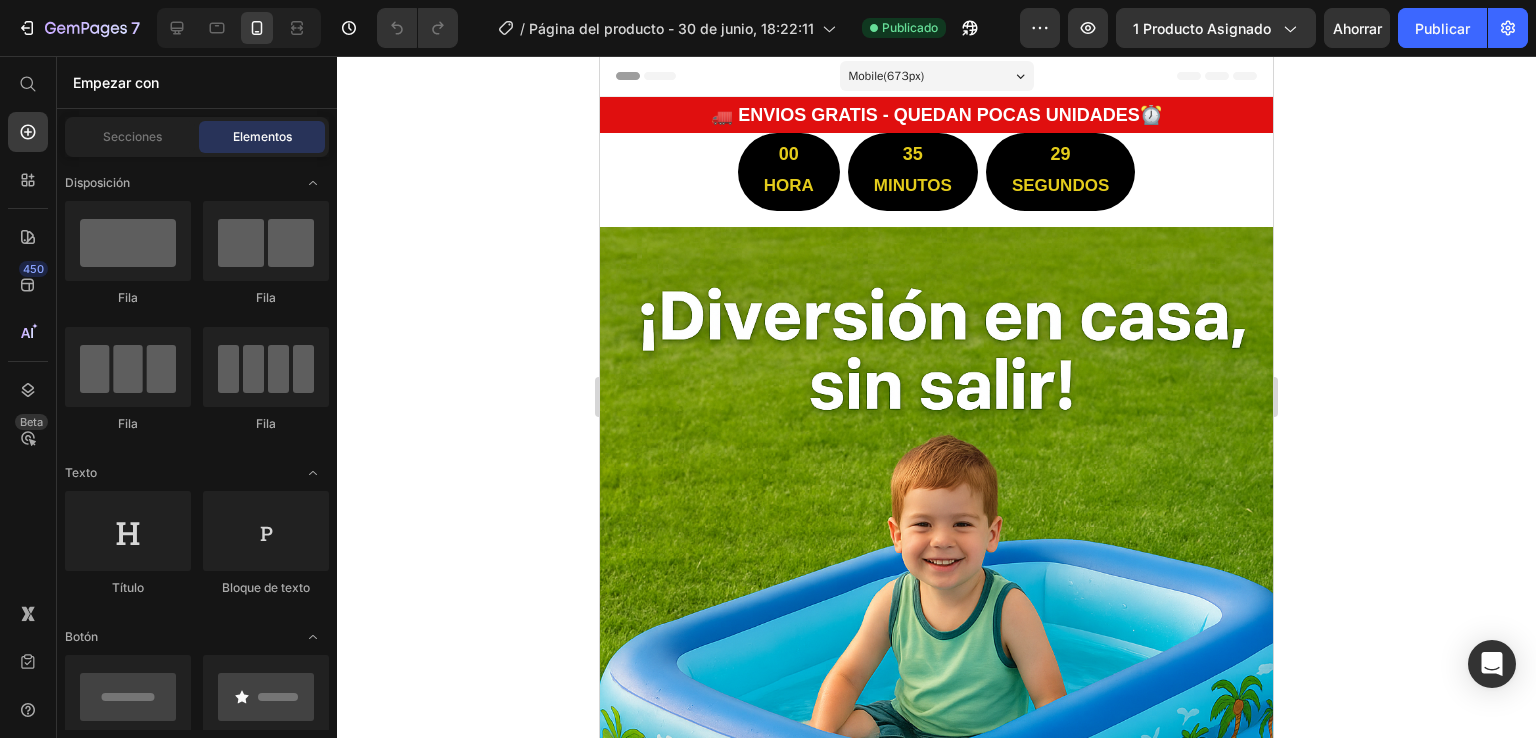 drag, startPoint x: 1444, startPoint y: 309, endPoint x: 1444, endPoint y: 324, distance: 15 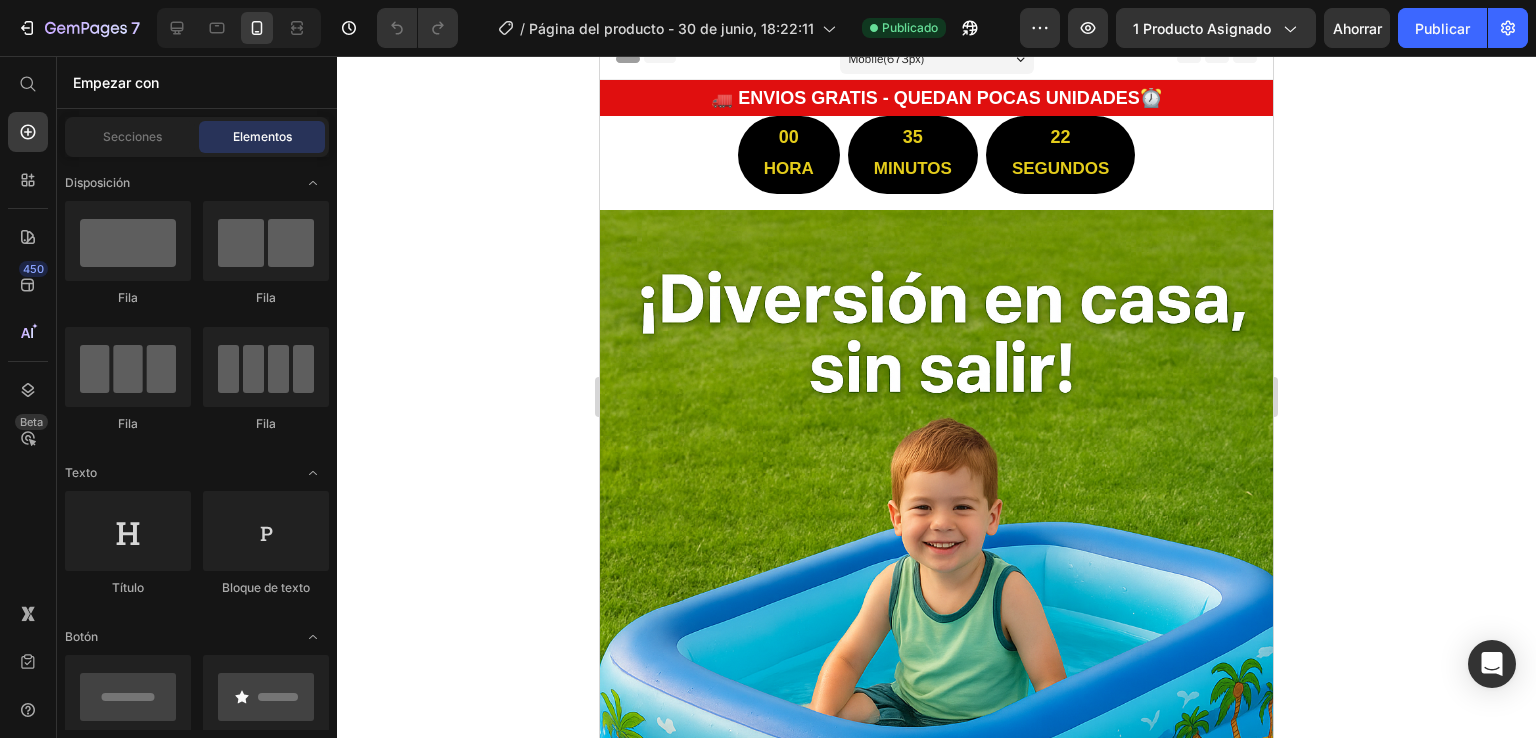 scroll, scrollTop: 0, scrollLeft: 0, axis: both 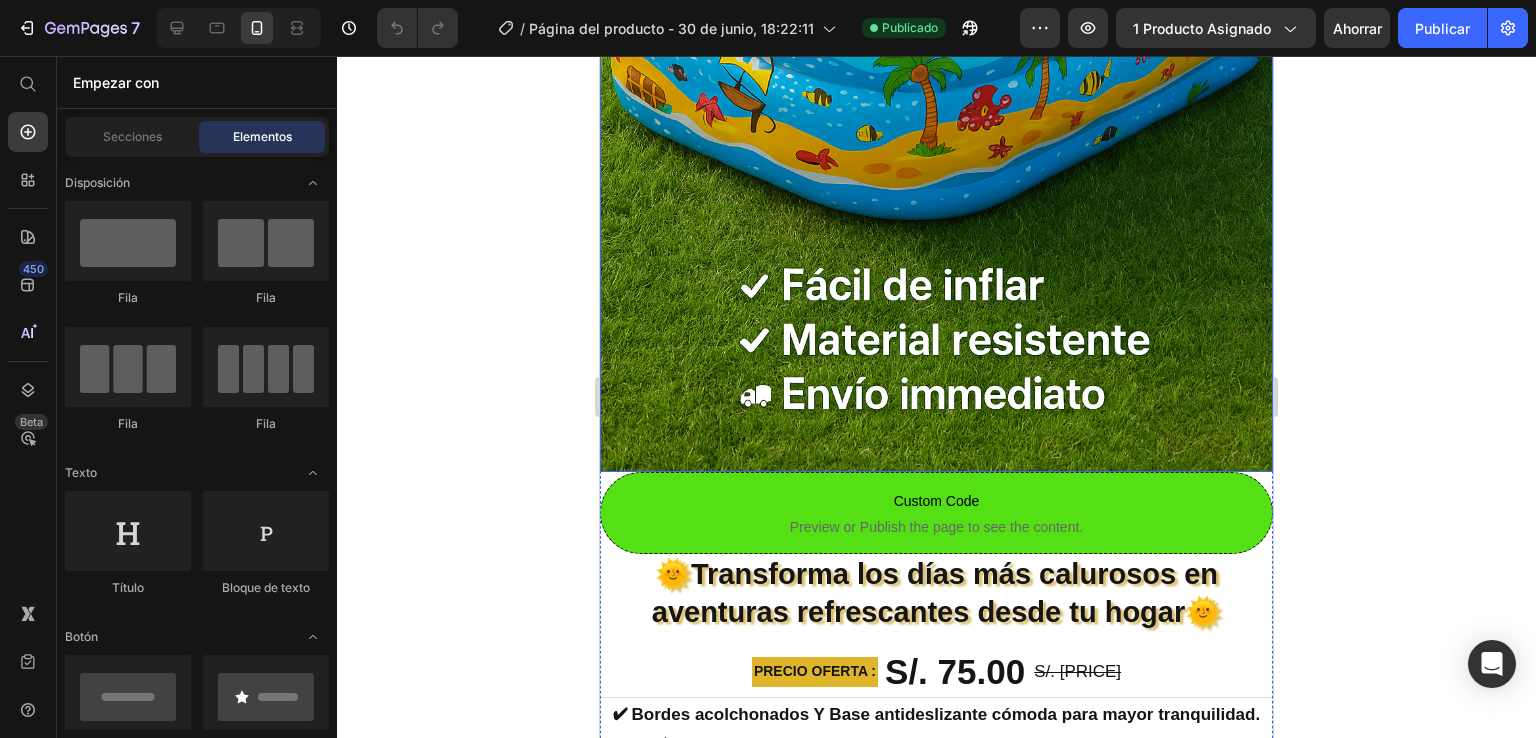 drag, startPoint x: 1950, startPoint y: 270, endPoint x: 1292, endPoint y: 281, distance: 658.0919 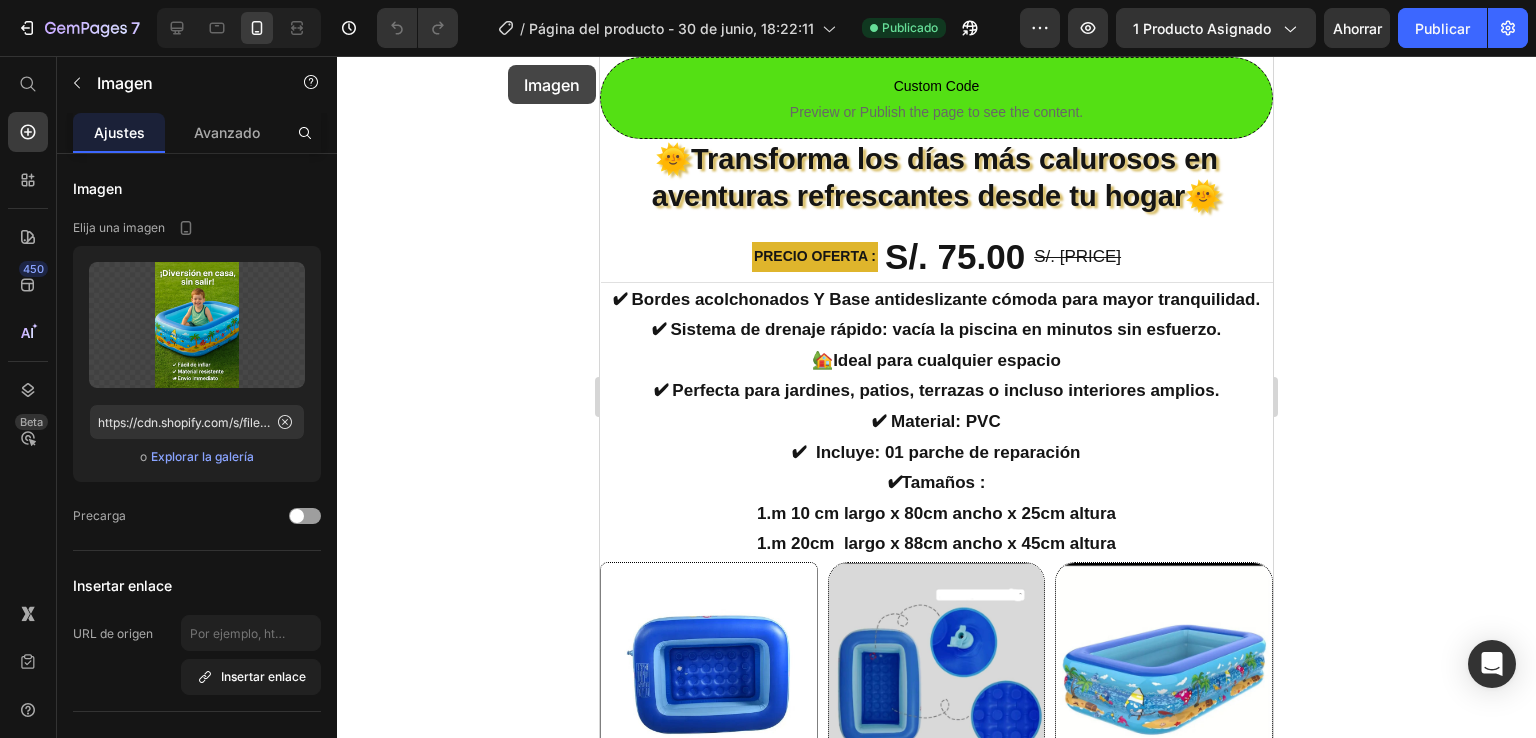 scroll, scrollTop: 1080, scrollLeft: 0, axis: vertical 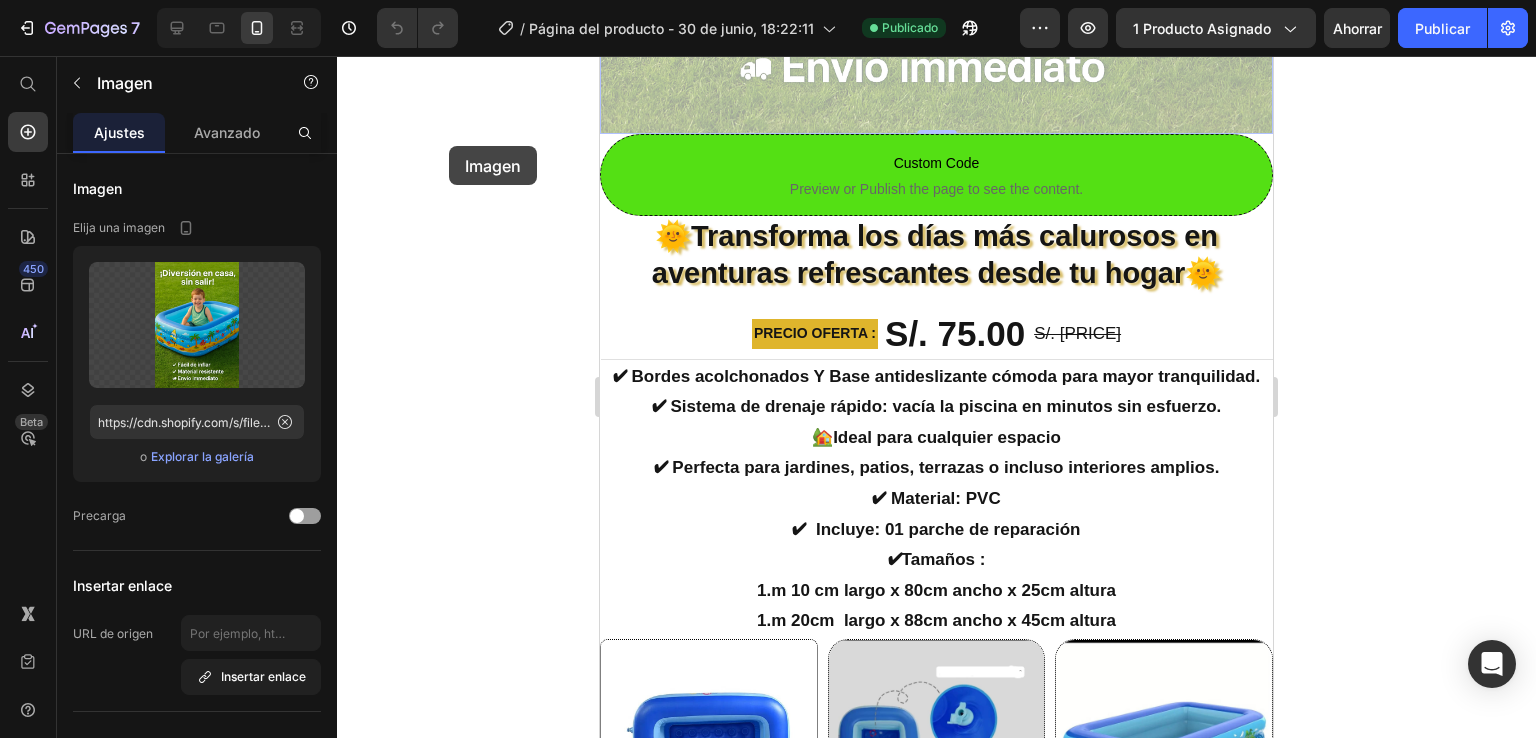 click 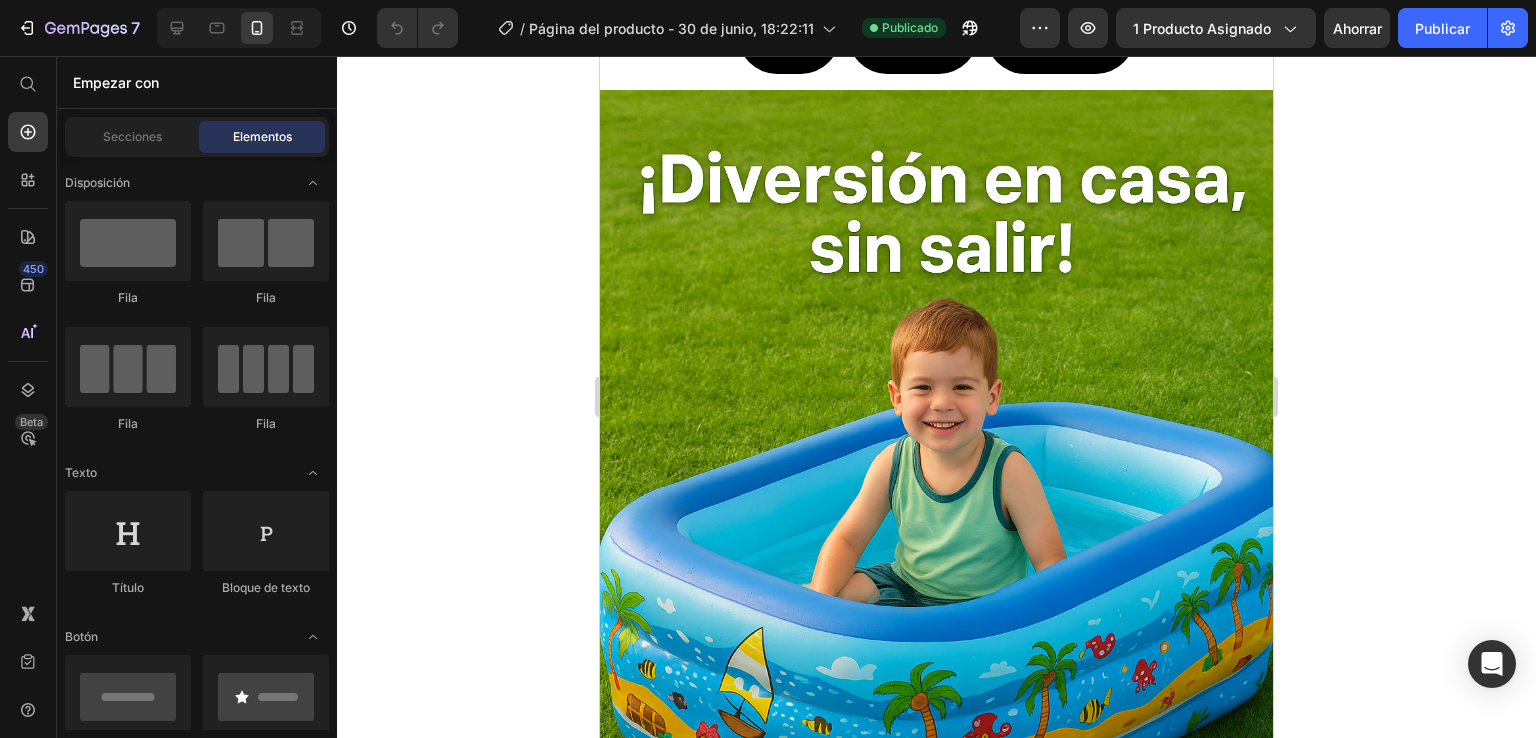 scroll, scrollTop: 0, scrollLeft: 0, axis: both 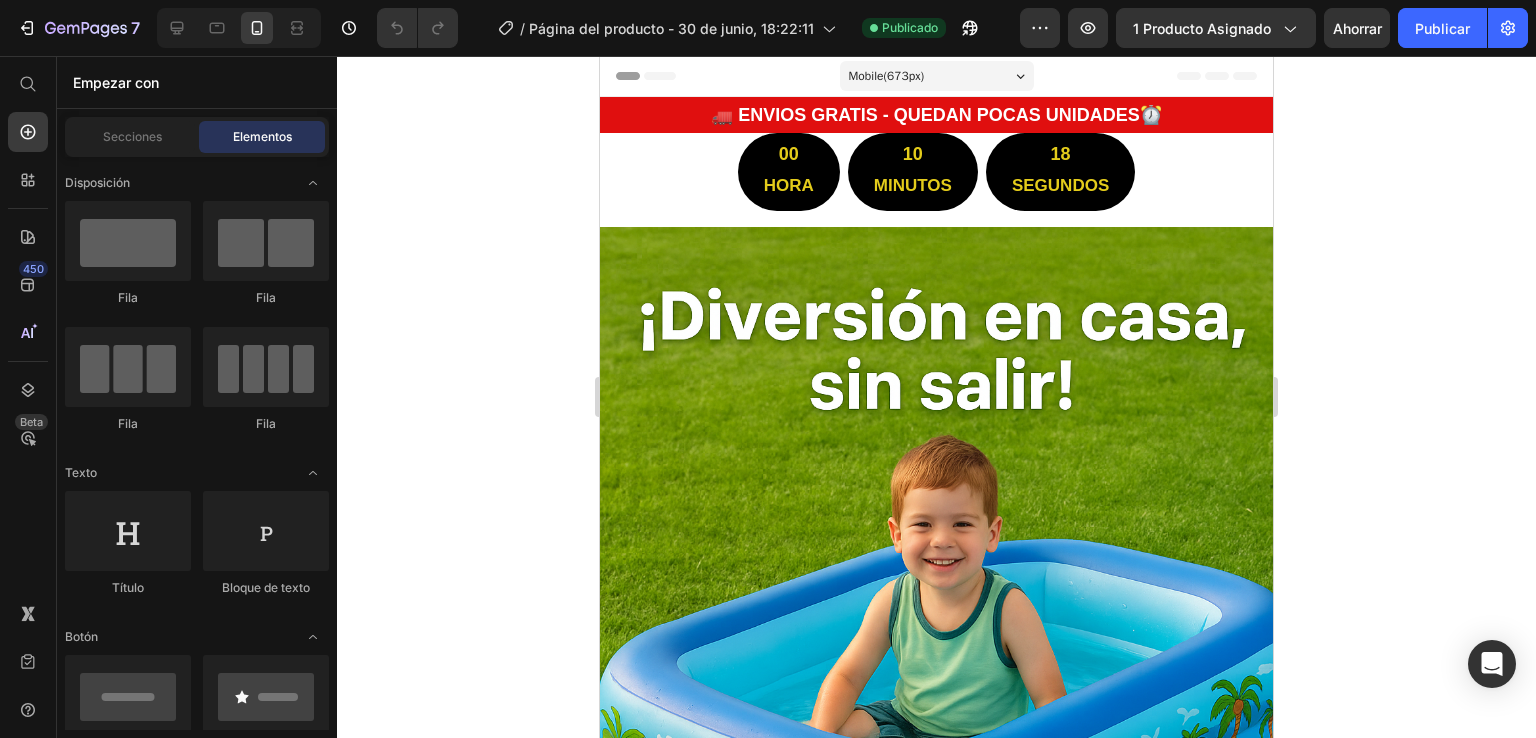 drag, startPoint x: 1261, startPoint y: 255, endPoint x: 1220, endPoint y: 103, distance: 157.43253 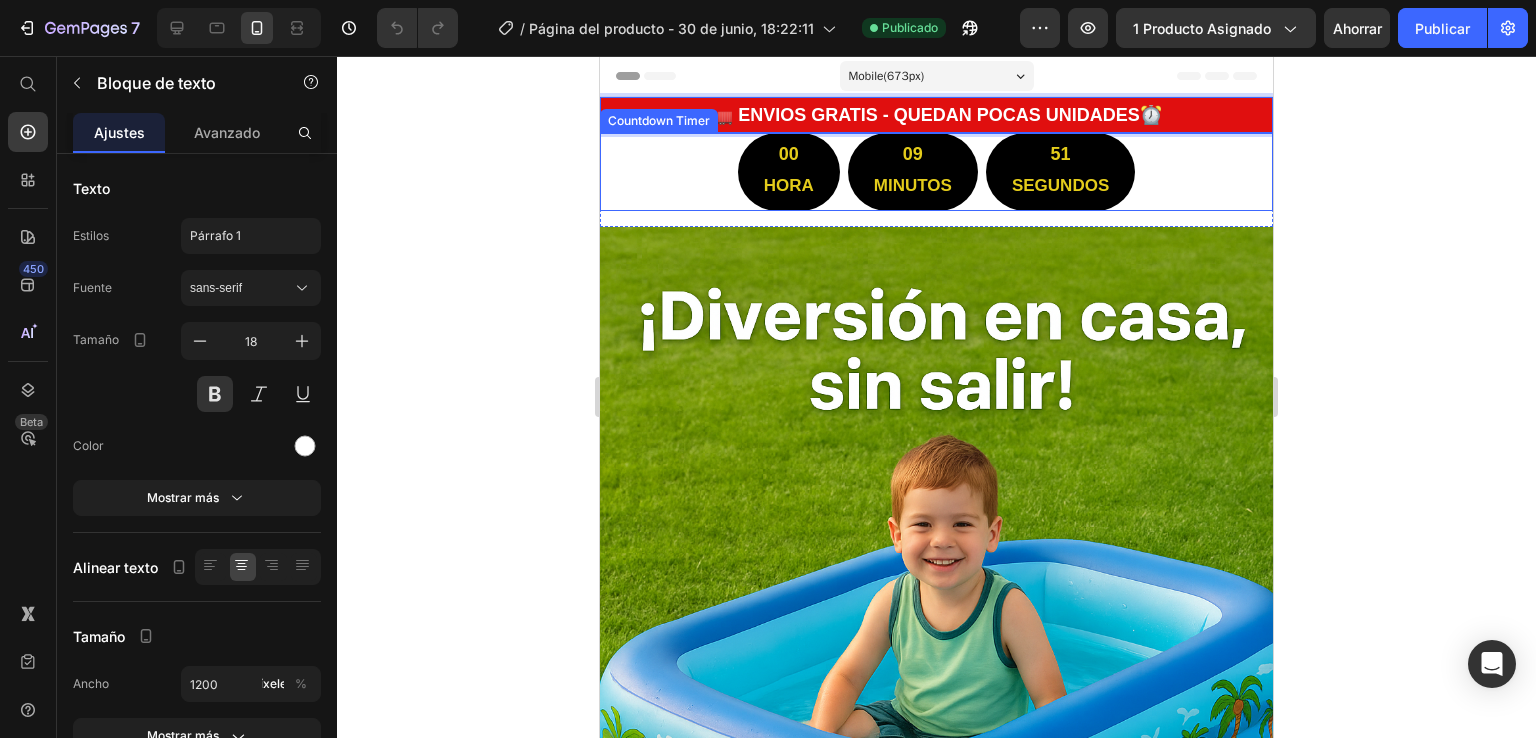 click on "SEGUNDOS" at bounding box center [1060, 186] 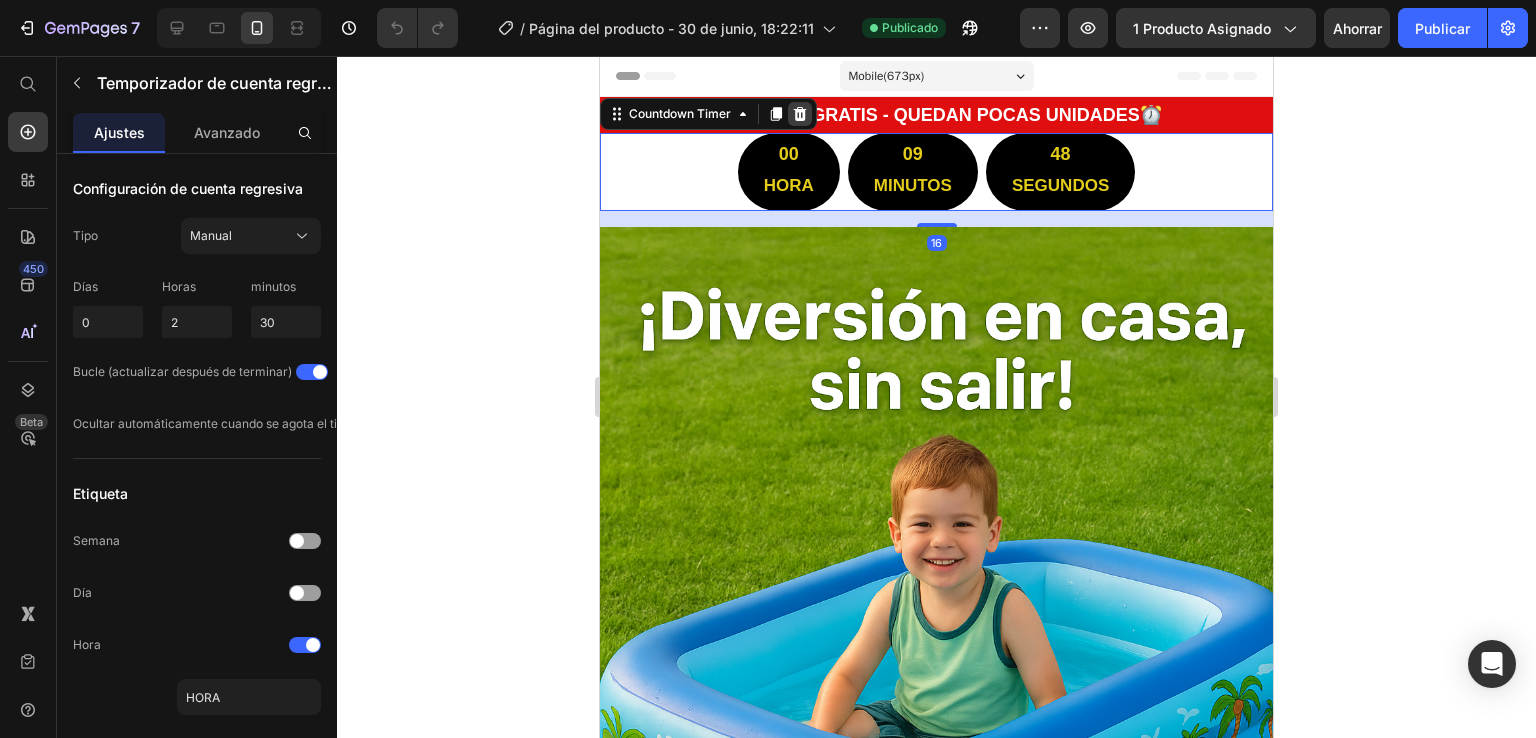 click 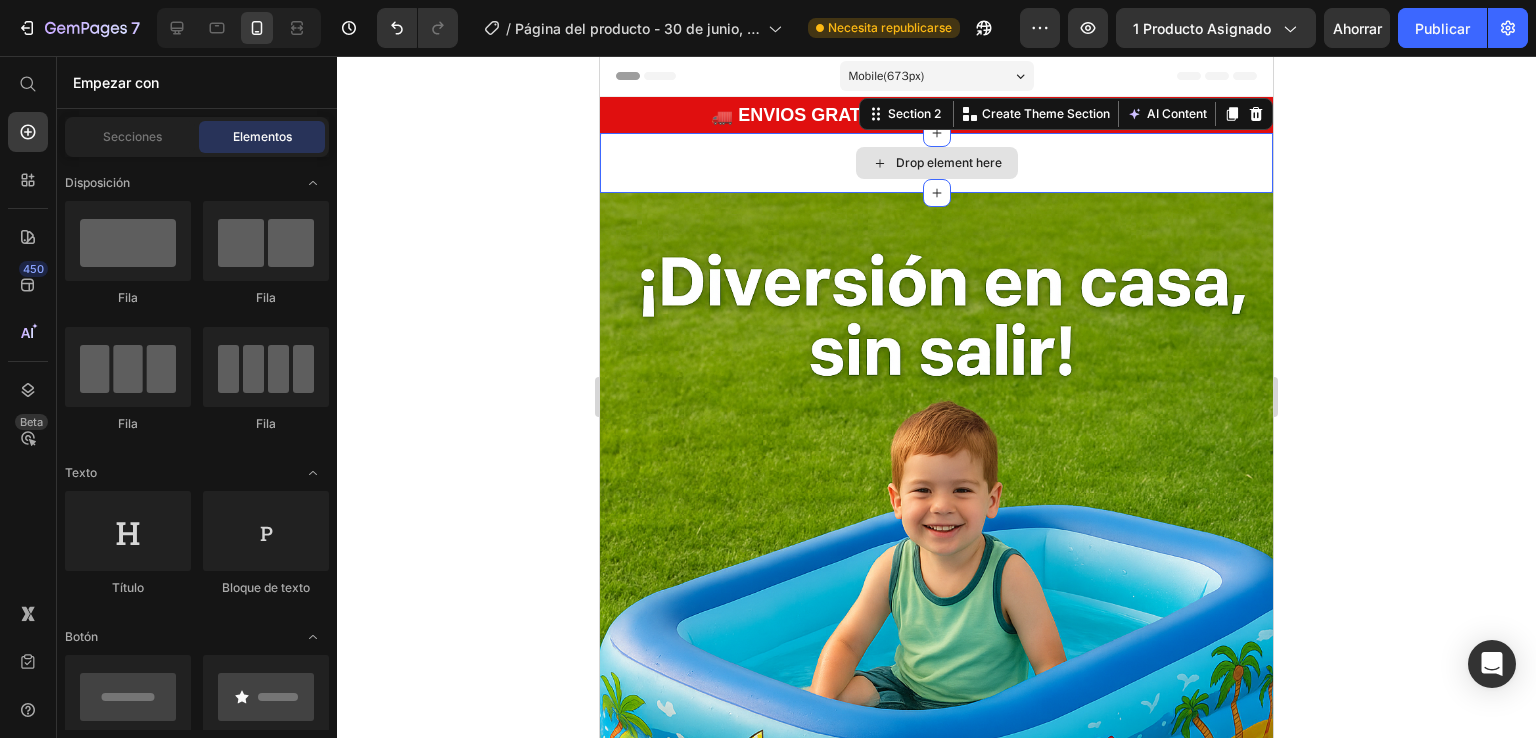 click on "Drop element here" at bounding box center (936, 163) 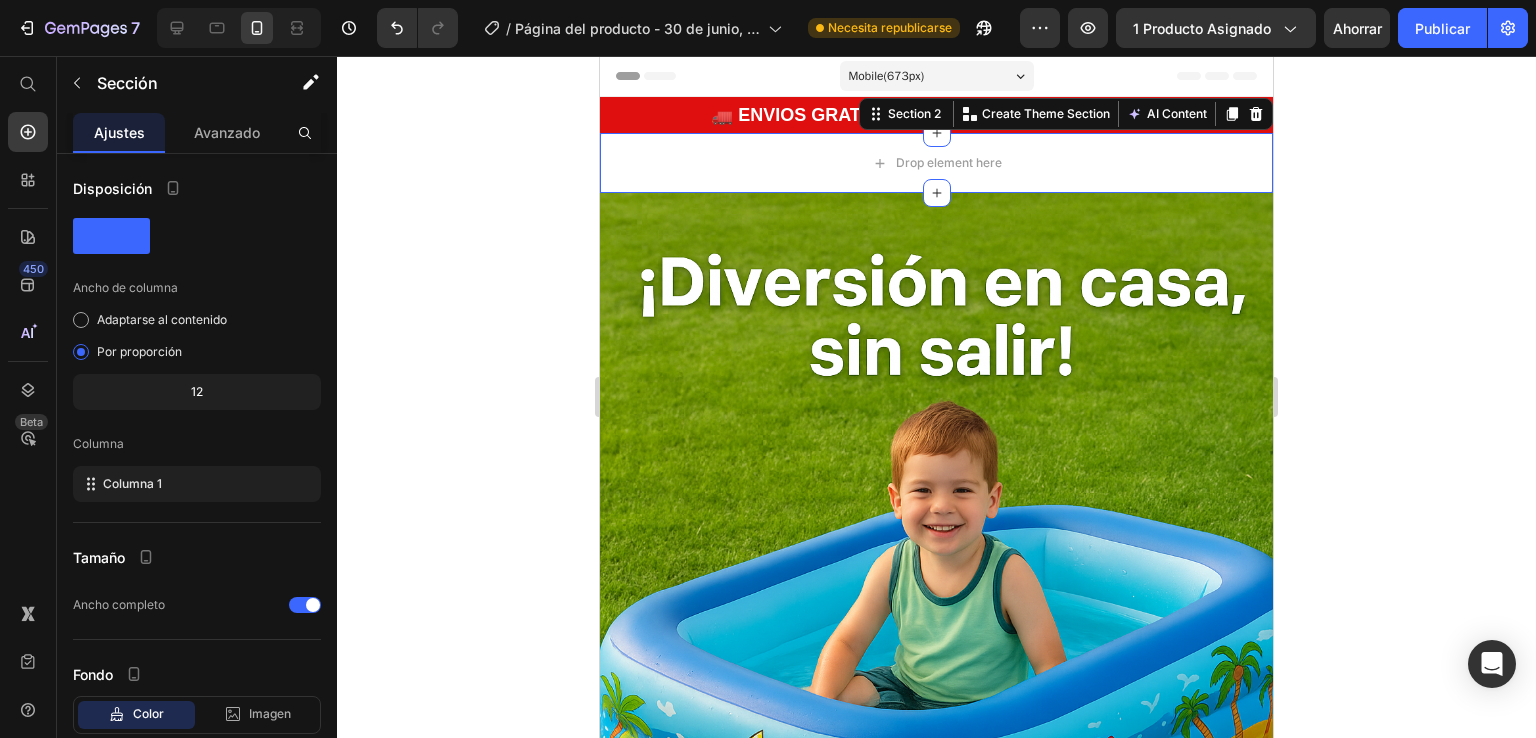 click on "Ajustes" 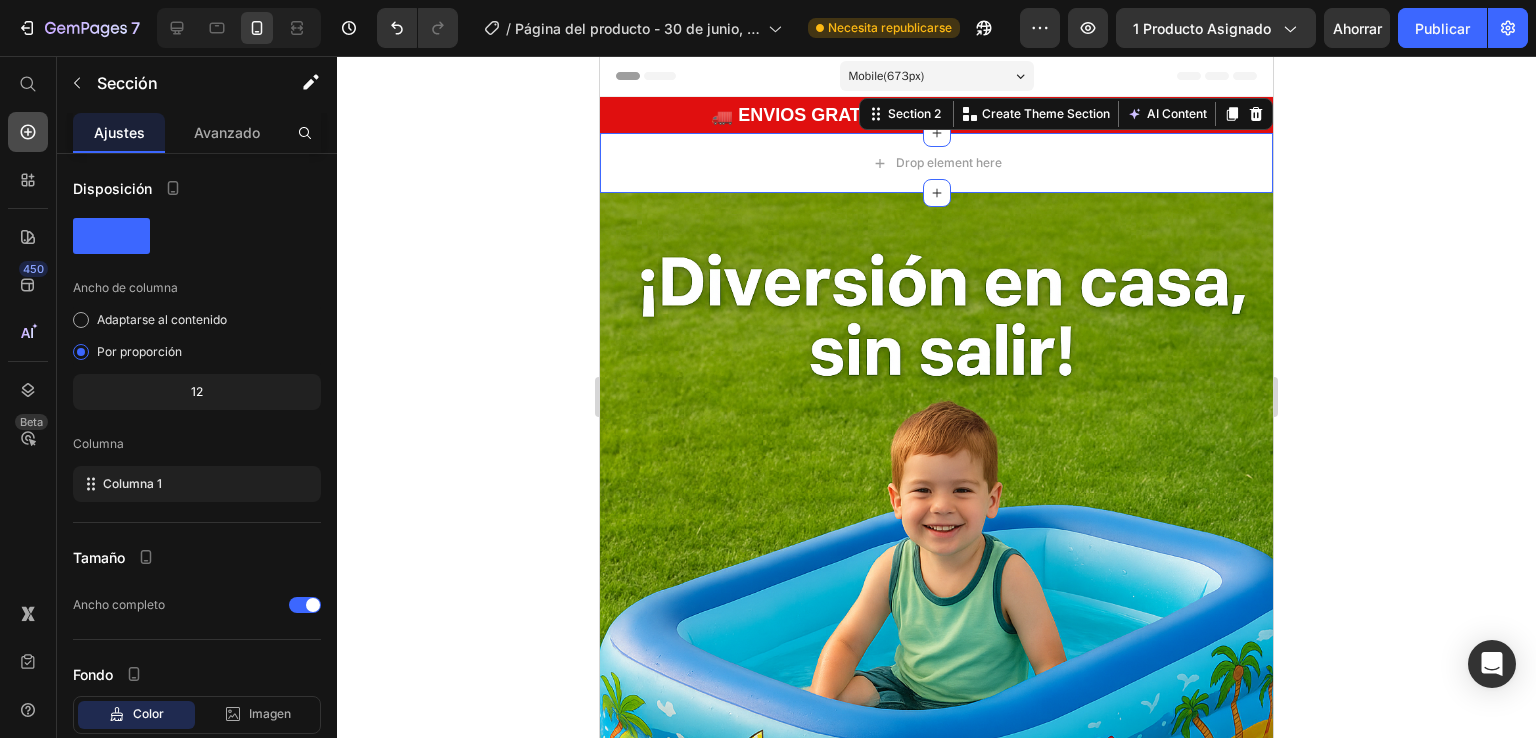 click 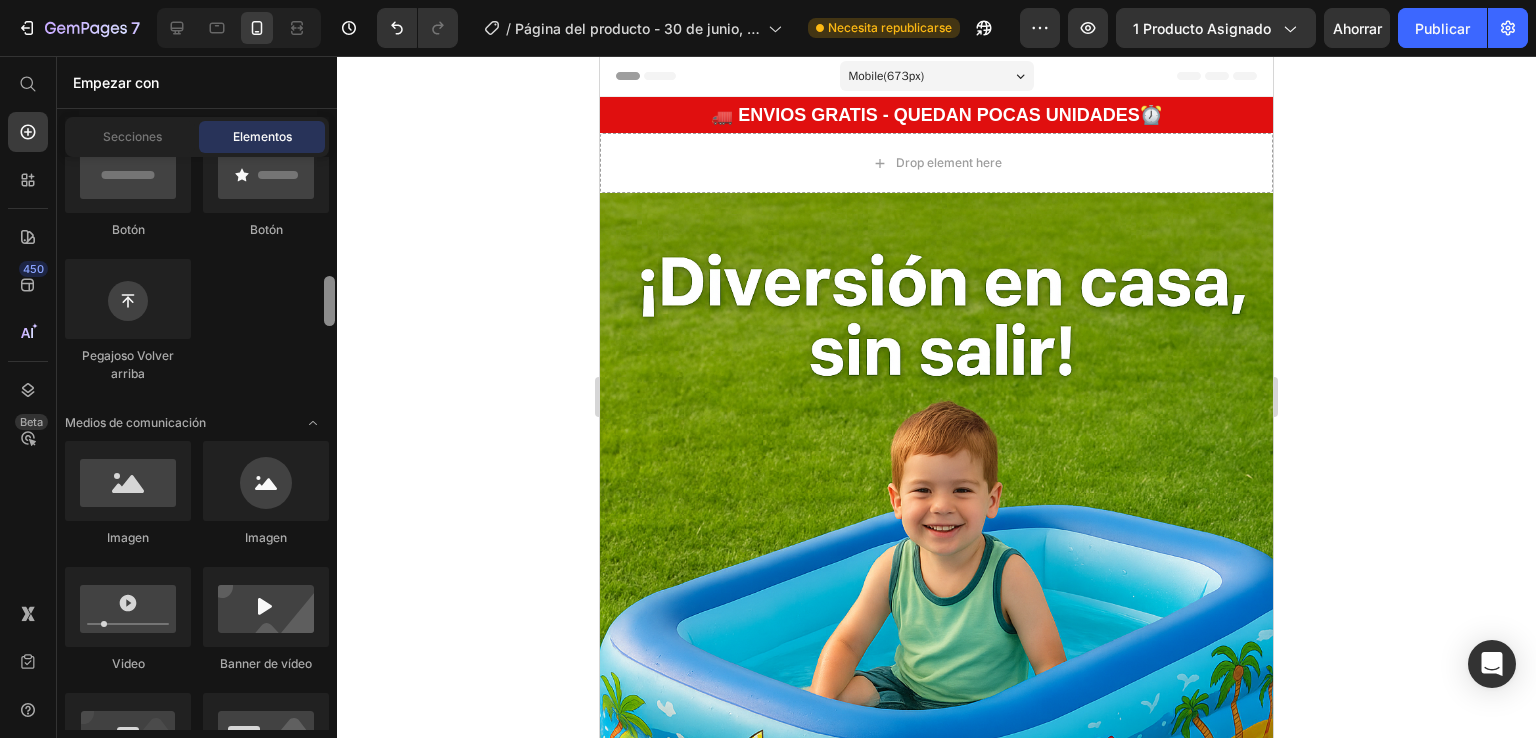 scroll, scrollTop: 624, scrollLeft: 0, axis: vertical 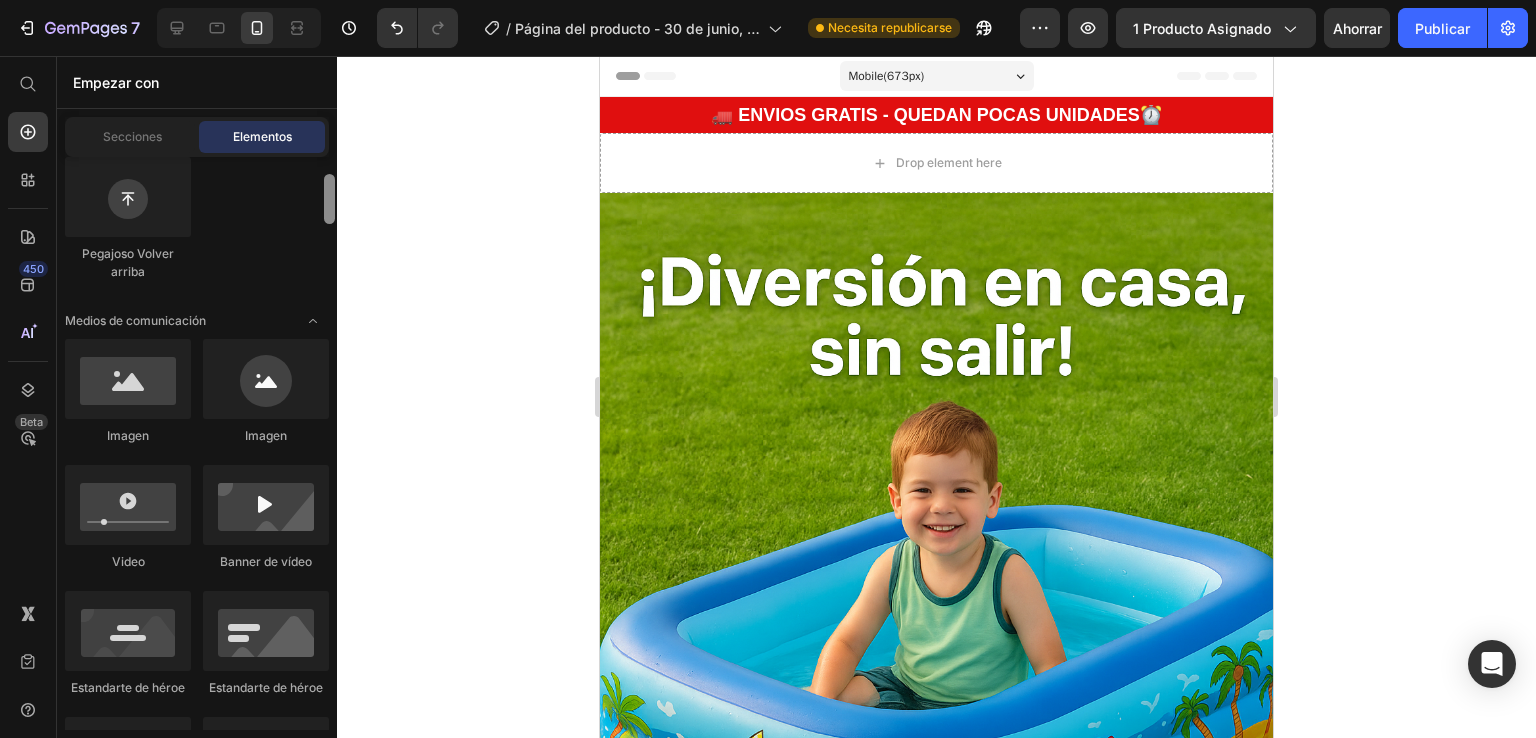 drag, startPoint x: 332, startPoint y: 189, endPoint x: 340, endPoint y: 244, distance: 55.578773 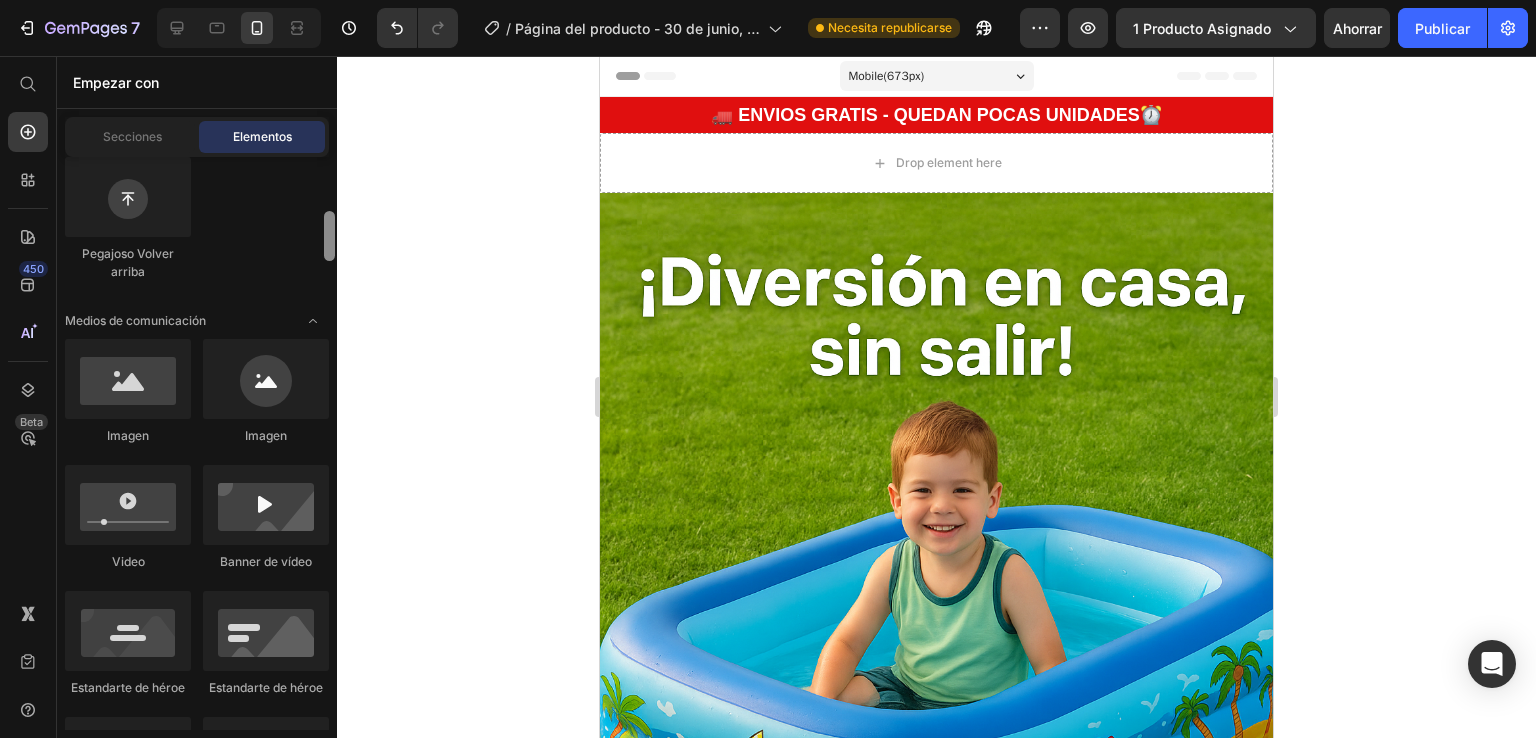 drag, startPoint x: 340, startPoint y: 244, endPoint x: 332, endPoint y: 221, distance: 24.351591 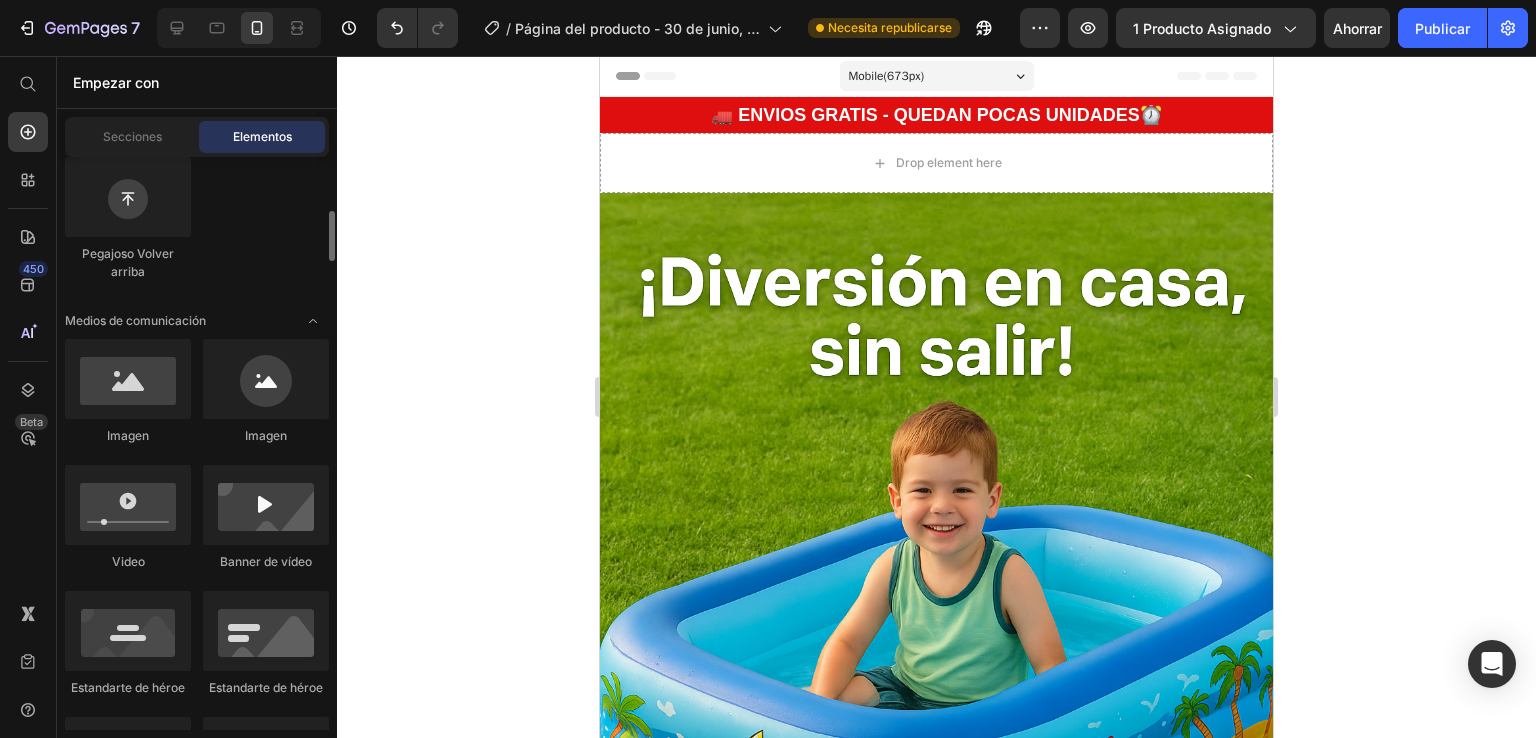 scroll, scrollTop: 1196, scrollLeft: 0, axis: vertical 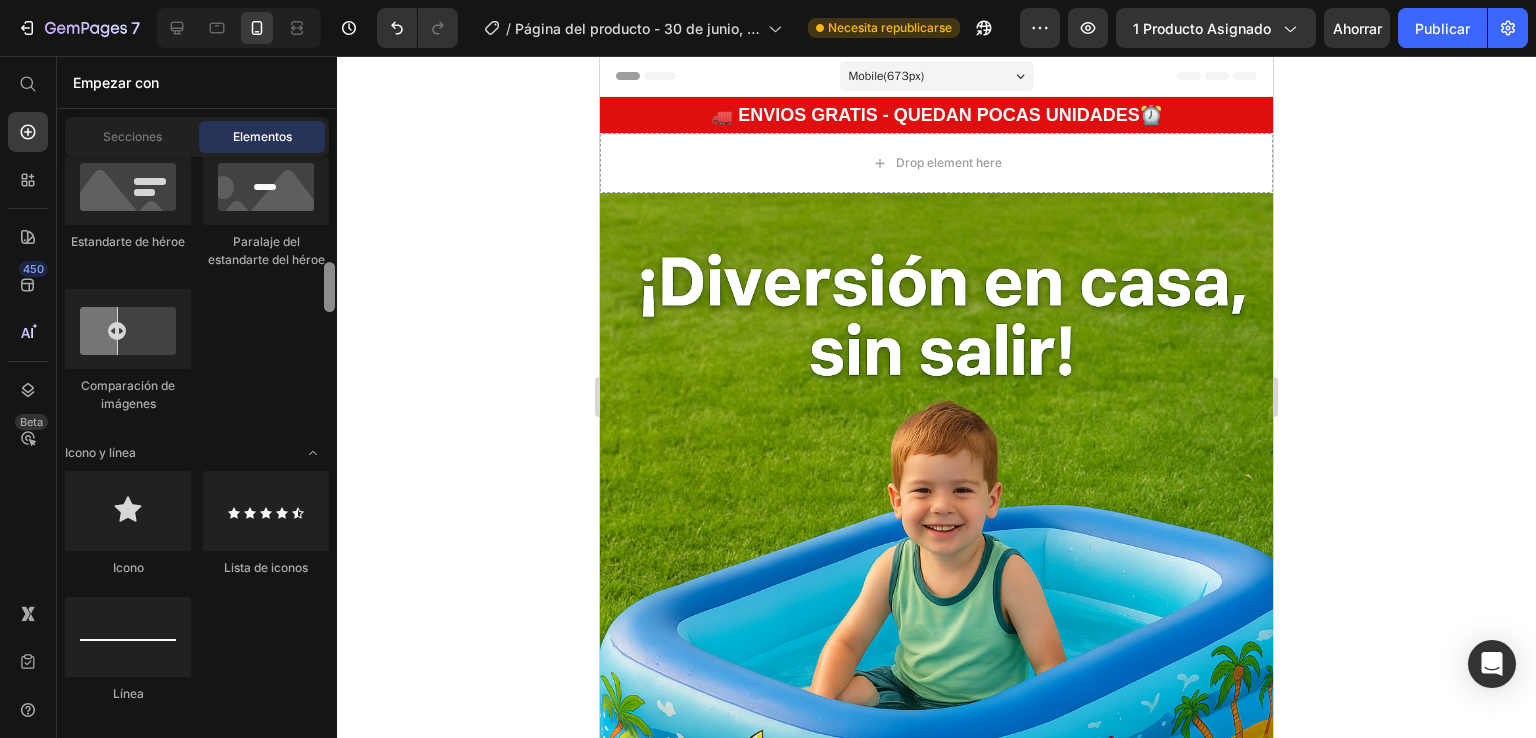 drag, startPoint x: 337, startPoint y: 224, endPoint x: 329, endPoint y: 197, distance: 28.160255 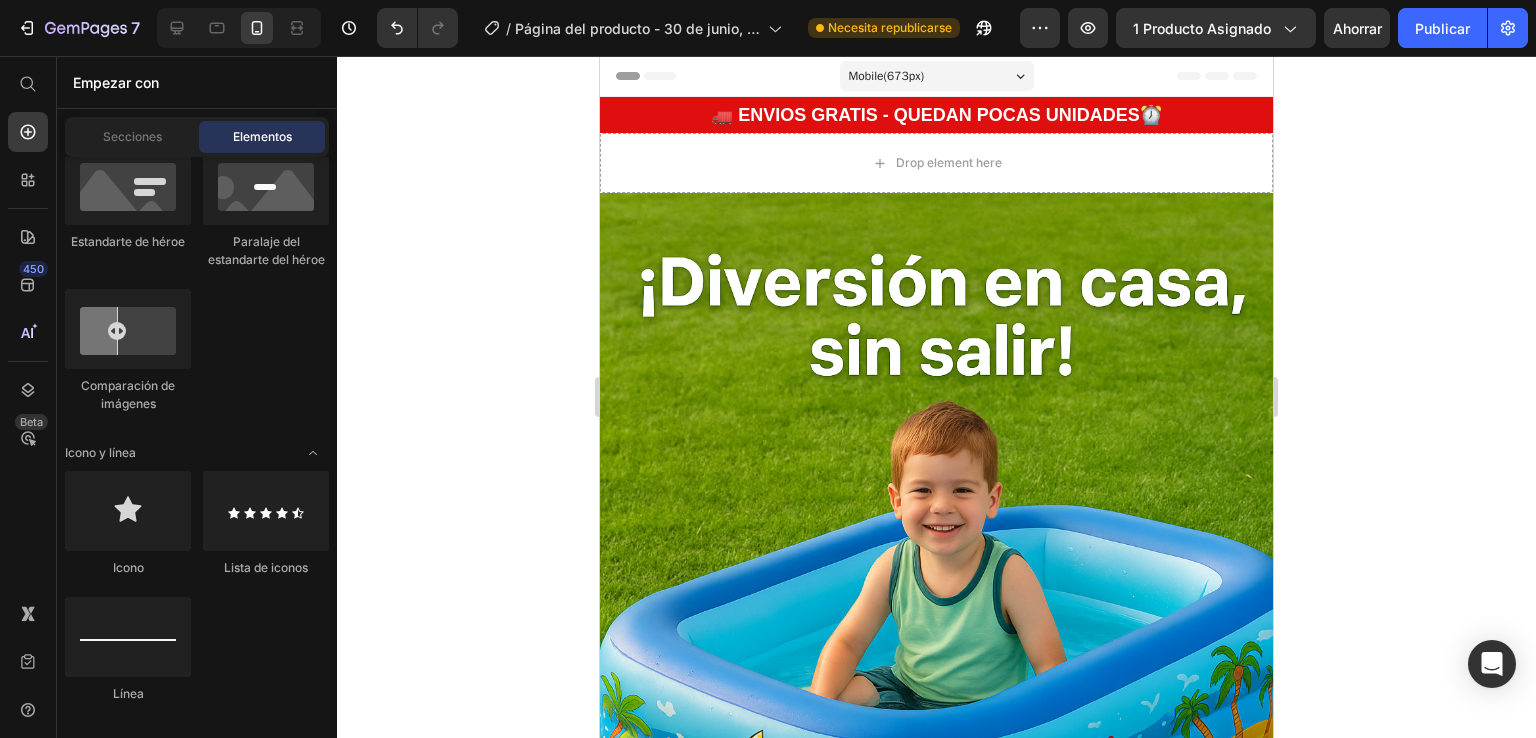 scroll, scrollTop: 624, scrollLeft: 0, axis: vertical 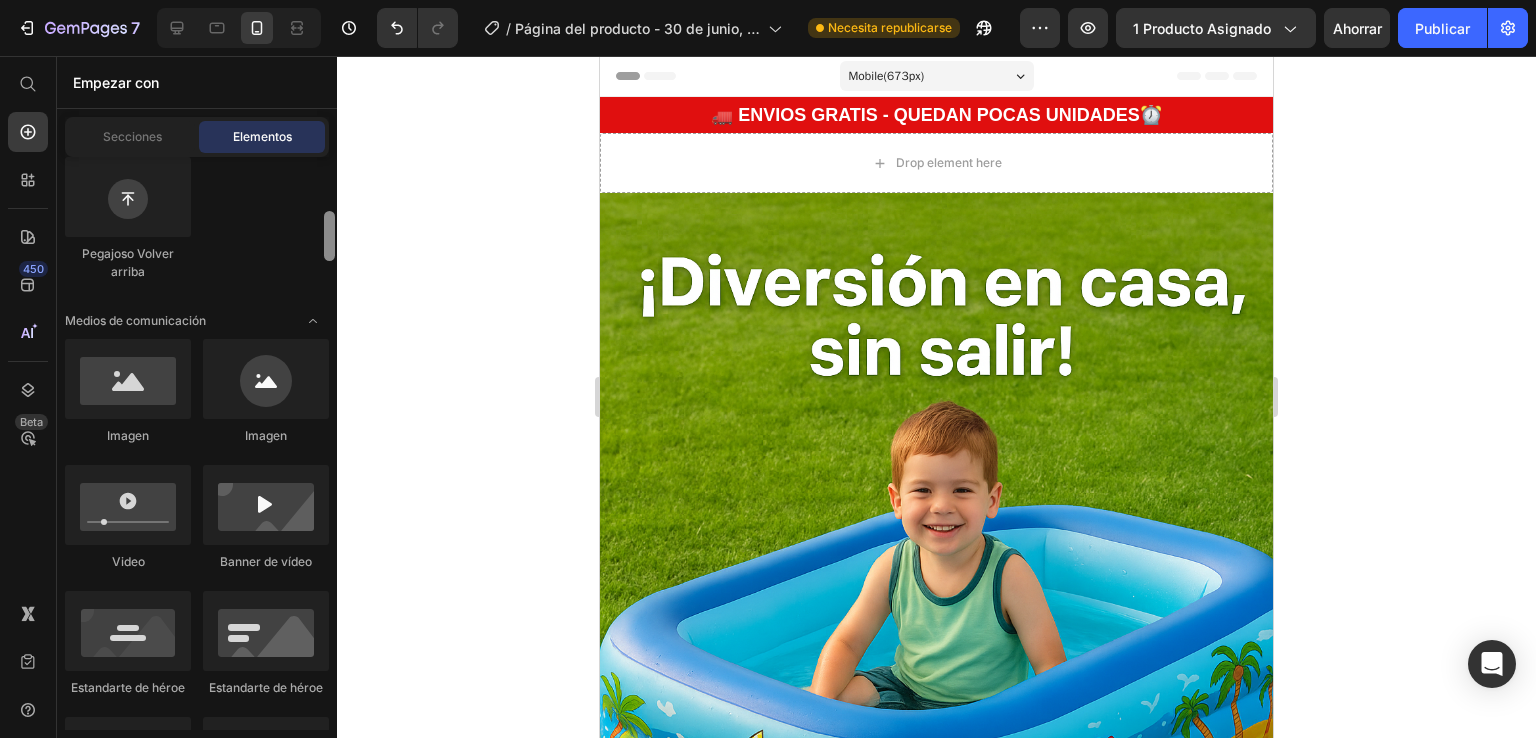 click at bounding box center [329, 443] 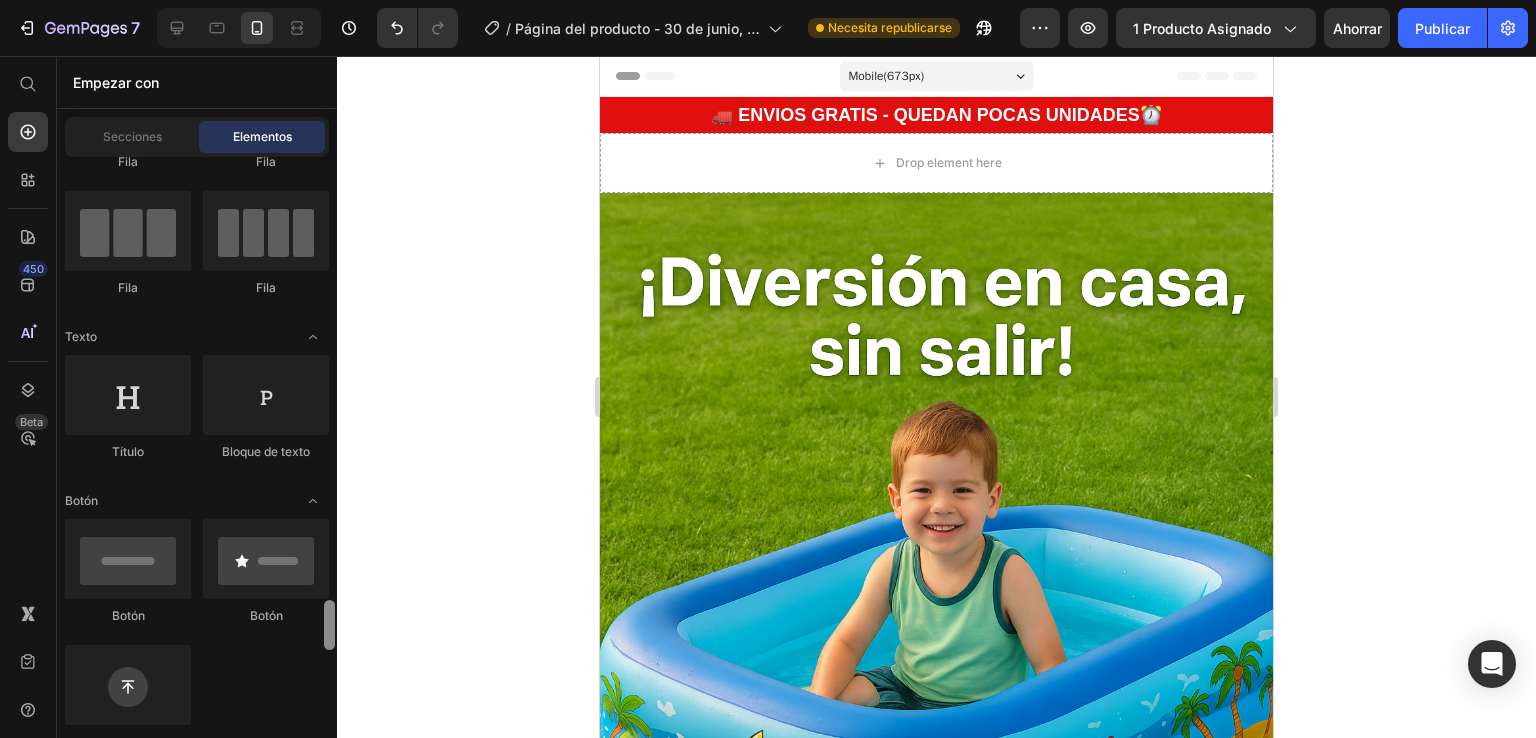 scroll, scrollTop: 79, scrollLeft: 0, axis: vertical 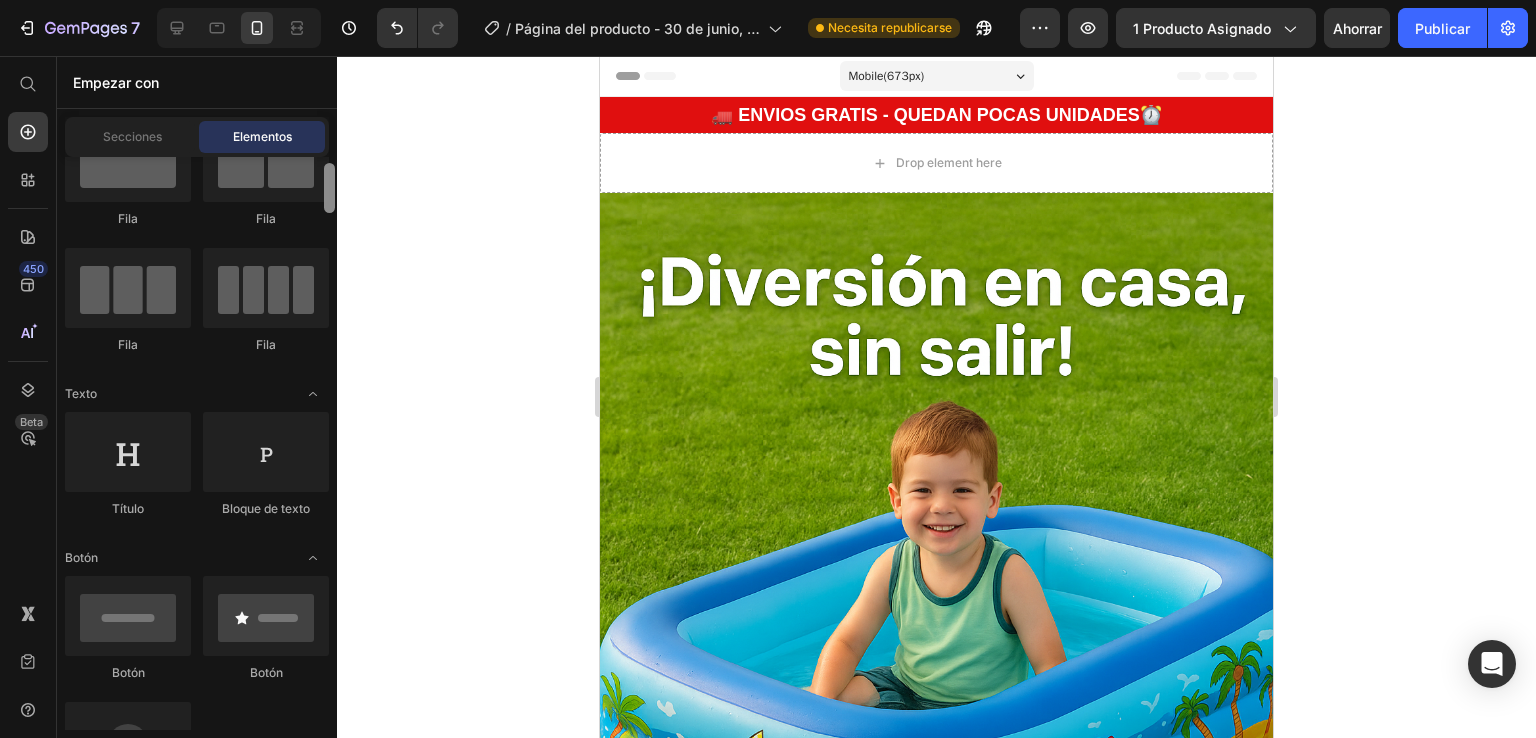 drag, startPoint x: 331, startPoint y: 253, endPoint x: 331, endPoint y: 205, distance: 48 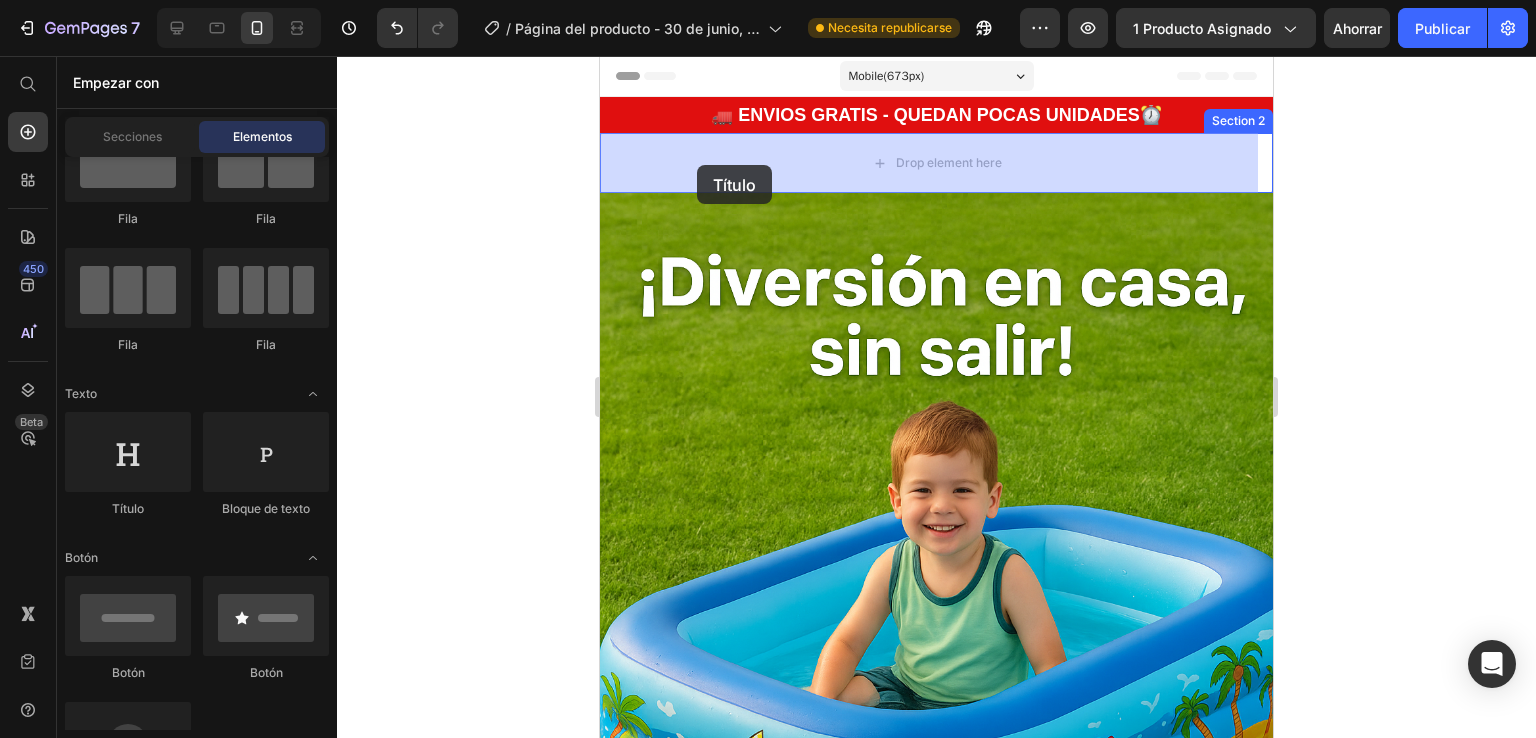 drag, startPoint x: 732, startPoint y: 557, endPoint x: 697, endPoint y: 165, distance: 393.5594 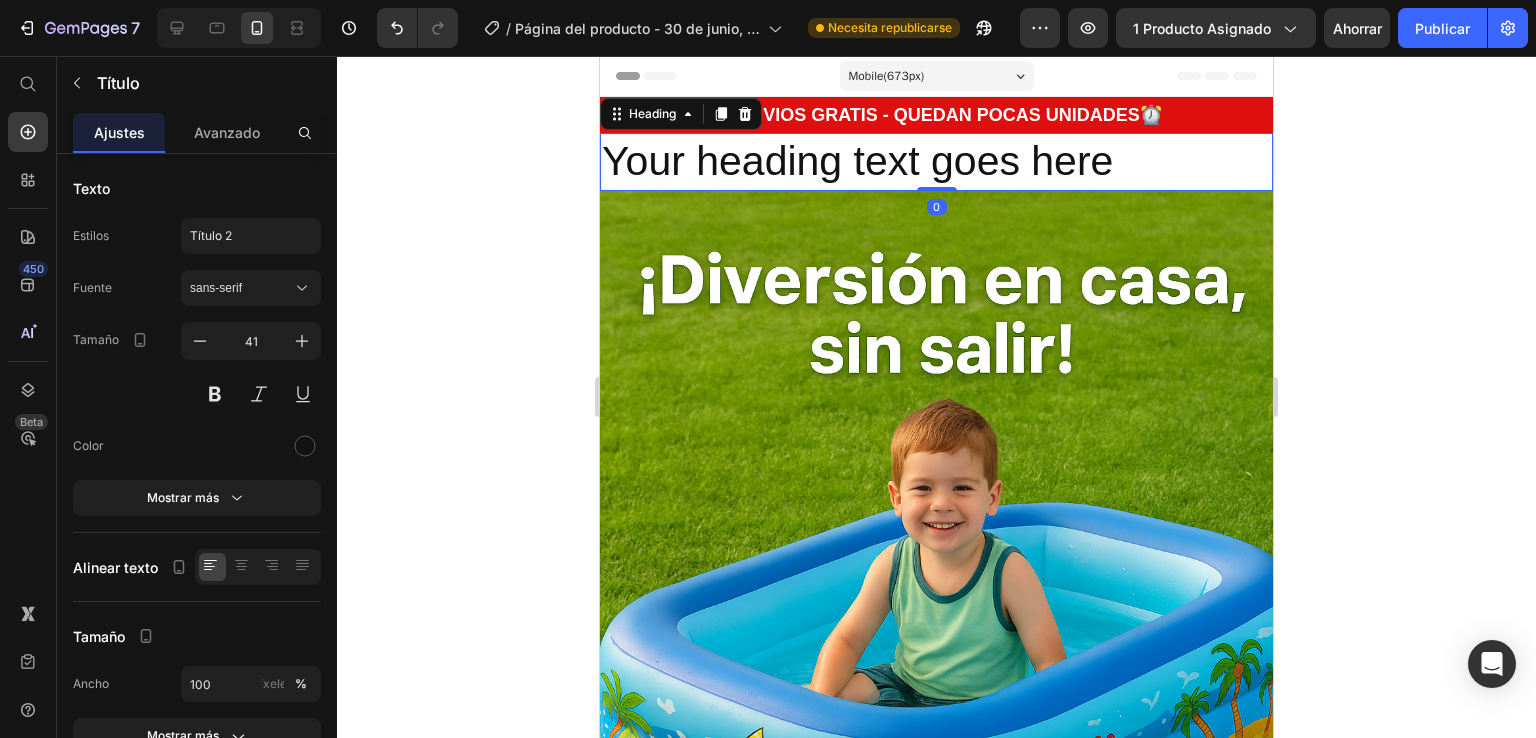 click on "Your heading text goes here" at bounding box center [936, 161] 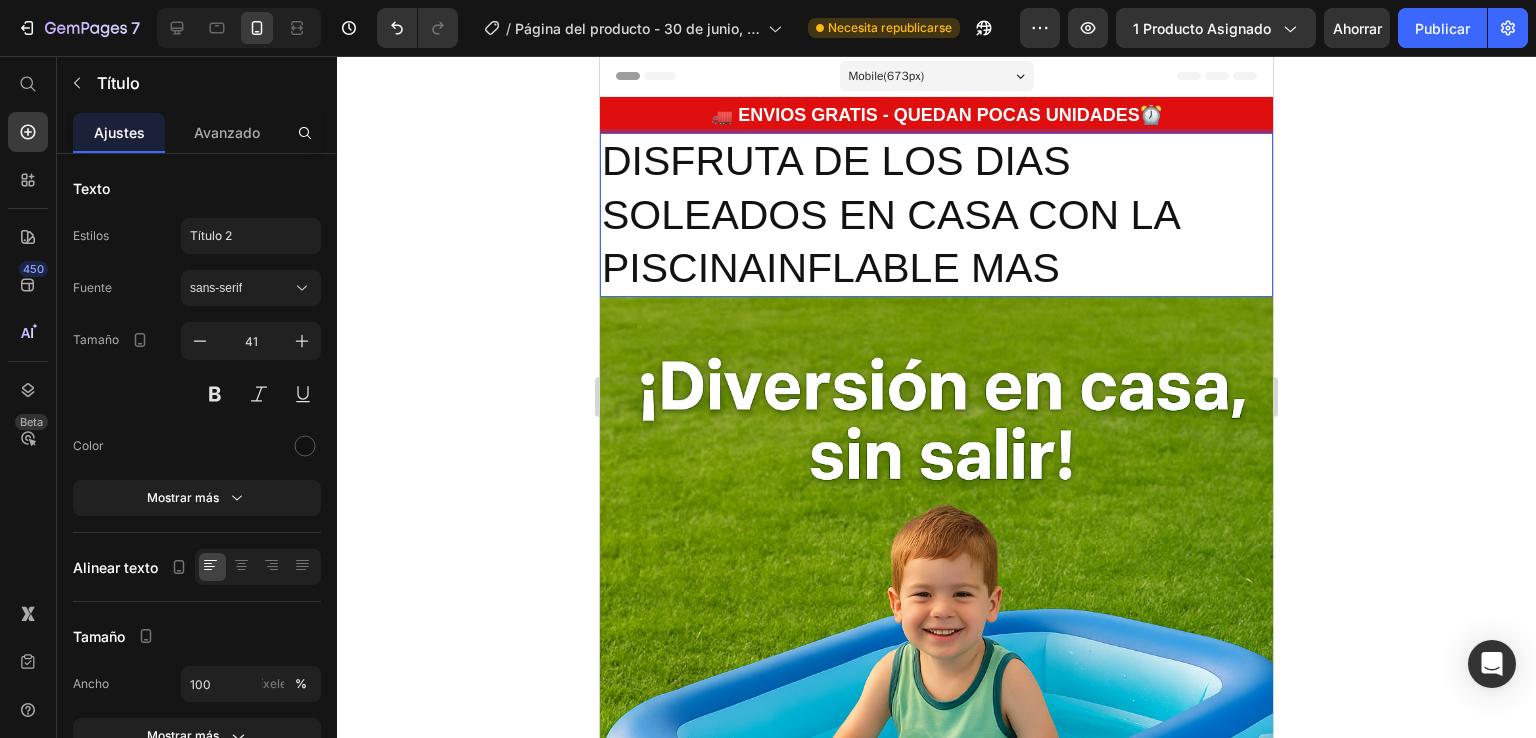 click on "DISFRUTA DE LOS DIAS SOLEADOS EN CASA CON LA PISCINAINFLABLE MAS" at bounding box center [936, 215] 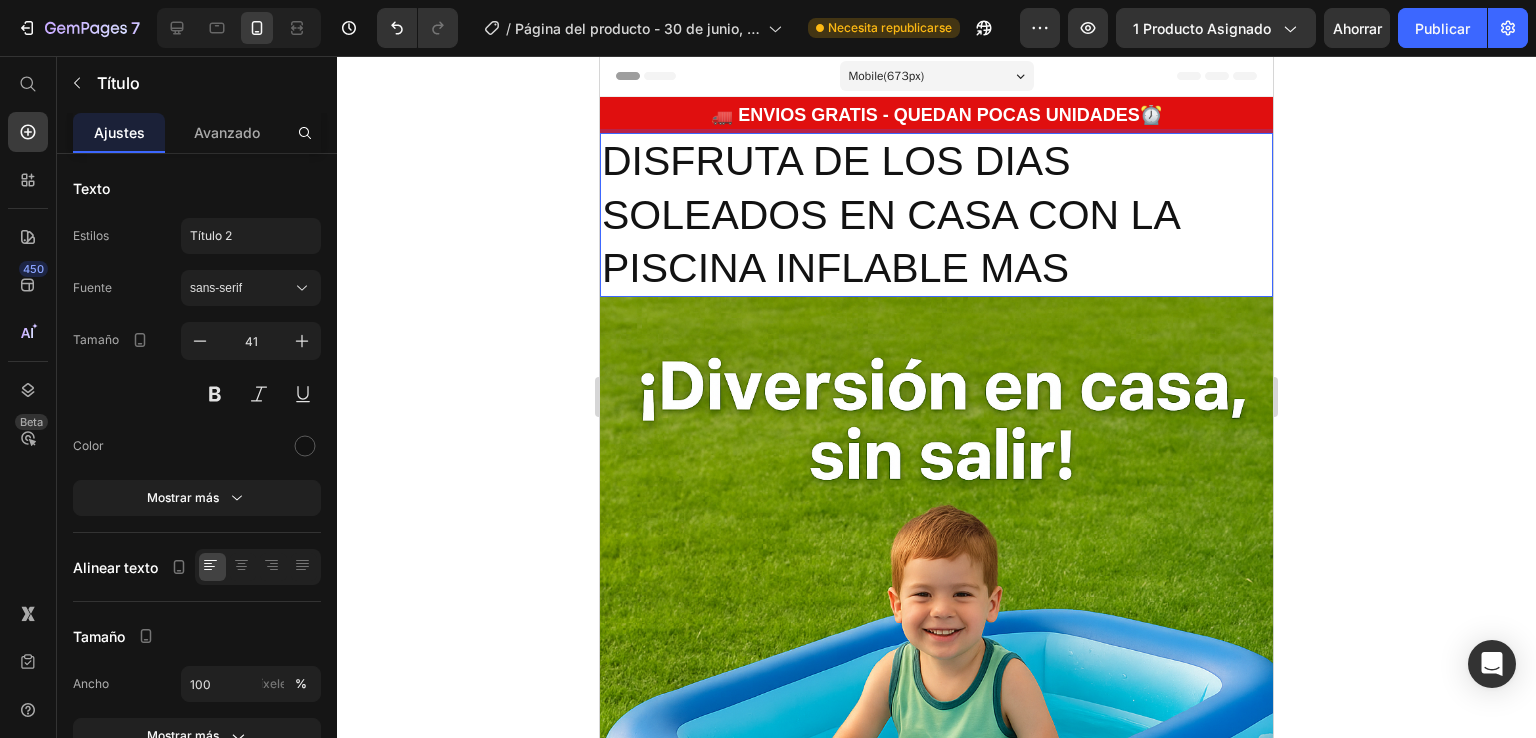 click on "DISFRUTA DE LOS DIAS SOLEADOS EN CASA CON LA PISCINA INFLABLE MAS" at bounding box center [936, 215] 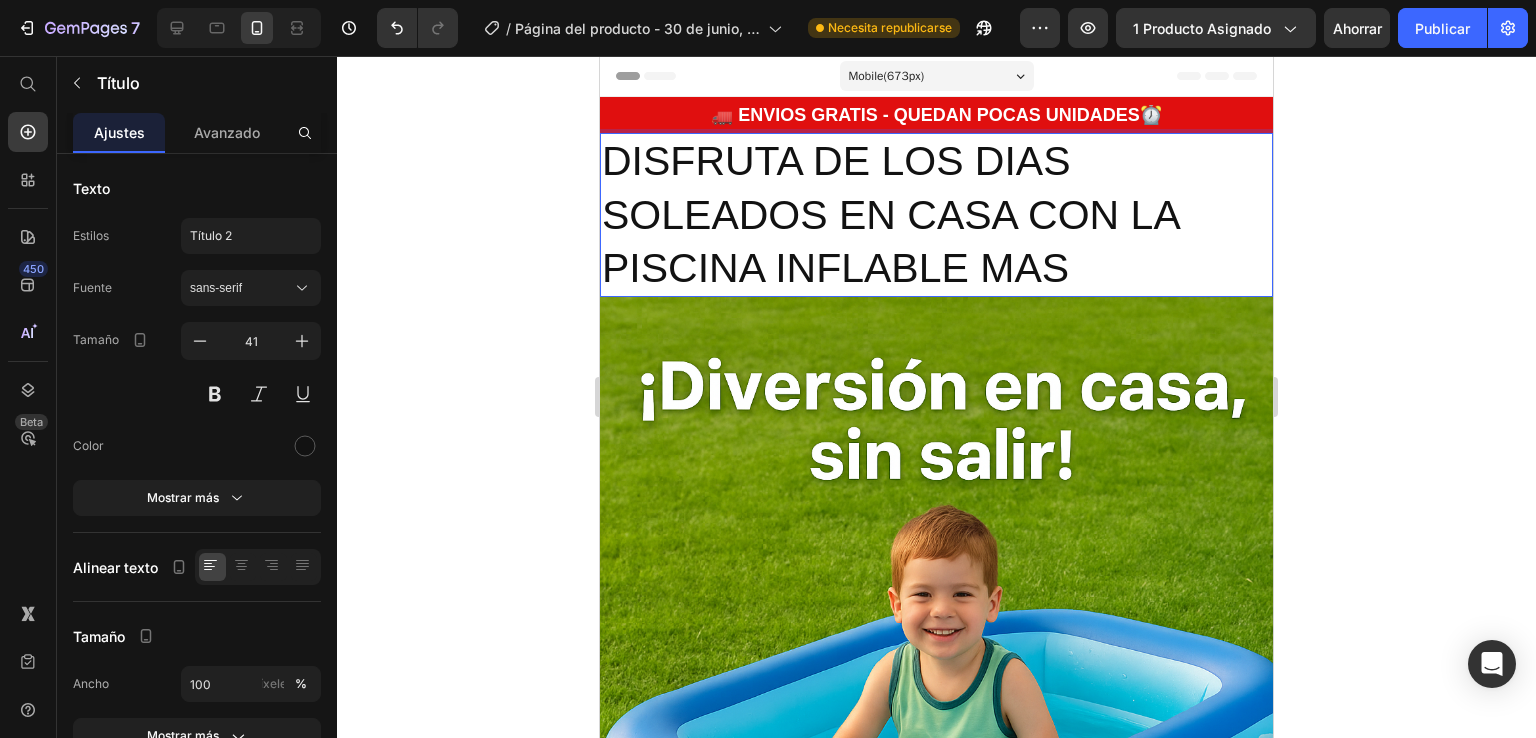 click on "DISFRUTA DE LOS DIAS SOLEADOS EN CASA CON LA PISCINA INFLABLE MAS" at bounding box center [936, 215] 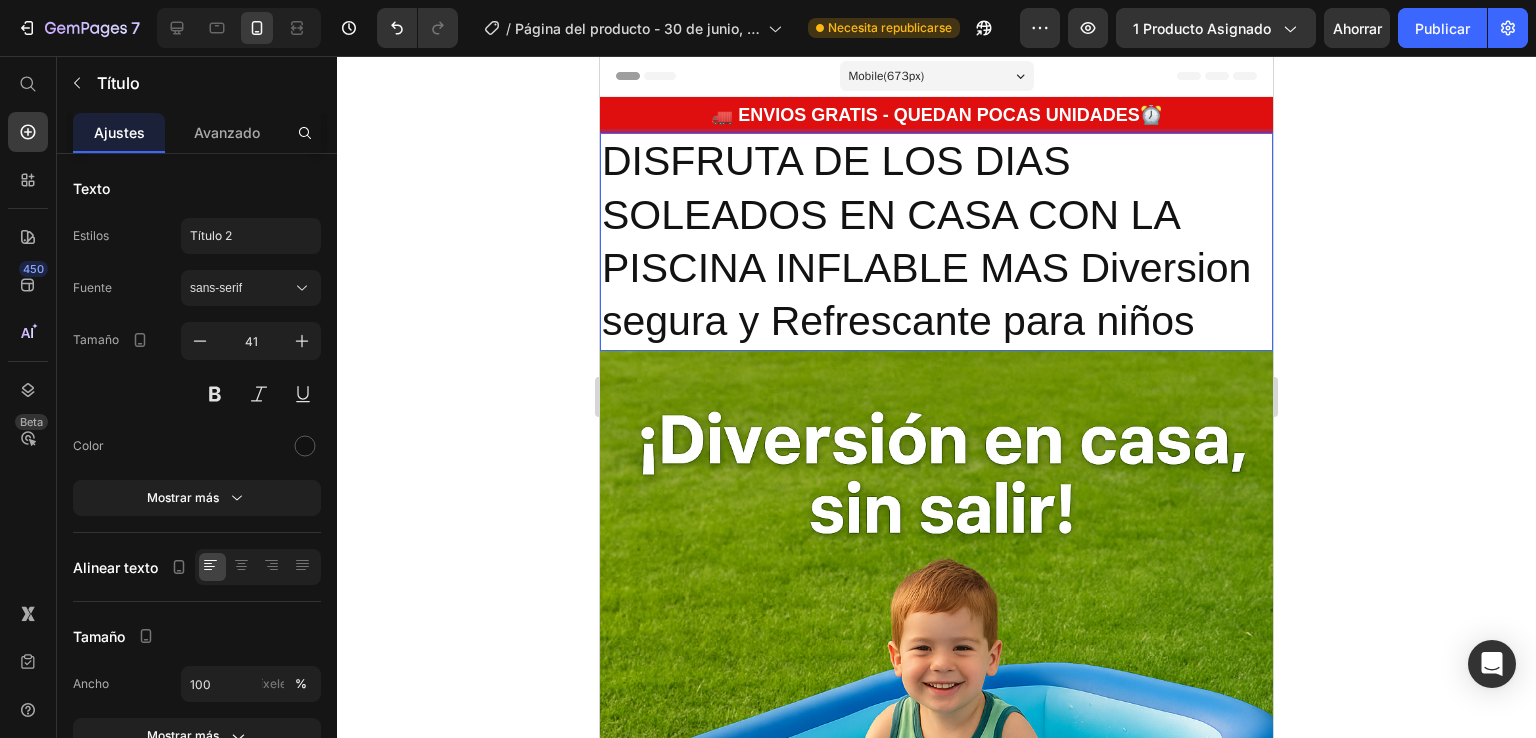 click on "DISFRUTA DE LOS DIAS SOLEADOS EN CASA CON LA PISCINA INFLABLE MAS Diversion segura y Refrescante para niños" at bounding box center (936, 241) 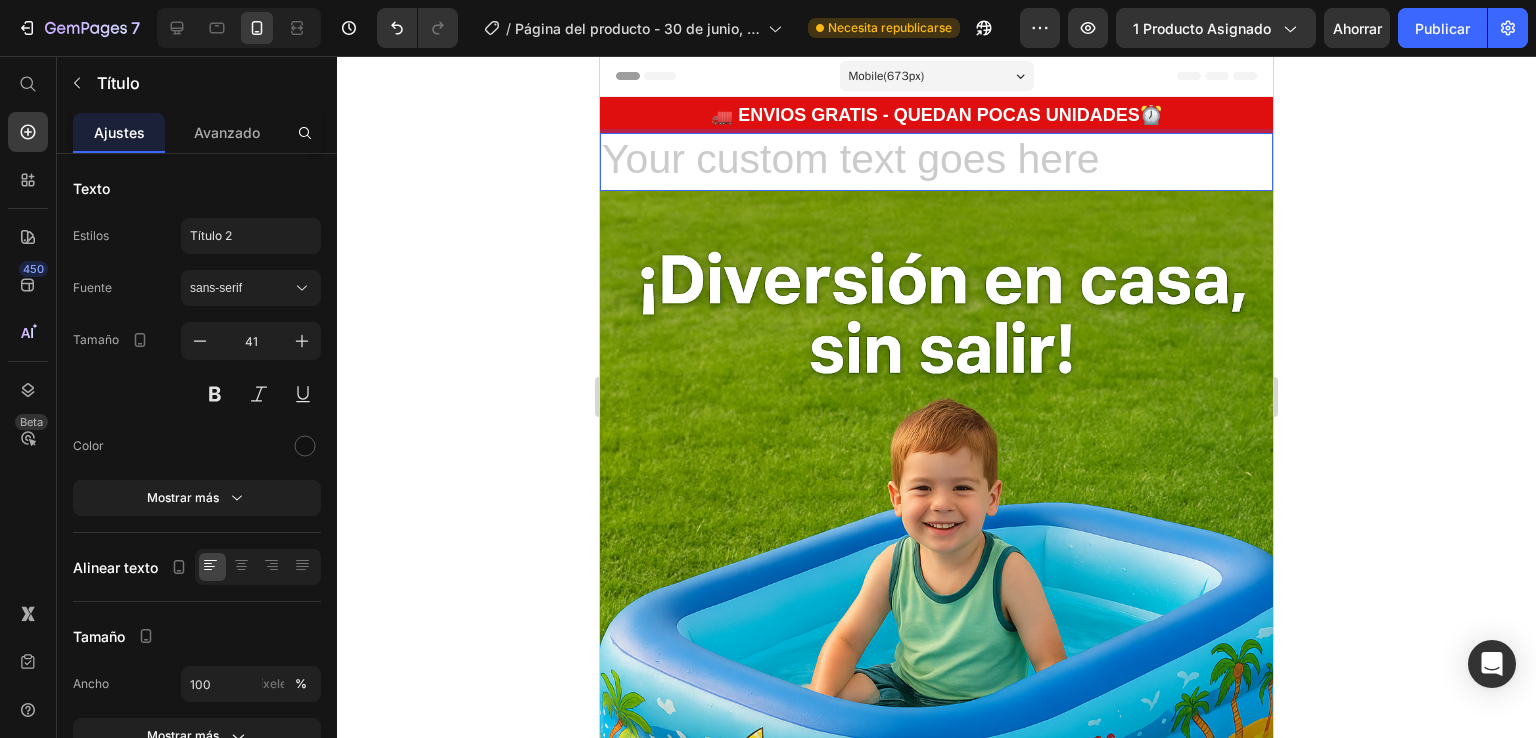 click at bounding box center [936, 161] 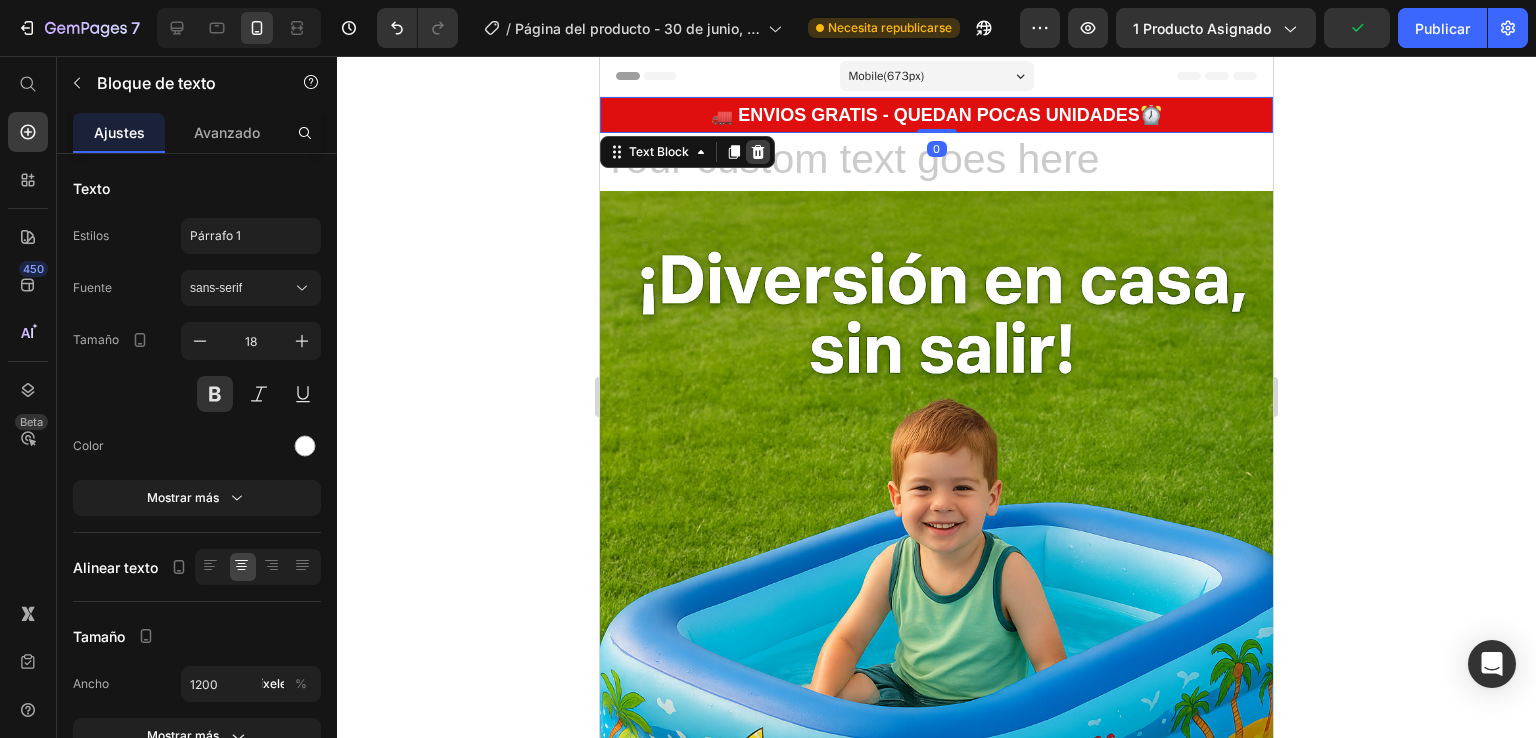 click at bounding box center [758, 152] 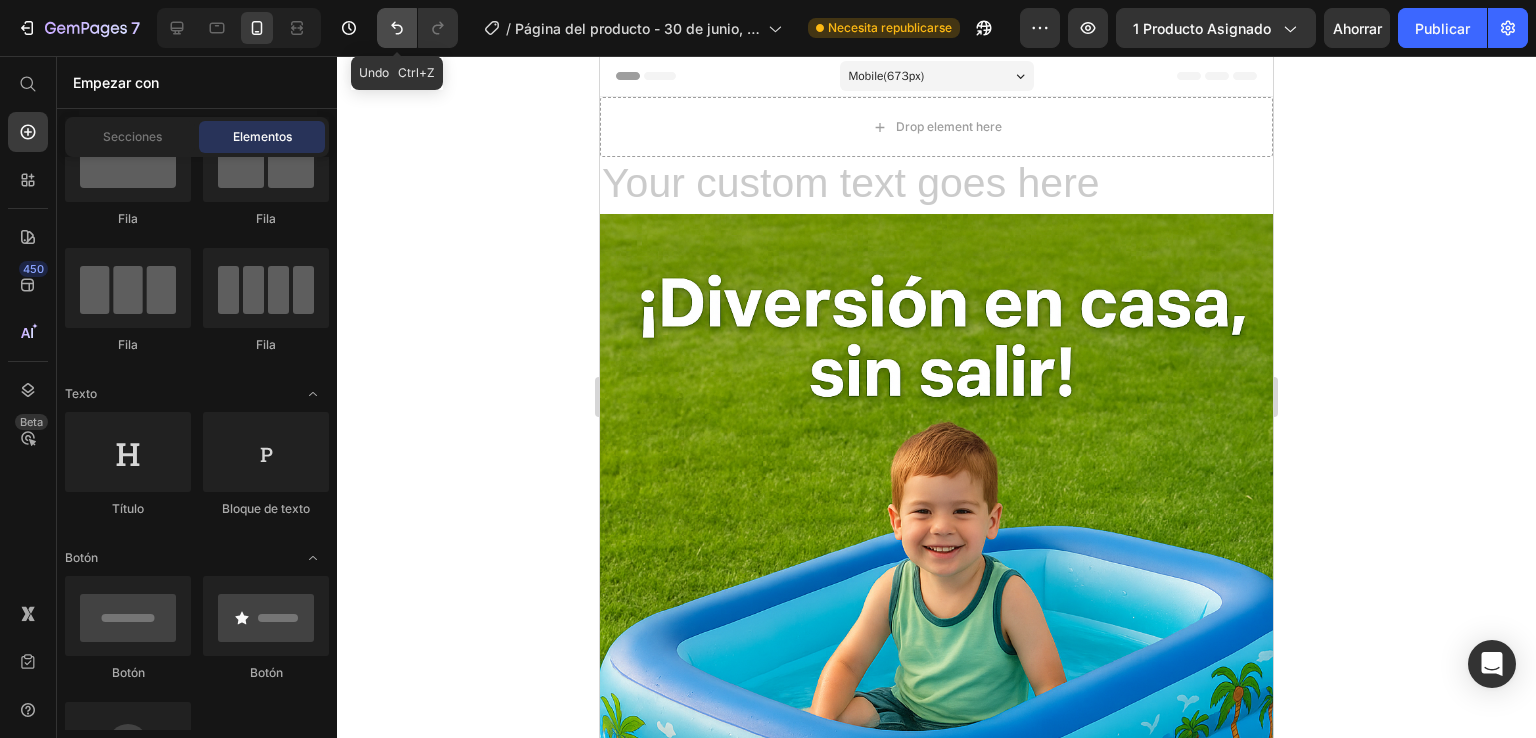 click 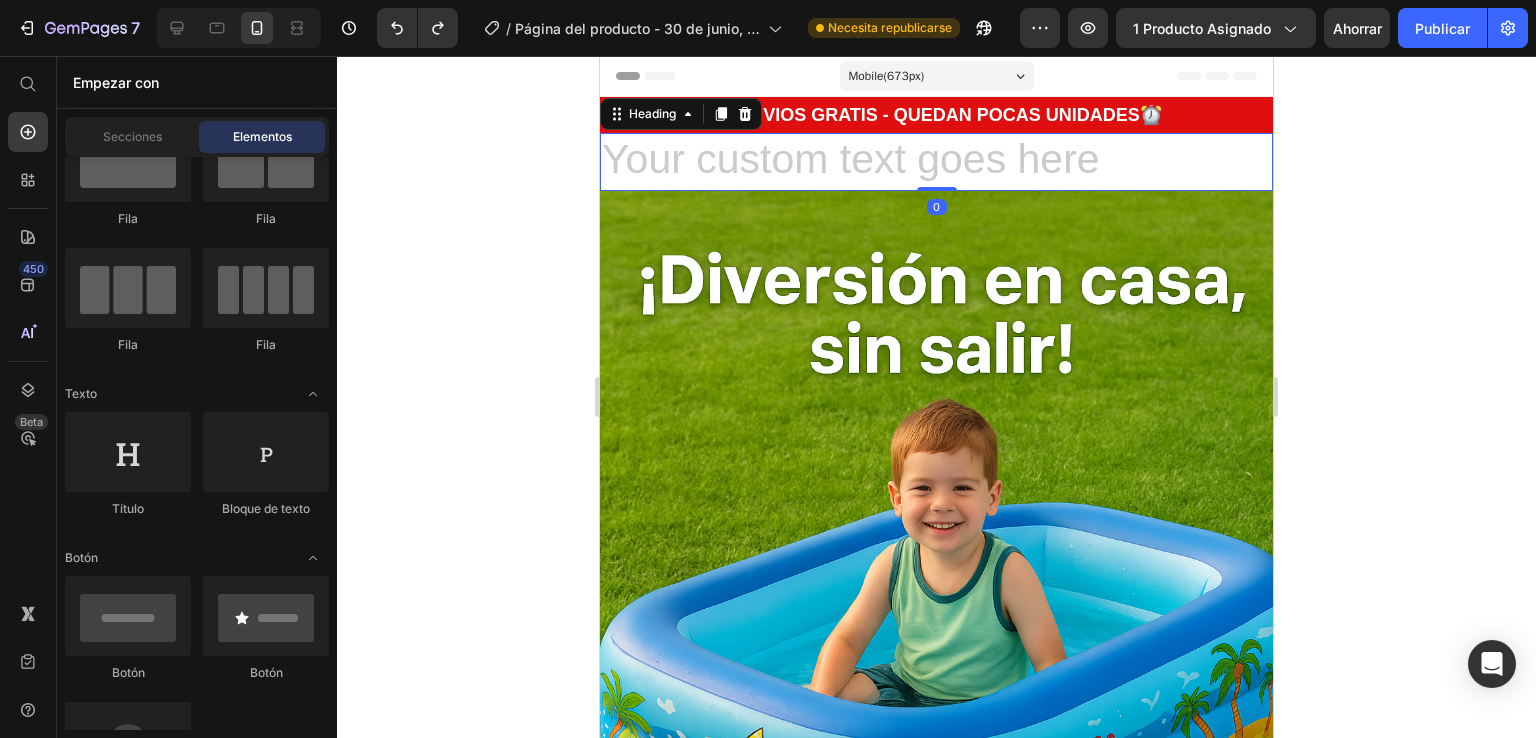 click at bounding box center (936, 161) 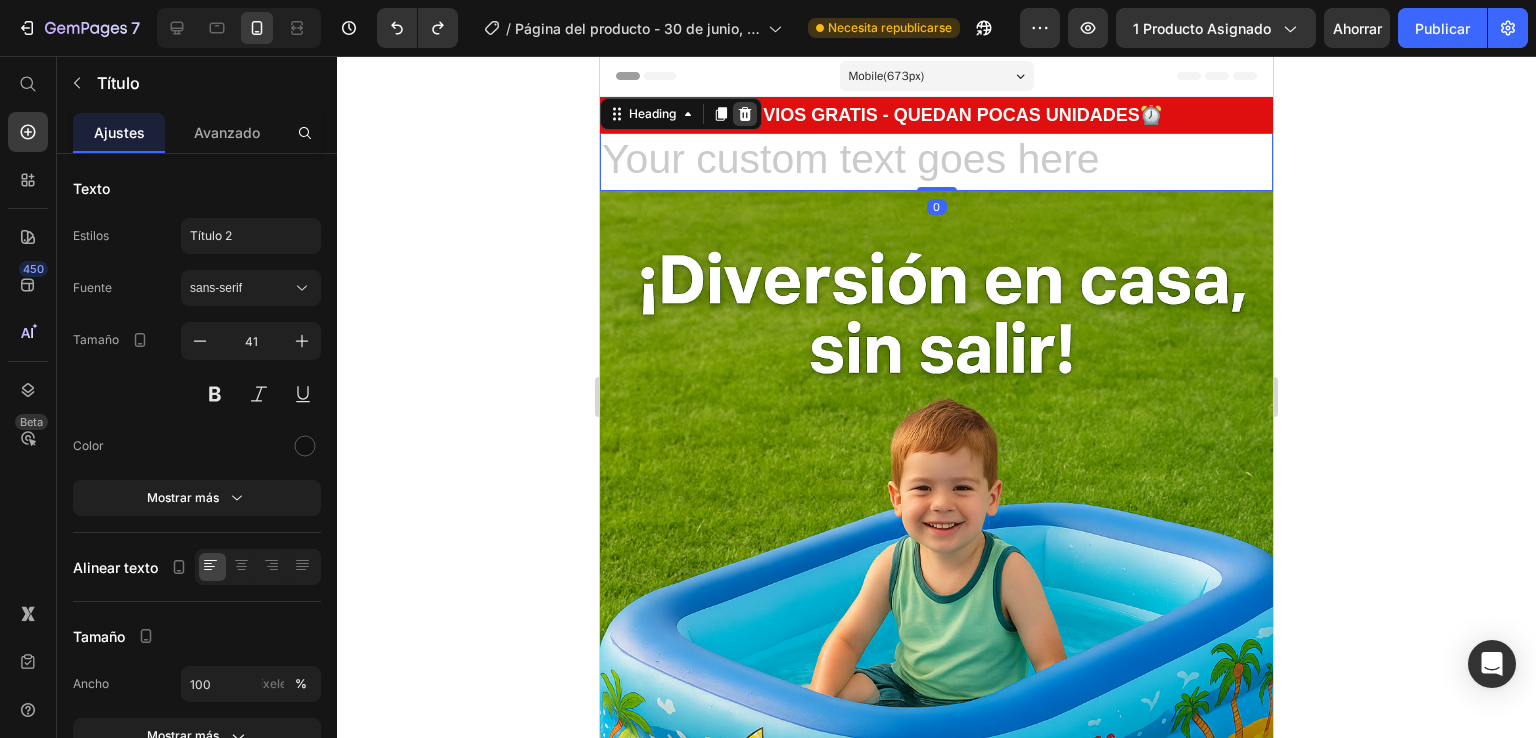 click at bounding box center (745, 114) 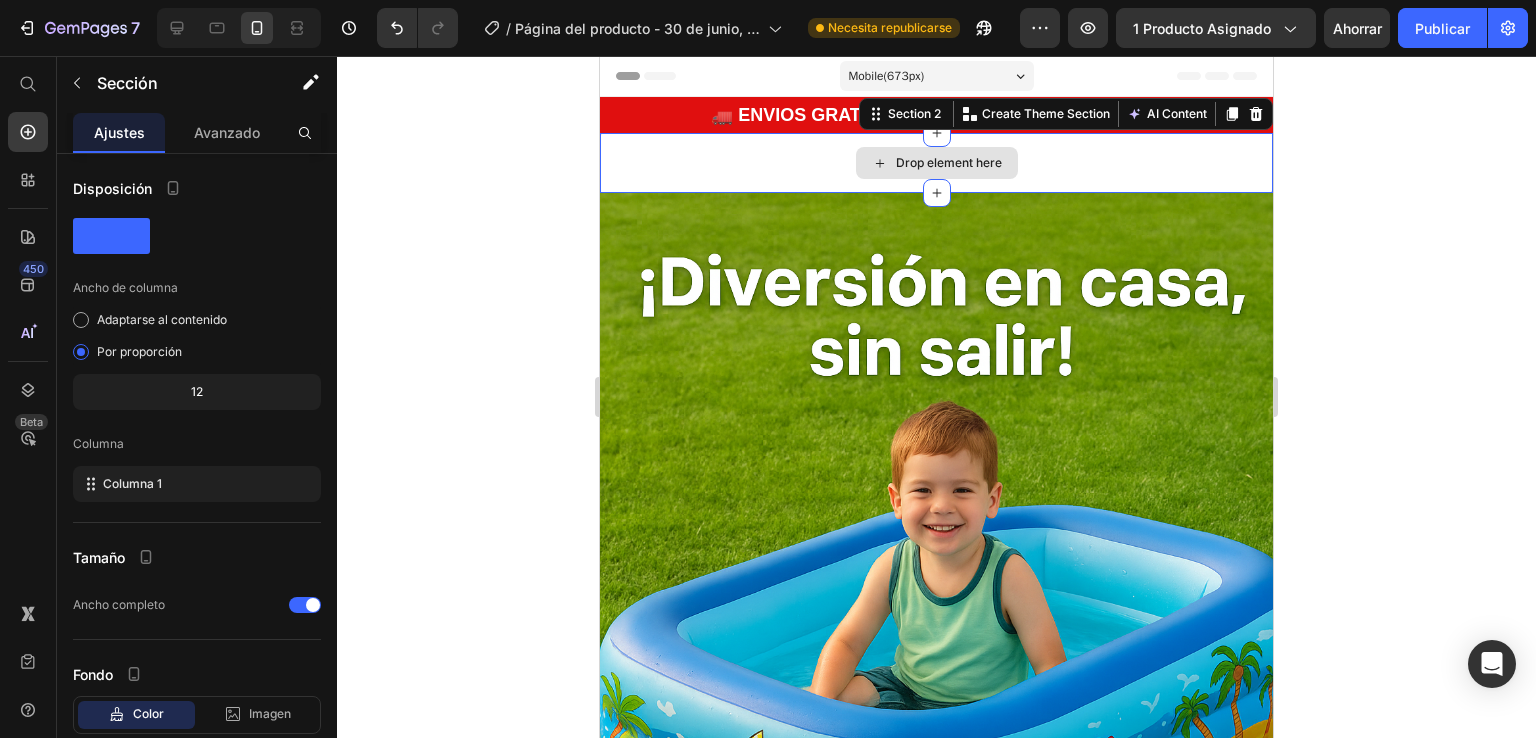 click on "Drop element here" at bounding box center [936, 163] 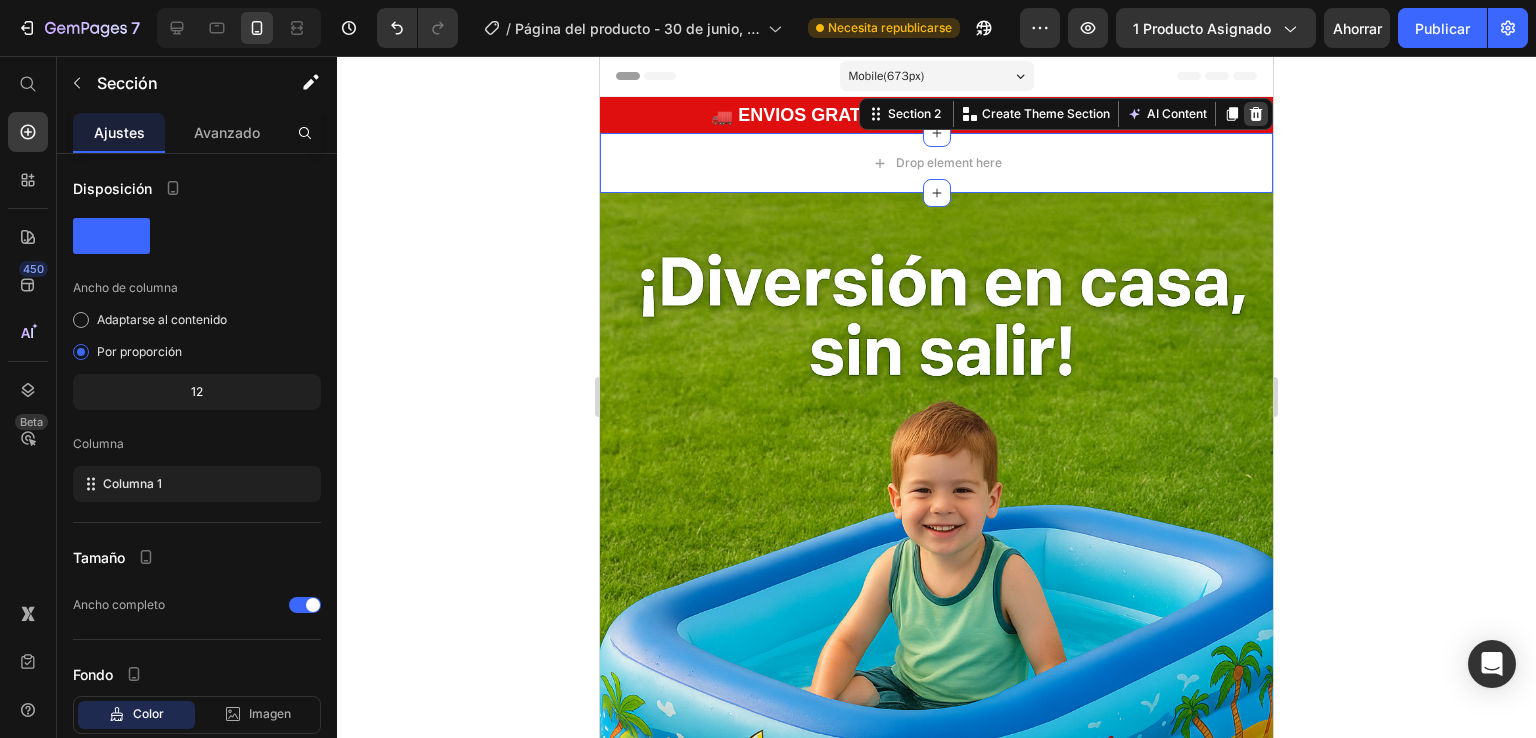 click 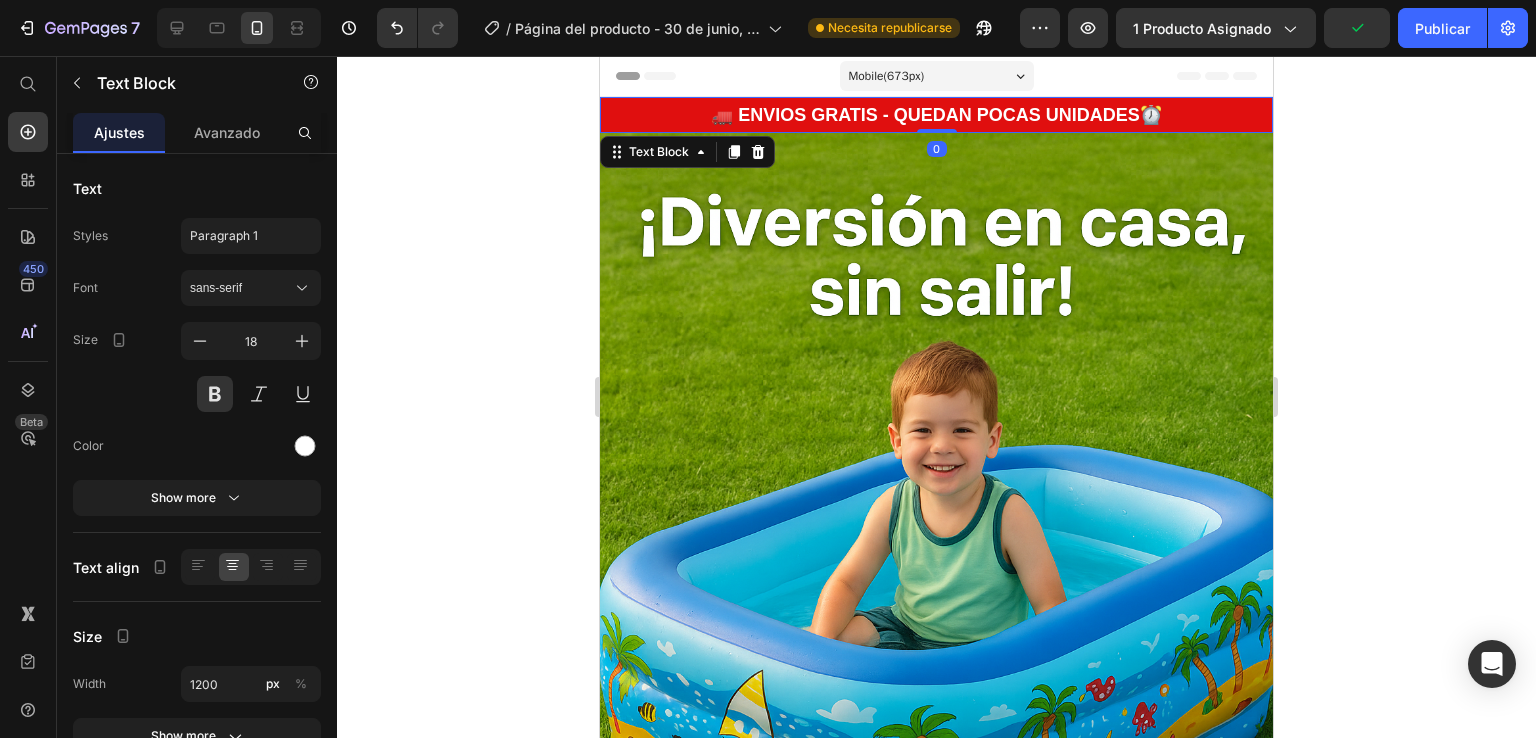 click on "🚛 ENVIOS GRATIS - QUEDAN POCAS UNIDADES⏰" at bounding box center [936, 115] 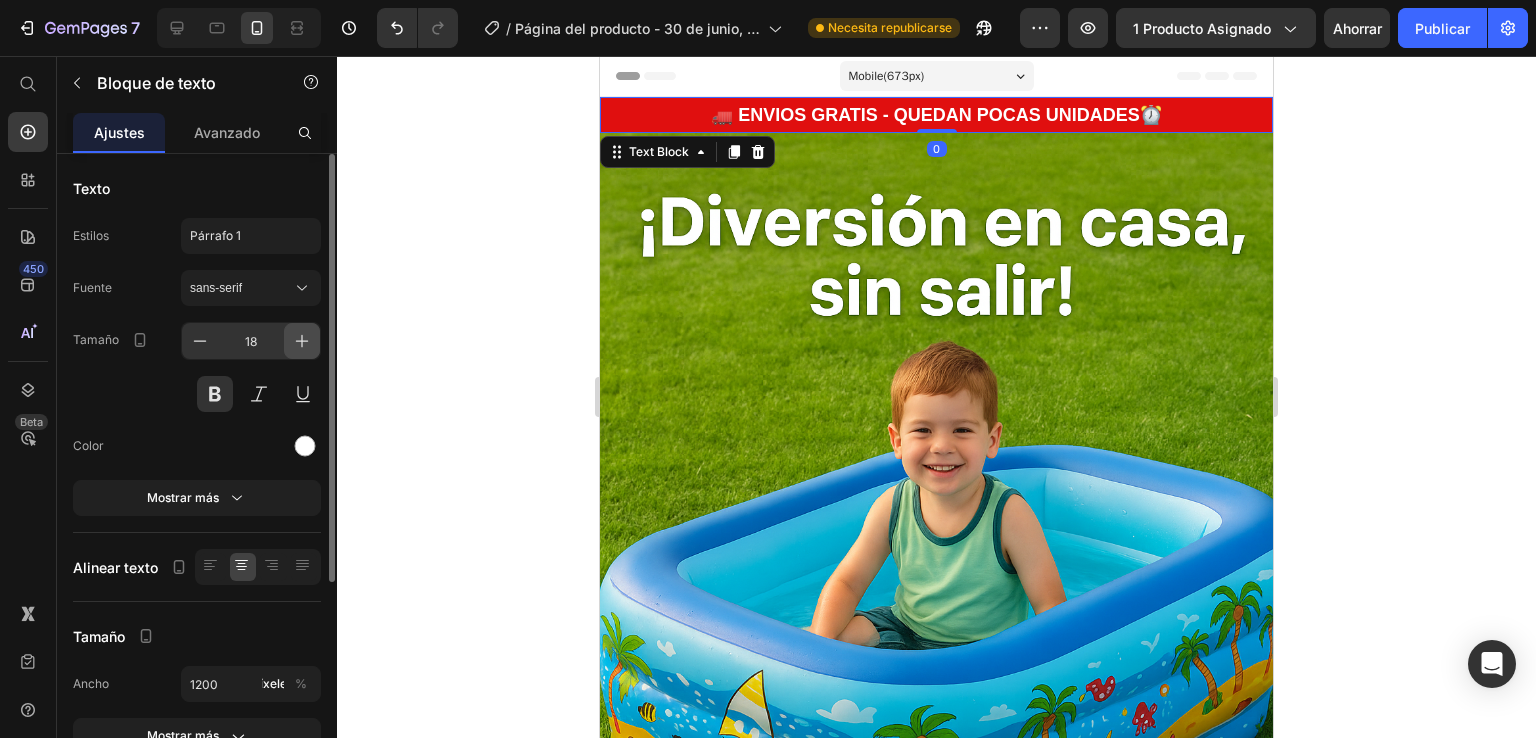 click at bounding box center (302, 341) 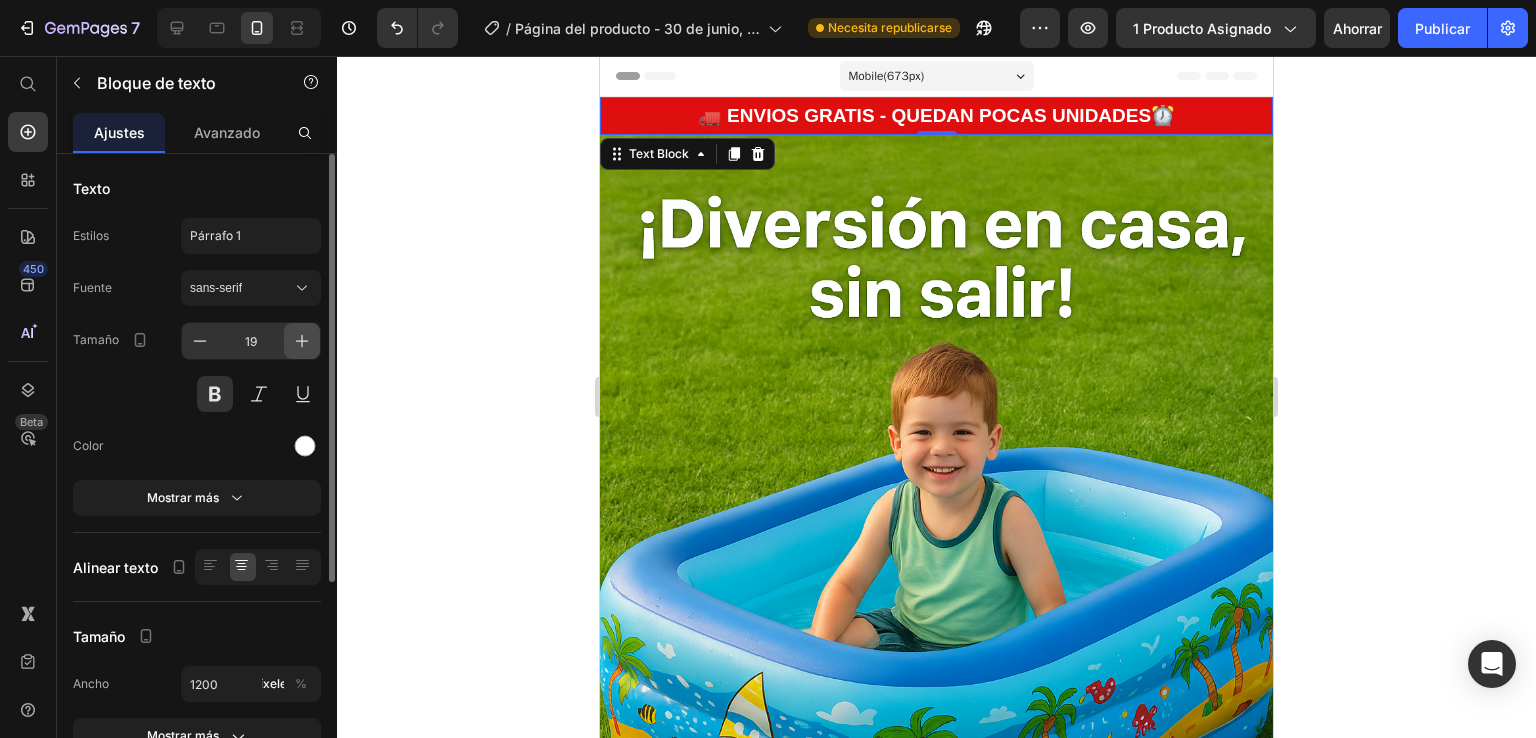 click at bounding box center (302, 341) 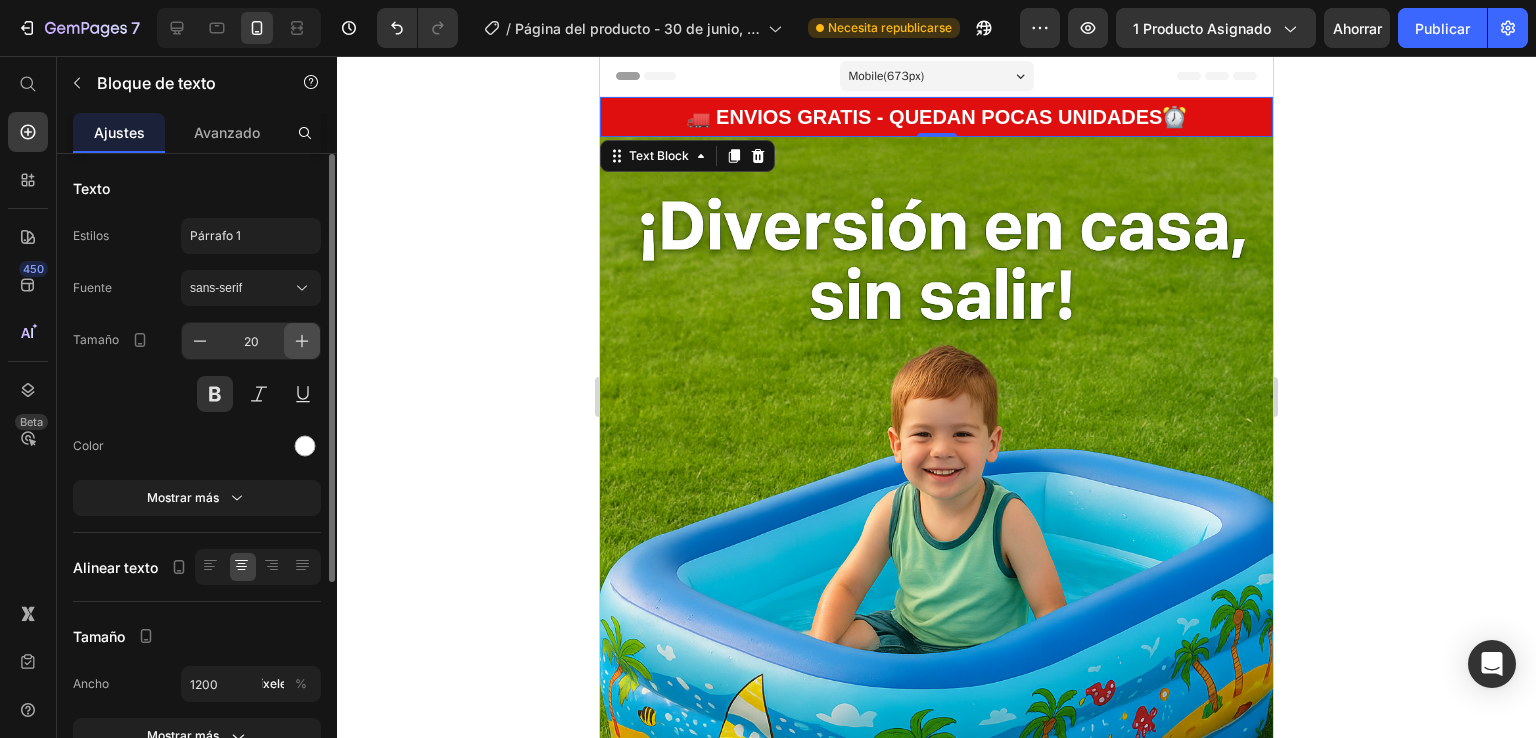 click at bounding box center (302, 341) 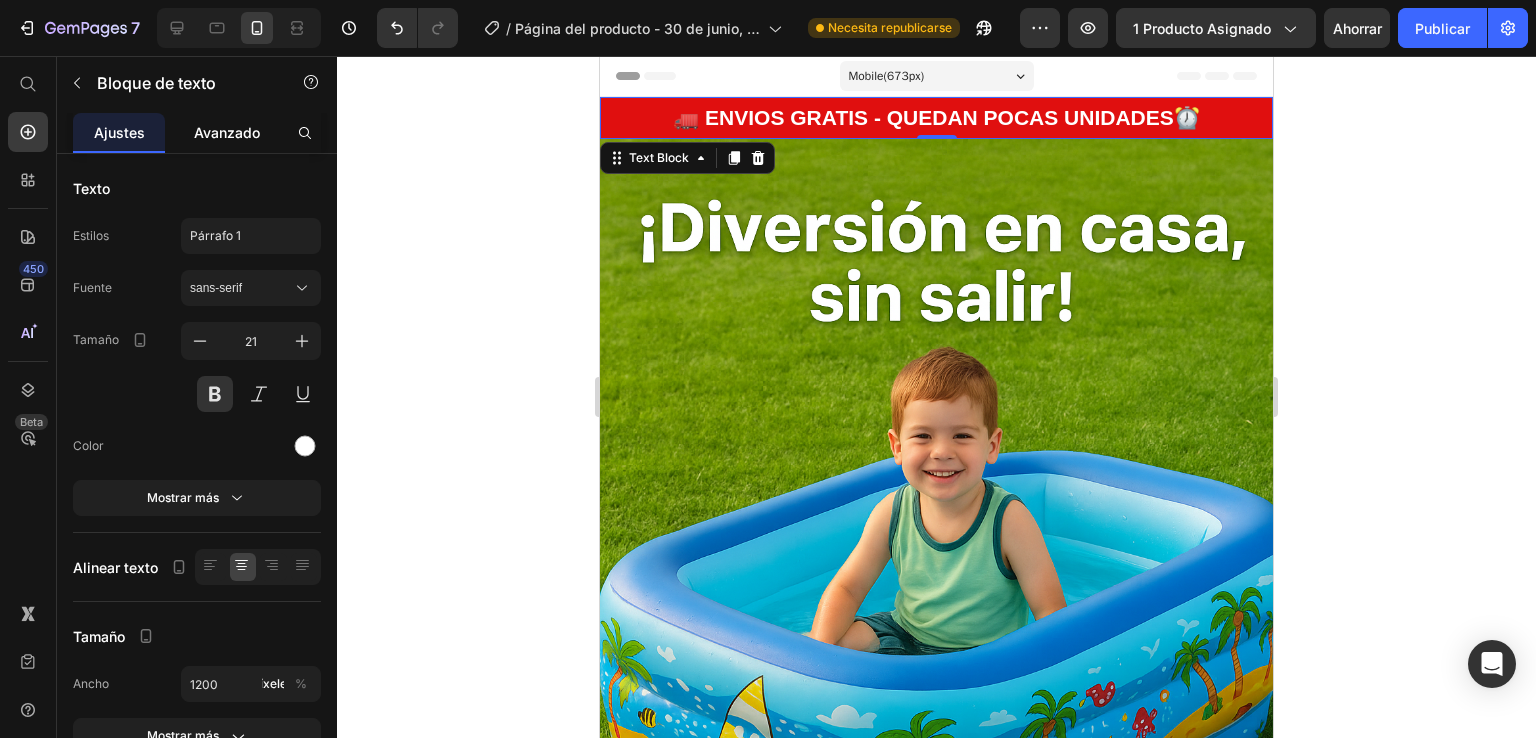 click on "Avanzado" at bounding box center (227, 132) 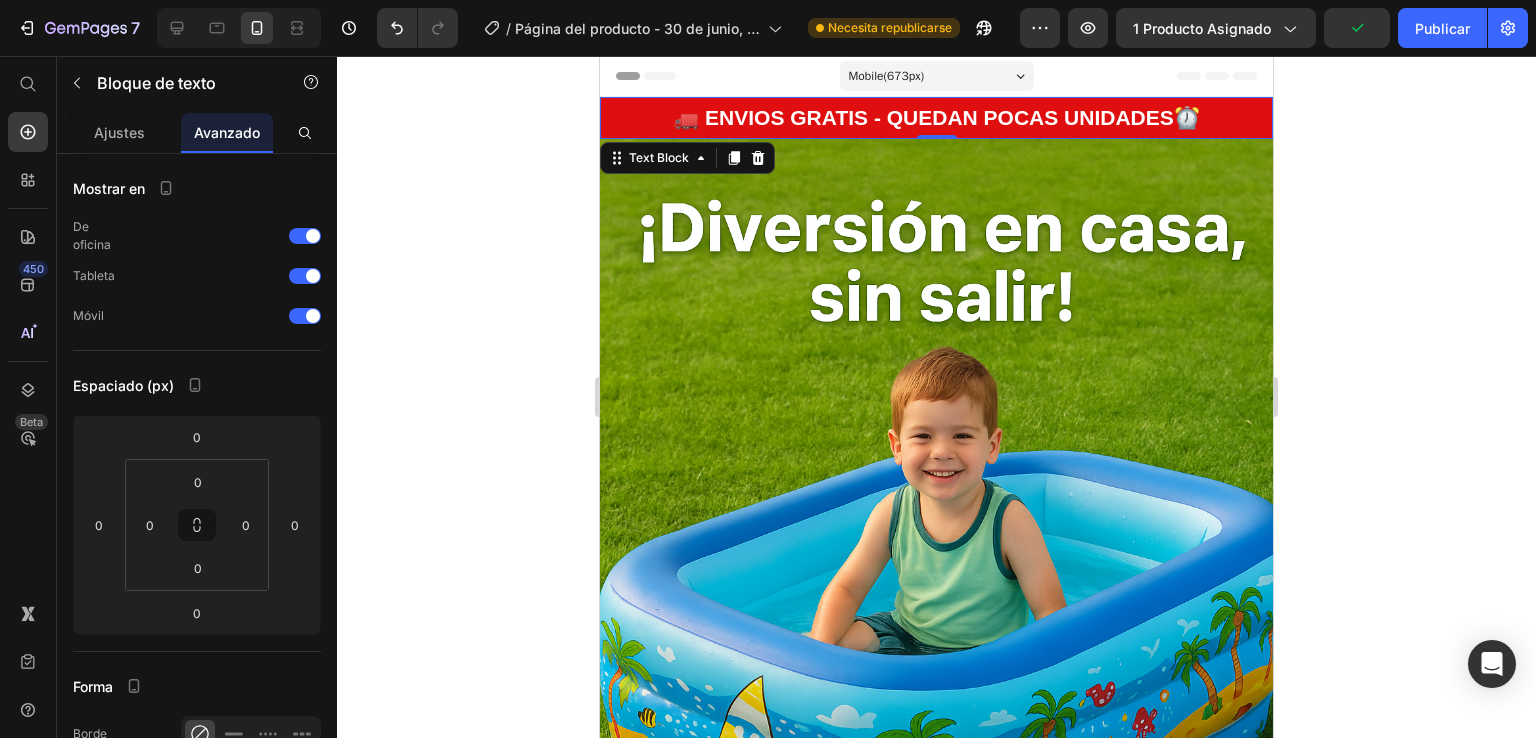 scroll, scrollTop: 640, scrollLeft: 0, axis: vertical 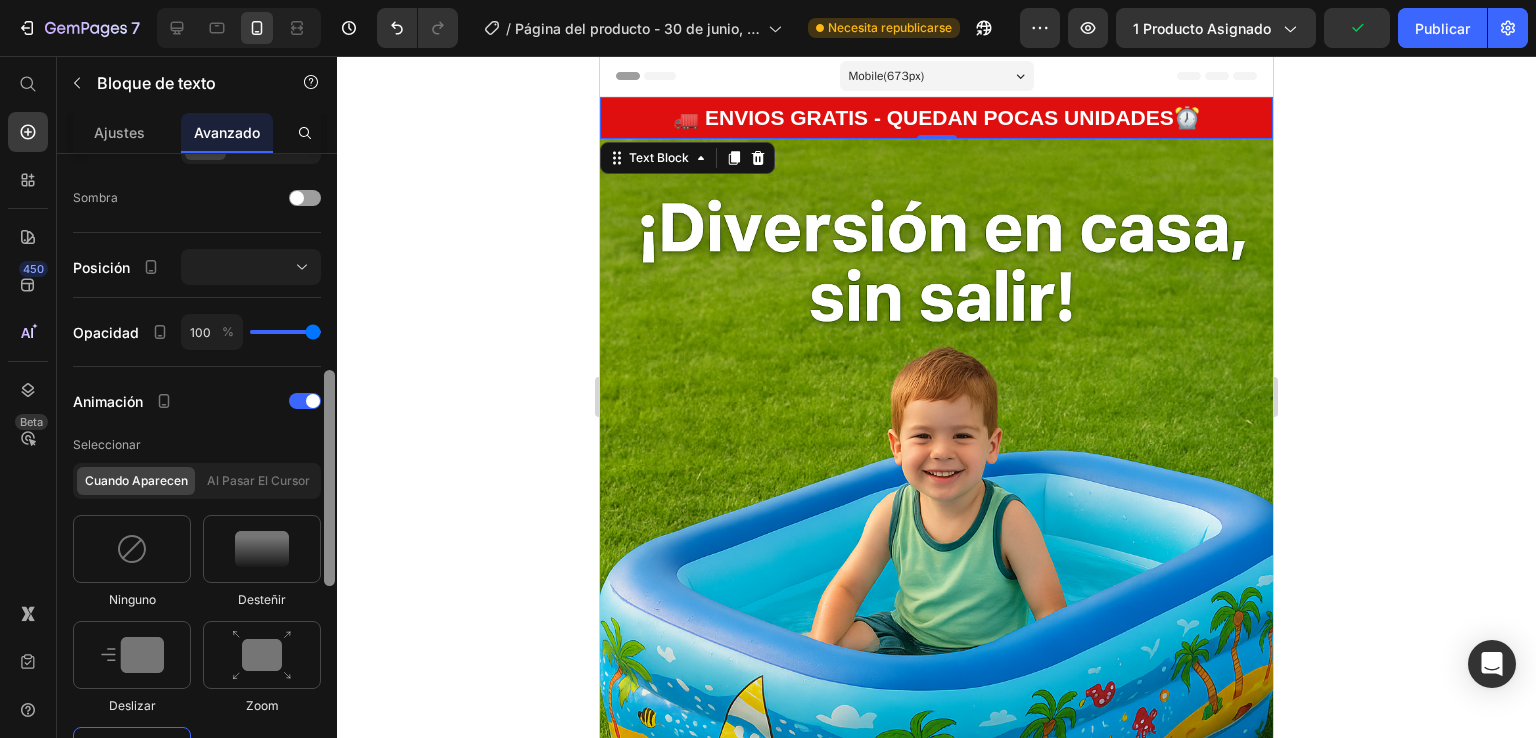 click at bounding box center (329, 474) 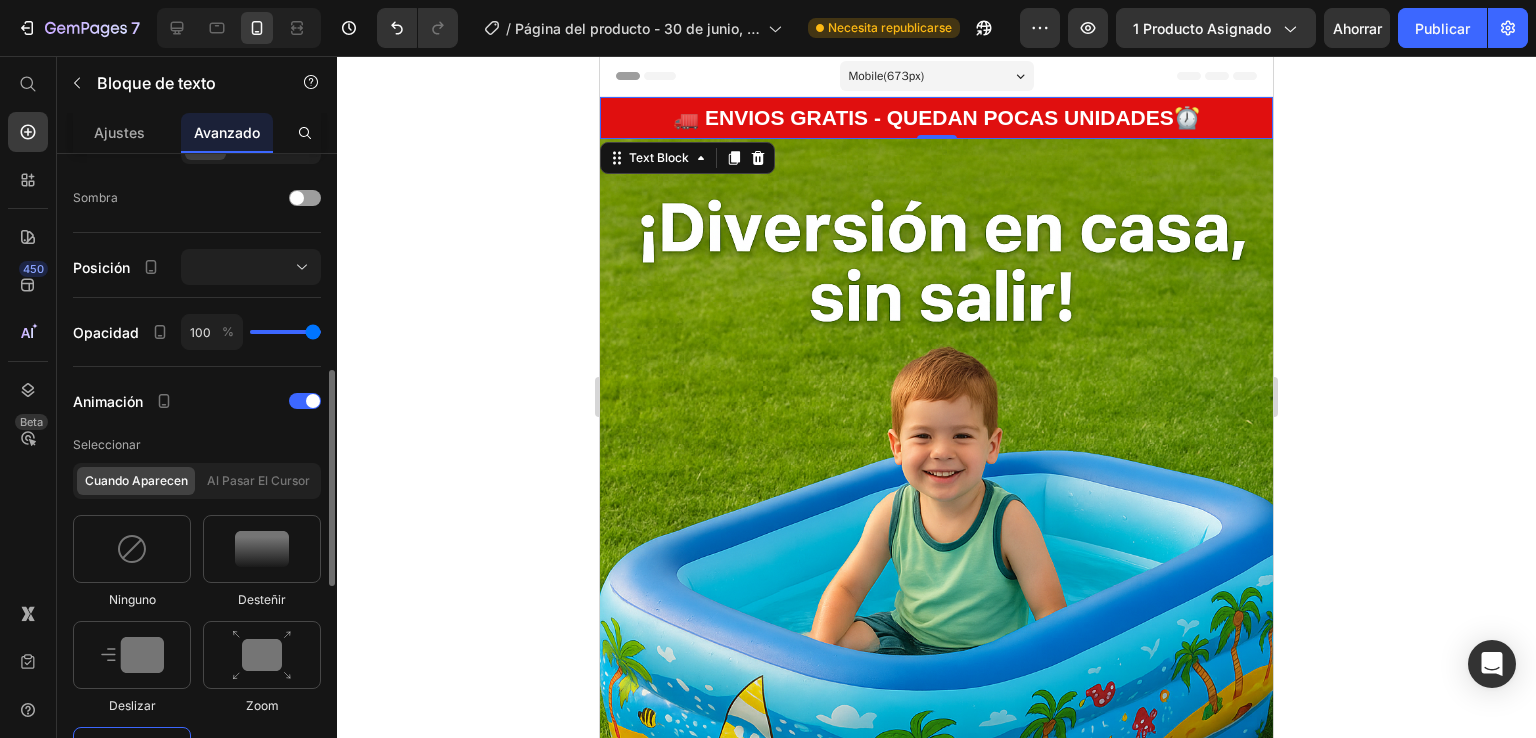 click at bounding box center (132, 761) 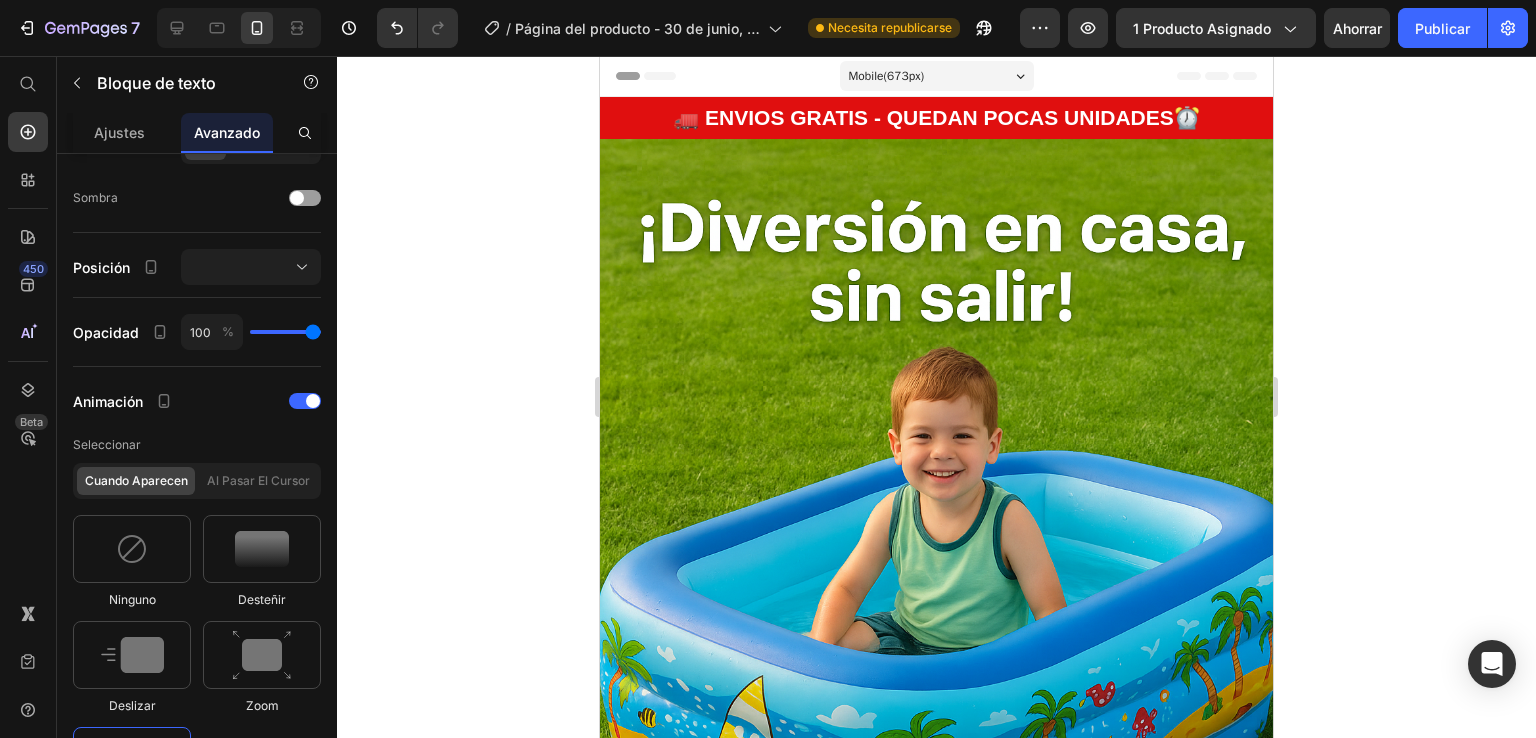 click on "🚛 ENVIOS GRATIS - QUEDAN POCAS UNIDADES⏰" at bounding box center [936, 118] 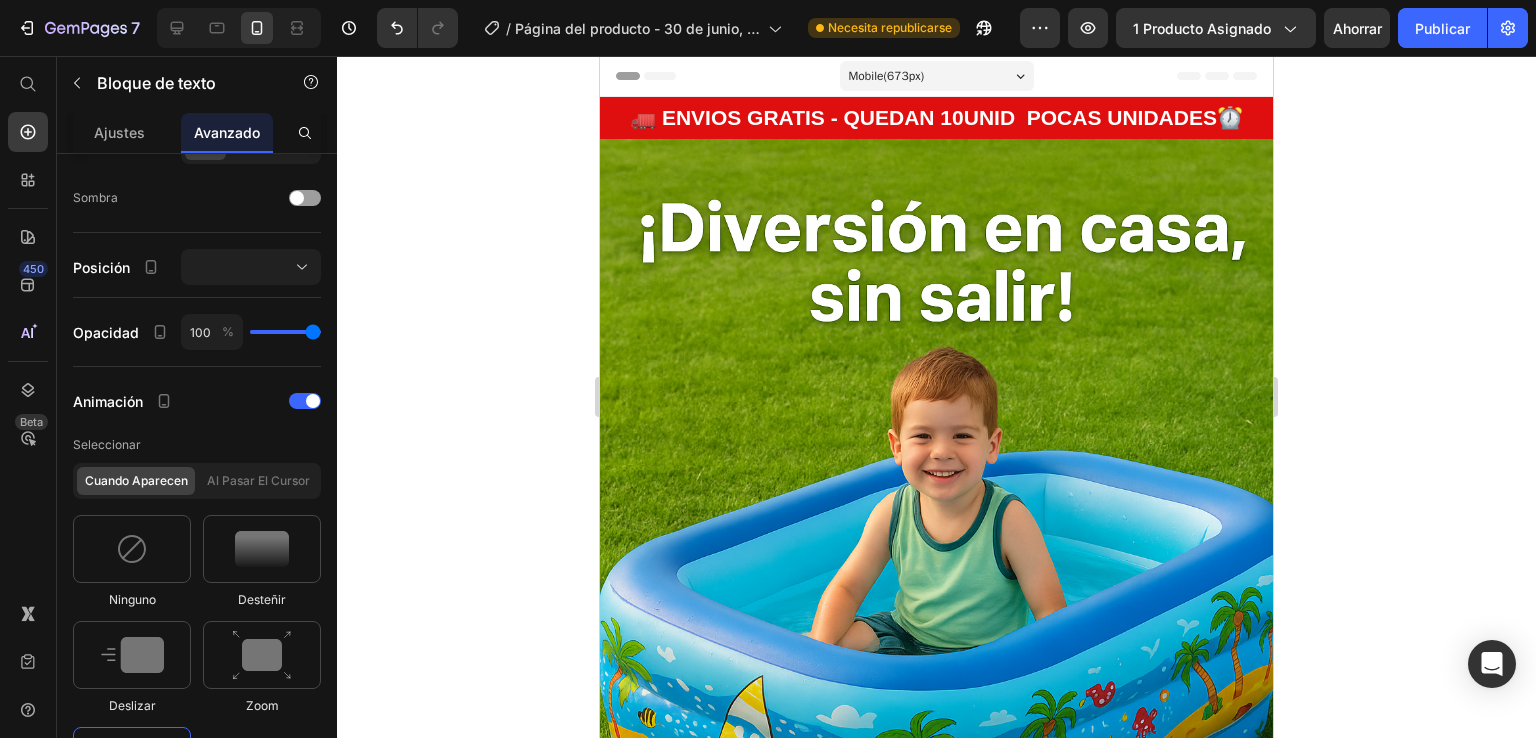 click on "🚛 ENVIOS GRATIS - QUEDAN 10UNID  POCAS UNIDADES⏰" at bounding box center (936, 118) 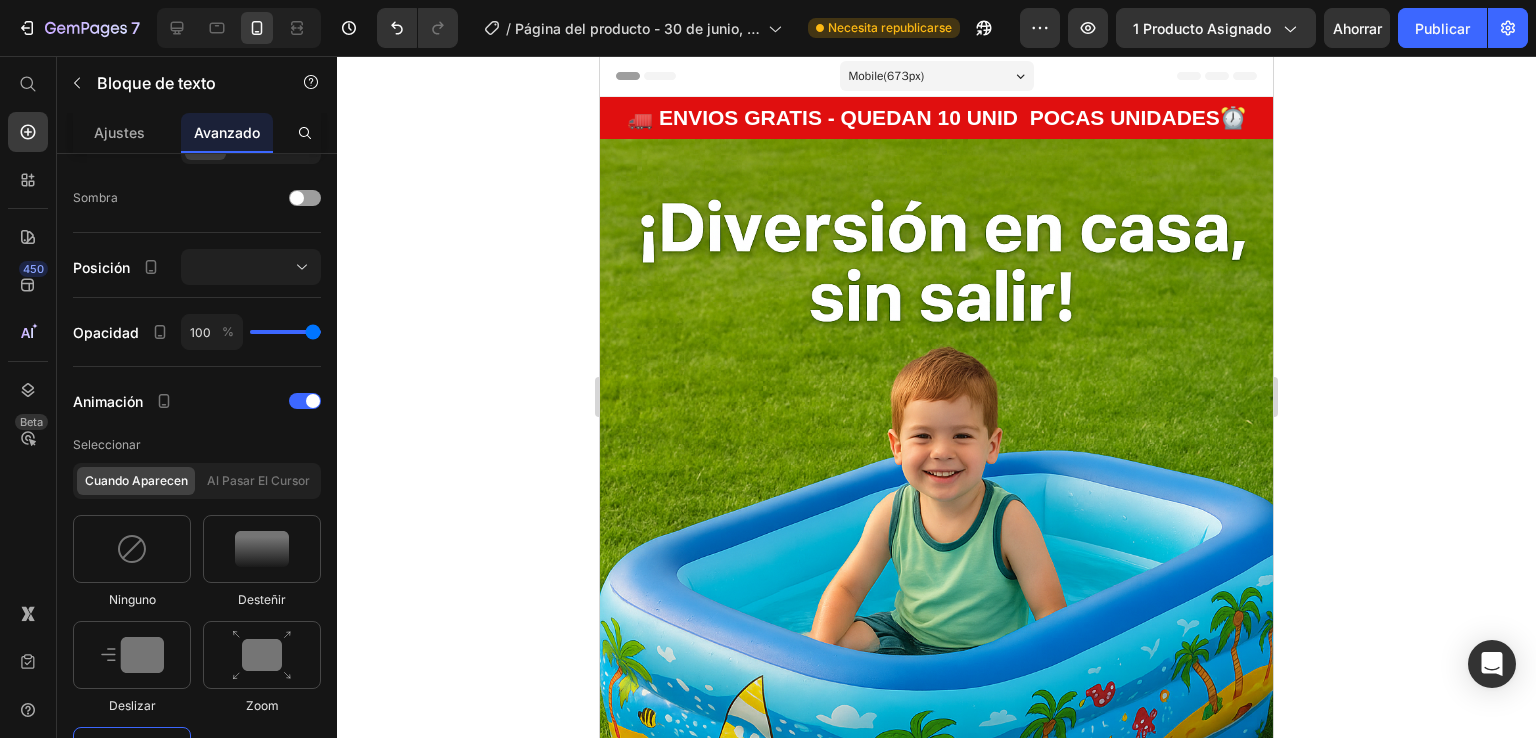click on "🚛 ENVIOS GRATIS - QUEDAN 10 UNID  POCAS UNIDADES⏰" at bounding box center [936, 118] 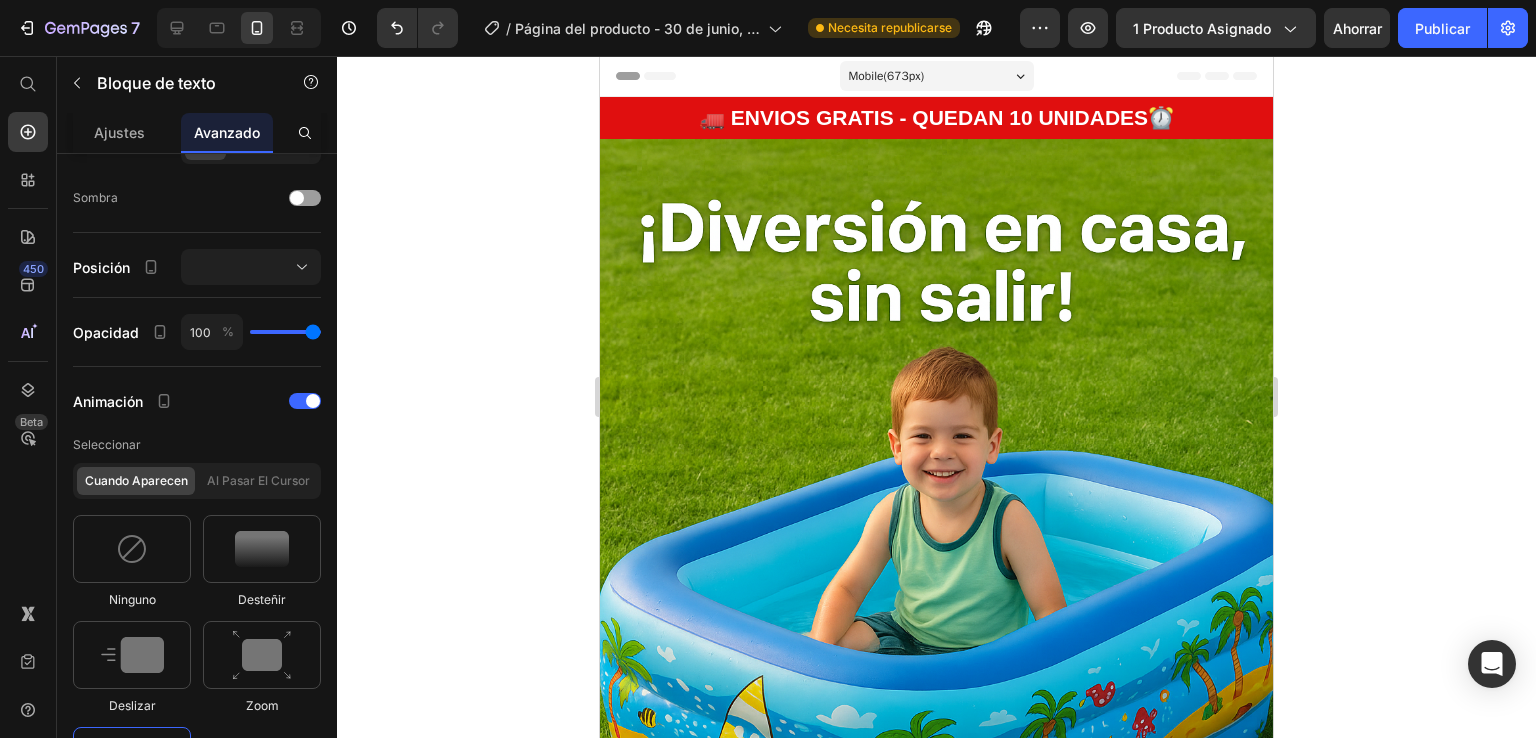 click on "🚛 ENVIOS GRATIS - QUEDAN 10 UNIDADES⏰" at bounding box center (936, 118) 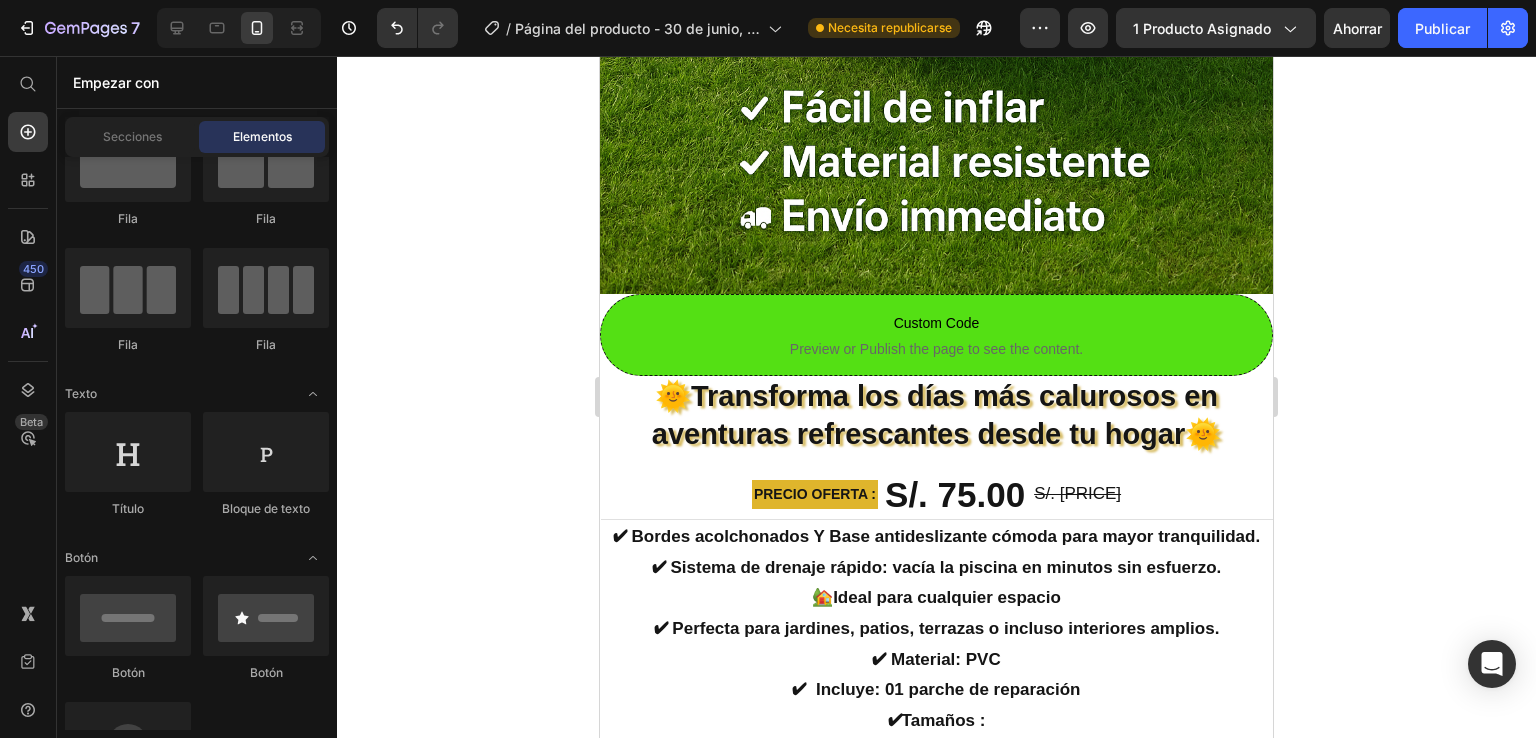 scroll, scrollTop: 987, scrollLeft: 0, axis: vertical 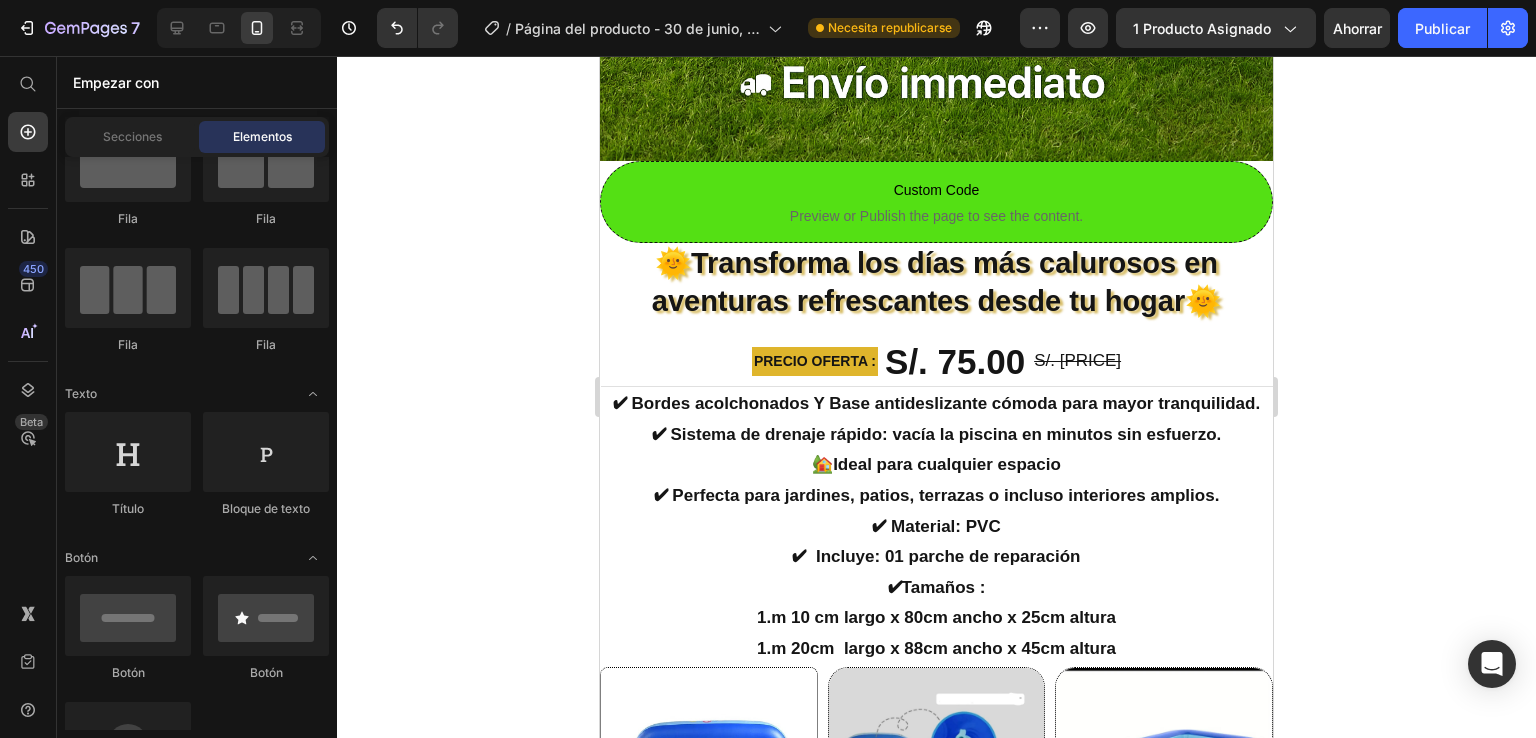 drag, startPoint x: 1264, startPoint y: 119, endPoint x: 1884, endPoint y: 308, distance: 648.1674 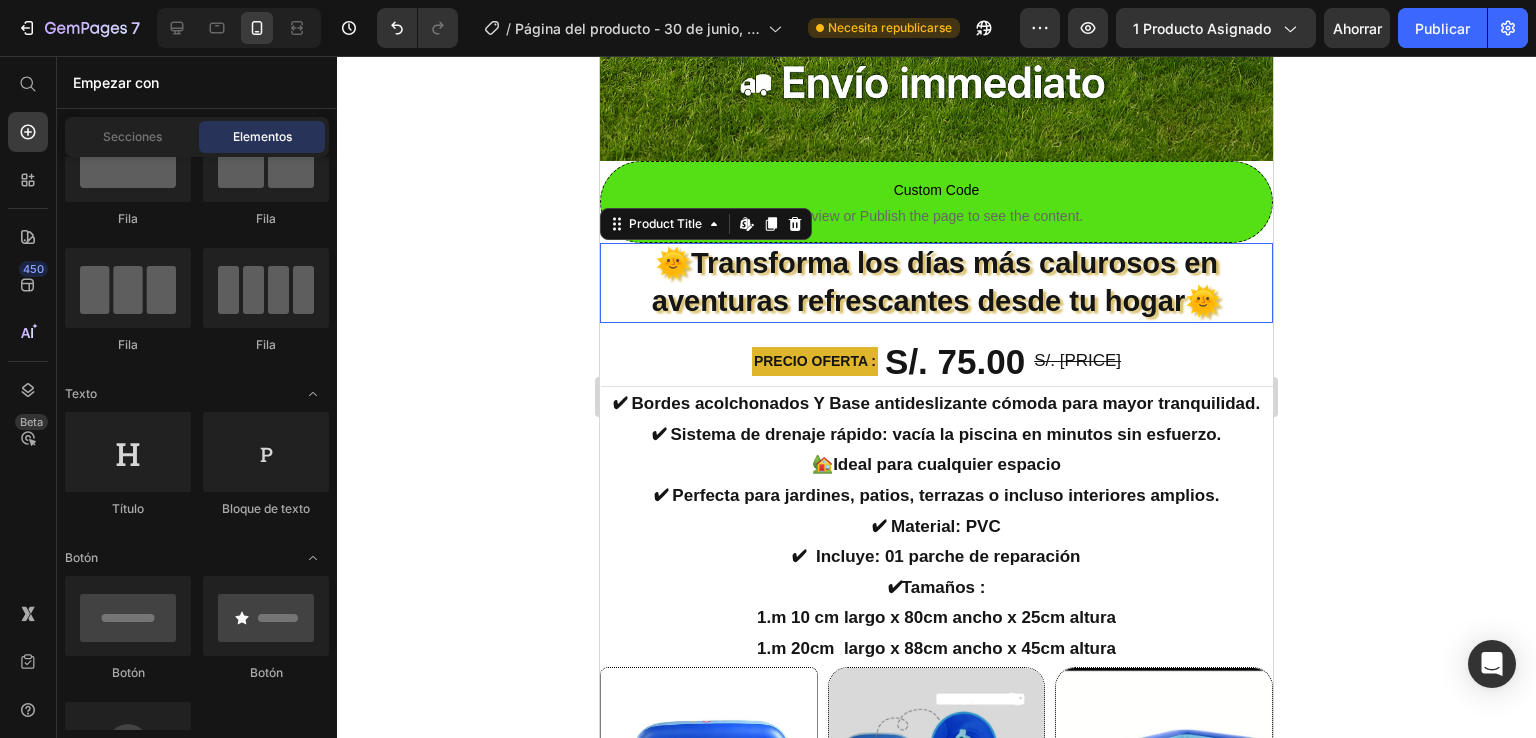 click on "🌞Transforma los días más calurosos en aventuras refrescantes desde tu hogar🌞" at bounding box center [936, 282] 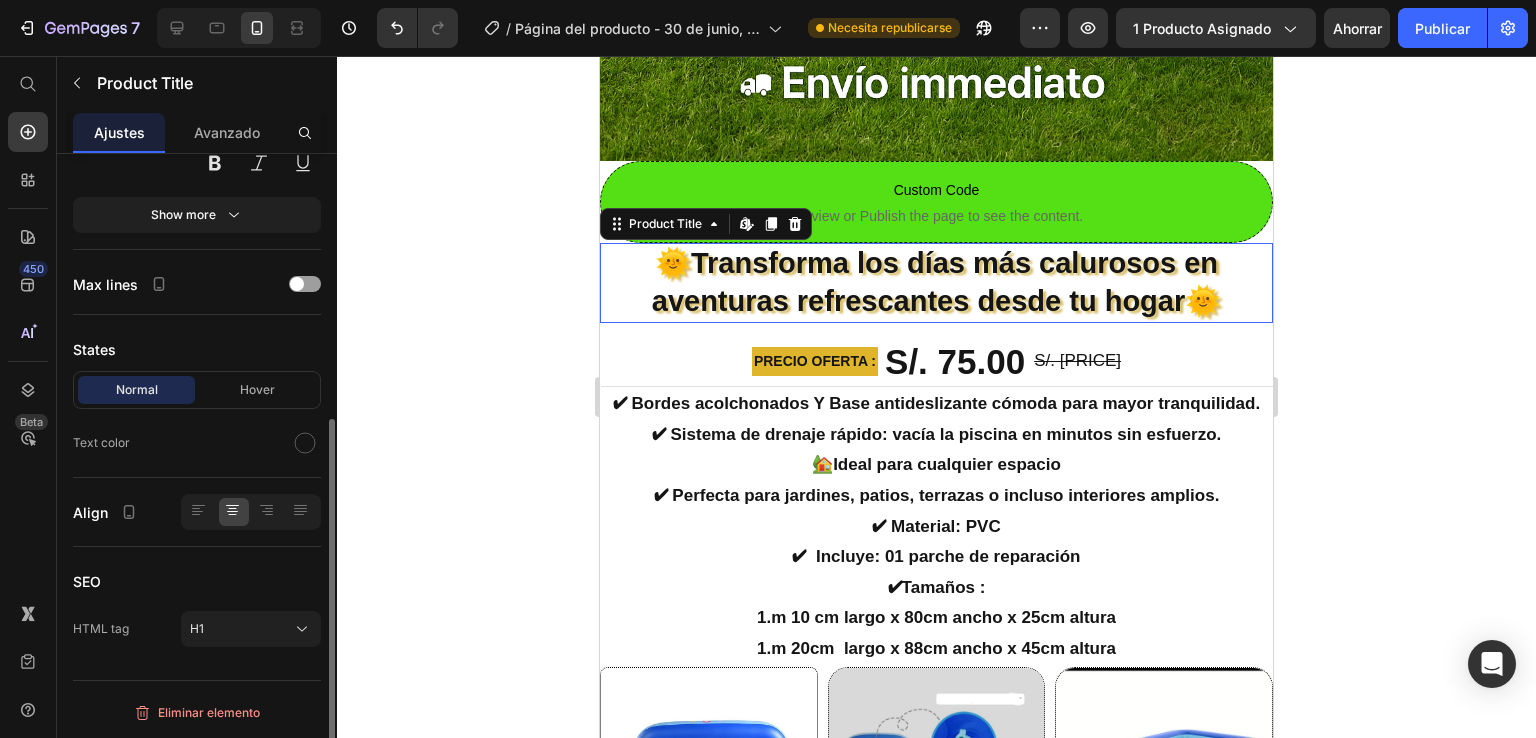 scroll, scrollTop: 0, scrollLeft: 0, axis: both 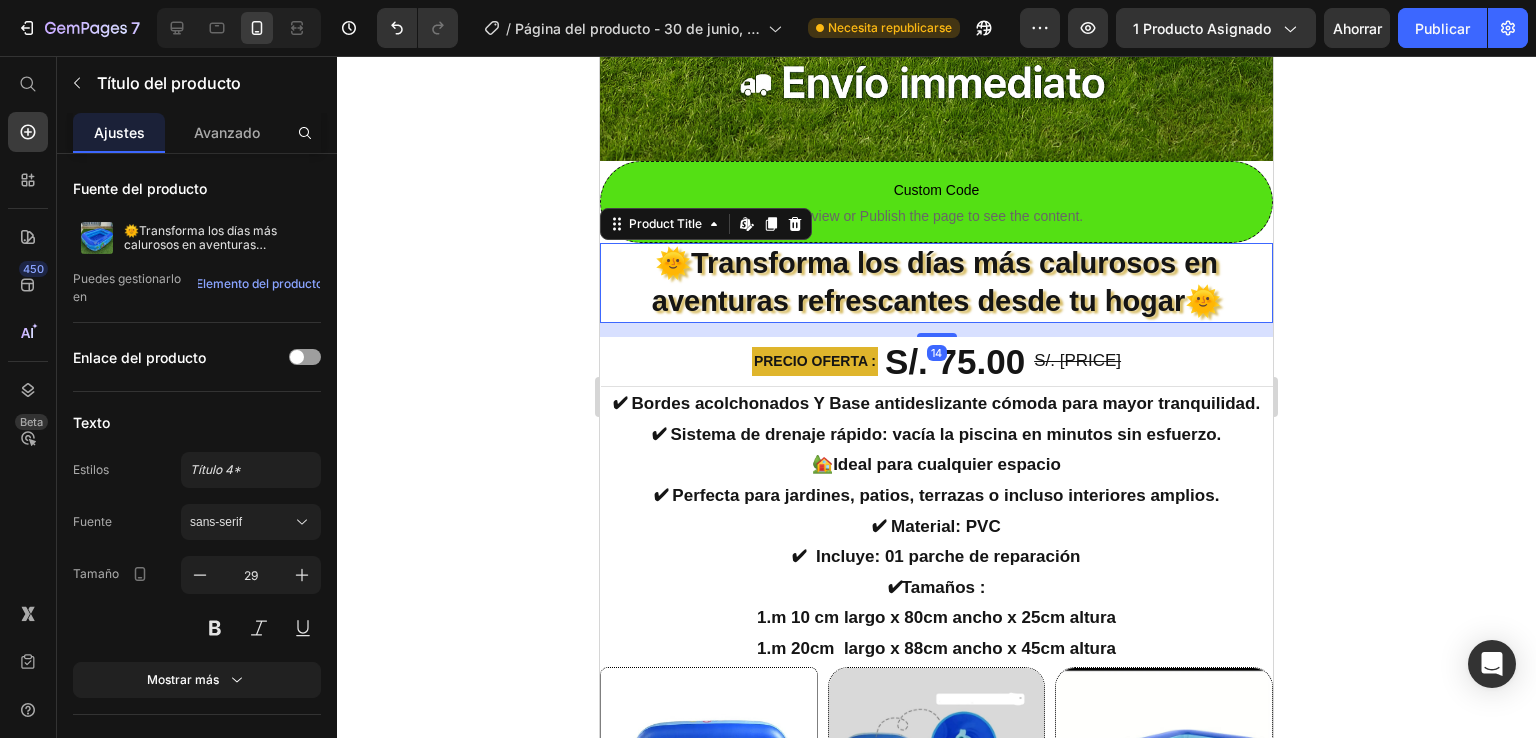 click on "🌞Transforma los días más calurosos en aventuras refrescantes desde tu hogar🌞" at bounding box center (936, 282) 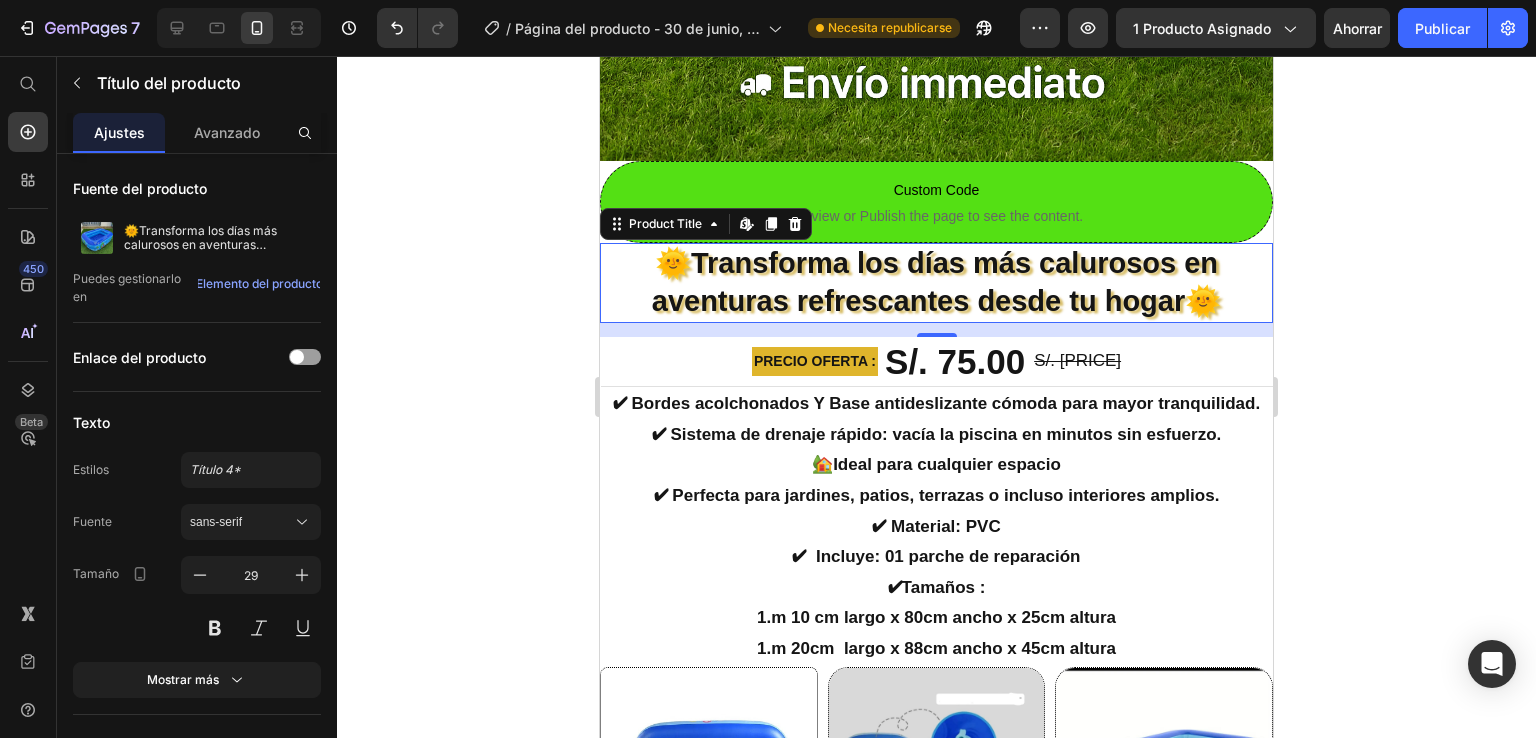 click on "🌞Transforma los días más calurosos en aventuras refrescantes desde tu hogar🌞" at bounding box center (936, 282) 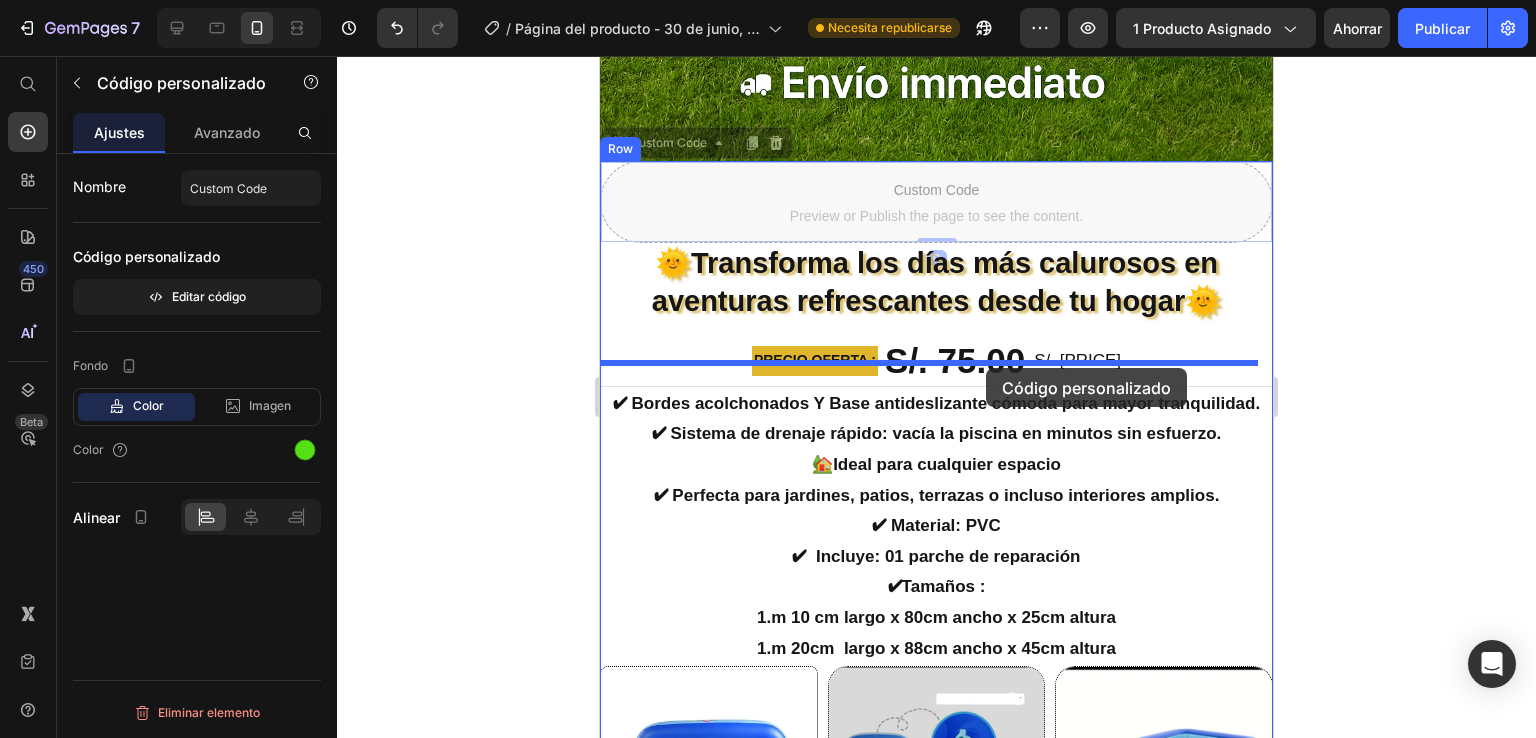 drag, startPoint x: 1127, startPoint y: 173, endPoint x: 986, endPoint y: 368, distance: 240.63666 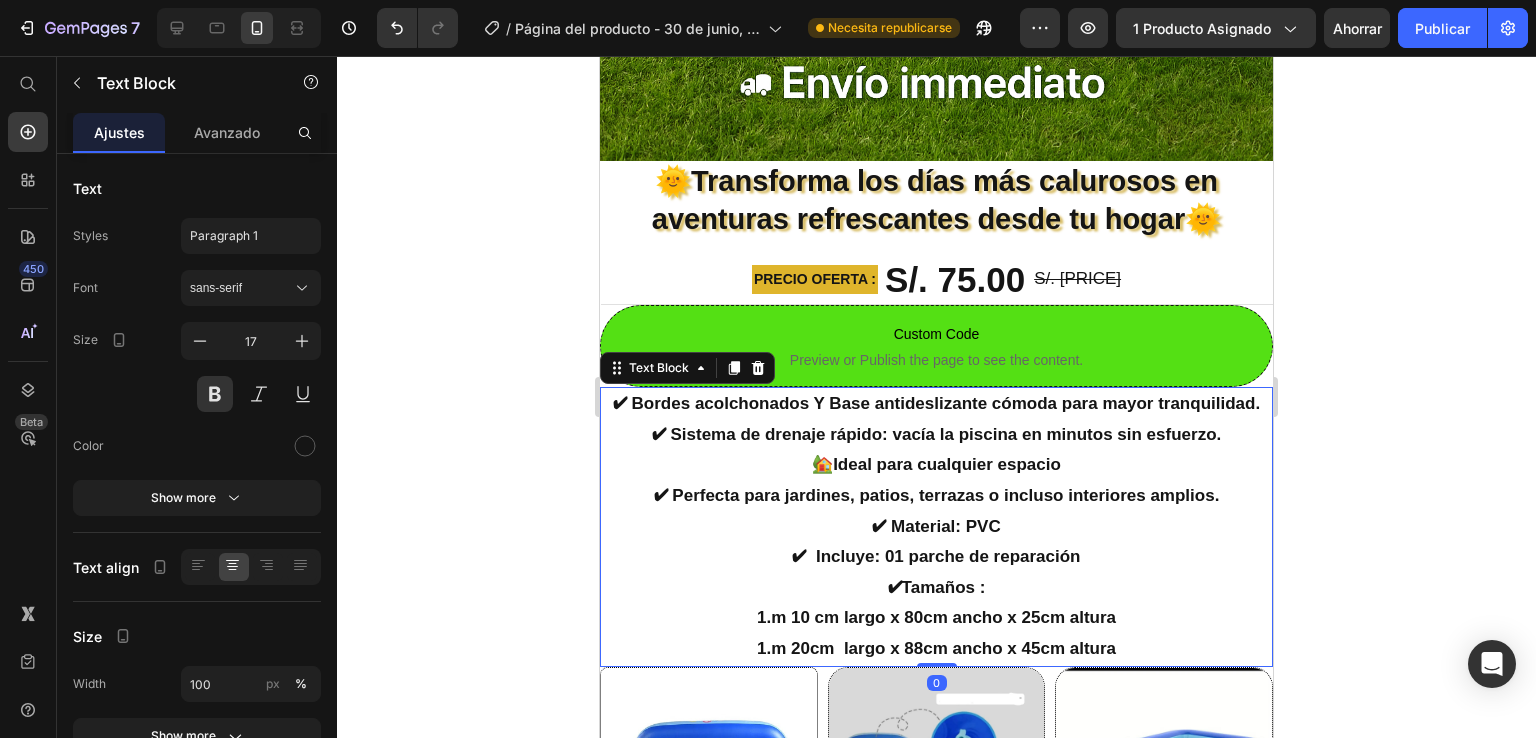 click on "✔ Bordes acolchonados Y Base antideslizante cómoda para mayor tranquilidad." at bounding box center (936, 404) 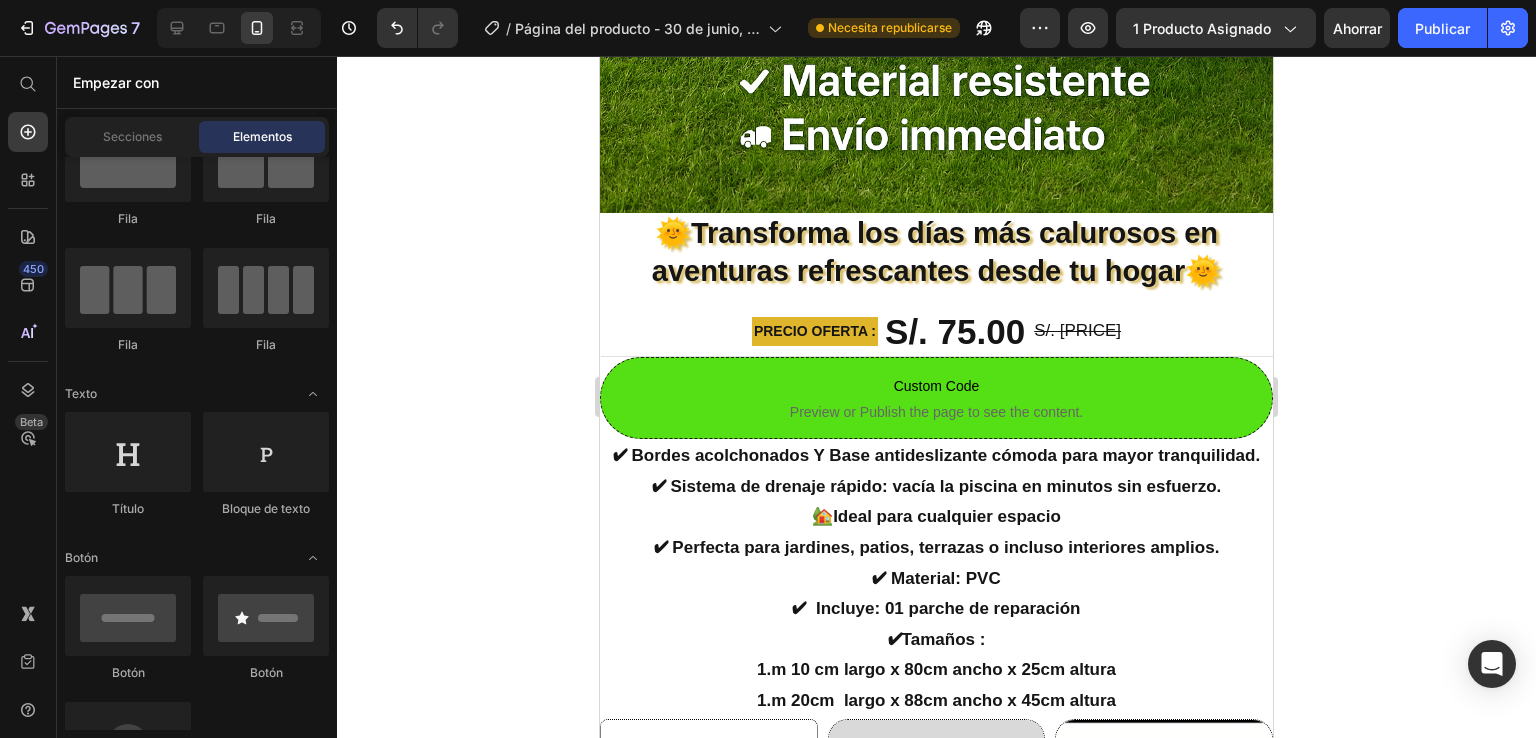 scroll, scrollTop: 1036, scrollLeft: 0, axis: vertical 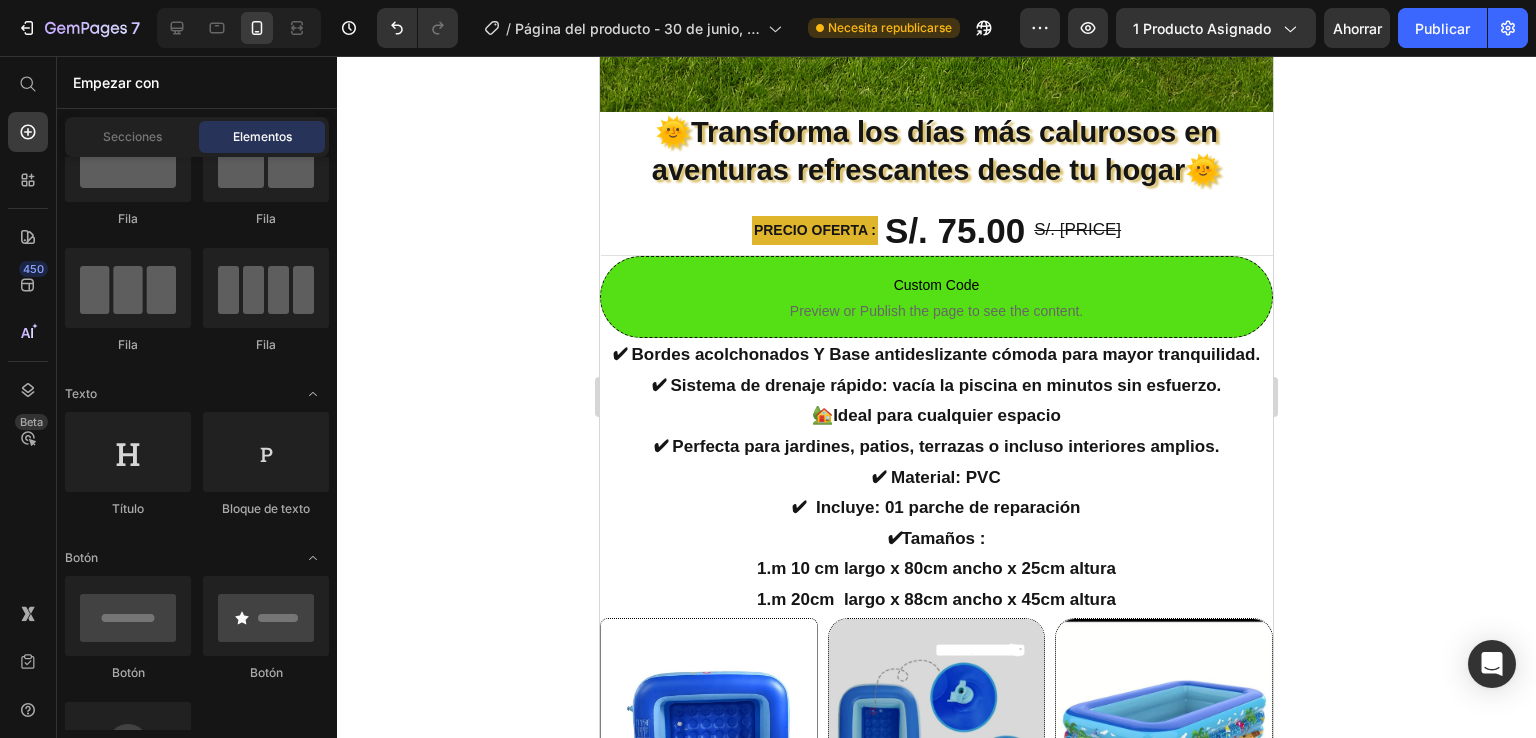 drag, startPoint x: 1266, startPoint y: 245, endPoint x: 1888, endPoint y: 309, distance: 625.28394 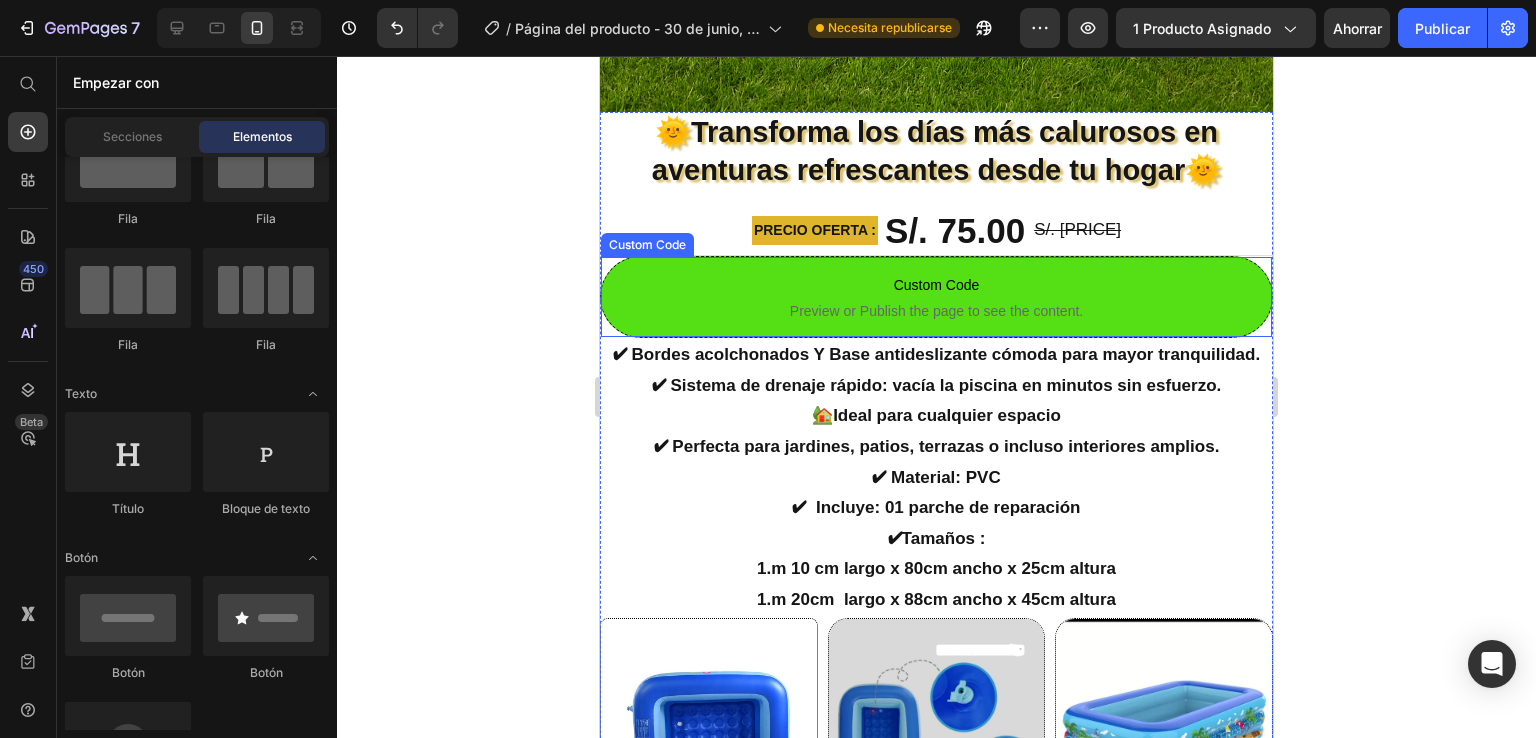 click on "Custom Code
Preview or Publish the page to see the content." at bounding box center (936, 297) 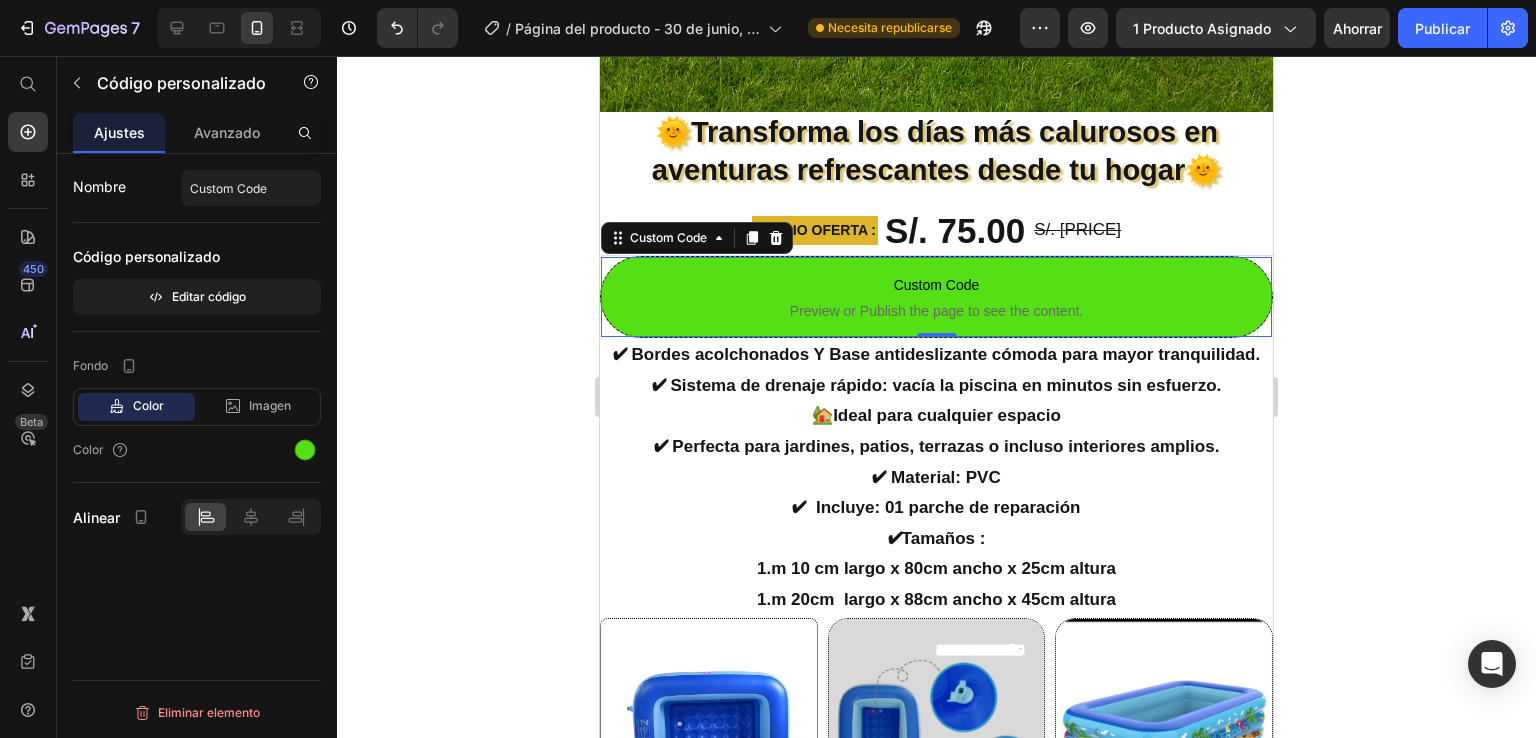 click on "Custom Code" at bounding box center [936, 285] 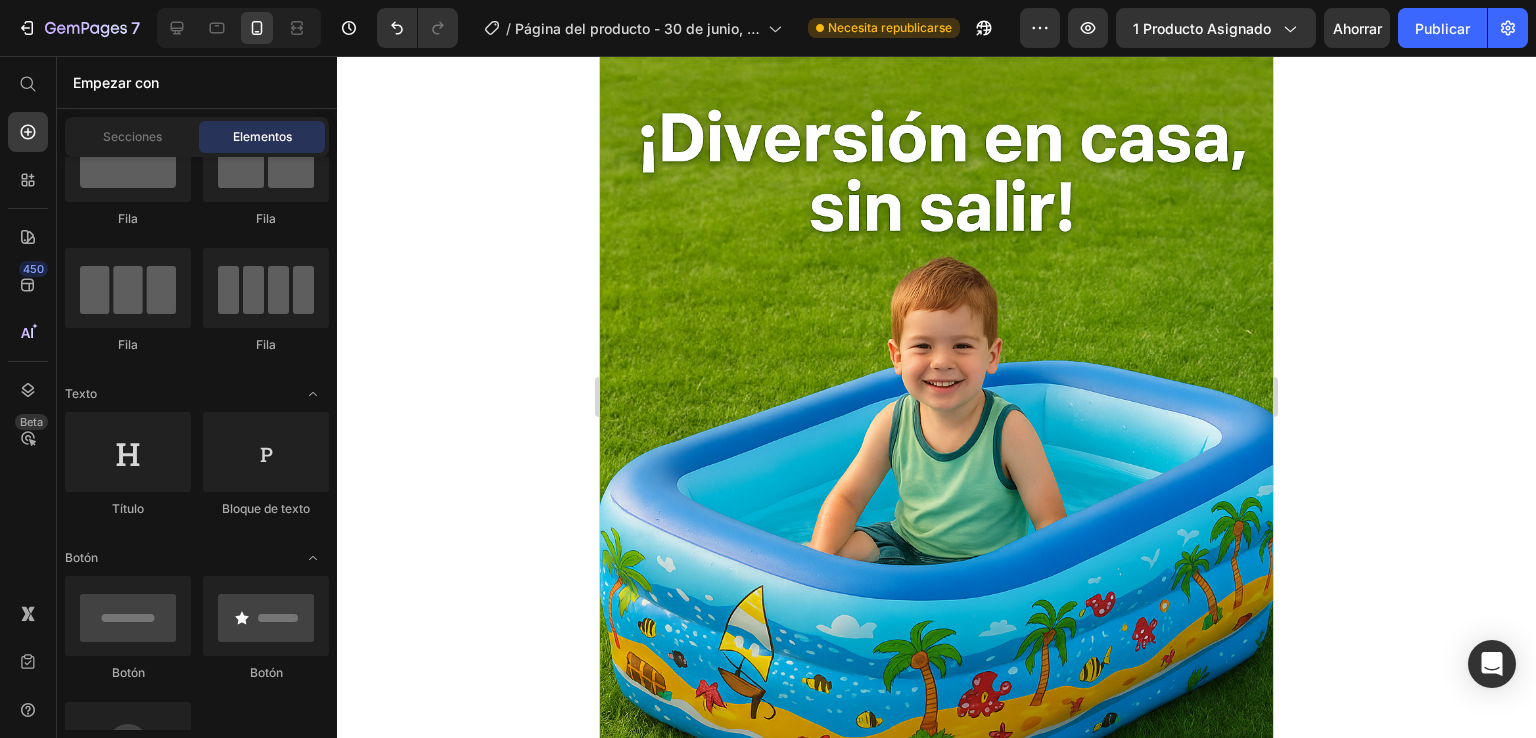 scroll, scrollTop: 0, scrollLeft: 0, axis: both 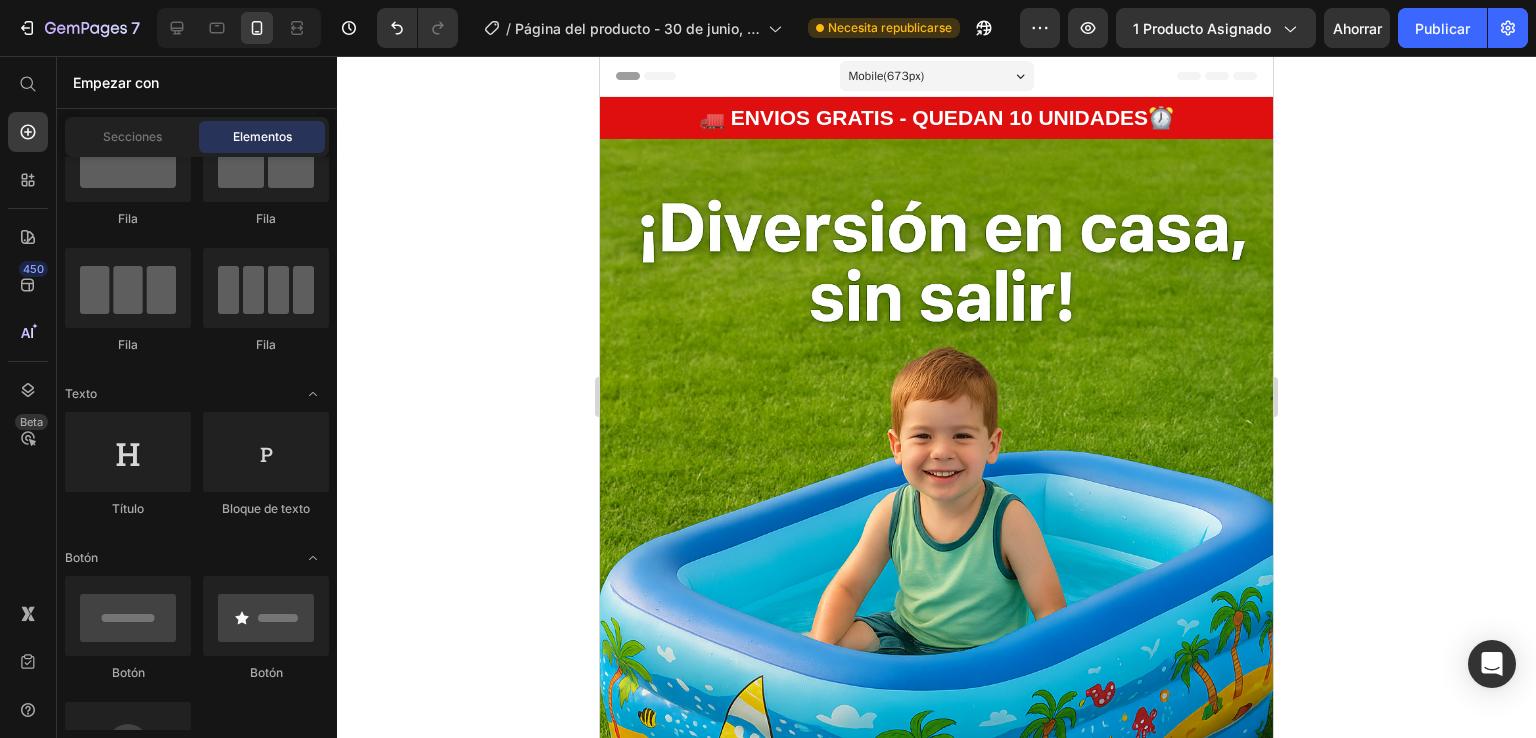 drag, startPoint x: 1261, startPoint y: 252, endPoint x: 1872, endPoint y: 157, distance: 618.3413 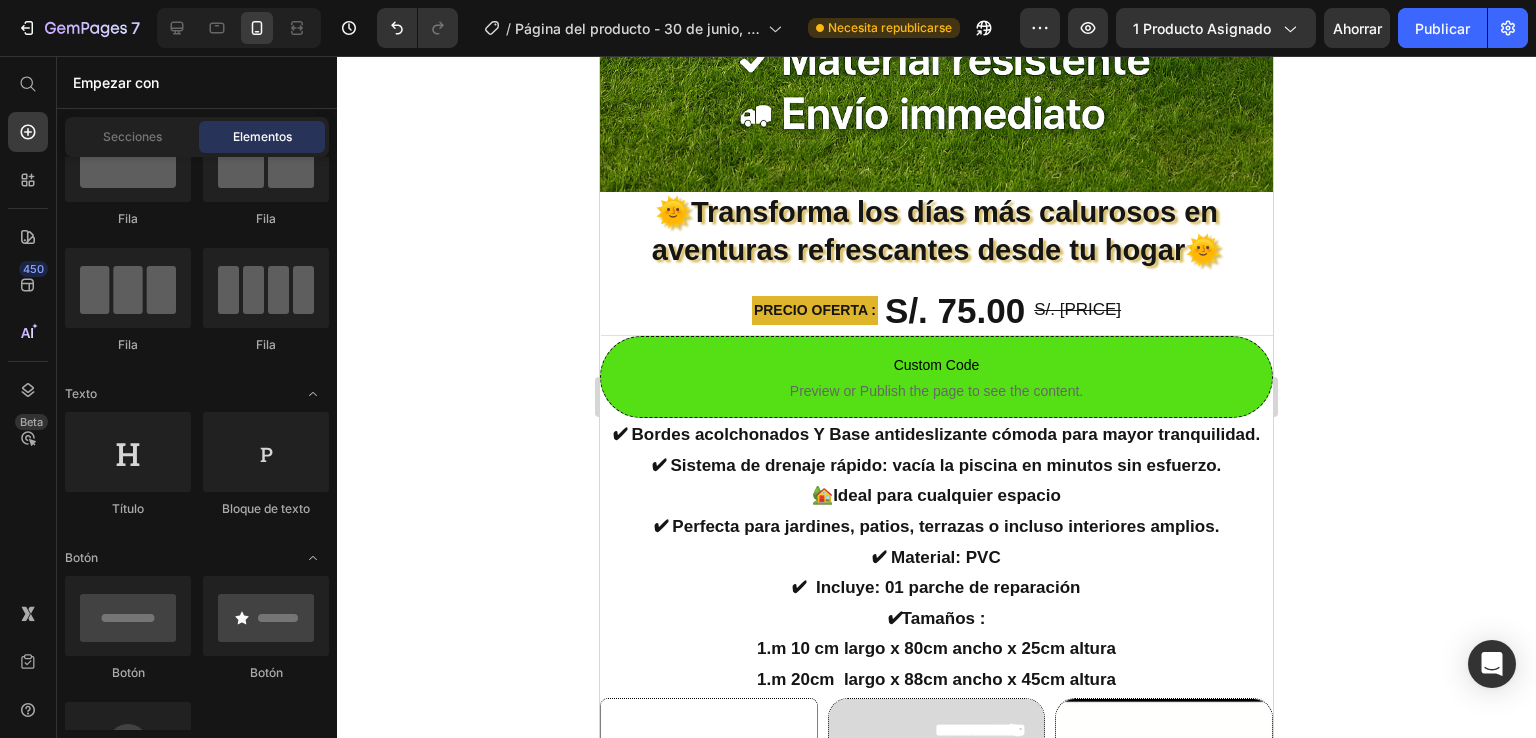 scroll, scrollTop: 936, scrollLeft: 0, axis: vertical 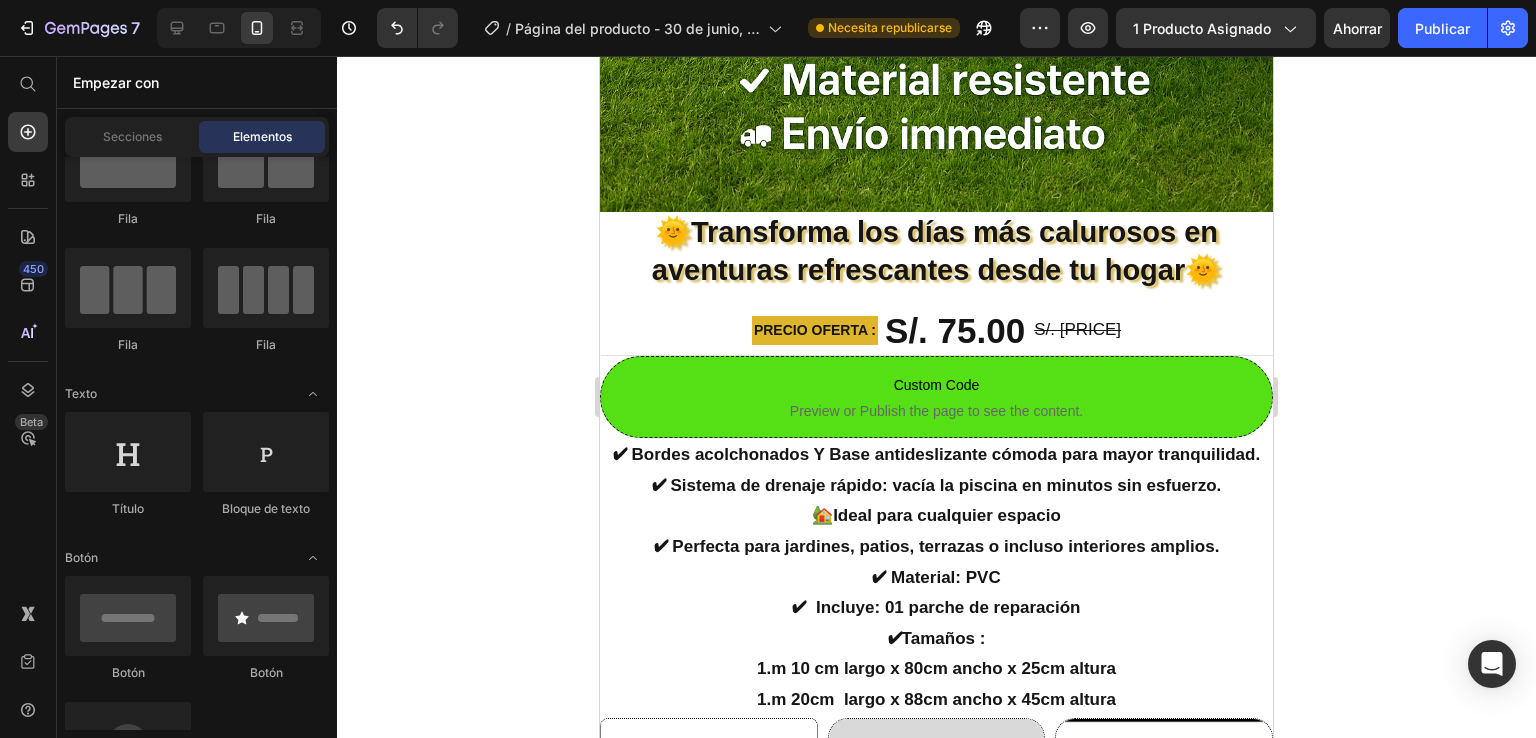 drag, startPoint x: 1263, startPoint y: 105, endPoint x: 1893, endPoint y: 280, distance: 653.85394 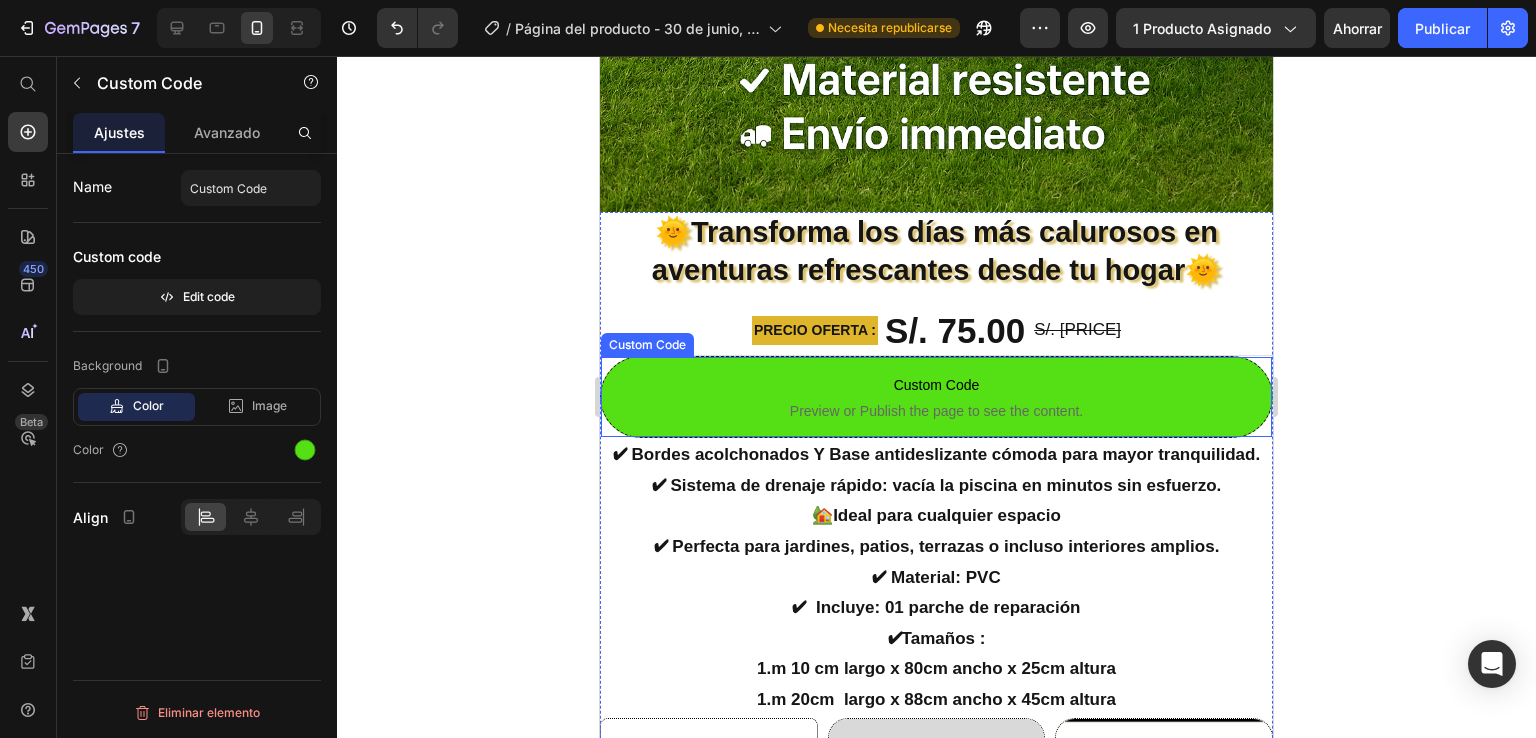 click on "Preview or Publish the page to see the content." at bounding box center [936, 411] 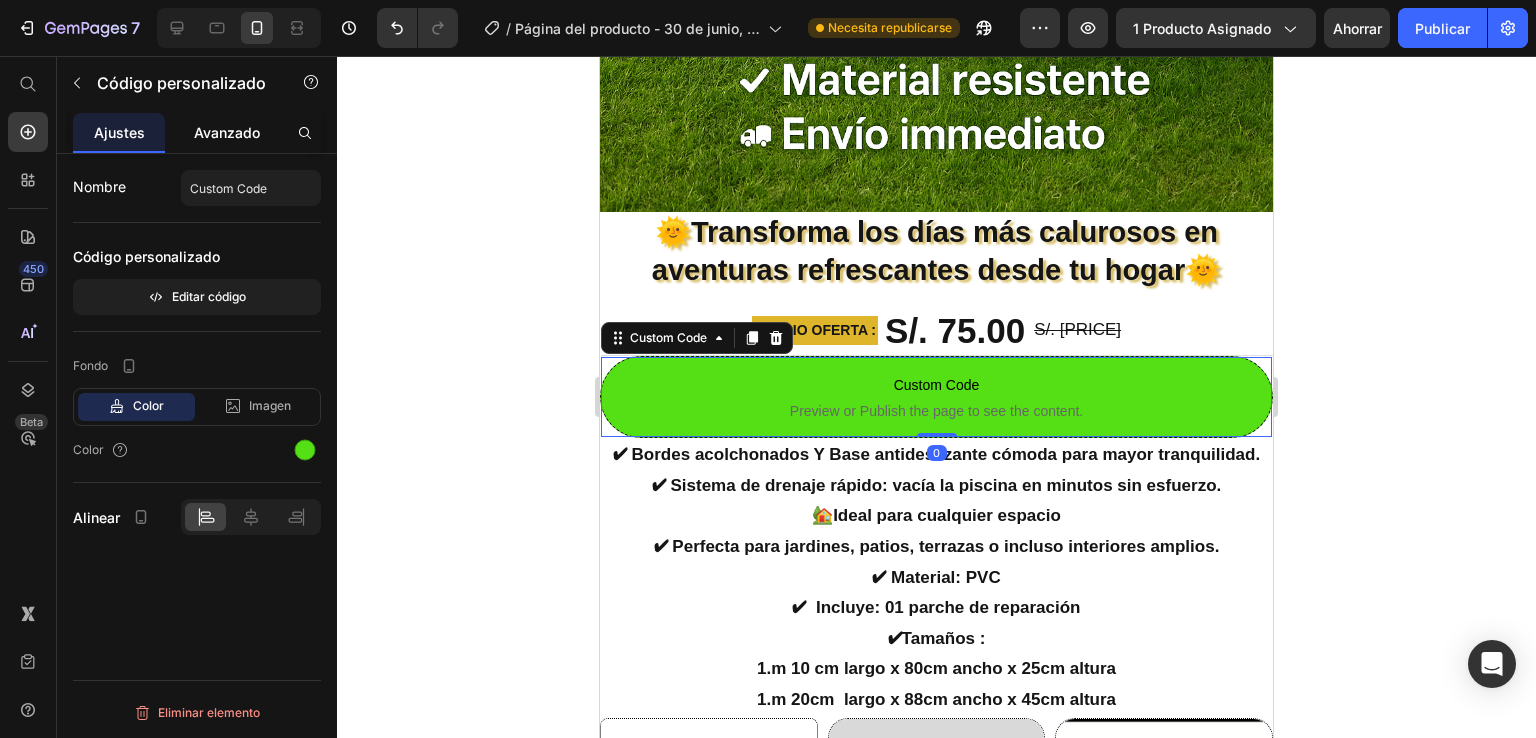 click on "Avanzado" 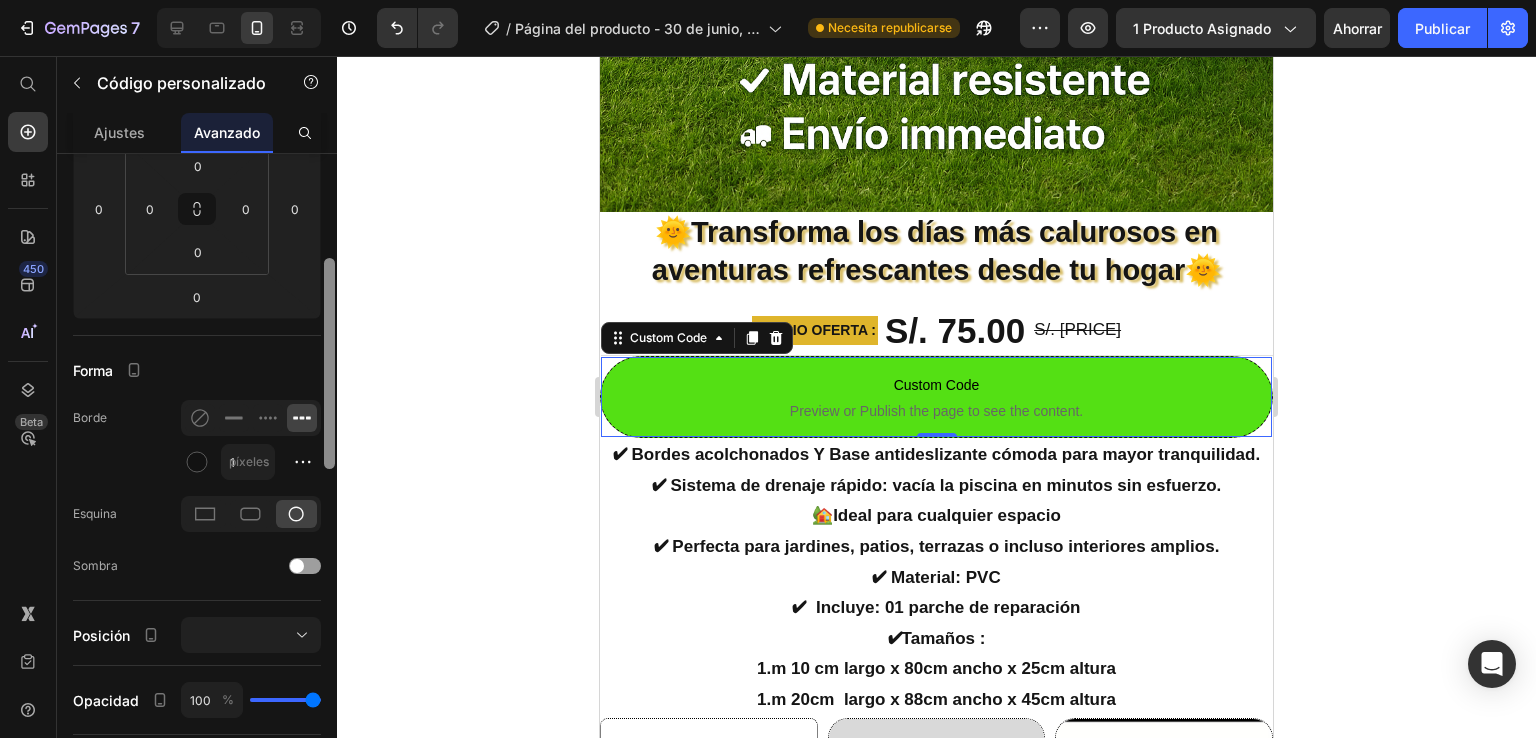 drag, startPoint x: 329, startPoint y: 346, endPoint x: 397, endPoint y: 345, distance: 68.007355 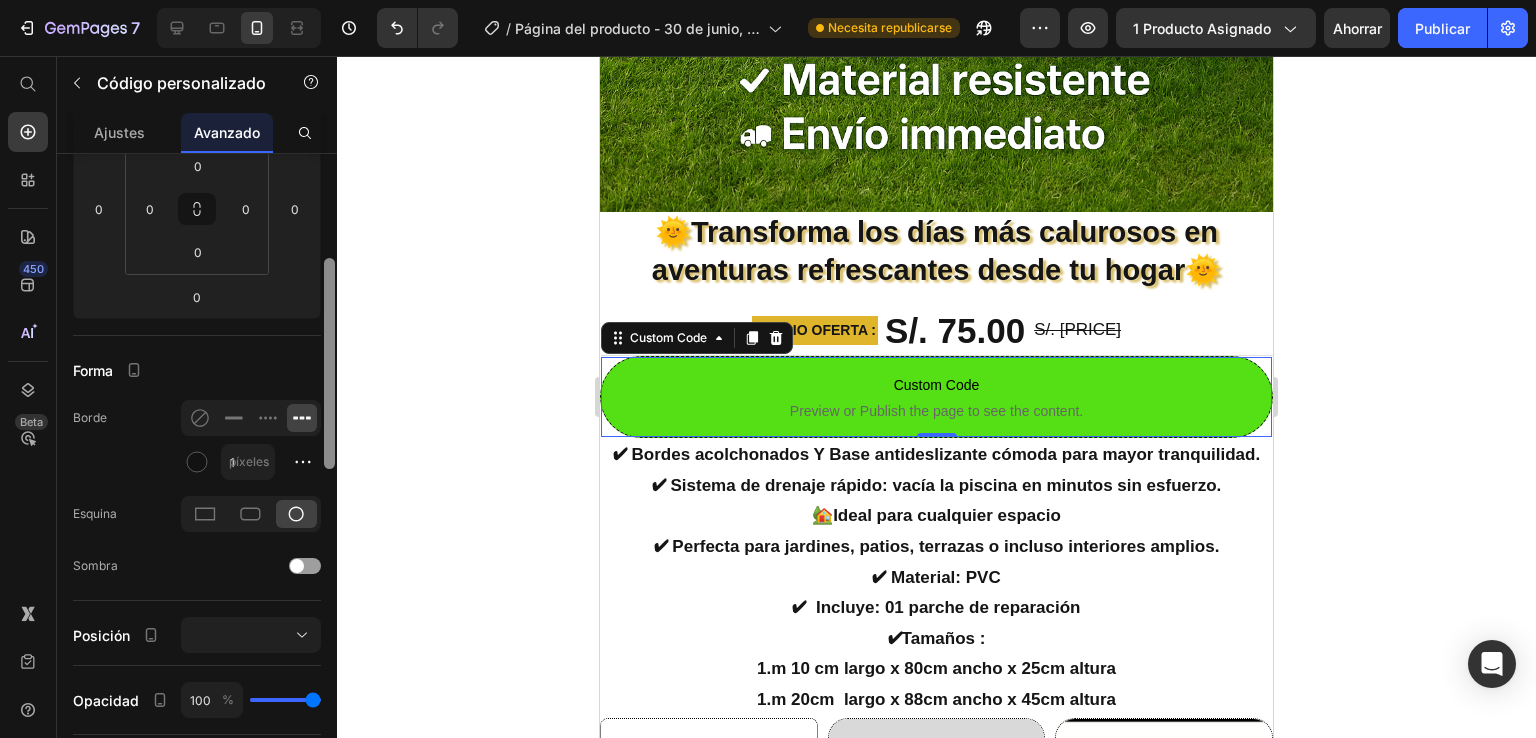 click on "7 Historial de versiones / Página del producto - 30 de junio, 18:22:11 Necesita republicarse Avance 1 producto asignado Ahorrar Publicar 450 Beta Empezar con Secciones Elementos Hero Section Product Detail Brands Trusted Badges Guarantee Product Breakdown How to use Testimonials Compare Bundle FAQs Social Proof Brand Story Product List Collection Blog List Contact Sticky Add to Cart Custom Footer Explorar la biblioteca 450 Disposición
Fila
Fila
Fila
Fila Texto
Título
Bloque de texto Botón
Botón
Botón
Pegajoso Volver arriba" 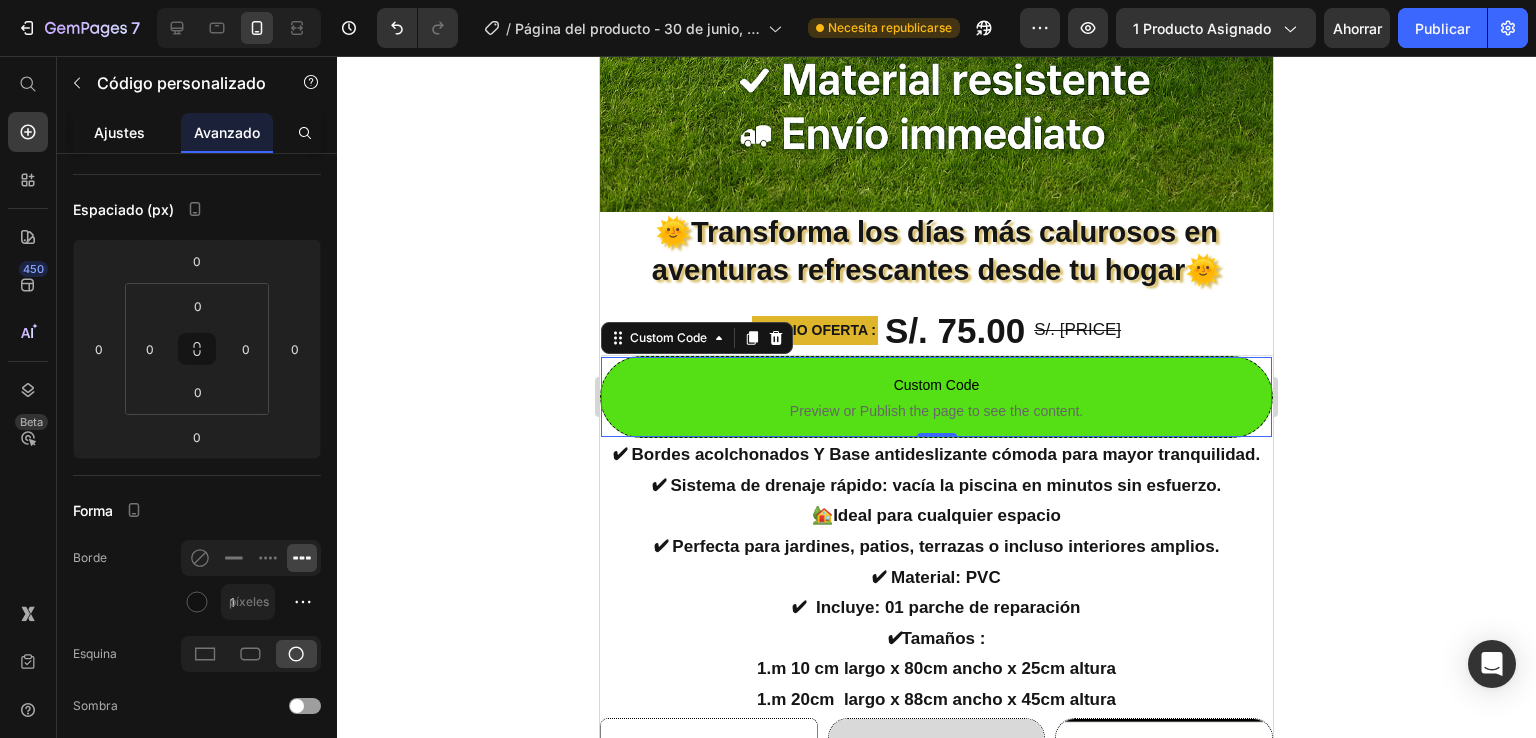 click on "Ajustes" 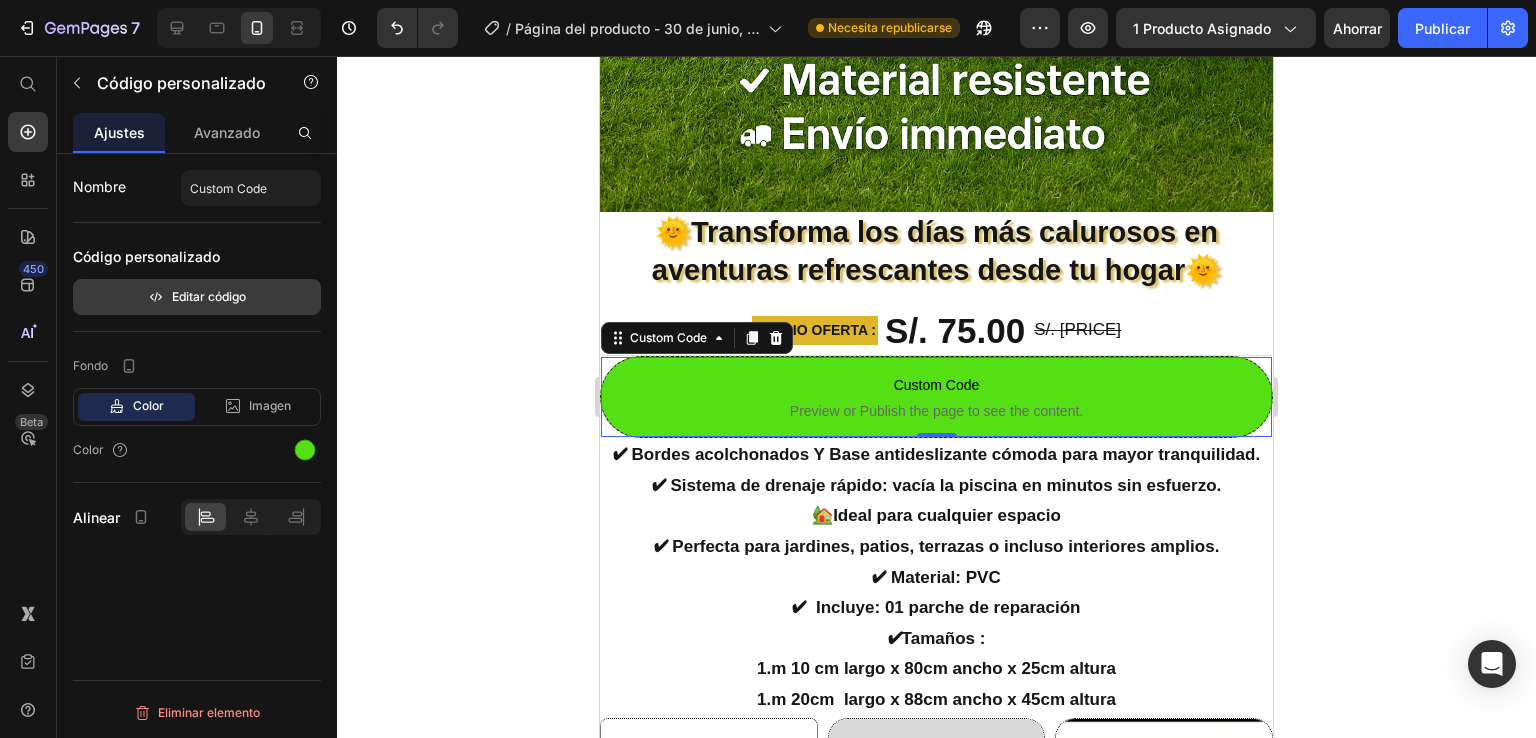 click on "Editar código" at bounding box center (209, 296) 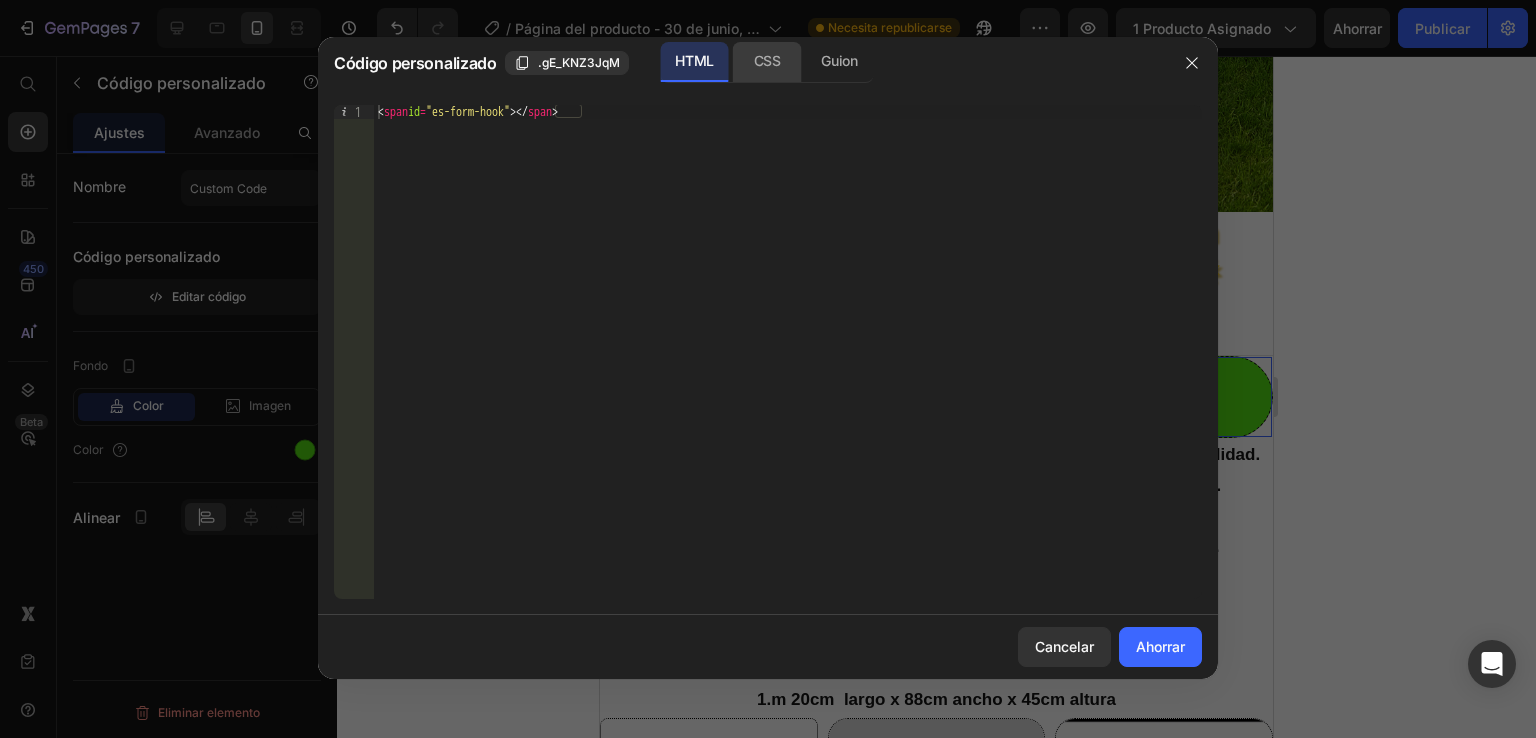 click on "CSS" at bounding box center (767, 60) 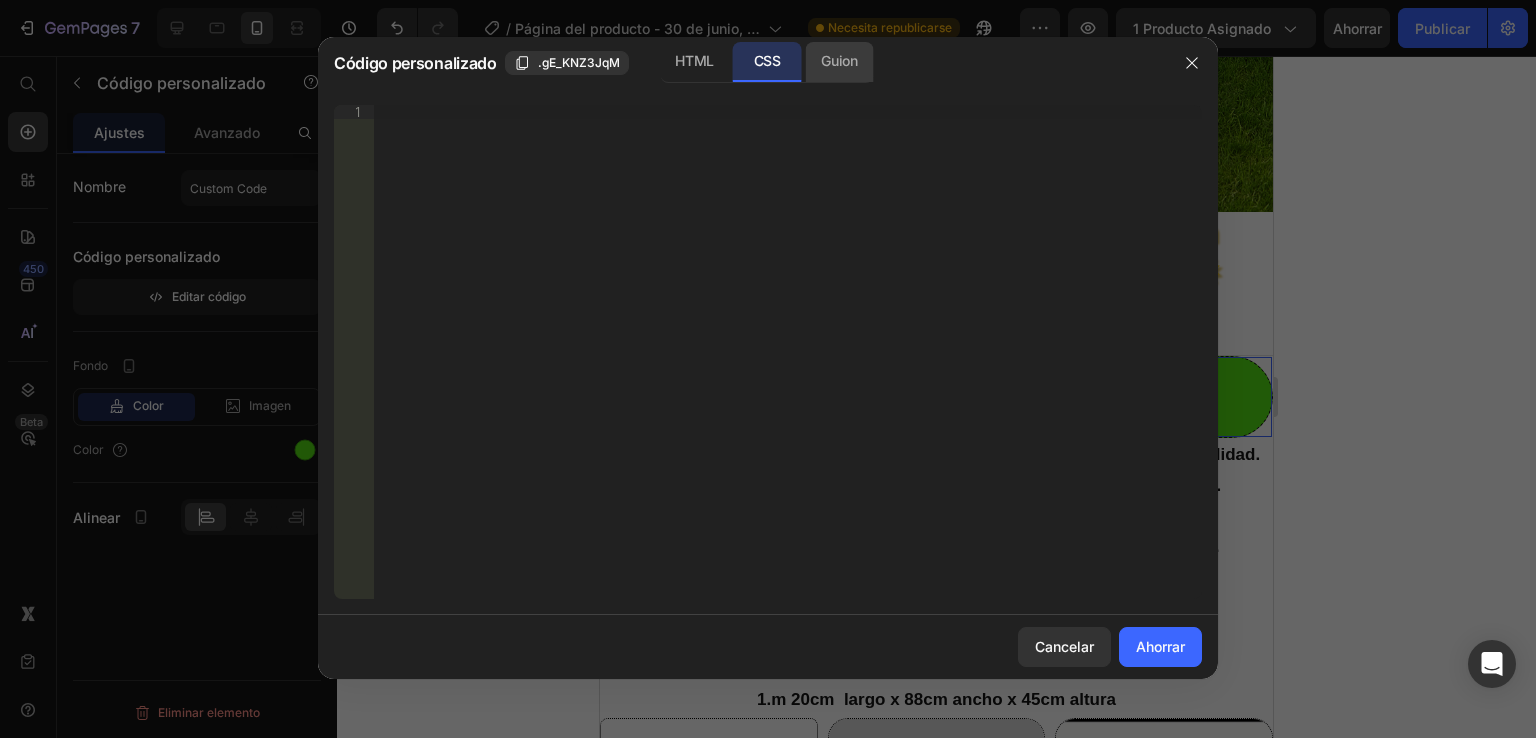 click on "Guion" at bounding box center [839, 60] 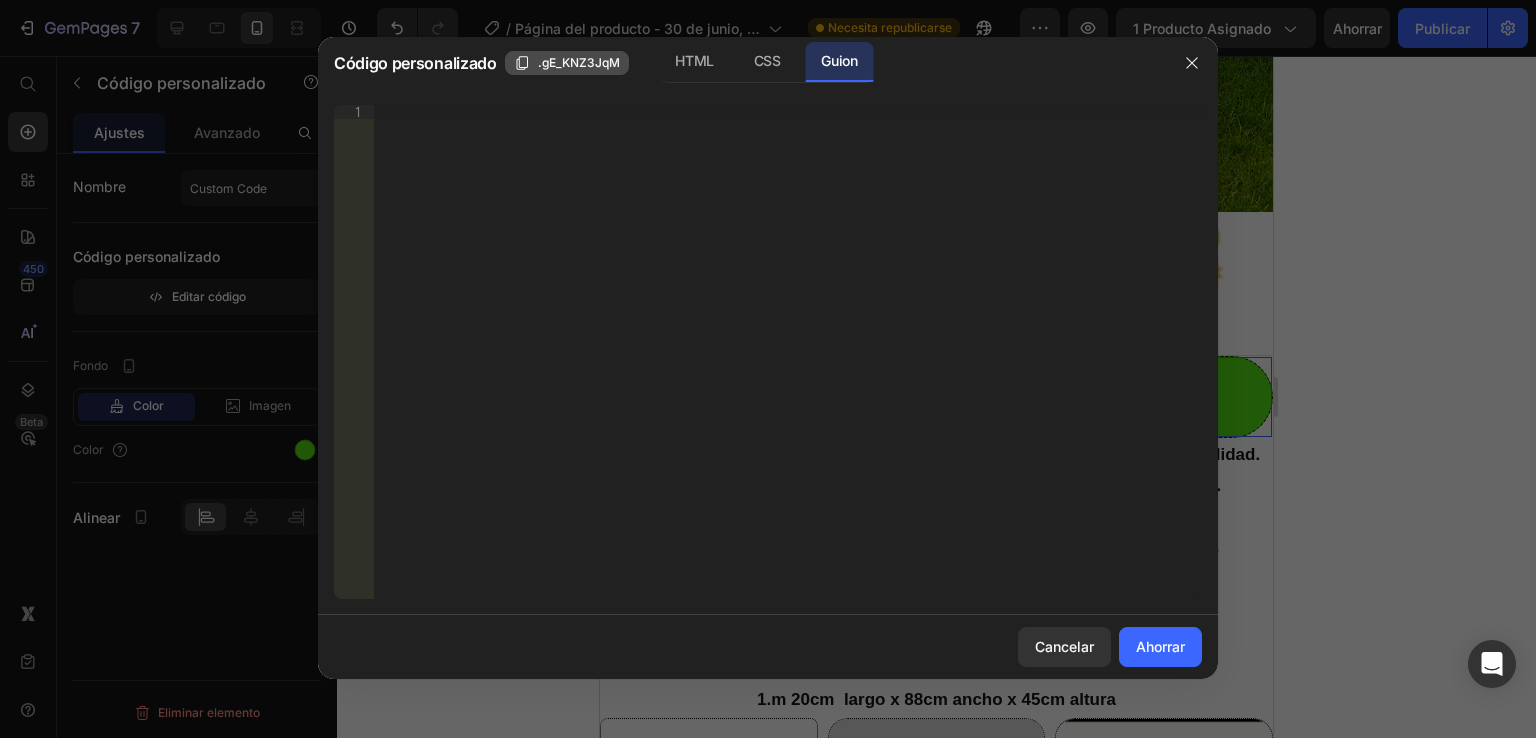 click on ".gE_KNZ3JqM" at bounding box center (567, 63) 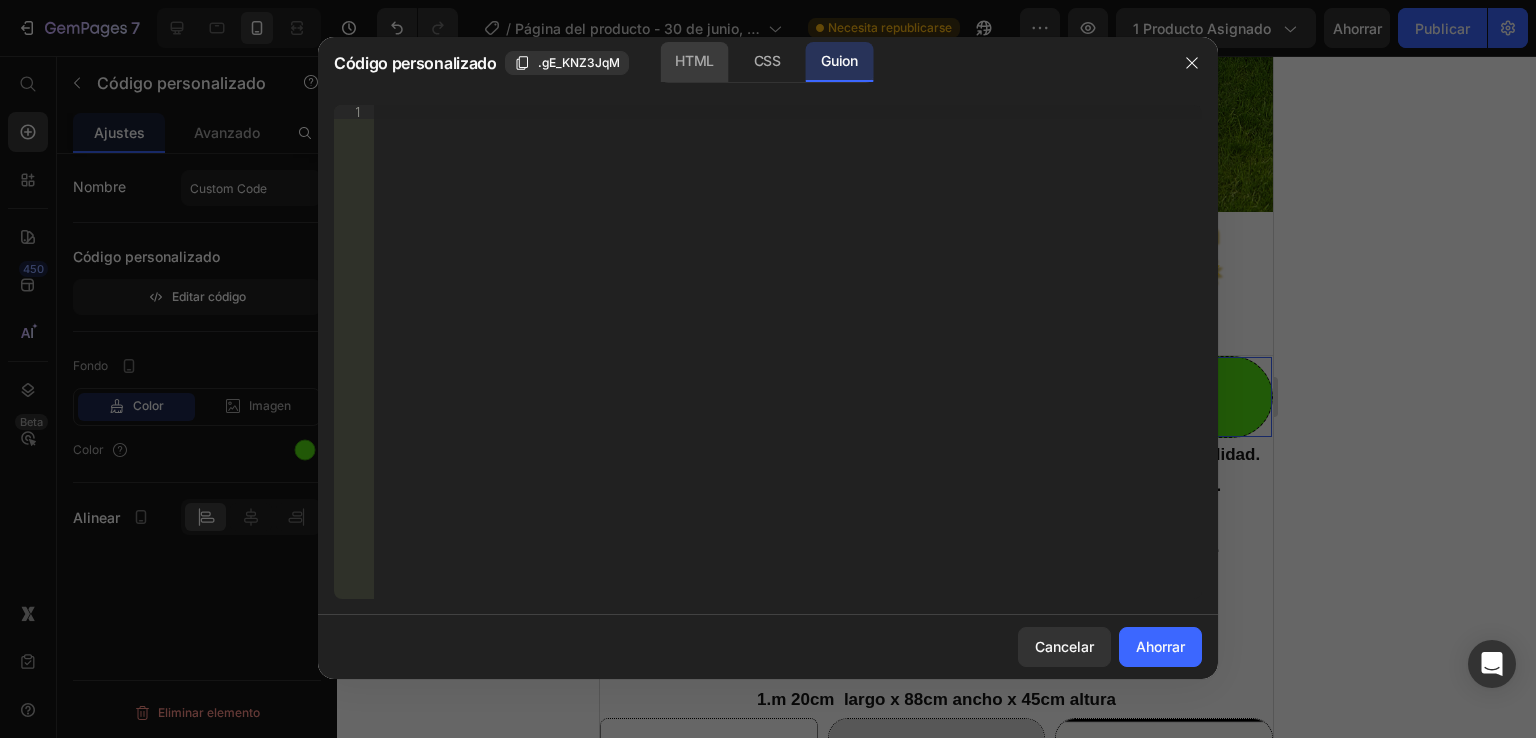 click on "HTML" at bounding box center [694, 60] 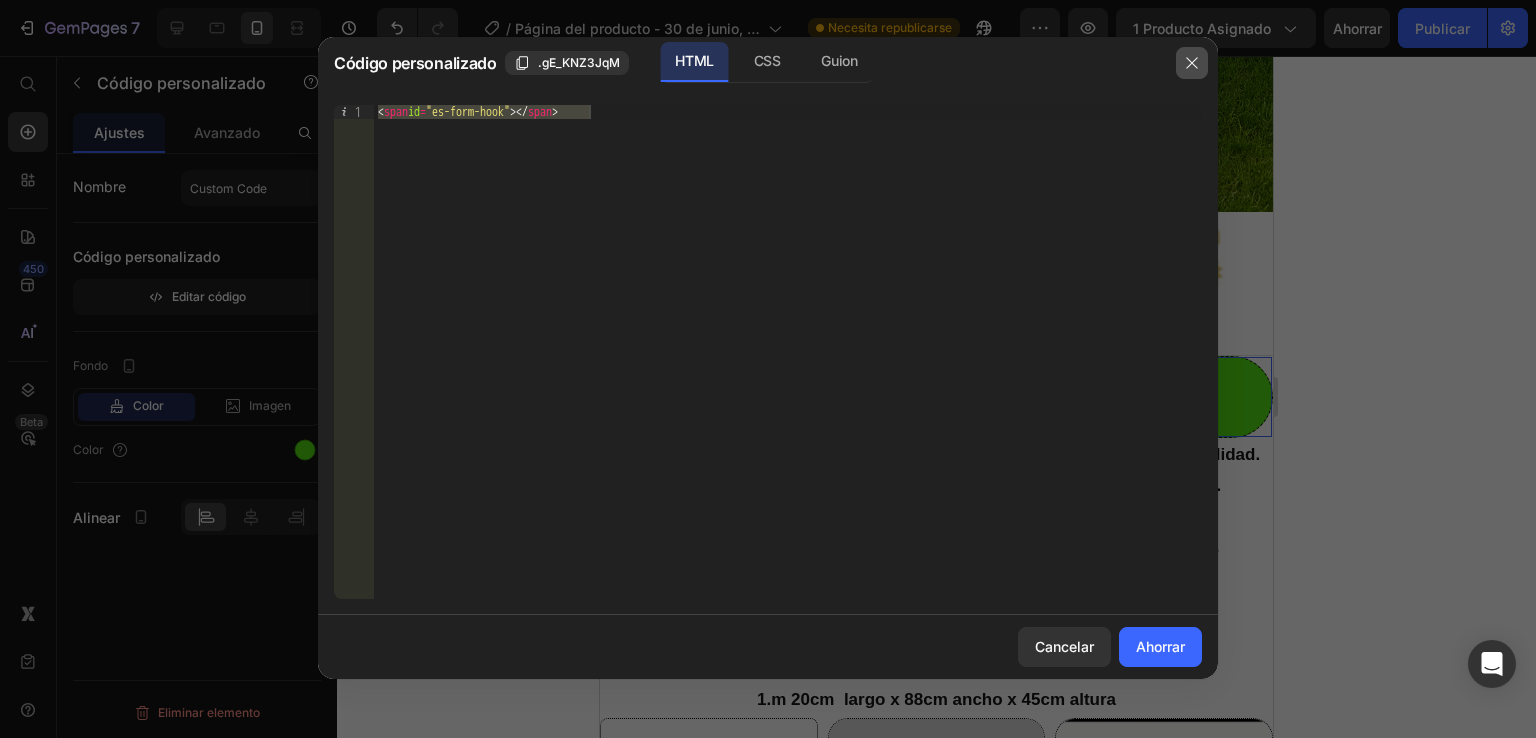 click 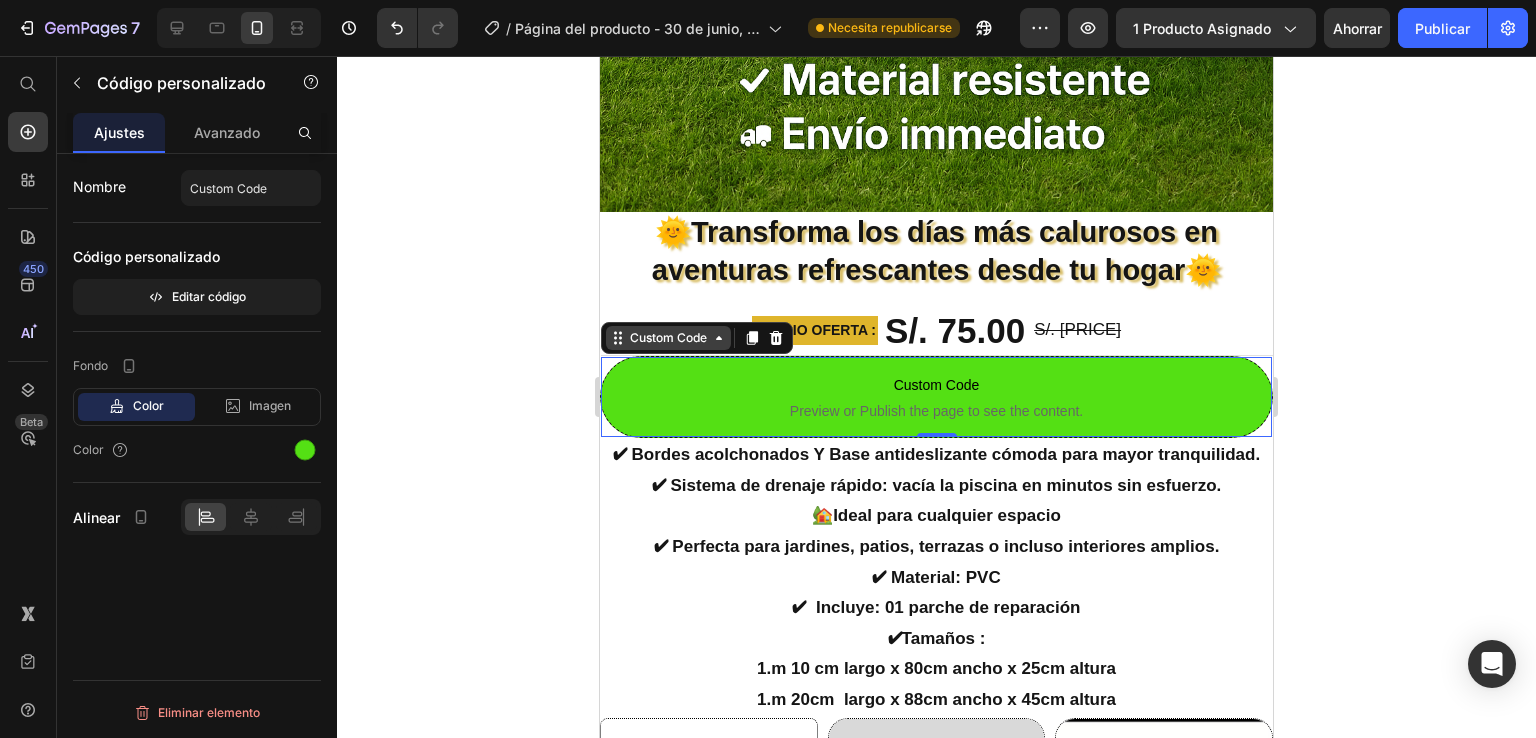 click on "Custom Code" at bounding box center [668, 338] 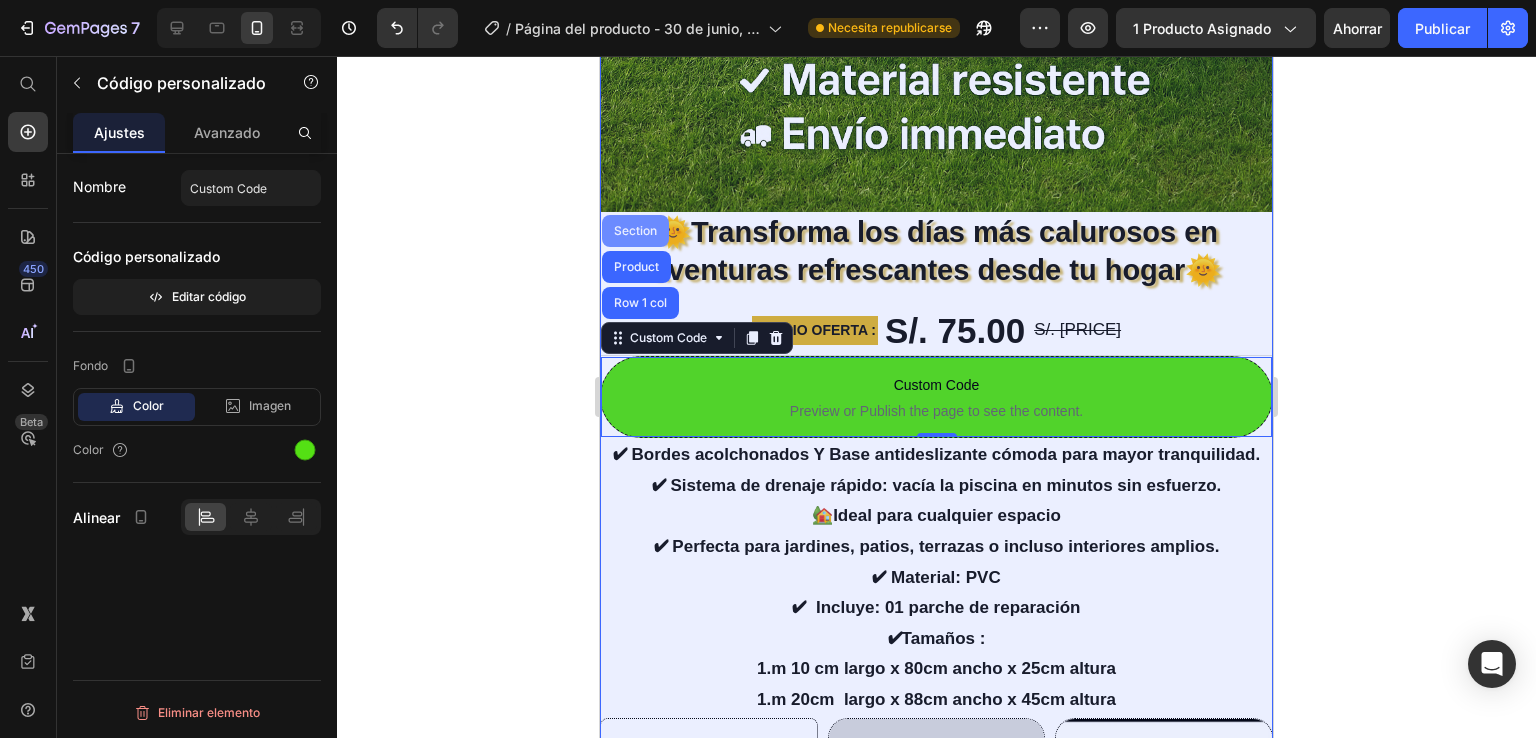 click on "Section" at bounding box center [635, 231] 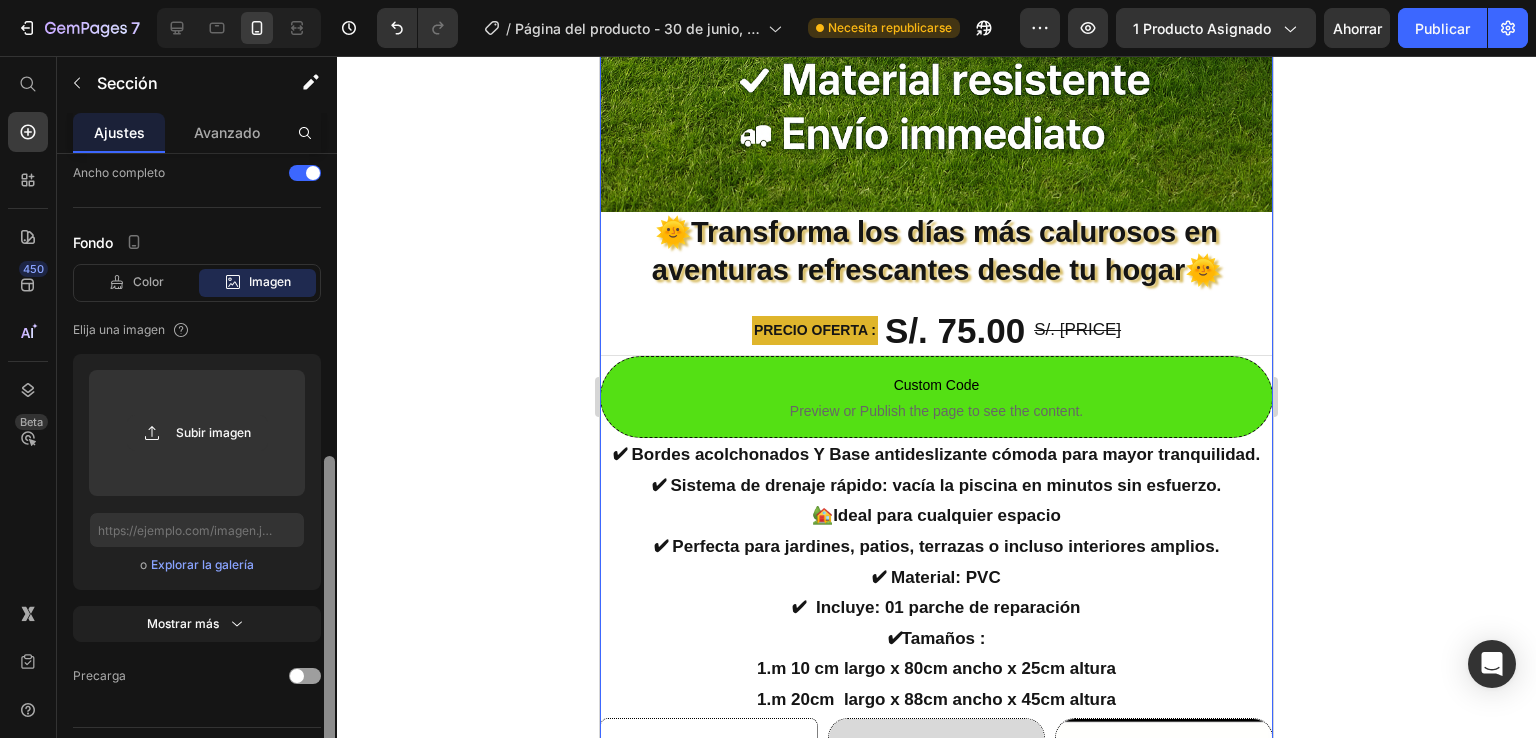 scroll, scrollTop: 477, scrollLeft: 0, axis: vertical 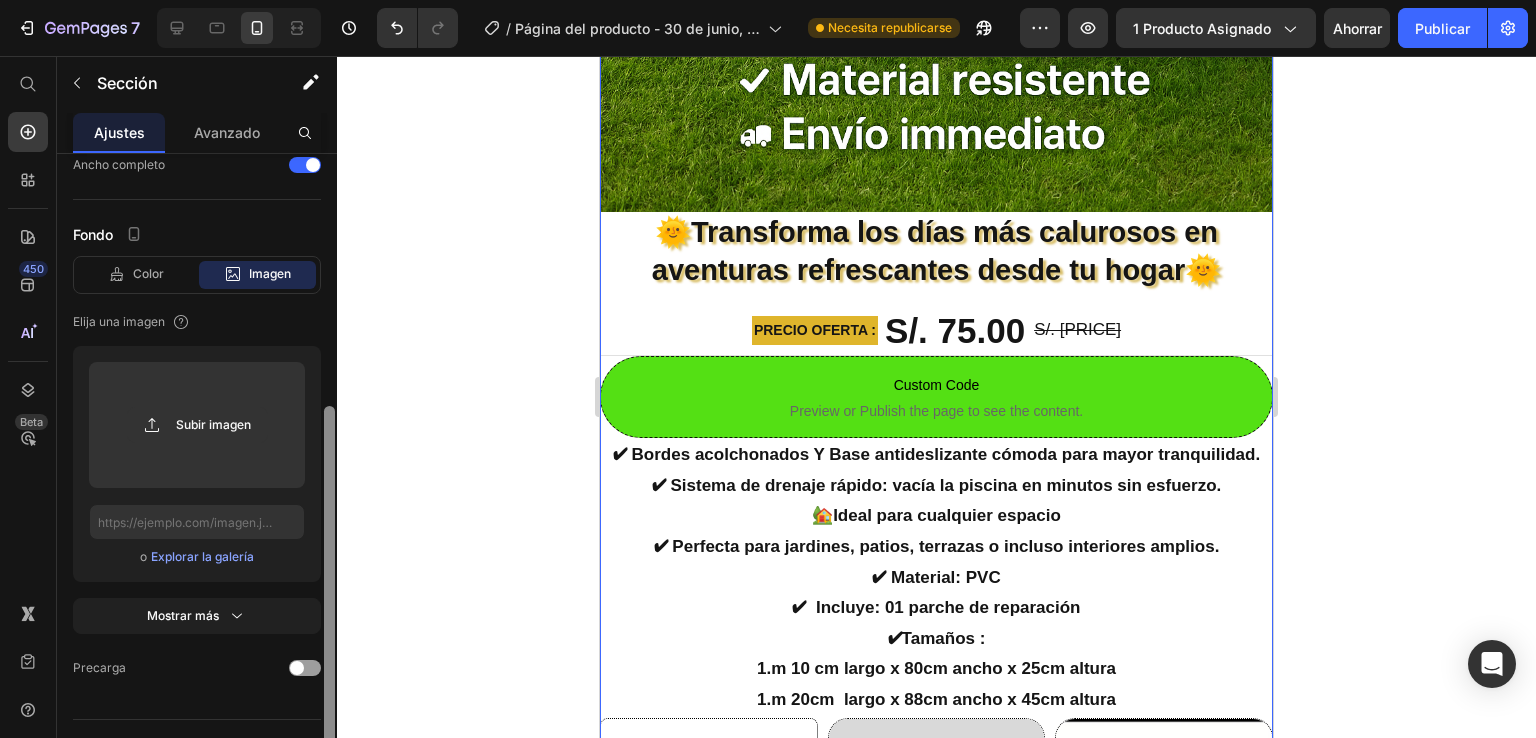 drag, startPoint x: 332, startPoint y: 301, endPoint x: 323, endPoint y: 545, distance: 244.16592 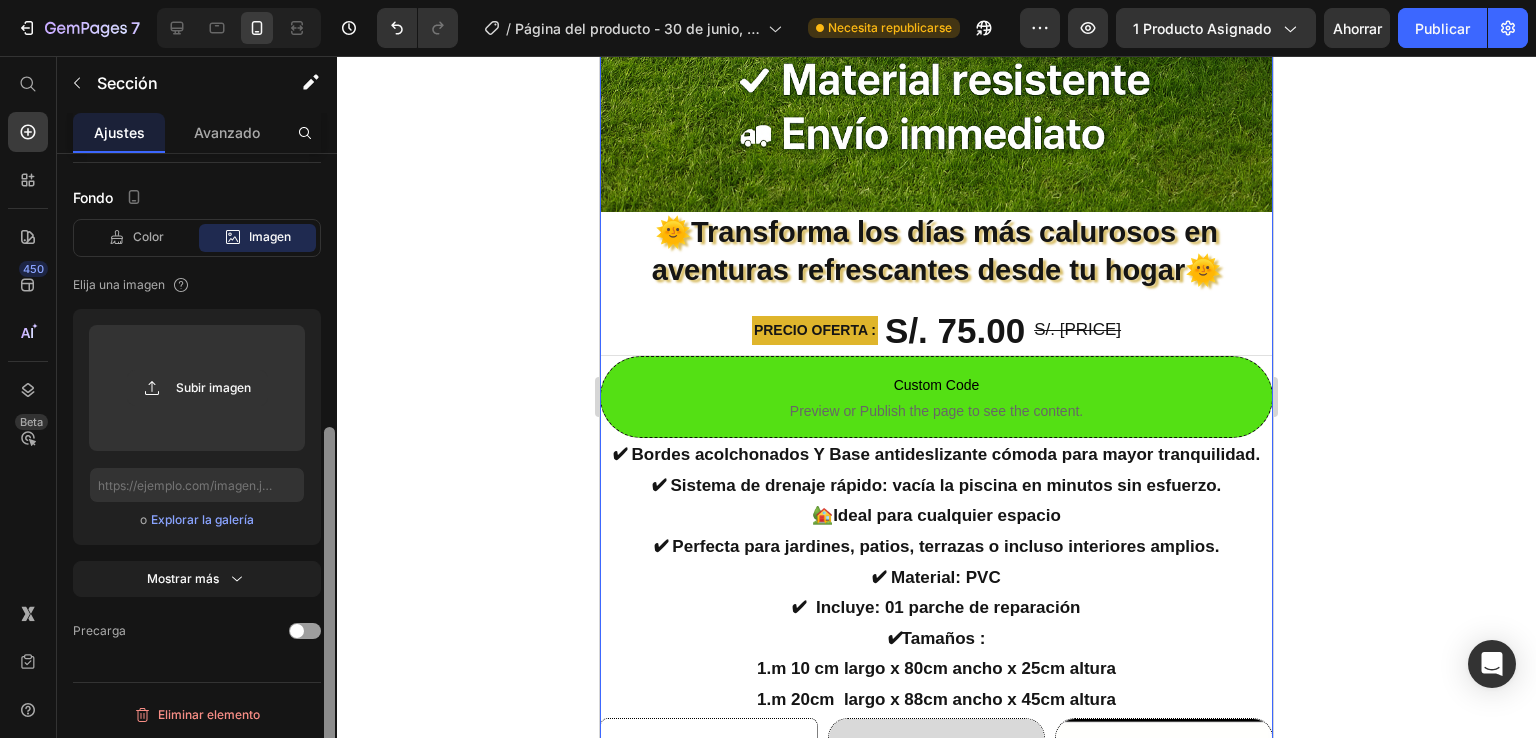drag, startPoint x: 323, startPoint y: 545, endPoint x: 336, endPoint y: 169, distance: 376.22467 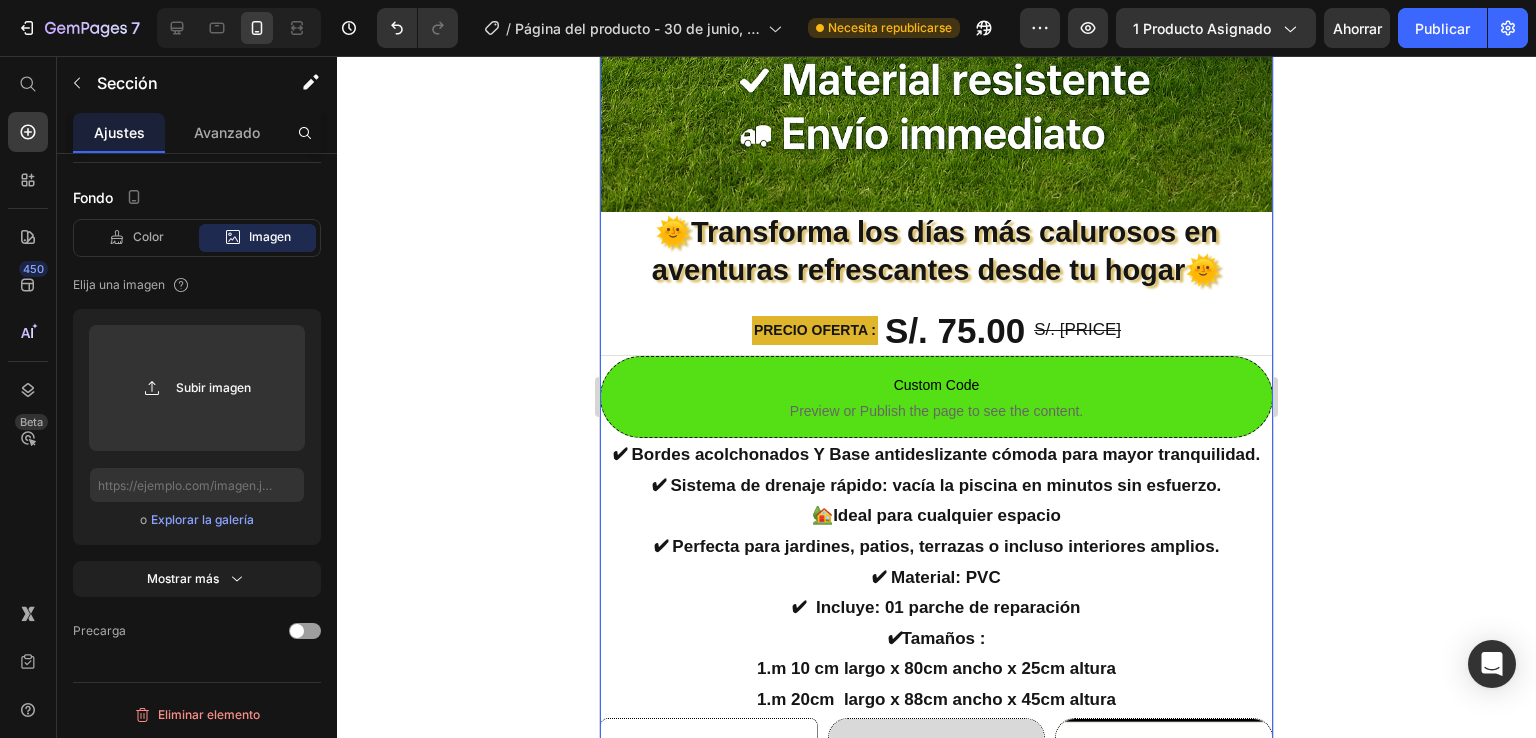 scroll, scrollTop: 0, scrollLeft: 0, axis: both 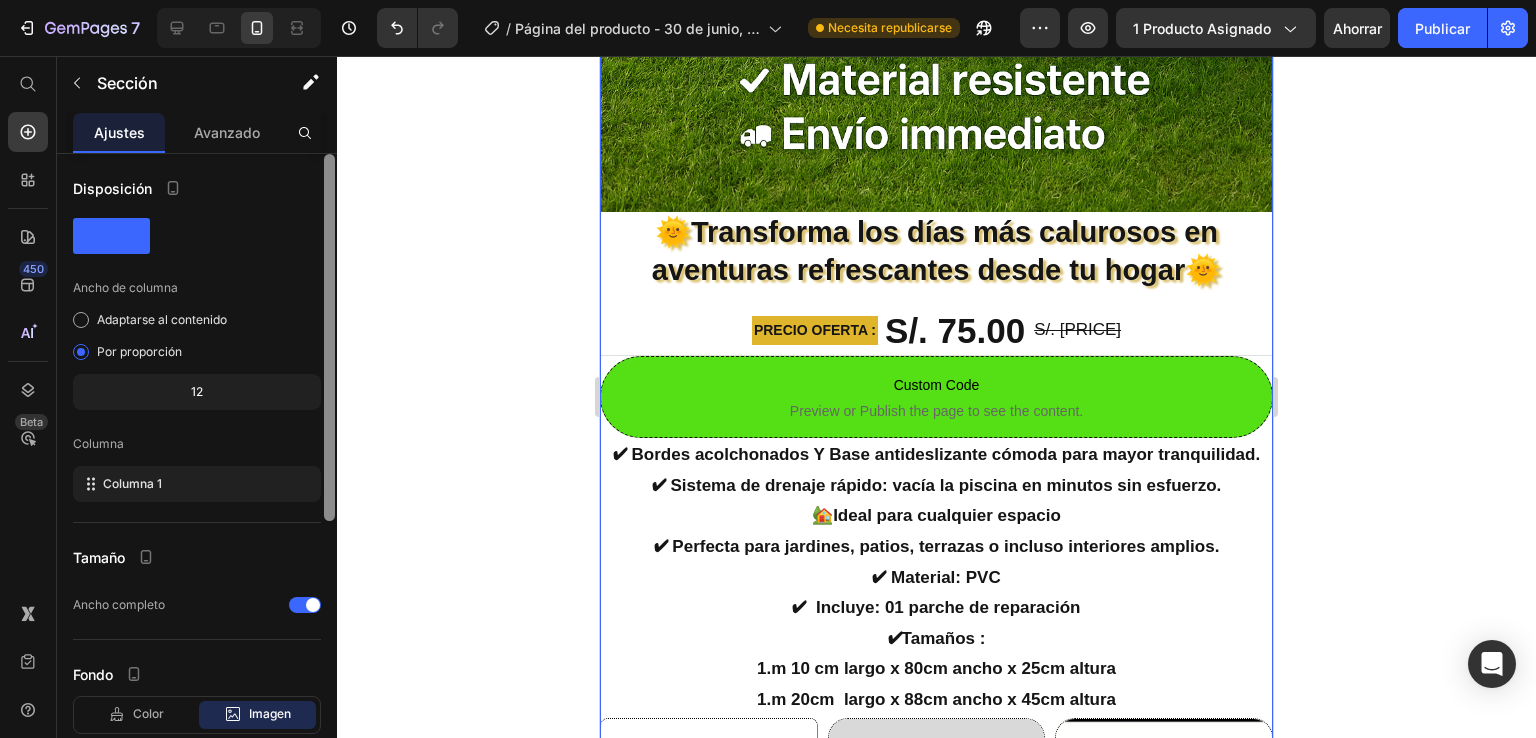 click at bounding box center [329, 474] 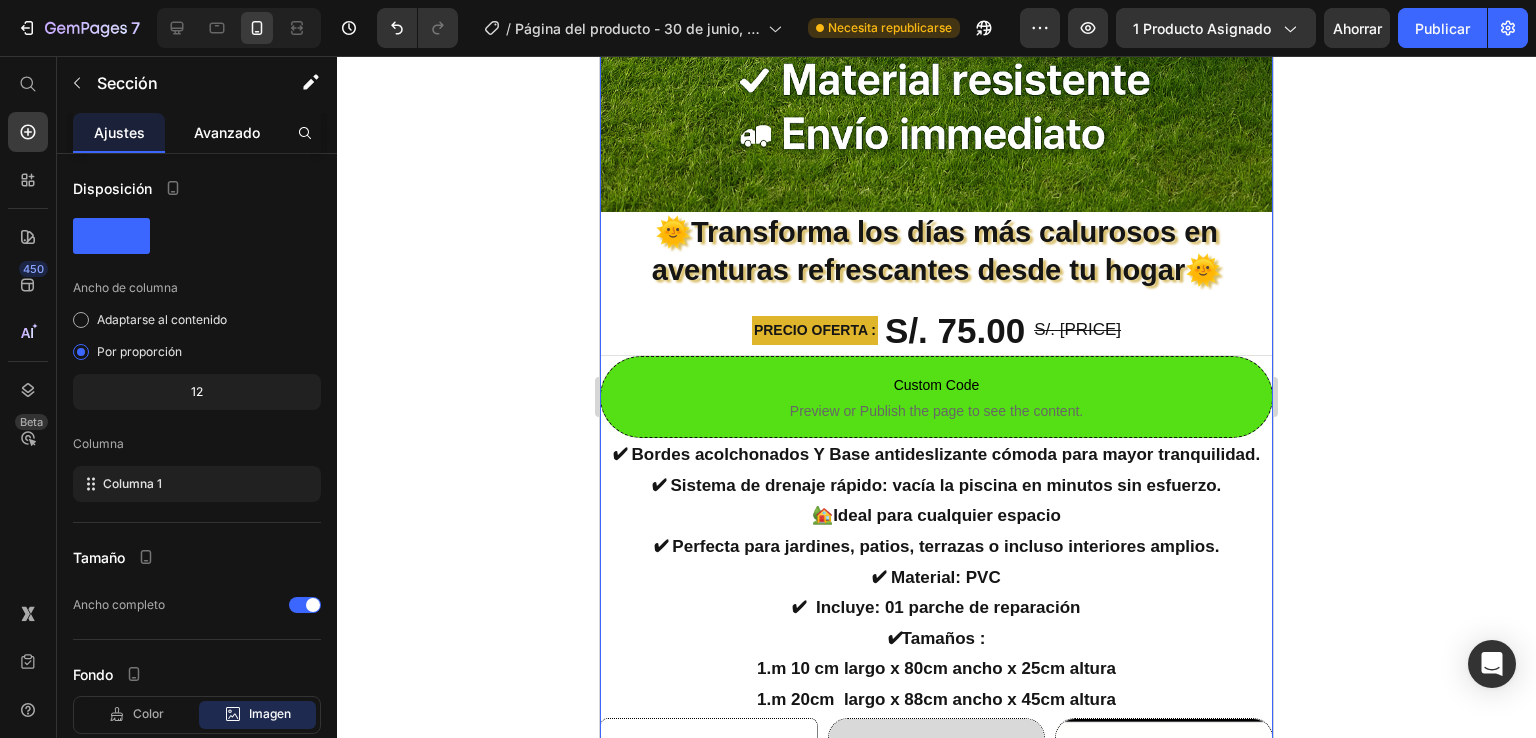 click on "Avanzado" at bounding box center [227, 132] 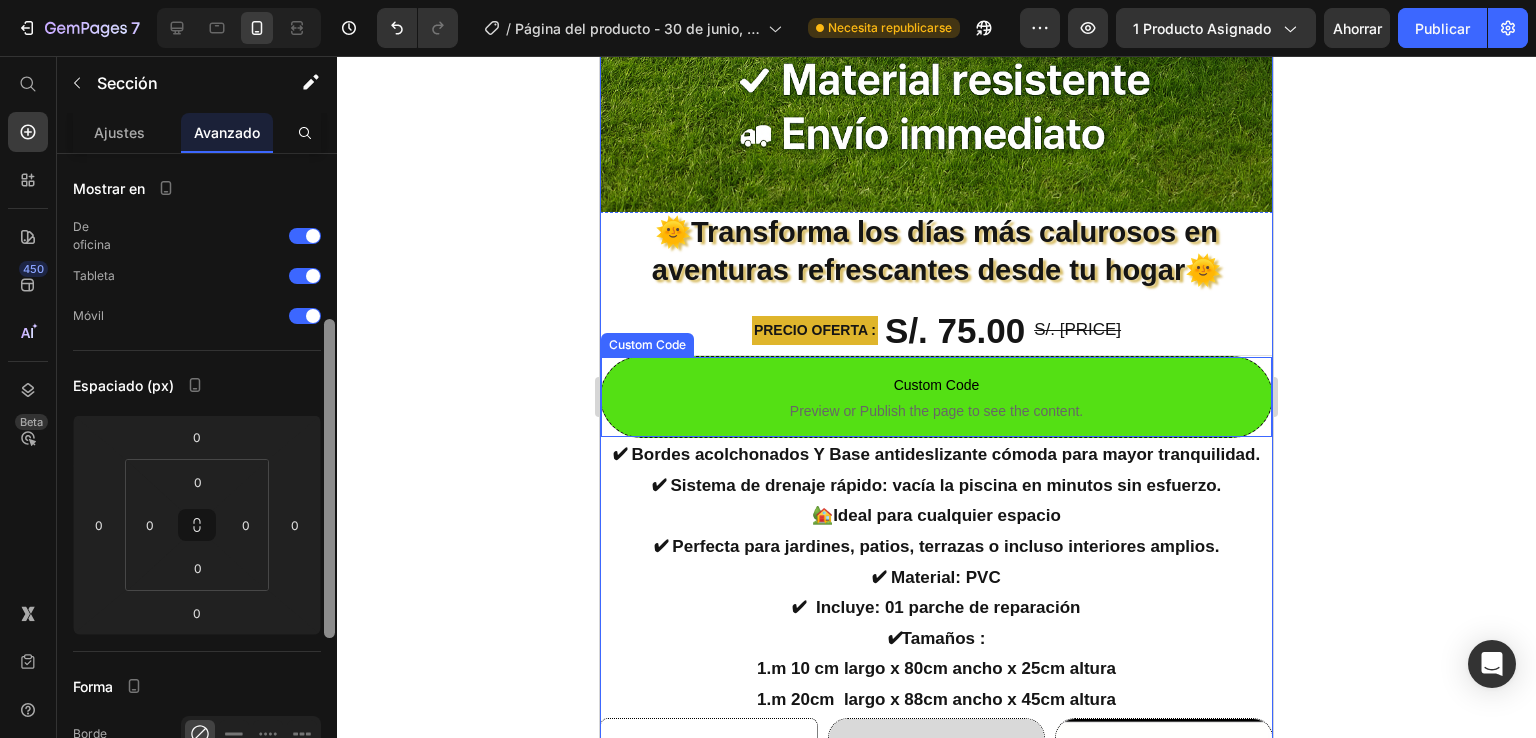 scroll, scrollTop: 110, scrollLeft: 0, axis: vertical 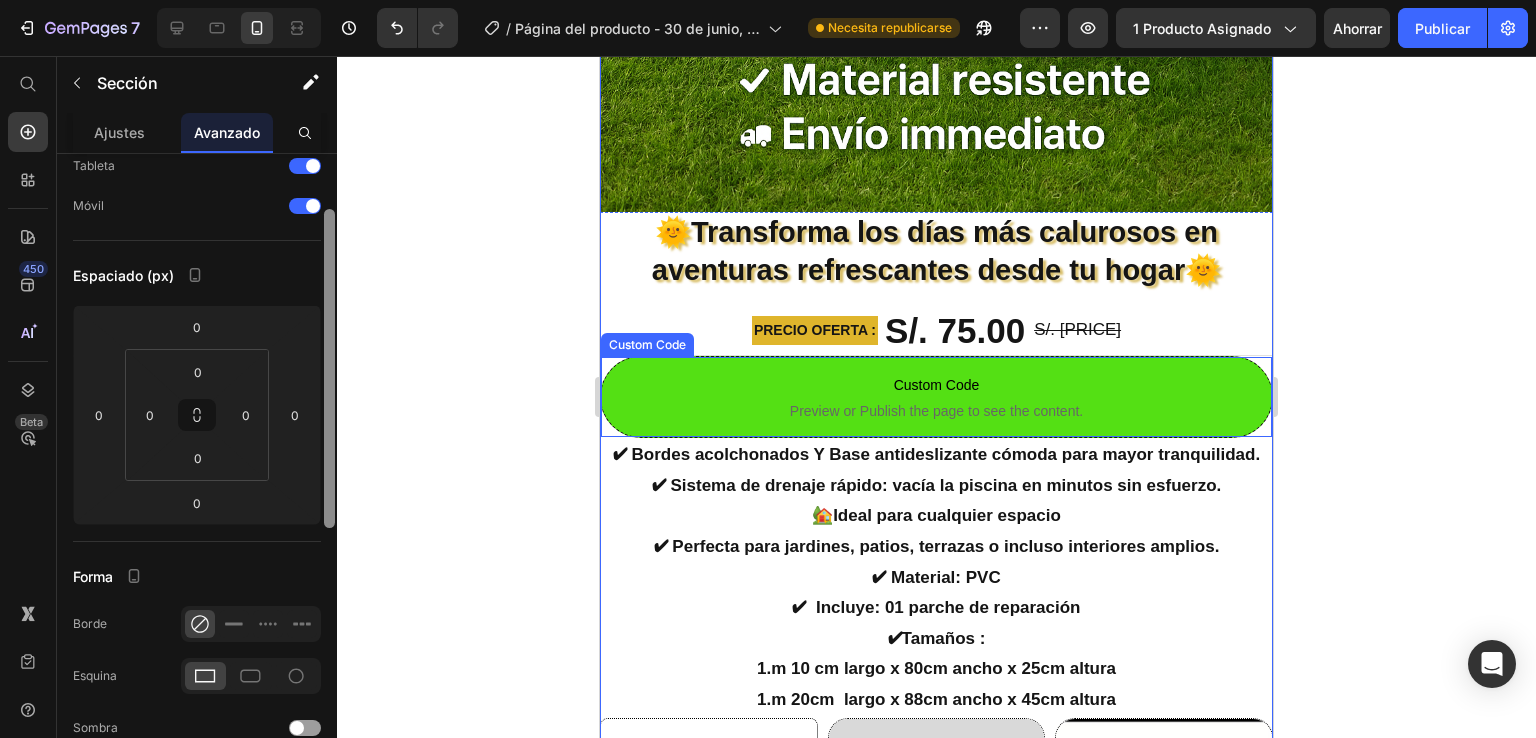 drag, startPoint x: 933, startPoint y: 361, endPoint x: 639, endPoint y: 329, distance: 295.73636 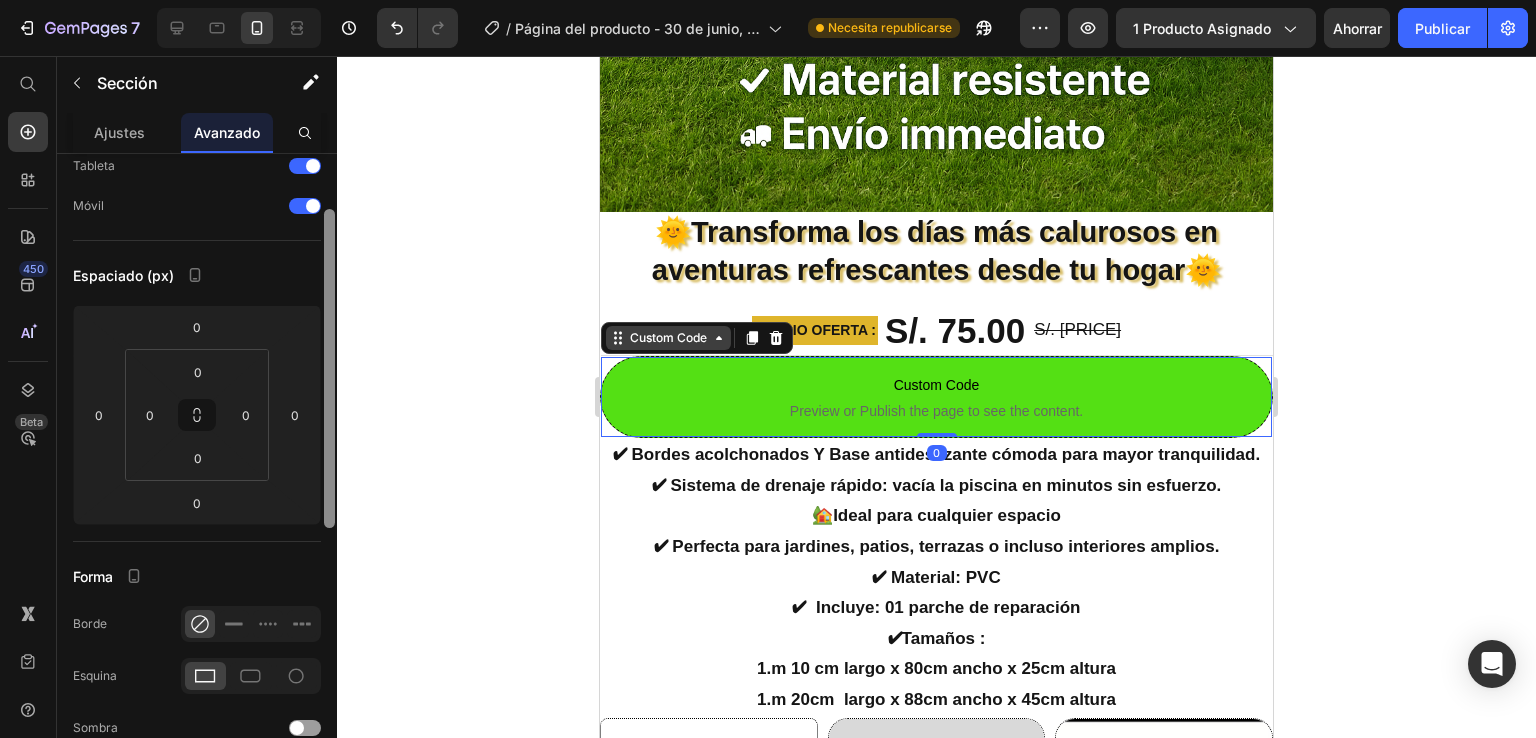 scroll, scrollTop: 0, scrollLeft: 0, axis: both 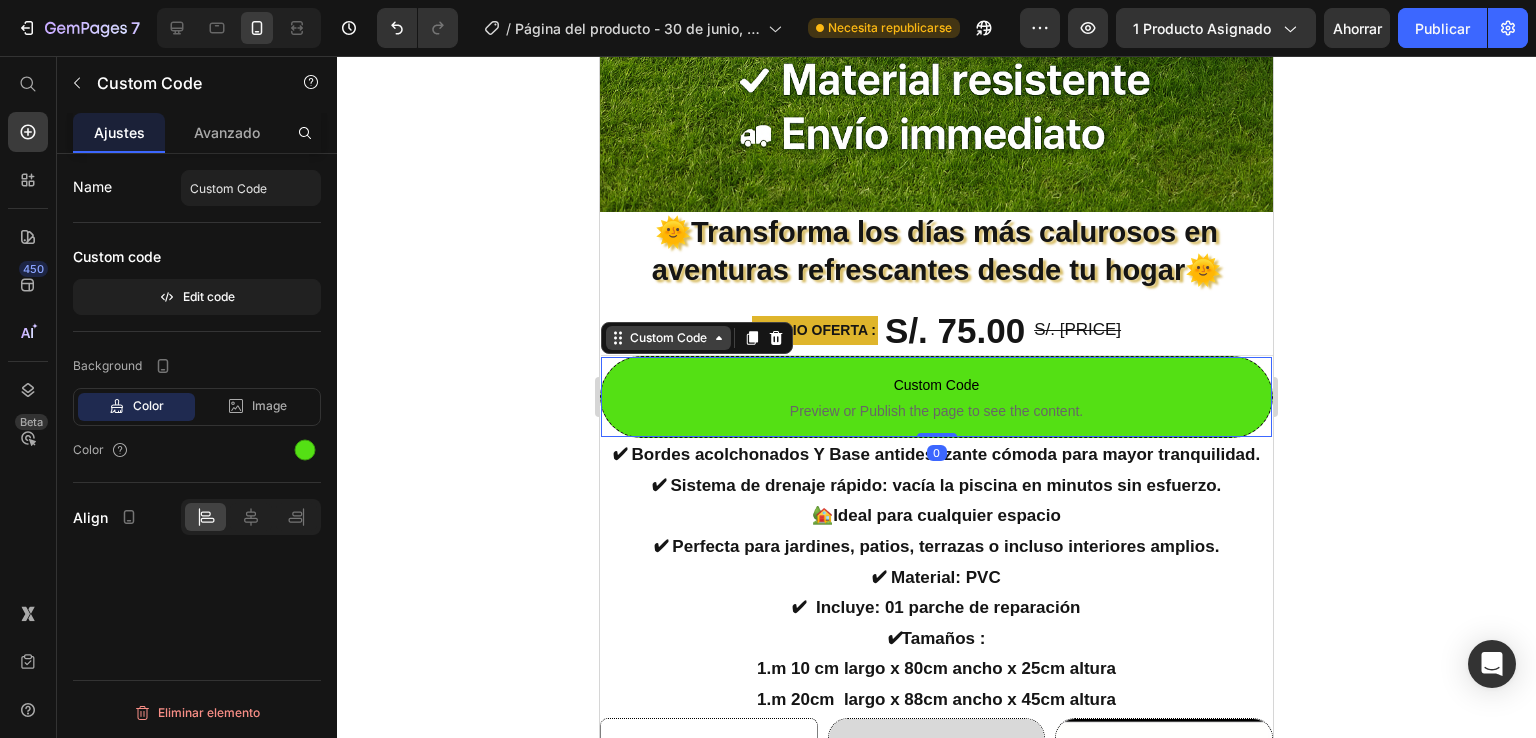 click on "Custom Code" at bounding box center [668, 338] 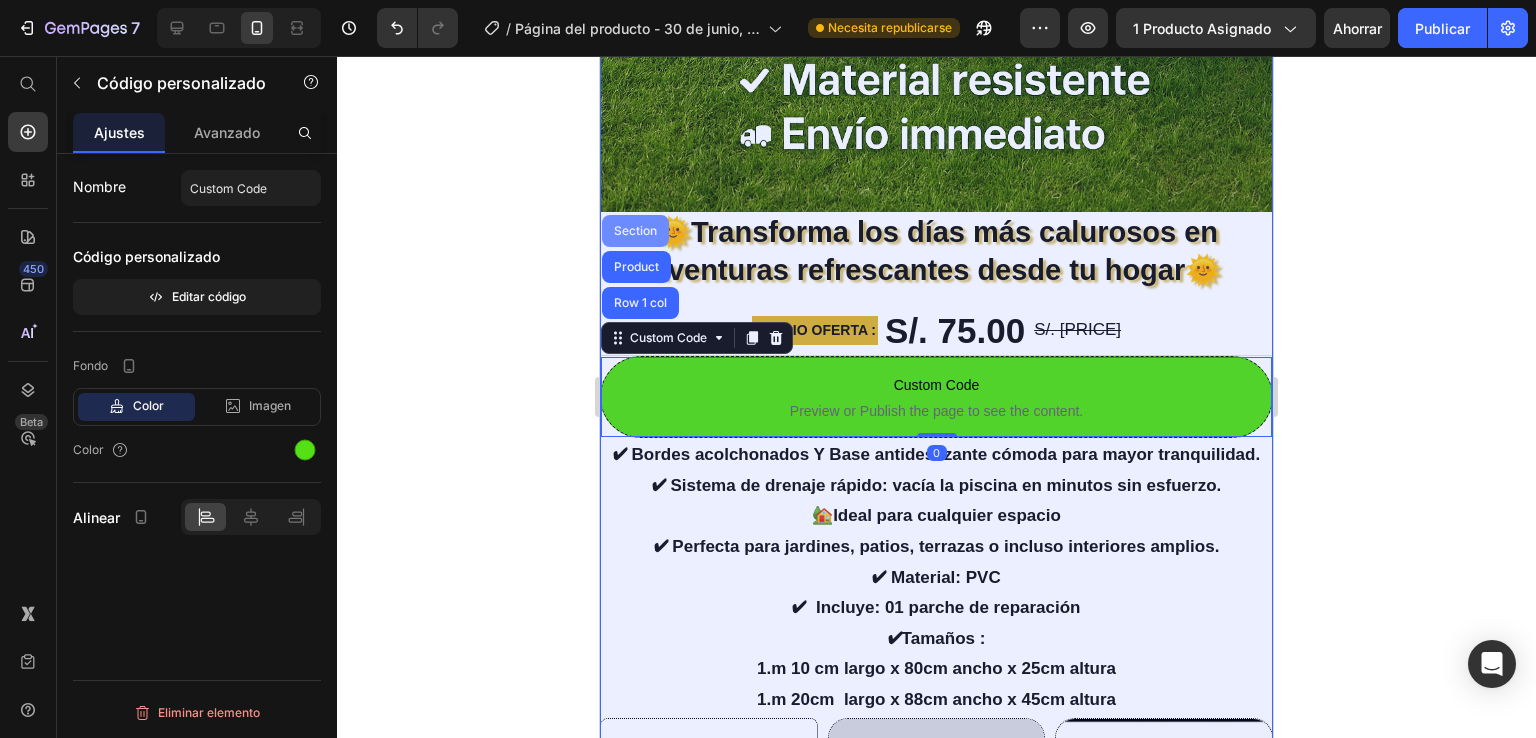click on "Section" at bounding box center (635, 231) 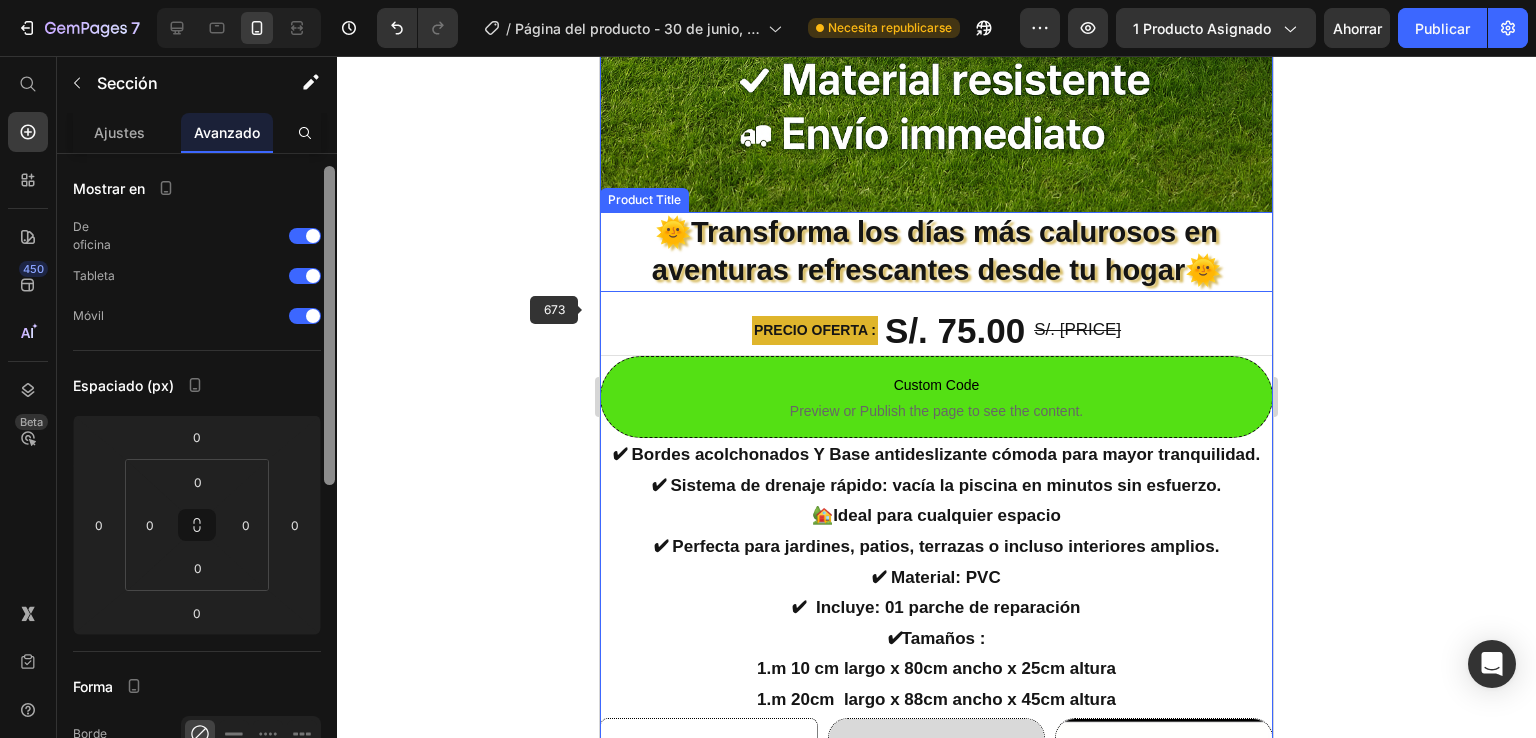 scroll, scrollTop: 13, scrollLeft: 0, axis: vertical 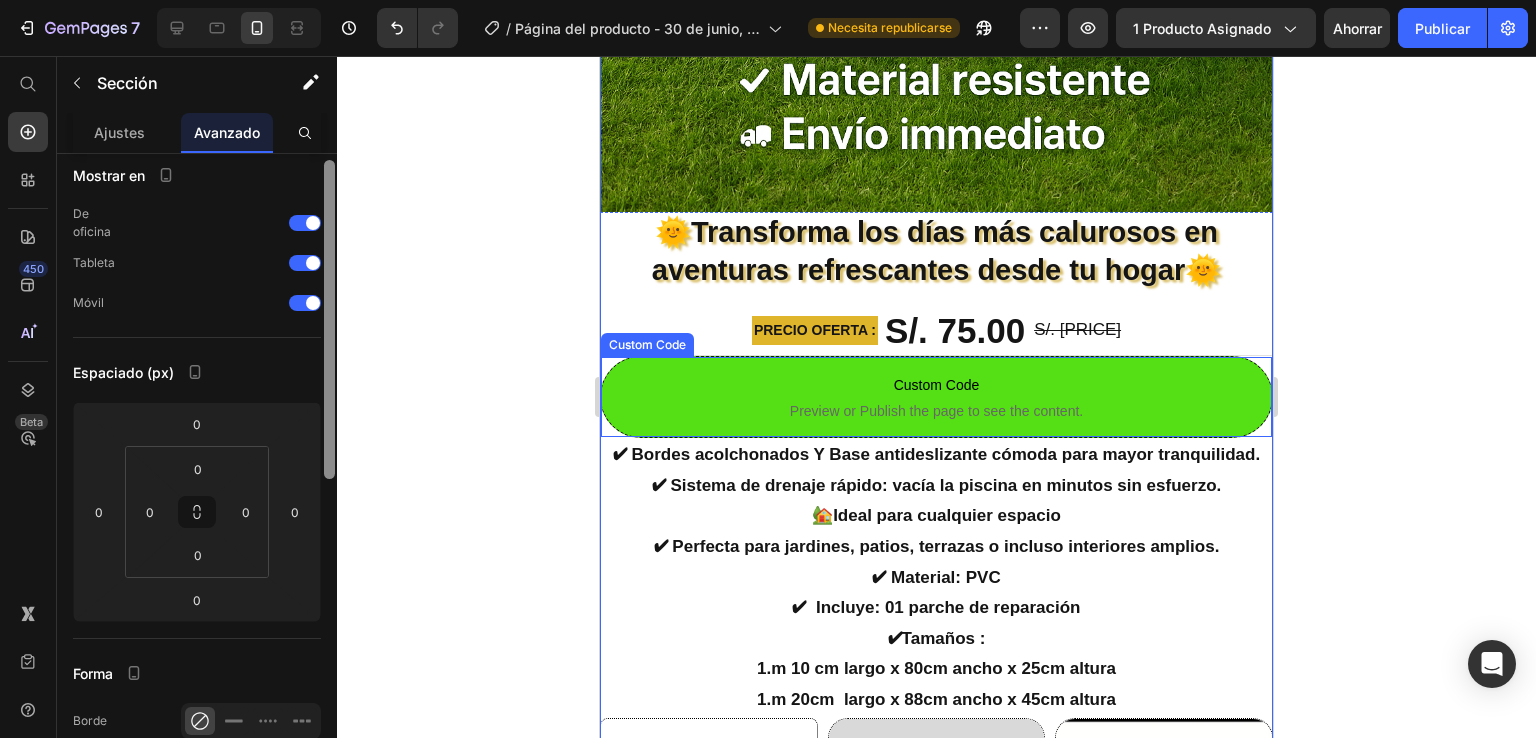 click on "Custom Code
Preview or Publish the page to see the content." at bounding box center (936, 397) 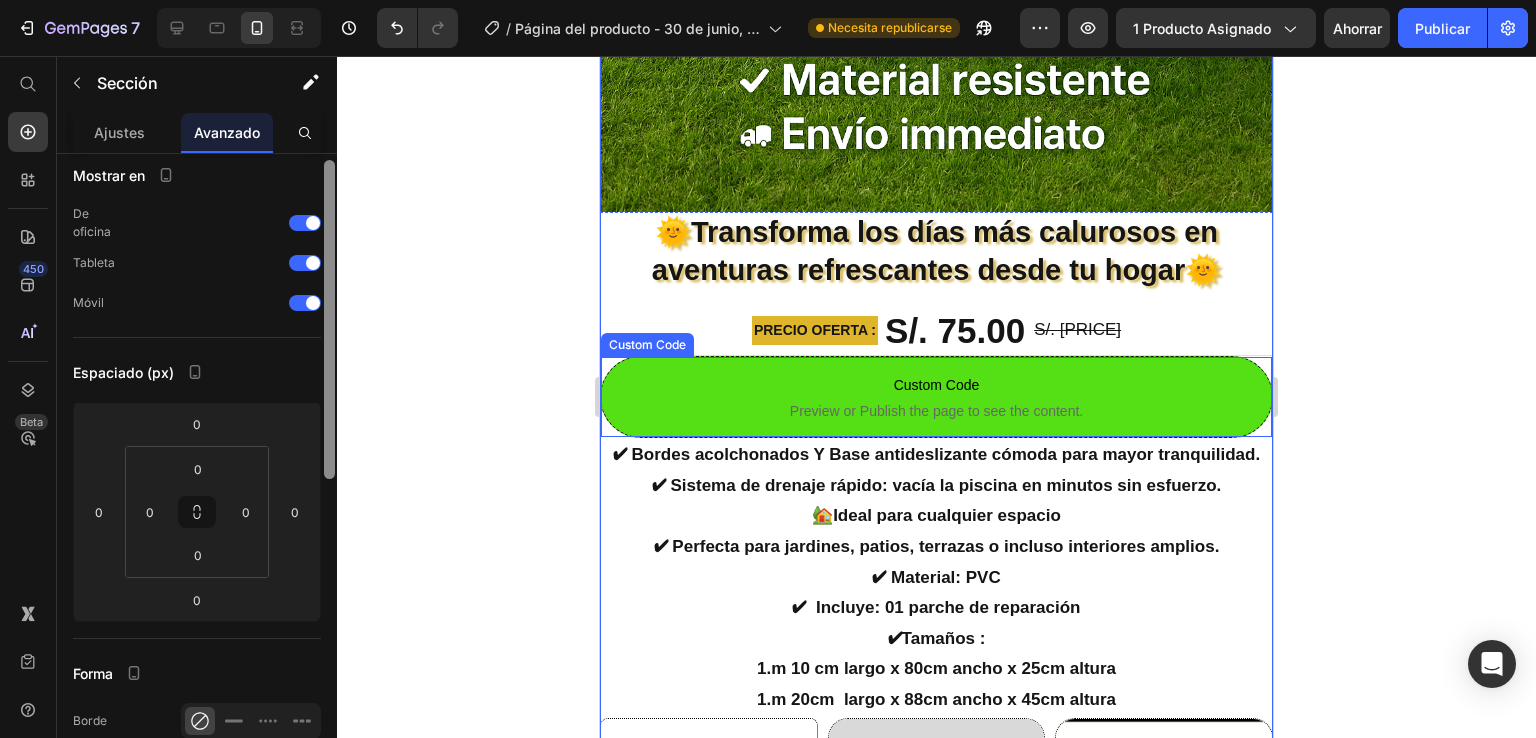 scroll, scrollTop: 0, scrollLeft: 0, axis: both 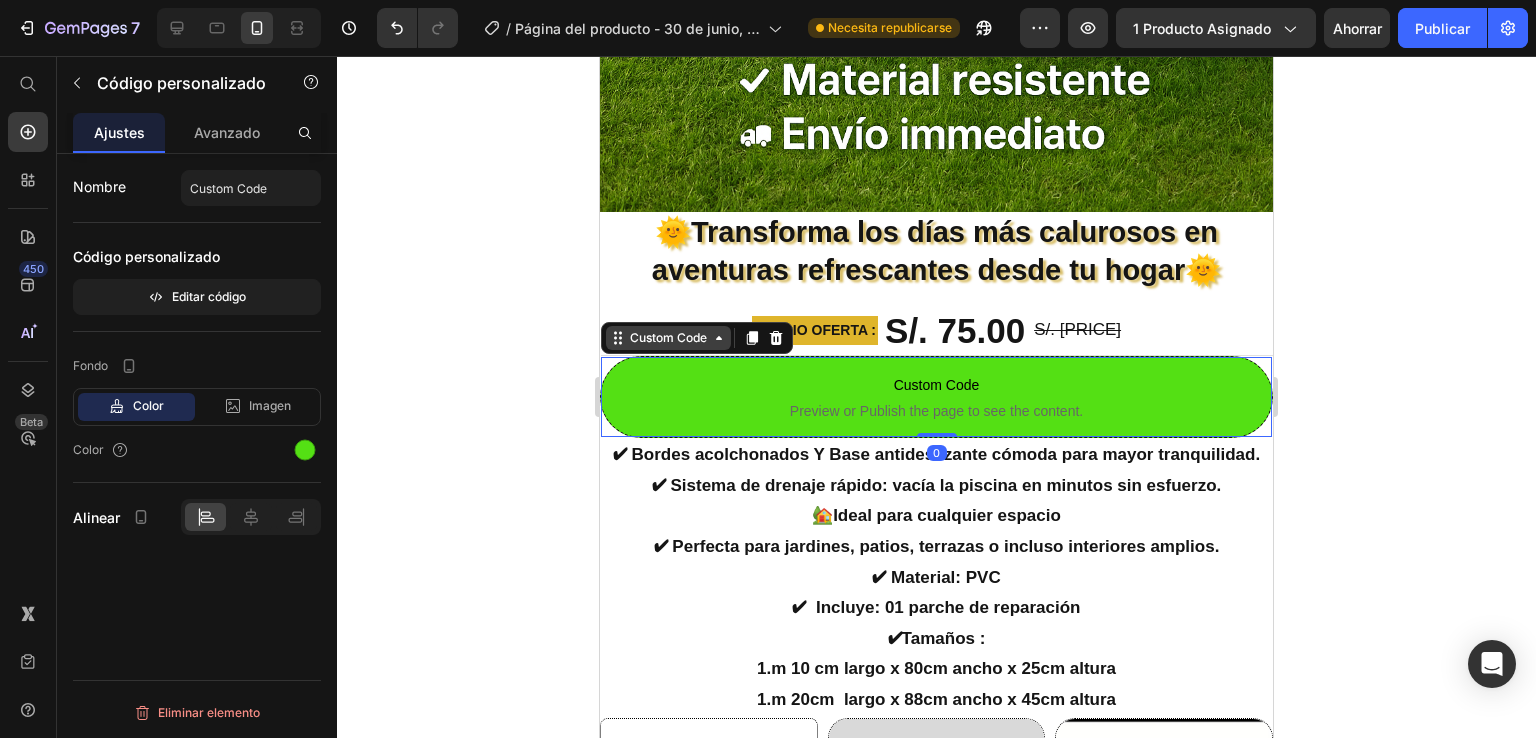 click on "Custom Code" at bounding box center [668, 338] 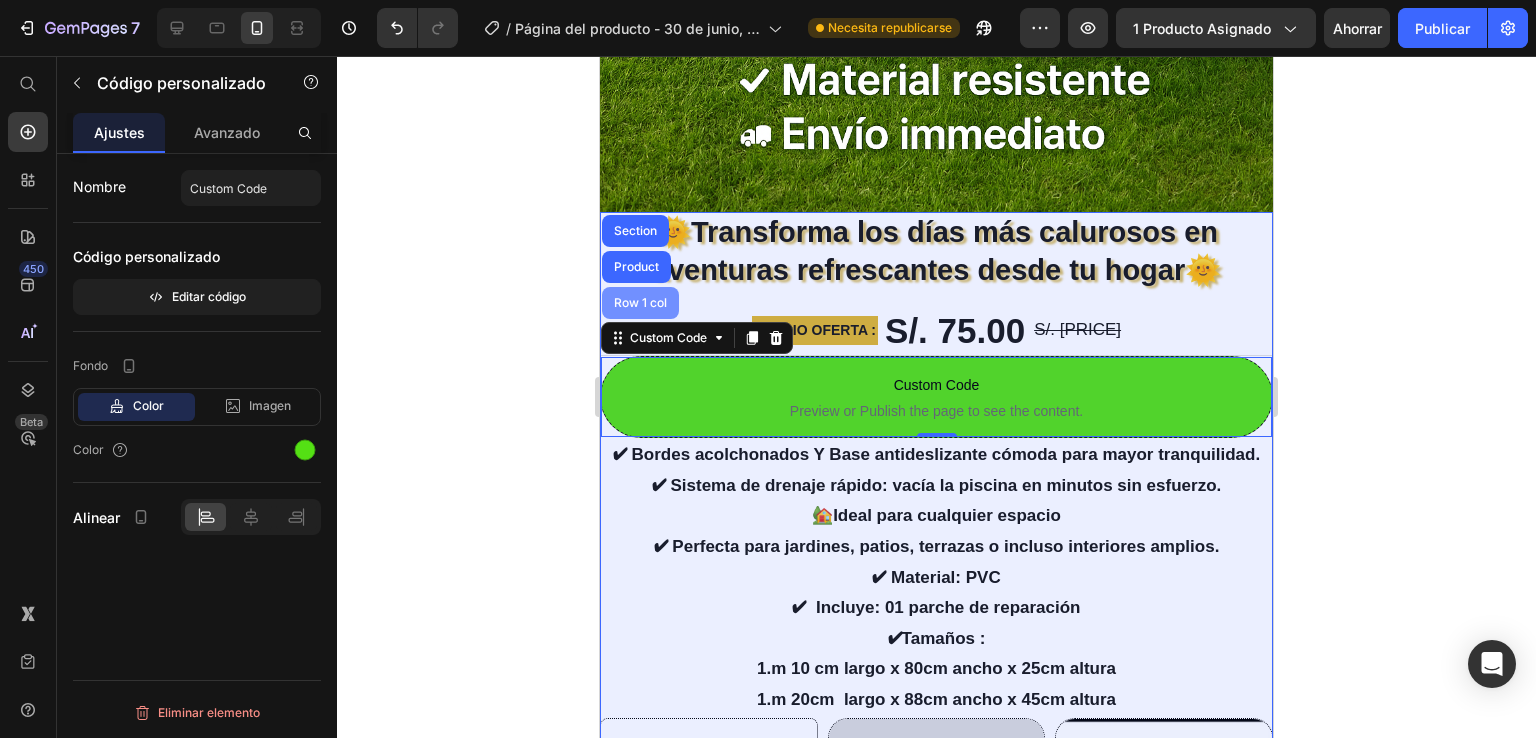 click on "Row 1 col" at bounding box center (640, 303) 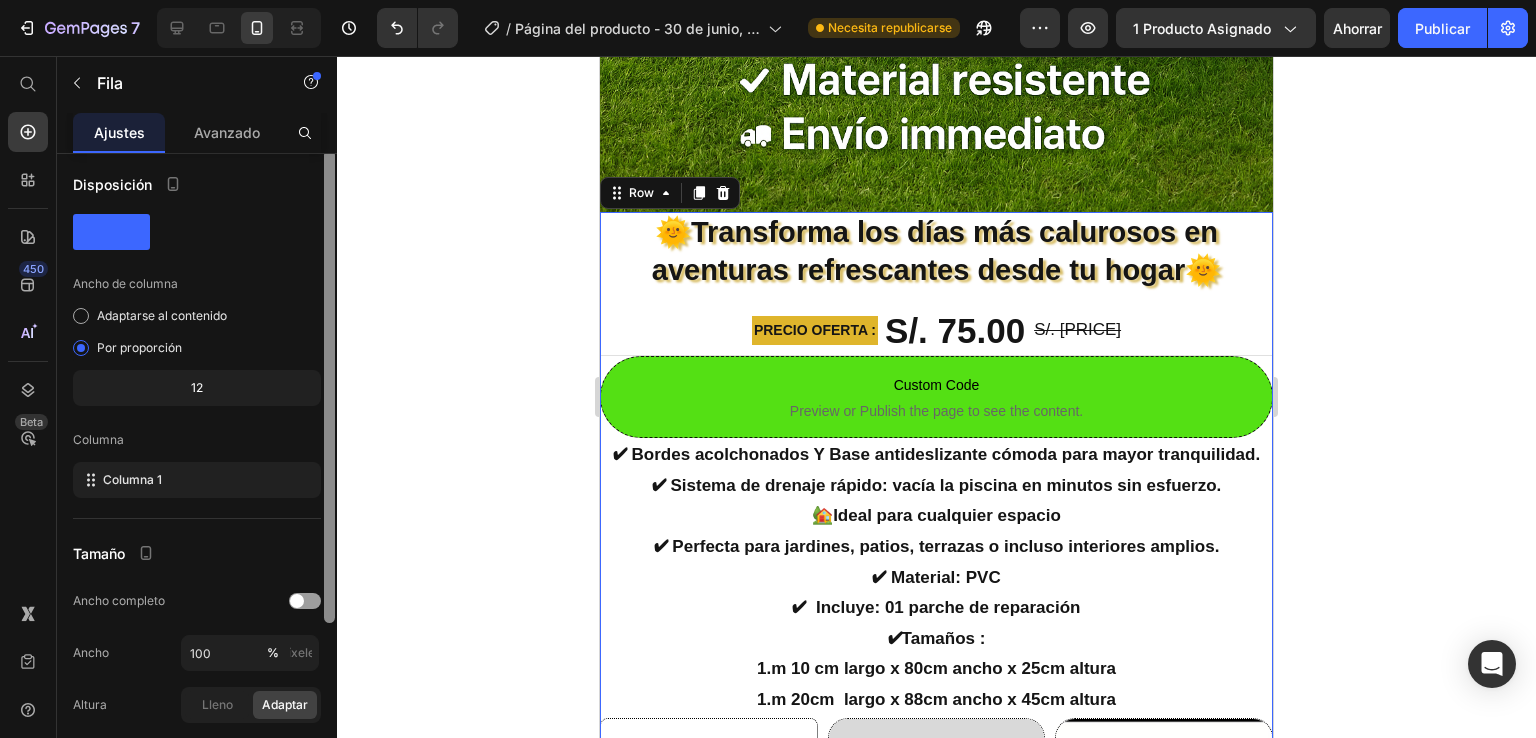 scroll, scrollTop: 0, scrollLeft: 0, axis: both 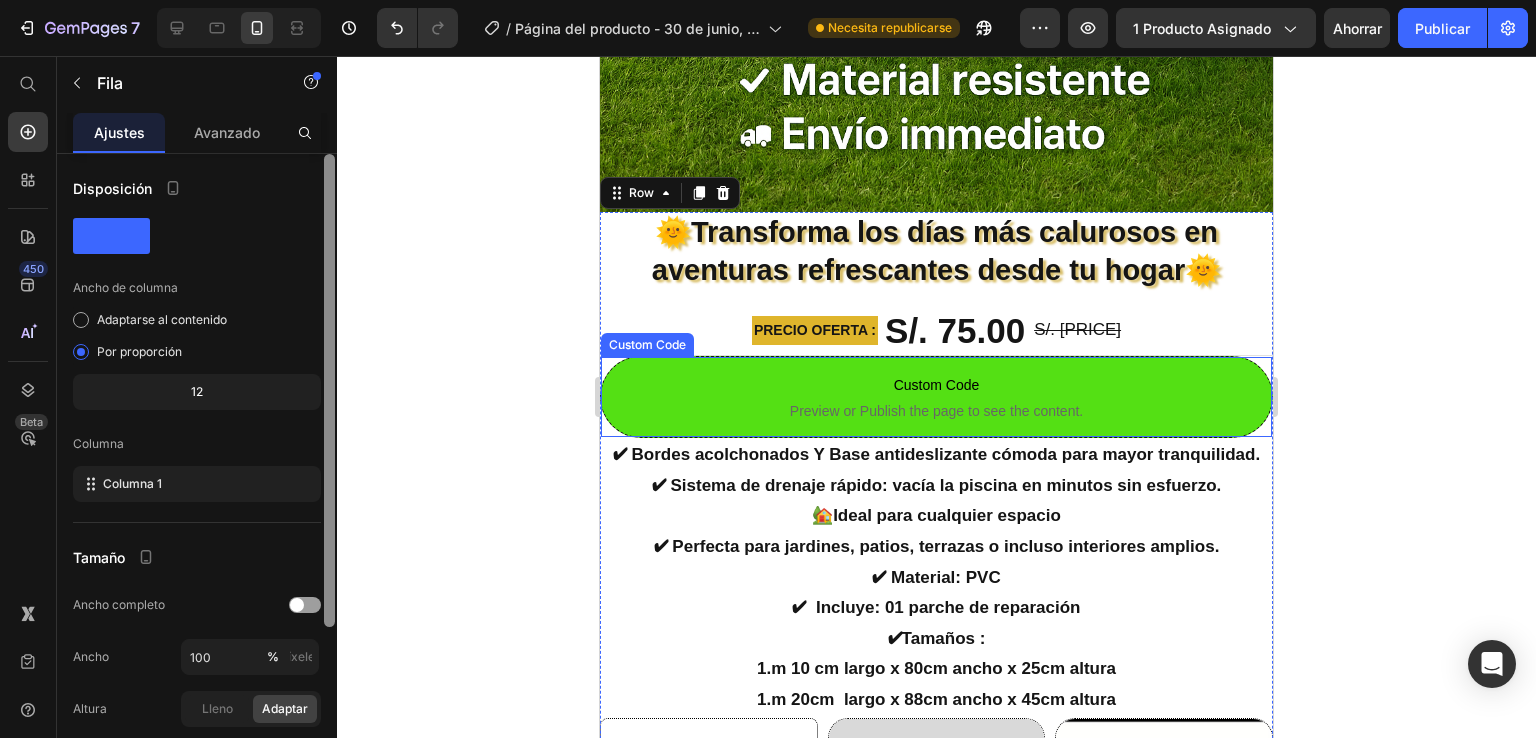 drag, startPoint x: 932, startPoint y: 373, endPoint x: 888, endPoint y: 384, distance: 45.35416 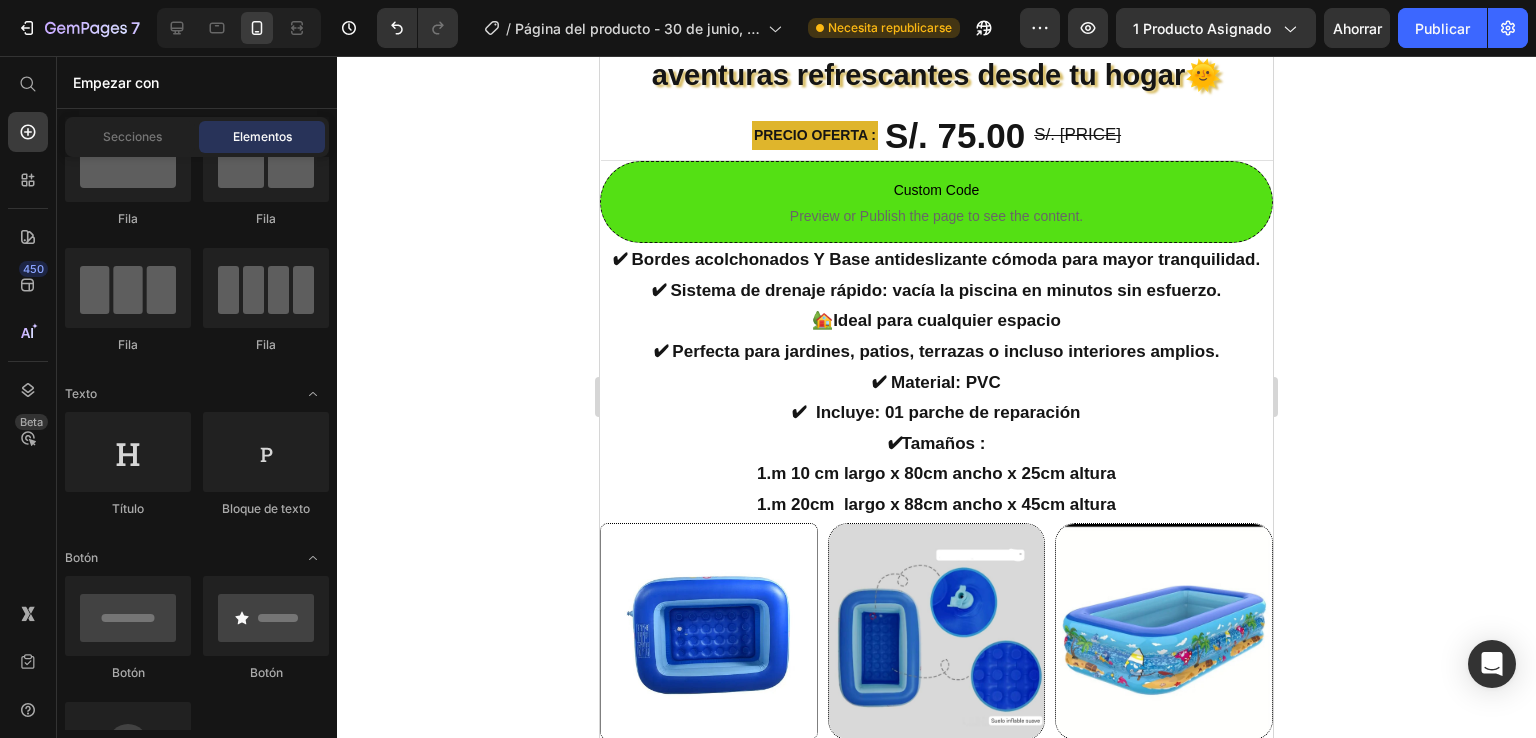 scroll, scrollTop: 1150, scrollLeft: 0, axis: vertical 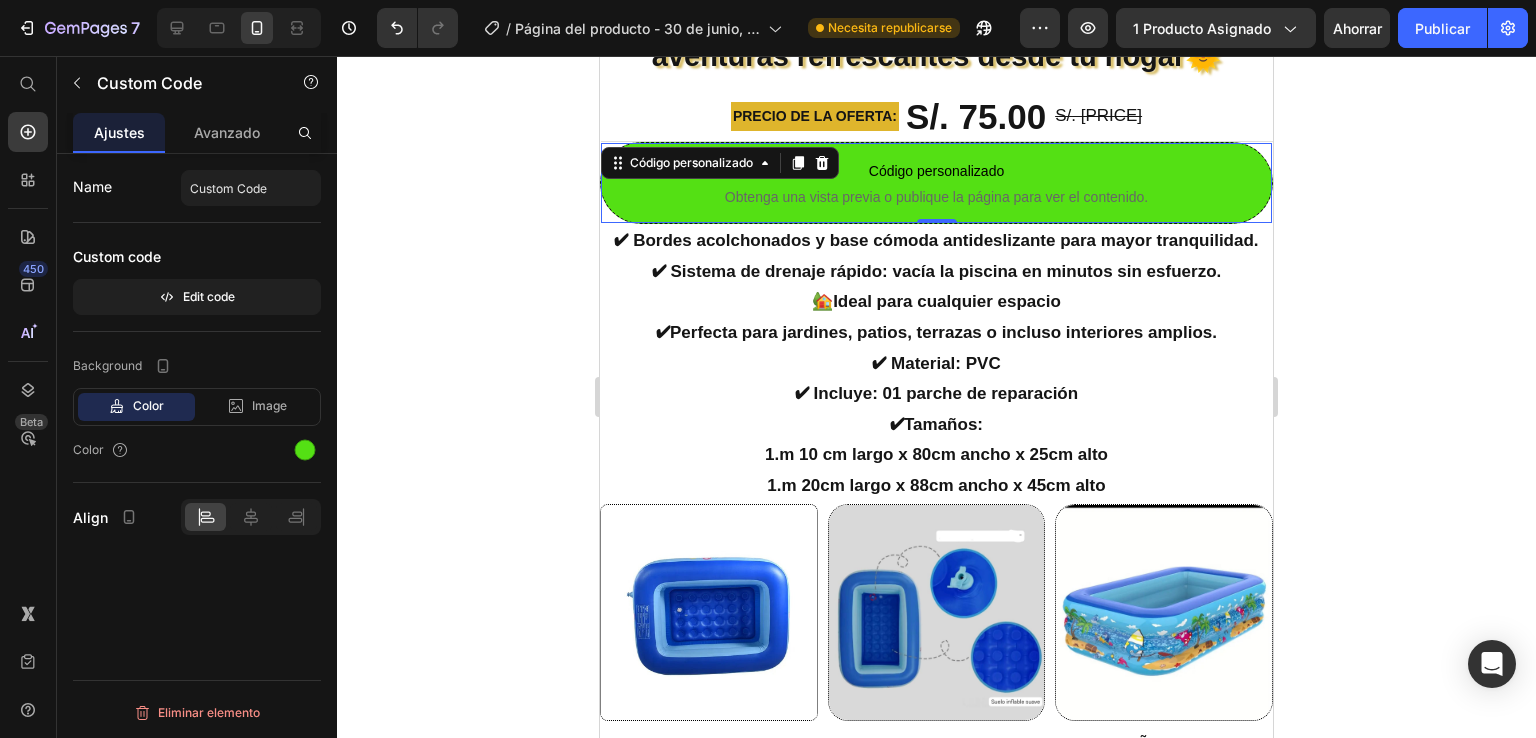 click on "Obtenga una vista previa o publique la página para ver el contenido." at bounding box center [936, 197] 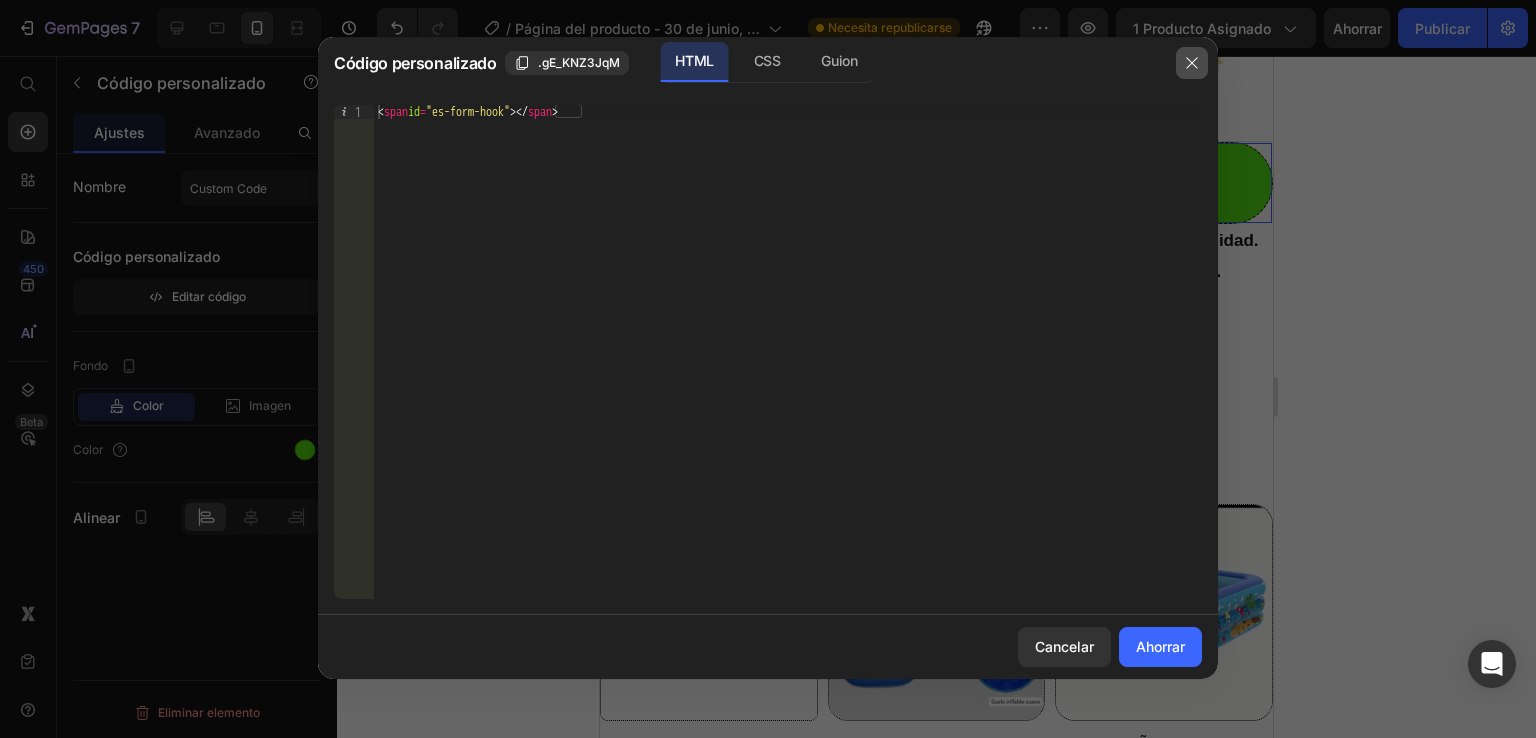 click at bounding box center (1192, 63) 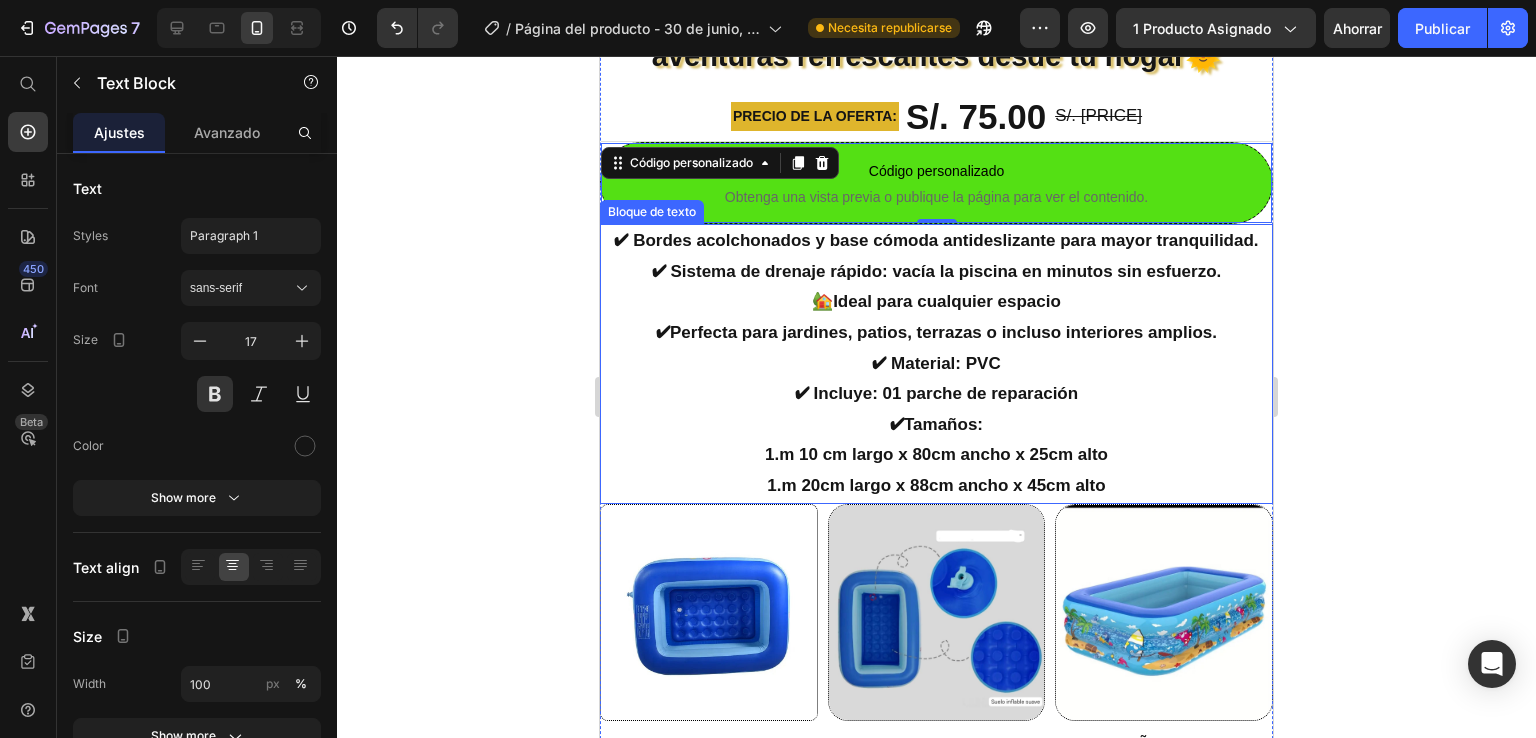 click on "✔ Bordes acolchonados y base cómoda antideslizante para mayor tranquilidad." at bounding box center [936, 240] 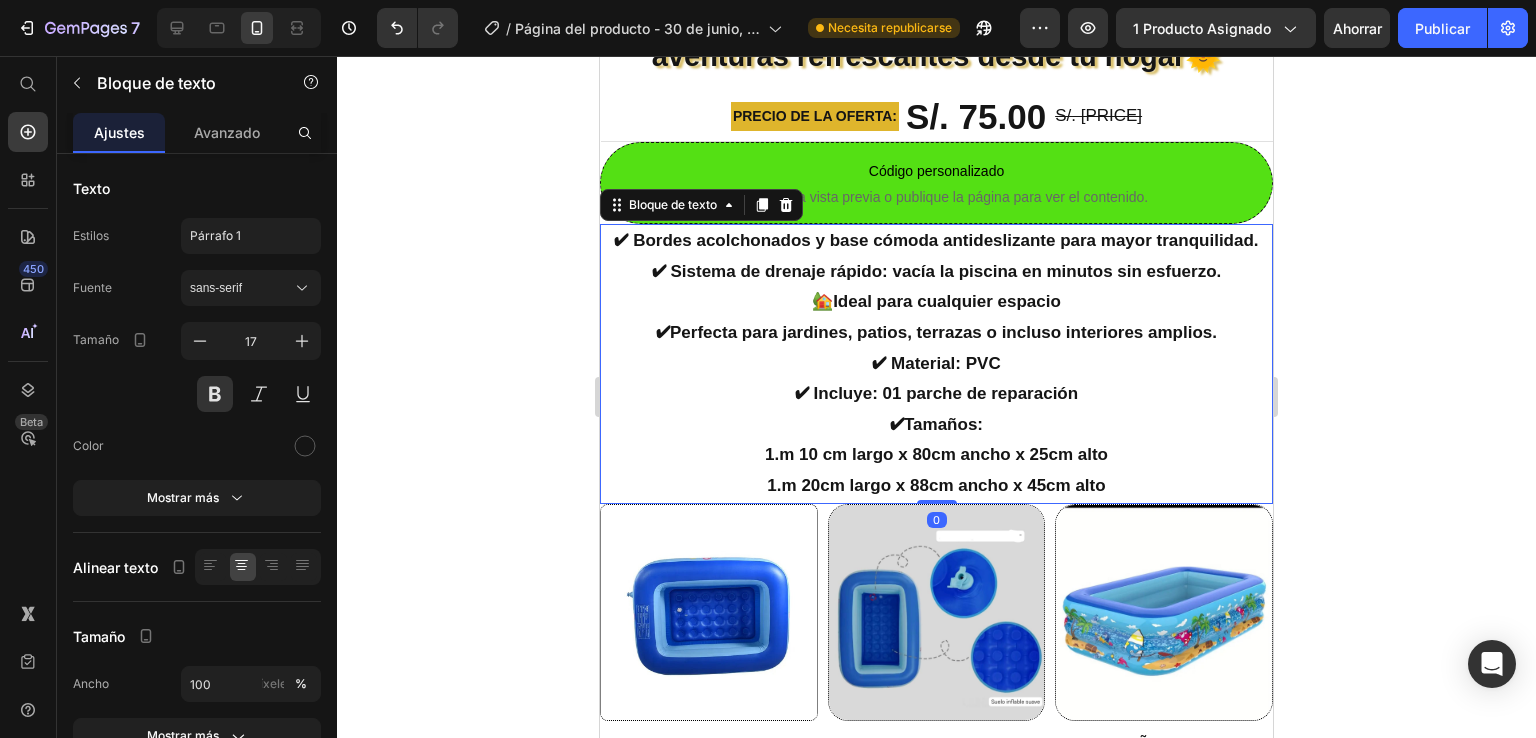click on "✔ Bordes acolchonados y base cómoda antideslizante para mayor tranquilidad." at bounding box center [936, 241] 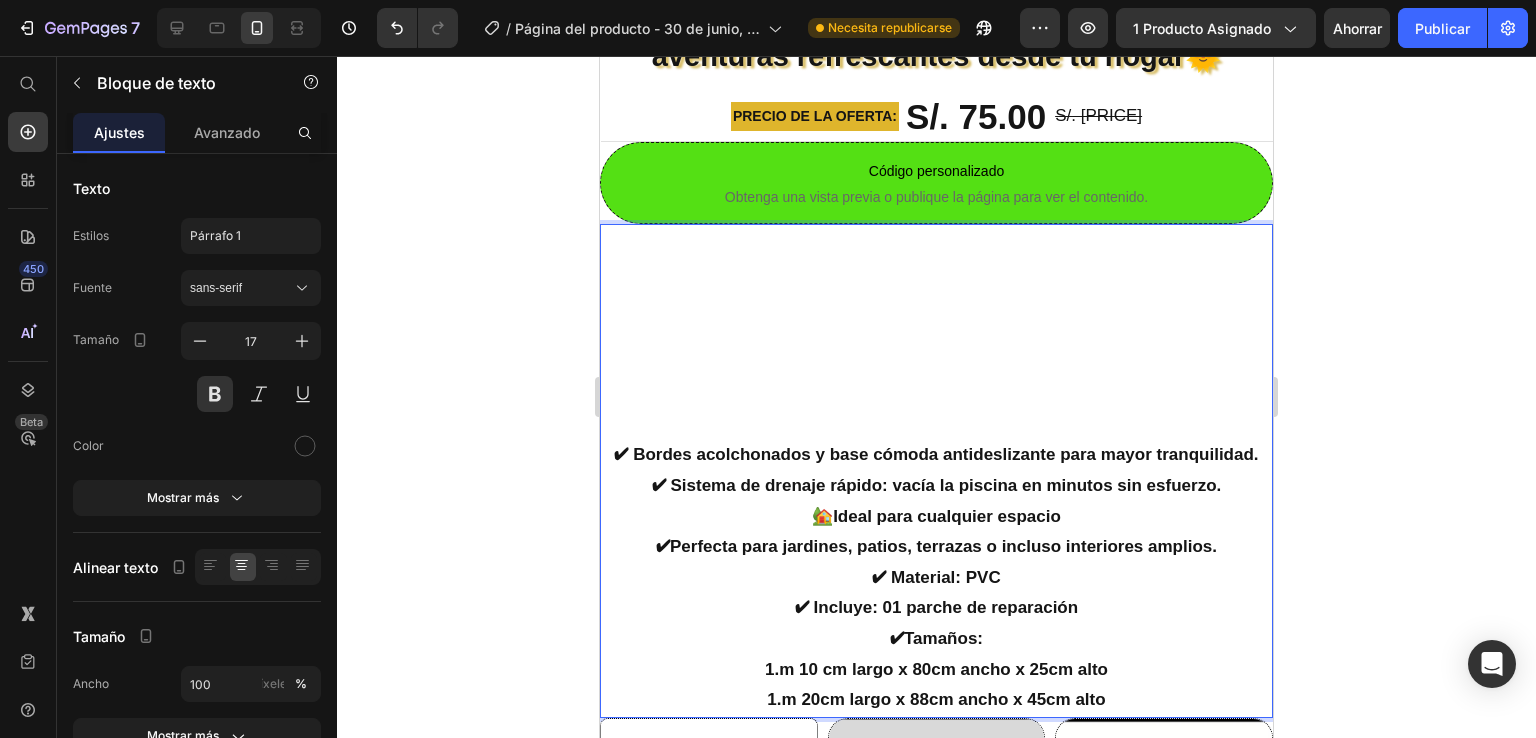 click at bounding box center (936, 241) 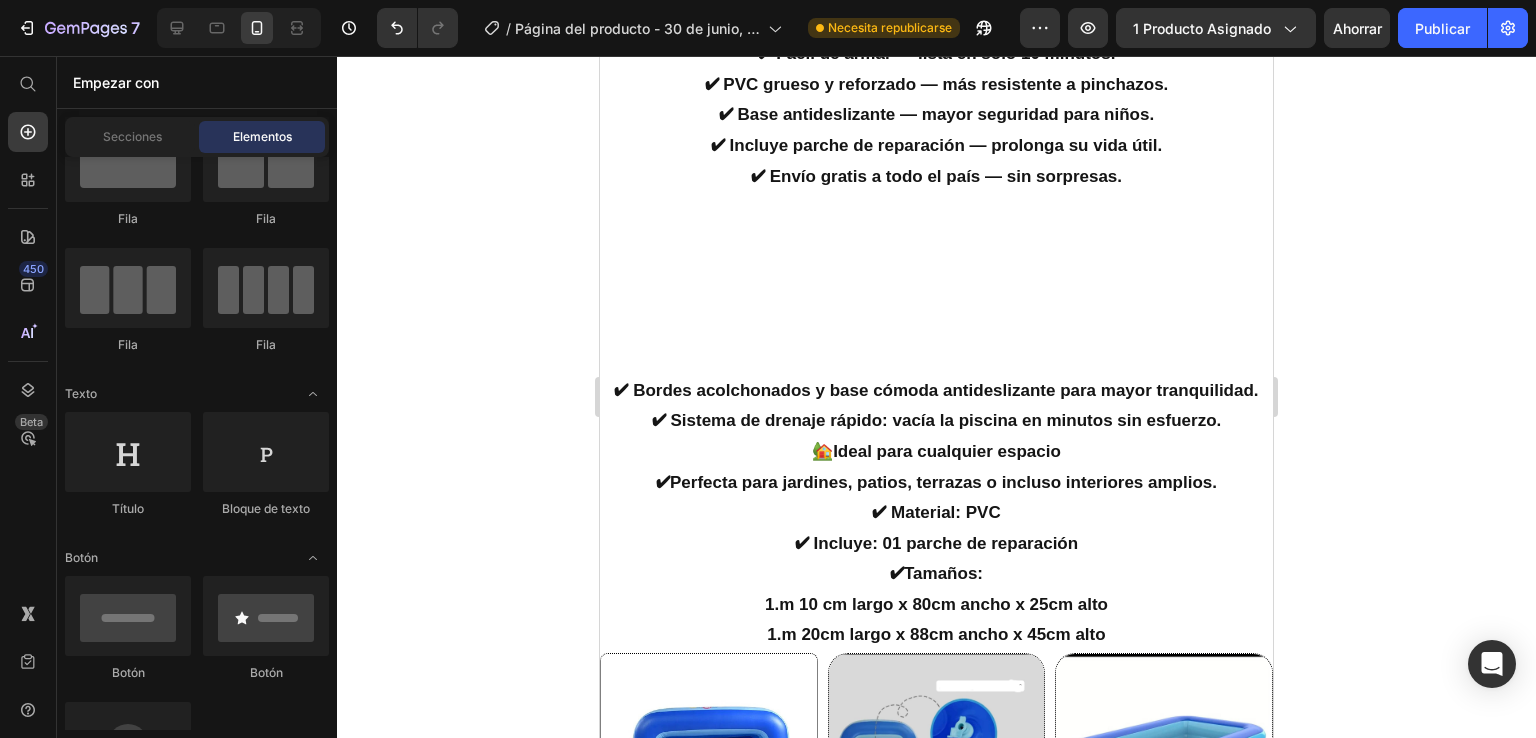 scroll, scrollTop: 1398, scrollLeft: 0, axis: vertical 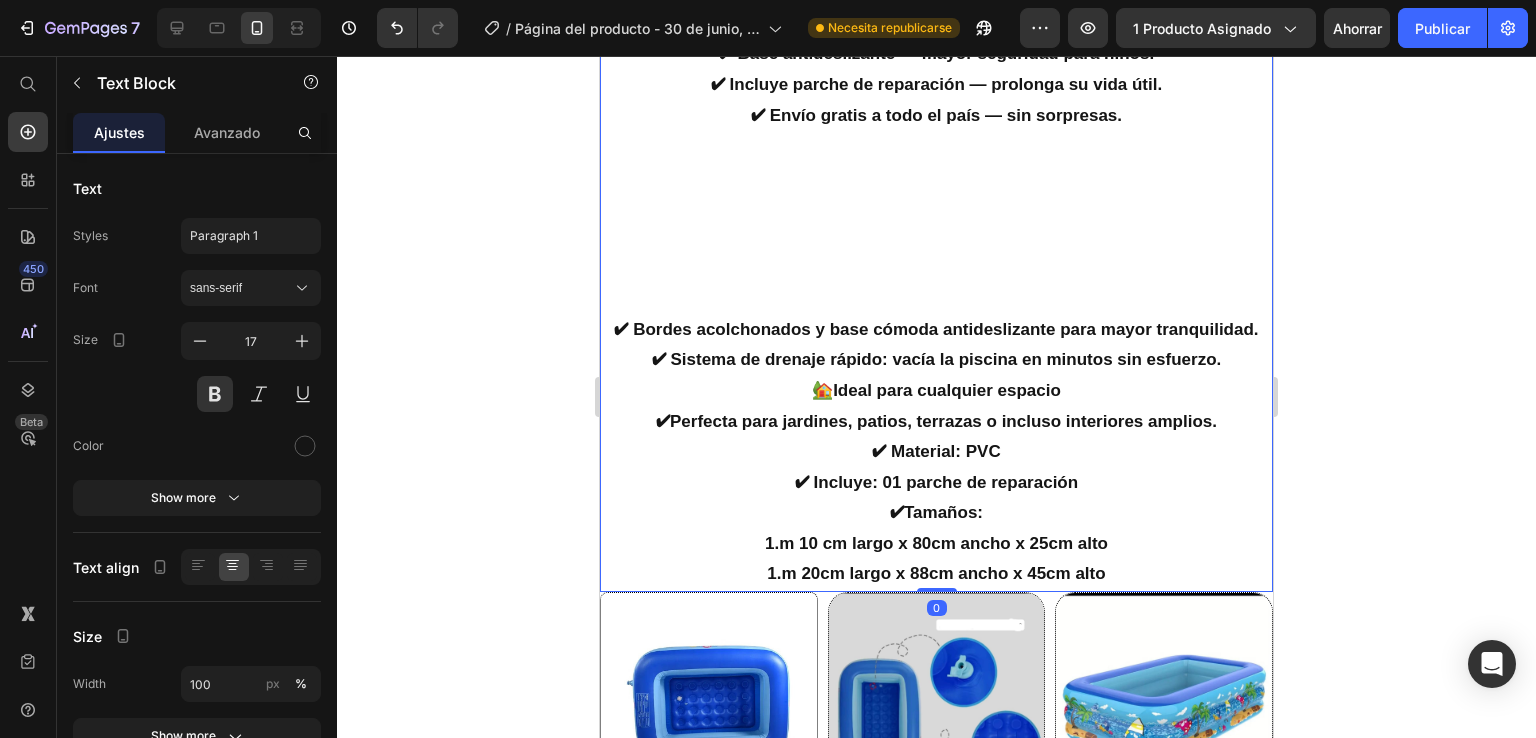 click on "✔ Incluye: 01 parche de reparación" at bounding box center [936, 483] 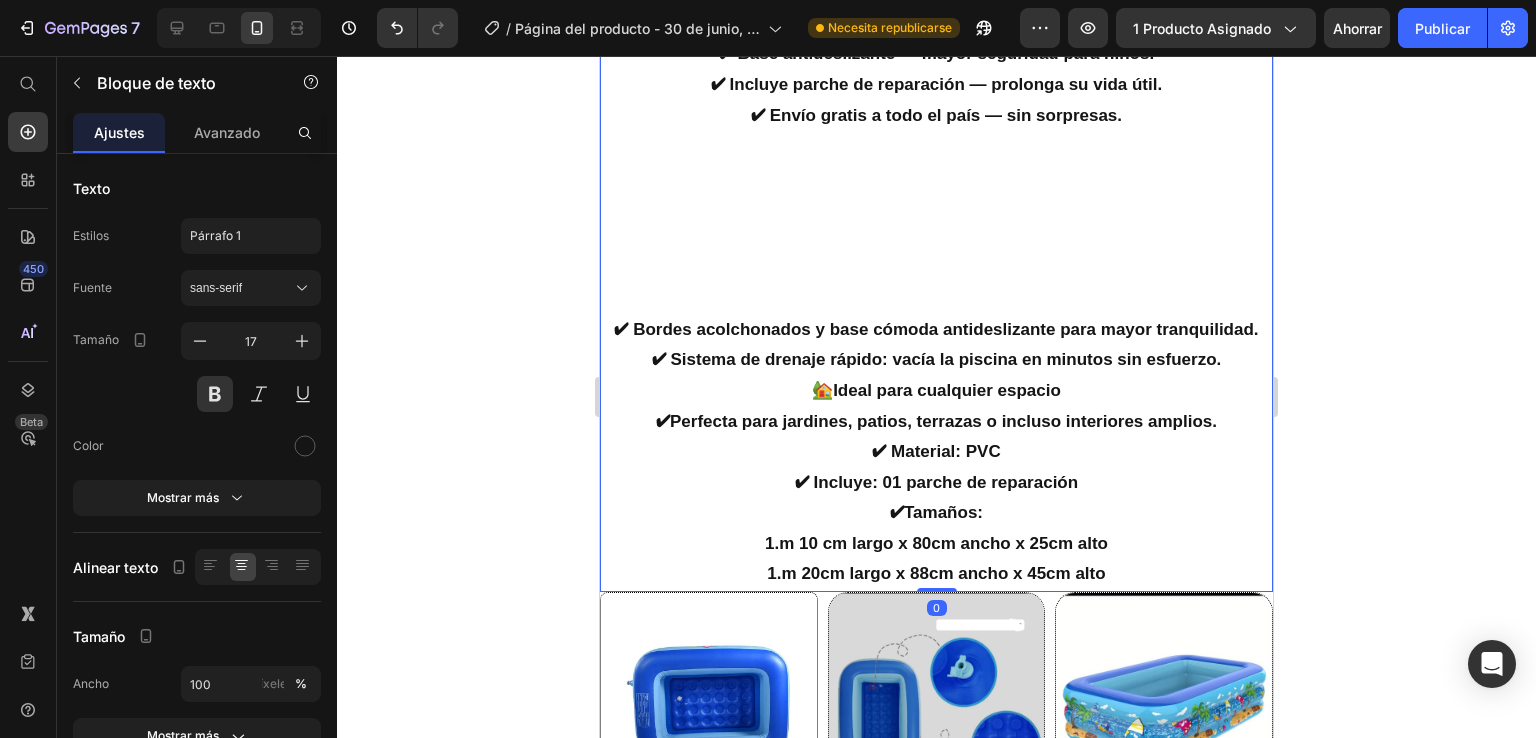 click on "✔ Incluye: 01 parche de reparación" at bounding box center [936, 483] 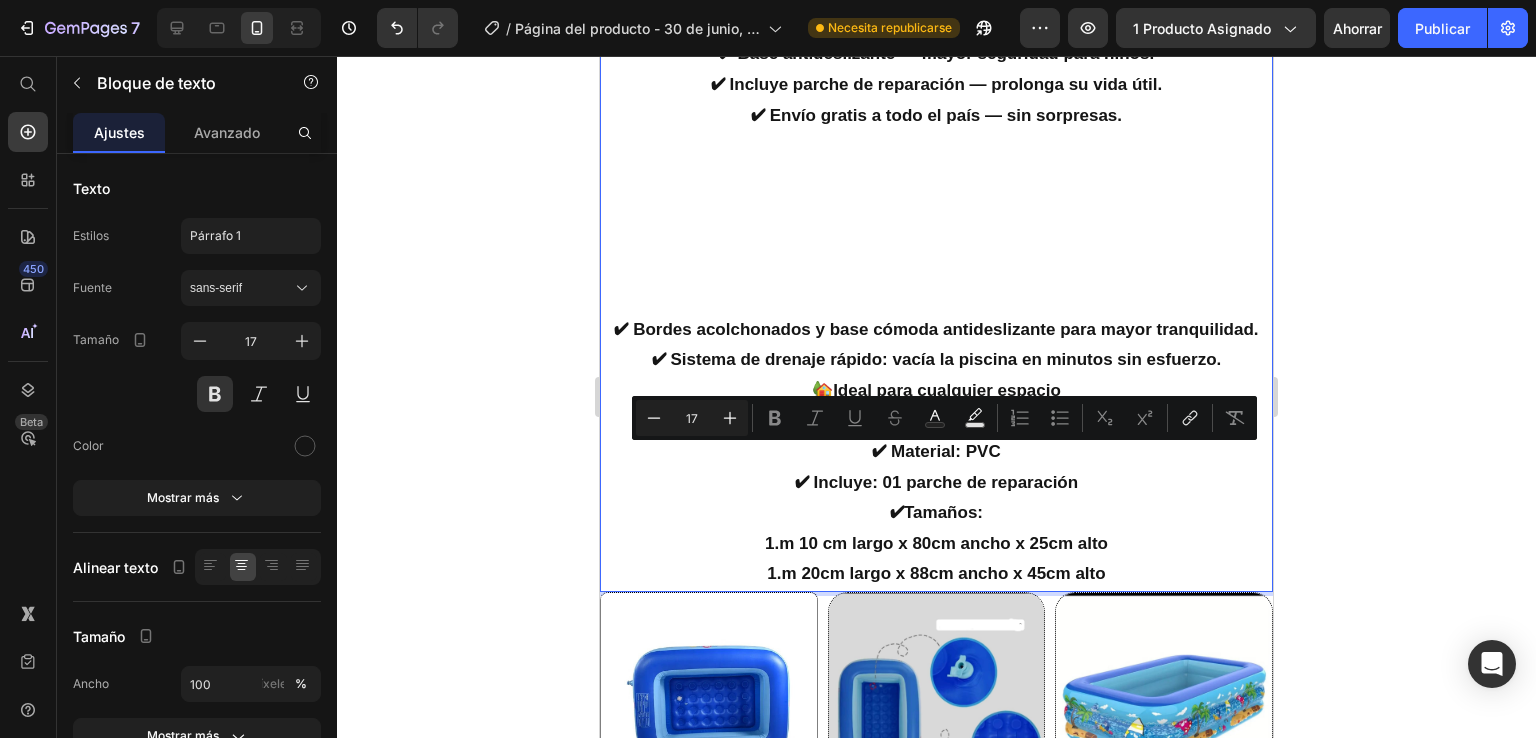 click on "✔ Incluye: 01 parche de reparación" at bounding box center (936, 483) 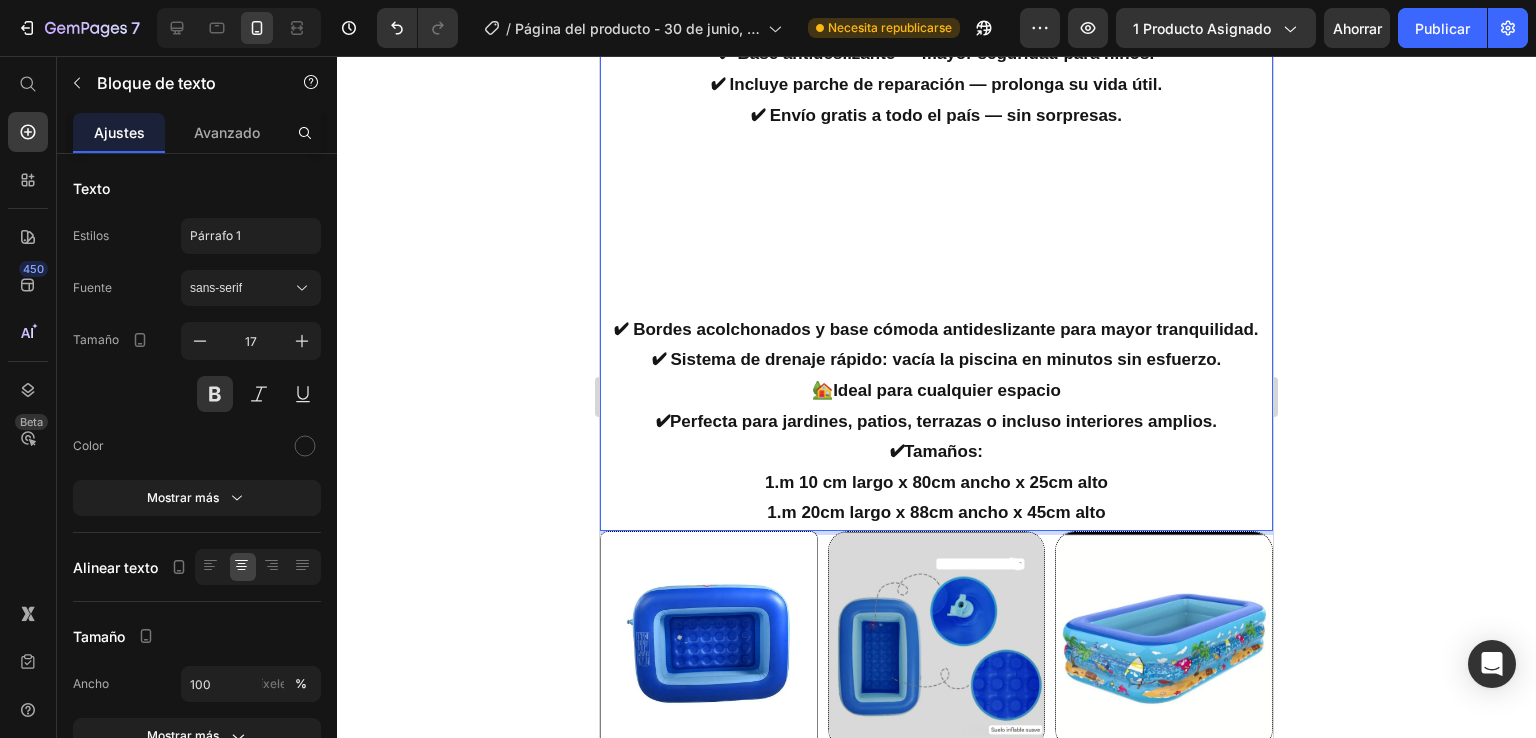 click on "✔ Bordes acolchonados y base cómoda antideslizante para mayor tranquilidad." at bounding box center [936, 330] 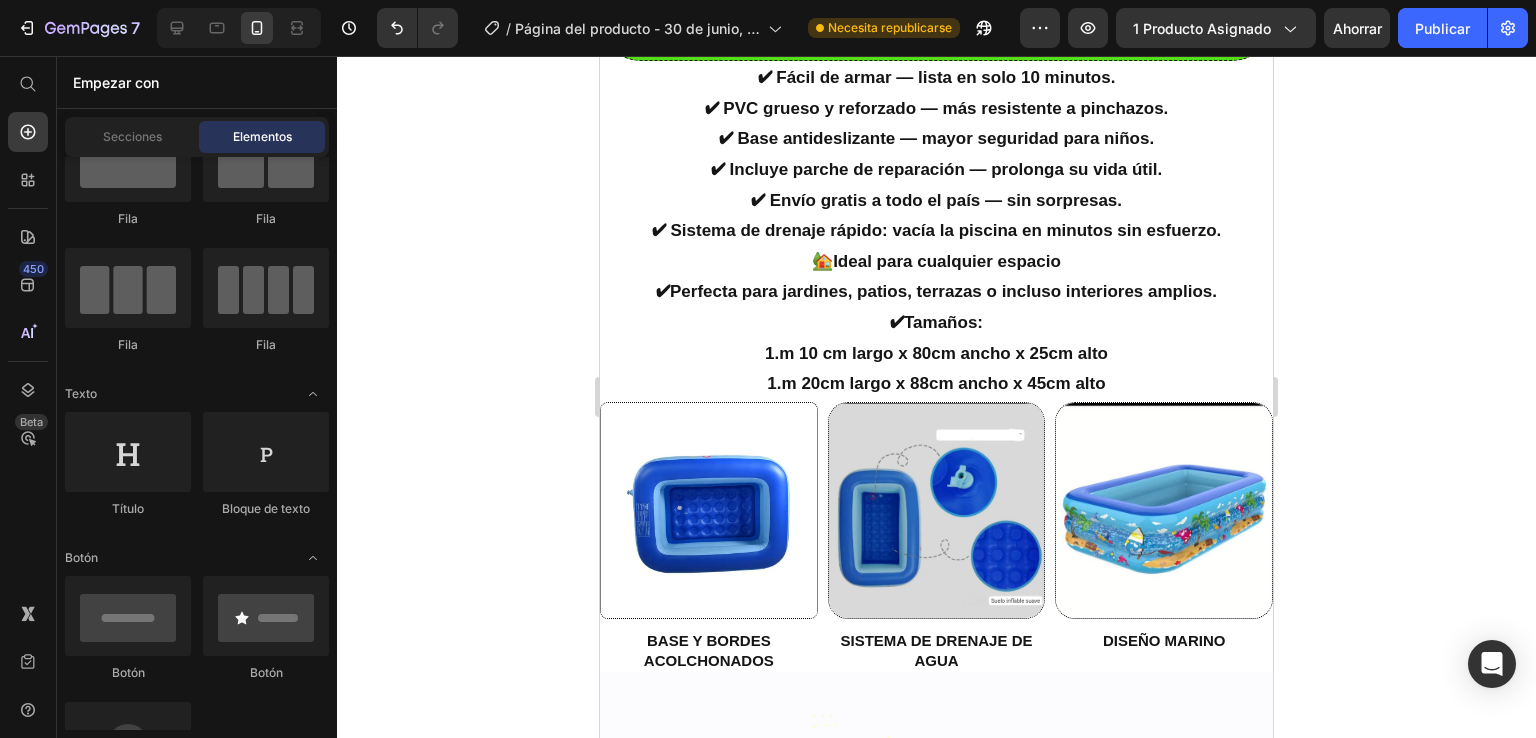 scroll, scrollTop: 1192, scrollLeft: 0, axis: vertical 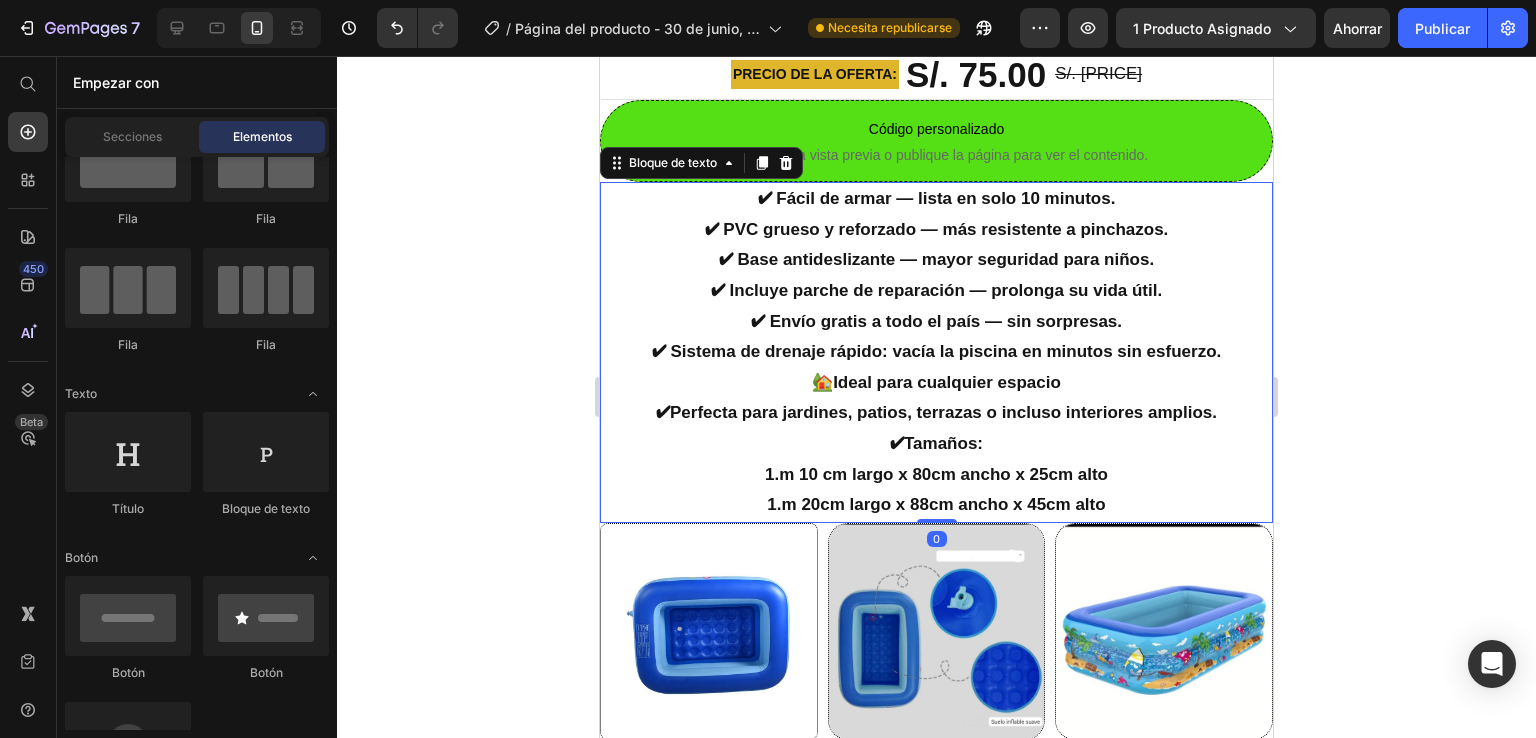 click on "✔Perfecta para jardines, patios, terrazas o incluso interiores amplios." at bounding box center [936, 413] 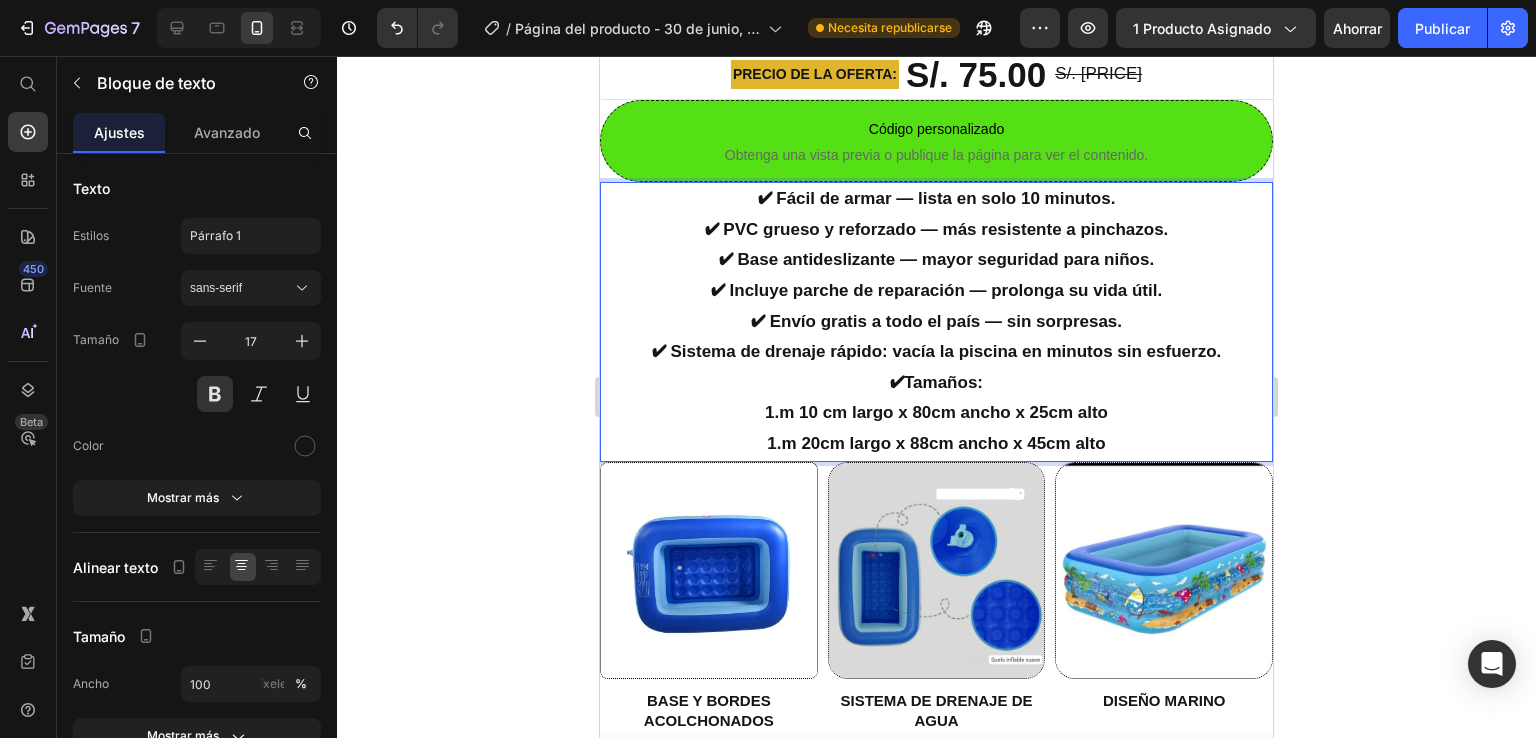 click on "1.m 10 cm largo x 80cm ancho x 25cm alto" at bounding box center (936, 413) 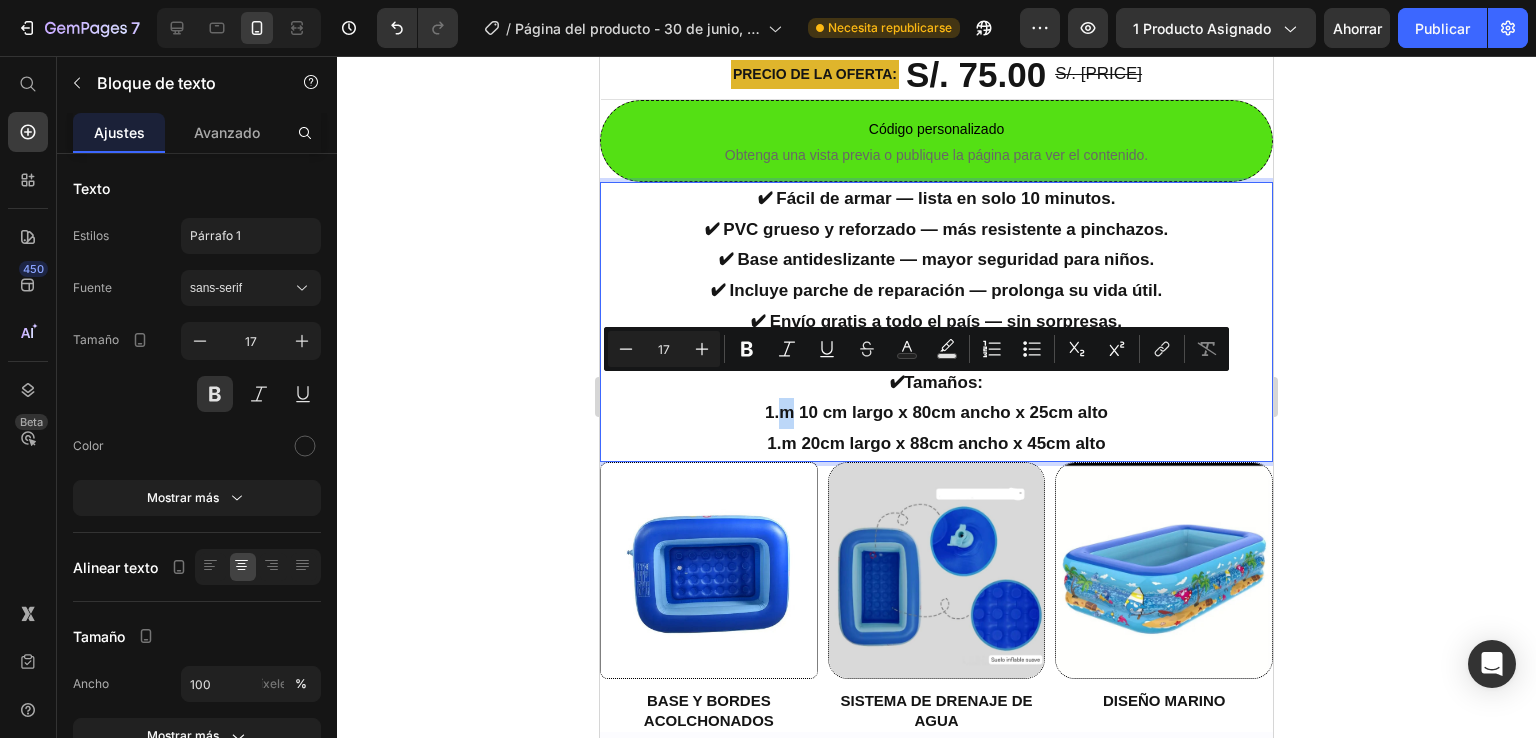 click on "1.m 10 cm largo x 80cm ancho x 25cm alto" at bounding box center (936, 413) 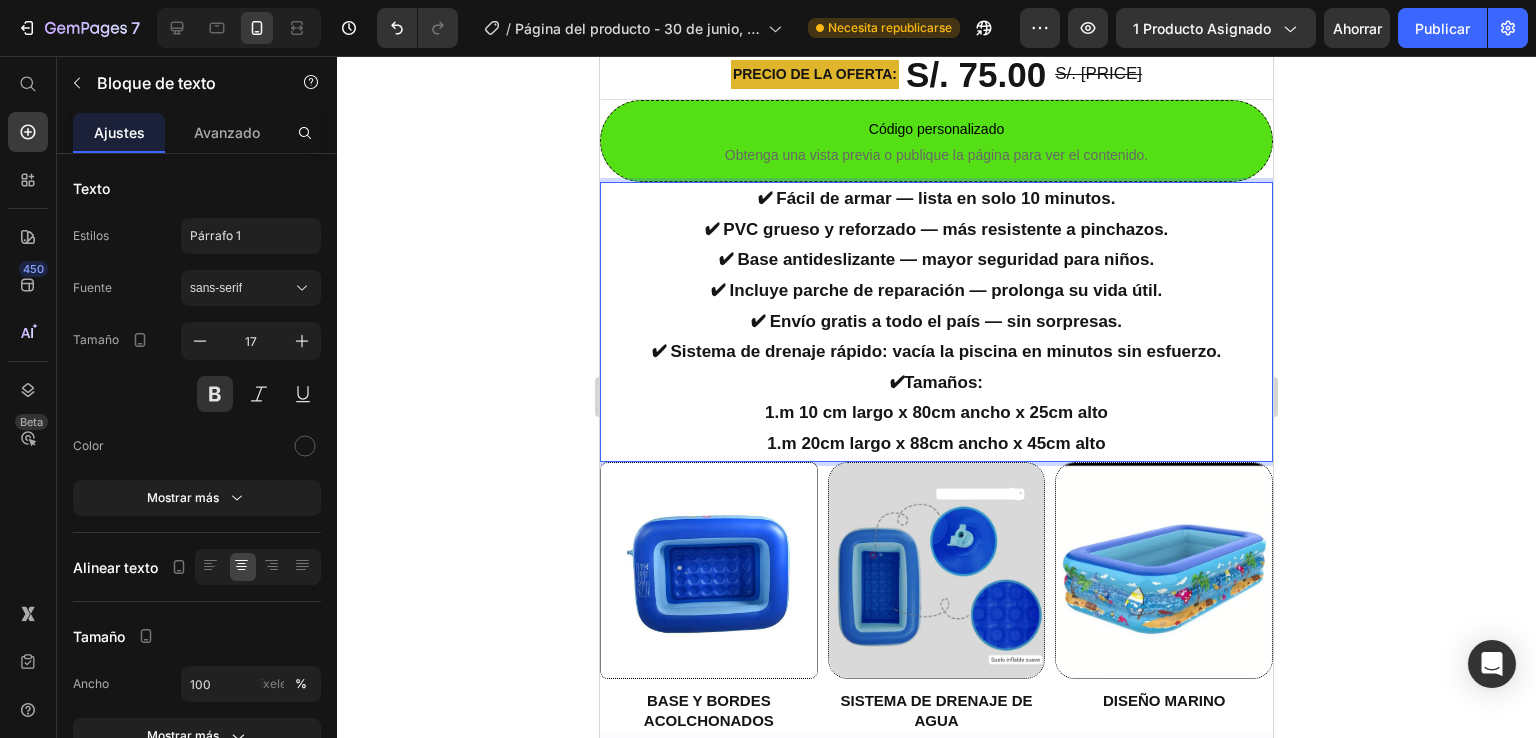 type 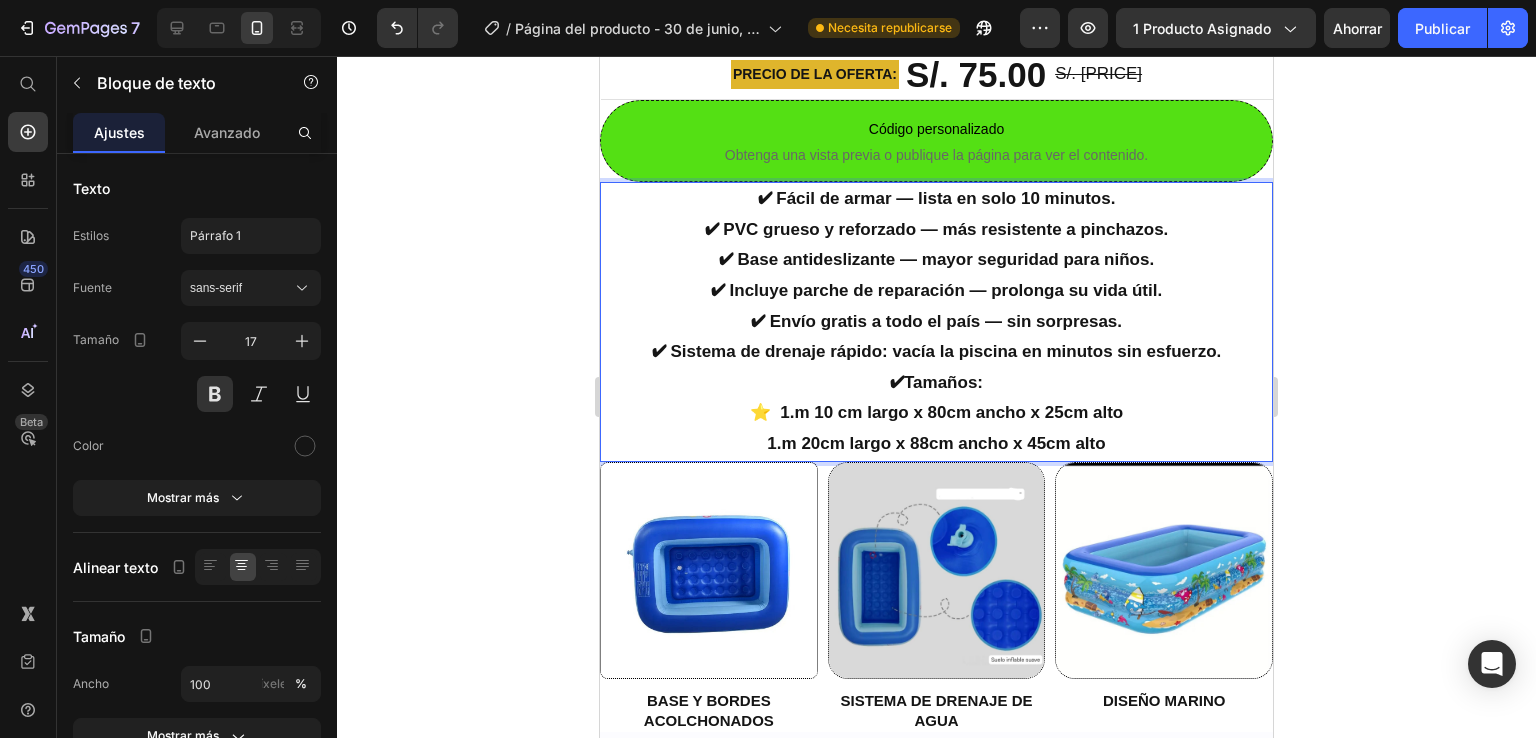 click on "1.m 20cm largo x 88cm ancho x 45cm alto" at bounding box center (936, 444) 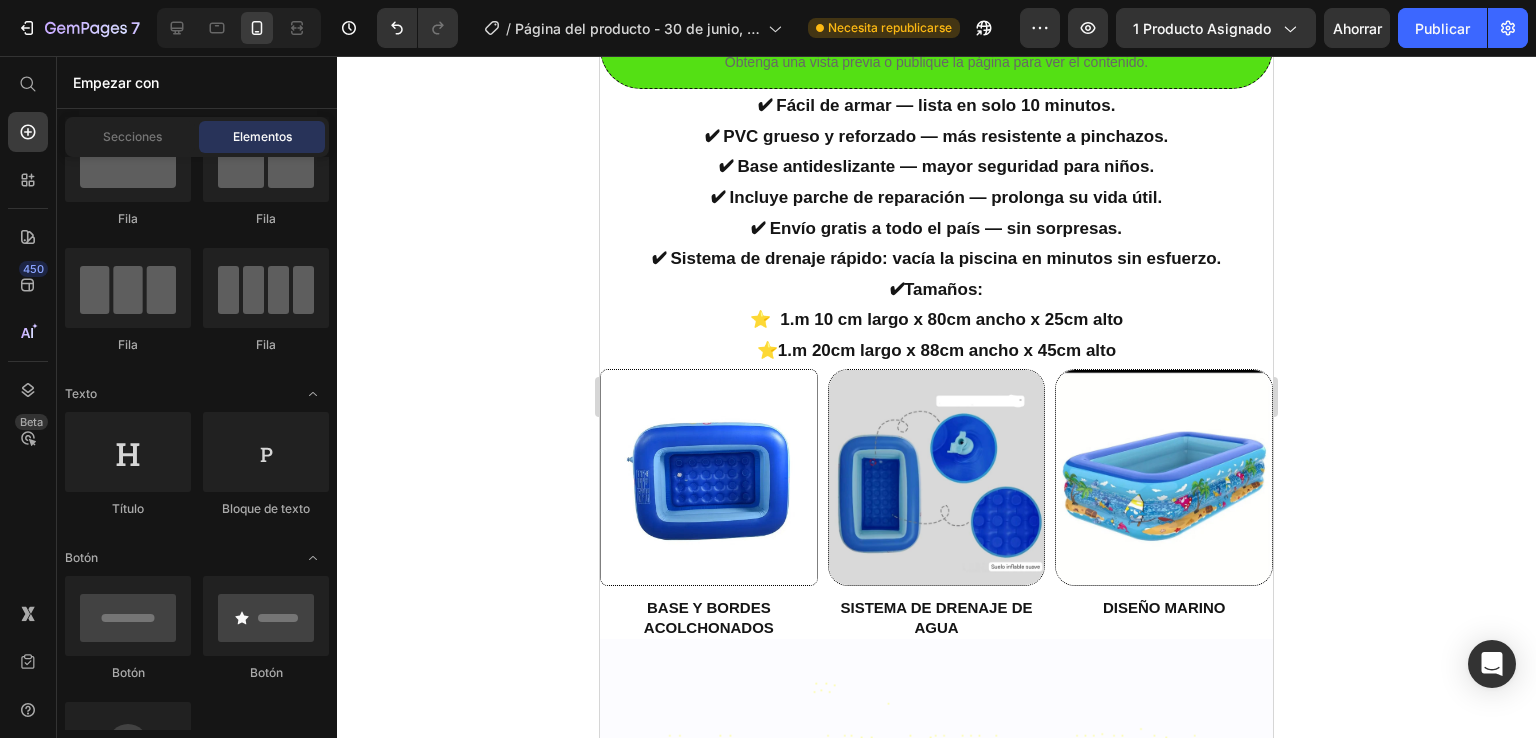 scroll, scrollTop: 1171, scrollLeft: 0, axis: vertical 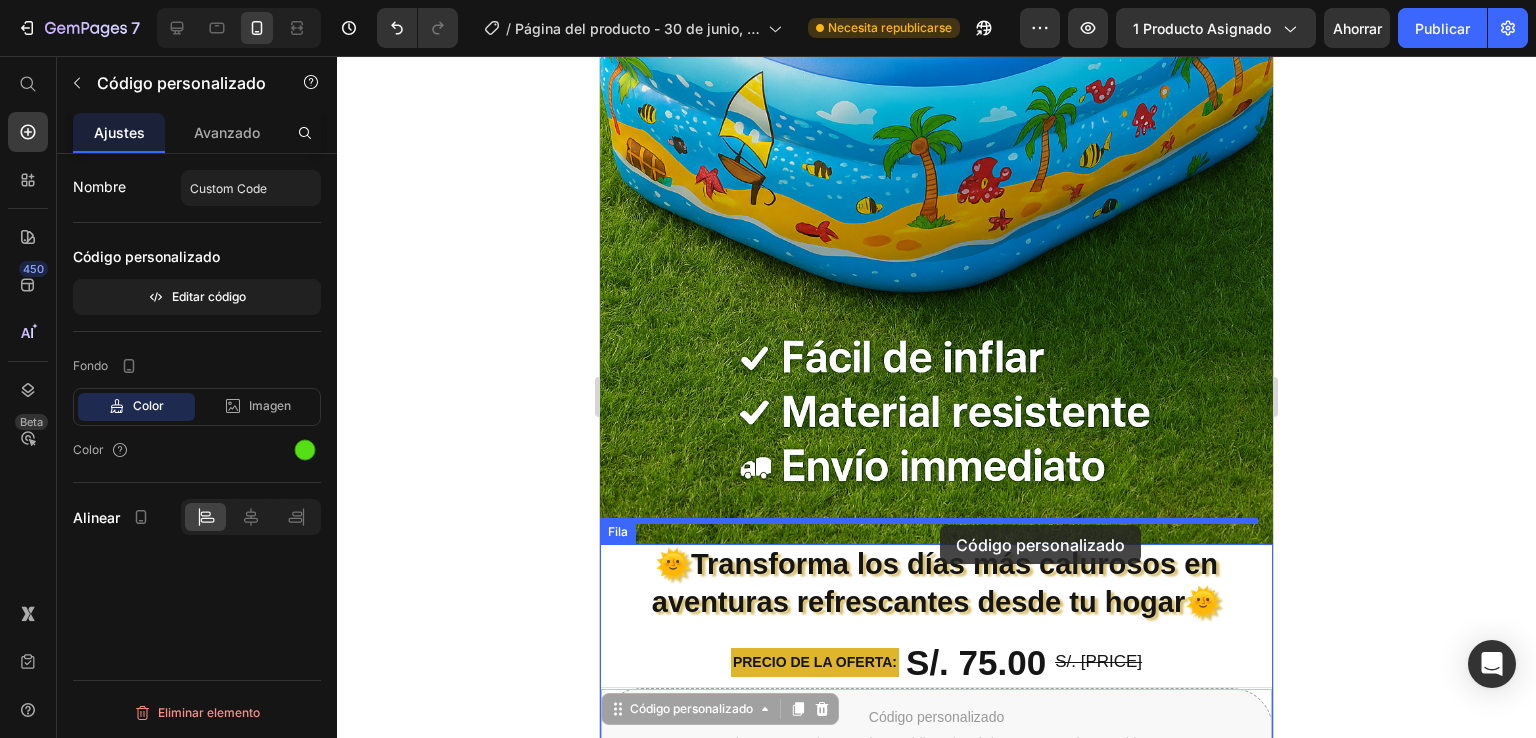 drag, startPoint x: 1203, startPoint y: 145, endPoint x: 940, endPoint y: 525, distance: 462.13525 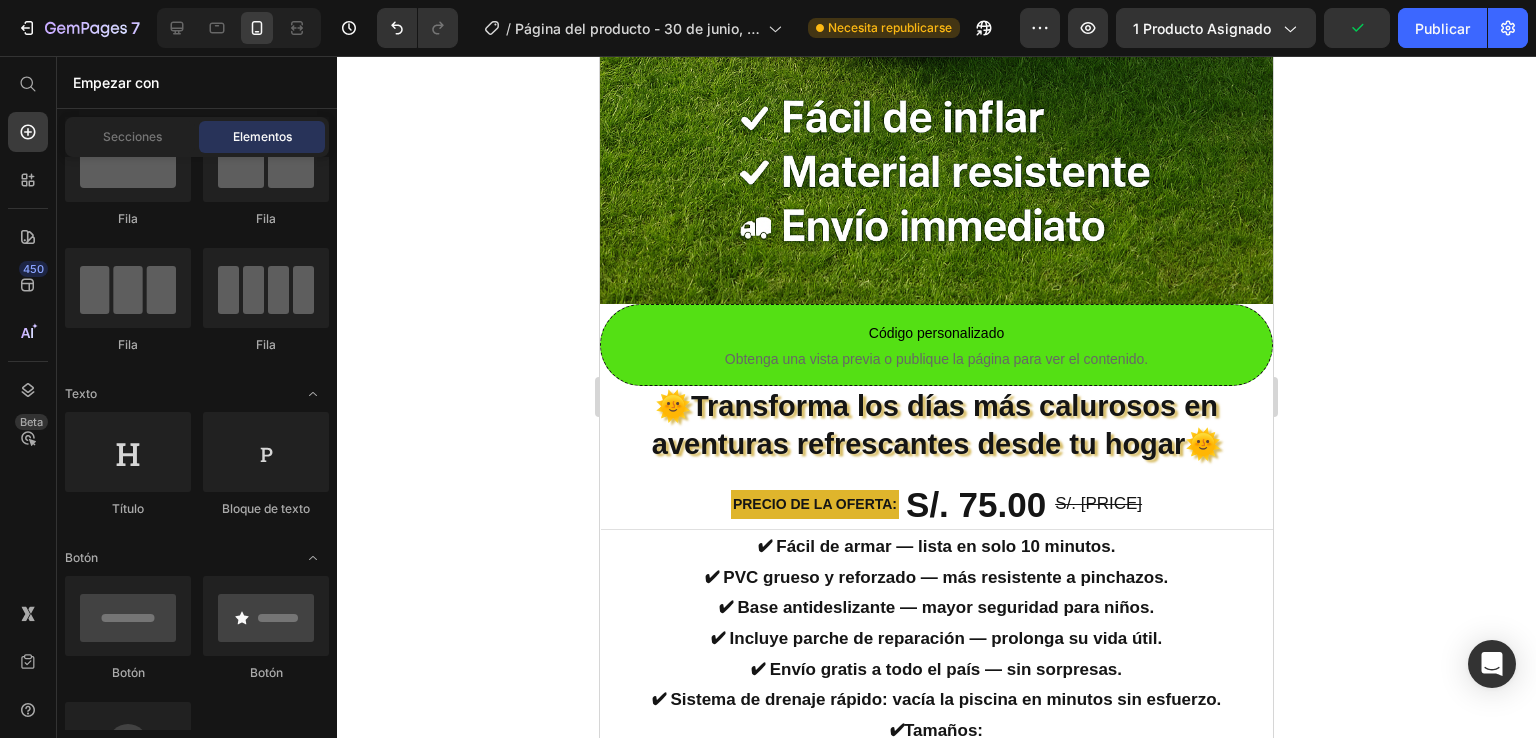 scroll, scrollTop: 888, scrollLeft: 0, axis: vertical 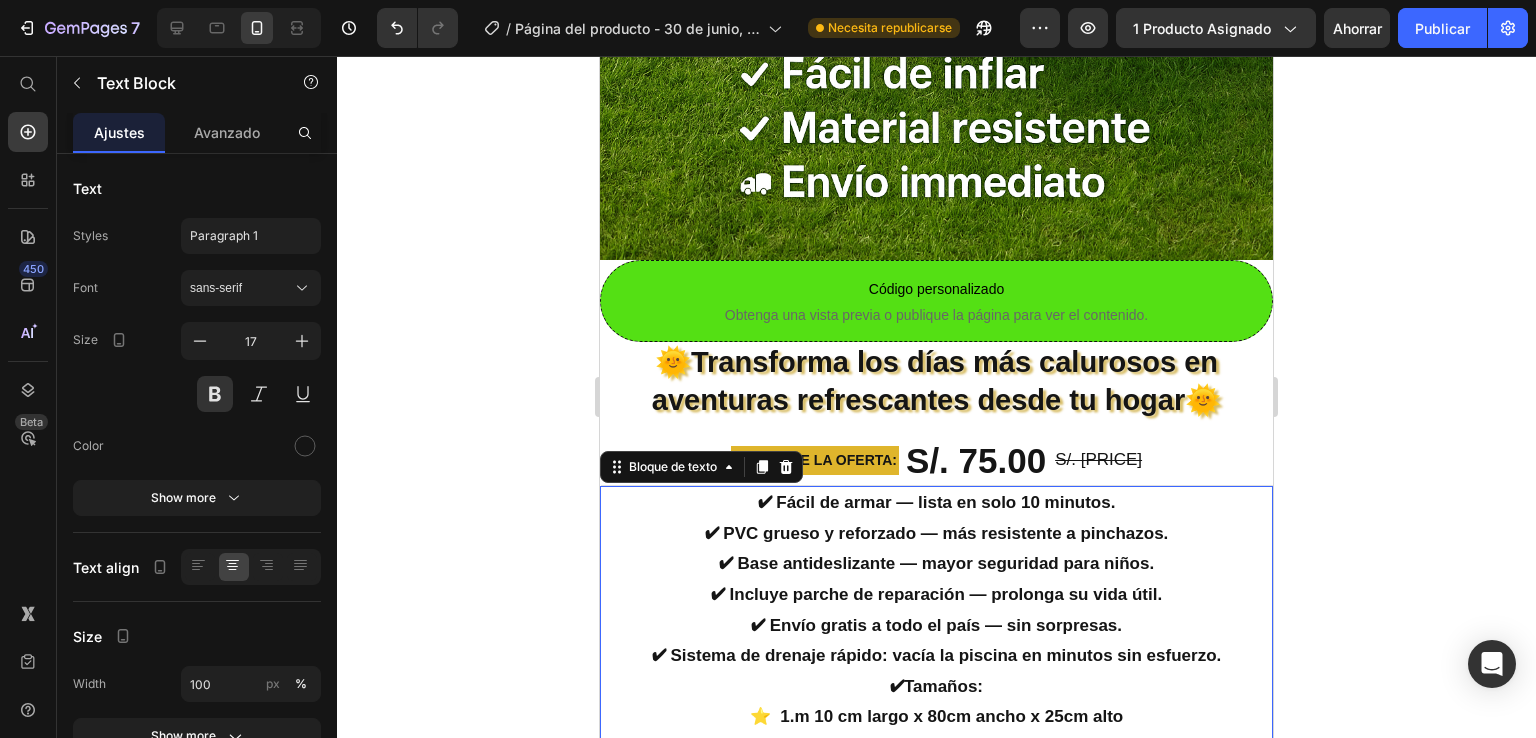 click on "✔ Fácil de armar — lista en solo 10 minutos. ✔ PVC grueso y reforzado — más resistente a pinchazos. ✔ Base antideslizante — mayor seguridad para niños. ✔ Incluye parche de reparación — prolonga su vida útil. ✔ Envío gratis a todo el país — sin sorpresas." at bounding box center [936, 564] 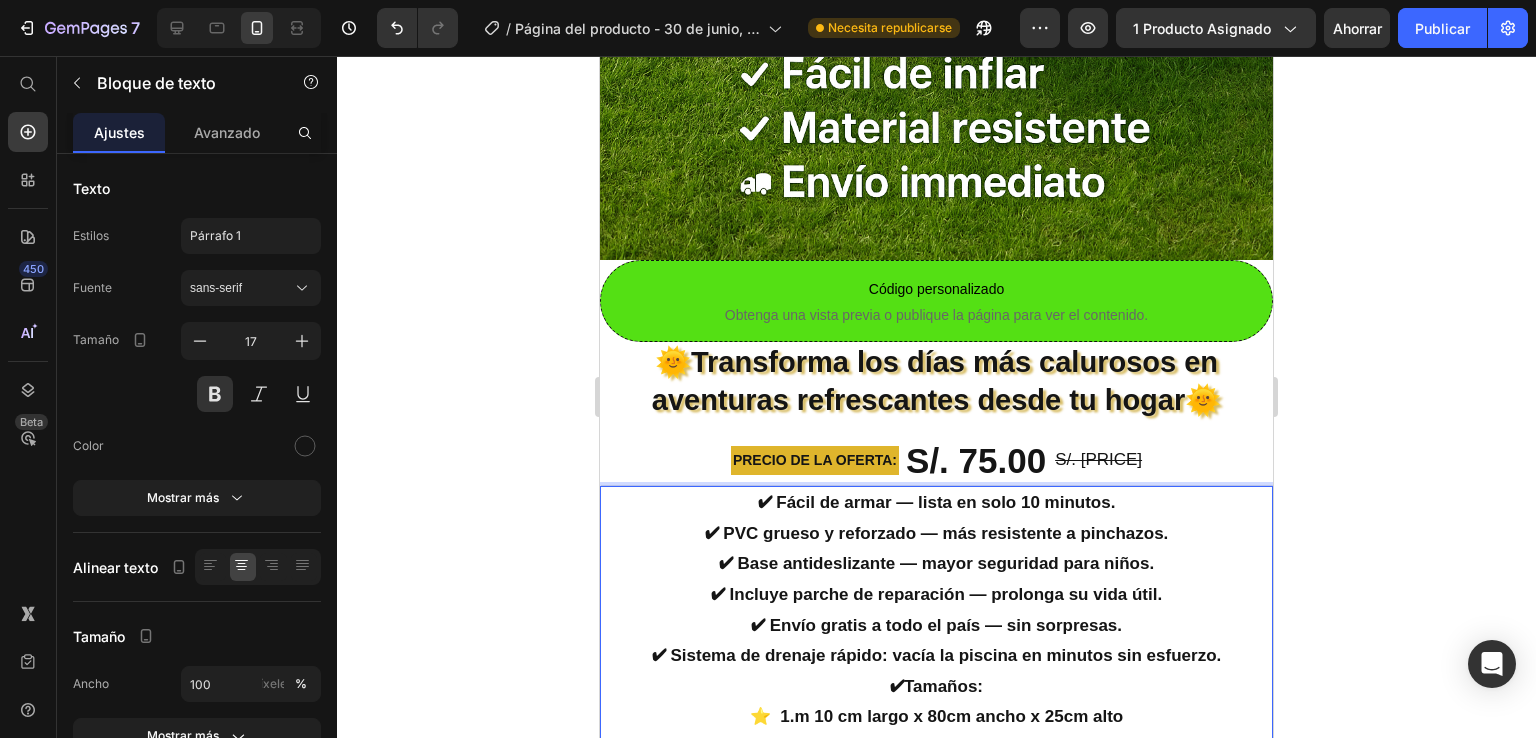 click on "✔ Sistema de drenaje rápido: vacía la piscina en minutos sin esfuerzo." at bounding box center [936, 656] 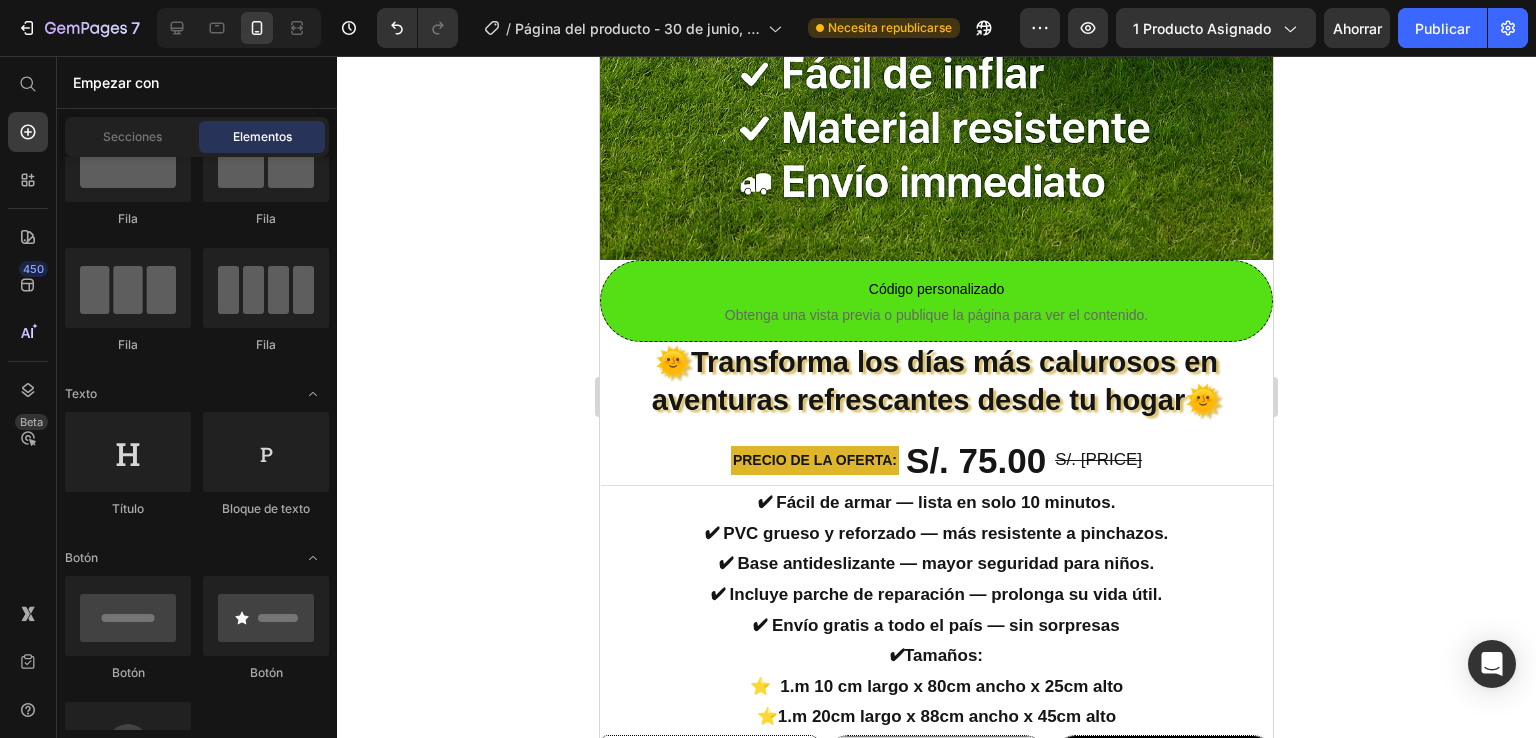 scroll, scrollTop: 856, scrollLeft: 0, axis: vertical 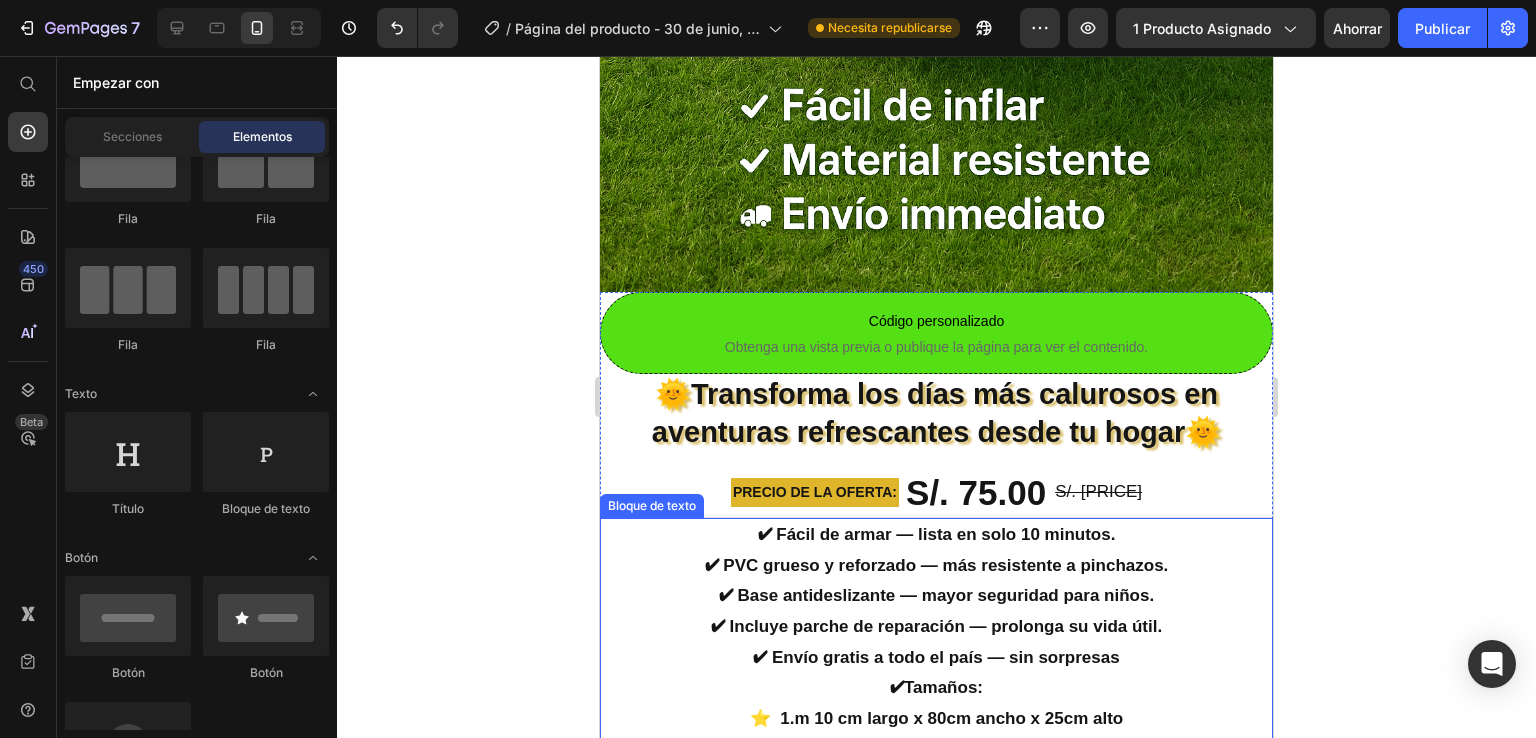 click on "✔ Fácil de armar — lista en solo 10 minutos. ✔ PVC grueso y reforzado — más resistente a pinchazos. ✔ Base antideslizante — mayor seguridad para niños. ✔ Incluye parche de reparación — prolonga su vida útil. ✔ Envío gratis a todo el país — sin sorpresas" at bounding box center (936, 596) 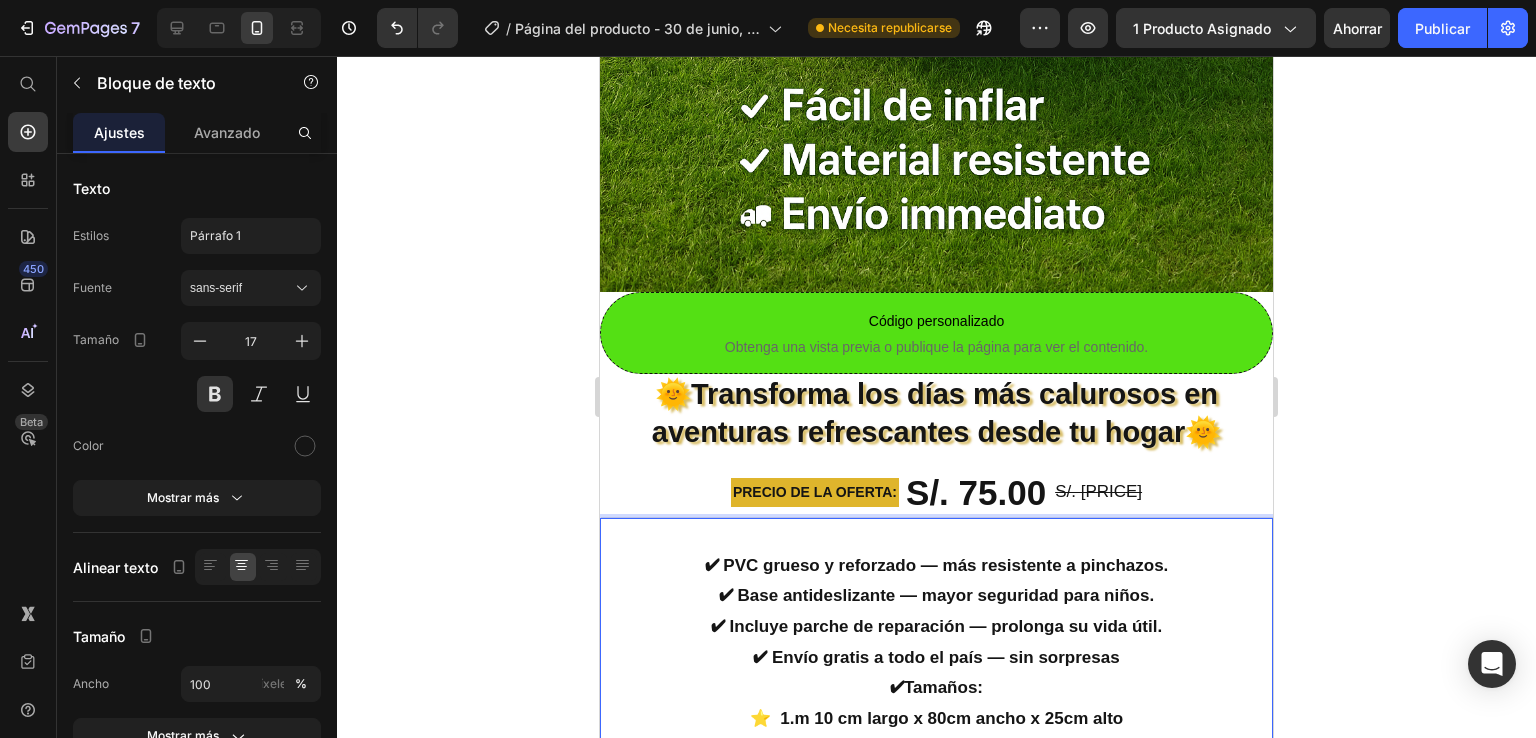 click on "⁠⁠⁠⁠⁠⁠⁠ ✔ PVC grueso y reforzado — más resistente a pinchazos. ✔ Base antideslizante — mayor seguridad para niños. ✔ Incluye parche de reparación — prolonga su vida útil. ✔ Envío gratis a todo el país — sin sorpresas" at bounding box center (936, 596) 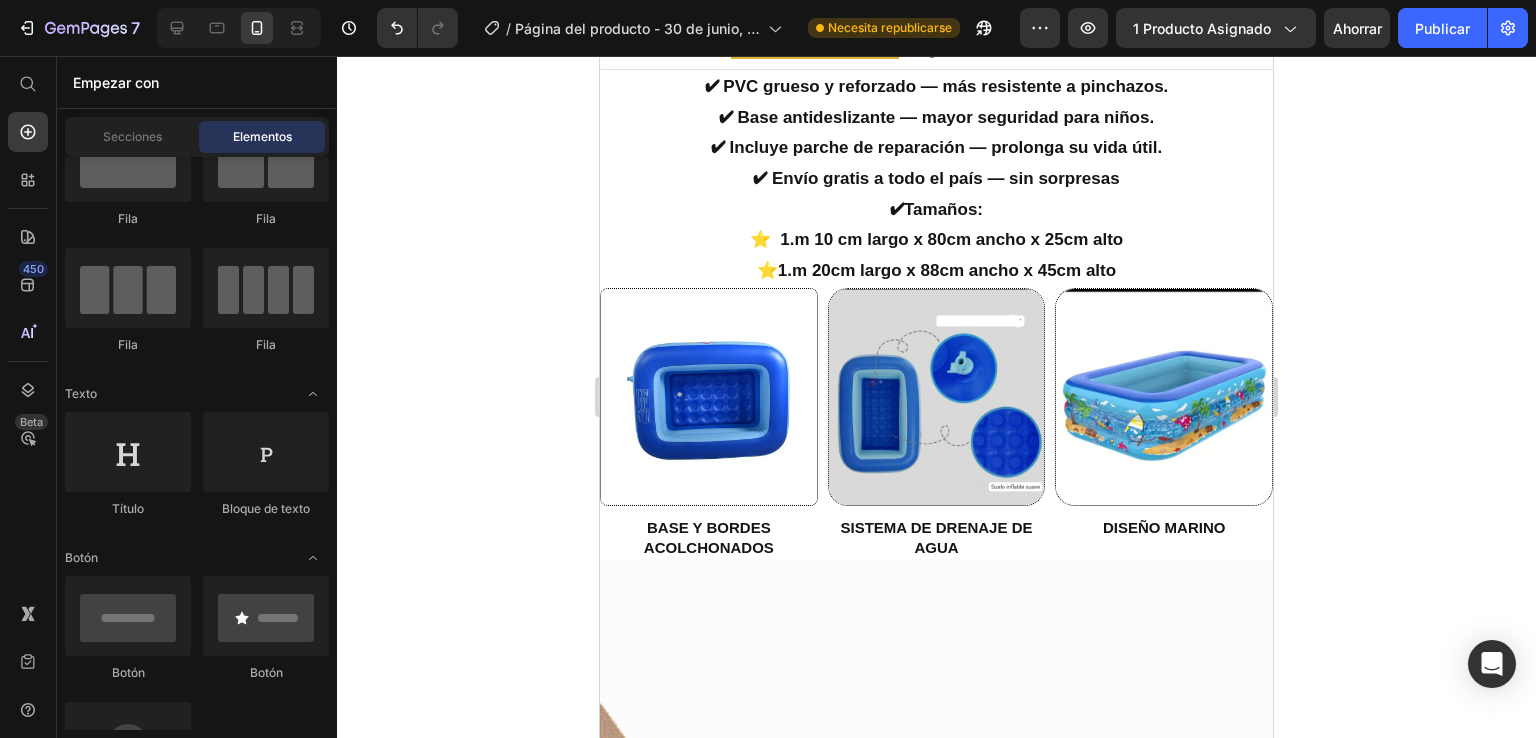 scroll, scrollTop: 1342, scrollLeft: 0, axis: vertical 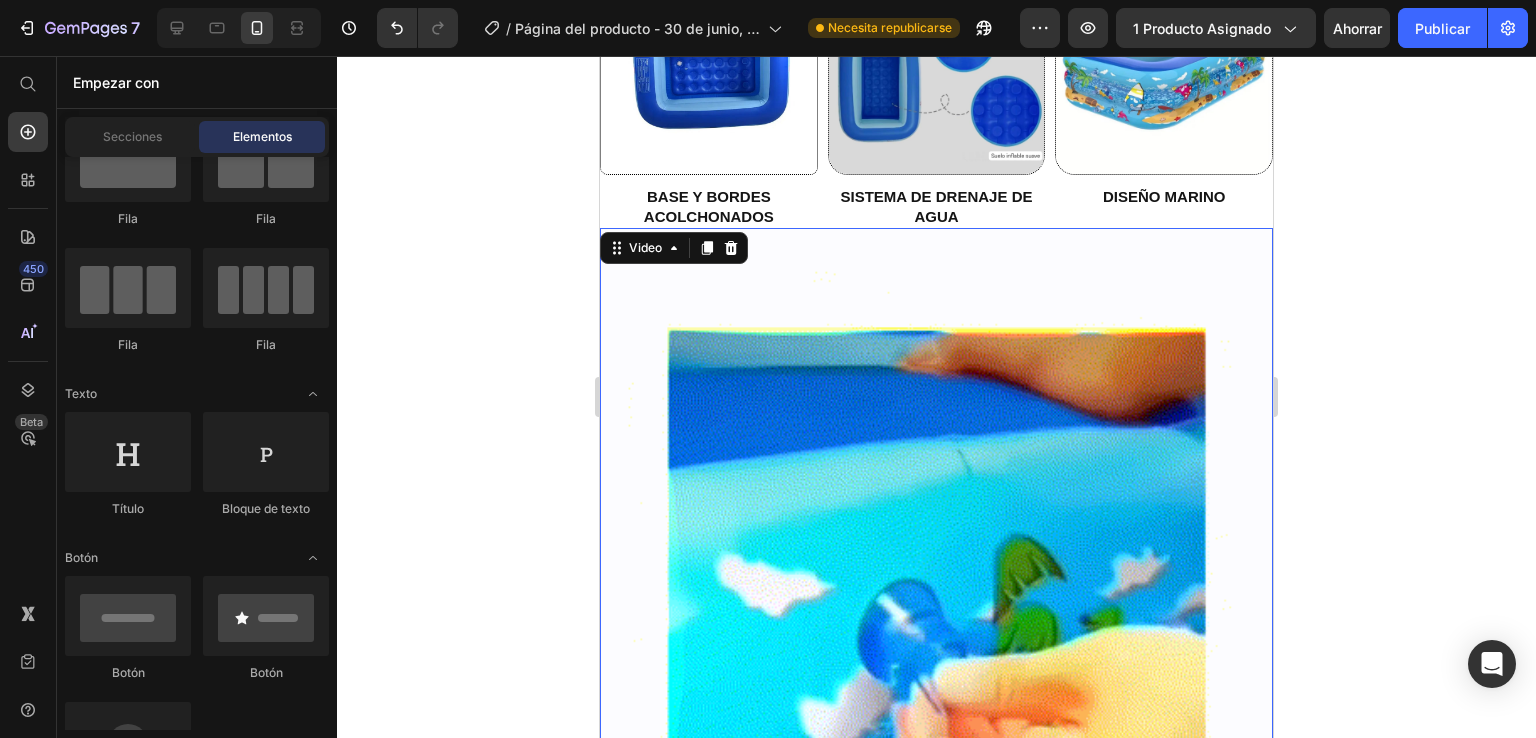 click at bounding box center (936, 826) 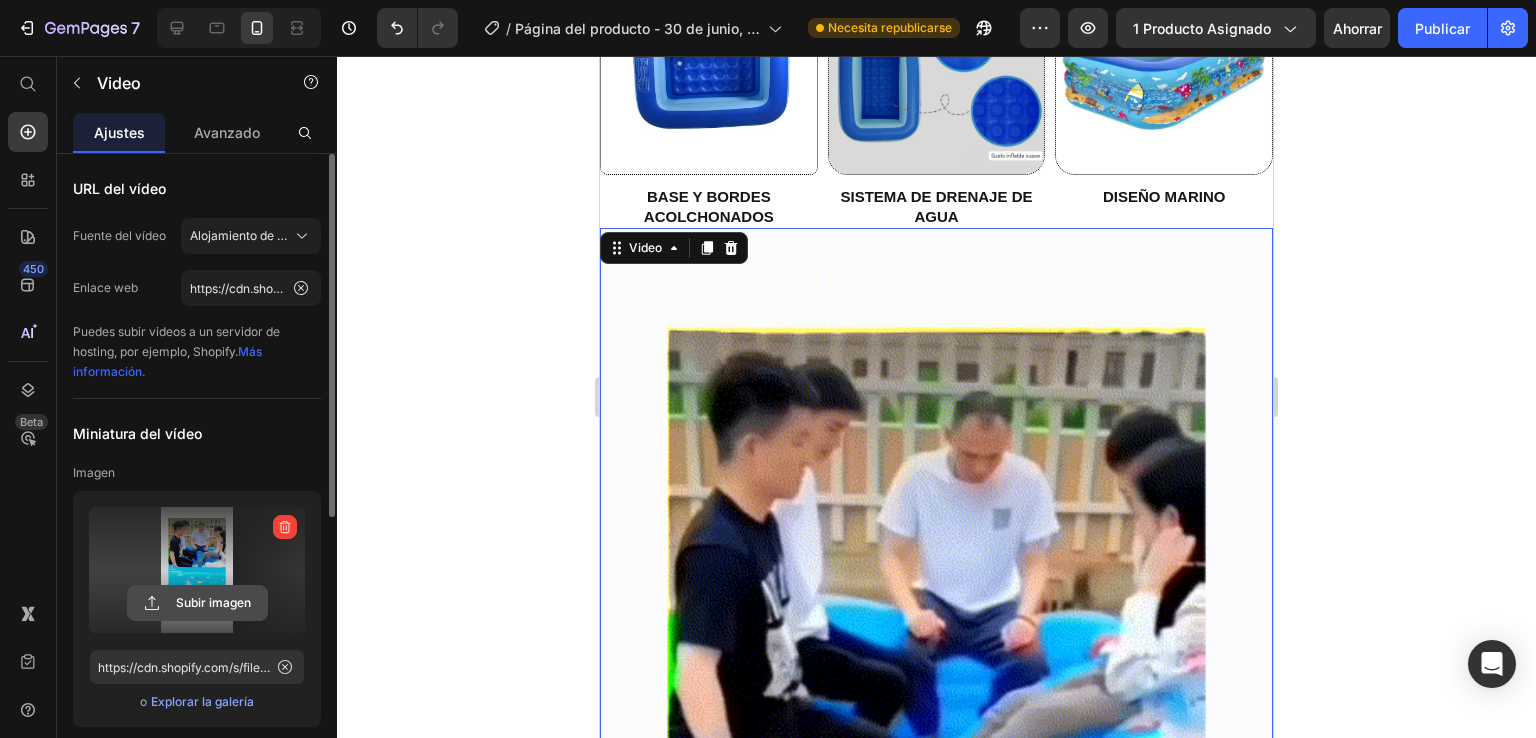 click 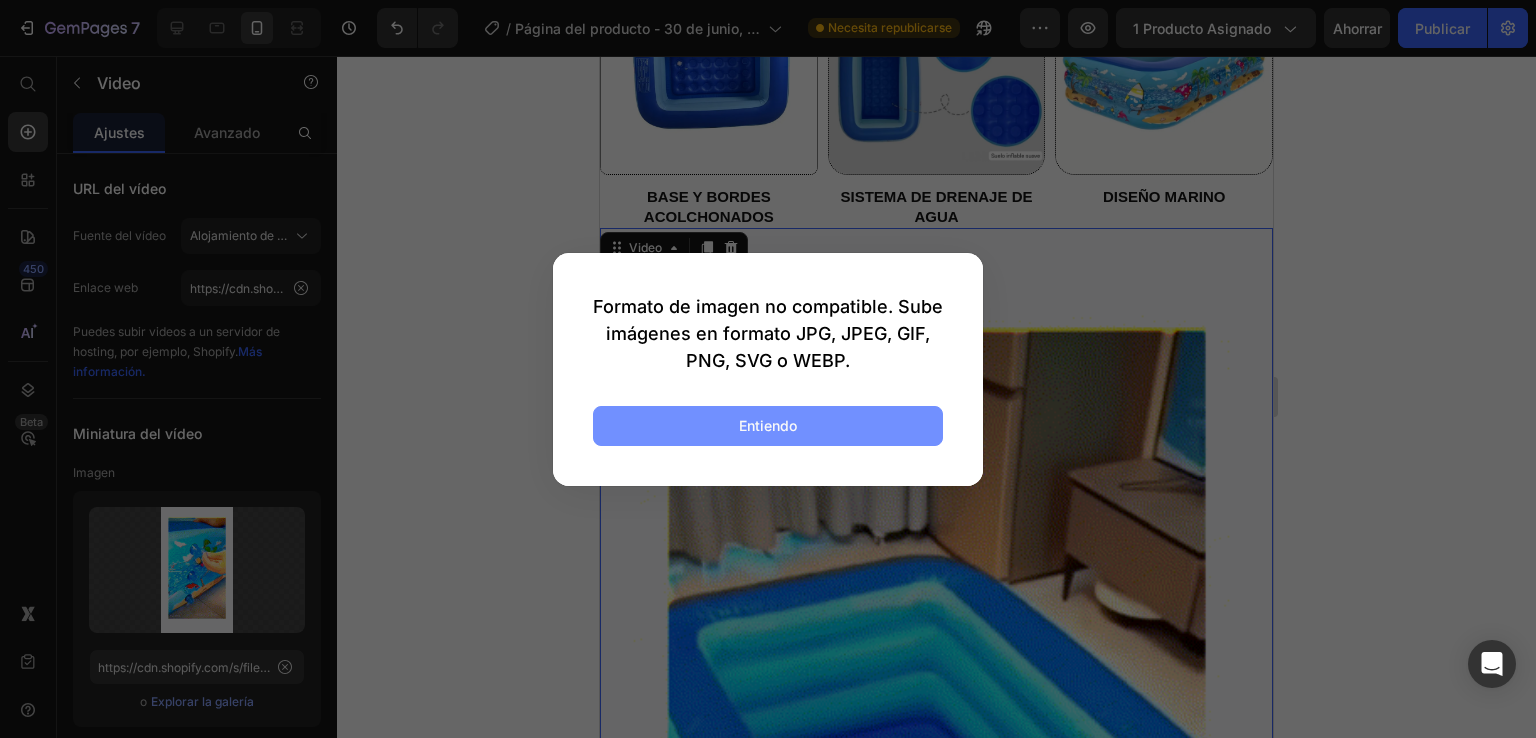 click on "Entiendo" at bounding box center (768, 426) 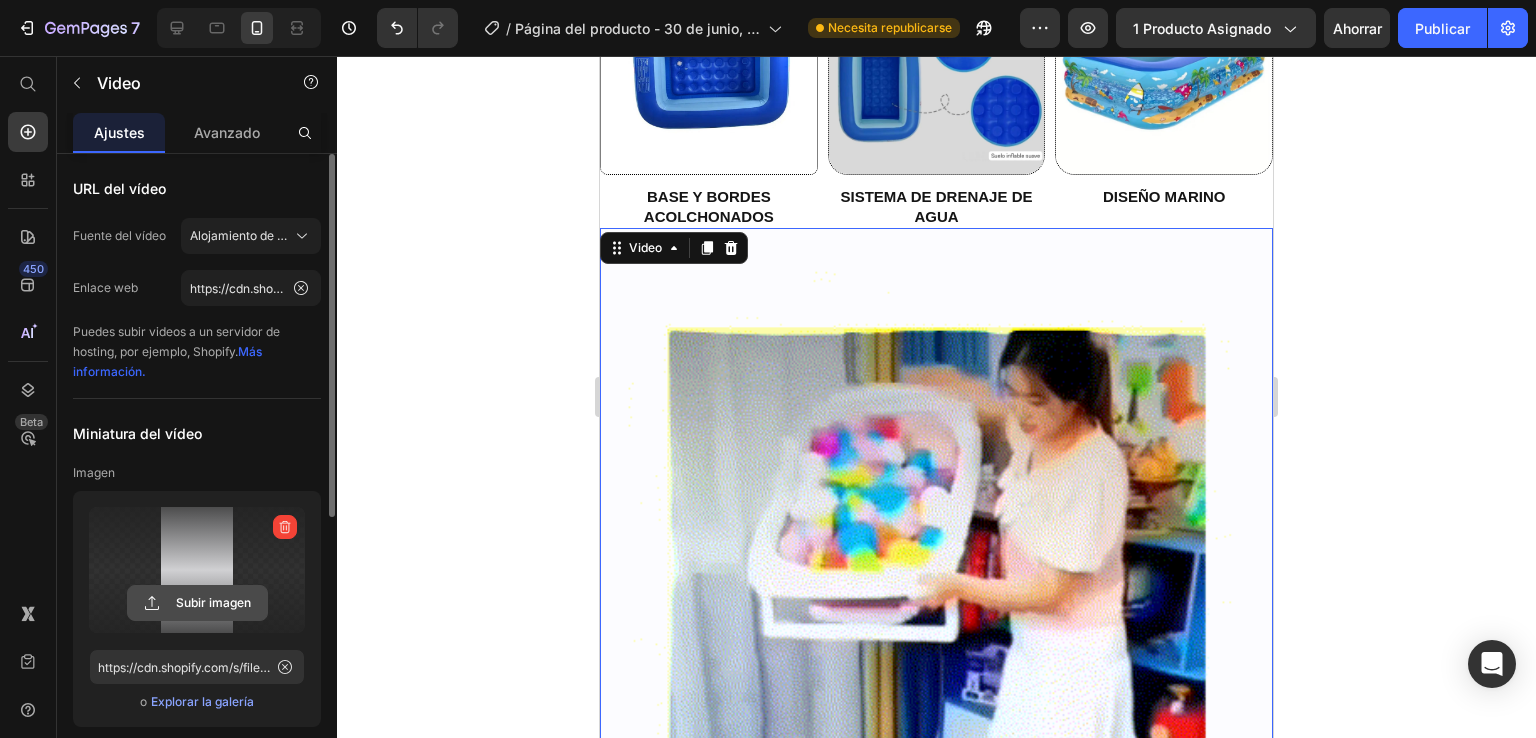 click 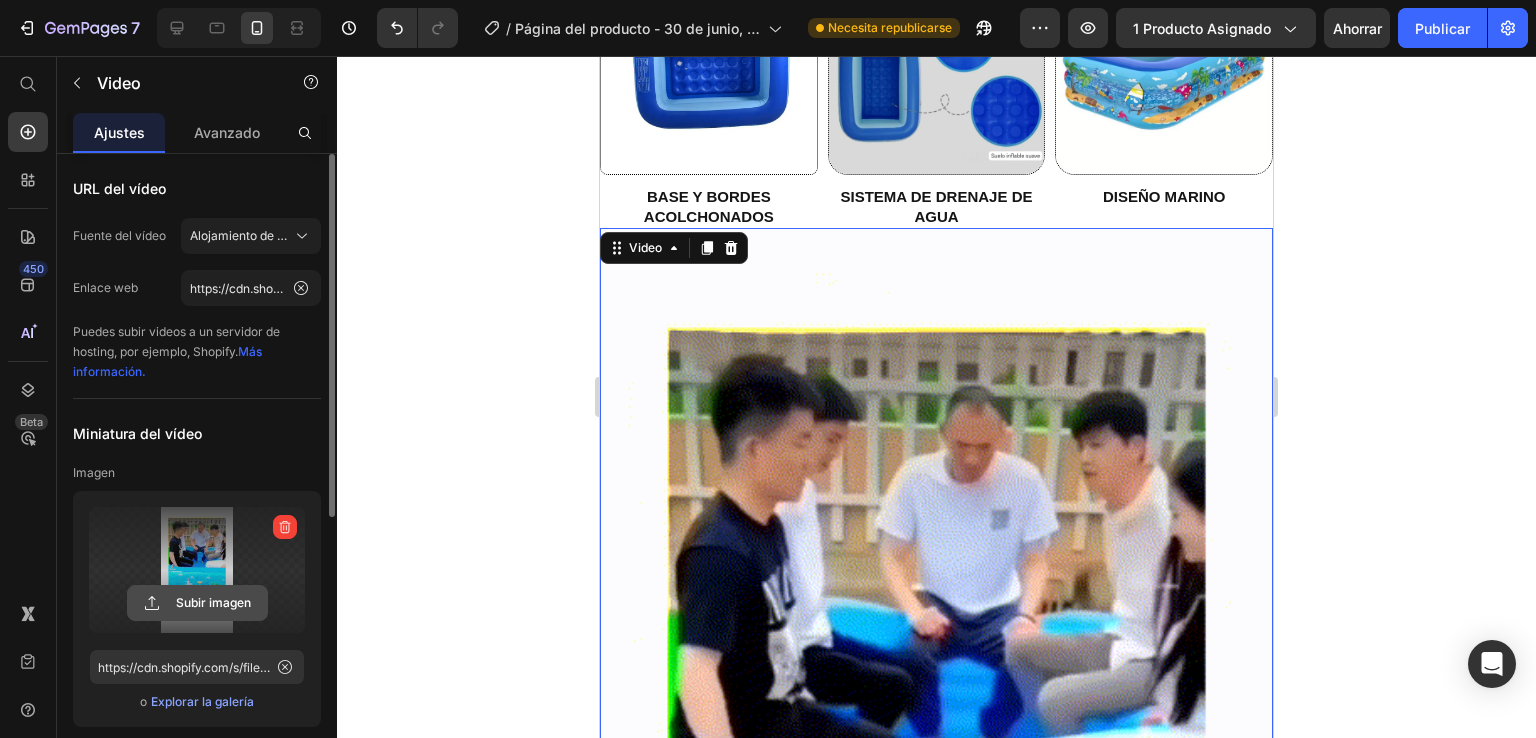 type on "C:\fakepath\video_facebook_final_ok.mp4" 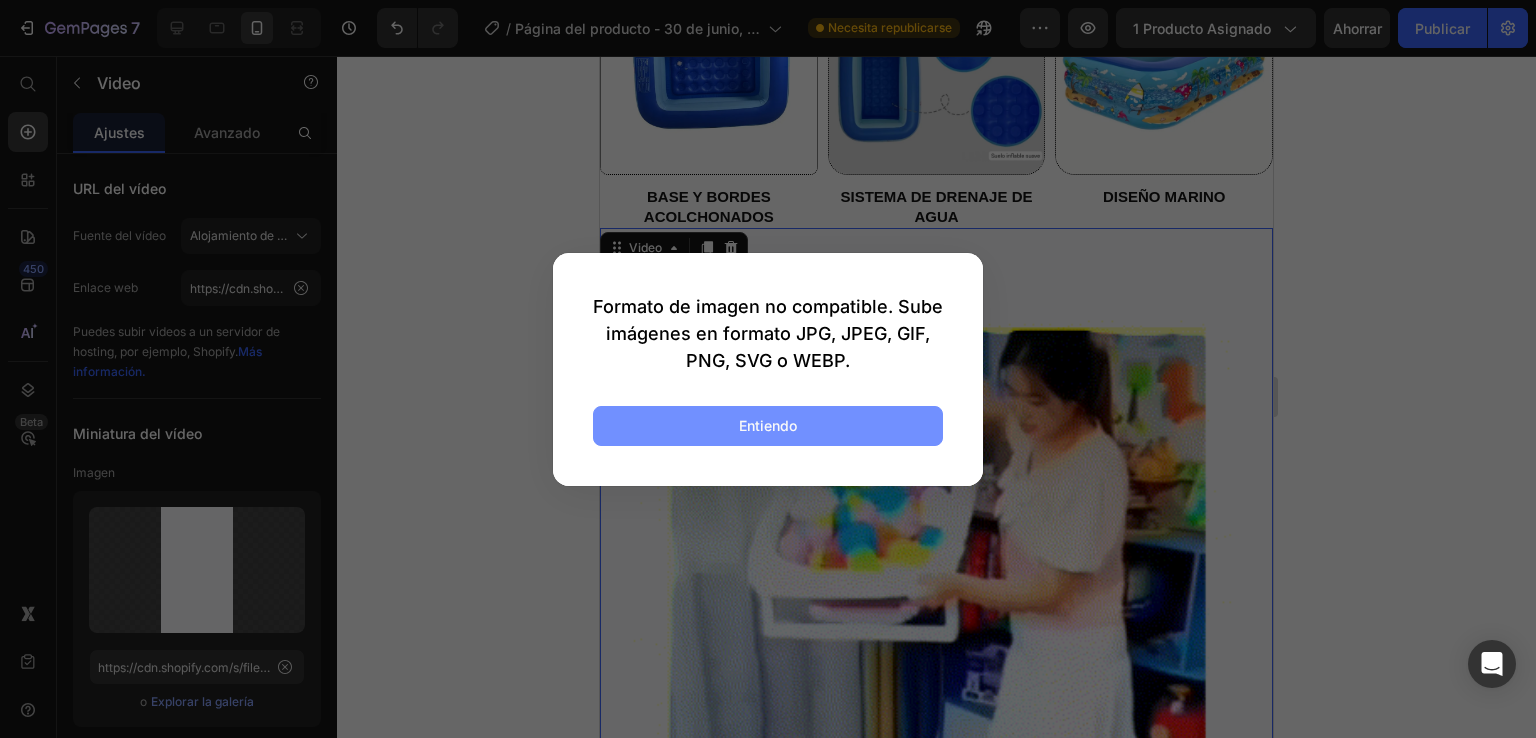 click on "Entiendo" at bounding box center [768, 426] 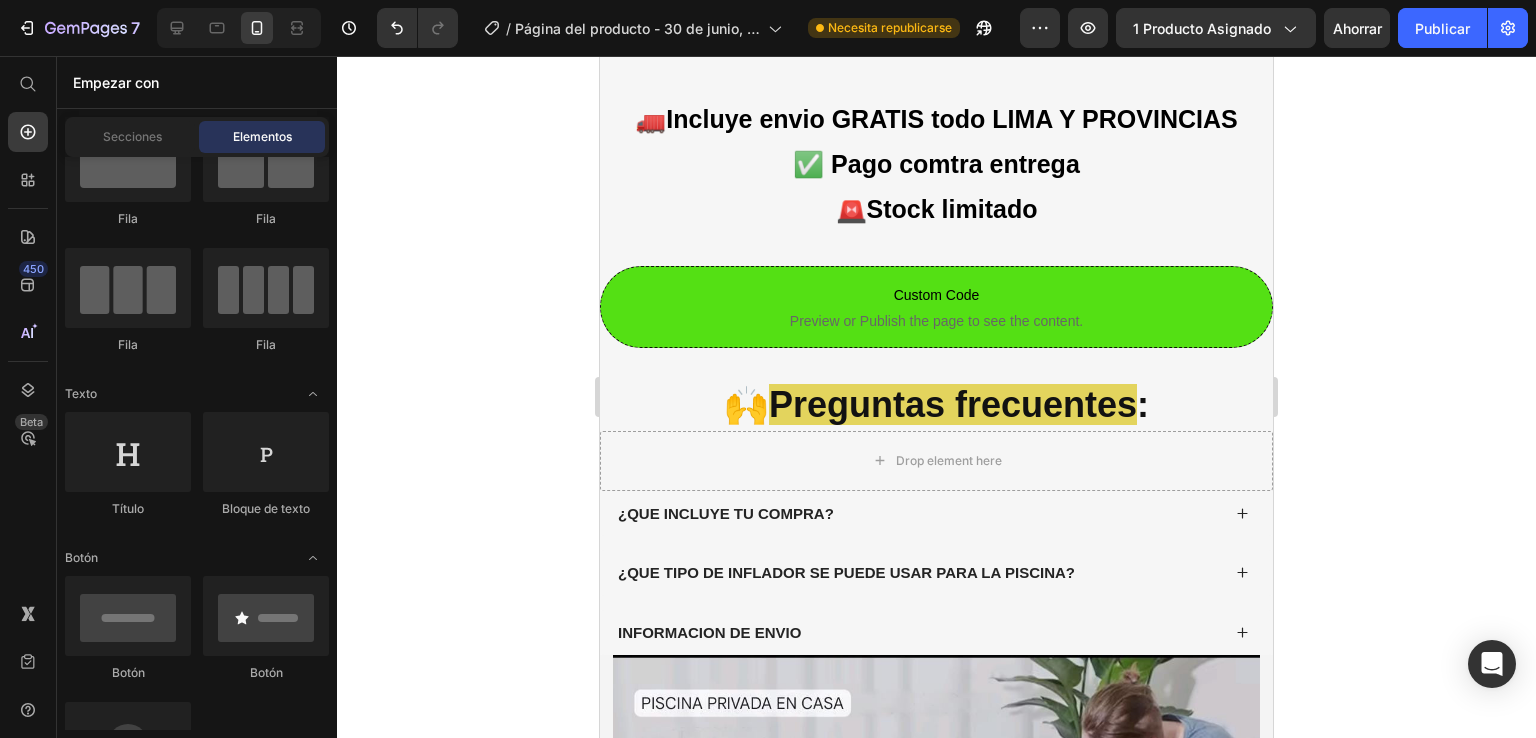 scroll, scrollTop: 3436, scrollLeft: 0, axis: vertical 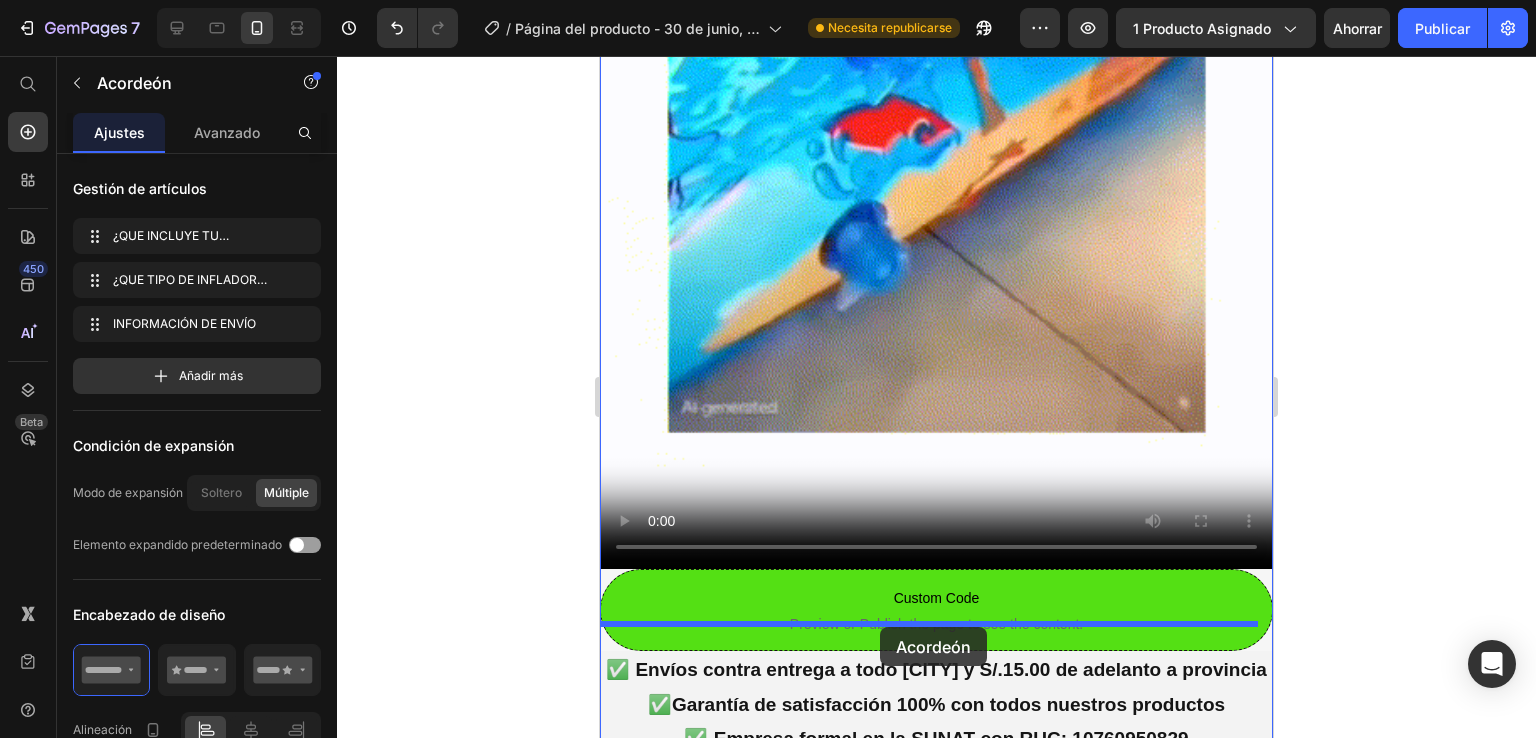 drag, startPoint x: 625, startPoint y: 381, endPoint x: 880, endPoint y: 627, distance: 354.31766 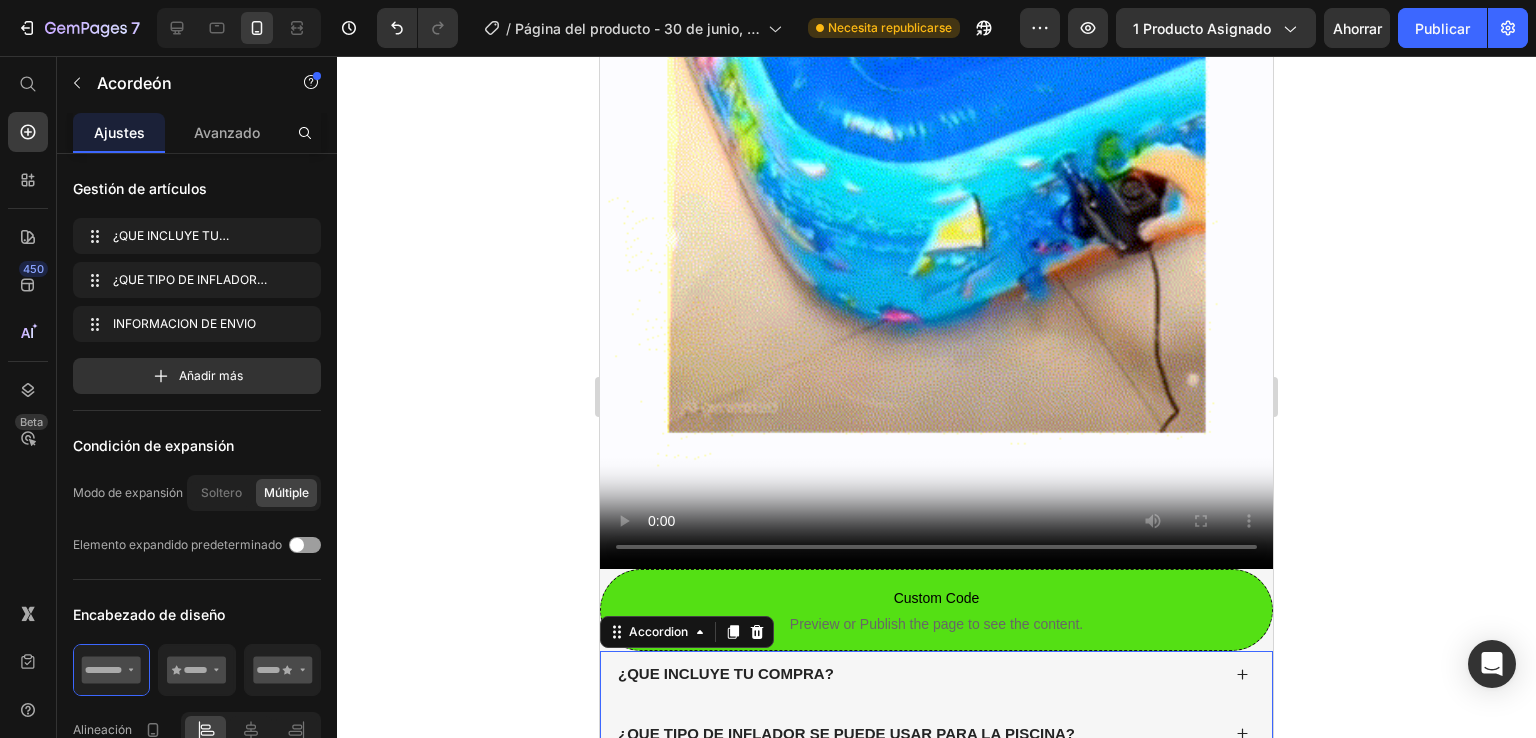 click on "¿QUE INCLUYE TU COMPRA?" at bounding box center (936, 674) 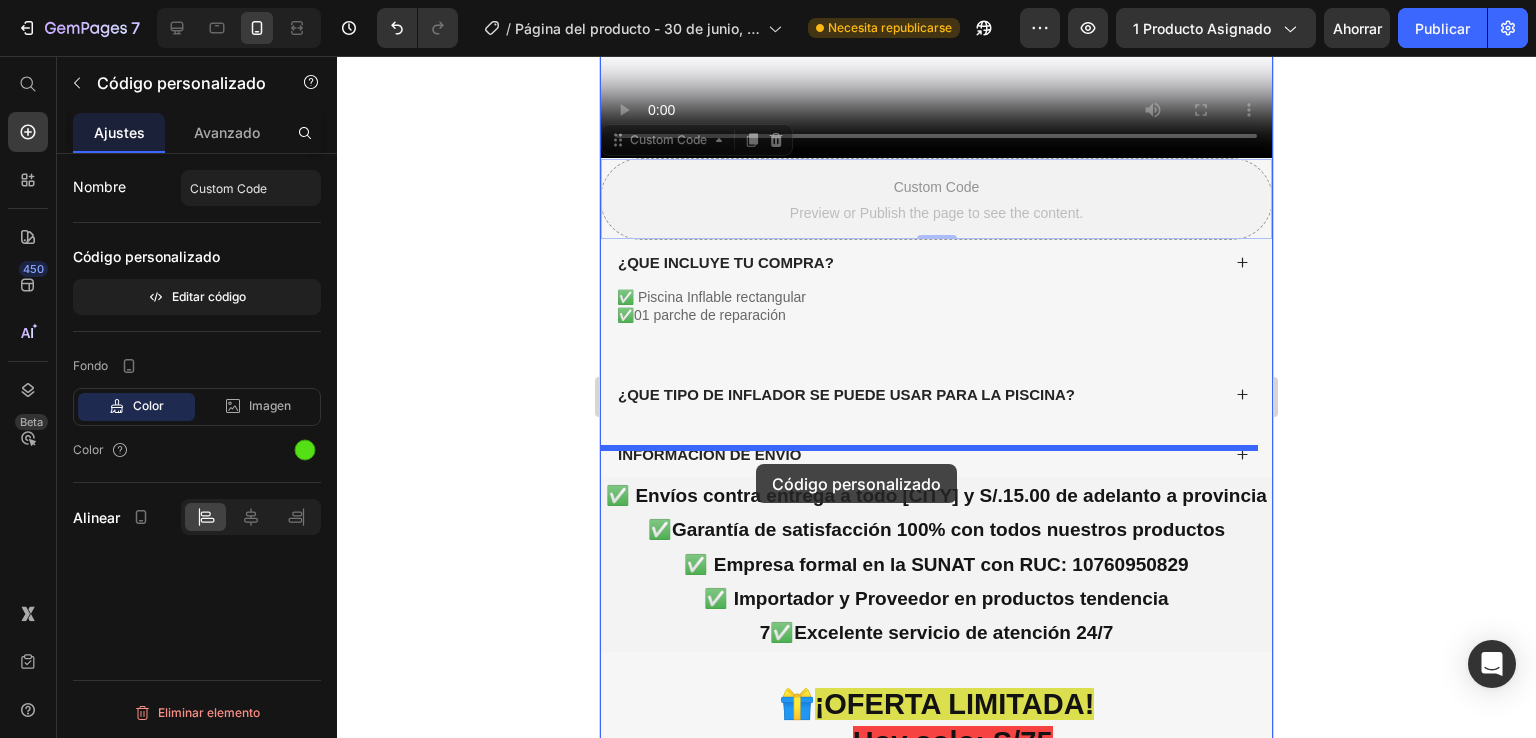 scroll, scrollTop: 2865, scrollLeft: 0, axis: vertical 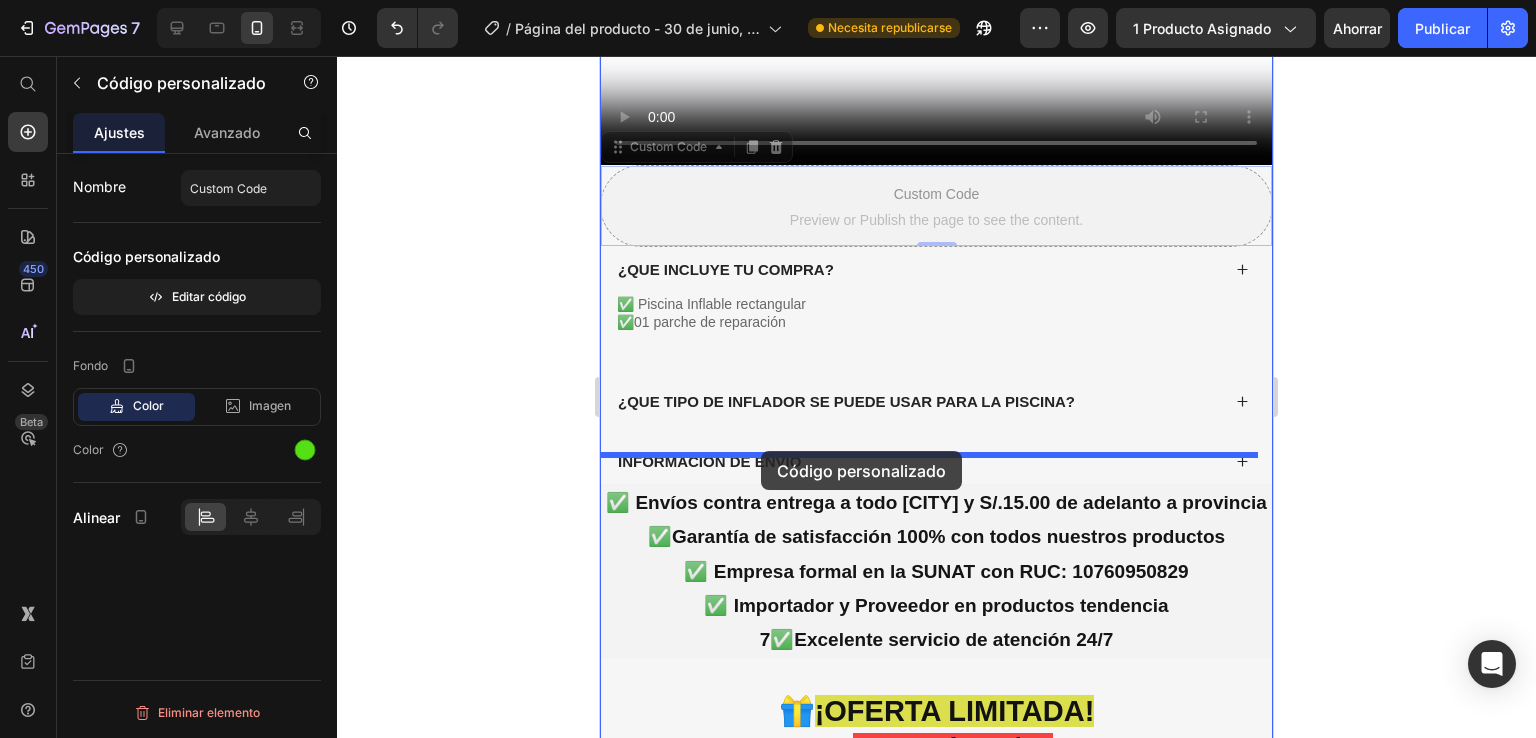 drag, startPoint x: 1098, startPoint y: 594, endPoint x: 758, endPoint y: 456, distance: 366.9387 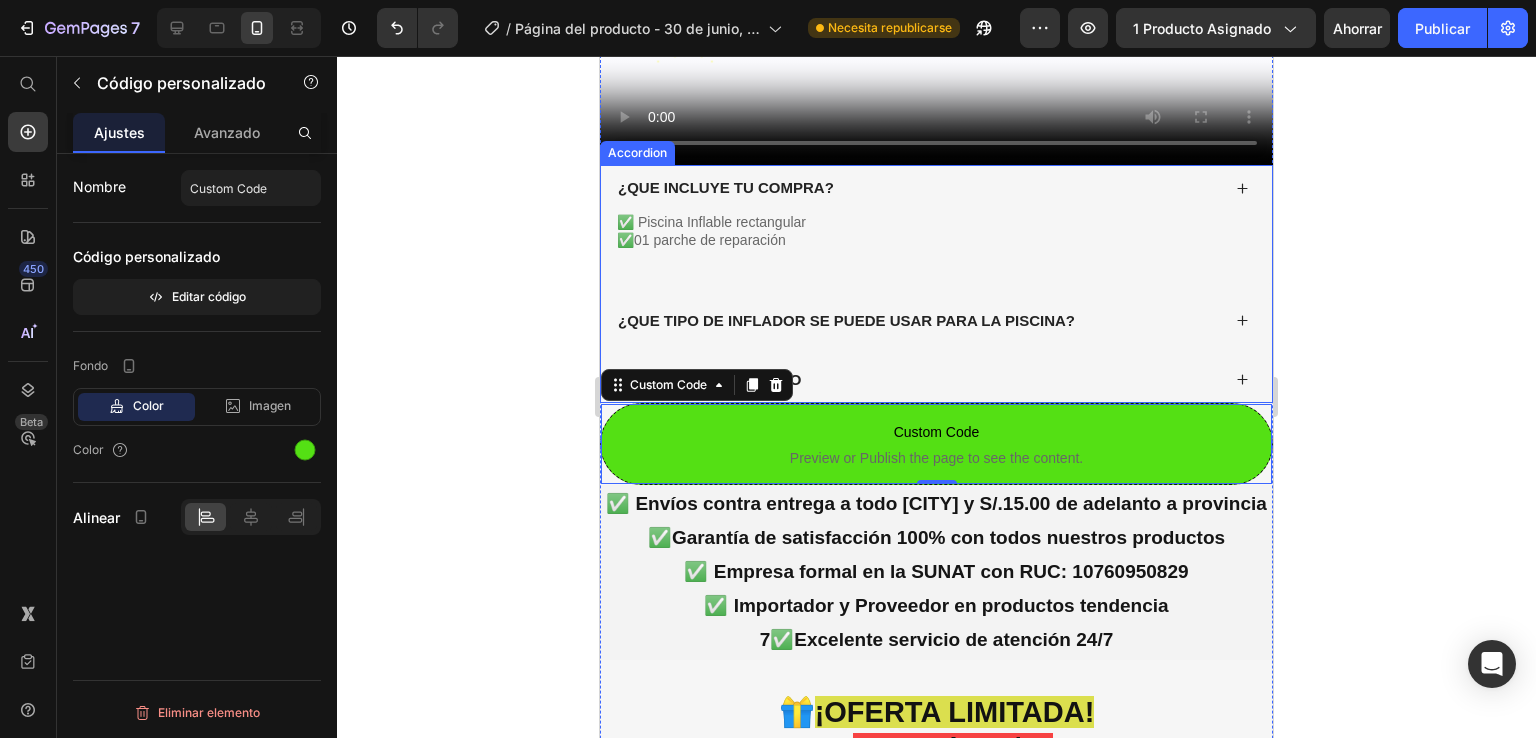 click on "¿QUE INCLUYE TU COMPRA?" at bounding box center [936, 188] 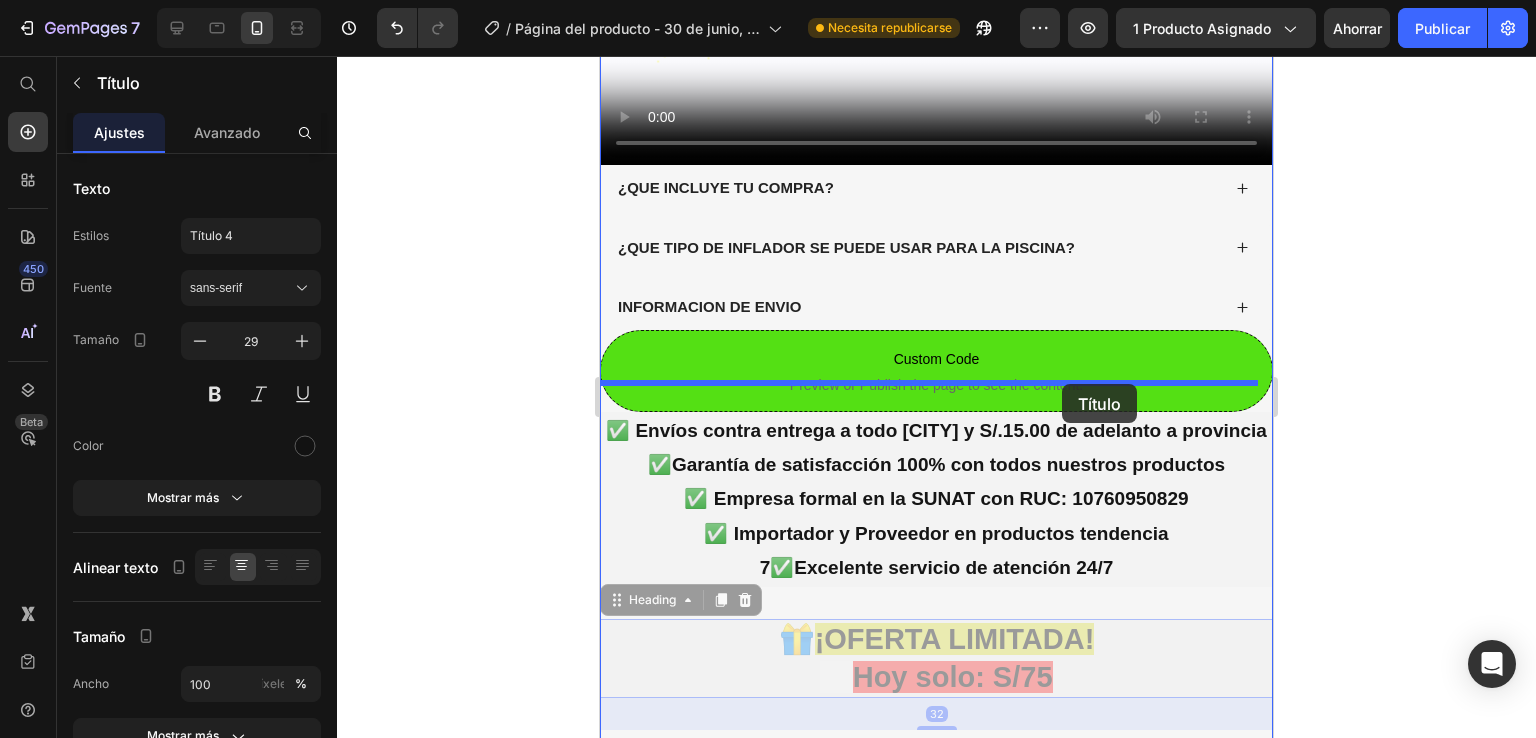 drag, startPoint x: 1129, startPoint y: 626, endPoint x: 1062, endPoint y: 384, distance: 251.10356 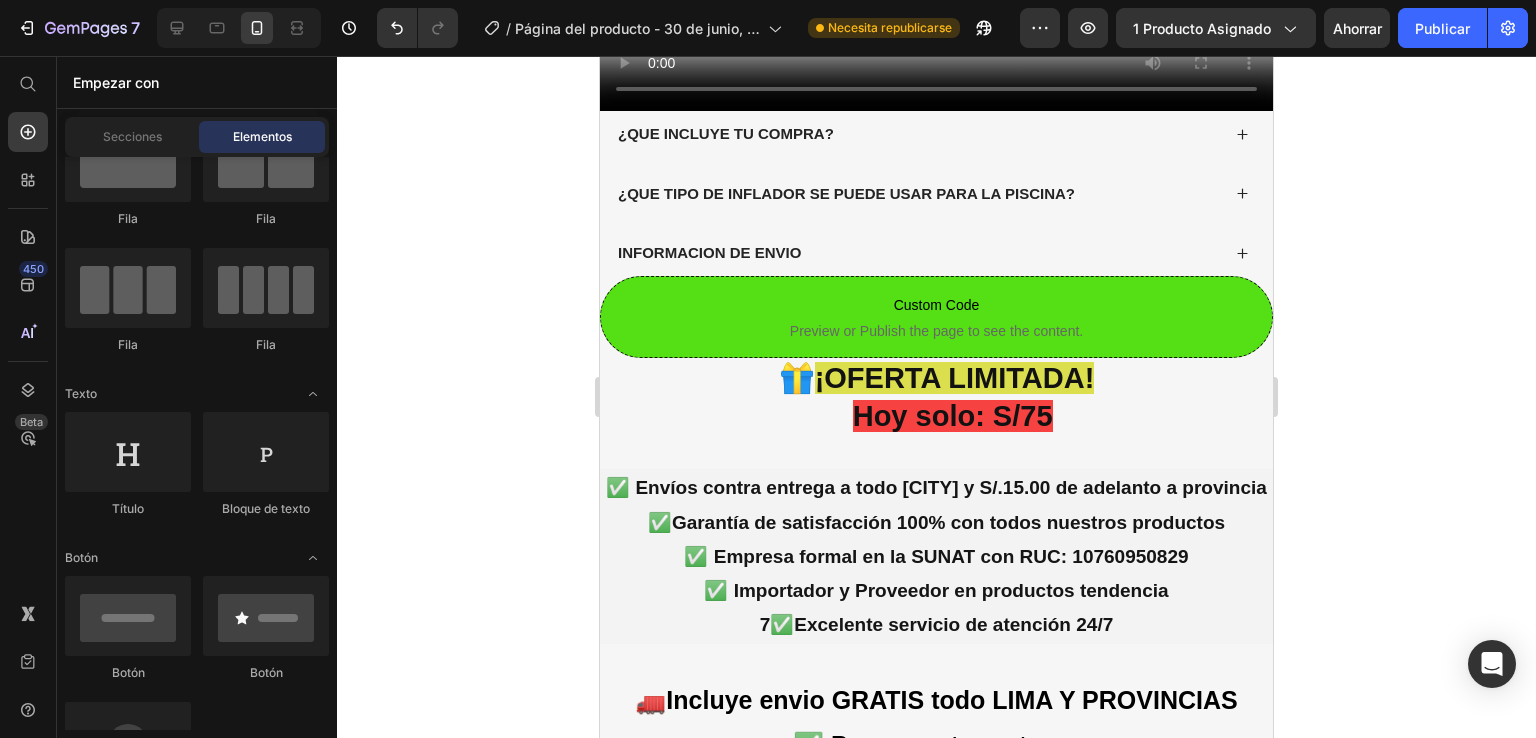 scroll, scrollTop: 3080, scrollLeft: 0, axis: vertical 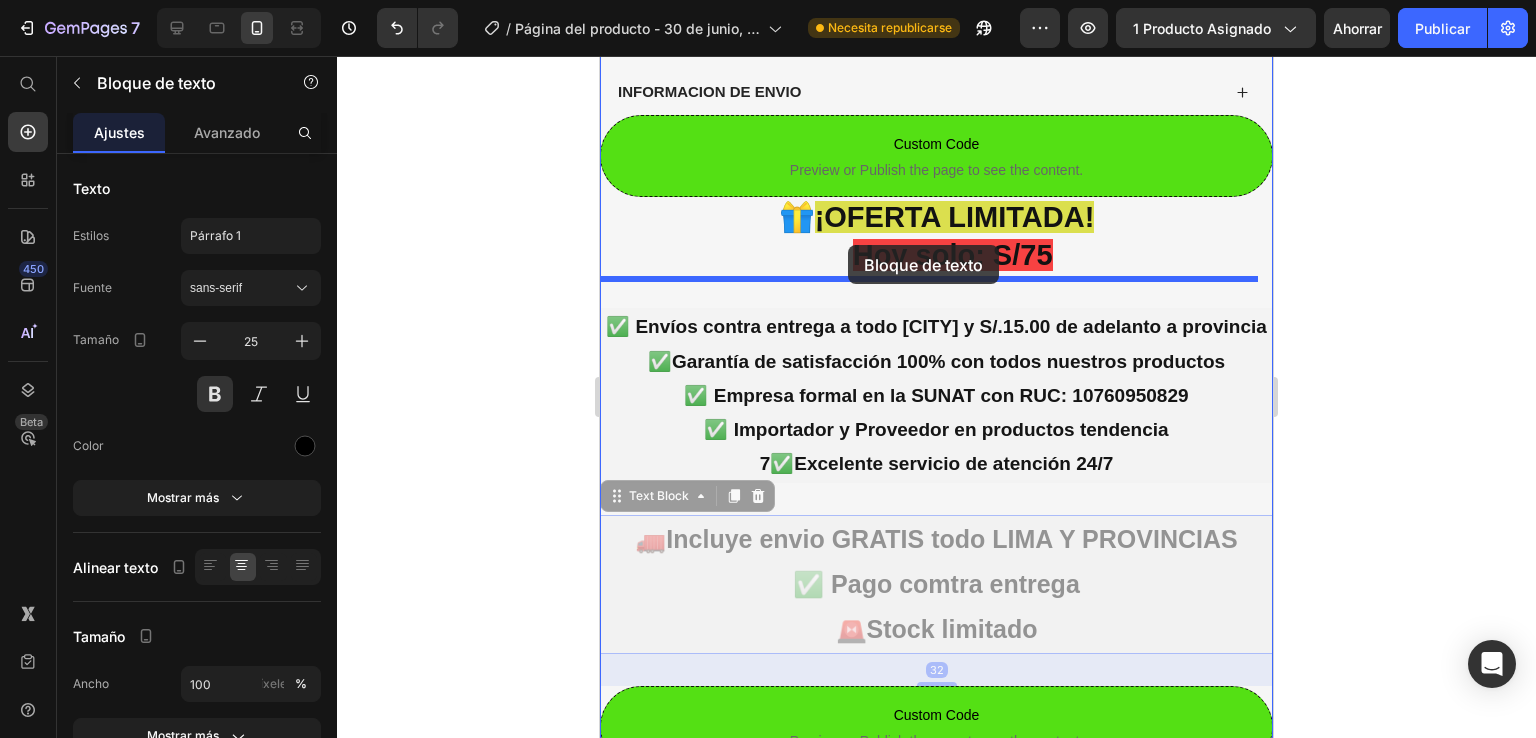 drag, startPoint x: 1146, startPoint y: 558, endPoint x: 848, endPoint y: 245, distance: 432.17242 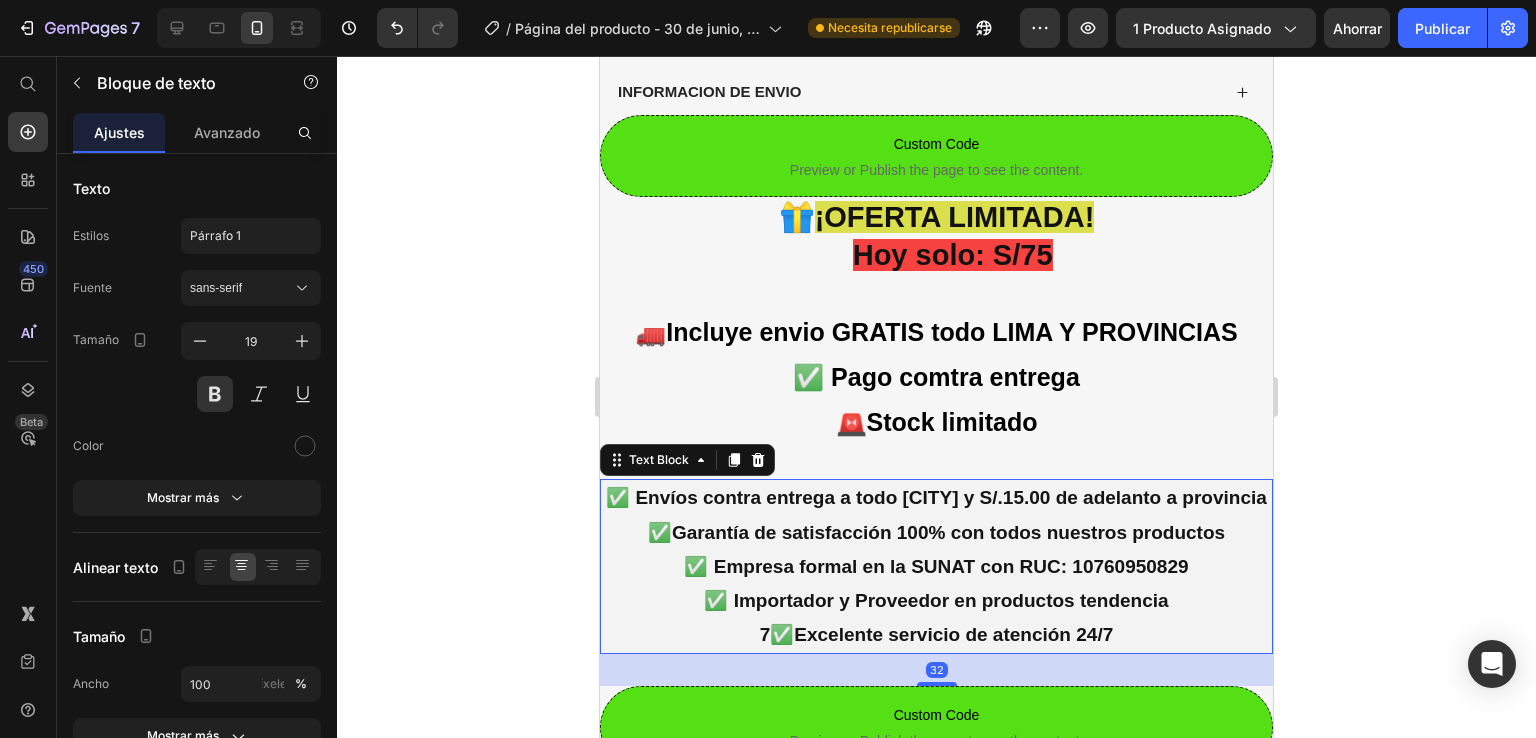 click on "7✅Excelente servicio de atención 24/7" at bounding box center (936, 635) 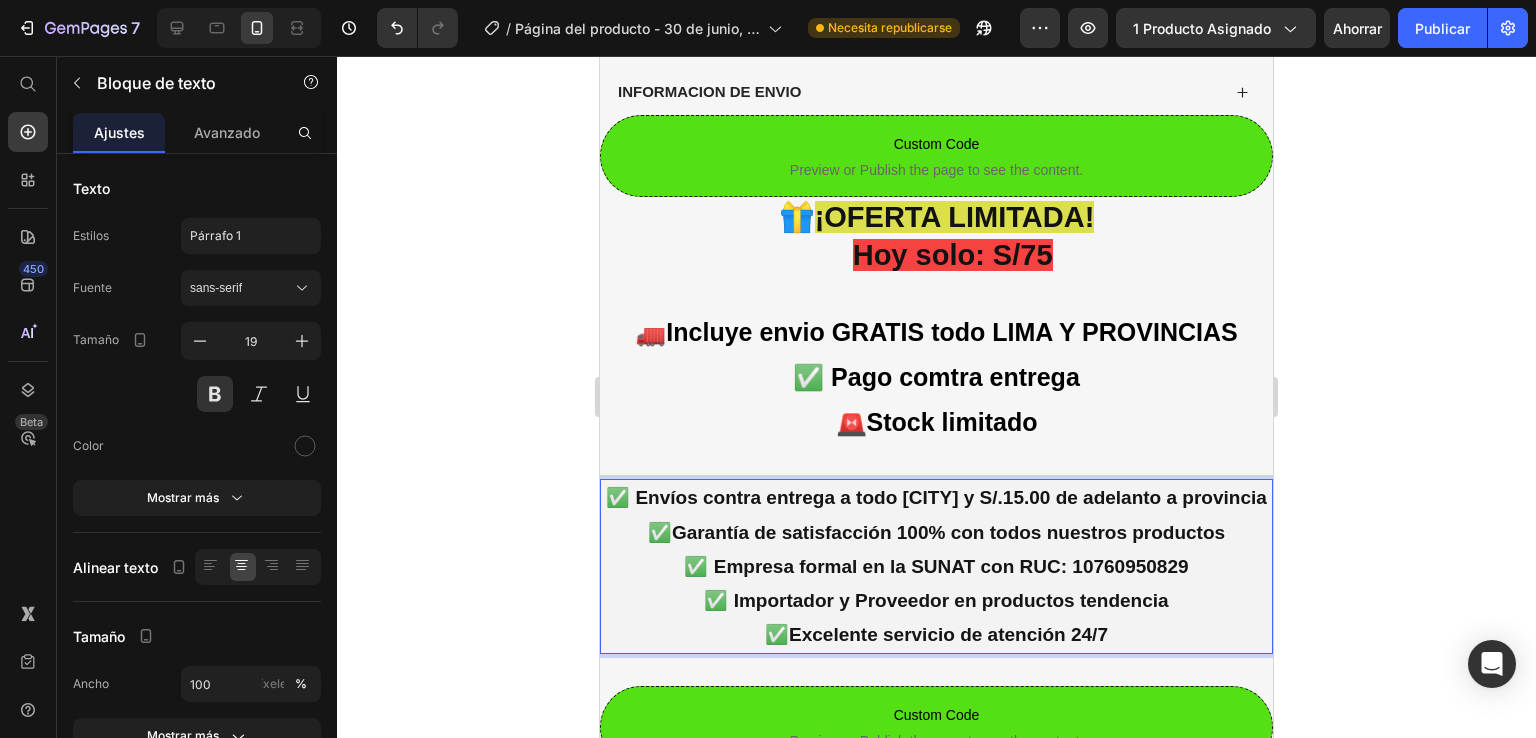 click on "✅Excelente servicio de atención 24/7" at bounding box center [936, 635] 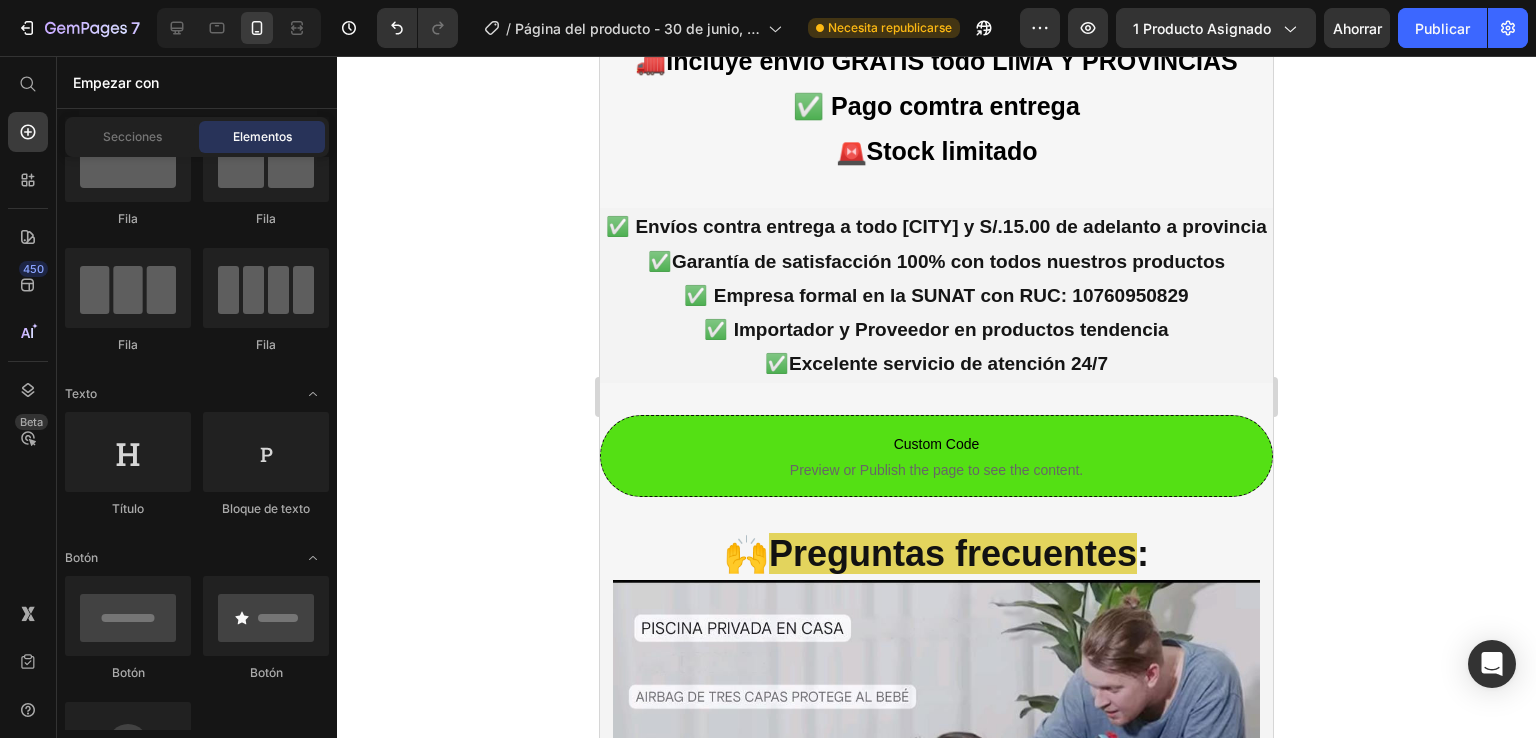 scroll, scrollTop: 3379, scrollLeft: 0, axis: vertical 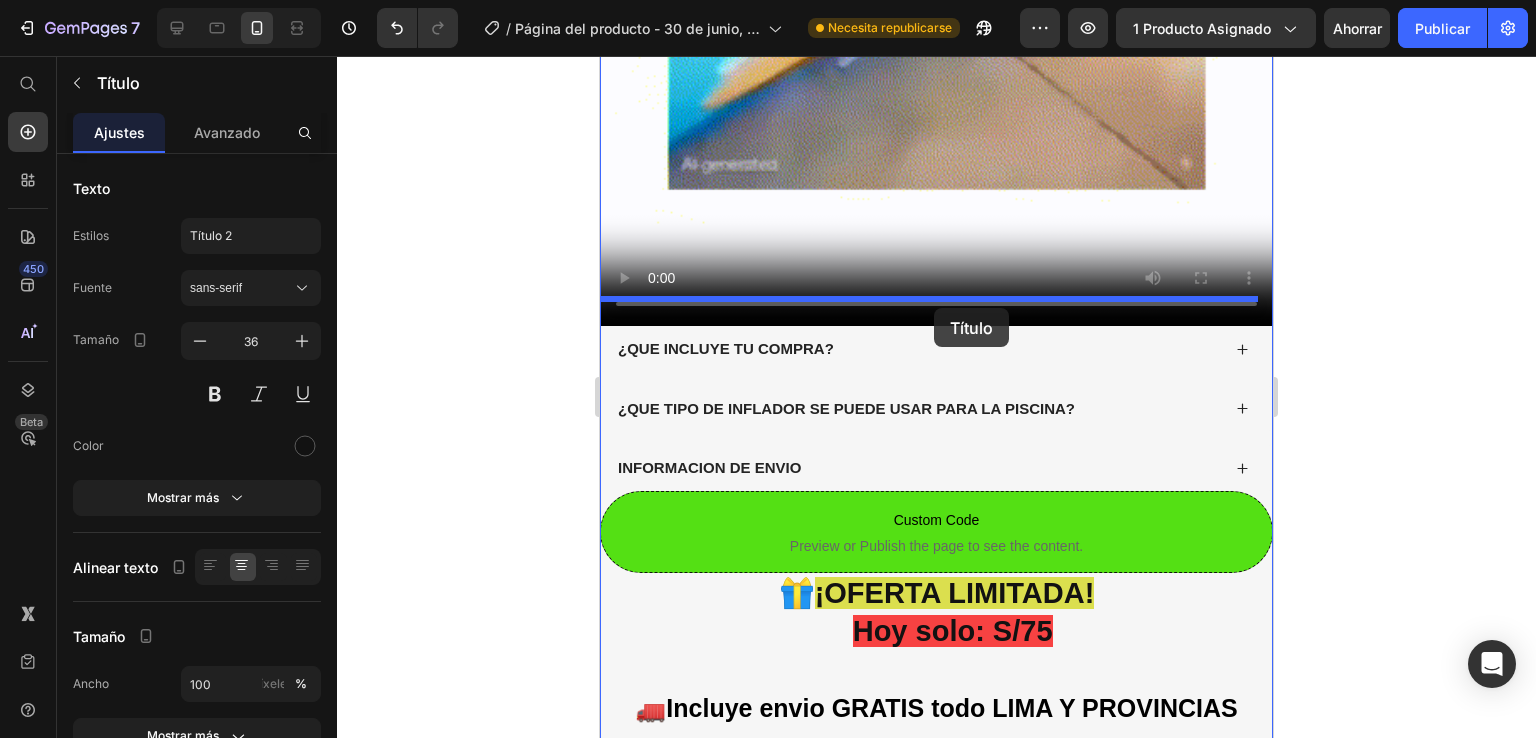 drag, startPoint x: 992, startPoint y: 368, endPoint x: 932, endPoint y: 306, distance: 86.27862 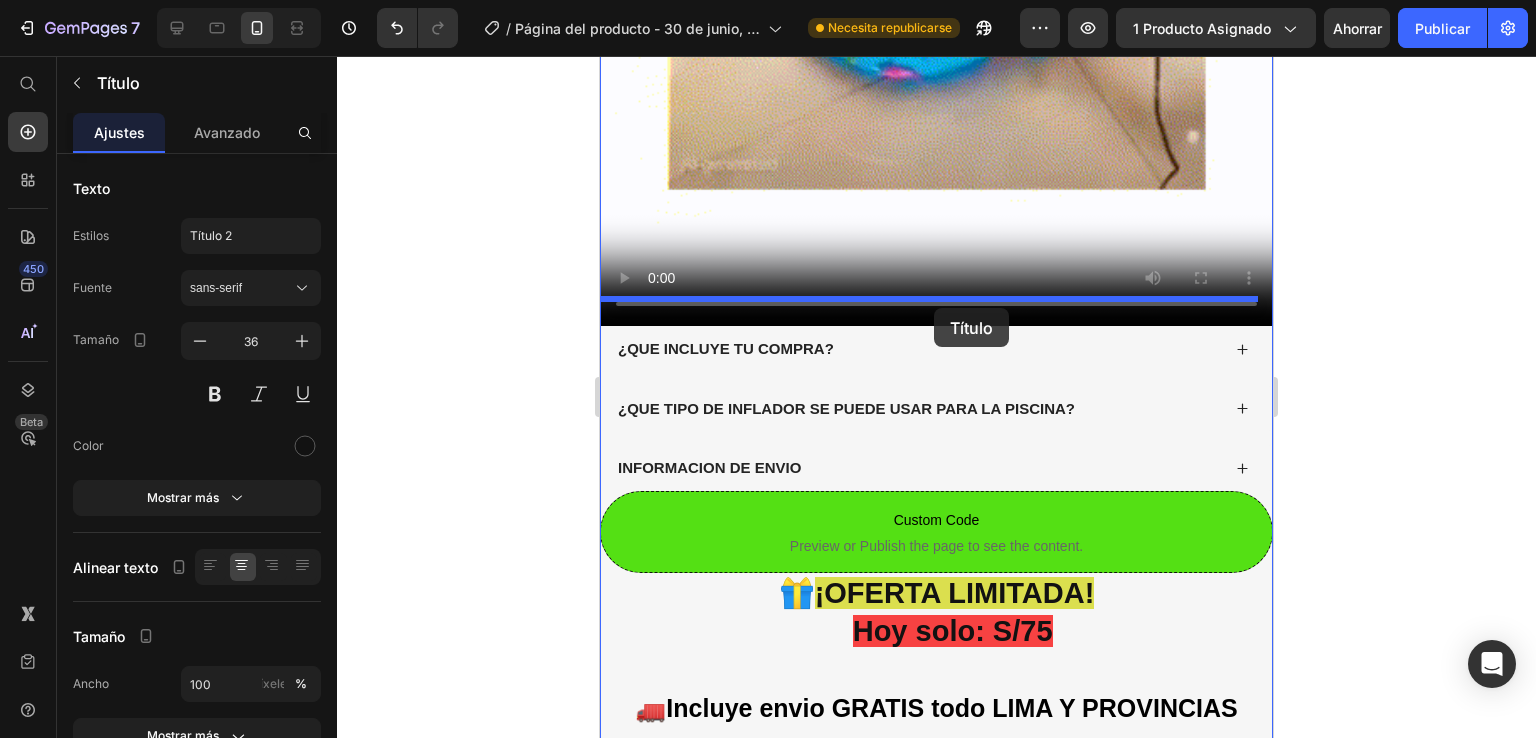 click on "Móvil  (  [NUMBER]  px) iPhone 13 Mini iPhone 13 Pro iPhone 11 Pro Max iPhone 15 Pro Max Píxel 7 Galaxy S8+ Galaxy S20 Ultra iPad Mini iPad Air iPad Pro Encabezamiento Video
¿QUE INCLUYE TU COMPRA?
¿QUE TIPO DE INFLADOR SE PUEDE USAR PARA LA PISCINA?
INFORMACION DE ENVIO  Accordion
Custom Code
Preview or Publish the page to see the content. Custom Code 🎁  ¡OFERTA LIMITADA!       Hoy solo: S/[PRICE] Heading 🚛Incluye envio GRATIS todo LIMA Y PROVINCIAS ✅ Pago comtra entrega 🚨Stock limitado Text Block ✅ Envíos contra entrega a todo Lima y S/[PRICE] de adelanto a provincia  ✅Garantía de satisfacción 100% con todos nuestros productos ✅ Empresa formal en la SUNAT con RUC: [NUMBER] ✅ Importador y Proveedor en productos tendencia  ✅Excelente servicio de atención 24/7 Text Block
Custom Code
Preview or Publish the page to see the content. Custom Code 🙌 Preguntas frecuentes  : Heading   0 🙌 Preguntas frecuentes  :" at bounding box center [936, 179] 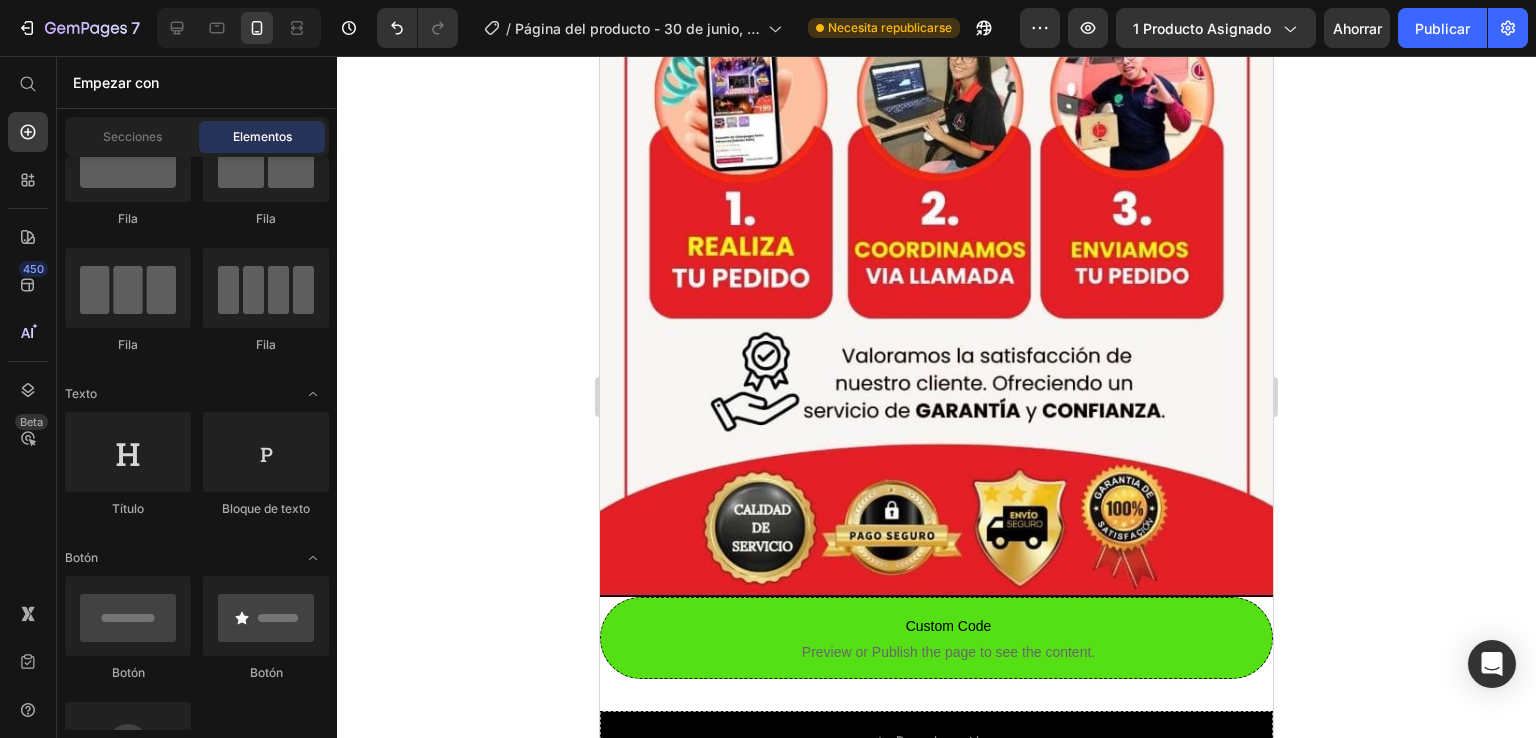 scroll, scrollTop: 4843, scrollLeft: 0, axis: vertical 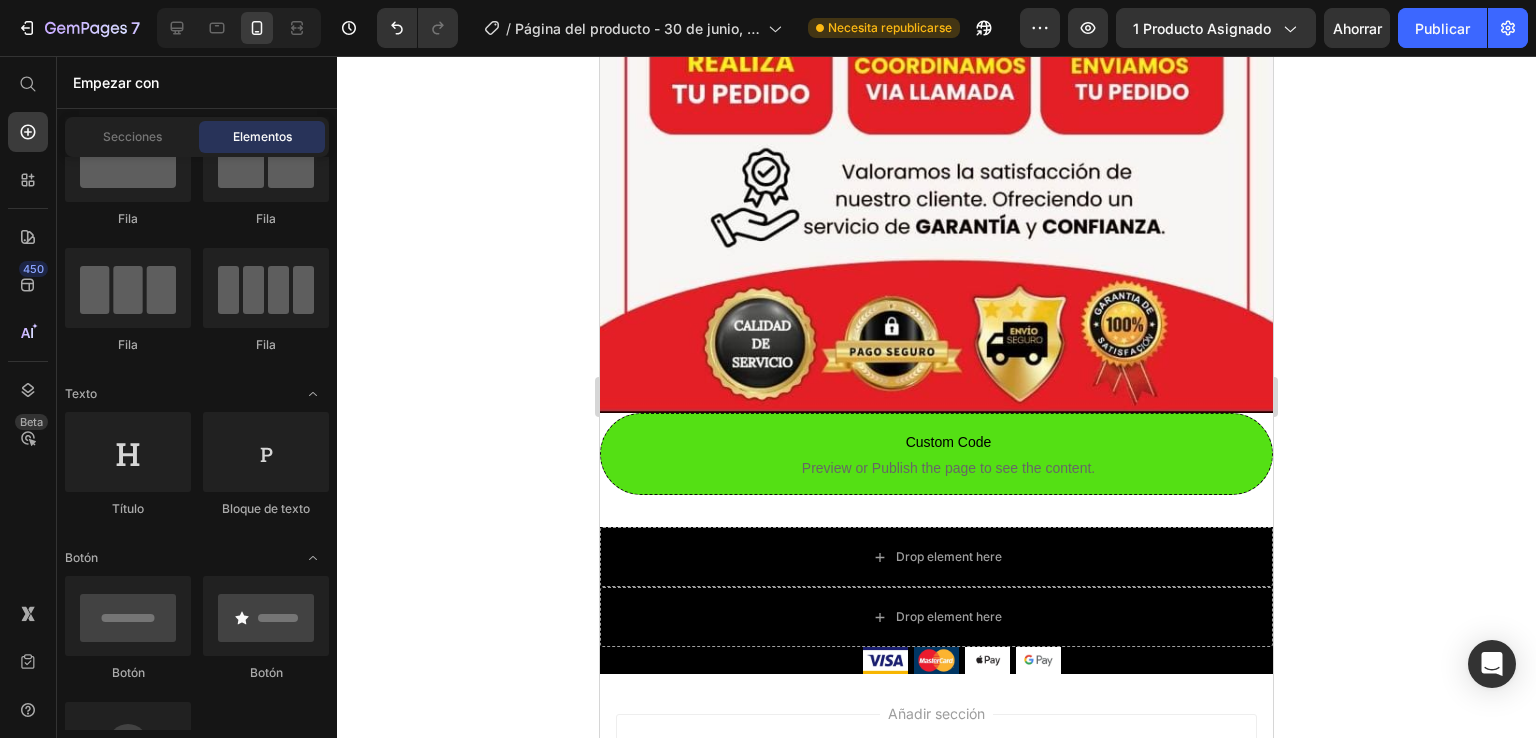 drag, startPoint x: 1260, startPoint y: 423, endPoint x: 1896, endPoint y: 724, distance: 703.6313 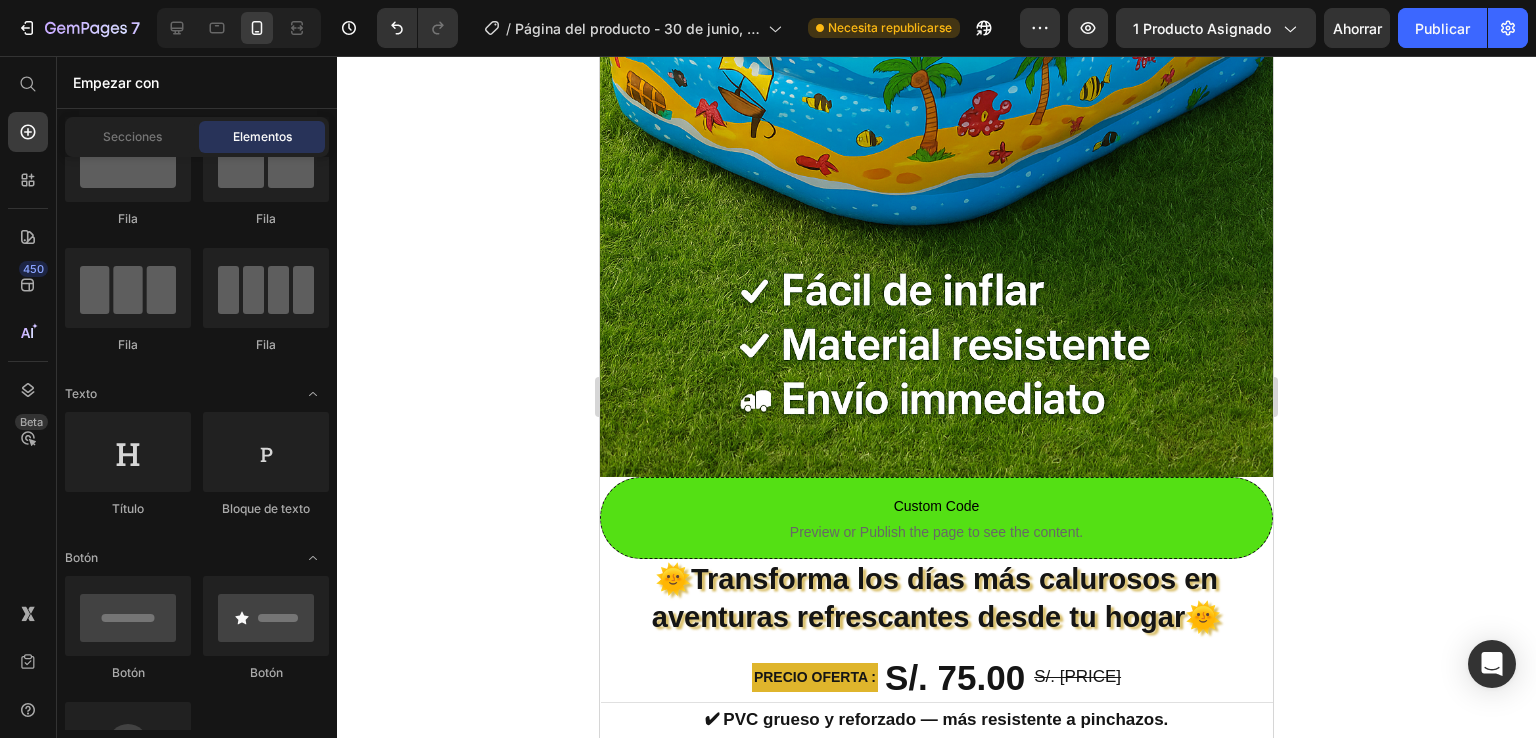 scroll, scrollTop: 75, scrollLeft: 0, axis: vertical 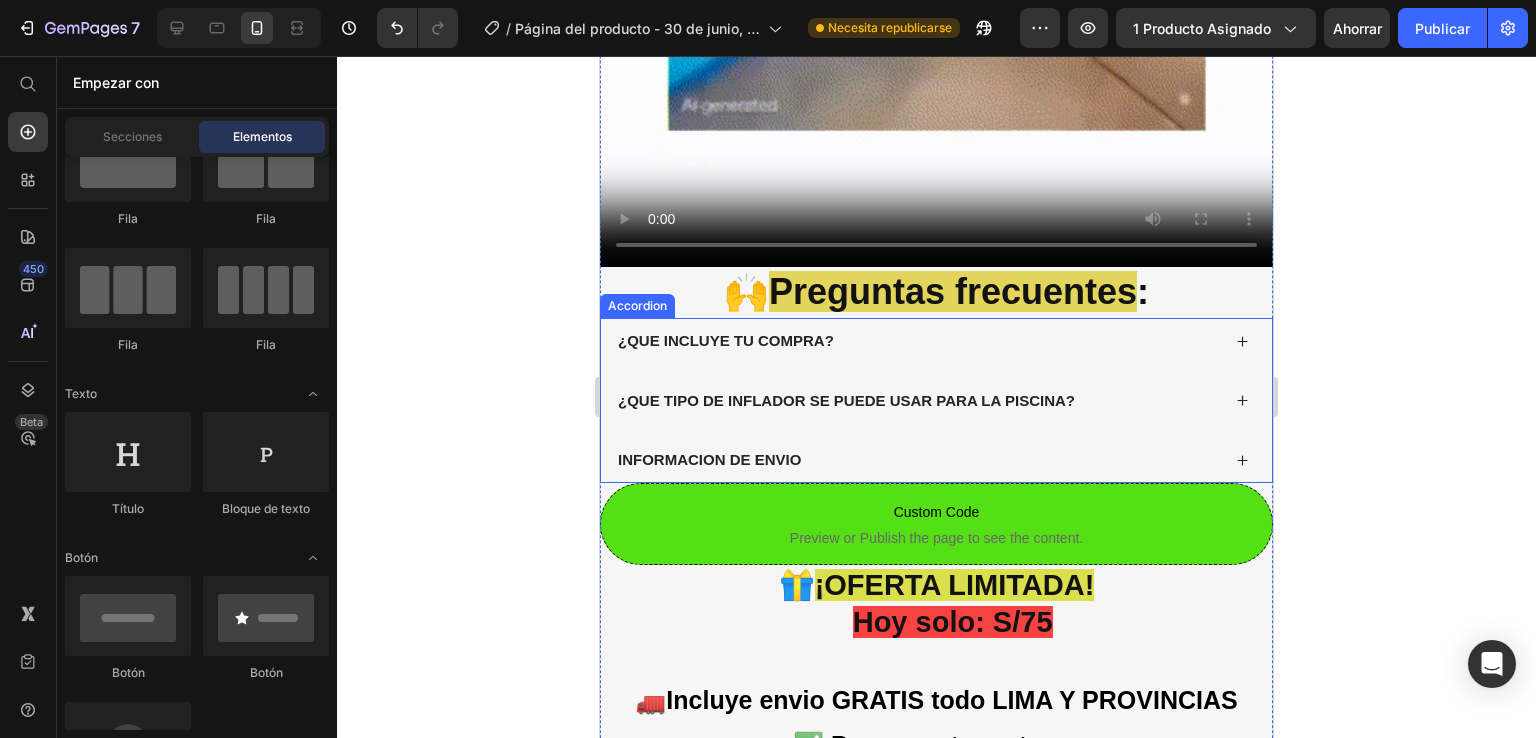 click on "¿QUE INCLUYE TU COMPRA?" at bounding box center [936, 341] 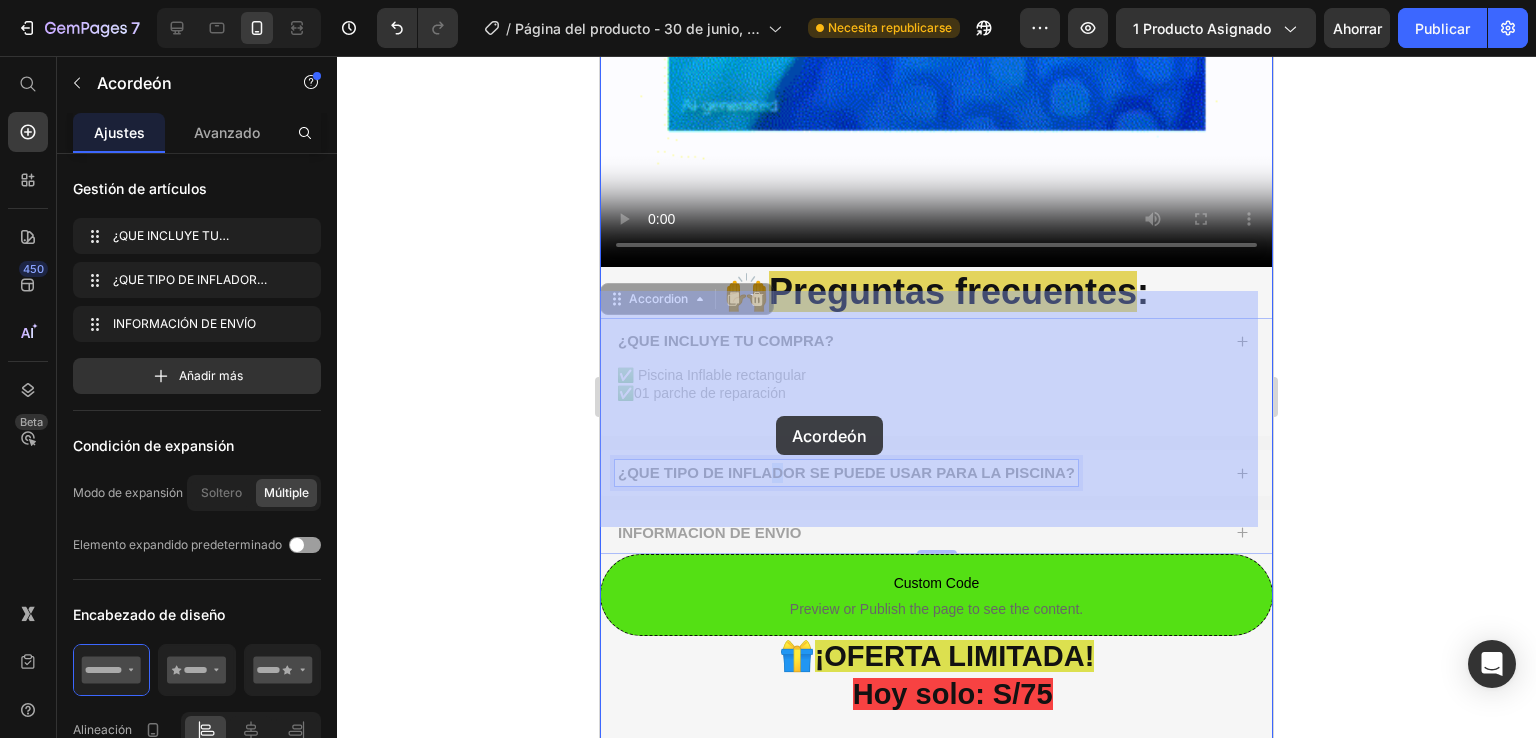 drag, startPoint x: 784, startPoint y: 441, endPoint x: 776, endPoint y: 416, distance: 26.24881 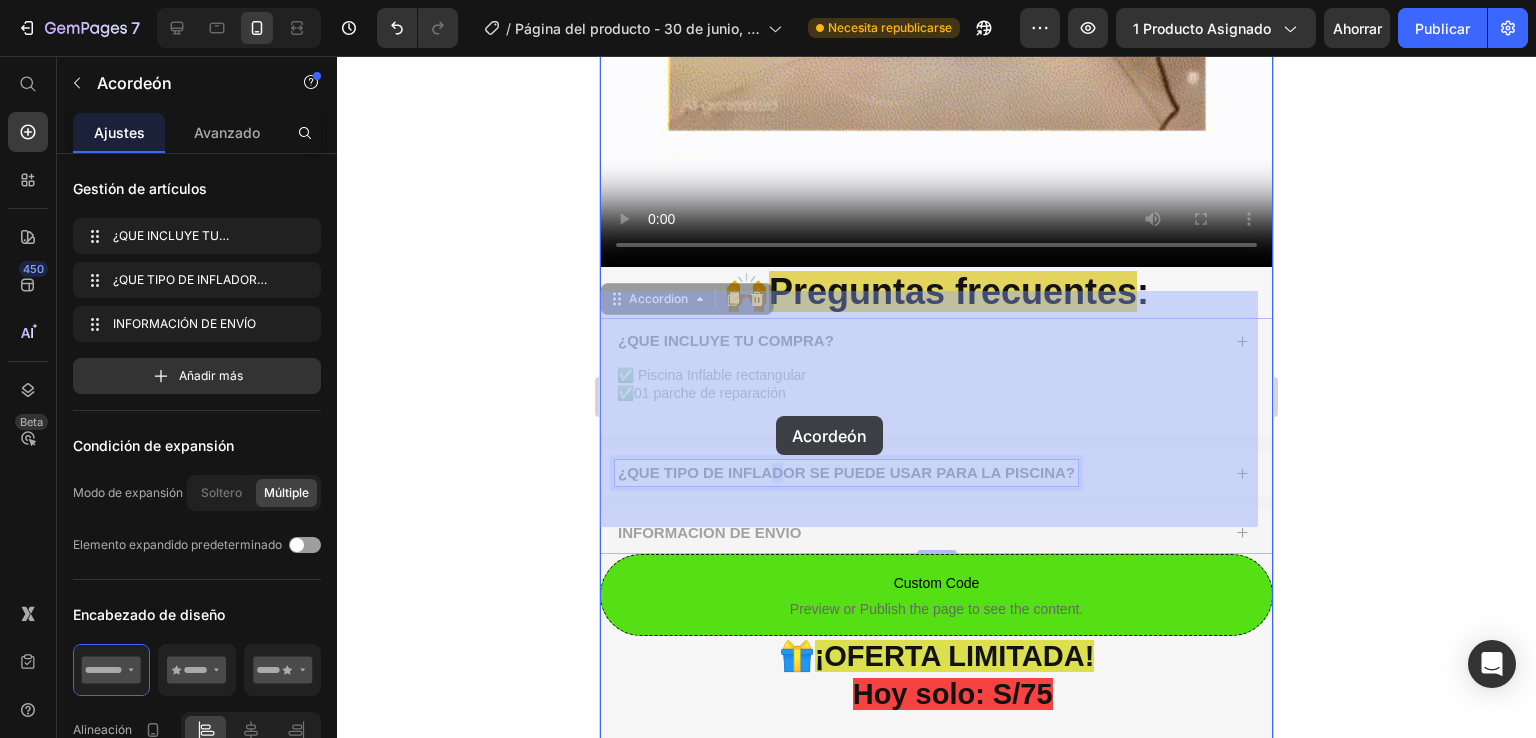 click on "¿QUE INCLUYE TU COMPRA? ✅ Piscina Inflable rectangular ✅01 parche de reparación   Text block
¿QUE TIPO DE INFLADOR SE PUEDE USAR PARA LA PISCINA?
INFORMACION DE ENVIO" at bounding box center [600, 56] 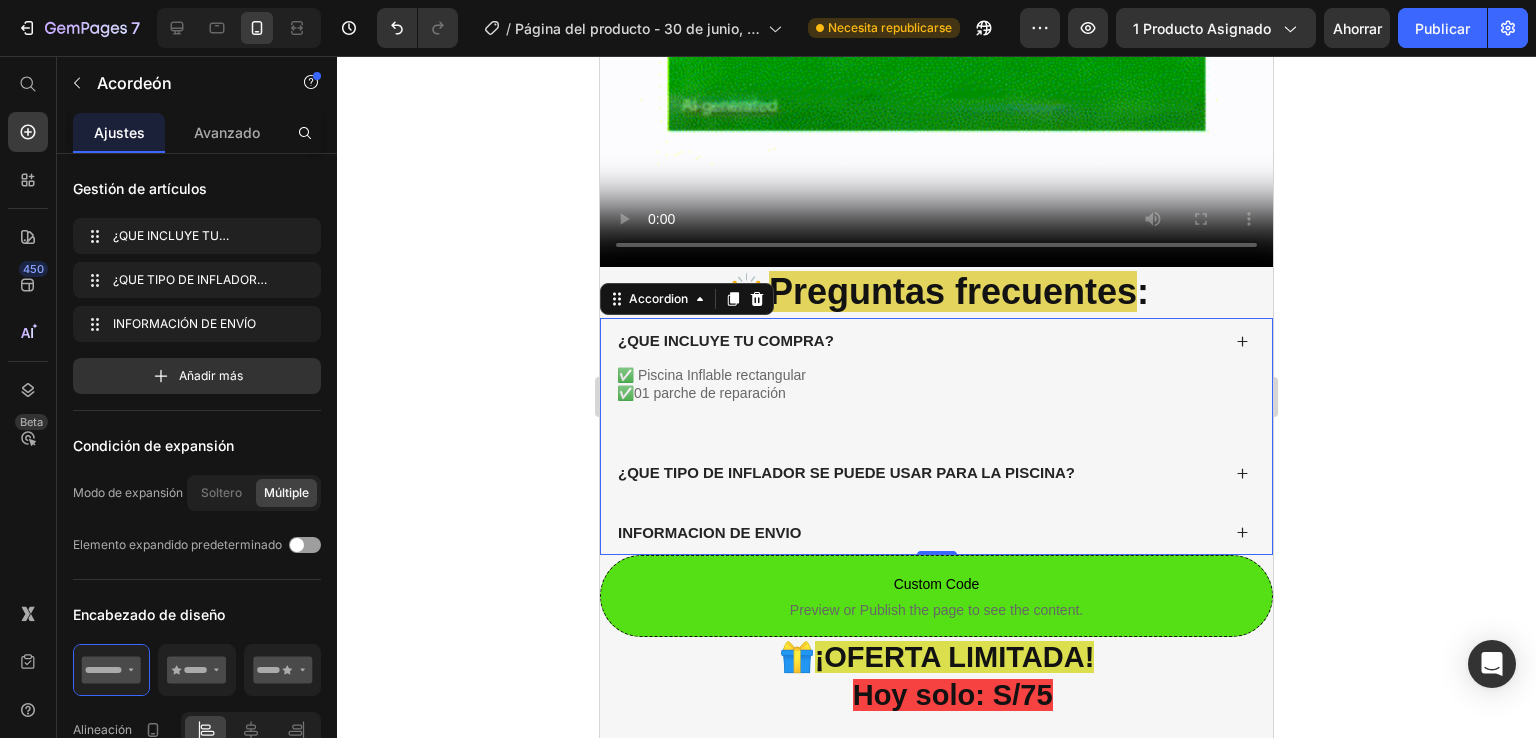 click on "¿QUE TIPO DE INFLADOR SE PUEDE USAR PARA LA PISCINA?" at bounding box center [936, 473] 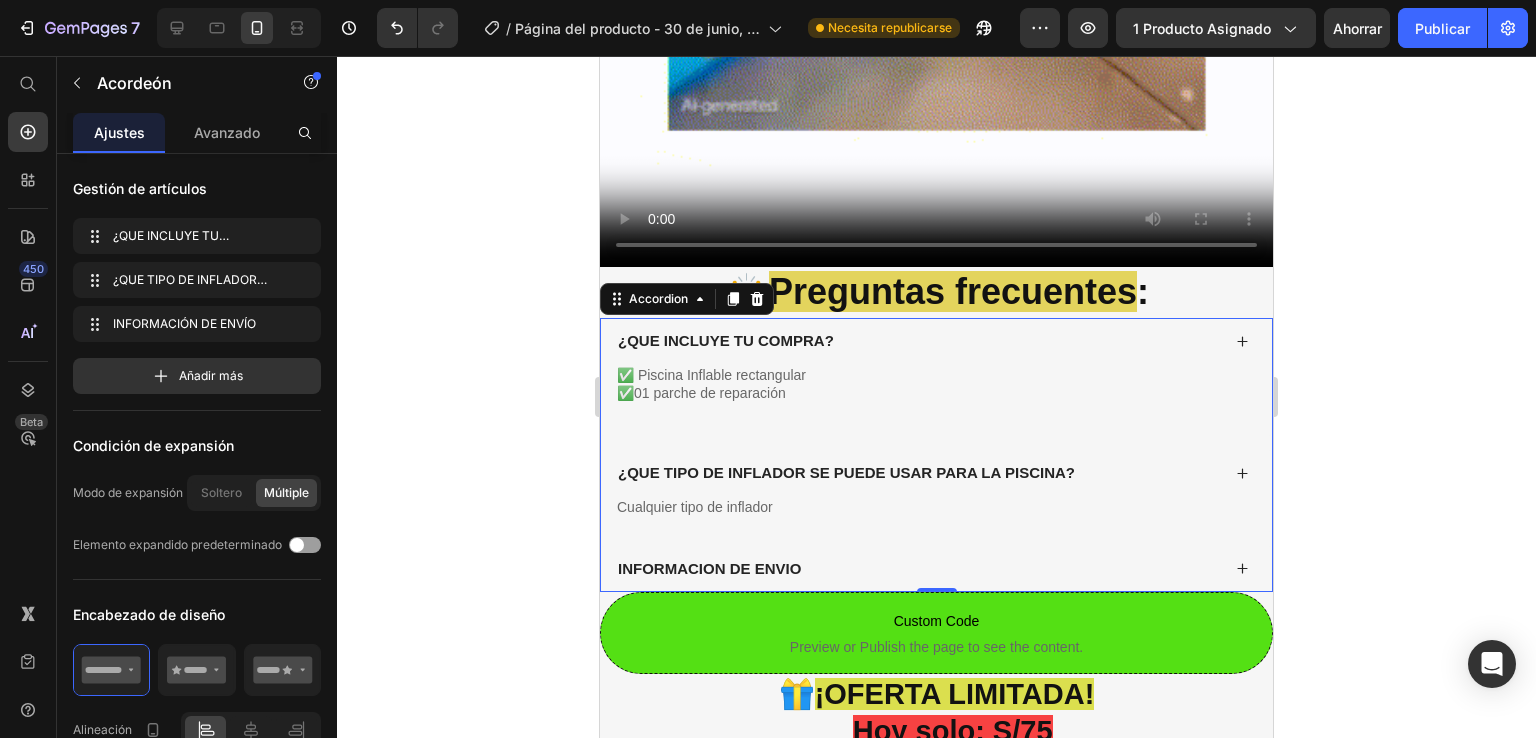 click on "INFORMACION DE ENVIO" at bounding box center [936, 569] 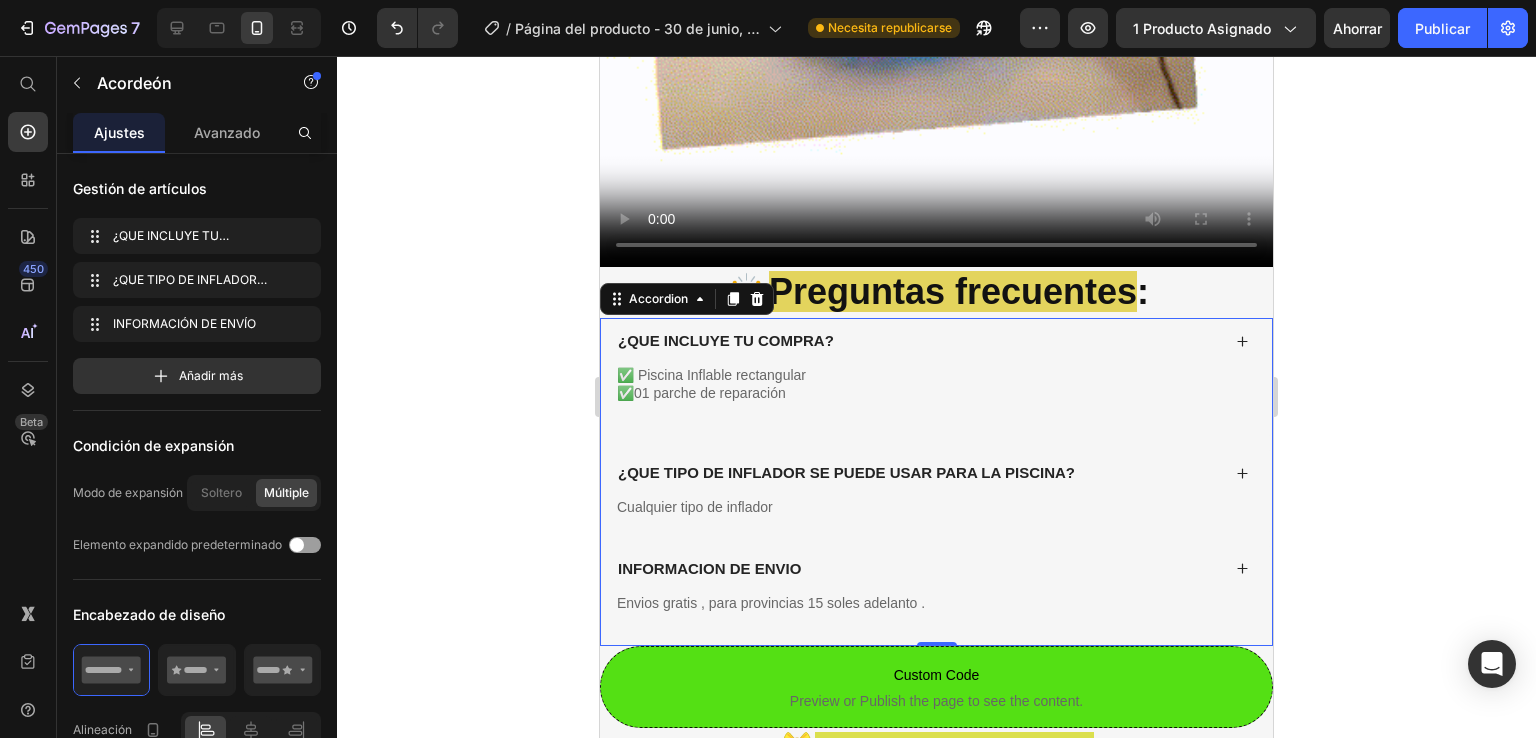 click on "¿QUE INCLUYE TU COMPRA?" at bounding box center [936, 341] 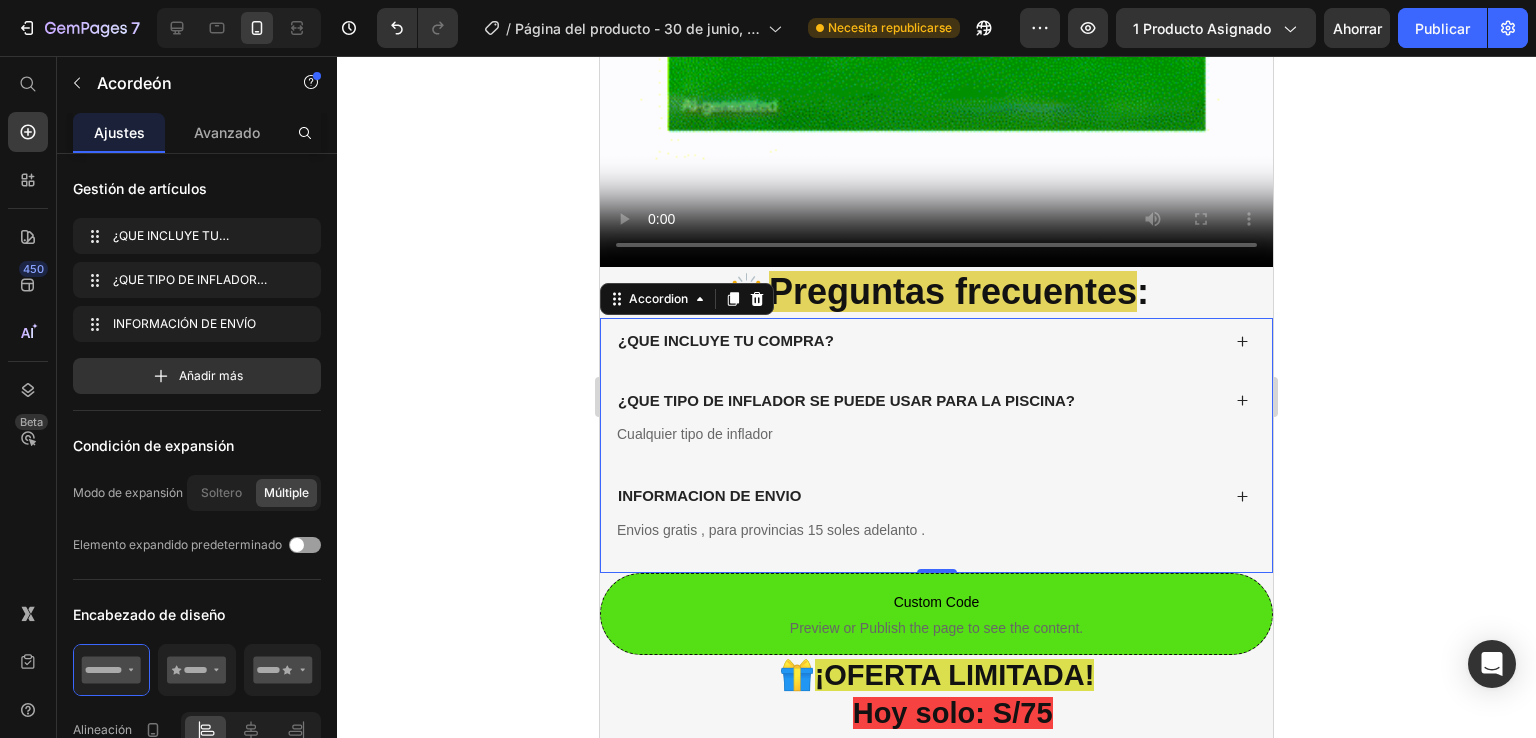 click on "¿QUE INCLUYE TU COMPRA?" at bounding box center (936, 341) 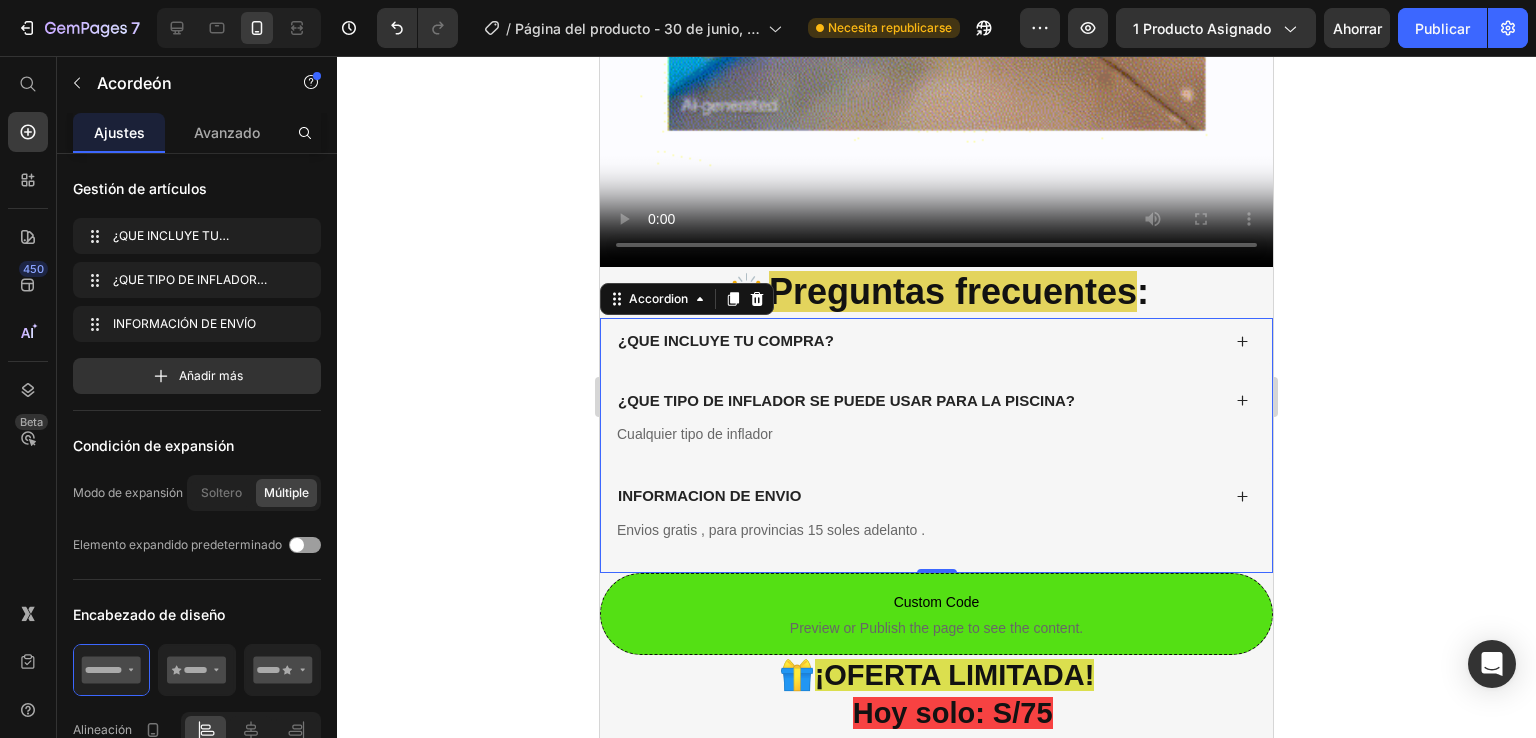 click on "¿QUE INCLUYE TU COMPRA?" at bounding box center [936, 341] 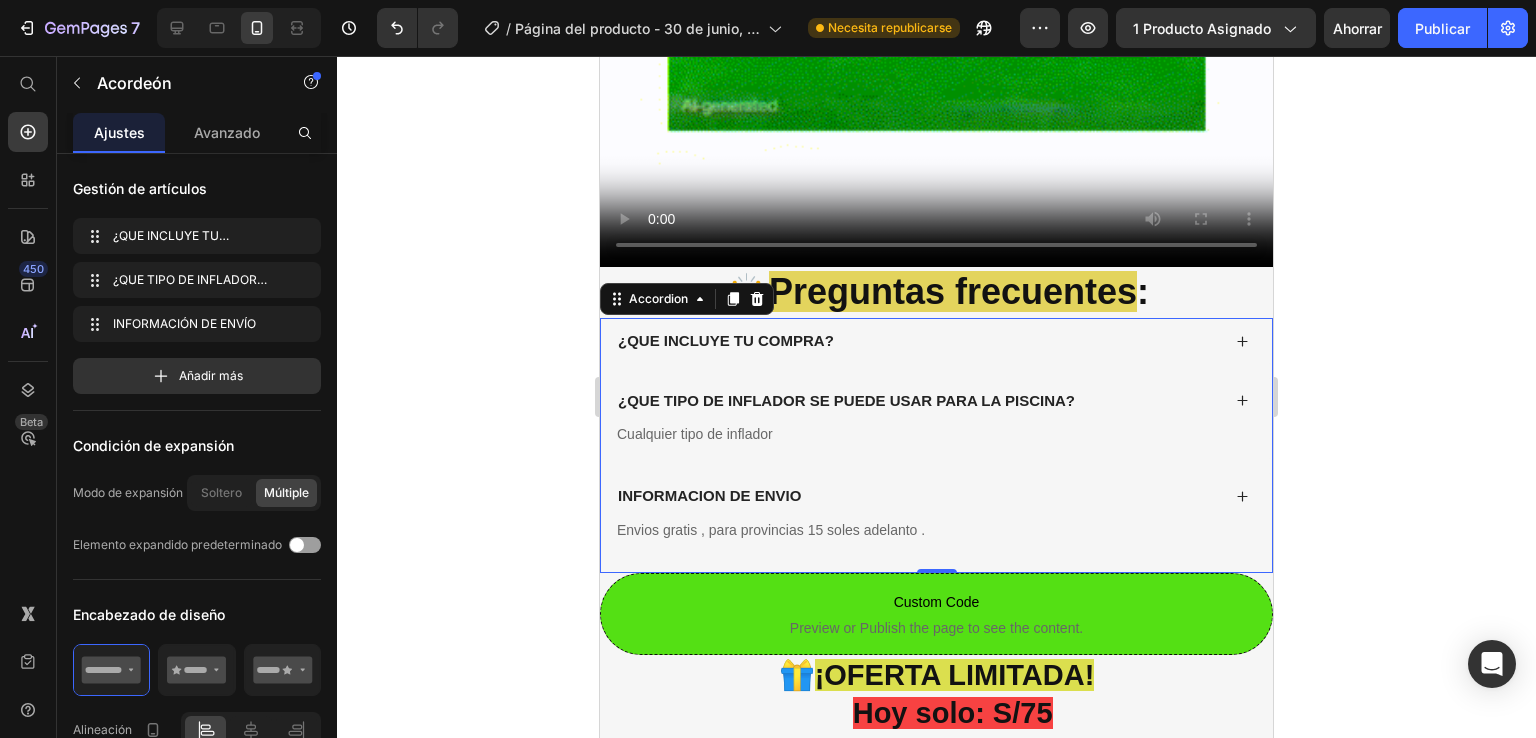 click on "¿QUE INCLUYE TU COMPRA?" at bounding box center (936, 341) 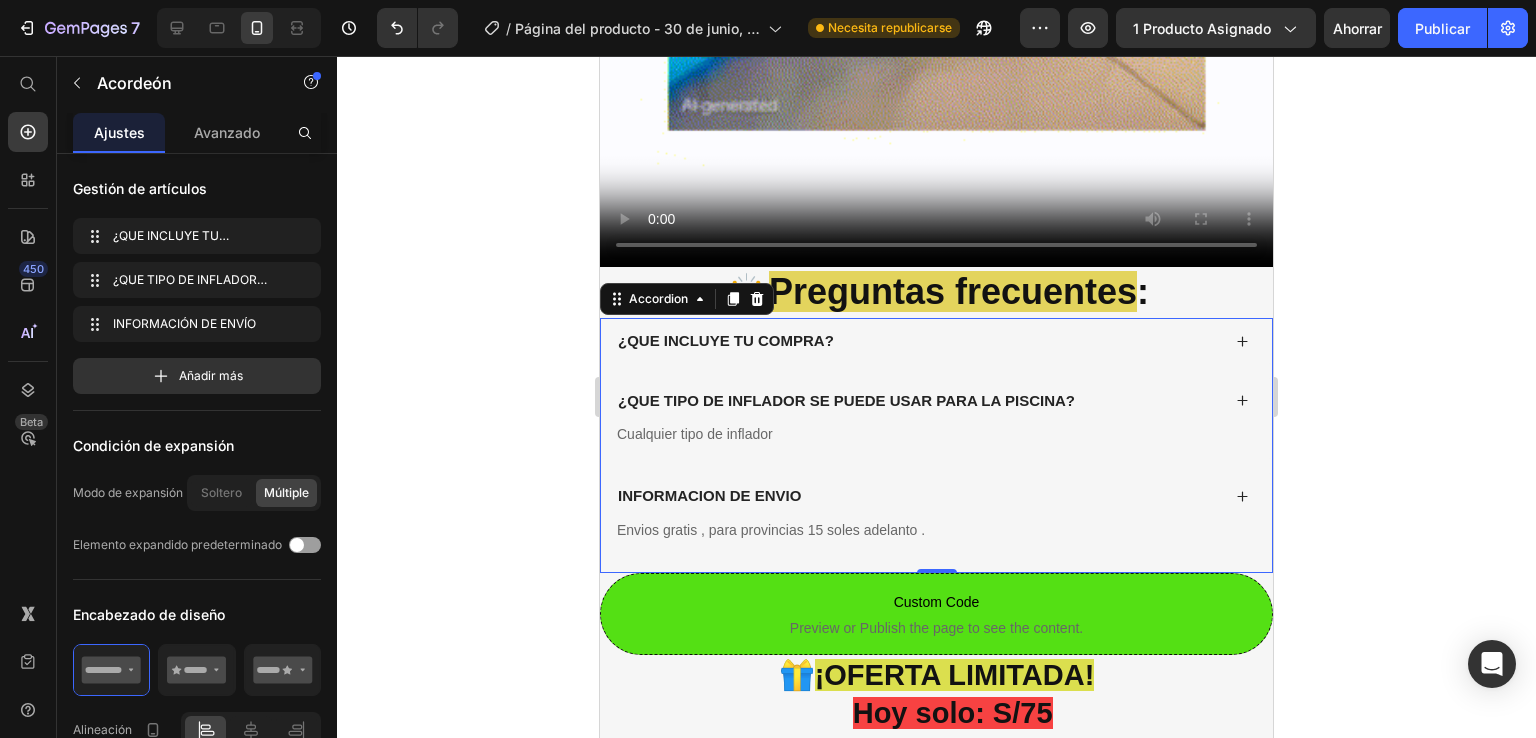 click on "¿QUE INCLUYE TU COMPRA?" at bounding box center [936, 341] 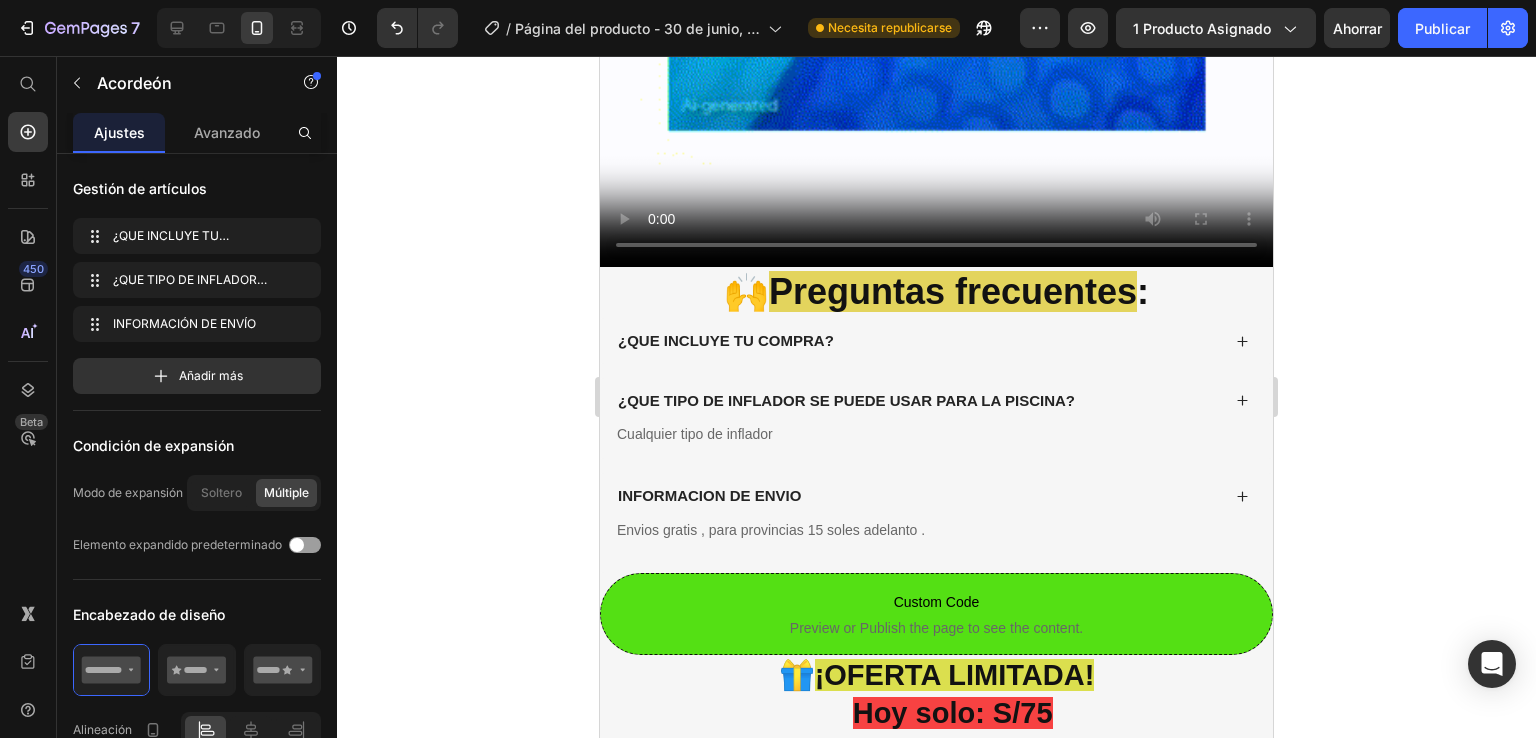 drag, startPoint x: 615, startPoint y: 309, endPoint x: 616, endPoint y: 299, distance: 10.049875 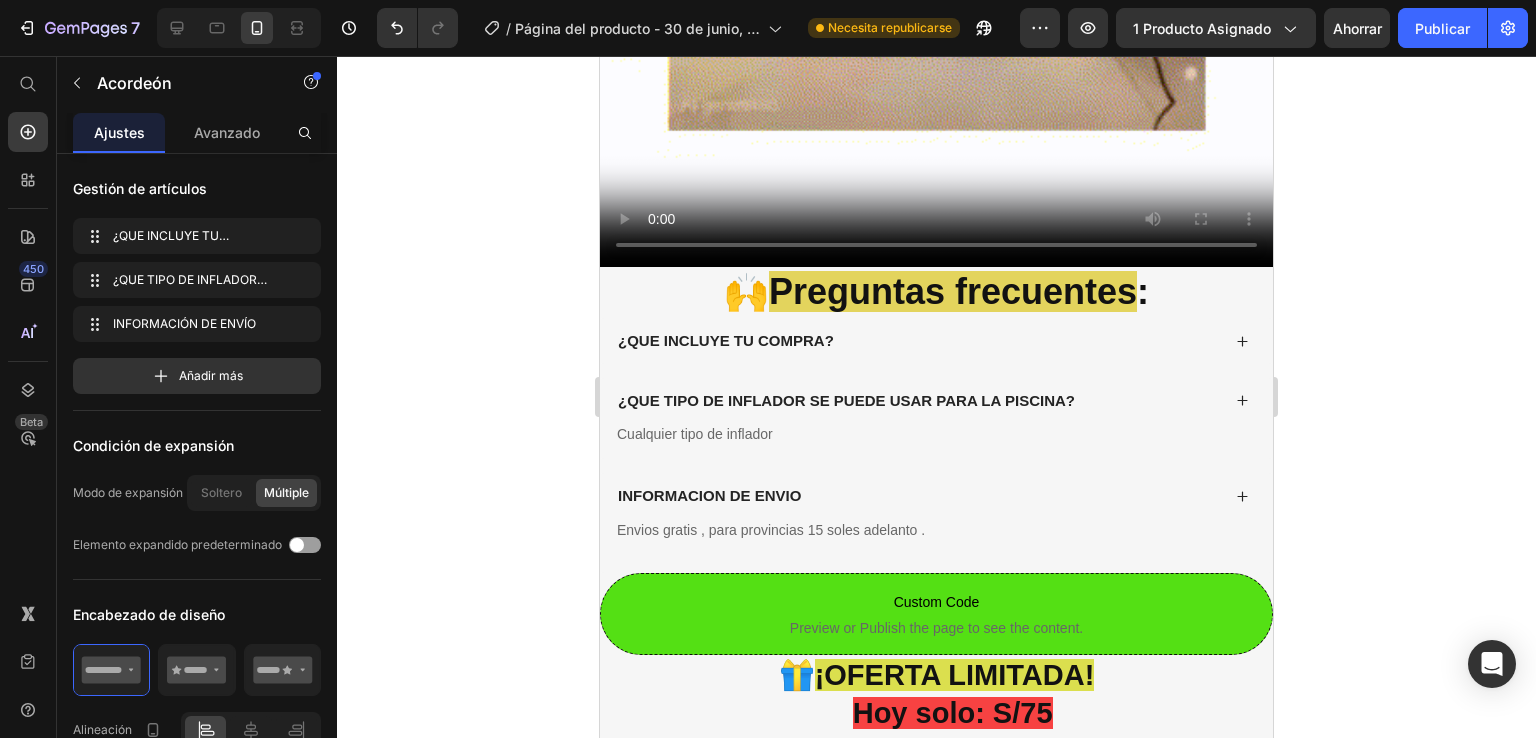 click on "¿QUE INCLUYE TU COMPRA?" at bounding box center (936, 341) 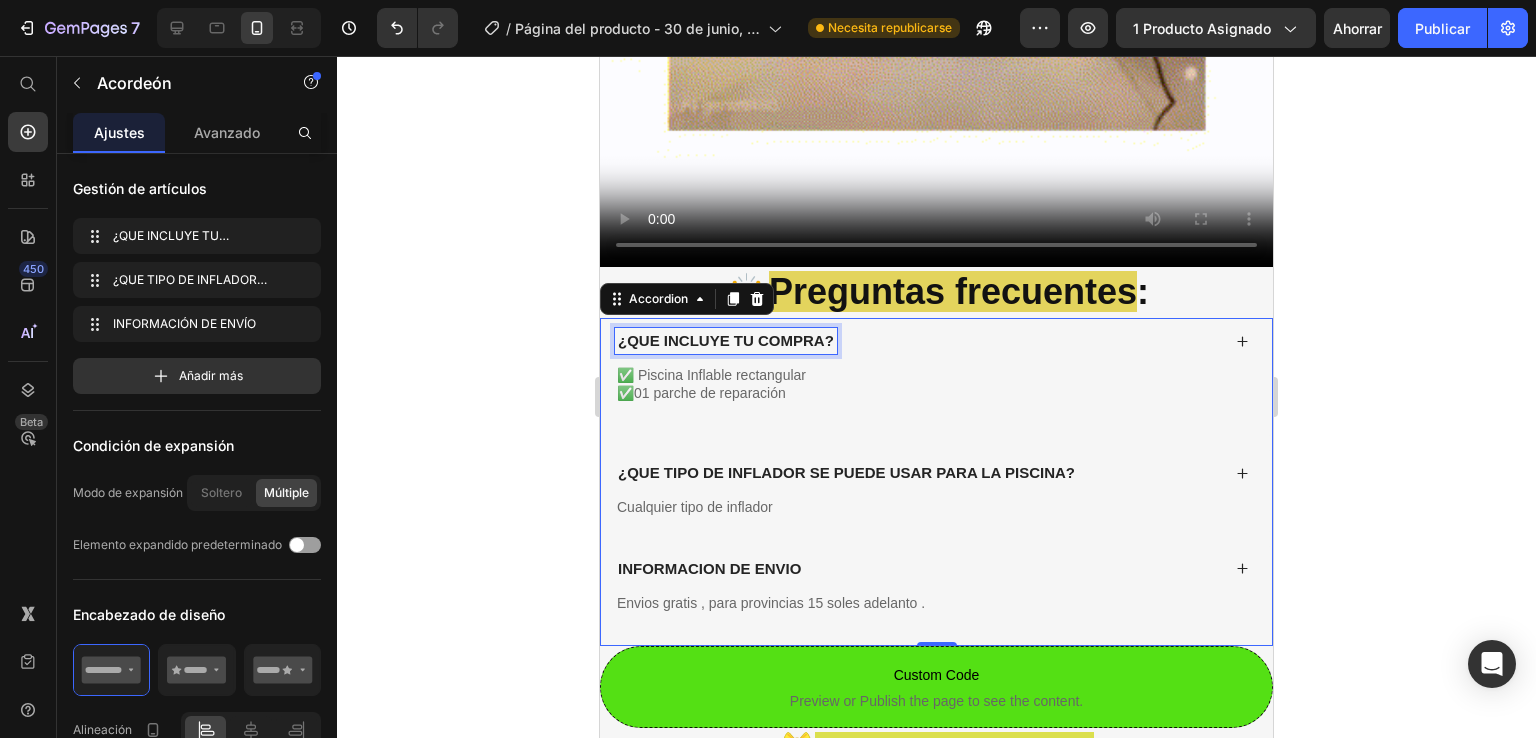 click on "¿QUE INCLUYE TU COMPRA?" at bounding box center (726, 341) 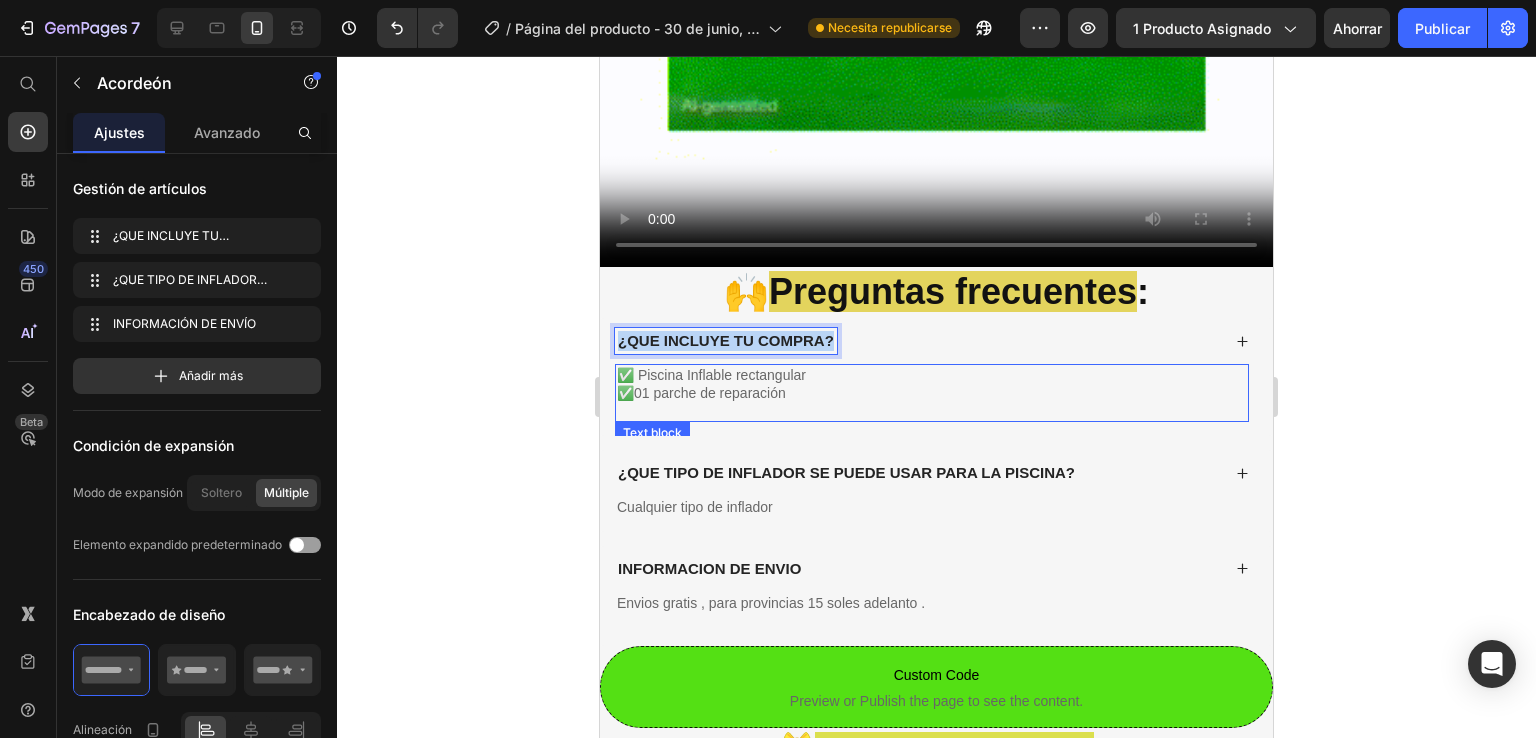 drag, startPoint x: 619, startPoint y: 309, endPoint x: 876, endPoint y: 335, distance: 258.31183 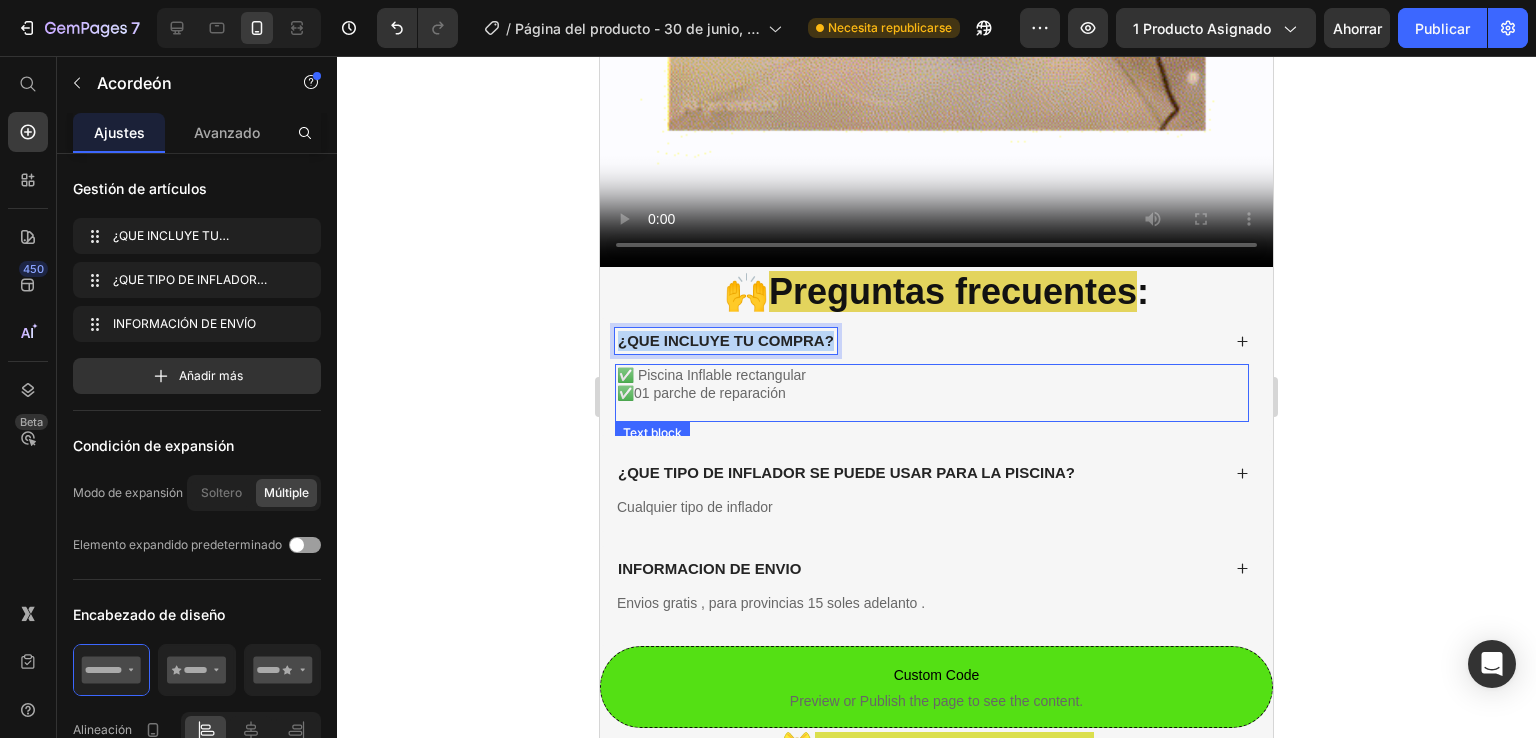 click on "¿QUE INCLUYE TU COMPRA? ✅ Piscina Inflable rectangular ✅01 parche de reparación   Text block" at bounding box center (936, 377) 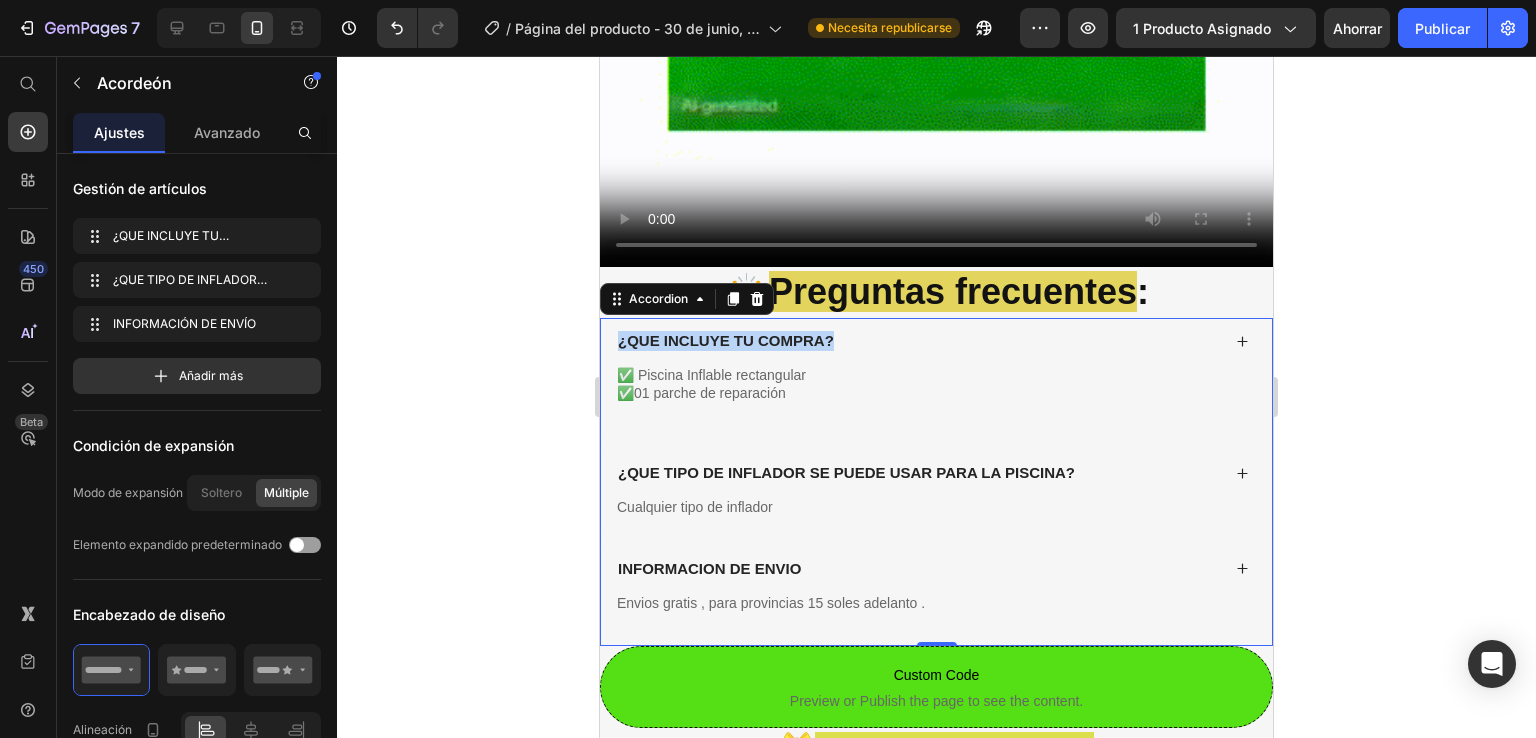 drag, startPoint x: 1256, startPoint y: 423, endPoint x: 1251, endPoint y: 396, distance: 27.45906 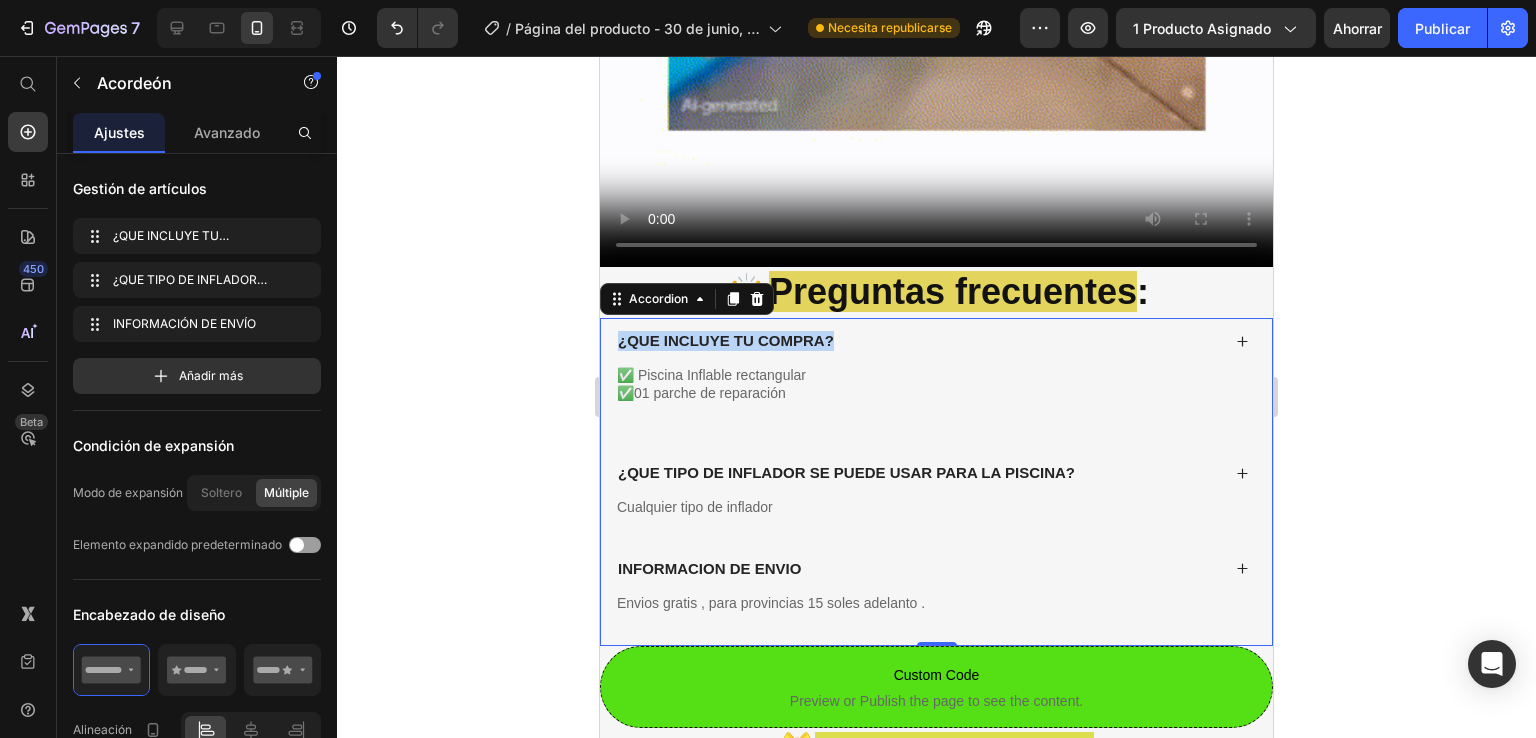 click on "¿QUE INCLUYE TU COMPRA? ✅ Piscina Inflable rectangular ✅01 parche de reparación   Text block
¿QUE TIPO DE INFLADOR SE PUEDE USAR PARA LA PISCINA? Cualquier tipo de inflador Text block
INFORMACION DE ENVIO  Envios gratis , para provincias 15 soles adelanto .   Text block" at bounding box center (936, 482) 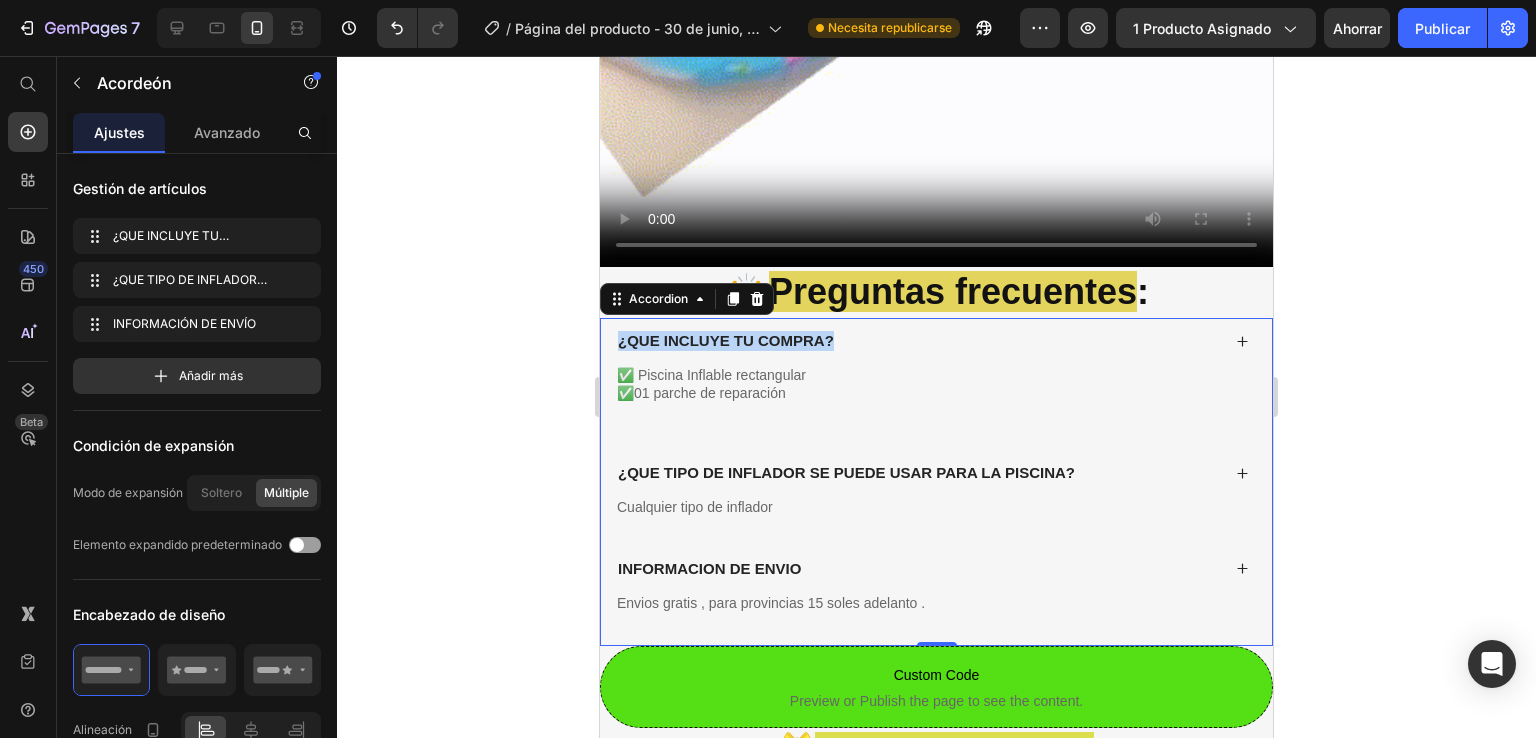 click on "✅ Piscina Inflable rectangular ✅01 parche de reparación   Text block" at bounding box center [936, 400] 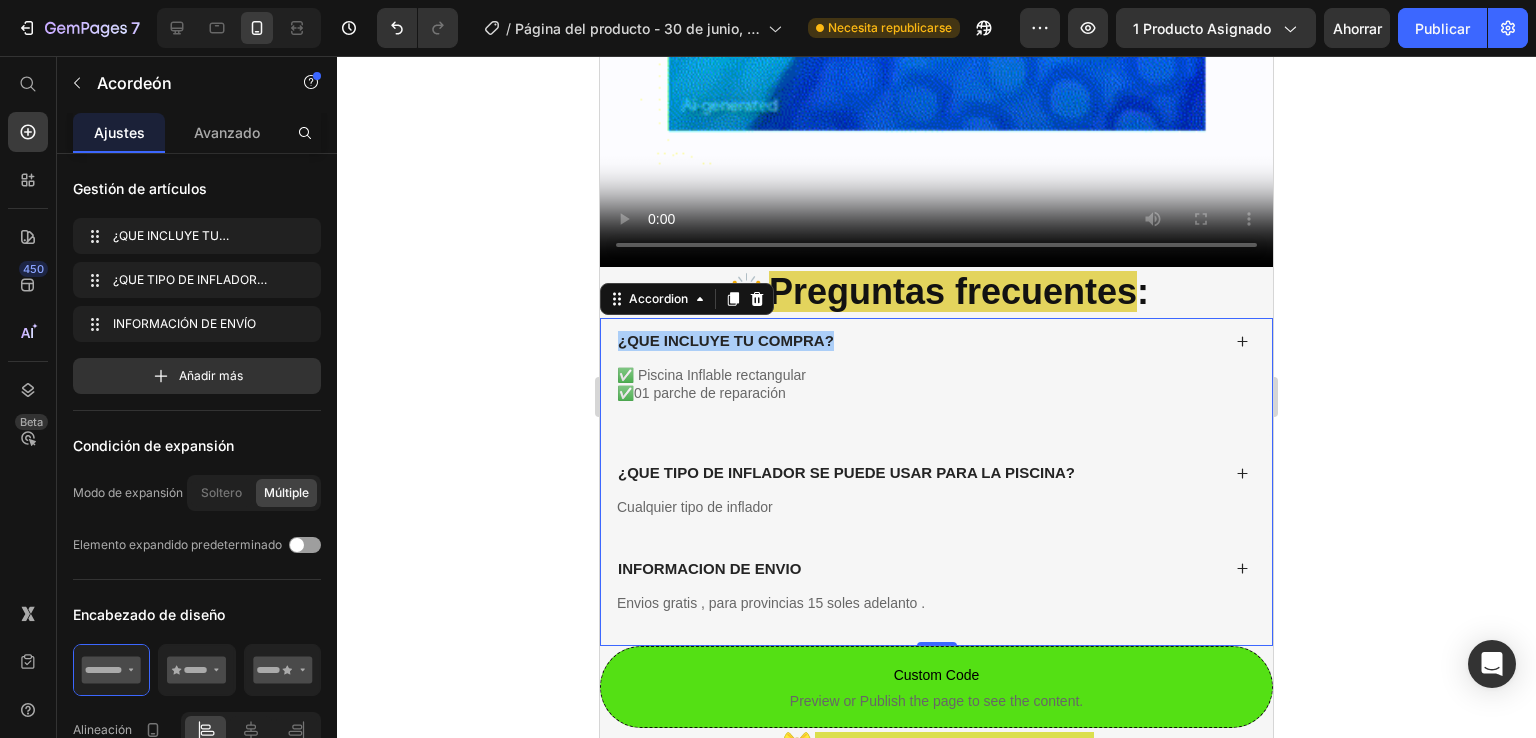 click 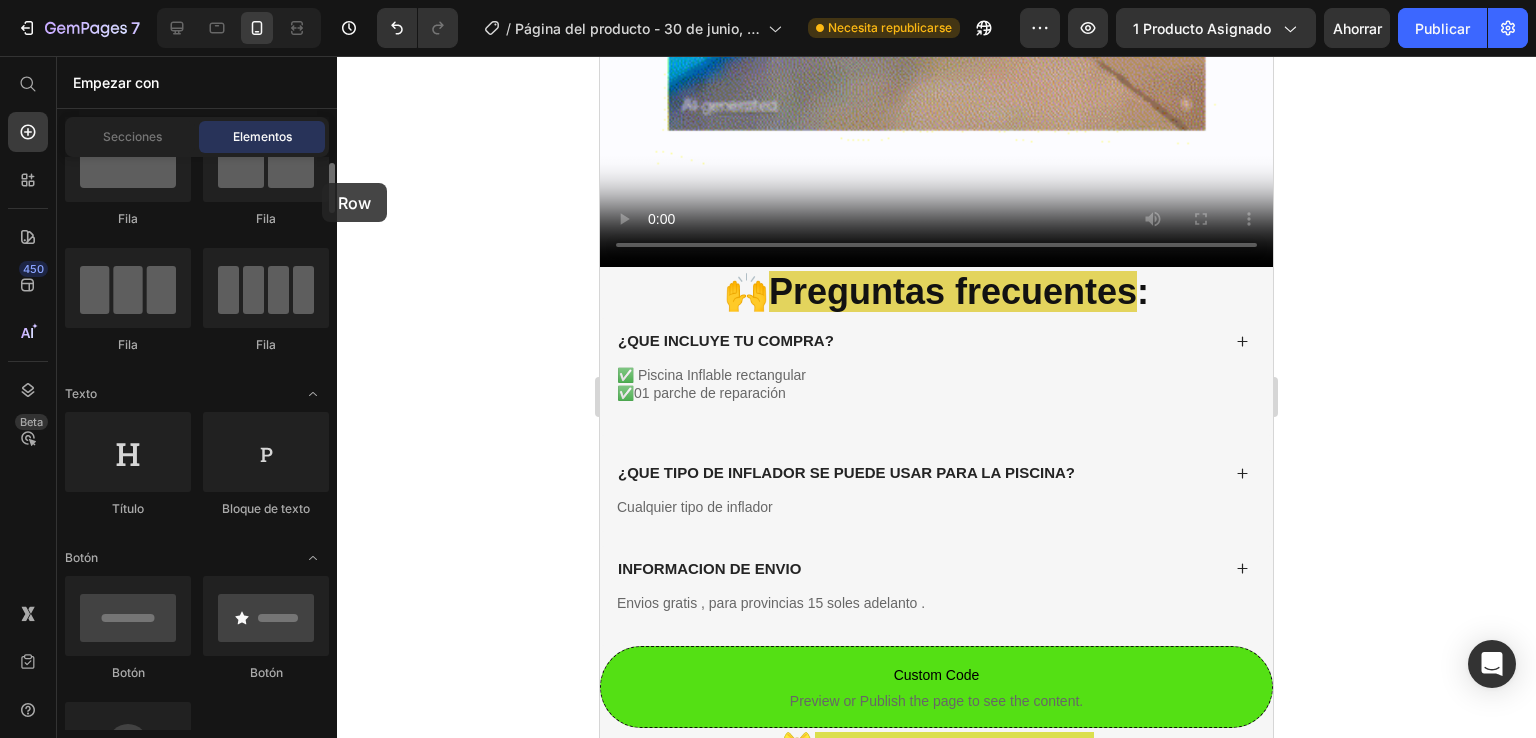 drag, startPoint x: 324, startPoint y: 176, endPoint x: 316, endPoint y: 209, distance: 33.955853 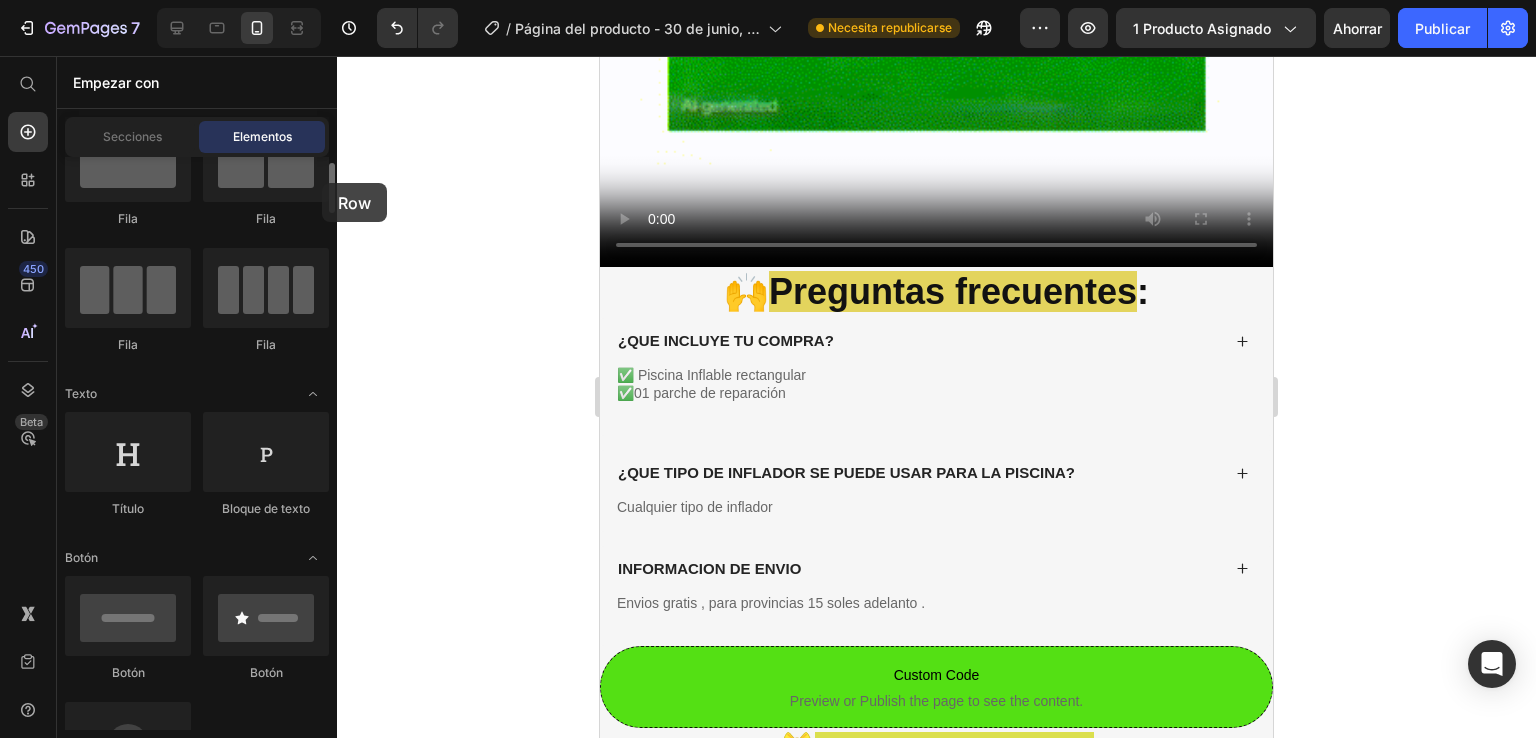 click on "Fila" 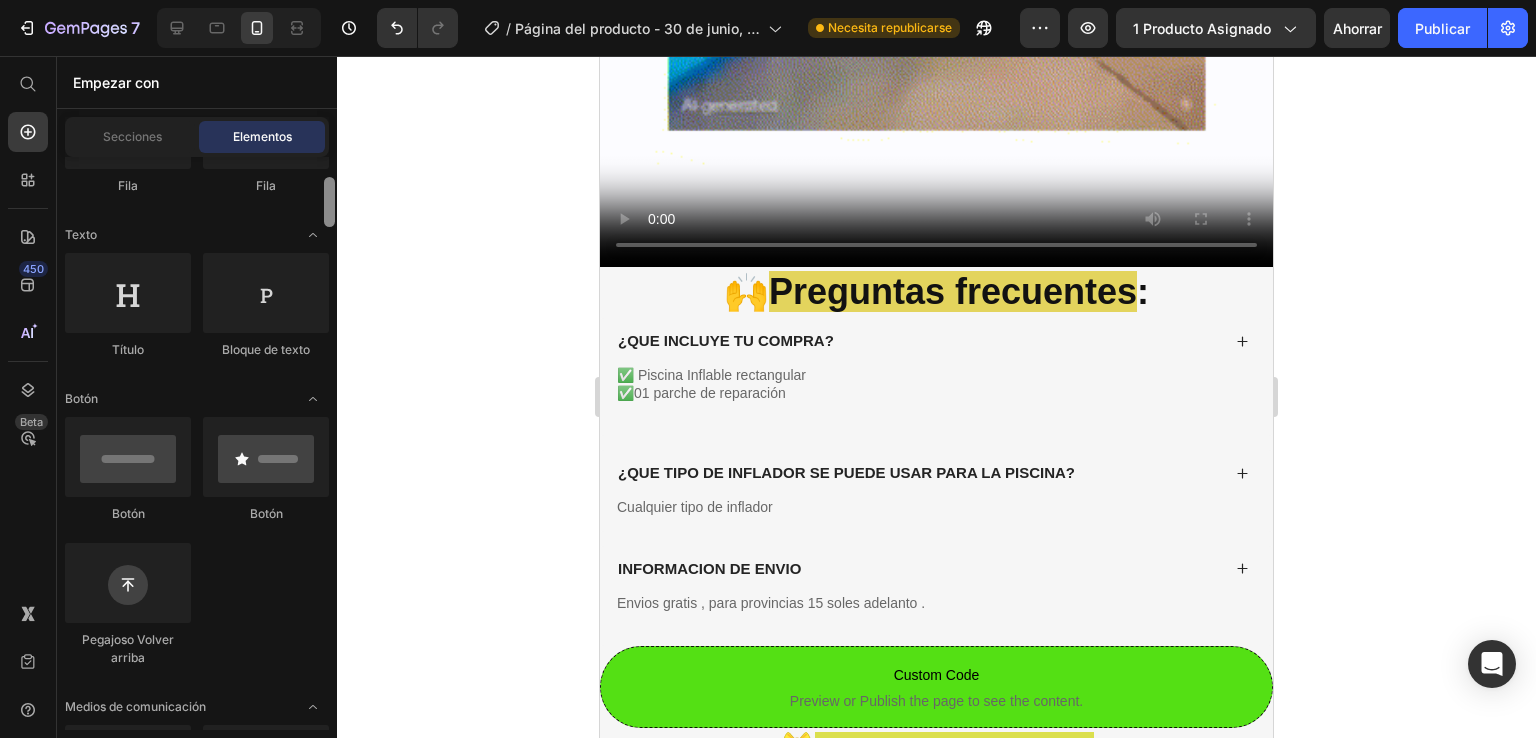 scroll, scrollTop: 215, scrollLeft: 0, axis: vertical 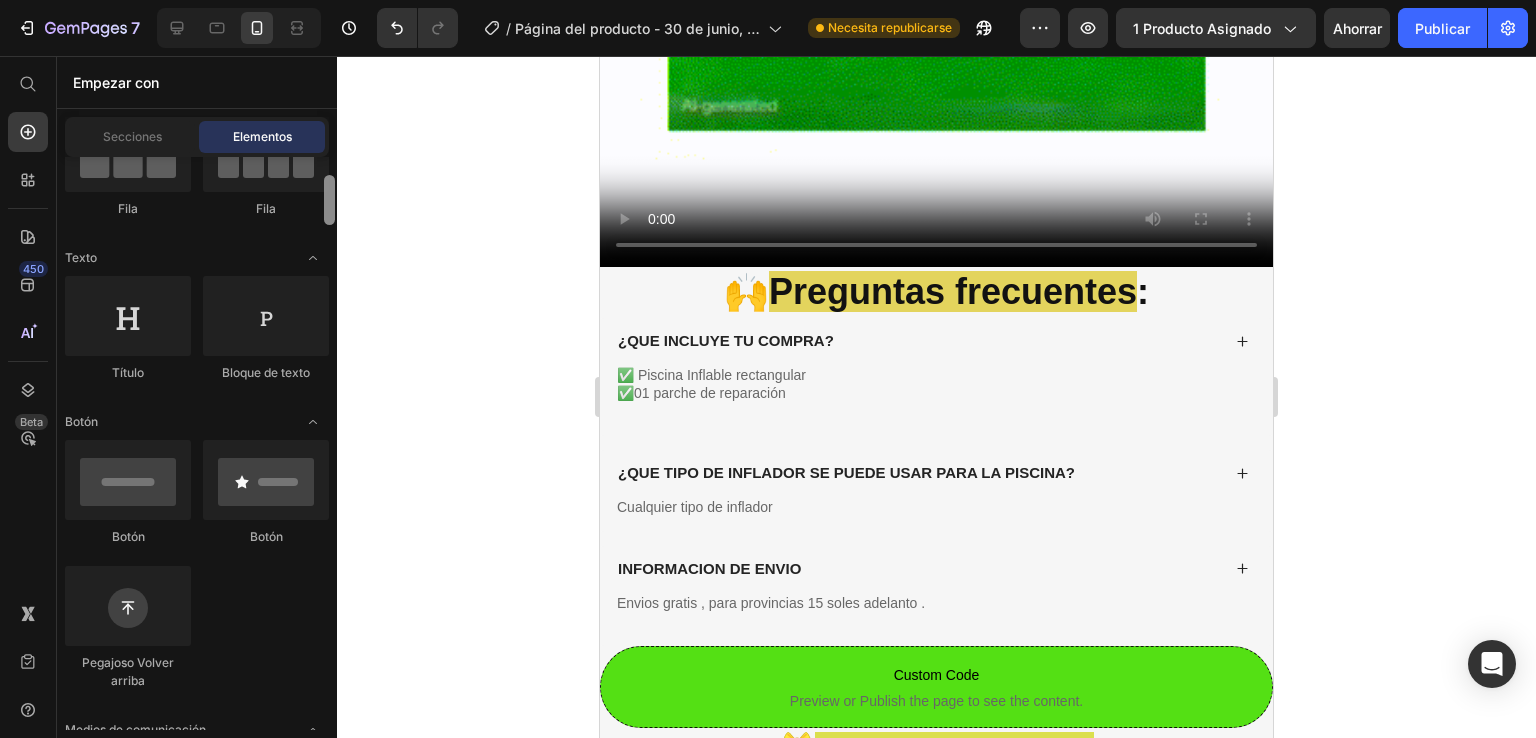 drag, startPoint x: 327, startPoint y: 201, endPoint x: 337, endPoint y: 213, distance: 15.6205 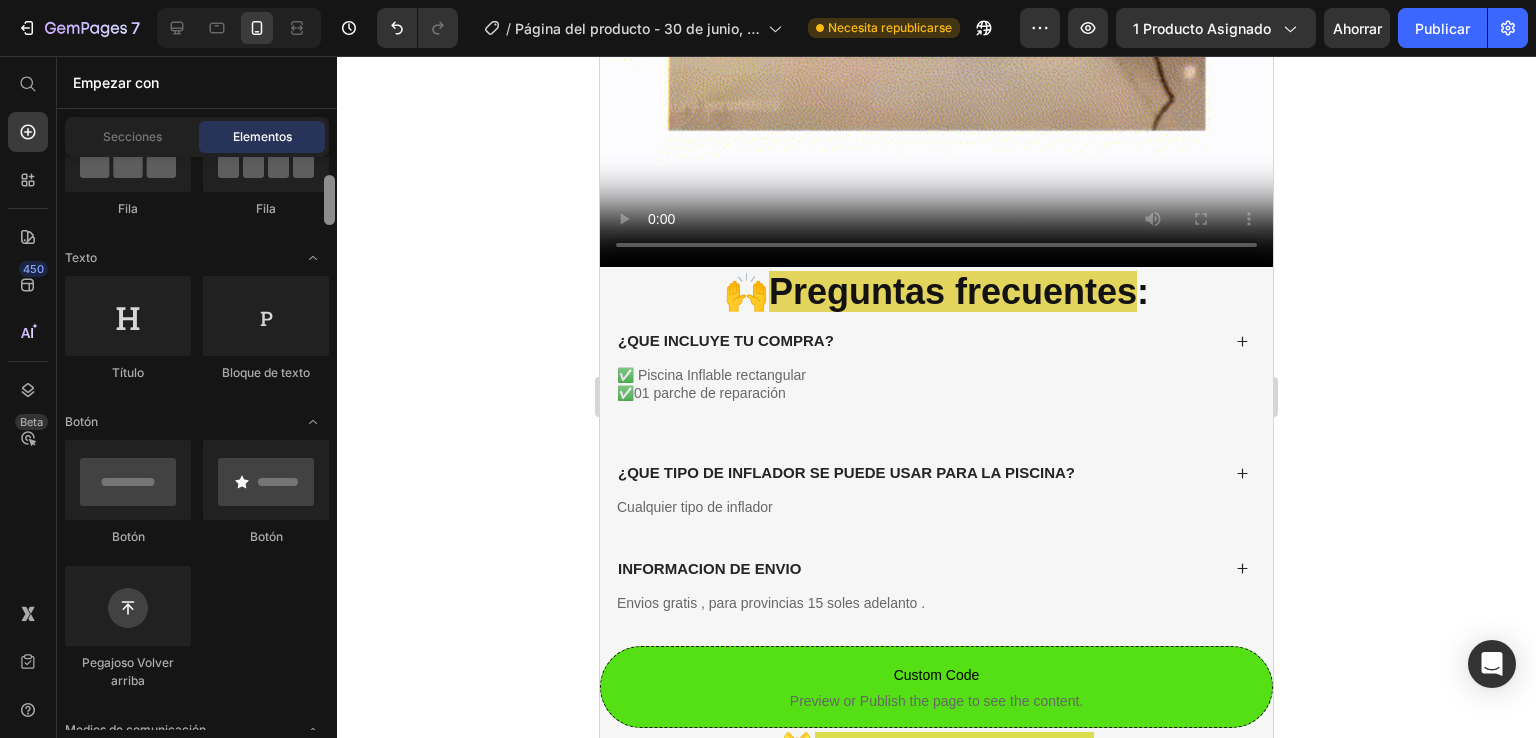 click on "7 Historial de versiones / Página del producto - 30 de junio, [TIME] Necesita republicarse Avance 1 producto asignado Ahorrar Publicar 450 Beta Empezar con Secciones Elementos Sección de héroes Detalle del producto Marcas Insignias de confianza Garantizar Desglose del producto Cómo utilizar Testimonios Comparar Manojo Preguntas frecuentes Prueba social Historia de la marca Lista de productos Recopilación Lista de blogs Contacto Sticky Añadir al carrito Pie de página personalizado Explorar la biblioteca 450 Disposición
Fila
Fila
Fila
Fila Texto
Título
Bloque de texto Botón
Botón" 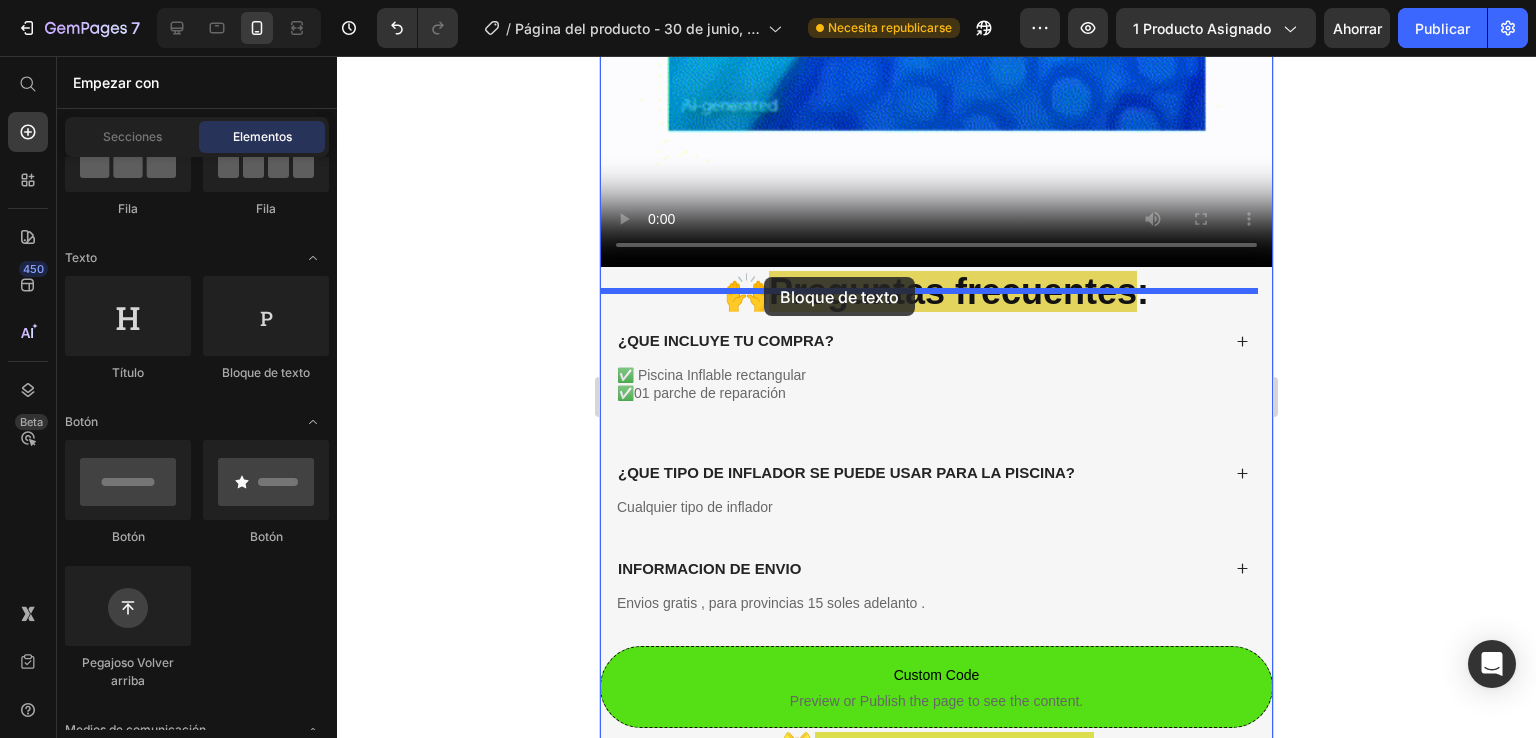 drag, startPoint x: 888, startPoint y: 370, endPoint x: 764, endPoint y: 277, distance: 155 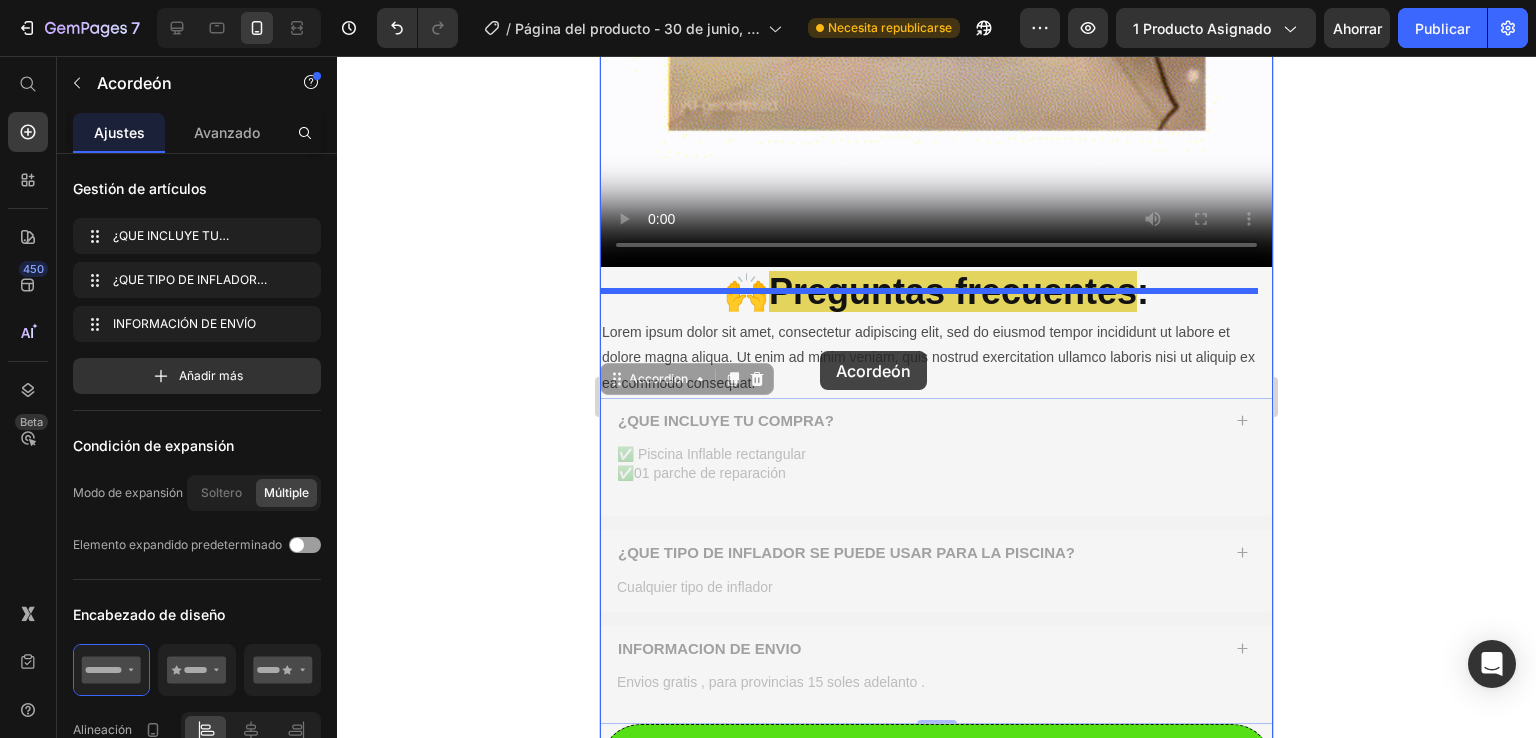 drag, startPoint x: 720, startPoint y: 387, endPoint x: 820, endPoint y: 351, distance: 106.28264 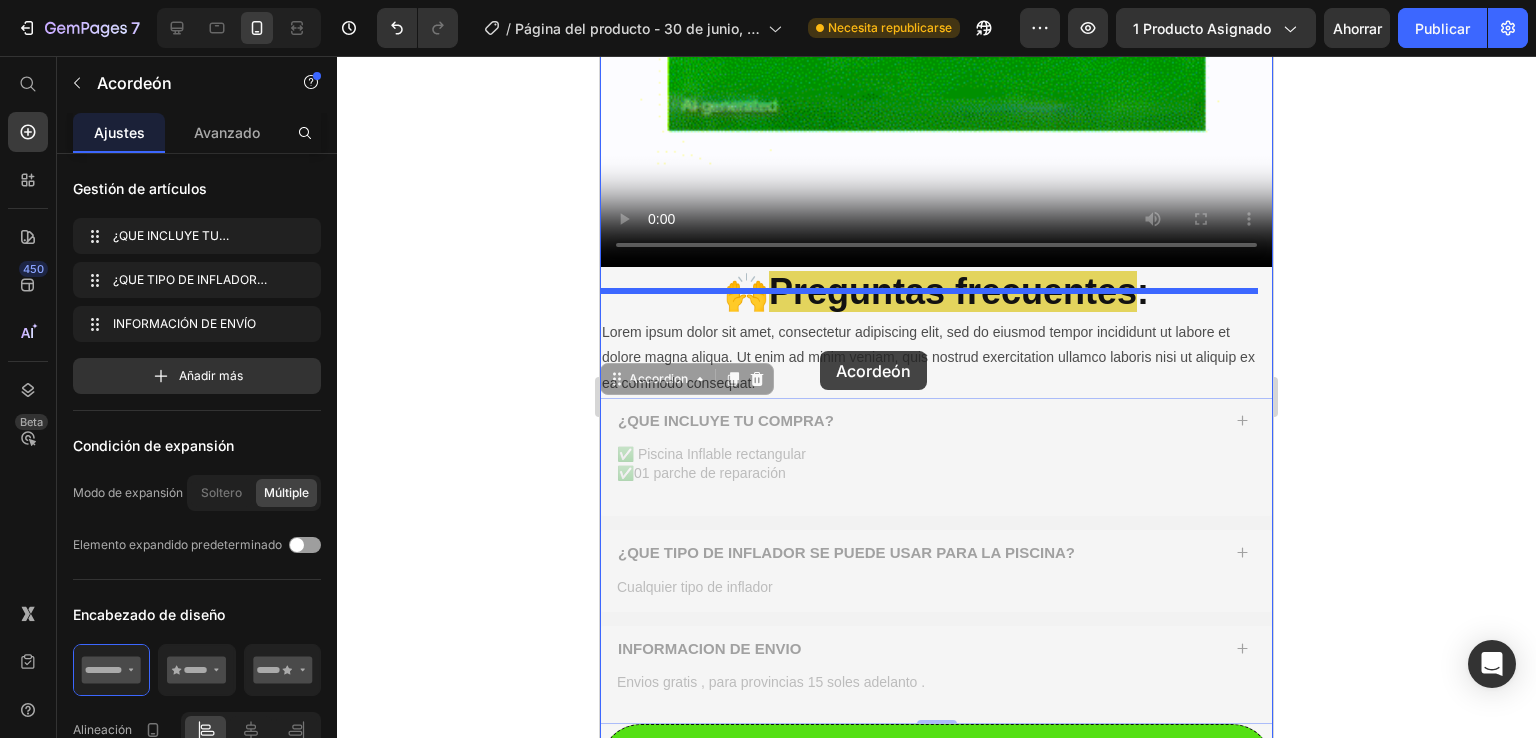 click on "Móvil  (  [NUMBER]  px) iPhone 13 Mini iPhone 13 Pro iPhone 11 Pro Max iPhone 15 Pro Max Píxel 7 Galaxy S8+ Galaxy S20 Ultra iPad Mini iPad Air iPad Pro Encabezamiento Video 🙌 Preguntas frecuentes  : Heading Lorem ipsum dolor sit amet, consectetur adipiscing elit, sed do eiusmod tempor incididunt ut labore et dolore magna aliqua. Ut enim ad minim veniam, quis nostrud exercitation ullamco laboris nisi ut aliquip ex ea commodo consequat. Text Block
¿QUE INCLUYE TU COMPRA? ✅ Piscina Inflable rectangular ✅01 parche de reparación   Text block
¿QUE TIPO DE INFLADOR SE PUEDE USAR PARA LA PISCINA? Cualquier tipo de inflador Text block
INFORMACION DE ENVIO  Envios gratis , para provincias [PRICE] adelanto .   Text block Accordion   0
¿QUE INCLUYE TU COMPRA? ✅ Piscina Inflable rectangular ✅01 parche de reparación   Text block
¿QUE TIPO DE INFLADOR SE PUEDE USAR PARA LA PISCINA? Cualquier tipo de inflador Text block     0" at bounding box center [936, 263] 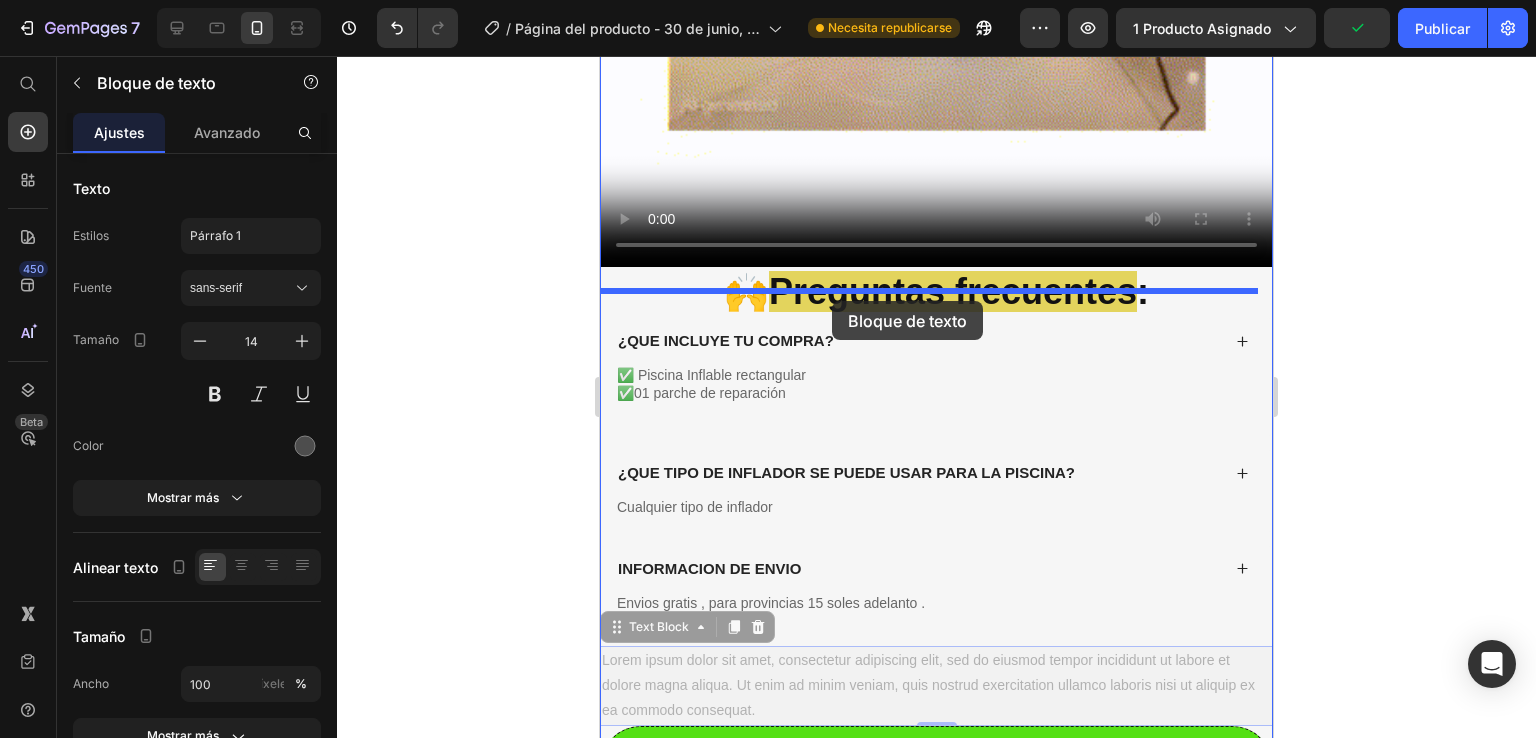 drag, startPoint x: 860, startPoint y: 641, endPoint x: 832, endPoint y: 301, distance: 341.151 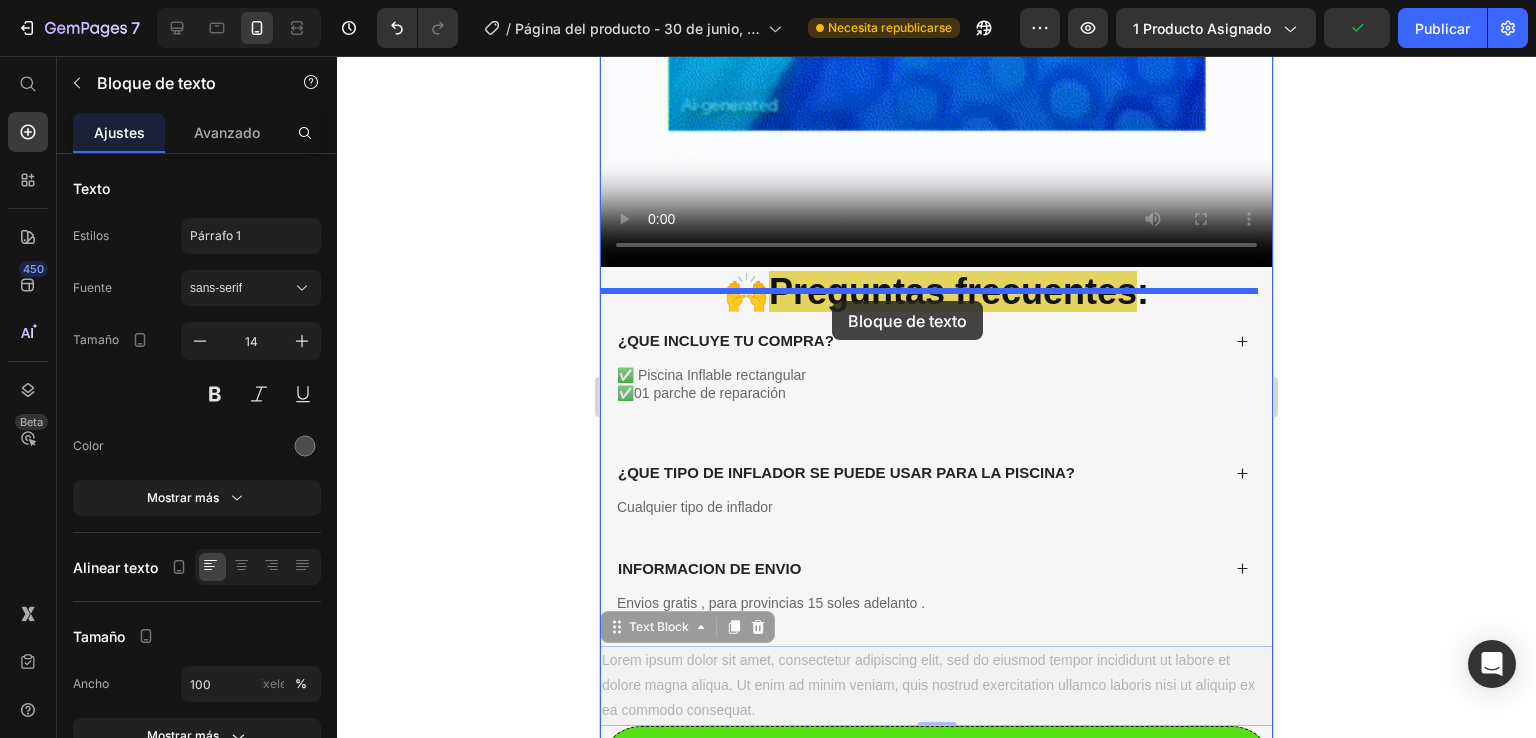 click on "Móvil  (  [NUMBER]  px) iPhone 13 Mini iPhone 13 Pro iPhone 11 Pro Max iPhone 15 Pro Max Píxel 7 Galaxy S8+ Galaxy S20 Ultra iPad Mini iPad Air iPad Pro Encabezamiento Video 🙌 Preguntas frecuentes  : Heading
¿QUE INCLUYE TU COMPRA? ✅ Piscina Inflable rectangular ✅01 parche de reparación   Text block
¿QUE TIPO DE INFLADOR SE PUEDE USAR PARA LA PISCINA? Cualquier tipo de inflador Text block
INFORMACION DE ENVIO  Envios gratis , para provincias [PRICE] soles adelanto .   Text block Accordion Lorem ipsum dolor sit amet, consectetur adipiscing elit, sed do eiusmod tempor incididunt ut labore et dolore magna aliqua. Ut enim ad minim veniam, quis nostrud exercitation ullamco laboris nisi ut aliquip ex ea commodo consequat. Text Block   0 Text Block   0
Custom Code
Preview or Publish the page to see the content. Custom Code 🎁  ¡OFERTA LIMITADA!       Hoy solo: S/[PRICE] Heading 🚛Incluye envio GRATIS todo LIMA Y PROVINCIAS ✅ Pago comtra entrega" at bounding box center [936, 263] 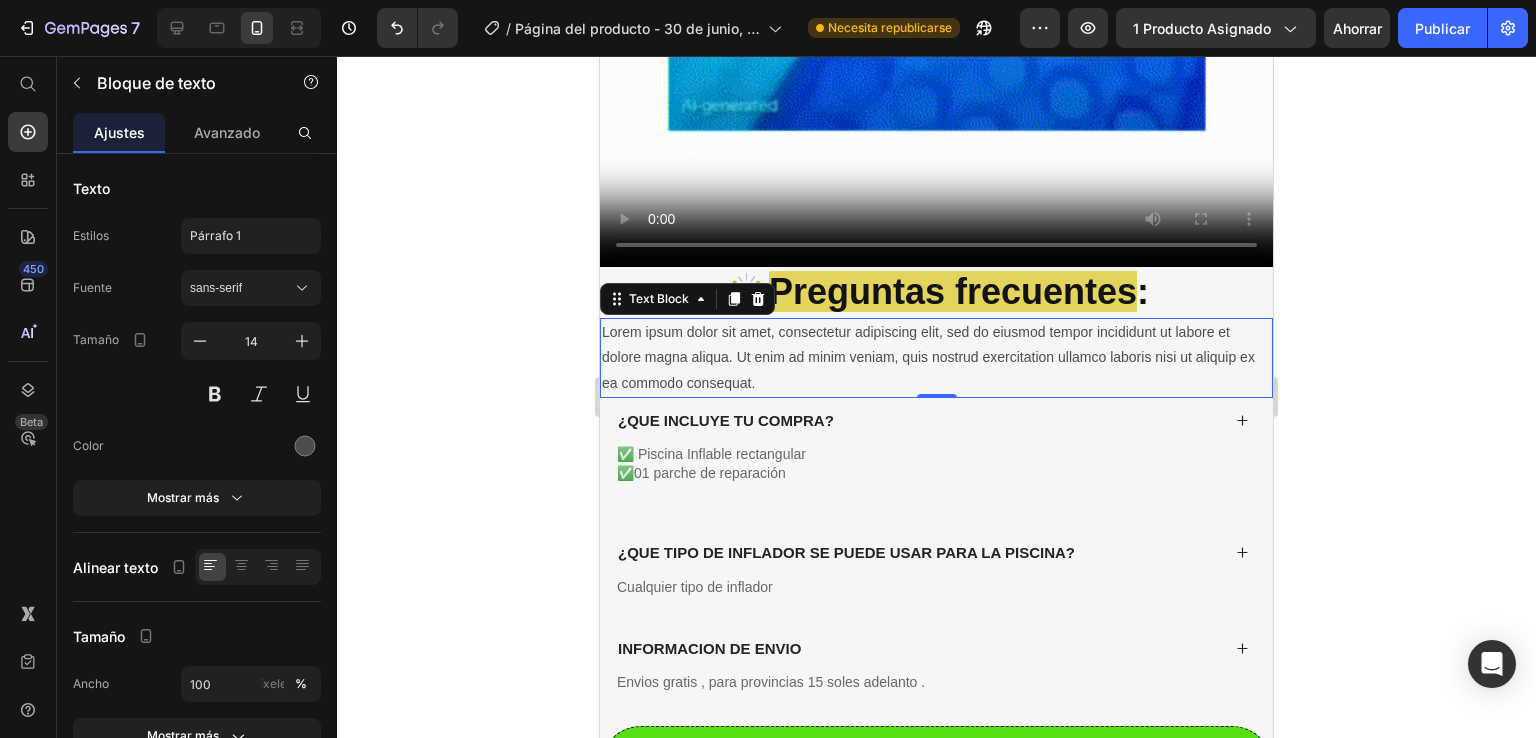 click on "Lorem ipsum dolor sit amet, consectetur adipiscing elit, sed do eiusmod tempor incididunt ut labore et dolore magna aliqua. Ut enim ad minim veniam, quis nostrud exercitation ullamco laboris nisi ut aliquip ex ea commodo consequat." at bounding box center (936, 358) 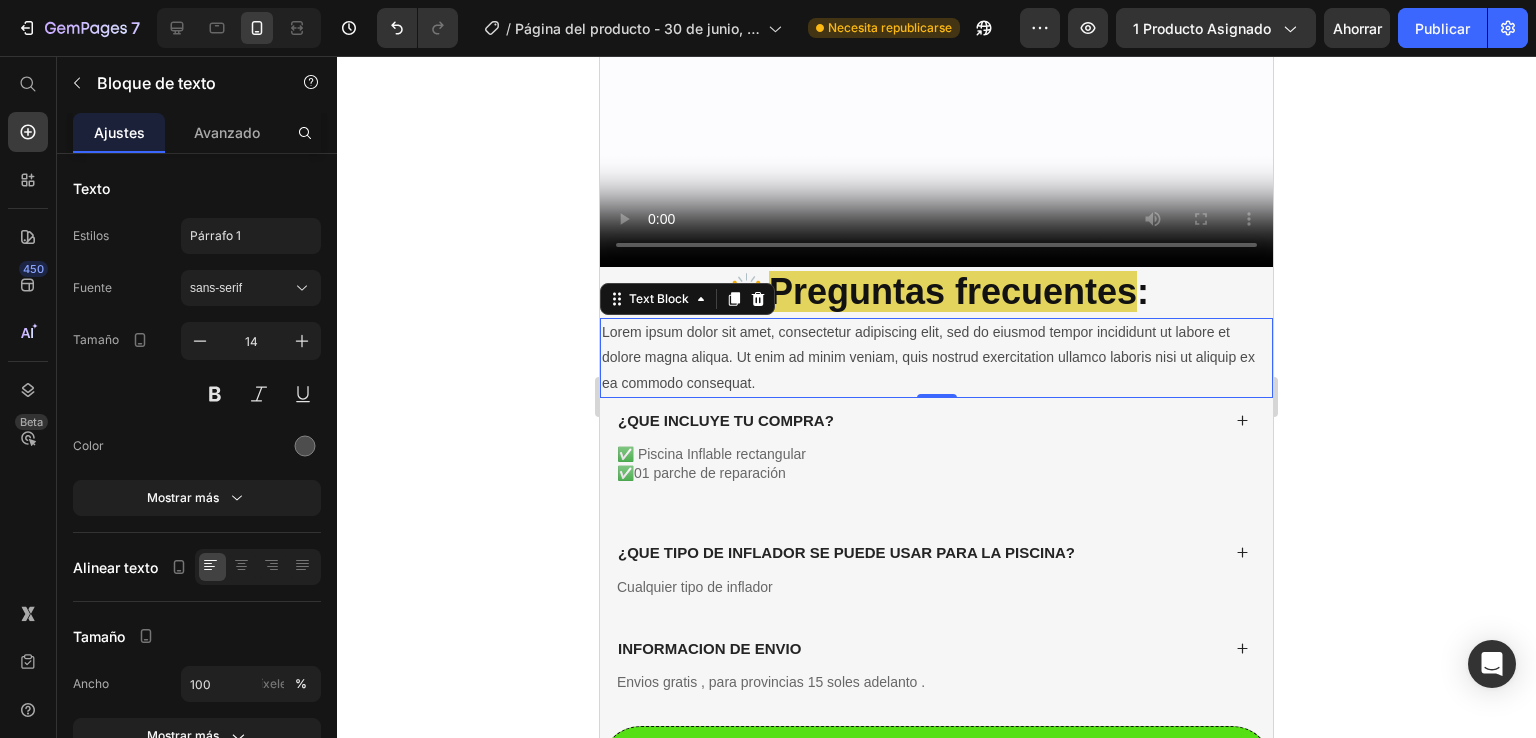 click on "Lorem ipsum dolor sit amet, consectetur adipiscing elit, sed do eiusmod tempor incididunt ut labore et dolore magna aliqua. Ut enim ad minim veniam, quis nostrud exercitation ullamco laboris nisi ut aliquip ex ea commodo consequat." at bounding box center [936, 358] 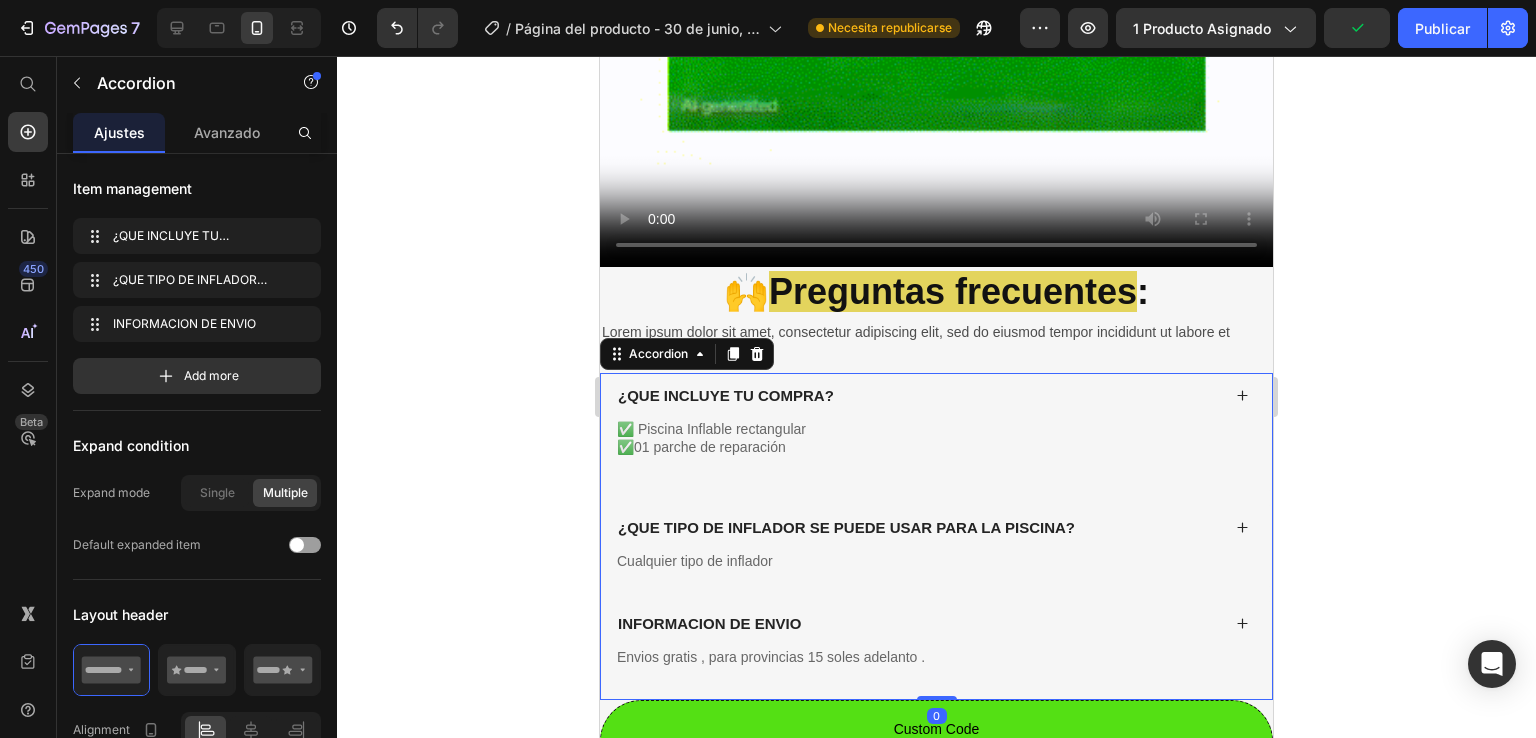 click on "¿QUE INCLUYE TU COMPRA?" at bounding box center [726, 396] 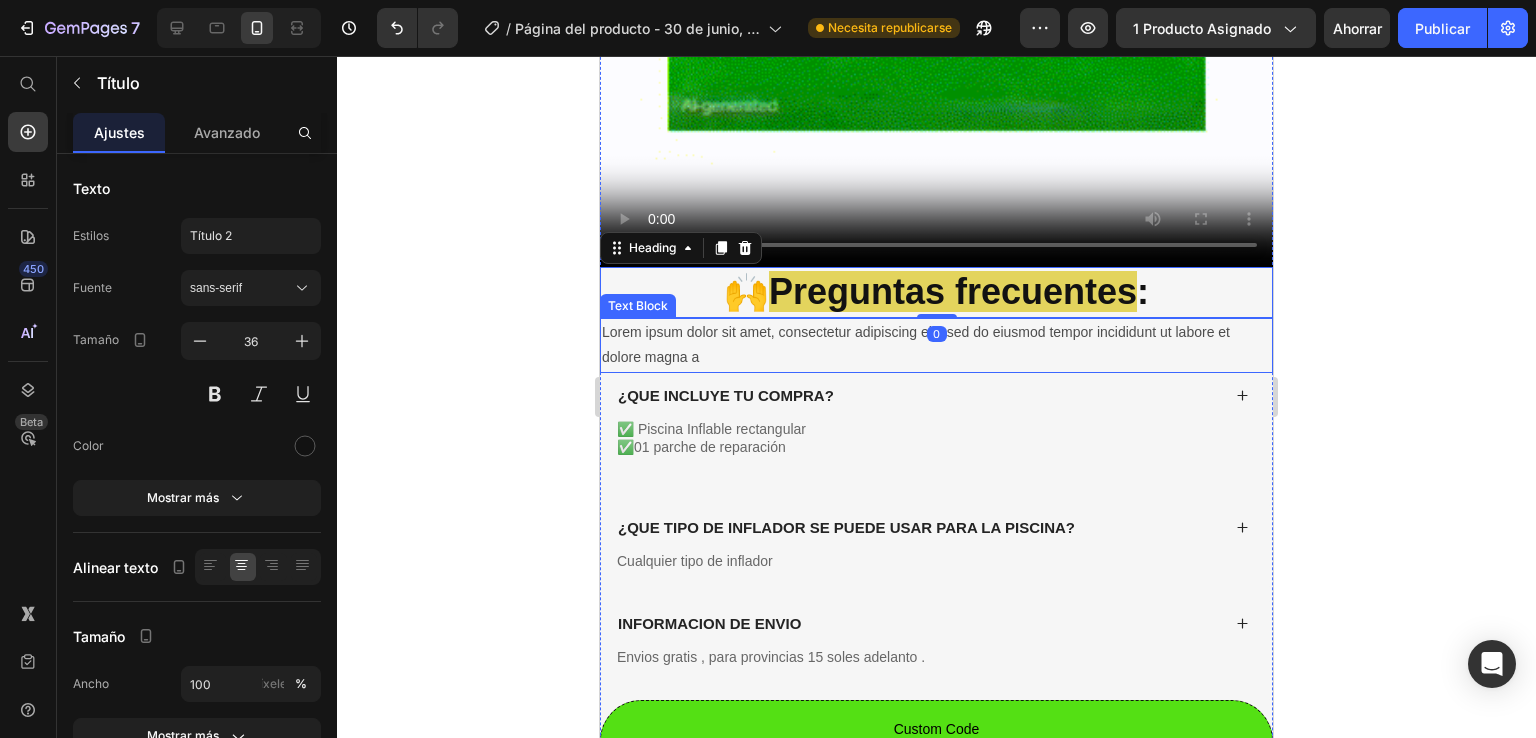 click on "Lorem ipsum dolor sit amet, consectetur adipiscing elit, sed do eiusmod tempor incididunt ut labore et dolore magna a" at bounding box center [936, 345] 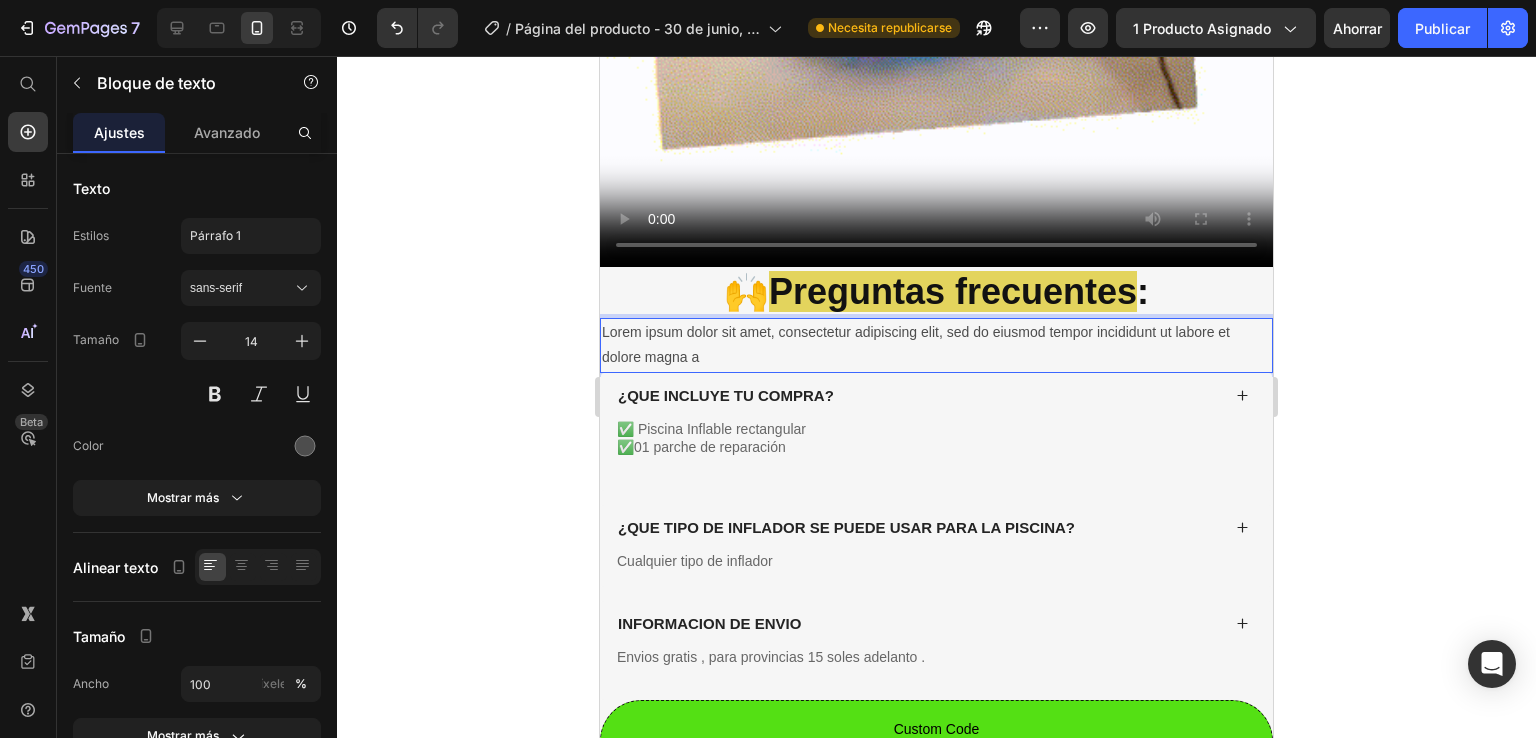click on "¿QUE INCLUYE TU COMPRA? ✅ Piscina Inflable rectangular ✅01 parche de reparación   Text block" at bounding box center [936, 432] 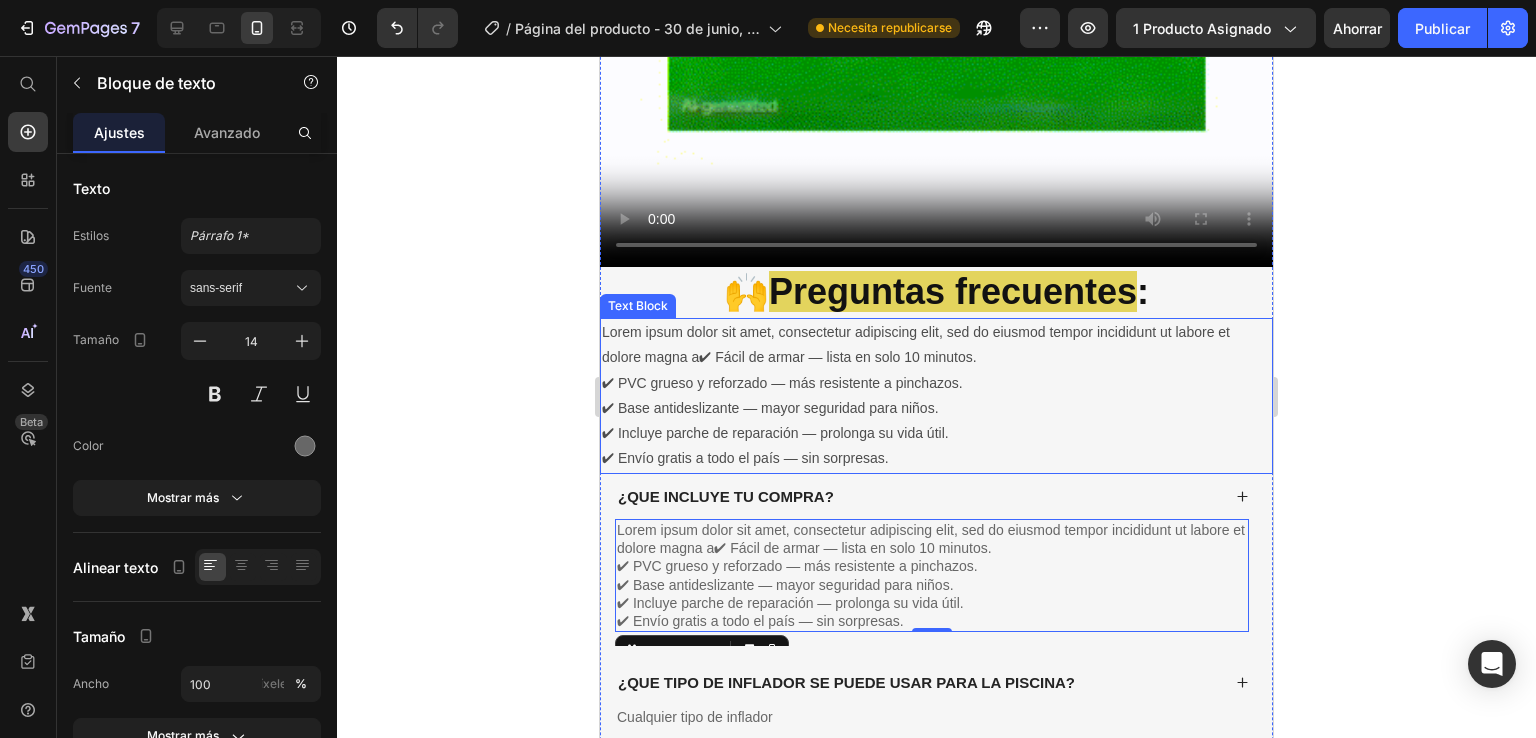 click on "Lorem ipsum dolor sit amet, consectetur adipiscing elit, sed do eiusmod tempor incididunt ut labore et dolore magna a✔ Fácil de armar — lista en solo 10 minutos. ✔ PVC grueso y reforzado — más resistente a pinchazos. ✔ Base antideslizante — mayor seguridad para niños. ✔ Incluye parche de reparación — prolonga su vida útil. ✔ Envío gratis a todo el país — sin sorpresas." at bounding box center (936, 395) 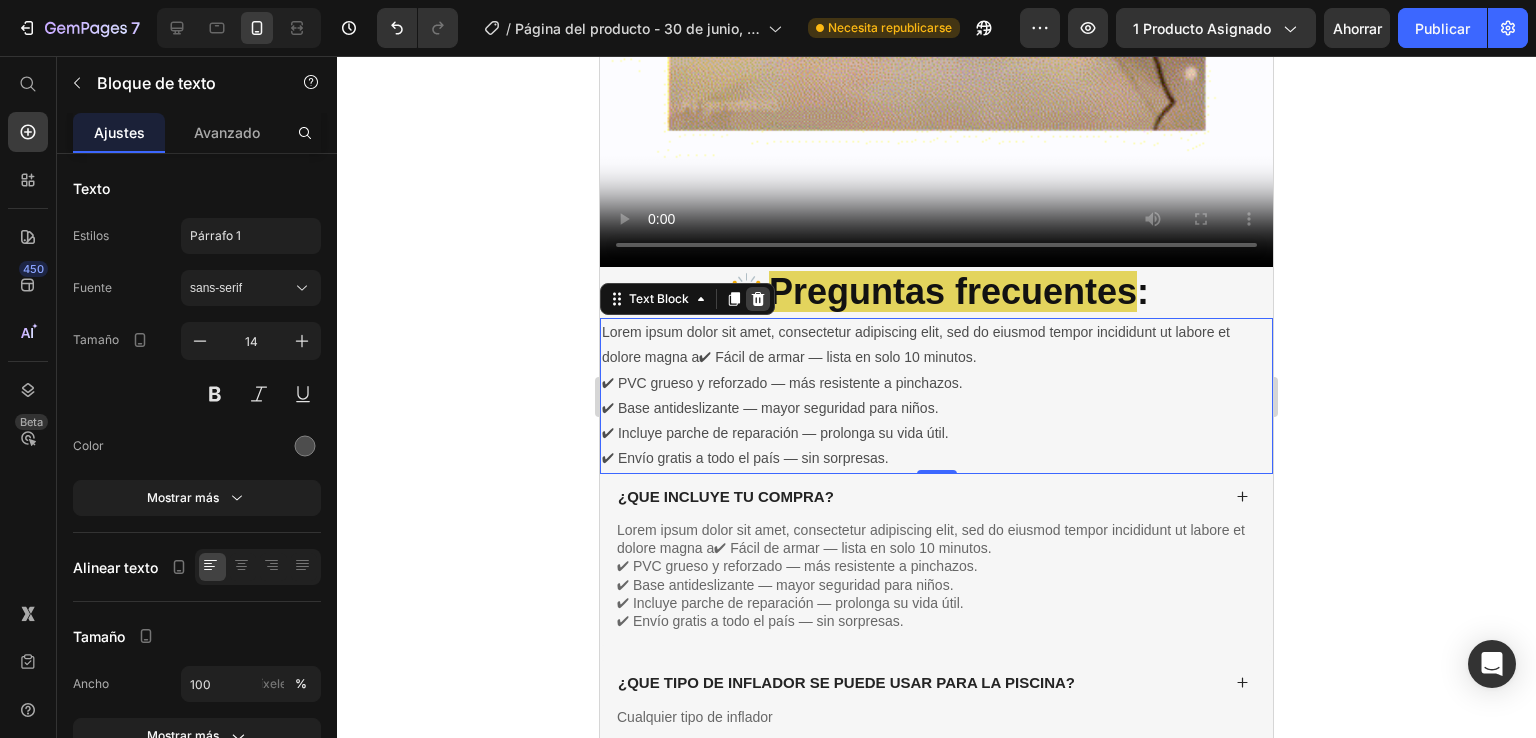 click 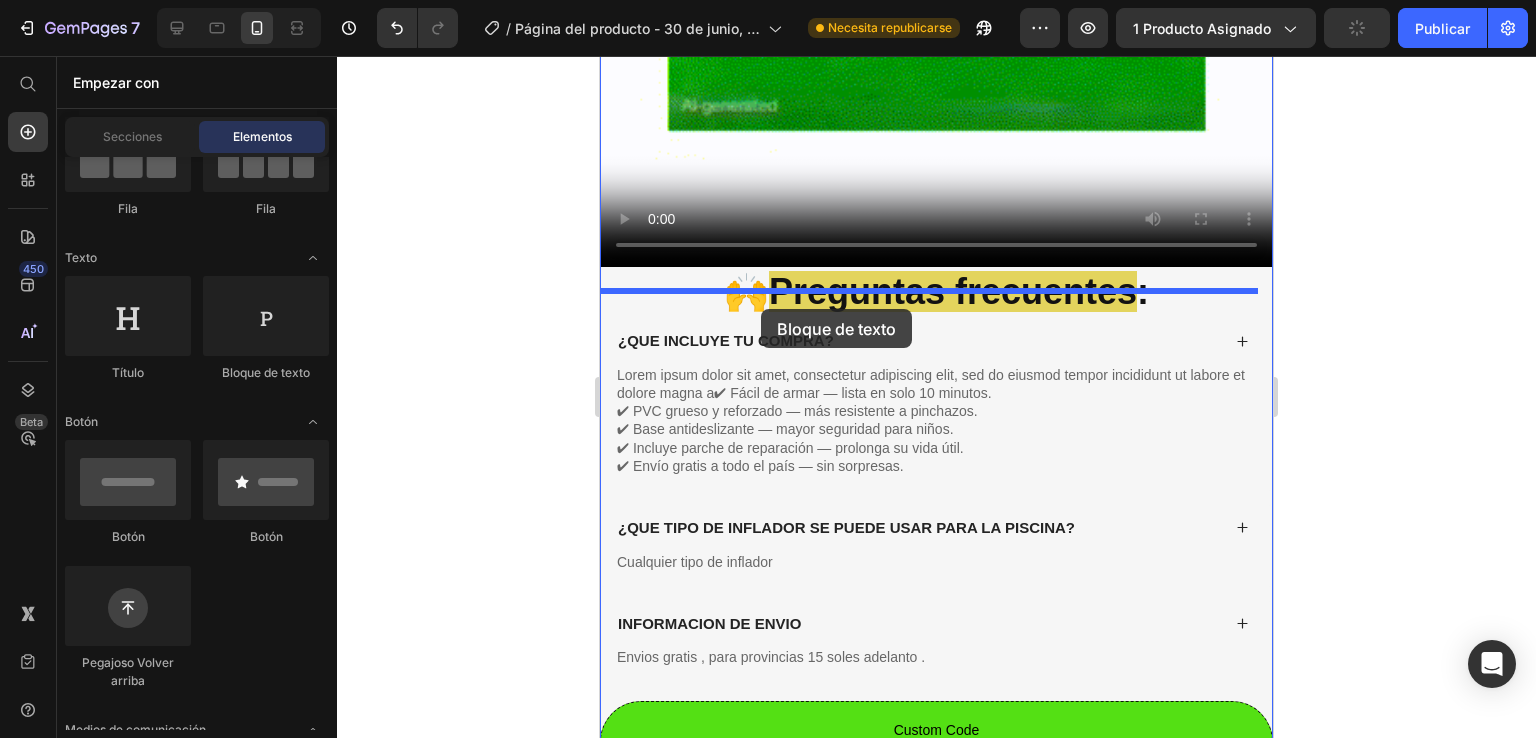 drag, startPoint x: 887, startPoint y: 409, endPoint x: 761, endPoint y: 309, distance: 160.86018 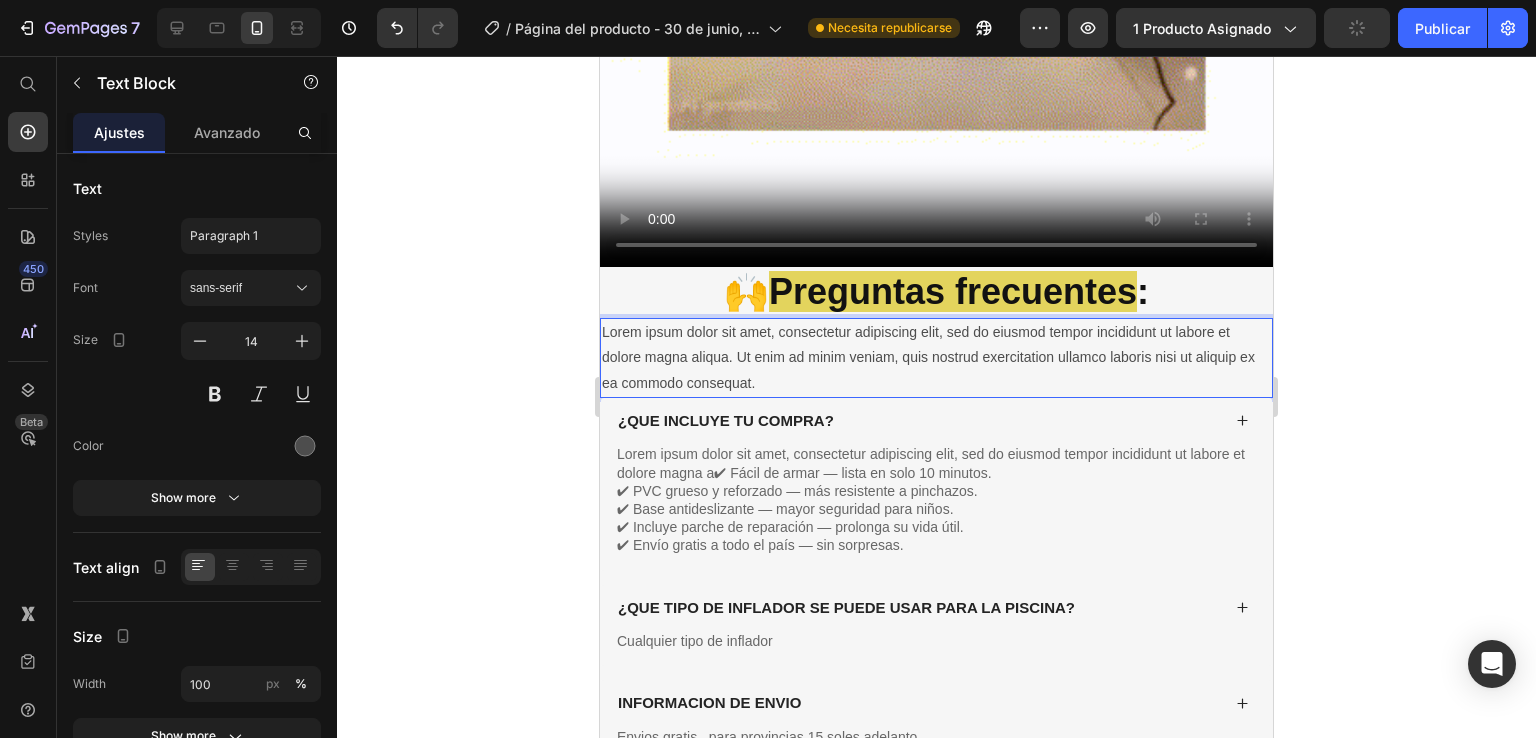 click on "Lorem ipsum dolor sit amet, consectetur adipiscing elit, sed do eiusmod tempor incididunt ut labore et dolore magna aliqua. Ut enim ad minim veniam, quis nostrud exercitation ullamco laboris nisi ut aliquip ex ea commodo consequat." at bounding box center [936, 358] 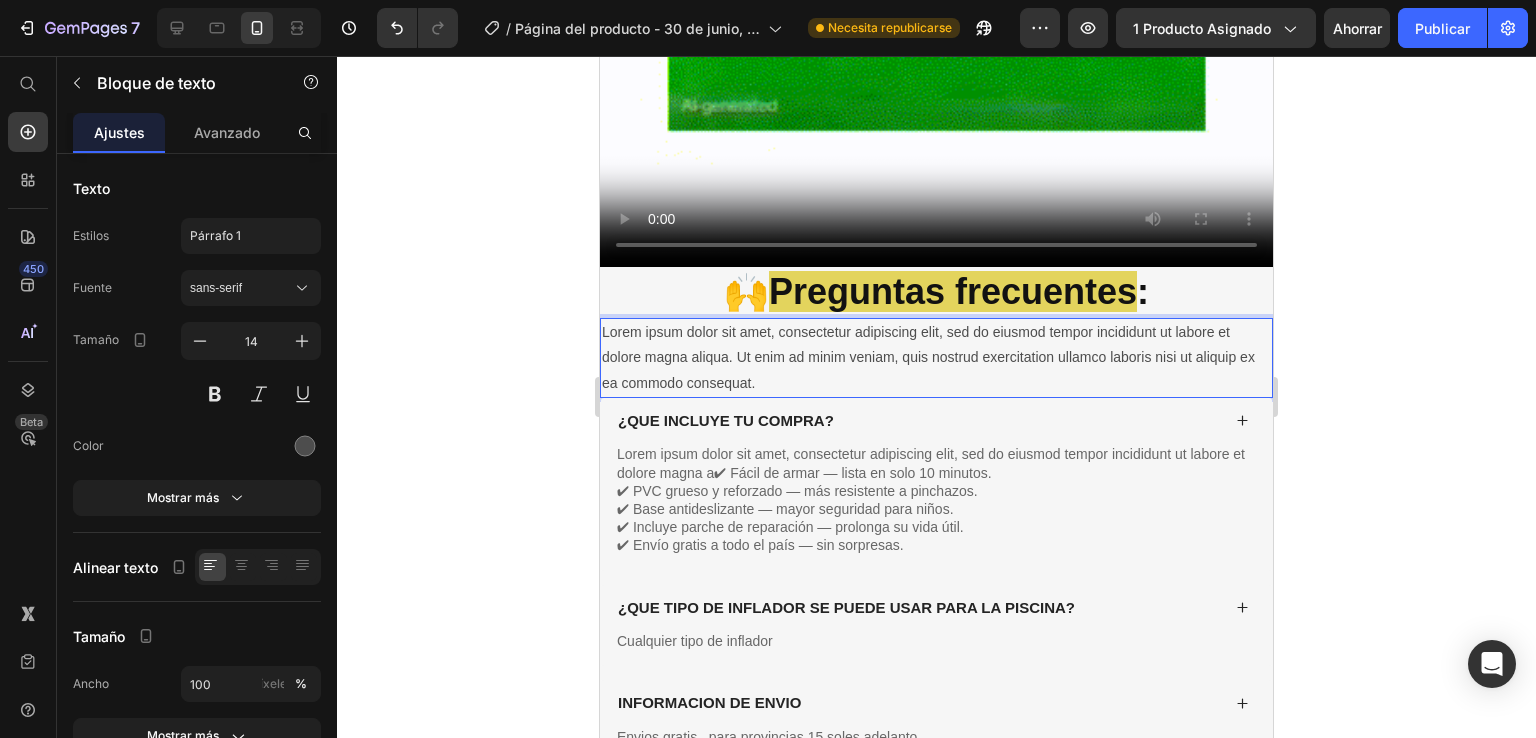 click on "Lorem ipsum dolor sit amet, consectetur adipiscing elit, sed do eiusmod tempor incididunt ut labore et dolore magna aliqua. Ut enim ad minim veniam, quis nostrud exercitation ullamco laboris nisi ut aliquip ex ea commodo consequat." at bounding box center [936, 358] 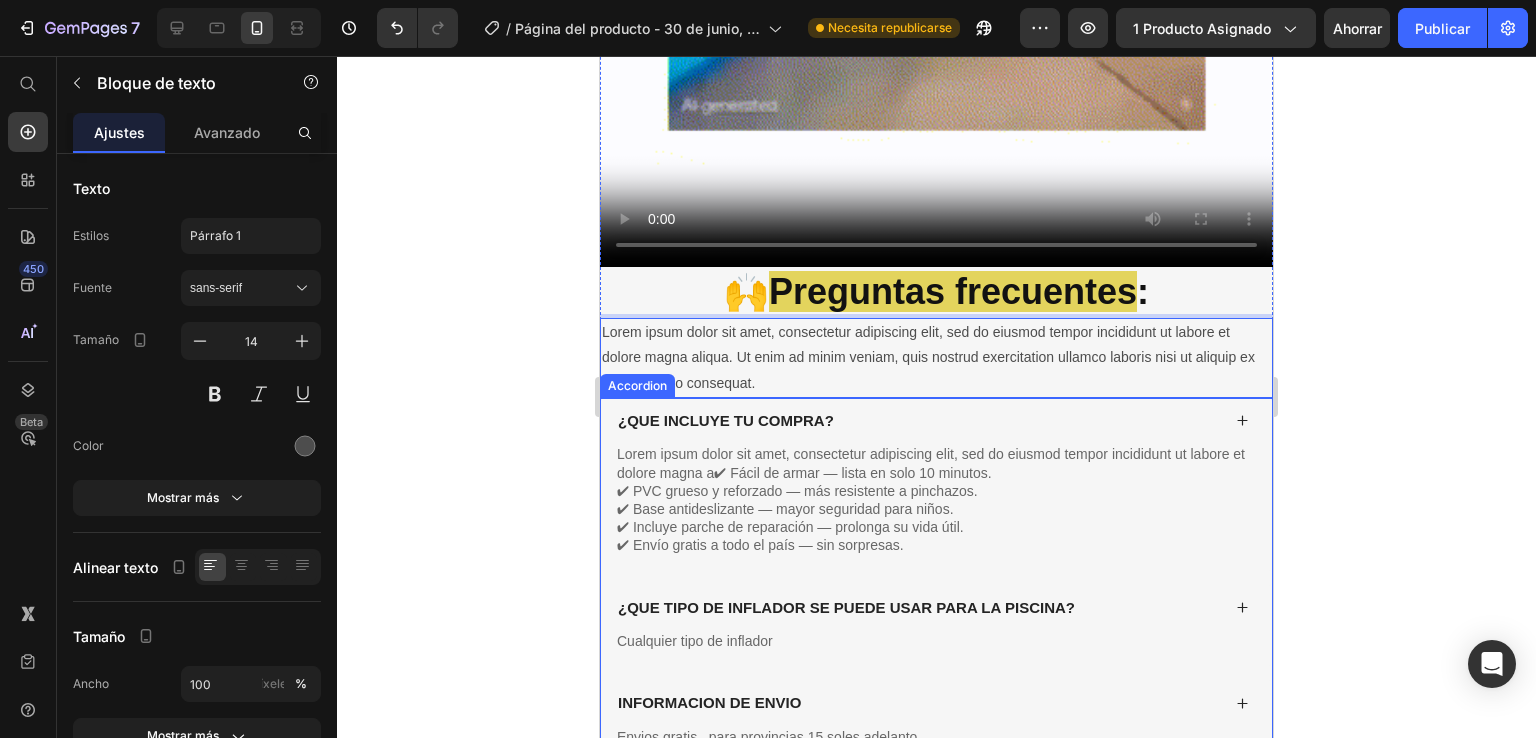 click on "¿QUE INCLUYE TU COMPRA?" at bounding box center (726, 421) 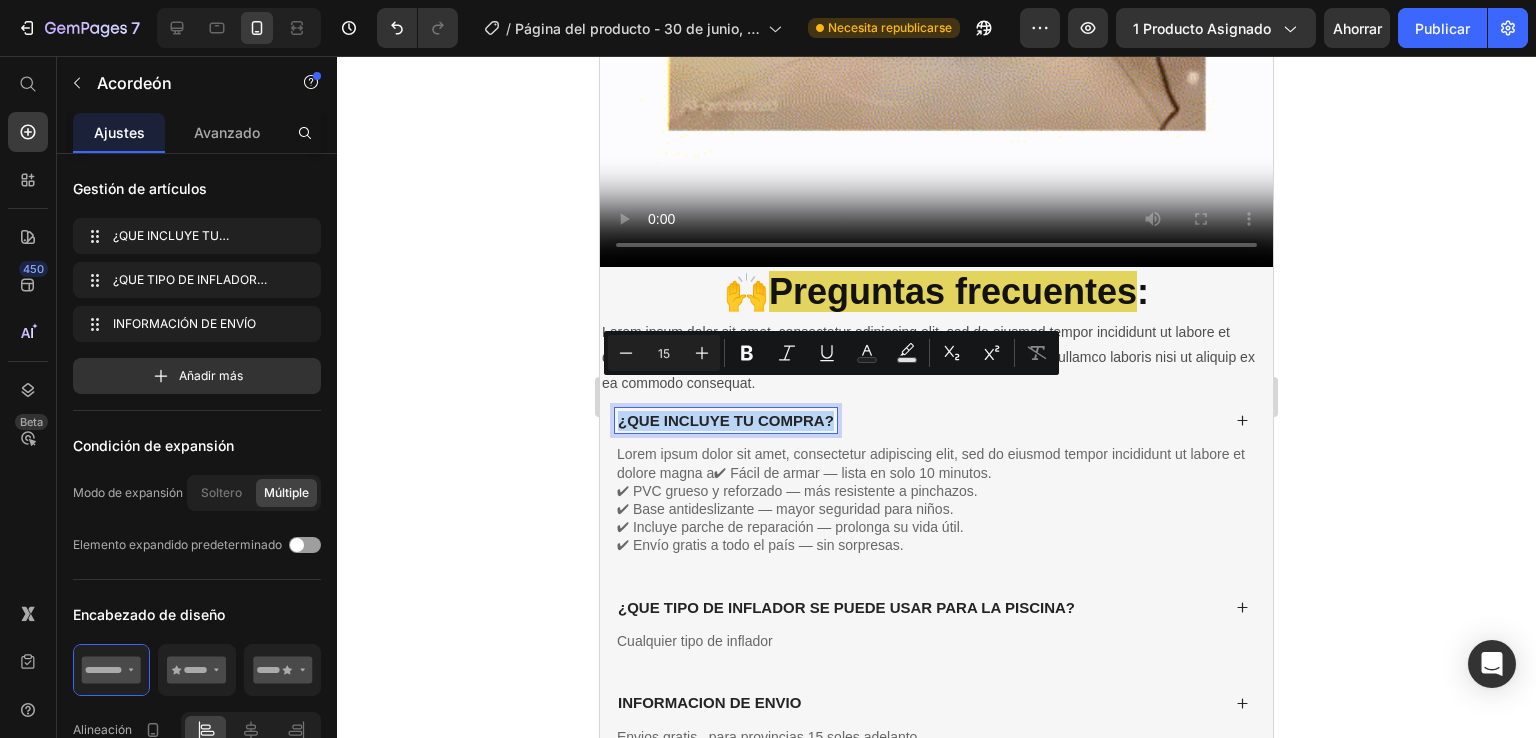 drag, startPoint x: 621, startPoint y: 389, endPoint x: 832, endPoint y: 389, distance: 211 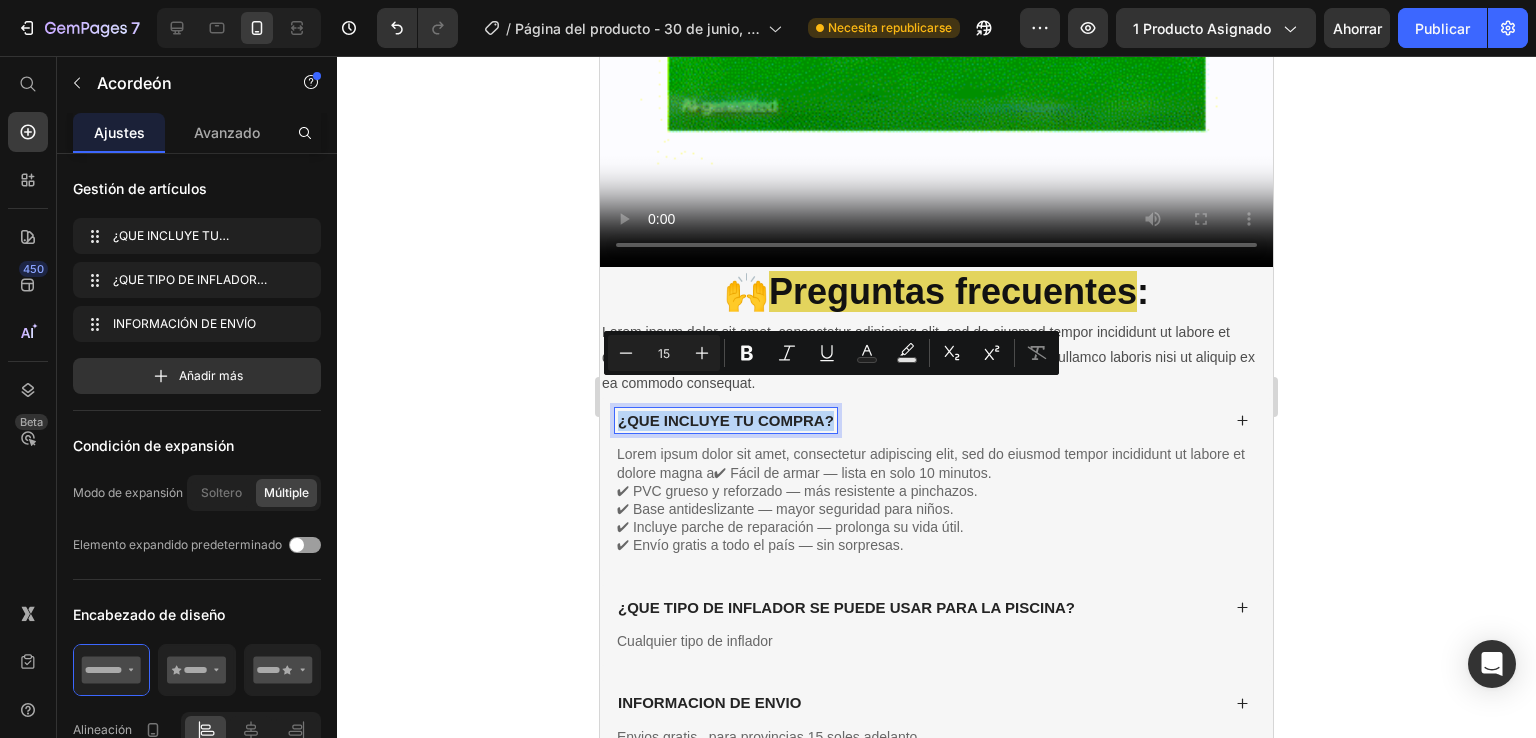 click on "¿QUE INCLUYE TU COMPRA?" at bounding box center [726, 421] 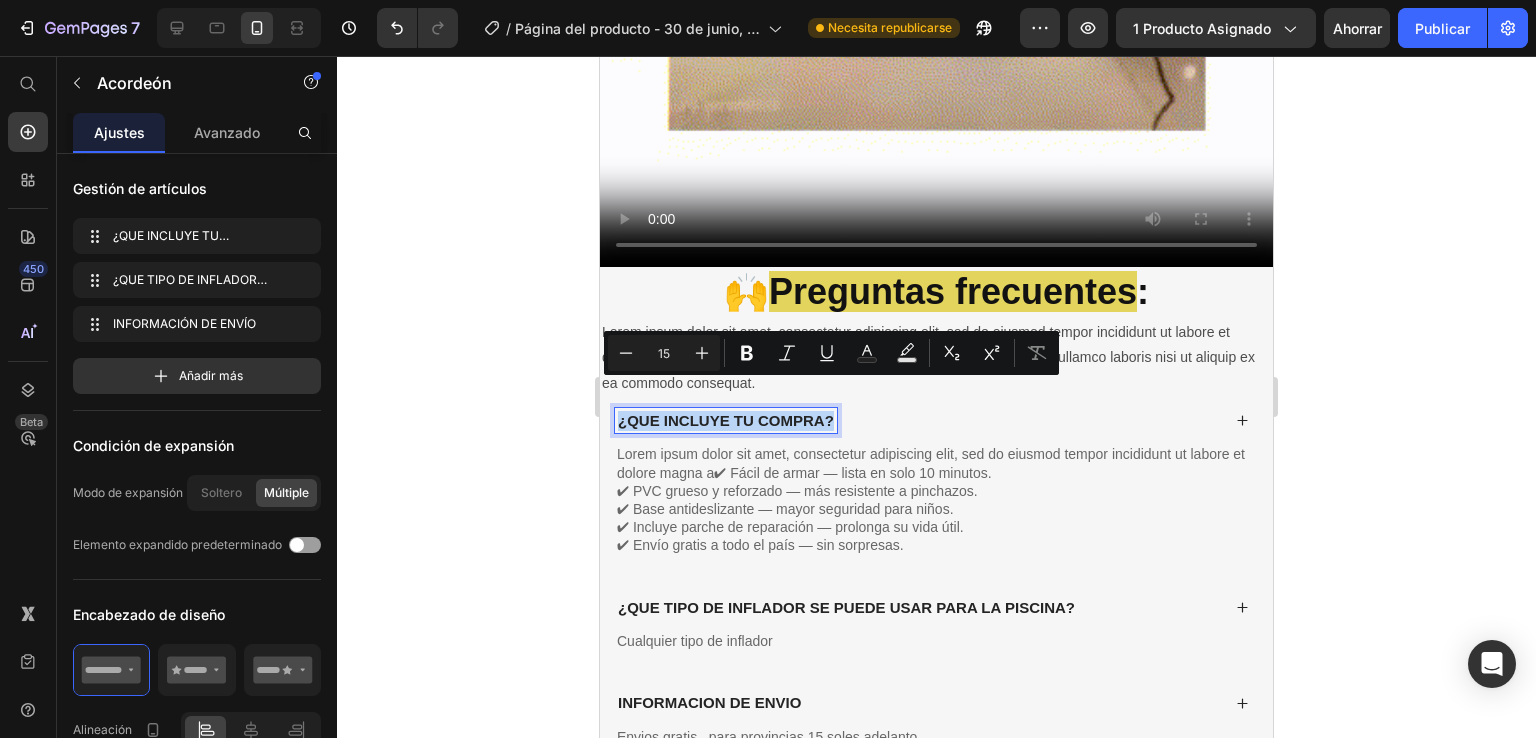 copy on "¿QUE INCLUYE TU COMPRA?" 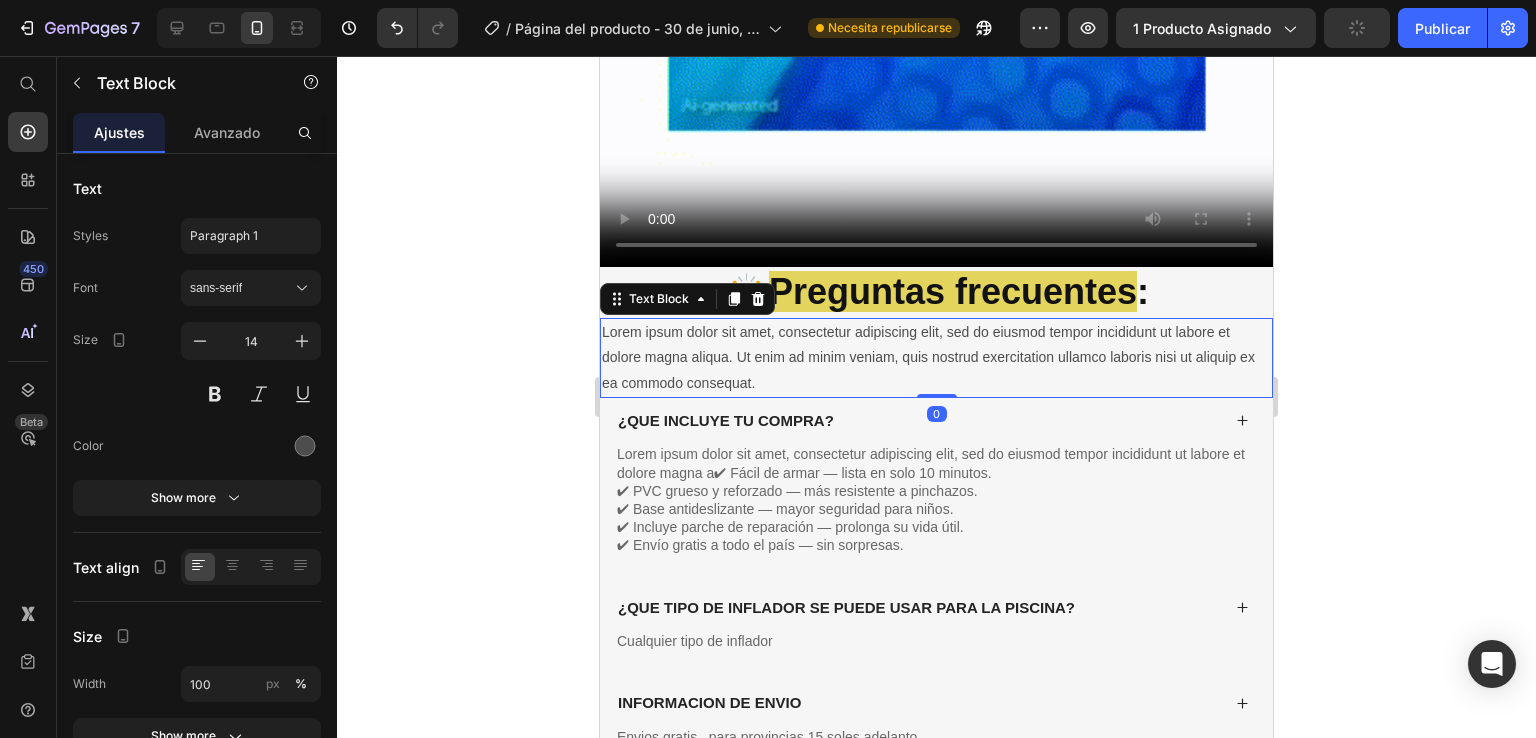 click on "Lorem ipsum dolor sit amet, consectetur adipiscing elit, sed do eiusmod tempor incididunt ut labore et dolore magna aliqua. Ut enim ad minim veniam, quis nostrud exercitation ullamco laboris nisi ut aliquip ex ea commodo consequat." at bounding box center [936, 358] 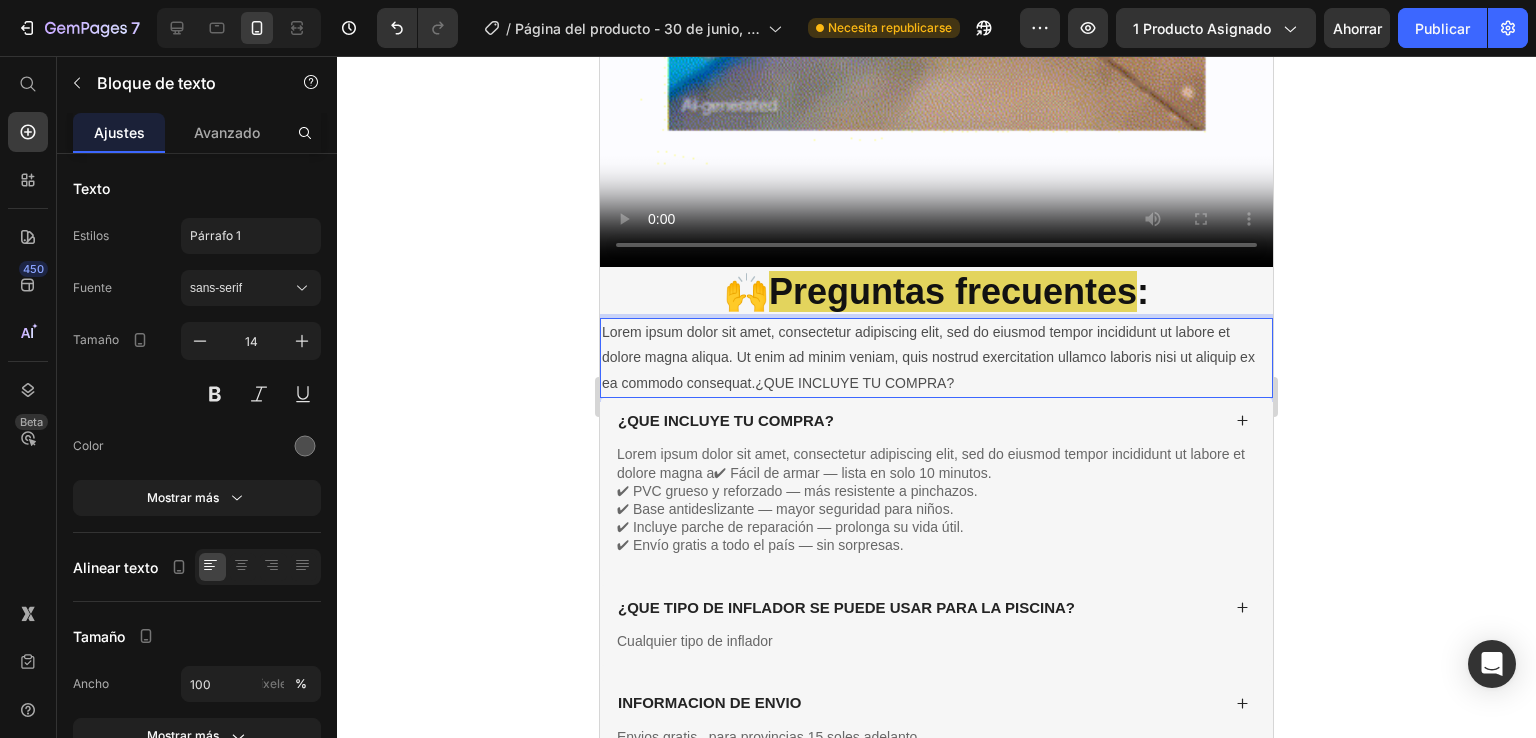click on "Lorem ipsum dolor sit amet, consectetur adipiscing elit, sed do eiusmod tempor incididunt ut labore et dolore magna aliqua. Ut enim ad minim veniam, quis nostrud exercitation ullamco laboris nisi ut aliquip ex ea commodo consequat.¿QUE INCLUYE TU COMPRA?" at bounding box center [936, 358] 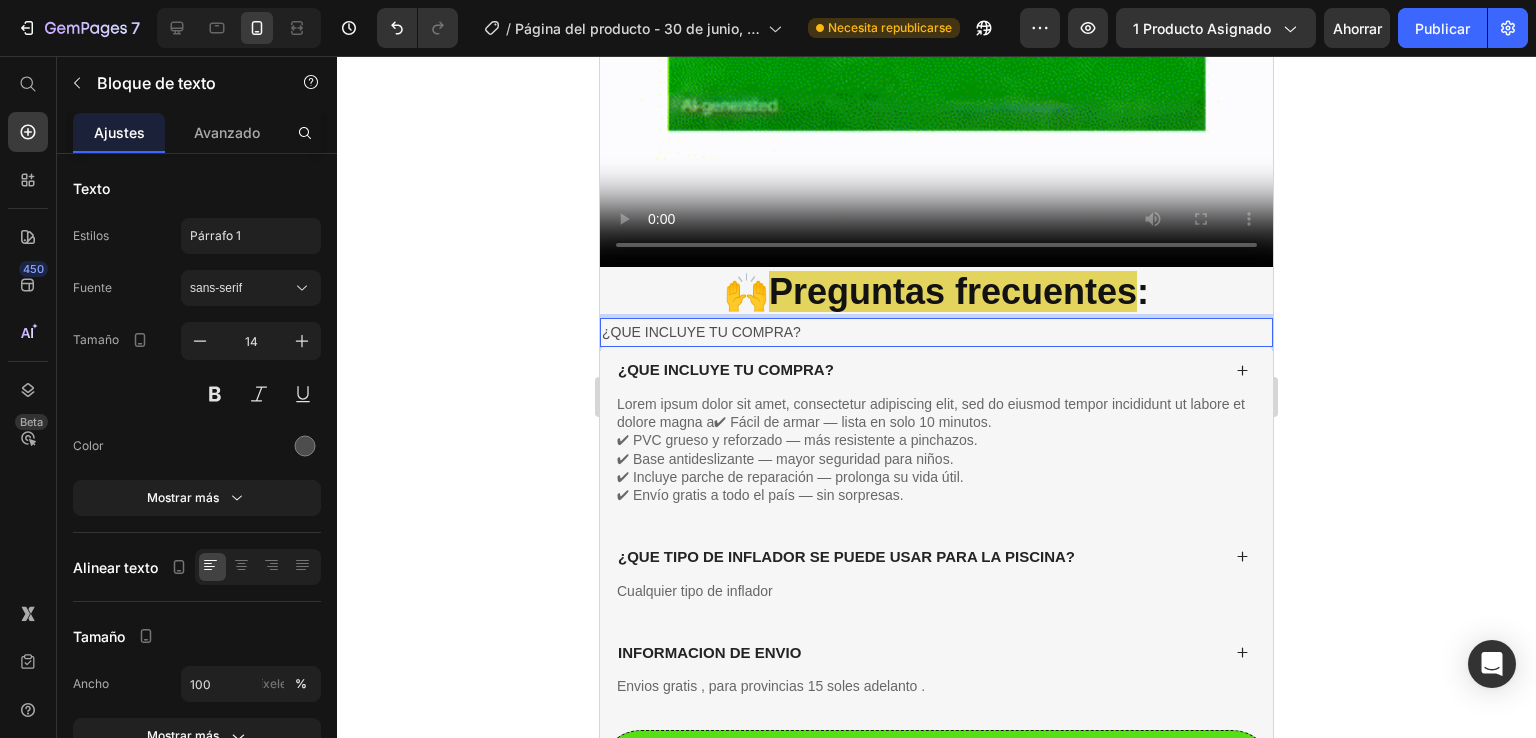 click on "¿QUE INCLUYE TU COMPRA?" at bounding box center (936, 332) 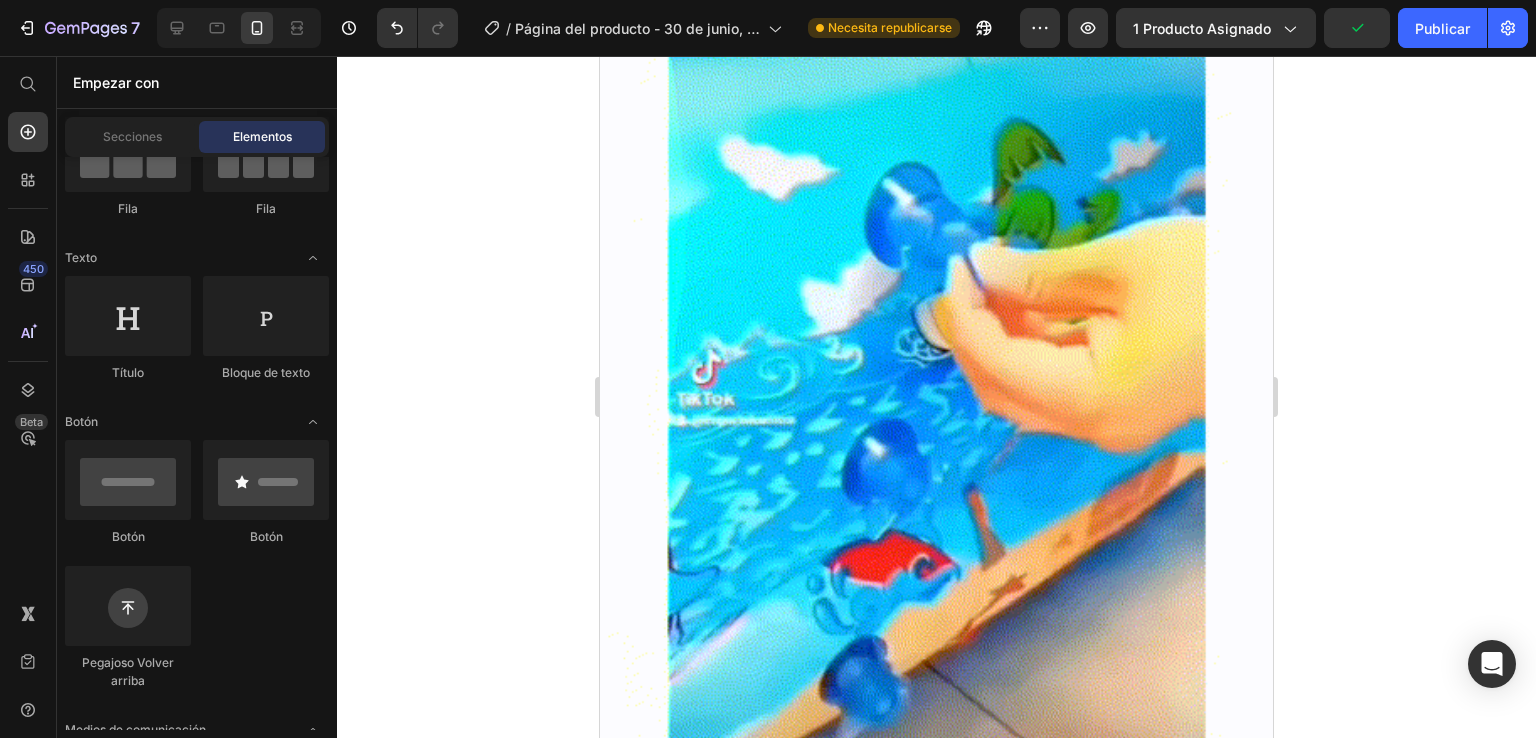 scroll, scrollTop: 2651, scrollLeft: 0, axis: vertical 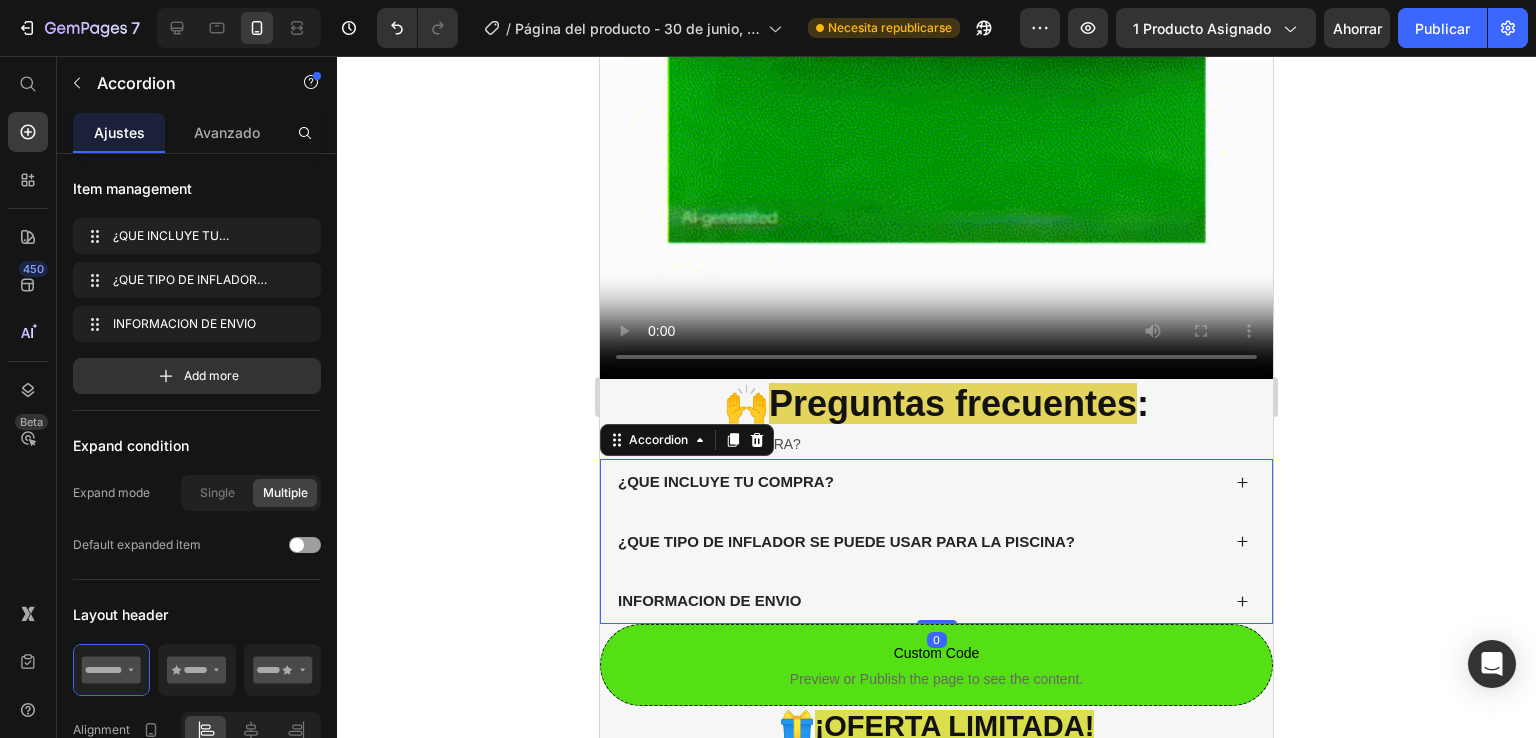click on "¿QUE INCLUYE TU COMPRA?" at bounding box center [726, 482] 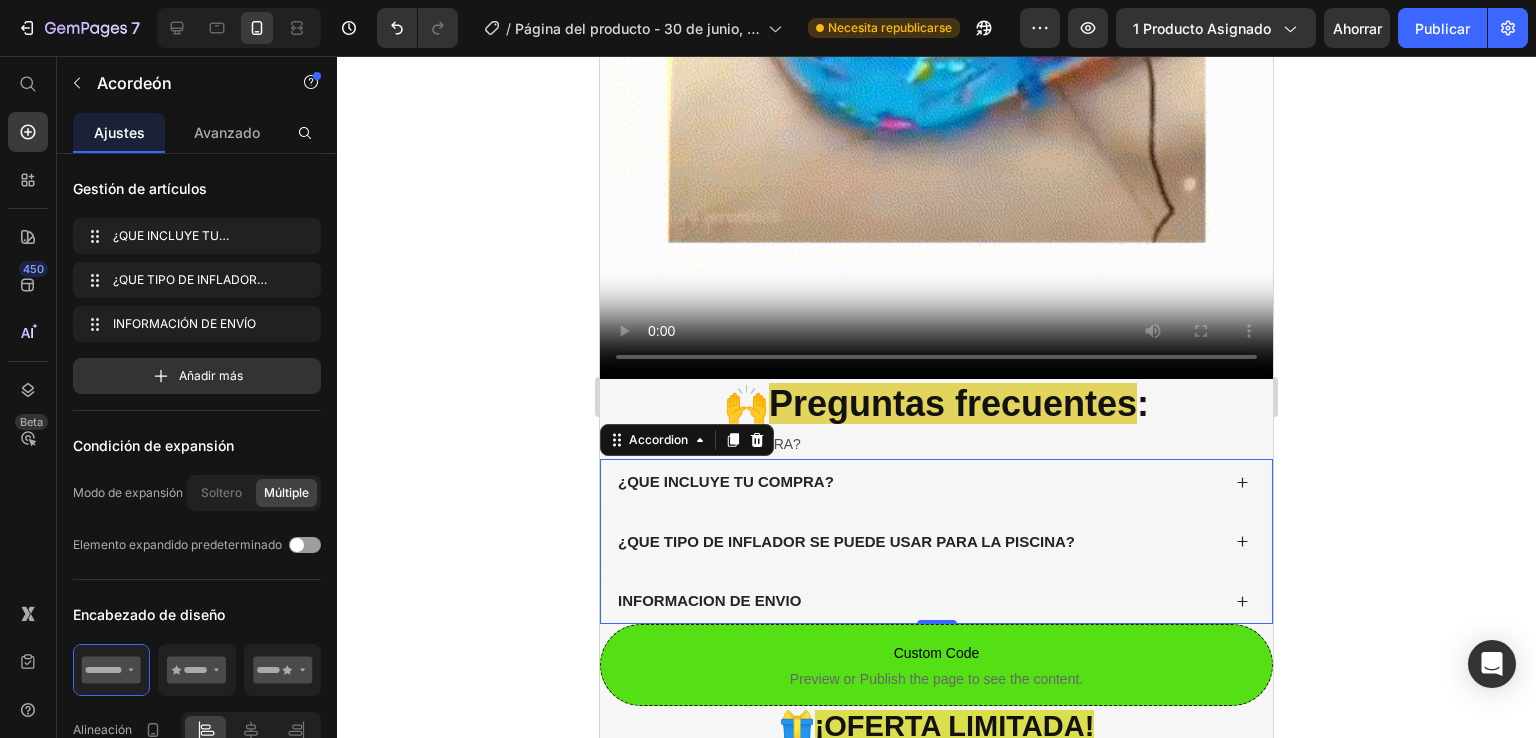 click on "¿QUE INCLUYE TU COMPRA?" at bounding box center [936, 482] 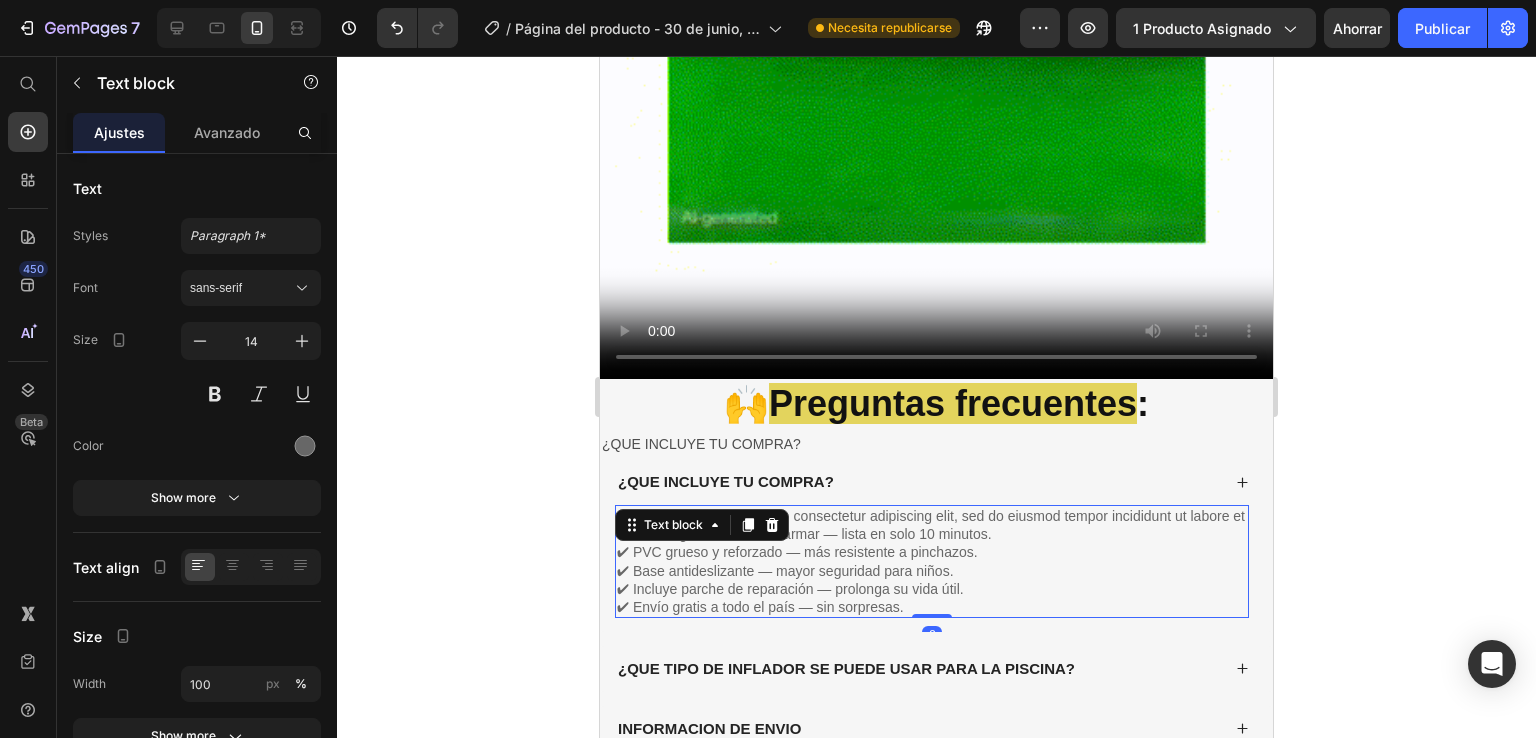 click on "Lorem ipsum dolor sit amet, consectetur adipiscing elit, sed do eiusmod tempor incididunt ut labore et dolore magna a✔ Fácil de armar — lista en solo 10 minutos. ✔ PVC grueso y reforzado — más resistente a pinchazos. ✔ Base antideslizante — mayor seguridad para niños. ✔ Incluye parche de reparación — prolonga su vida útil. ✔ Envío gratis a todo el país — sin sorpresas." at bounding box center (932, 561) 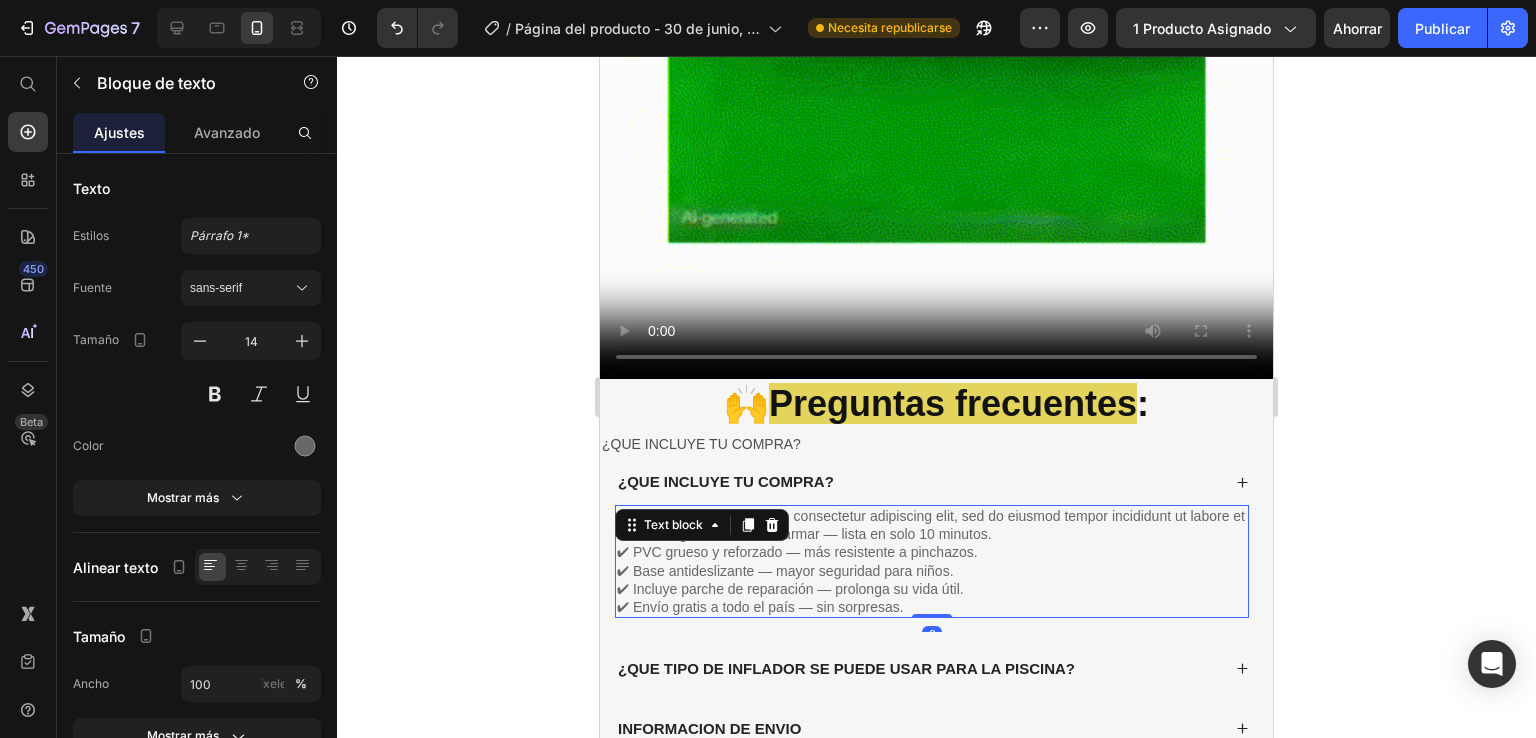 click on "Lorem ipsum dolor sit amet, consectetur adipiscing elit, sed do eiusmod tempor incididunt ut labore et dolore magna a✔ Fácil de armar — lista en solo 10 minutos. ✔ PVC grueso y reforzado — más resistente a pinchazos. ✔ Base antideslizante — mayor seguridad para niños. ✔ Incluye parche de reparación — prolonga su vida útil. ✔ Envío gratis a todo el país — sin sorpresas." at bounding box center (932, 561) 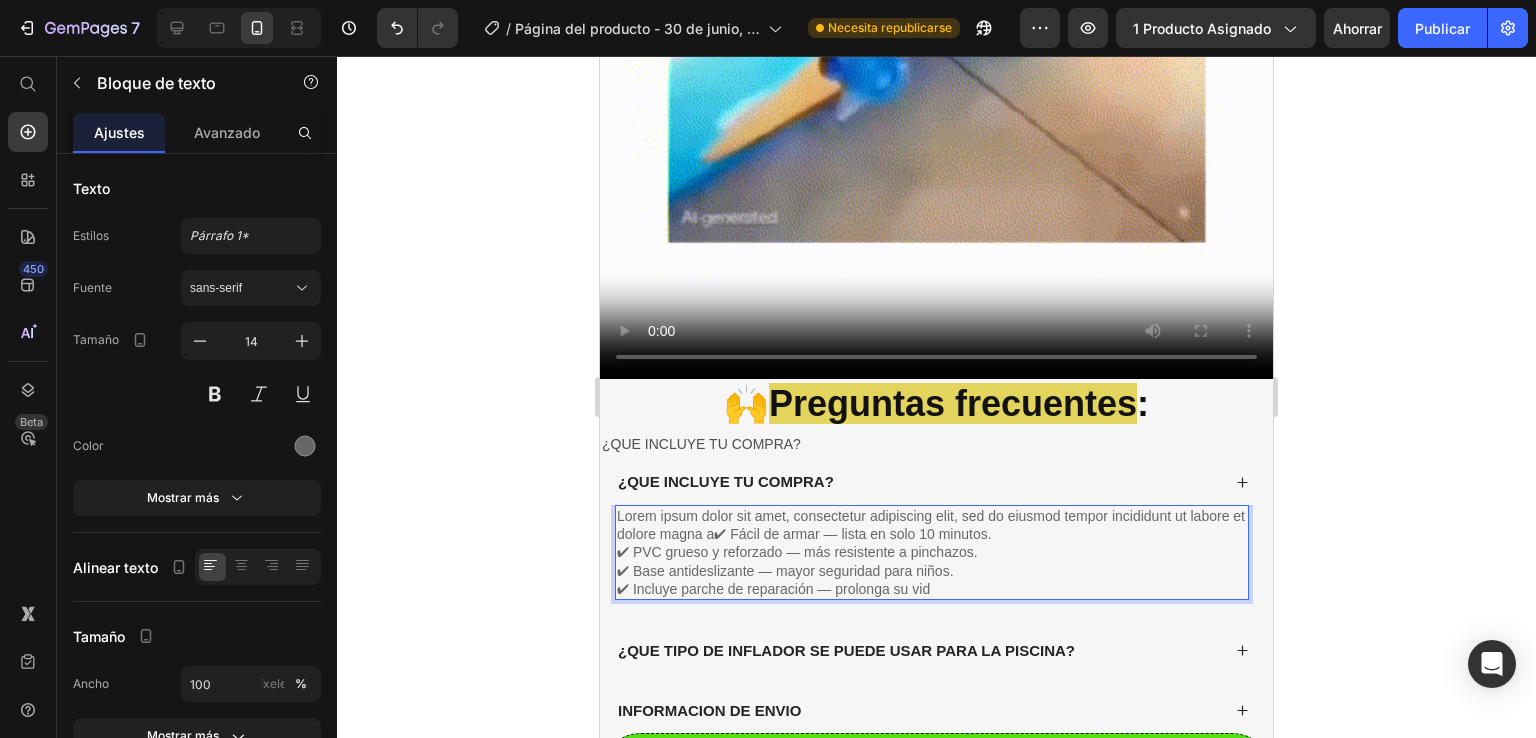 click on "Lorem ipsum dolor sit amet, consectetur adipiscing elit, sed do eiusmod tempor incididunt ut labore et dolore magna a✔ Fácil de armar — lista en solo 10 minutos. ✔ PVC grueso y reforzado — más resistente a pinchazos. ✔ Base antideslizante — mayor seguridad para niños. ✔ Incluye parche de reparación — prolonga su vida útil." at bounding box center (932, 552) 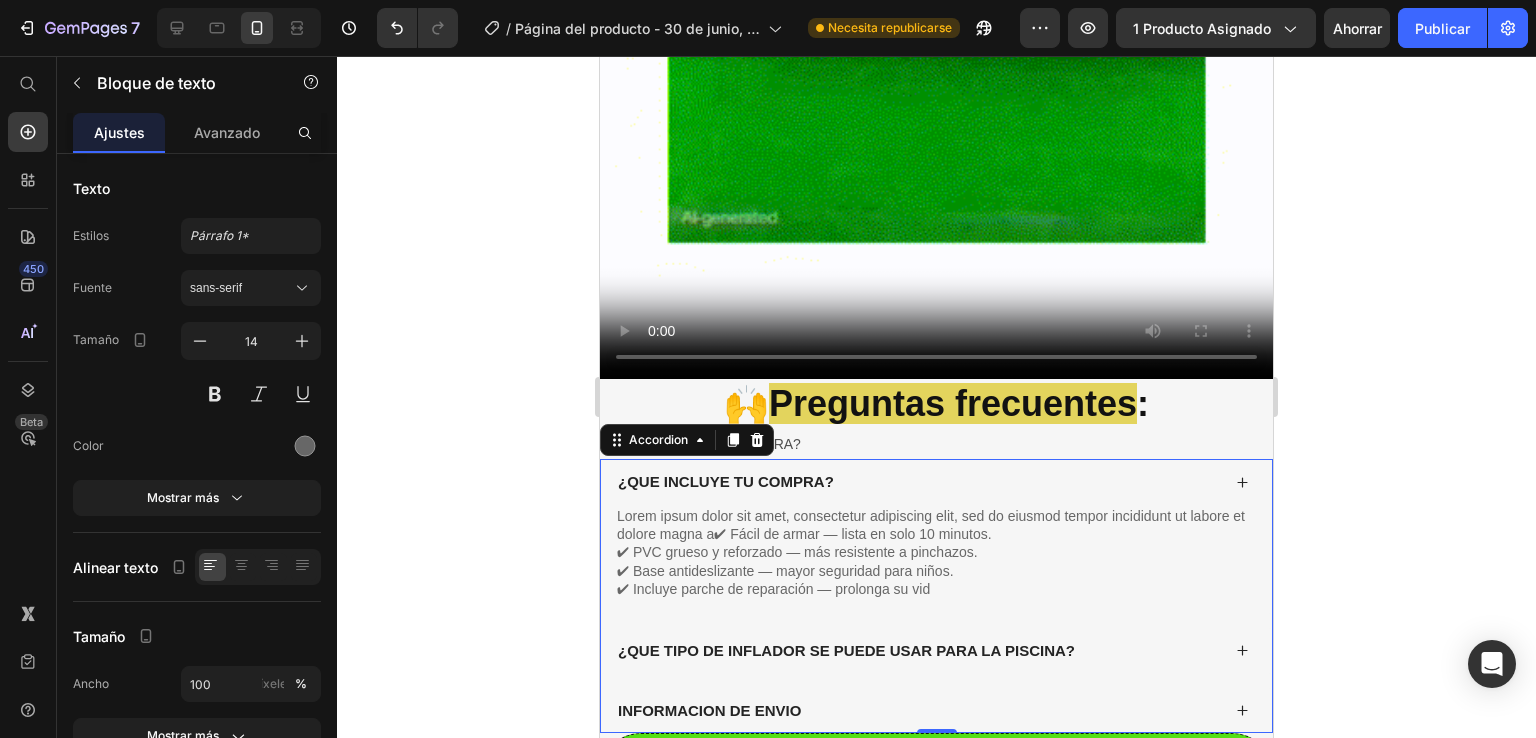 click on "¿QUE INCLUYE TU COMPRA?" at bounding box center [936, 482] 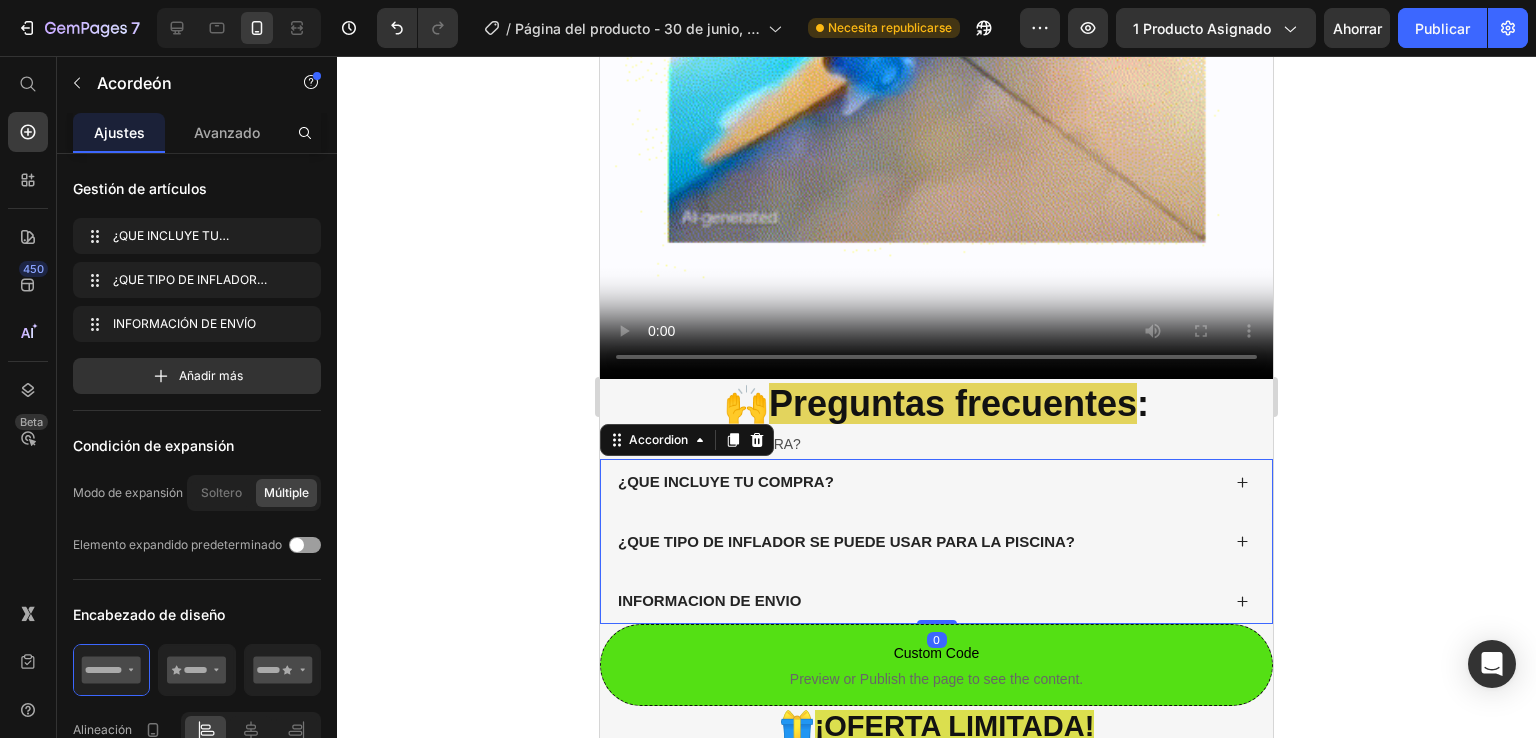 click on "¿QUE INCLUYE TU COMPRA?" at bounding box center [936, 482] 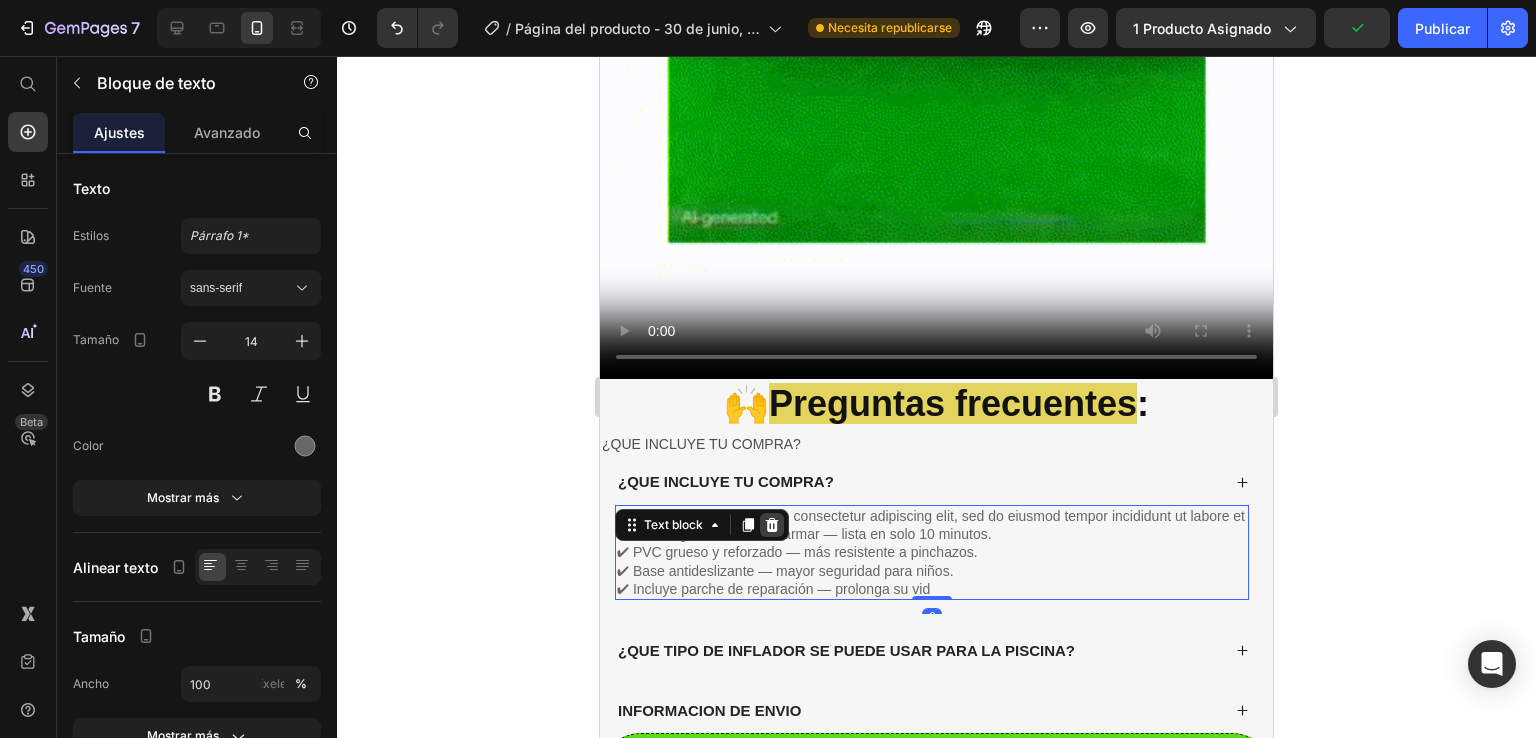 click at bounding box center [772, 525] 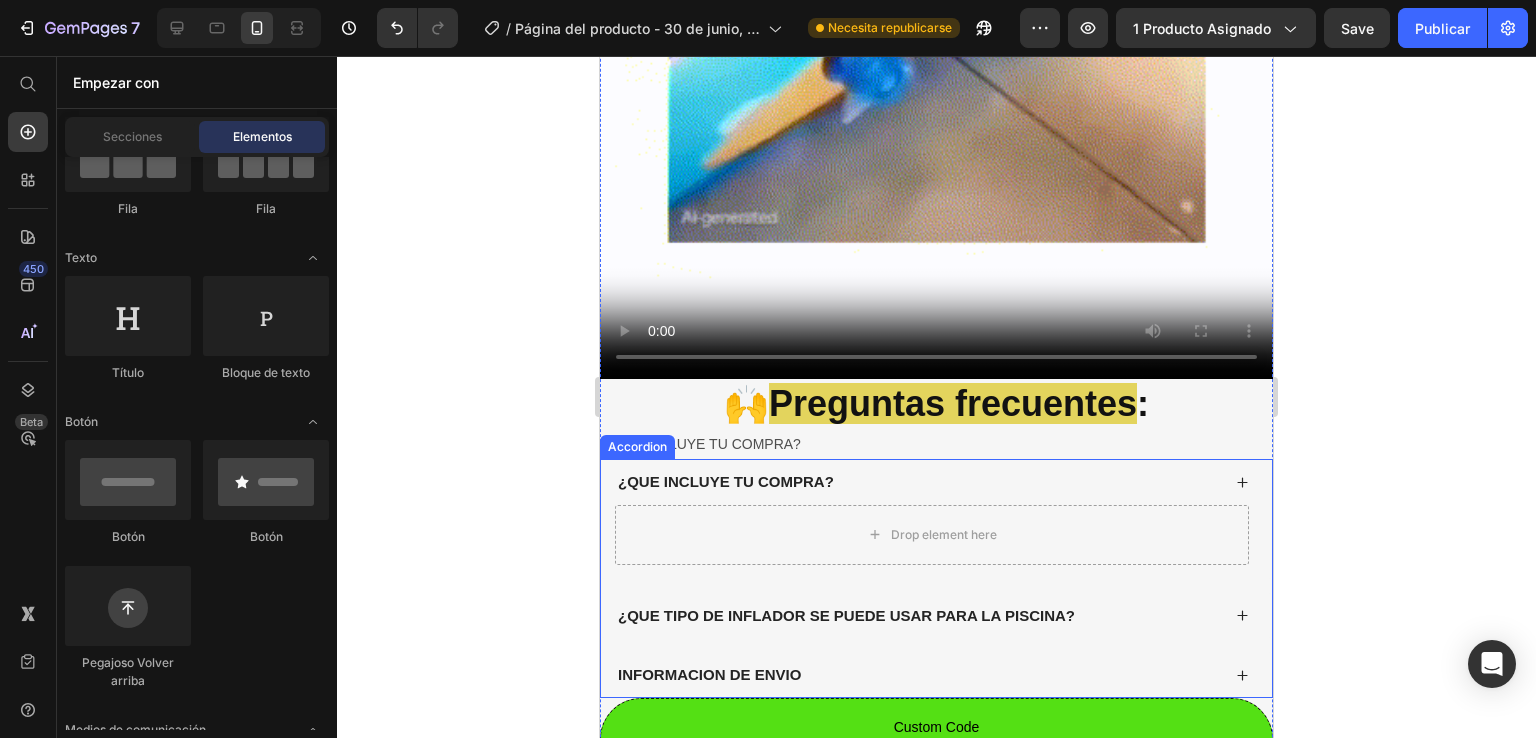 click on "¿QUE INCLUYE TU COMPRA?" at bounding box center (726, 482) 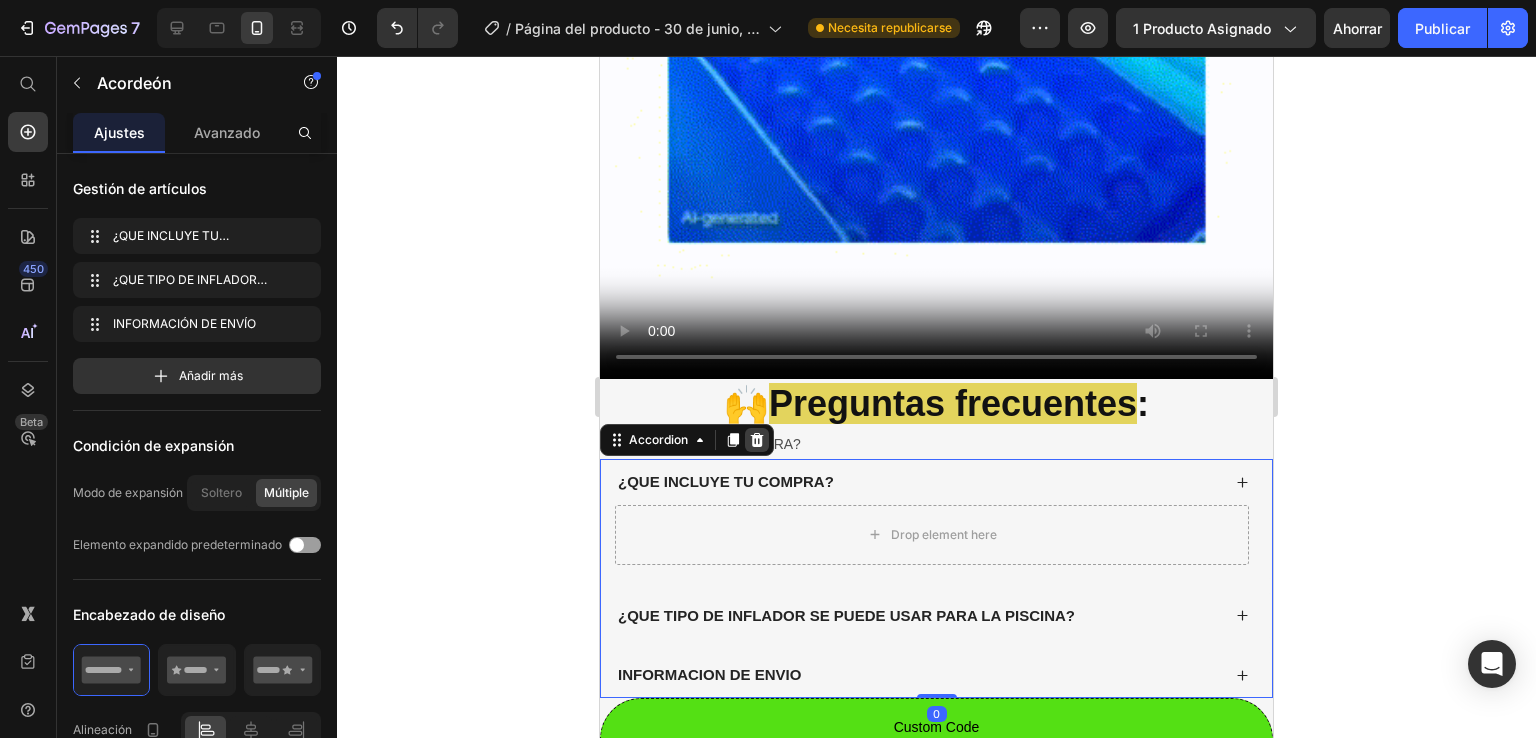 click 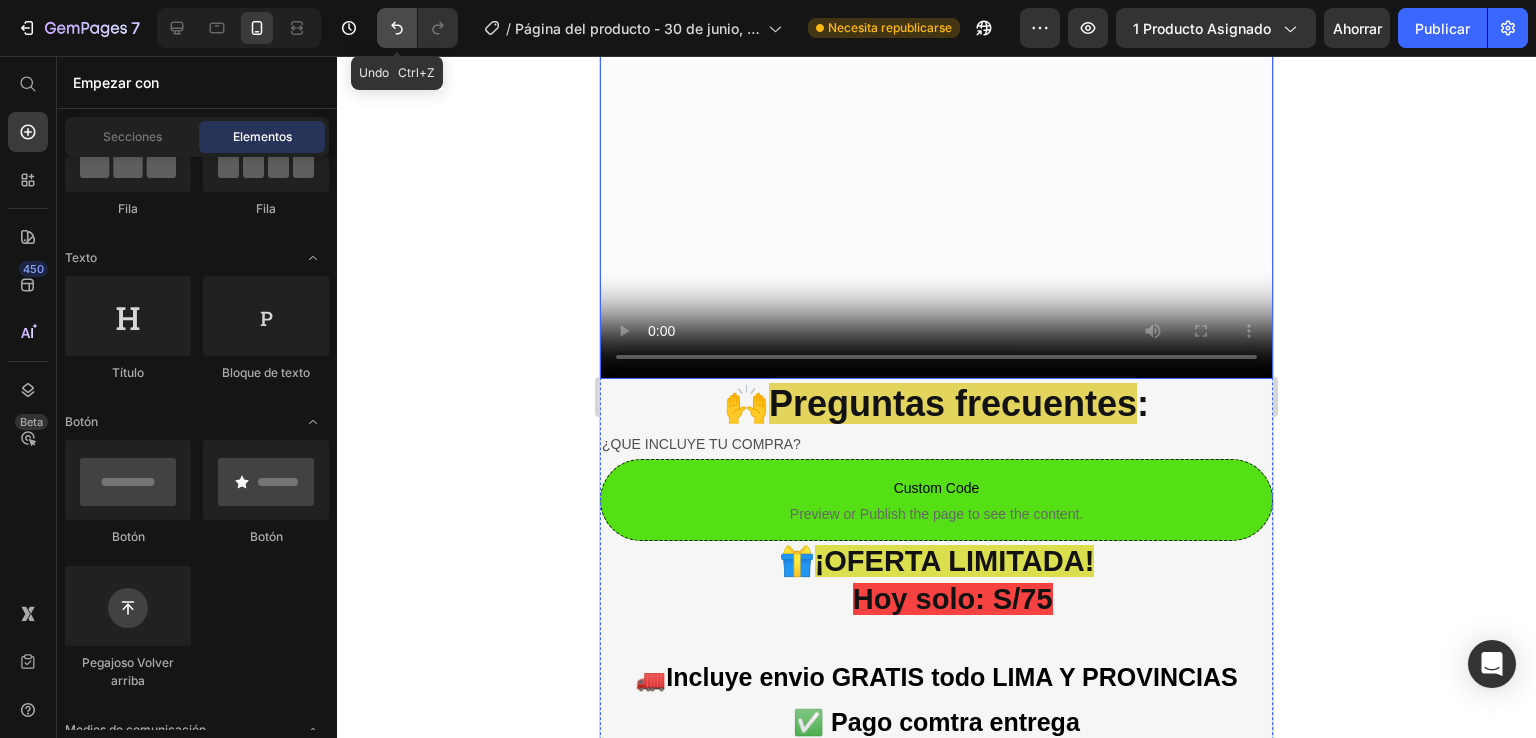 click 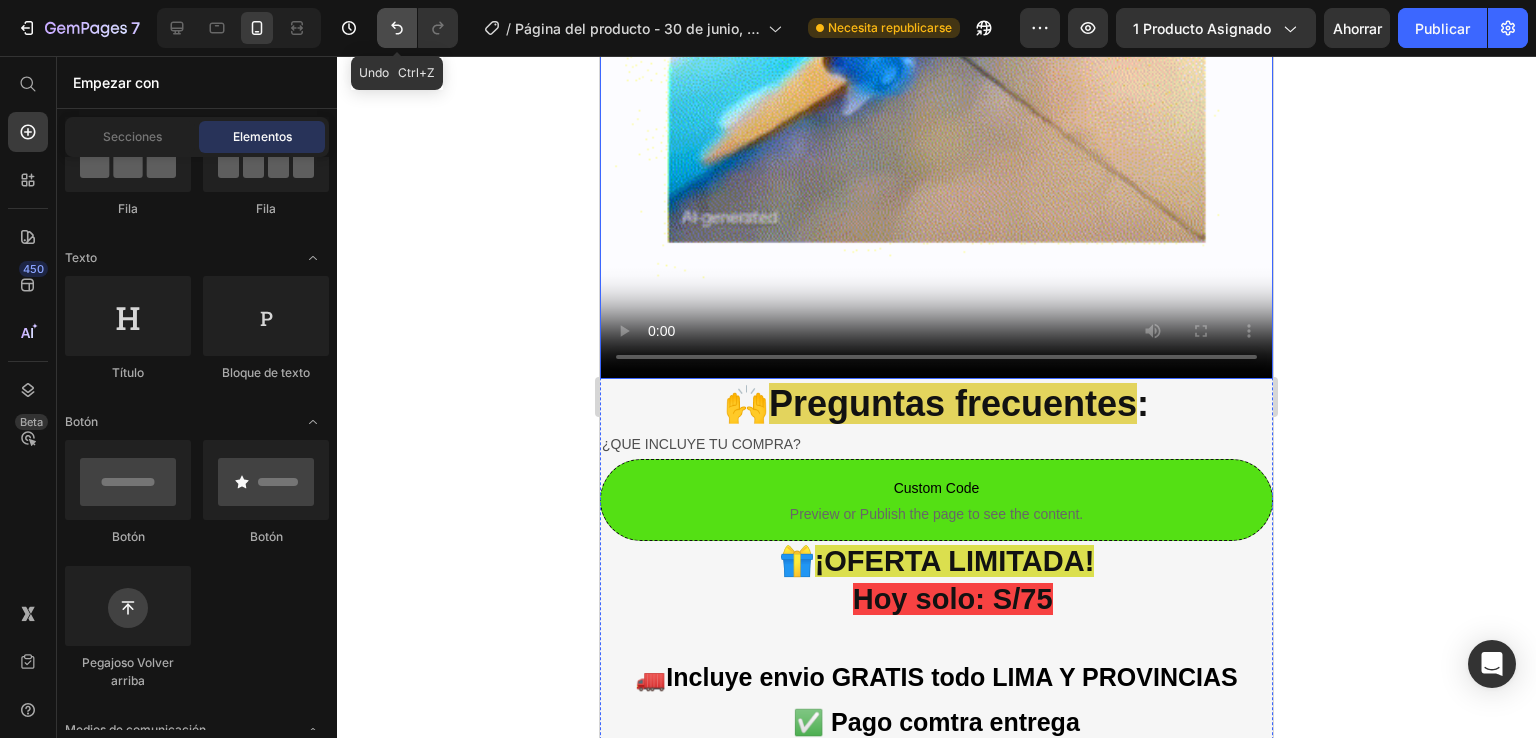 click 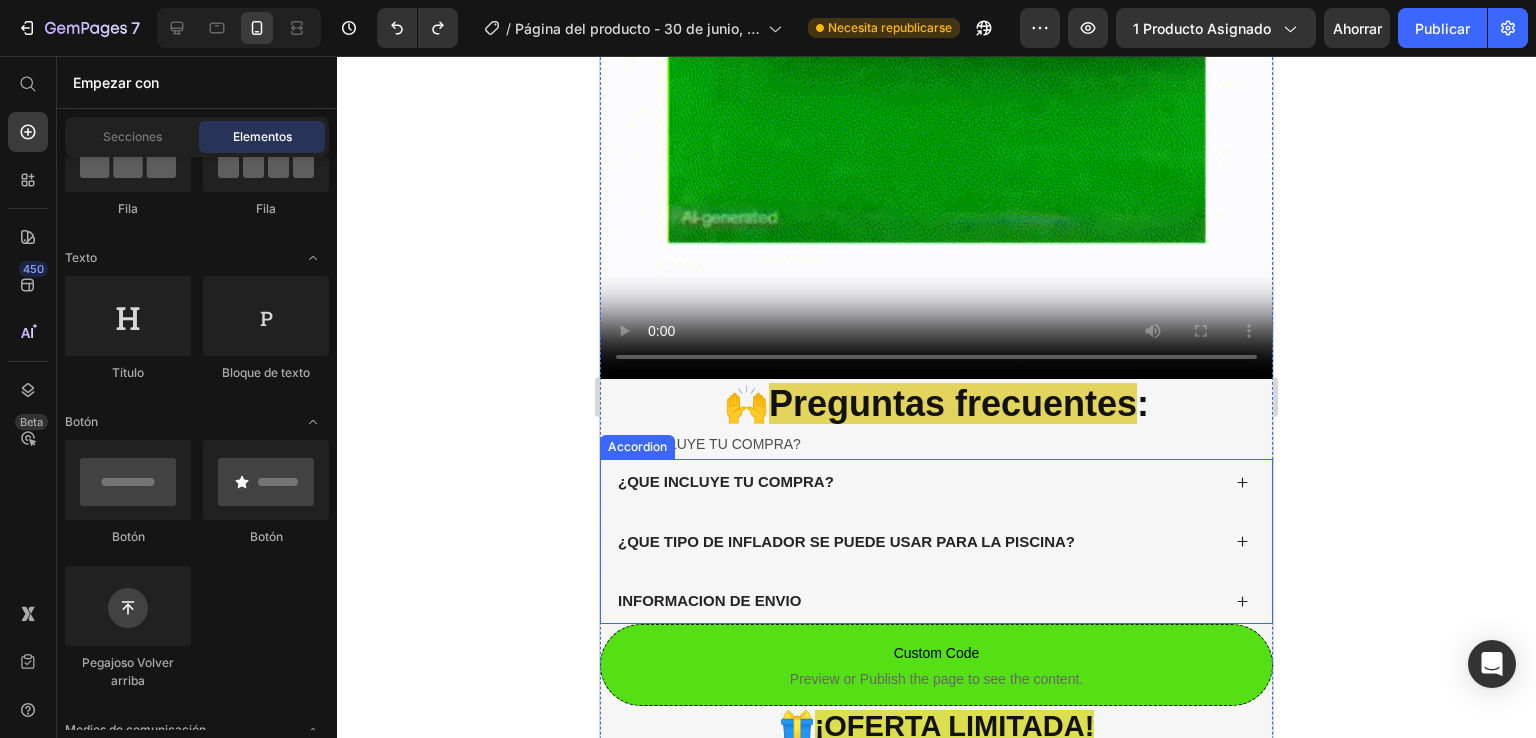 click on "¿QUE INCLUYE TU COMPRA?" at bounding box center [726, 482] 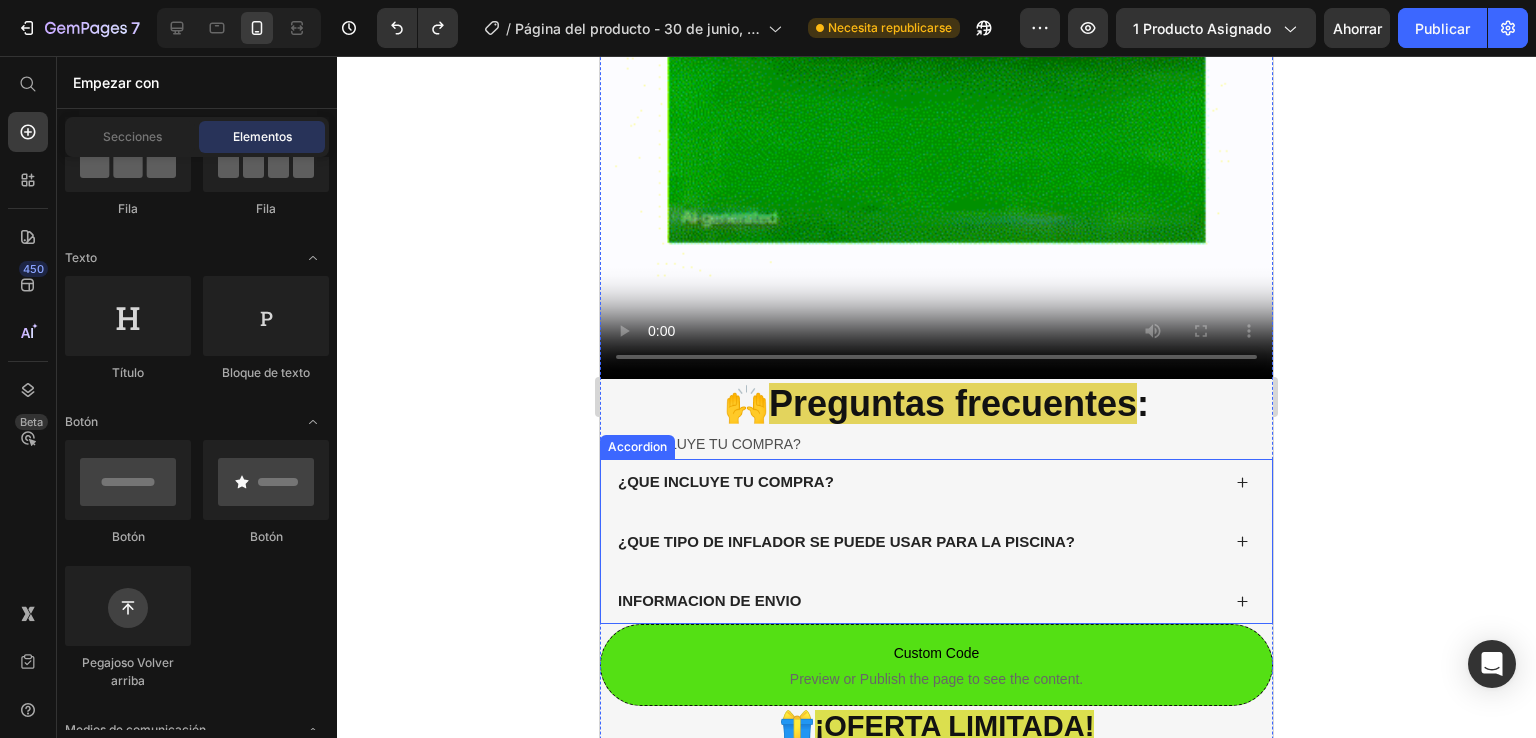 click on "¿QUE INCLUYE TU COMPRA?" at bounding box center [726, 482] 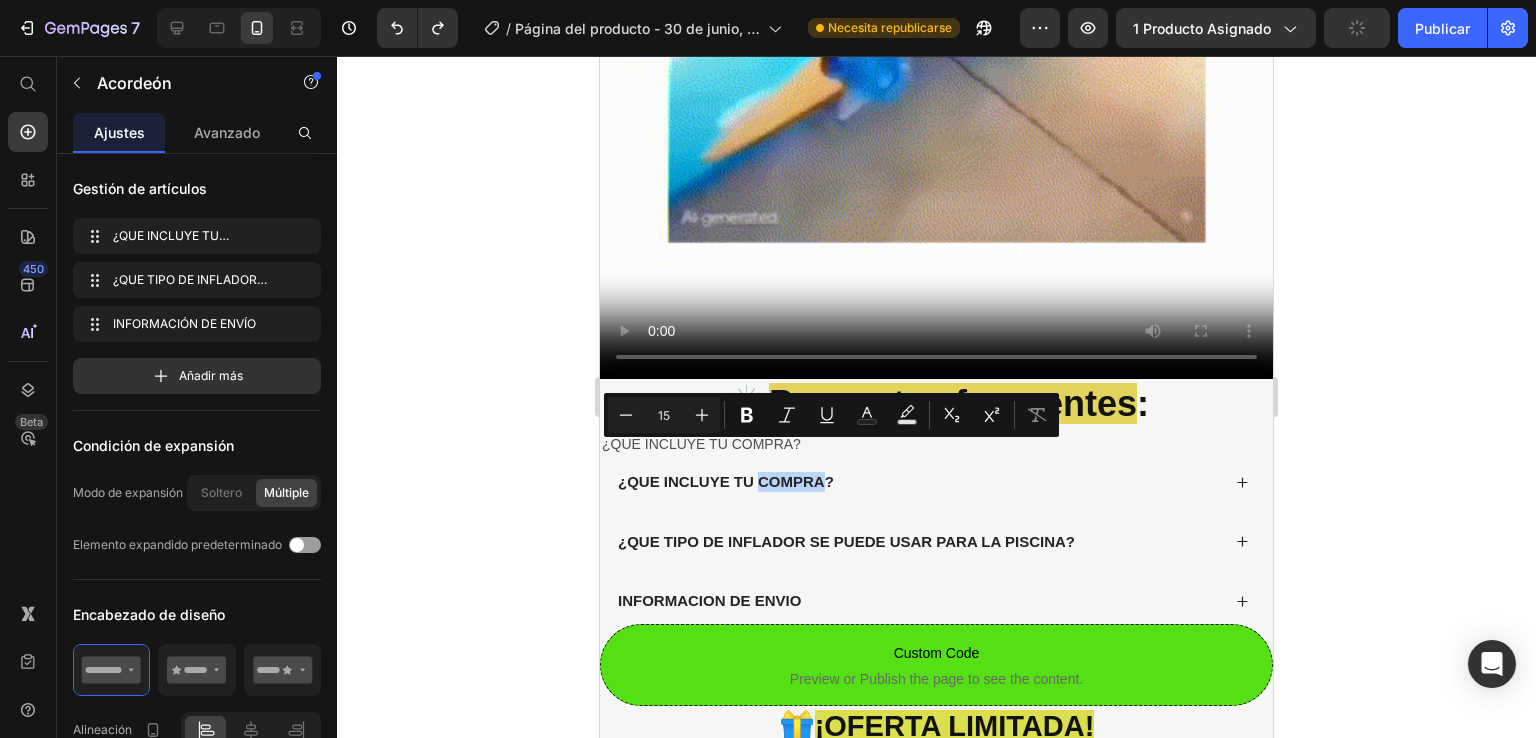 click 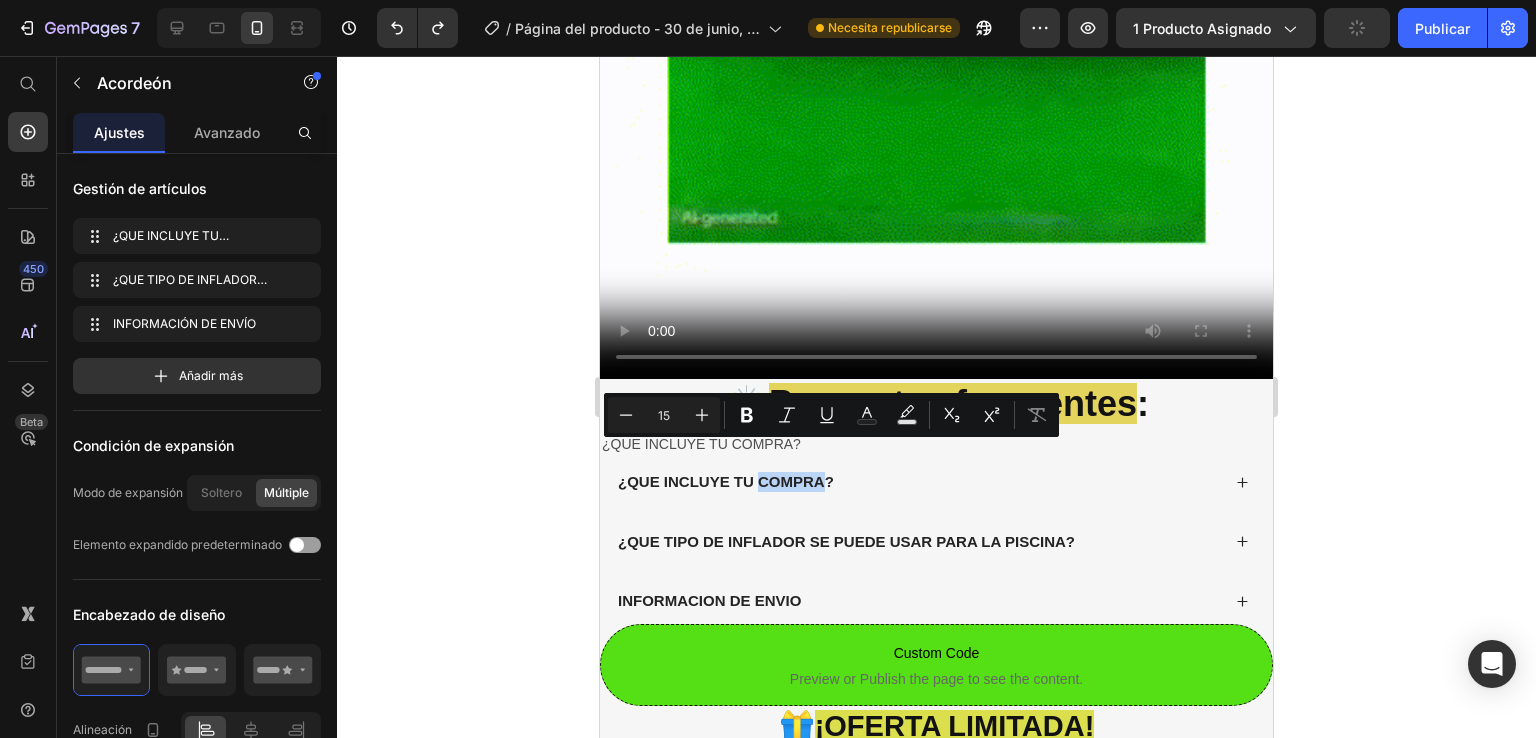 click 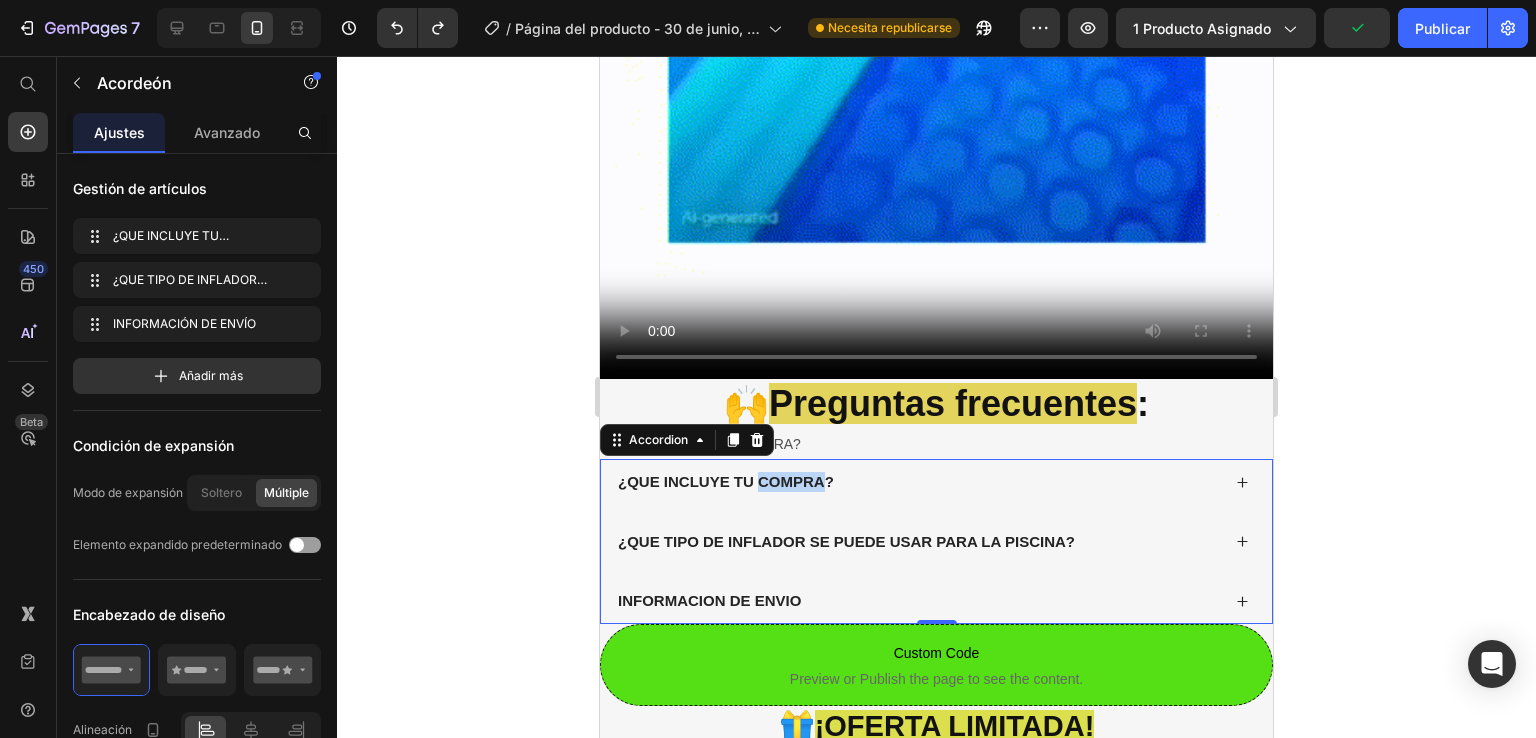 click 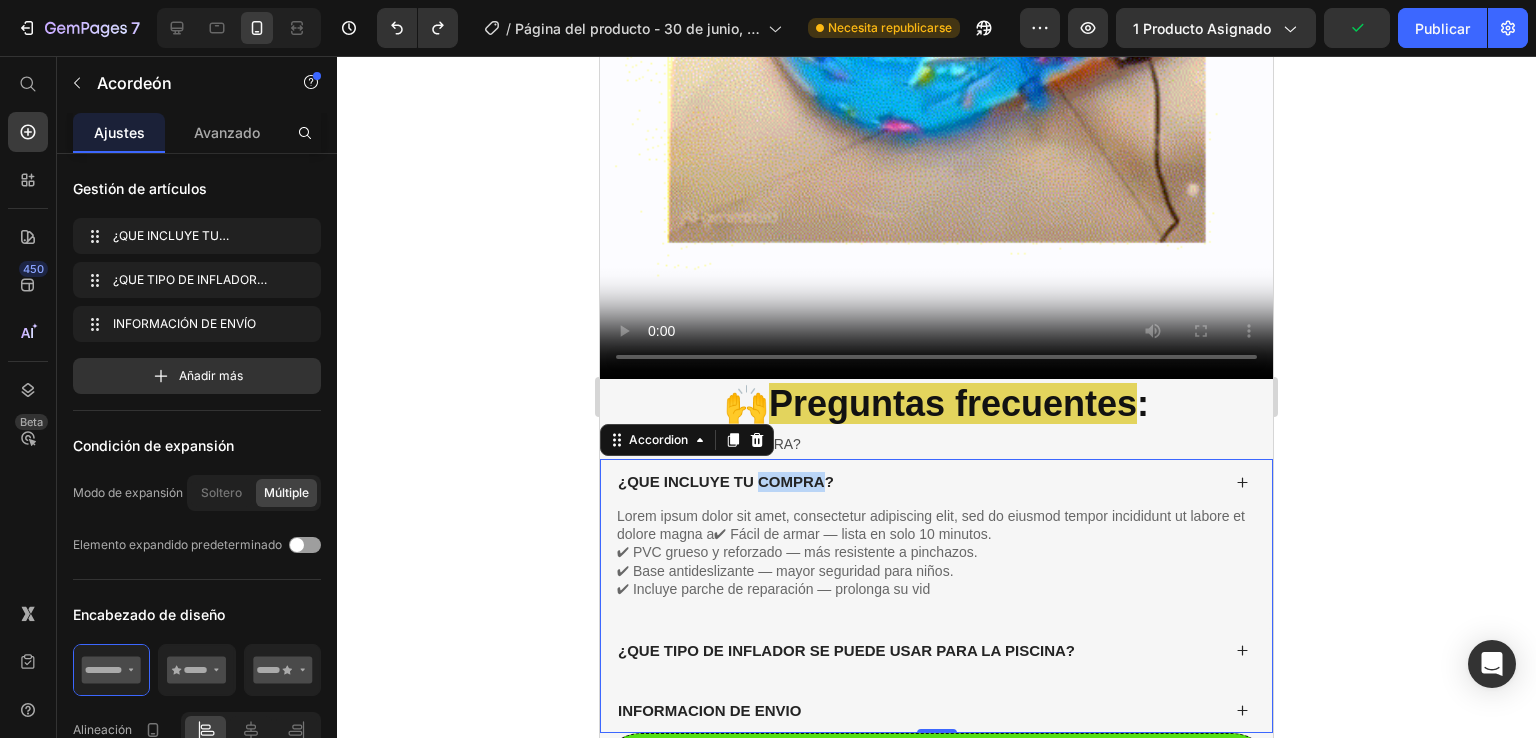 click 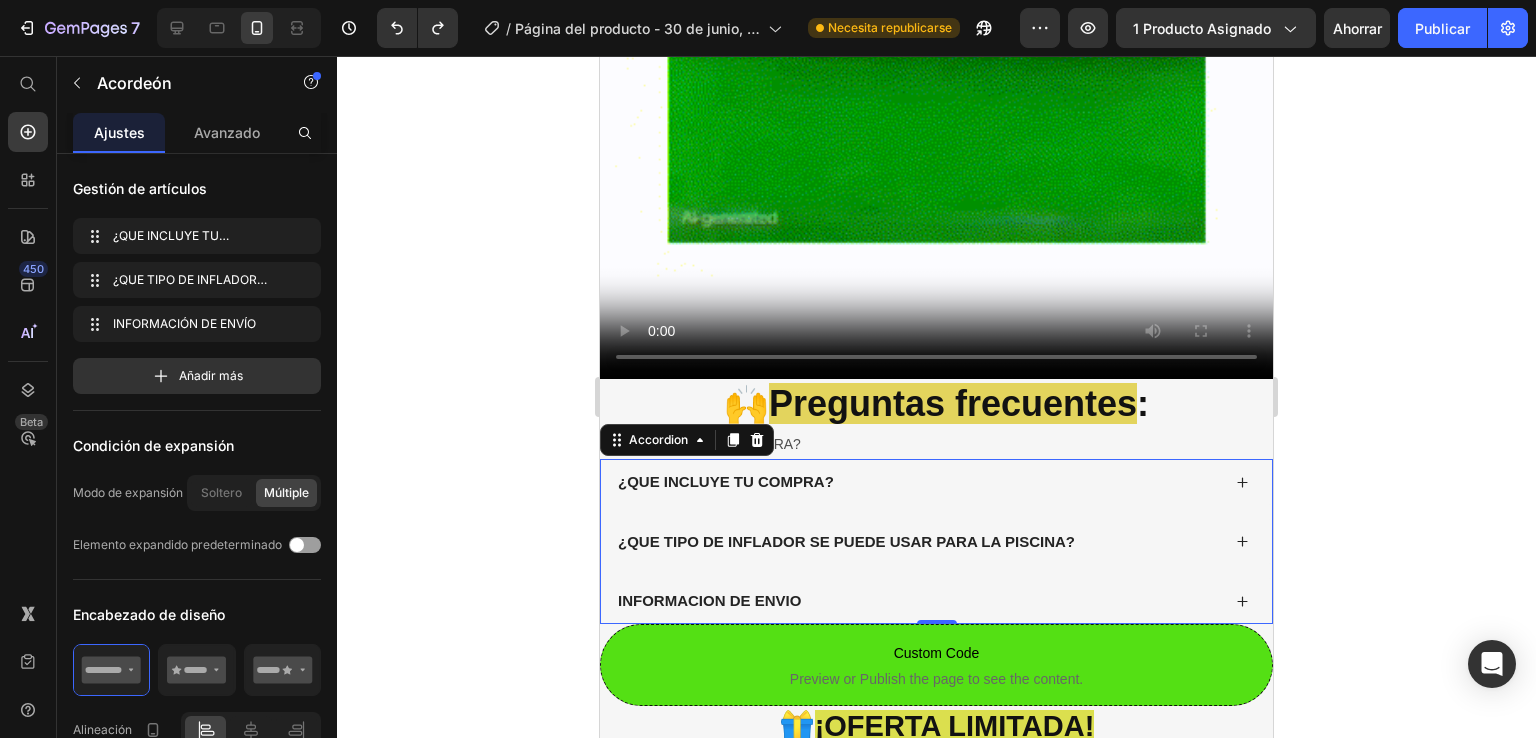 click on "¿QUE TIPO DE INFLADOR SE PUEDE USAR PARA LA PISCINA?" at bounding box center (846, 542) 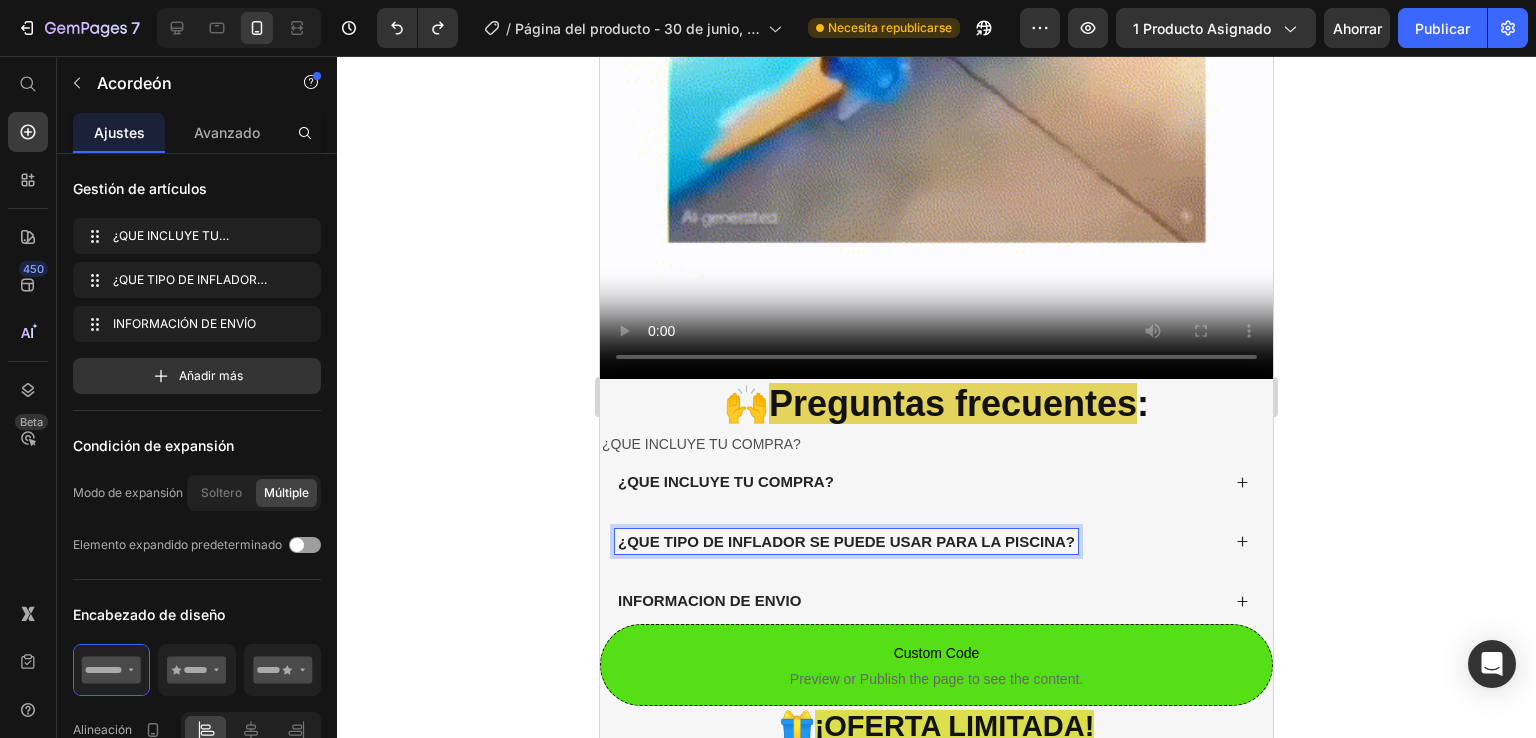 drag, startPoint x: 639, startPoint y: 512, endPoint x: 616, endPoint y: 505, distance: 24.04163 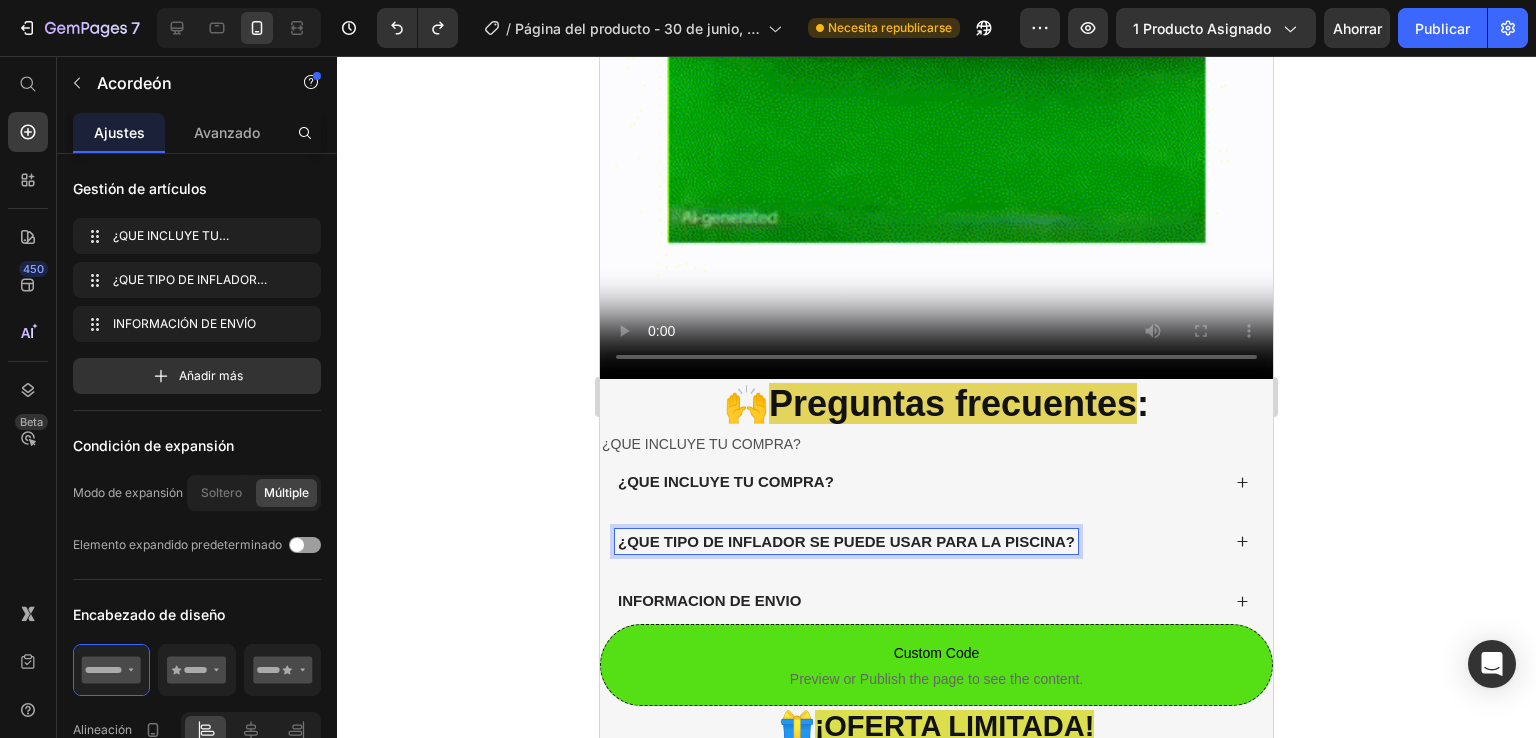 click on "¿QUE TIPO DE INFLADOR SE PUEDE USAR PARA LA PISCINA?" at bounding box center (846, 542) 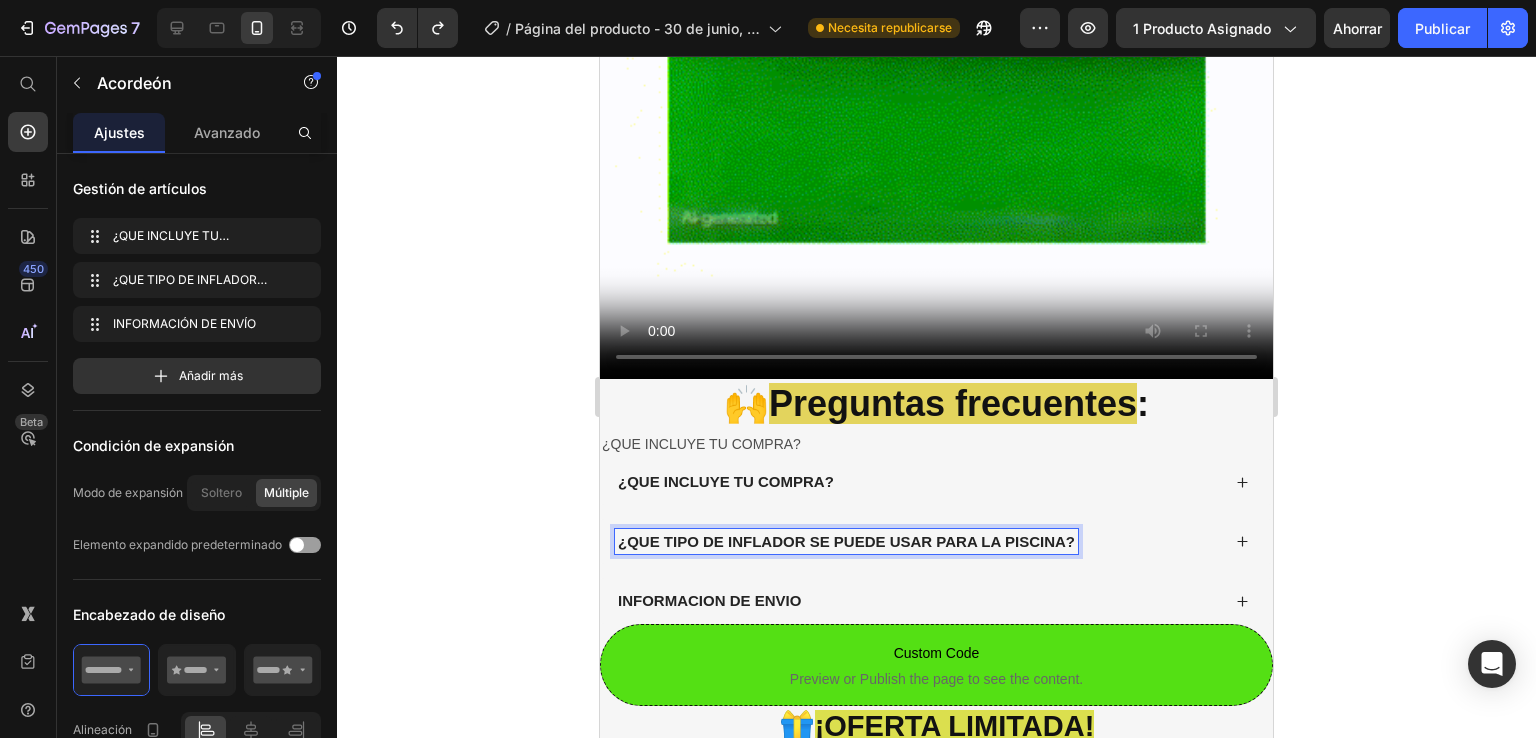click on "¿QUE TIPO DE INFLADOR SE PUEDE USAR PARA LA PISCINA?" at bounding box center (846, 542) 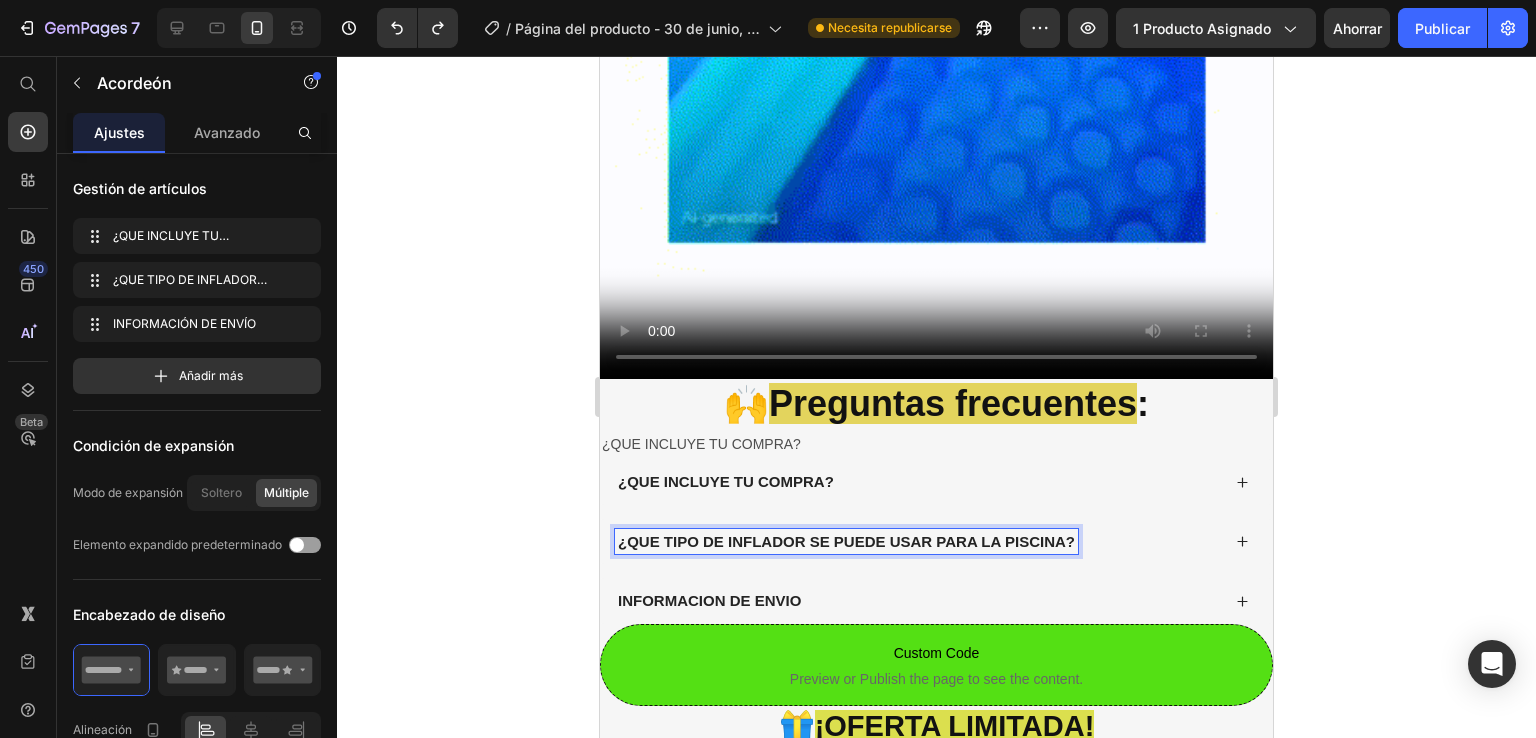 drag, startPoint x: 616, startPoint y: 505, endPoint x: 633, endPoint y: 523, distance: 24.758837 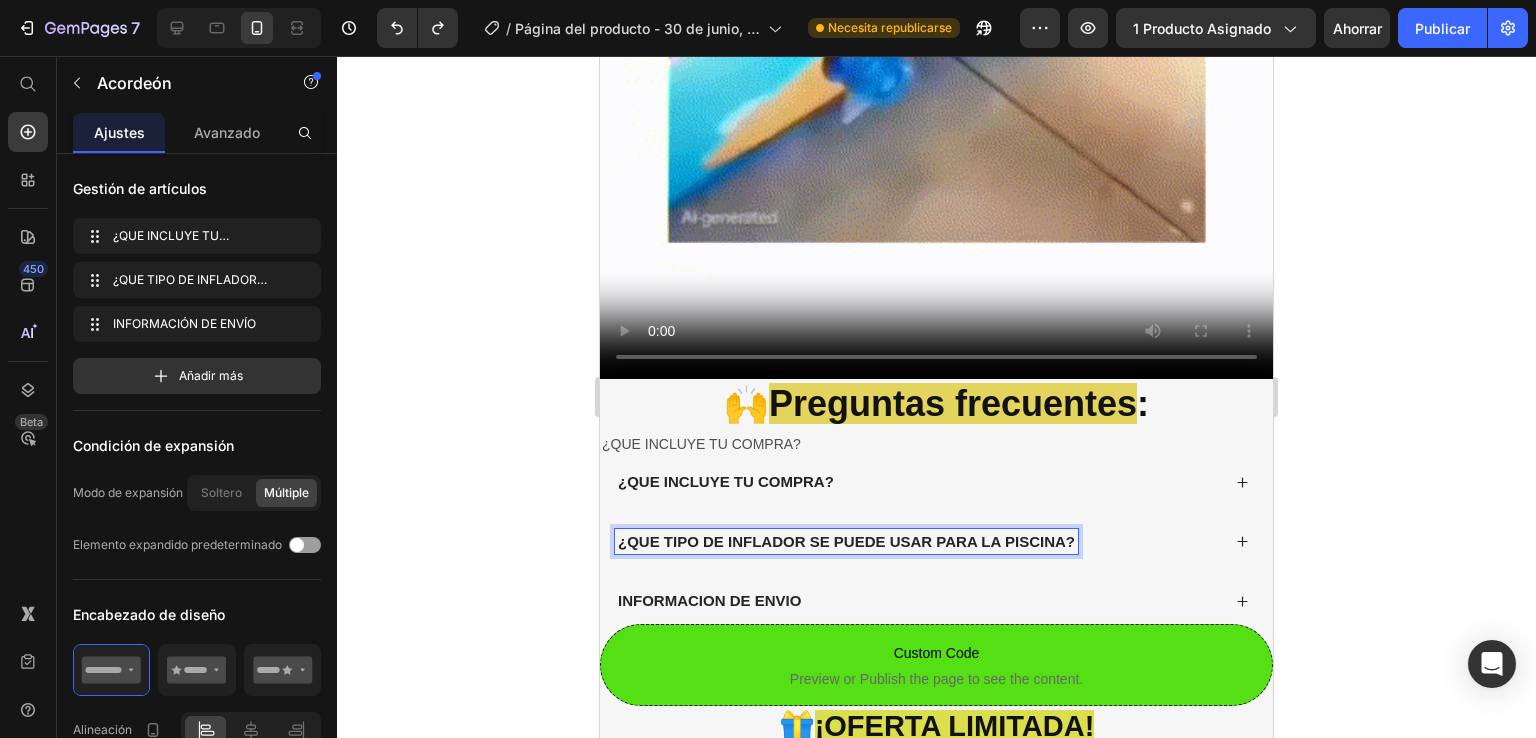 drag, startPoint x: 633, startPoint y: 523, endPoint x: 618, endPoint y: 509, distance: 20.518284 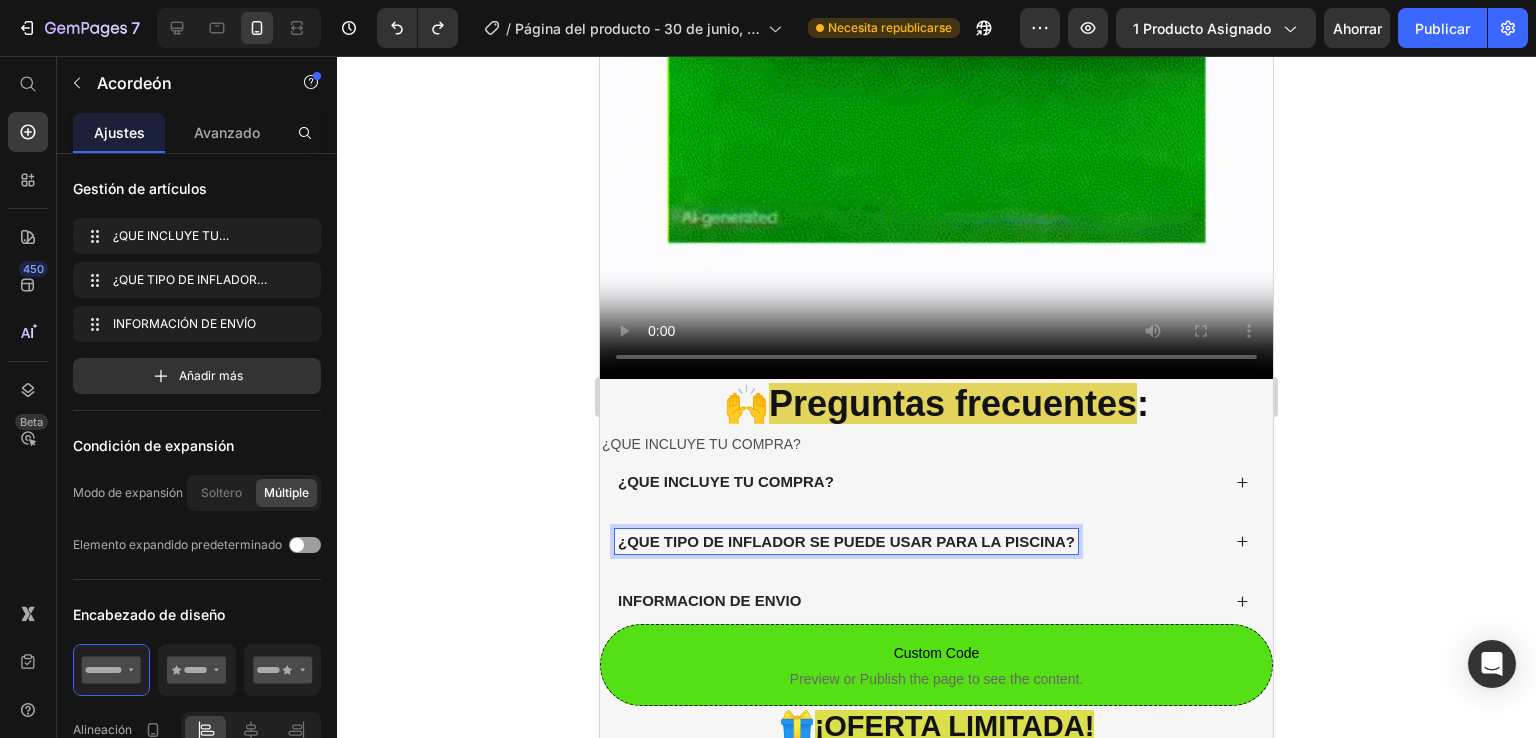 click on "¿QUE TIPO DE INFLADOR SE PUEDE USAR PARA LA PISCINA?" at bounding box center (846, 542) 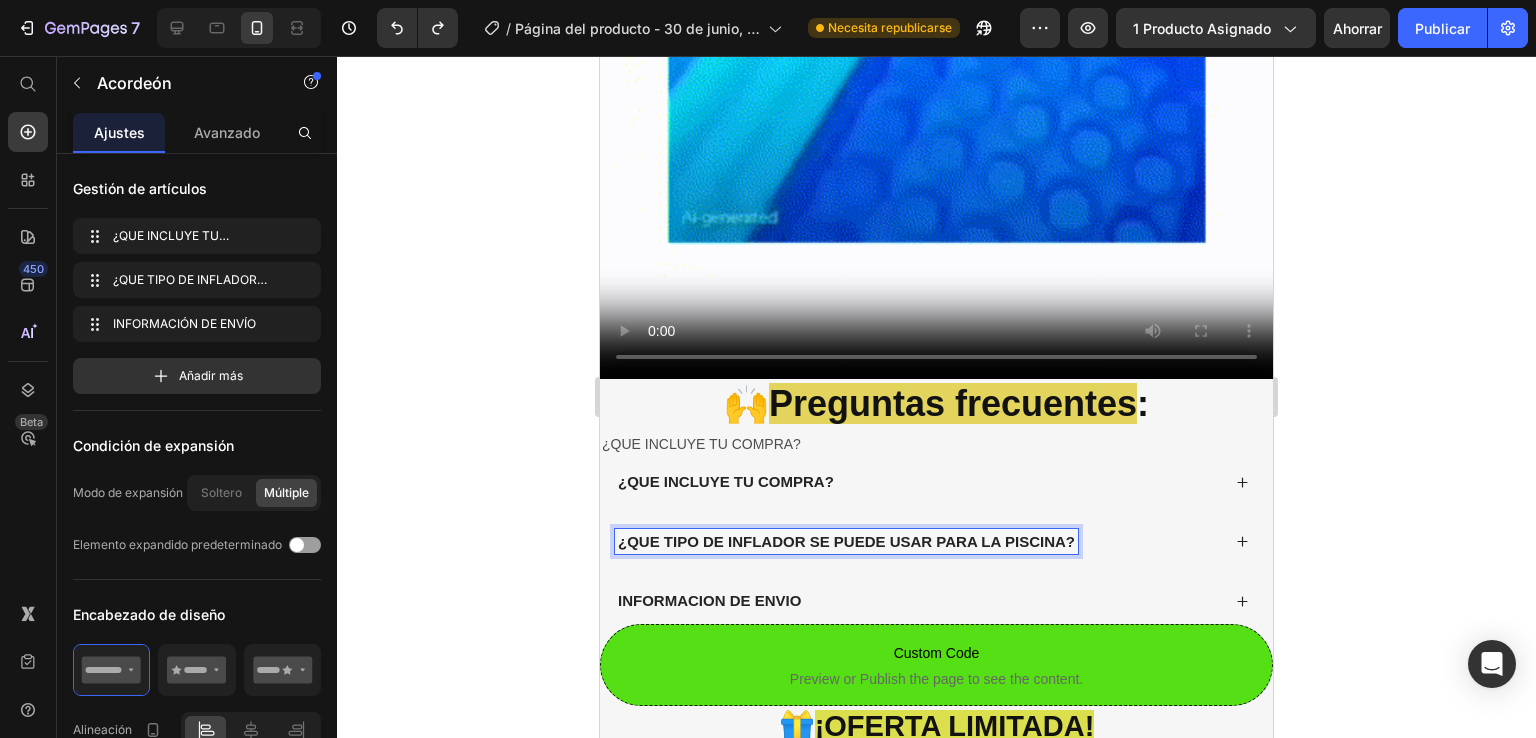 drag, startPoint x: 1076, startPoint y: 524, endPoint x: 626, endPoint y: 515, distance: 450.09 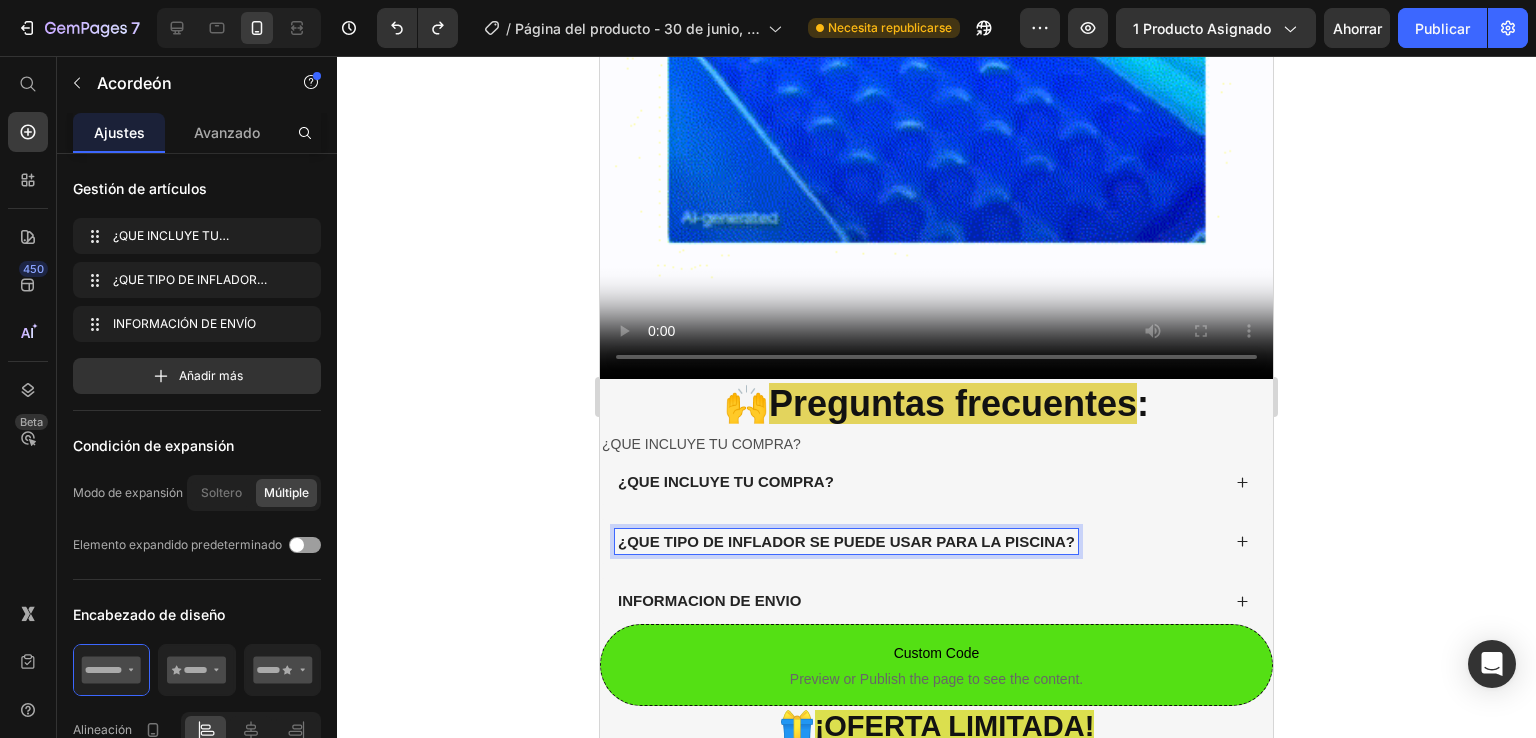 click on "¿QUE TIPO DE INFLADOR SE PUEDE USAR PARA LA PISCINA?" at bounding box center (846, 542) 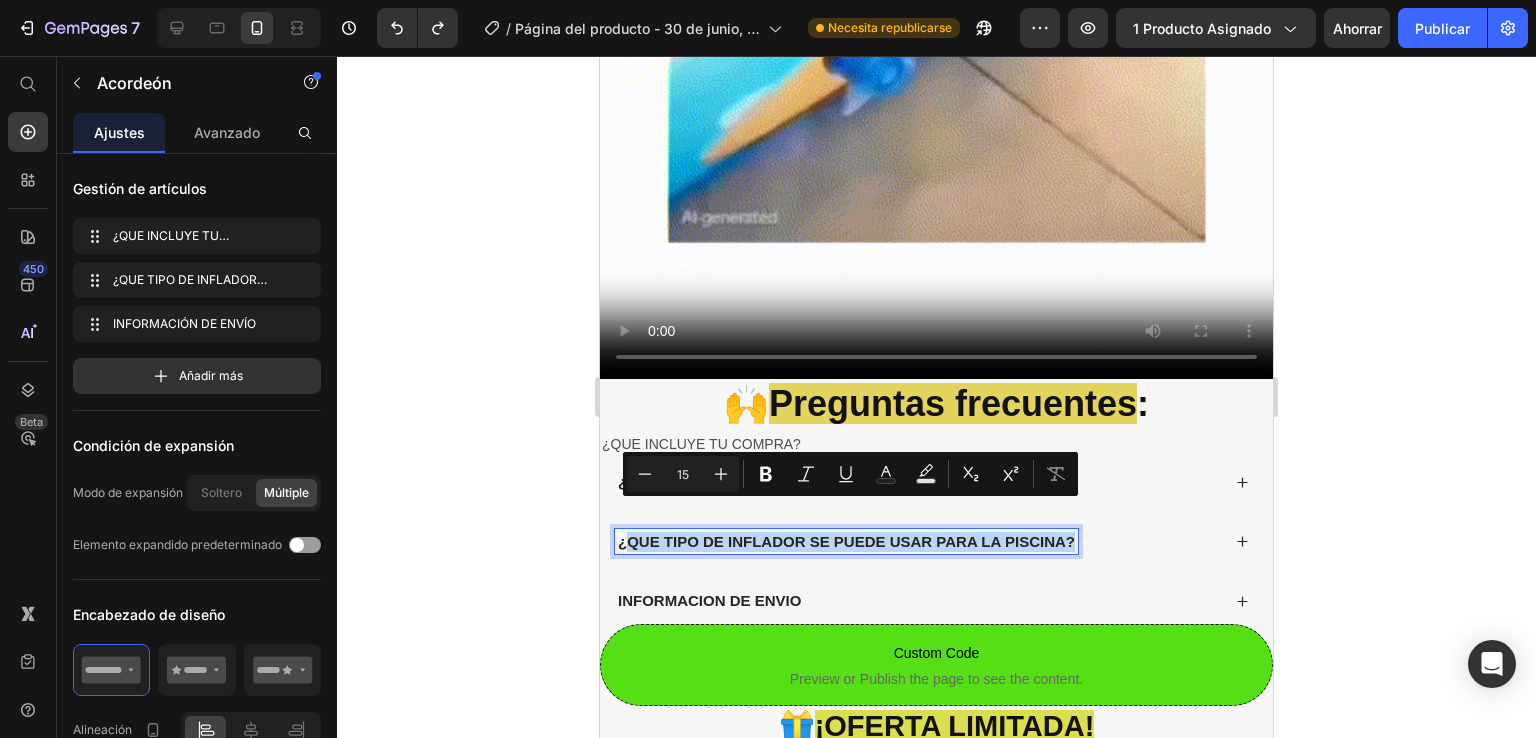 drag, startPoint x: 626, startPoint y: 513, endPoint x: 1073, endPoint y: 524, distance: 447.1353 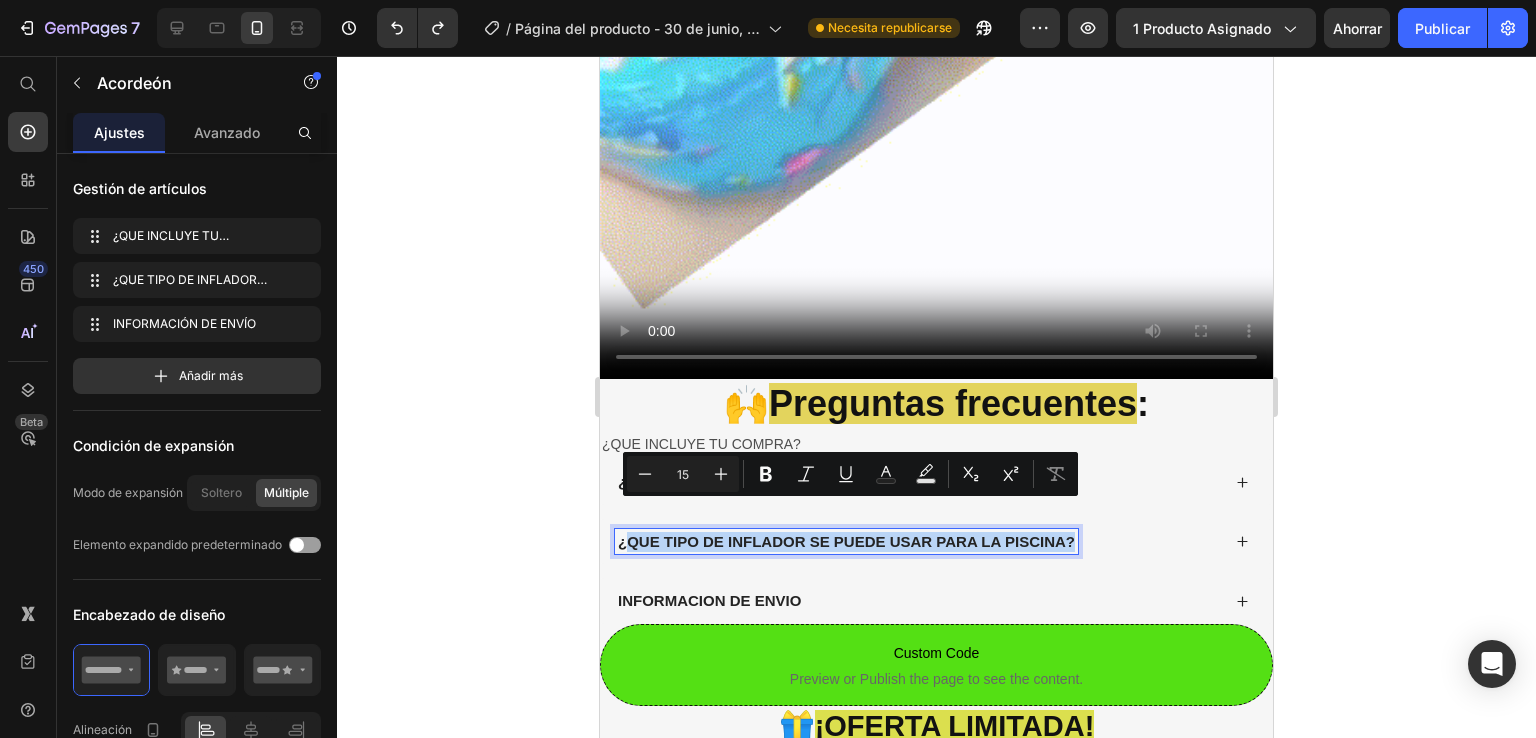 click on "¿QUE TIPO DE INFLADOR SE PUEDE USAR PARA LA PISCINA?" at bounding box center [936, 542] 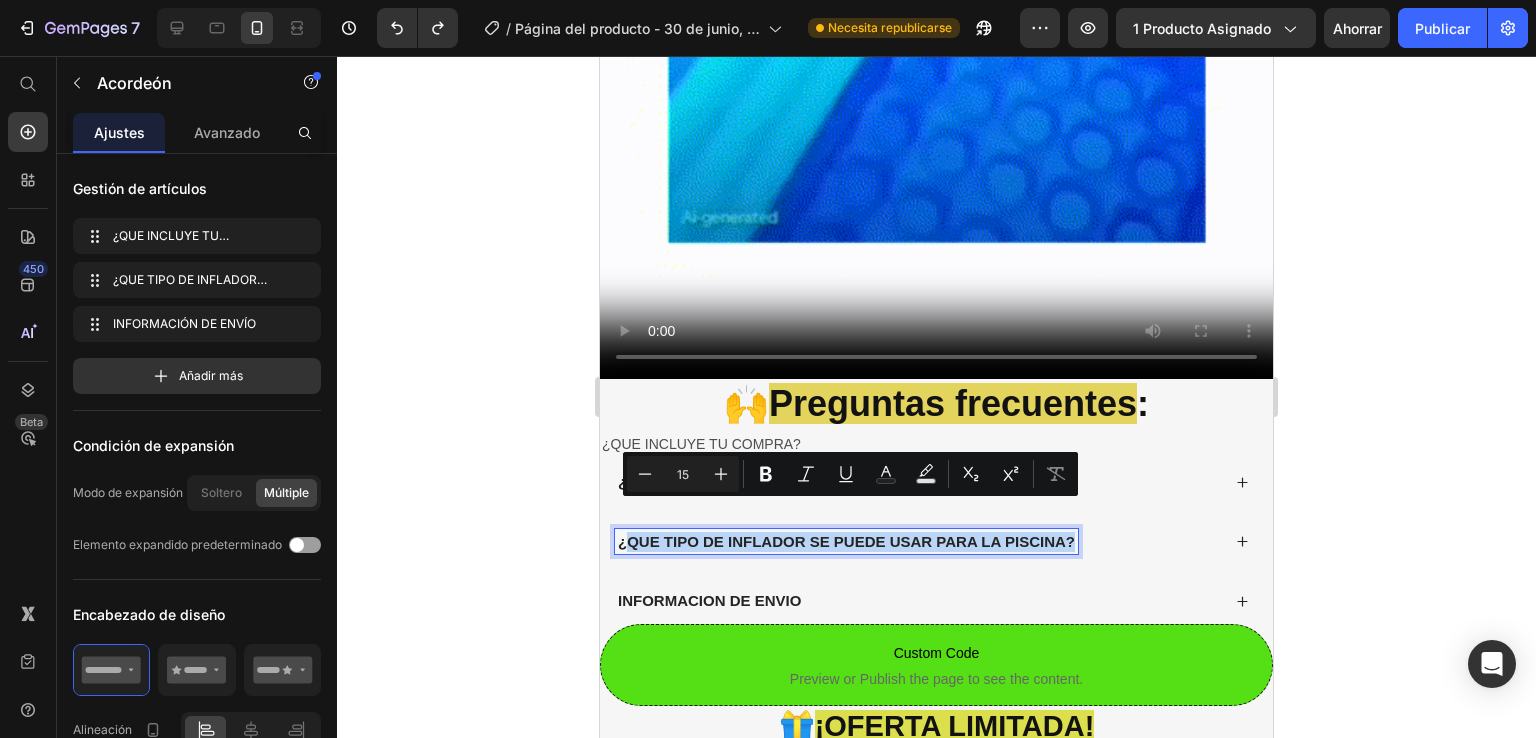 click on "¿QUE TIPO DE INFLADOR SE PUEDE USAR PARA LA PISCINA?" at bounding box center (846, 542) 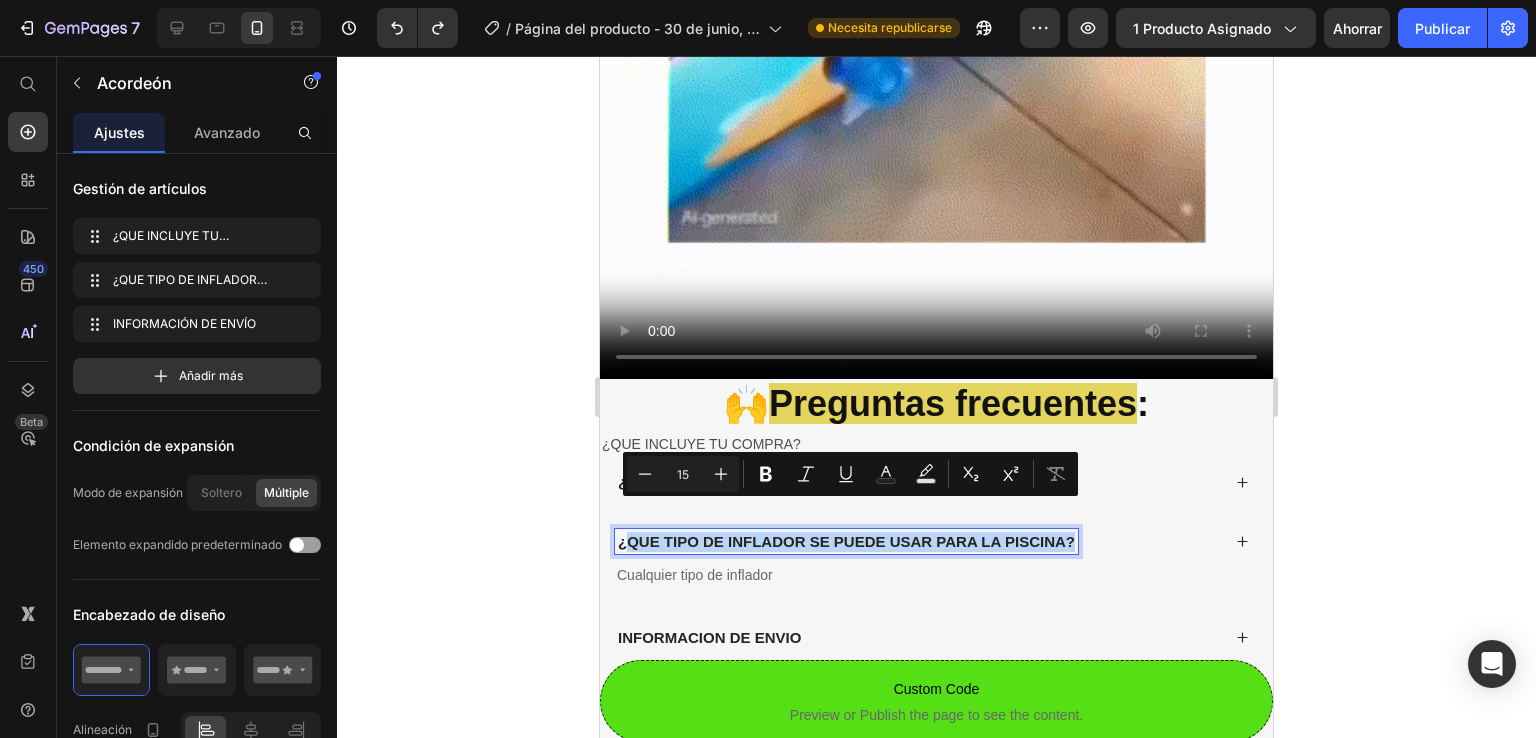 click on "¿QUE TIPO DE INFLADOR SE PUEDE USAR PARA LA PISCINA?" at bounding box center (846, 542) 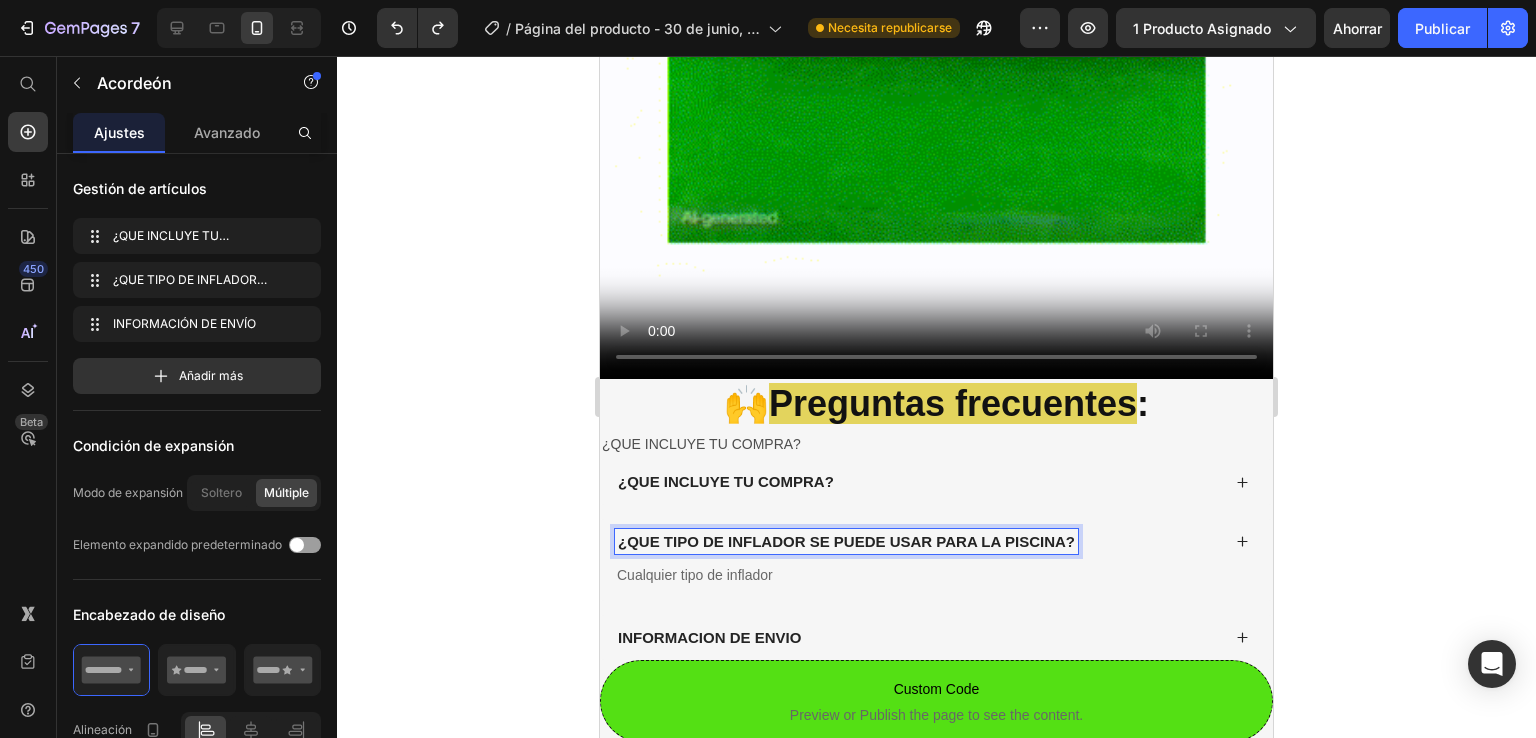click on "¿QUE TIPO DE INFLADOR SE PUEDE USAR PARA LA PISCINA?" at bounding box center [846, 542] 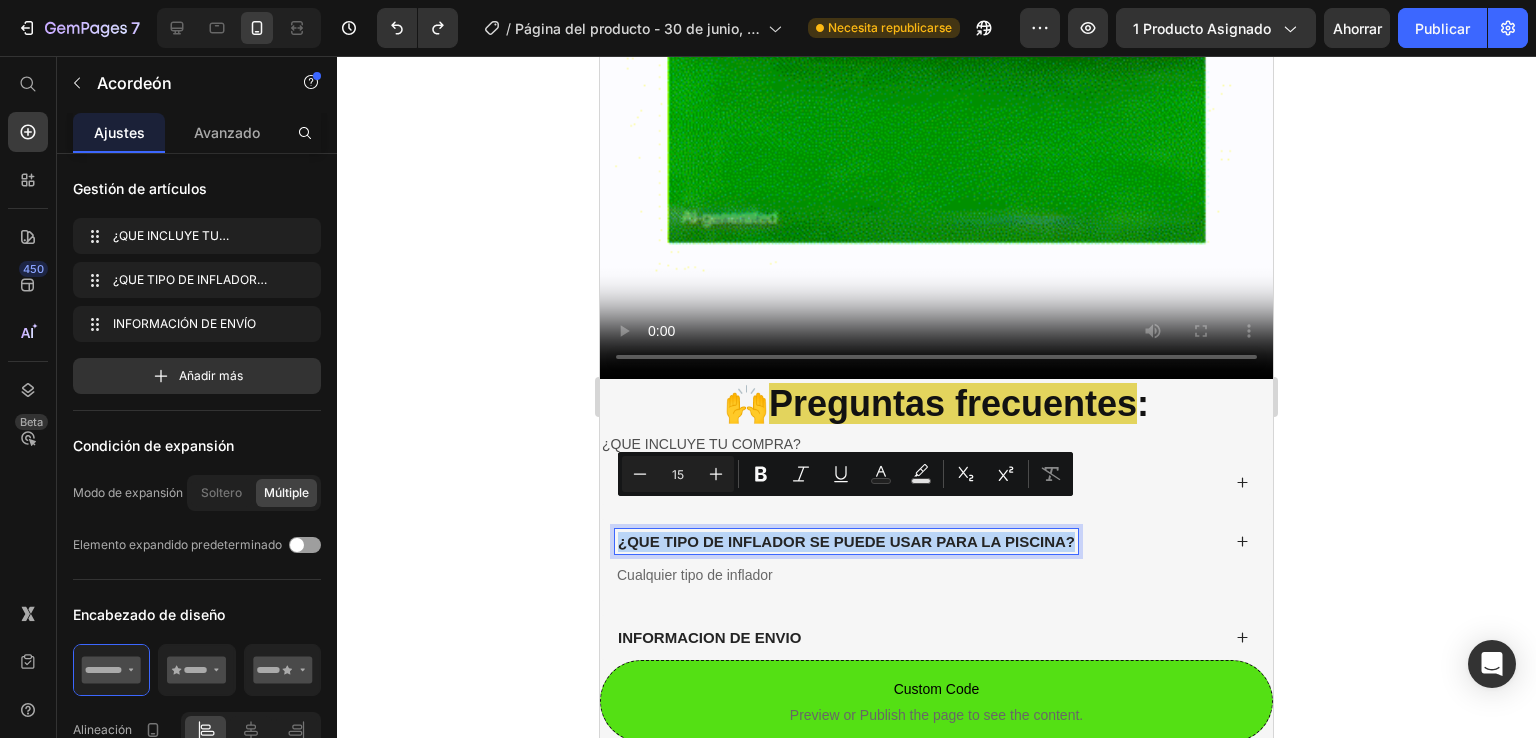copy on "¿QUE TIPO DE INFLADOR SE PUEDE USAR PARA LA PISCINA?" 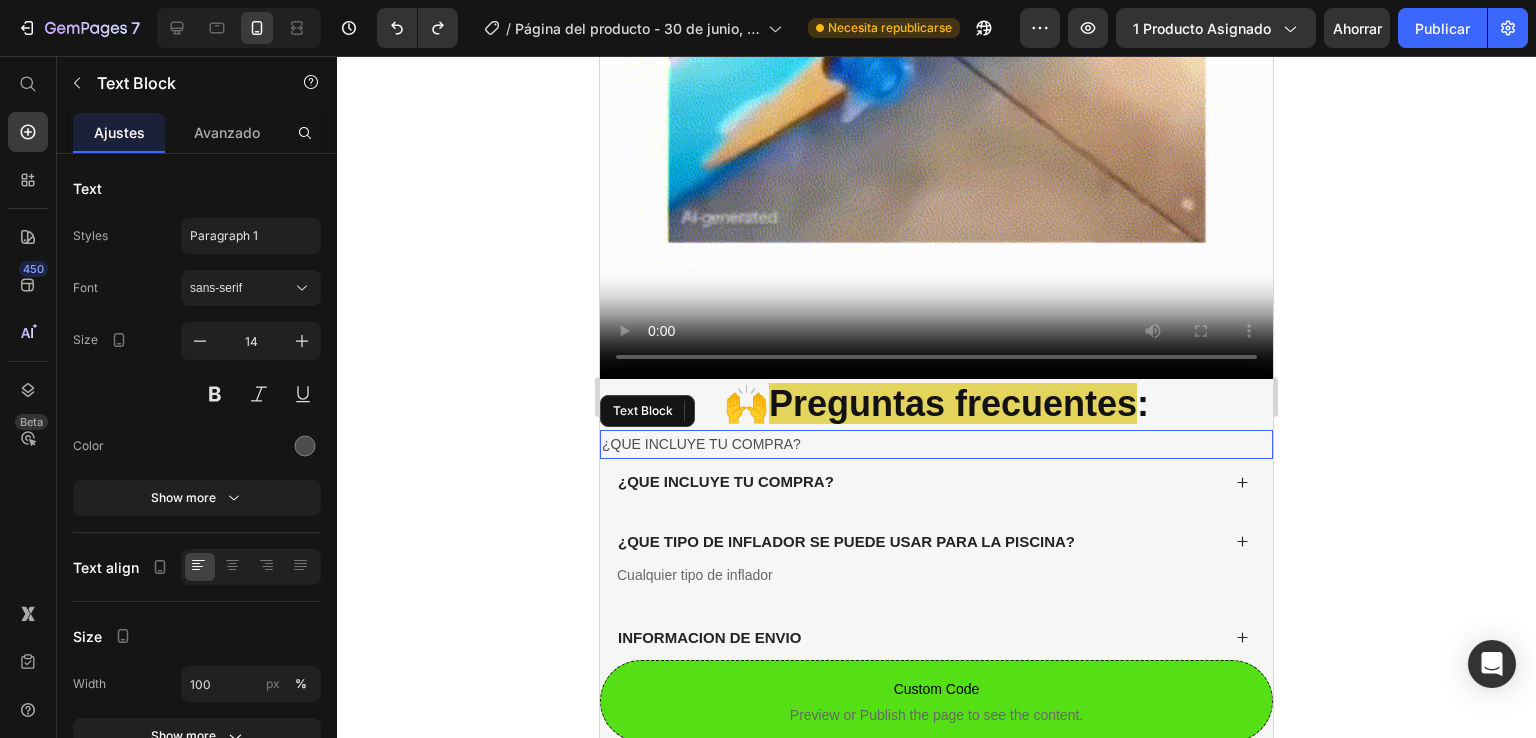 click on "¿QUE INCLUYE TU COMPRA?" at bounding box center [936, 444] 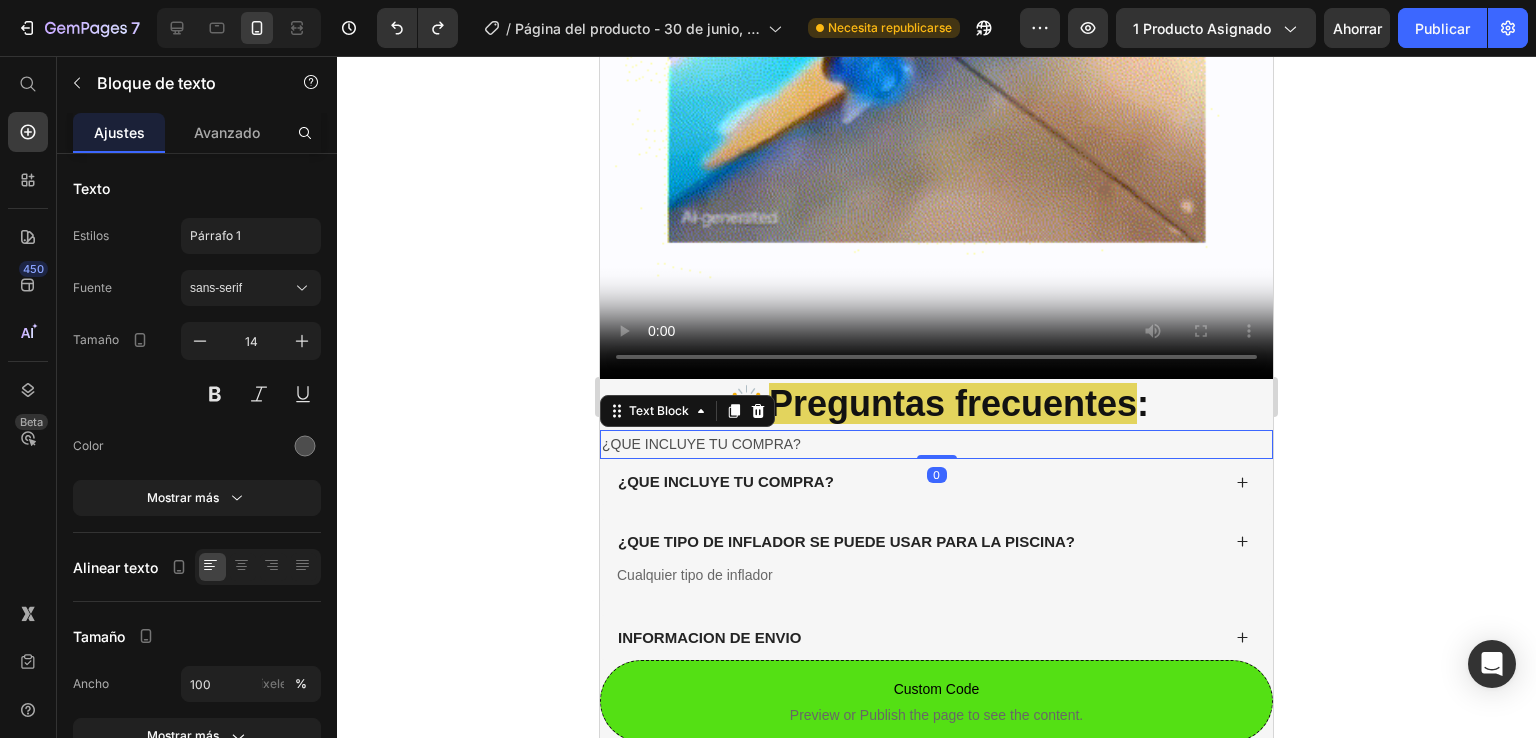 click on "¿QUE INCLUYE TU COMPRA?" at bounding box center [936, 444] 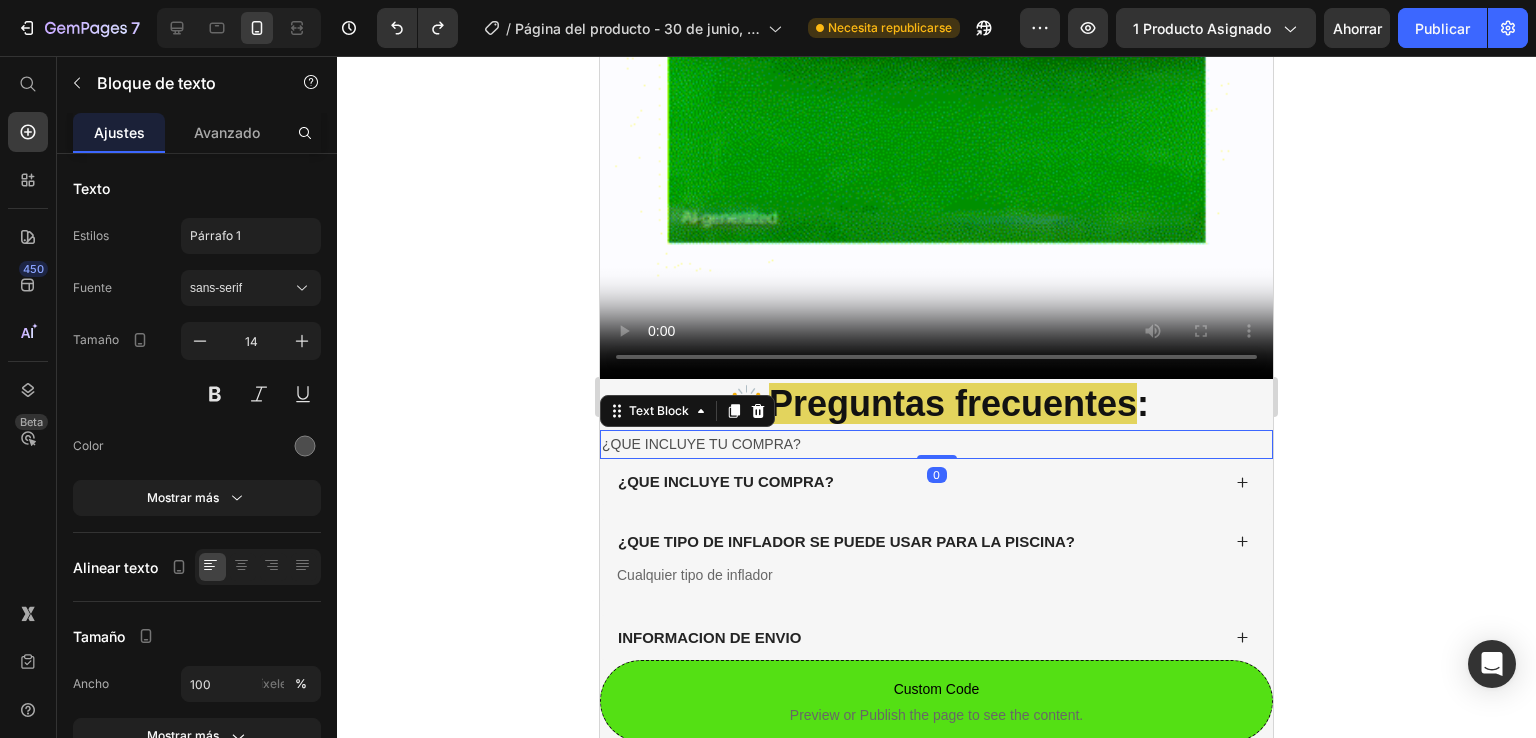 click on "¿QUE INCLUYE TU COMPRA?" at bounding box center (936, 444) 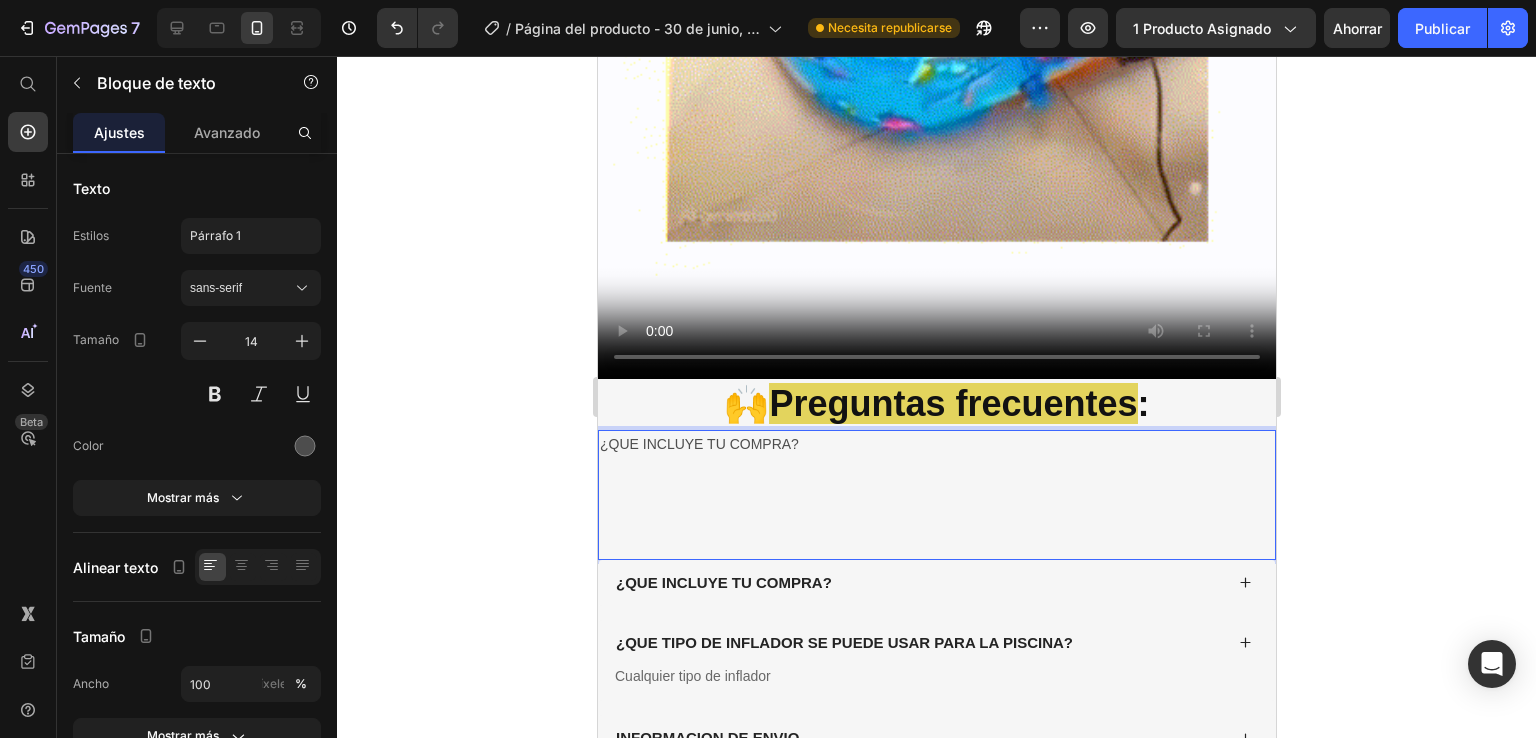 scroll, scrollTop: 2661, scrollLeft: 0, axis: vertical 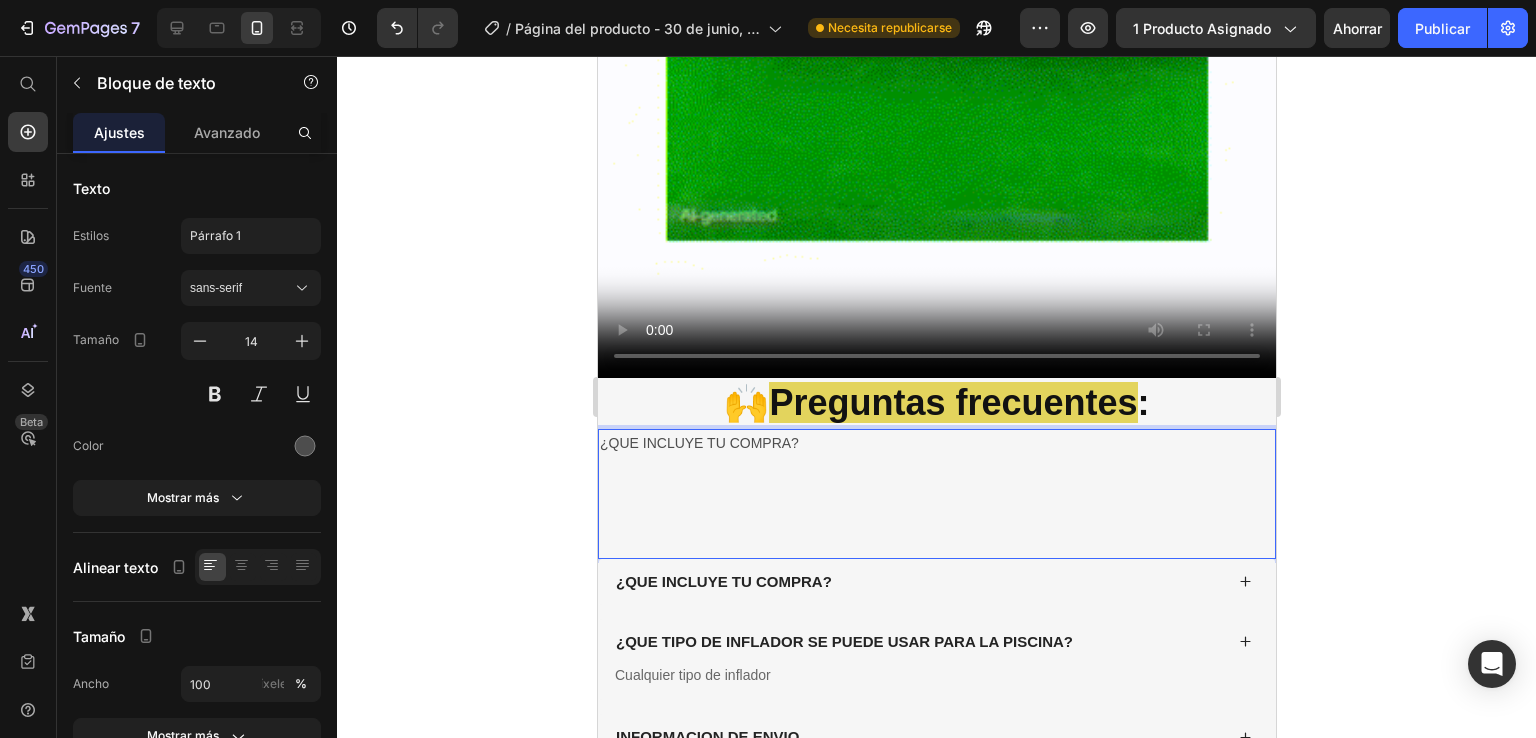 click at bounding box center (936, 494) 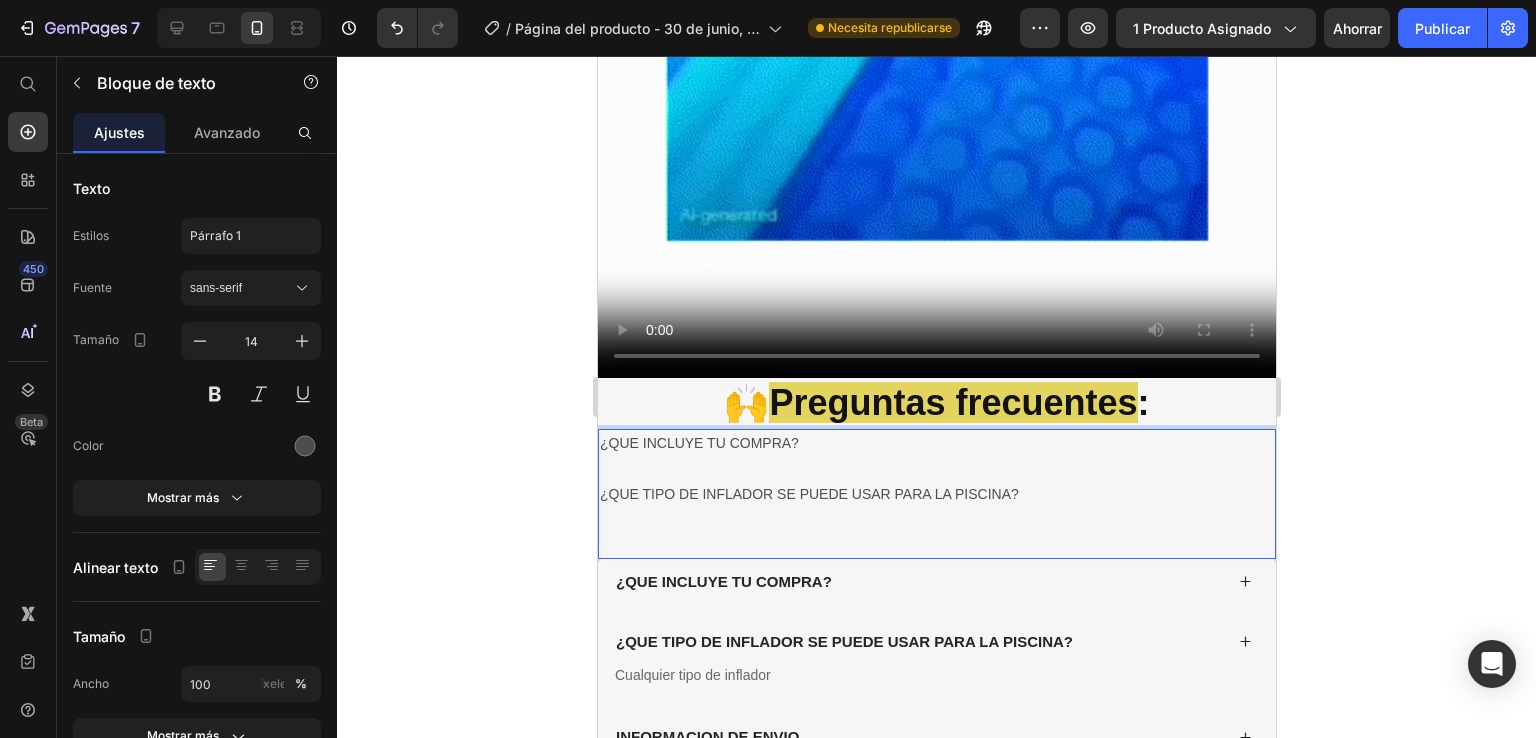 click at bounding box center (936, 468) 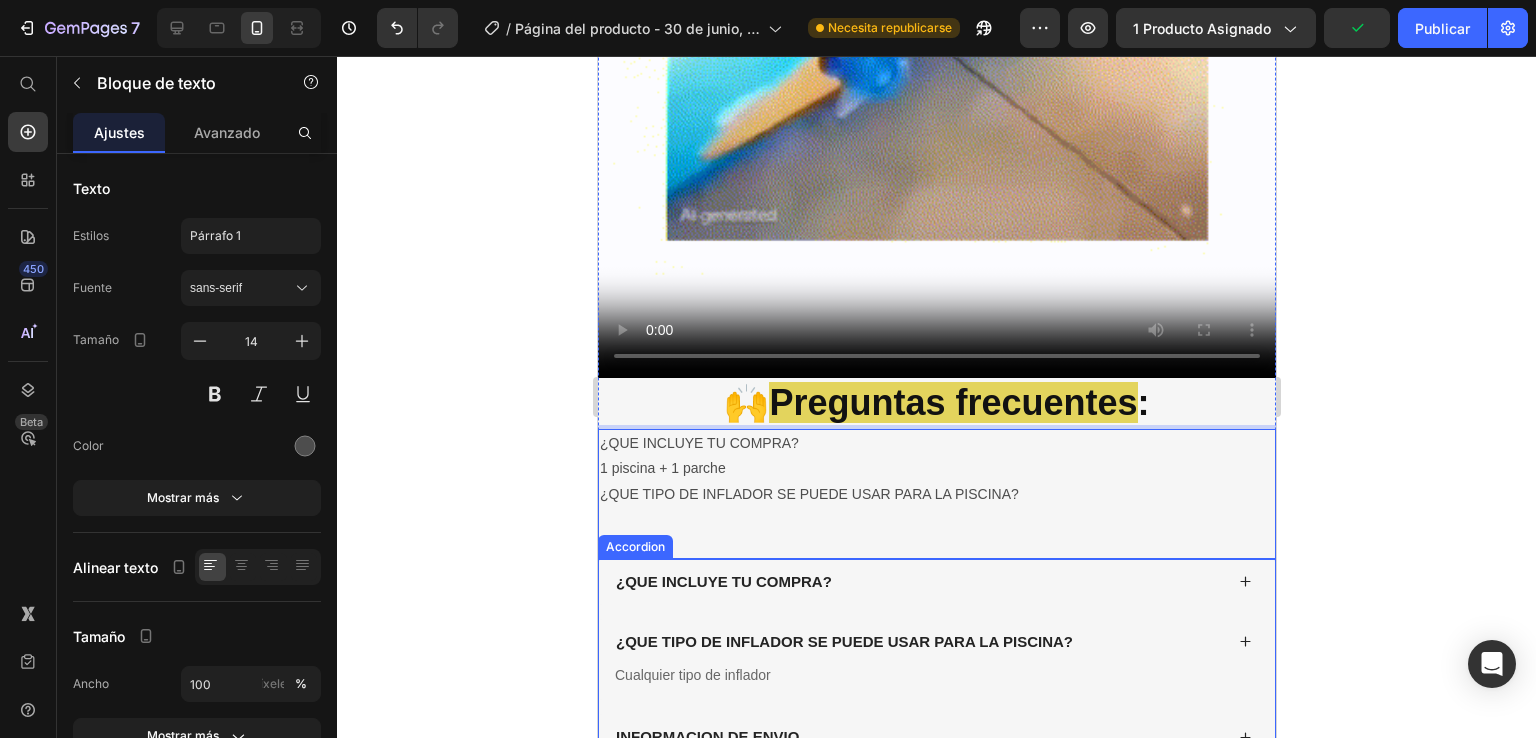 click 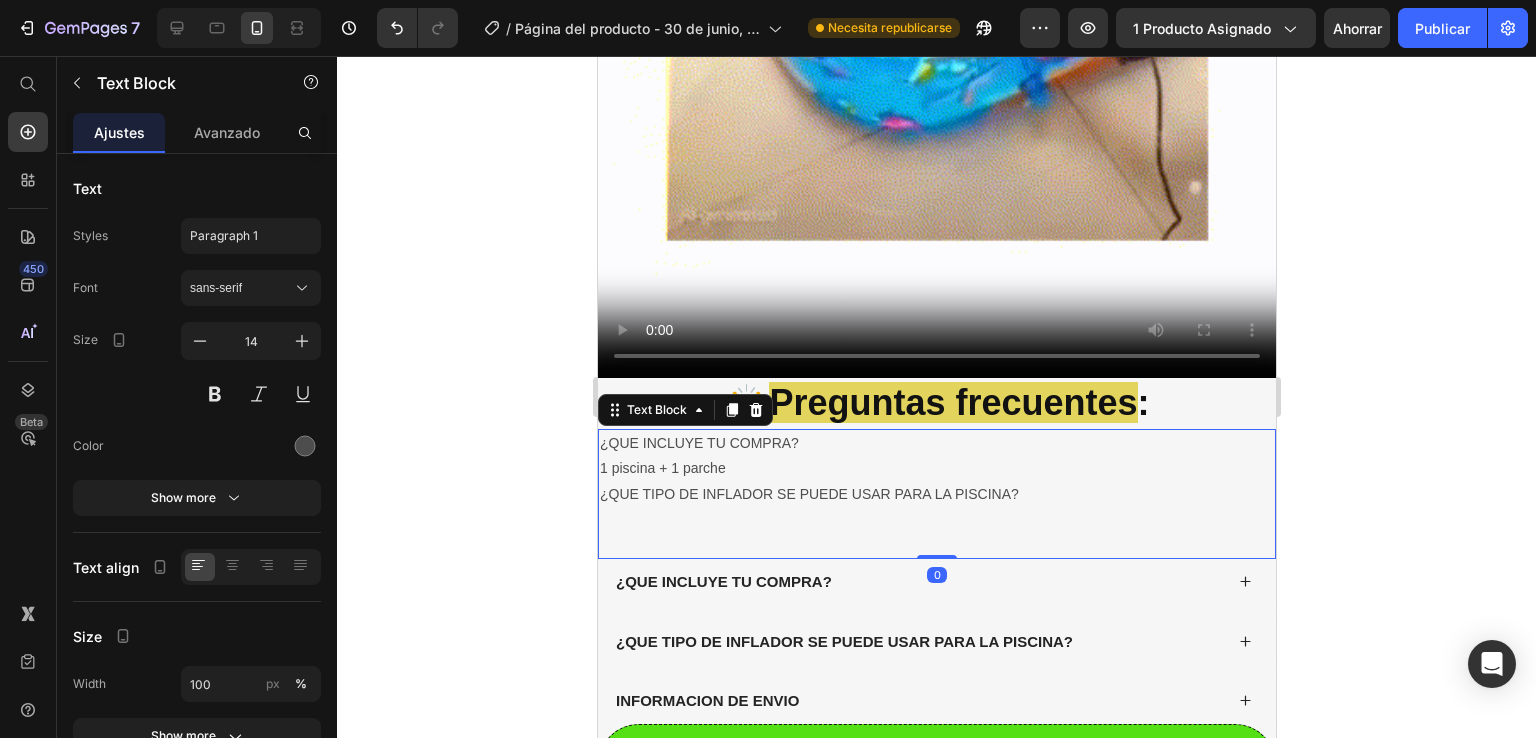 click at bounding box center (936, 519) 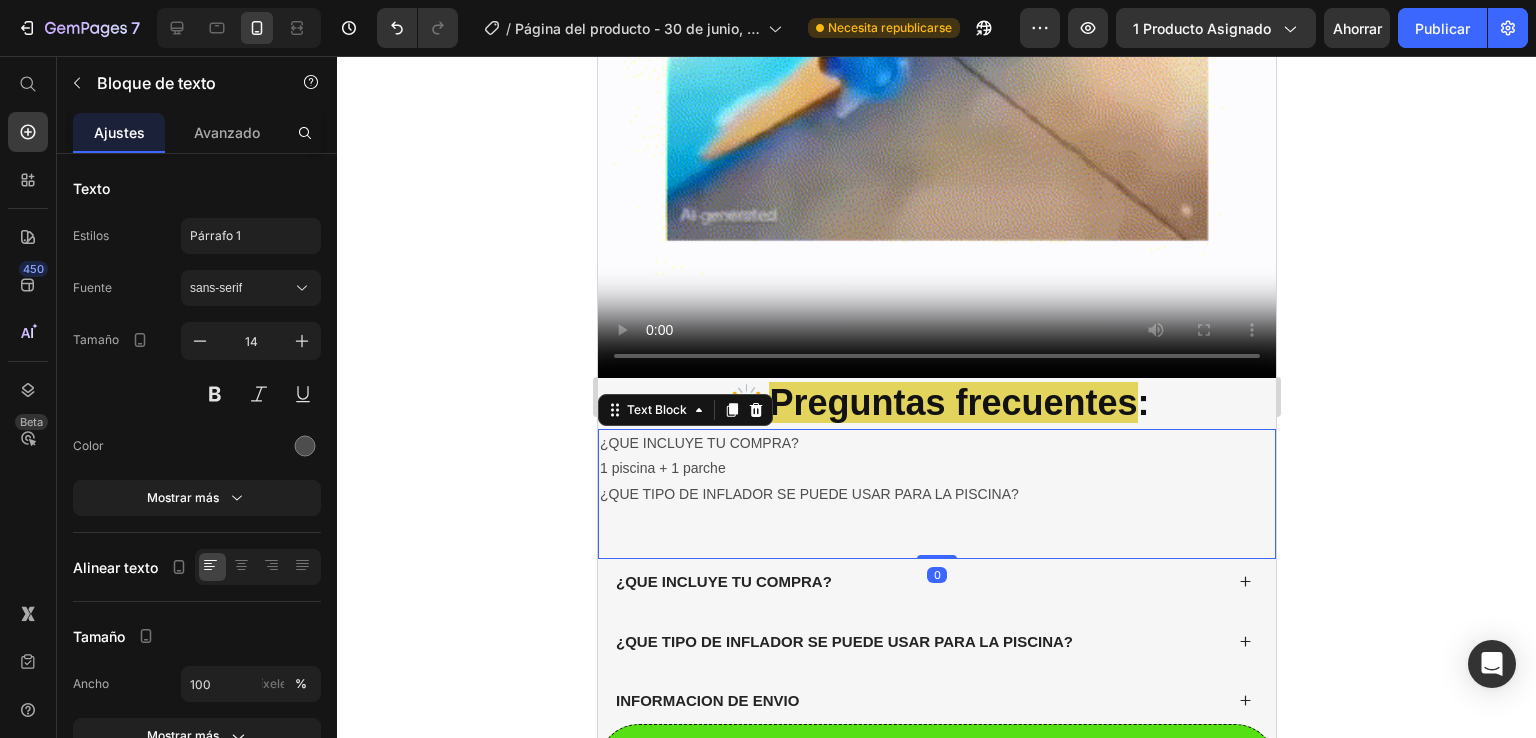 click at bounding box center [936, 519] 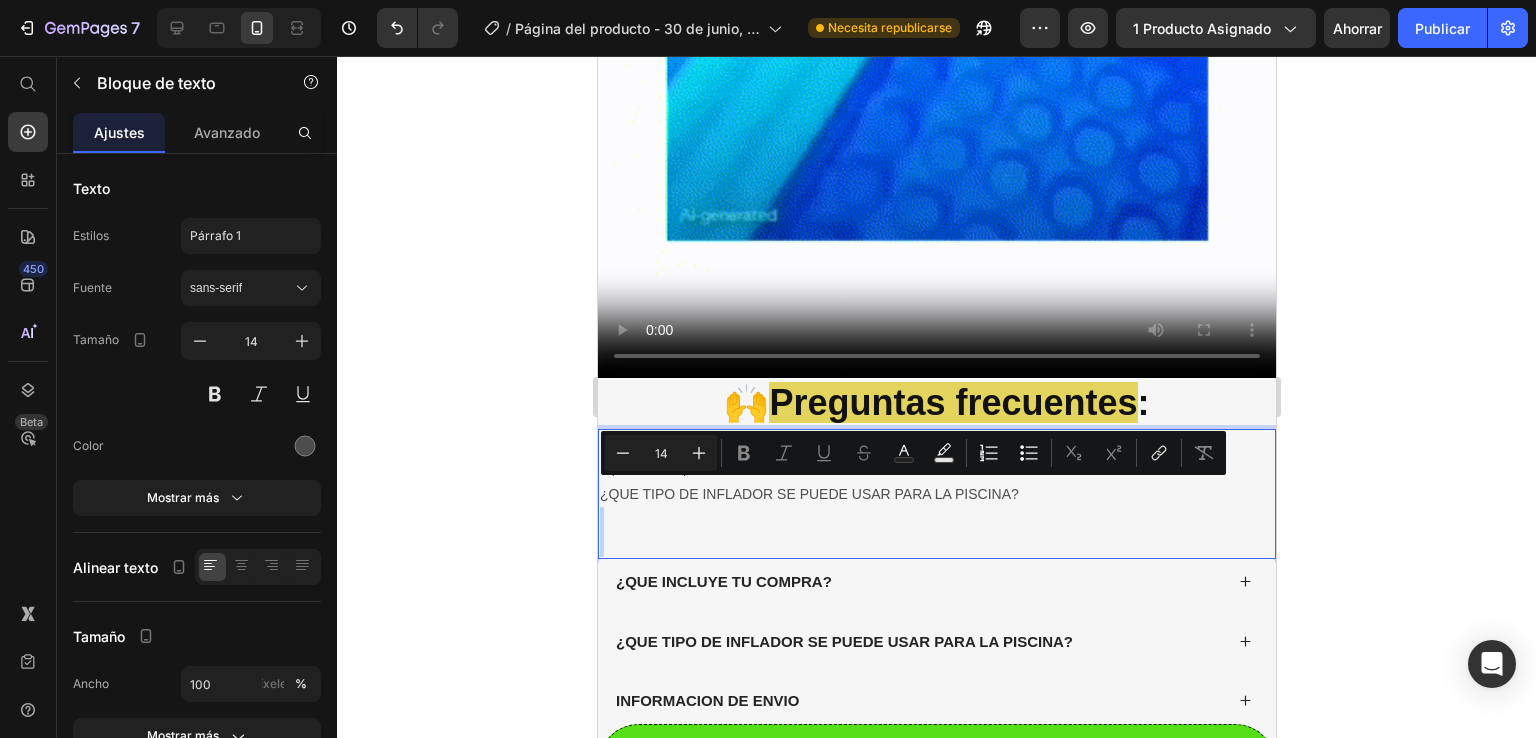 click at bounding box center [936, 519] 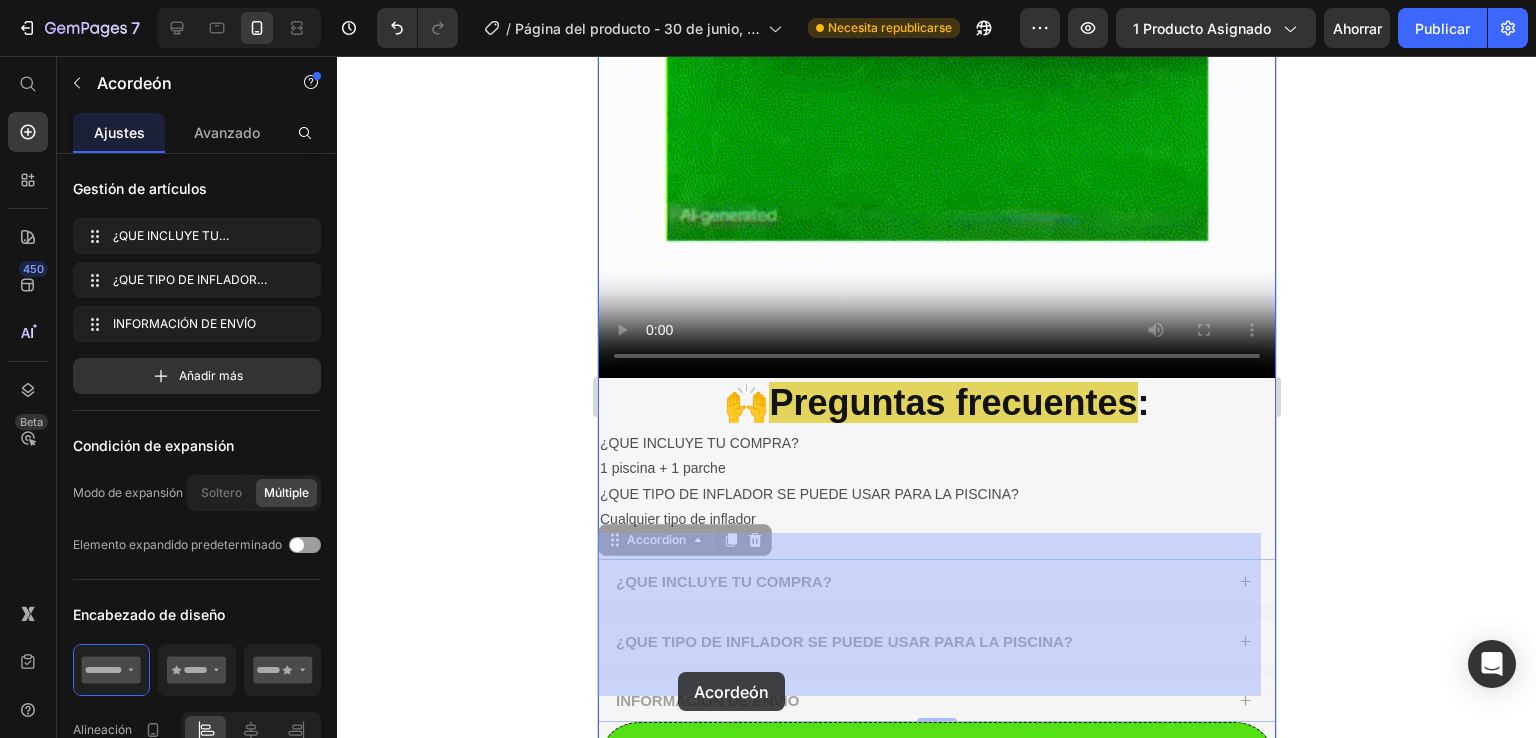 drag, startPoint x: 611, startPoint y: 672, endPoint x: 675, endPoint y: 672, distance: 64 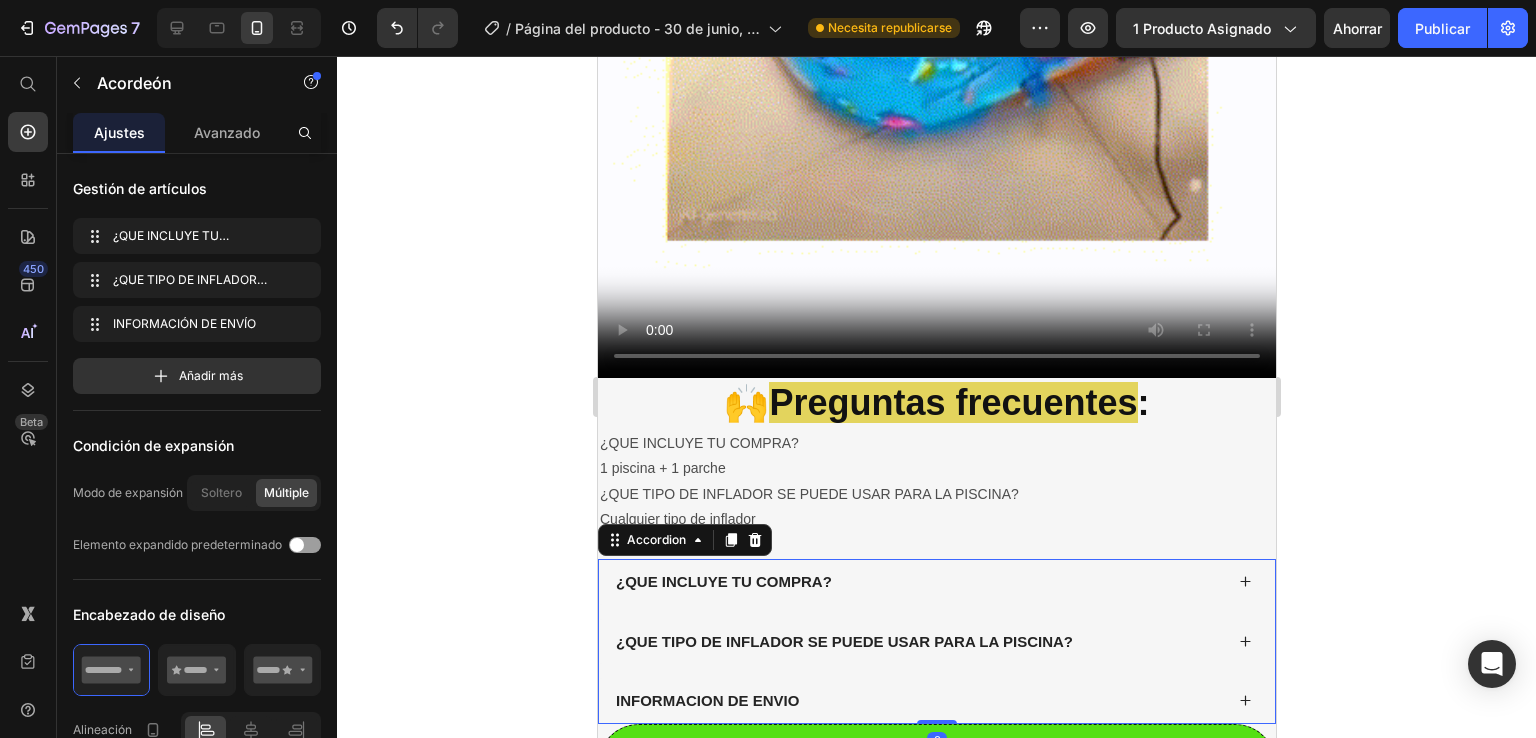 scroll, scrollTop: 2666, scrollLeft: 0, axis: vertical 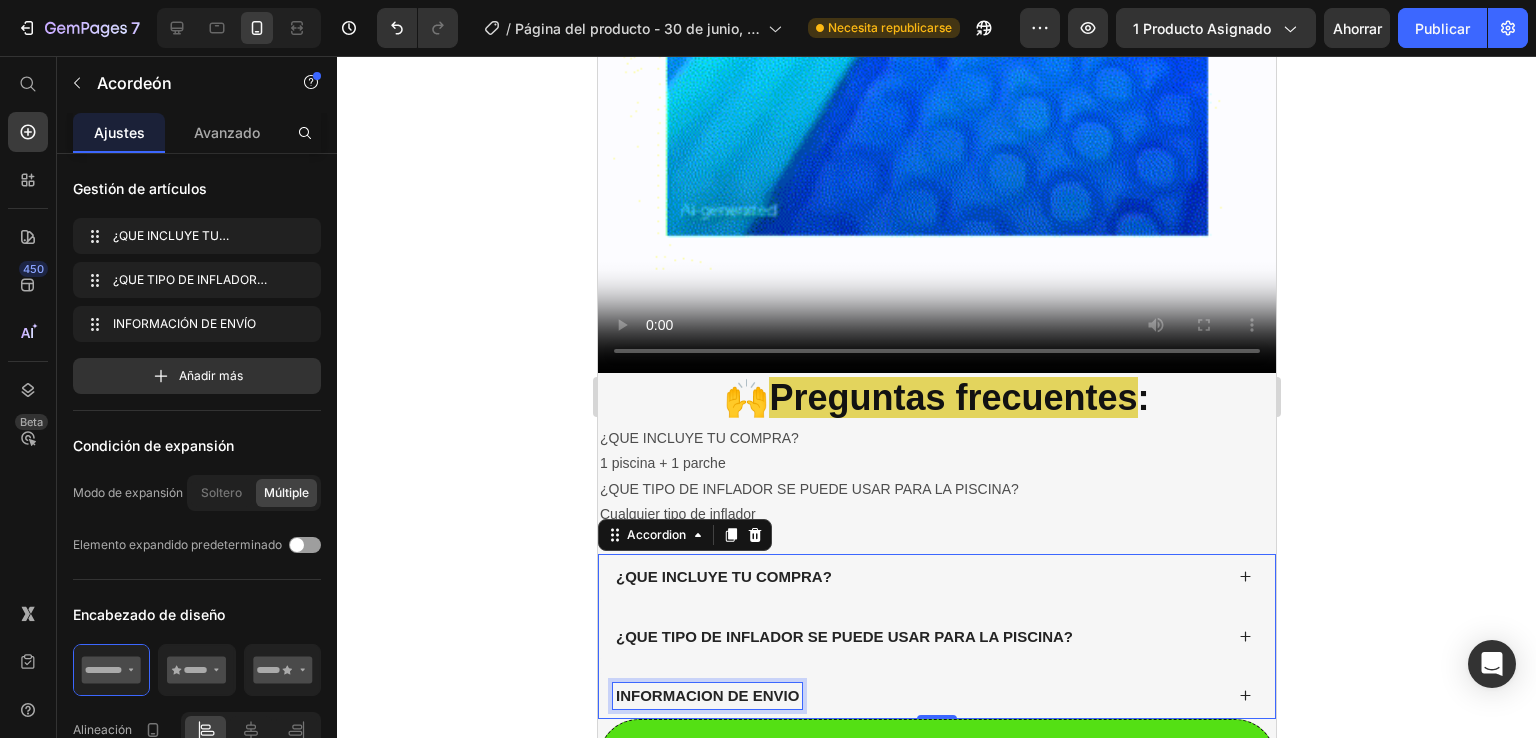click on "INFORMACION DE ENVIO" at bounding box center [706, 696] 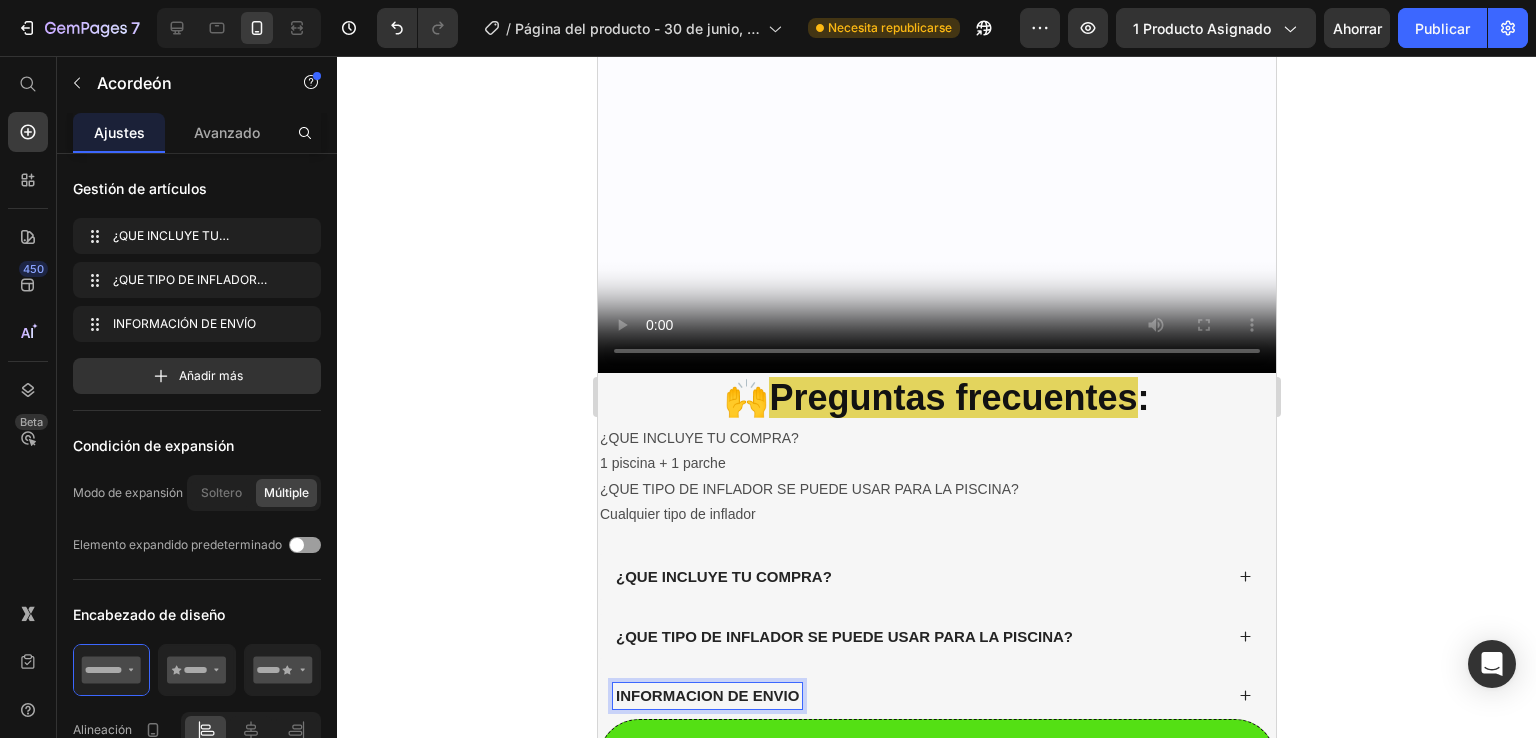 drag, startPoint x: 795, startPoint y: 661, endPoint x: 969, endPoint y: 657, distance: 174.04597 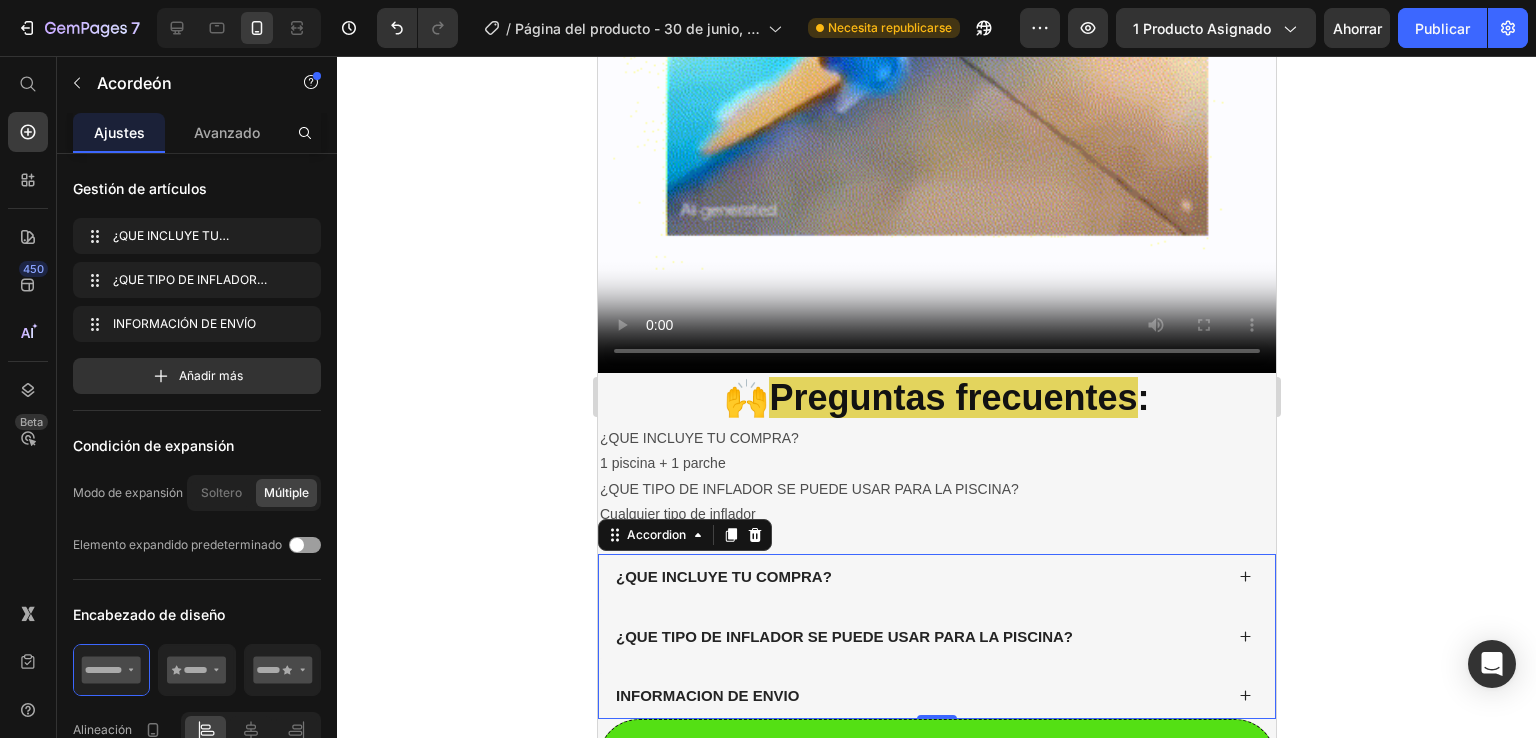 click on "INFORMACION DE ENVIO" at bounding box center [706, 696] 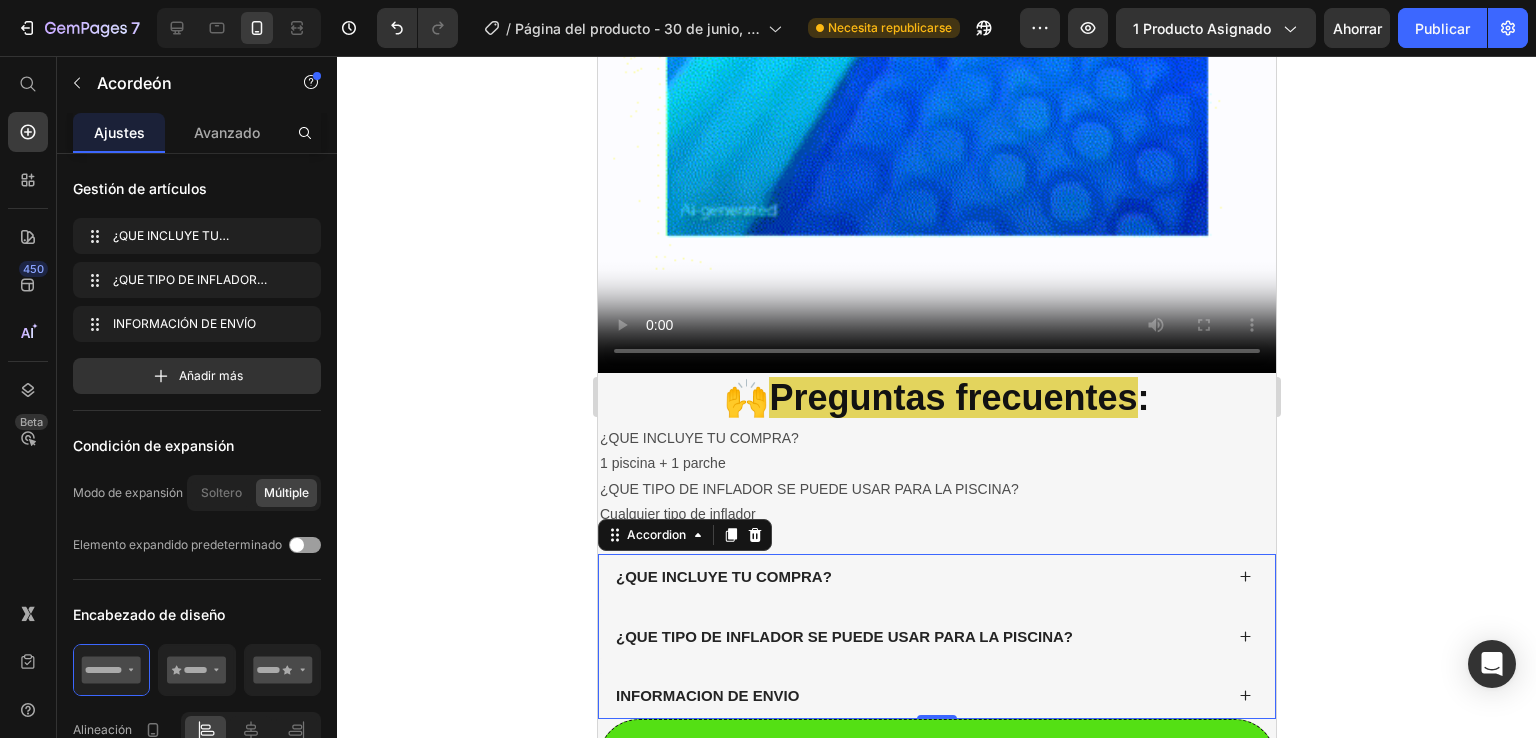 click on "INFORMACION DE ENVIO" at bounding box center (706, 696) 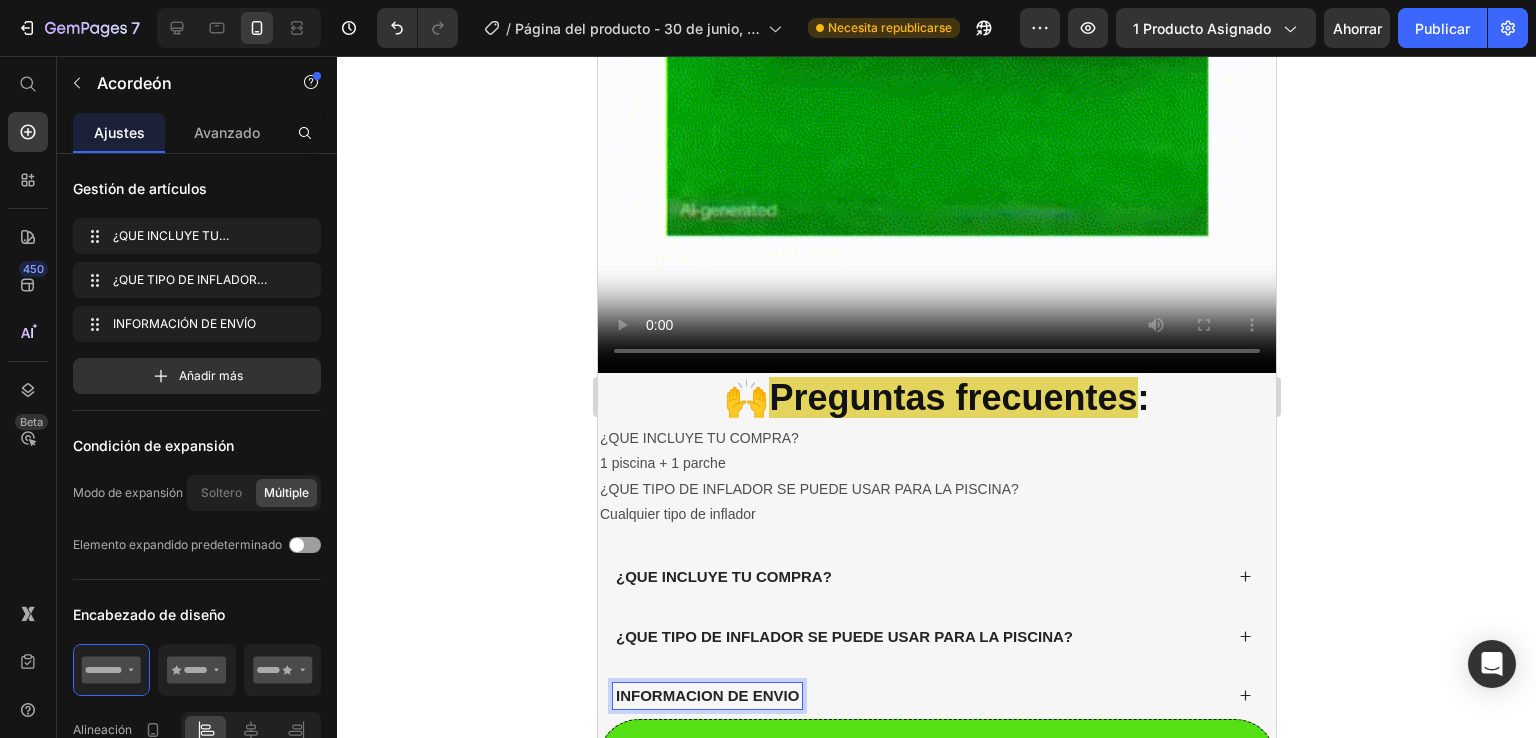 drag, startPoint x: 617, startPoint y: 663, endPoint x: 597, endPoint y: 666, distance: 20.22375 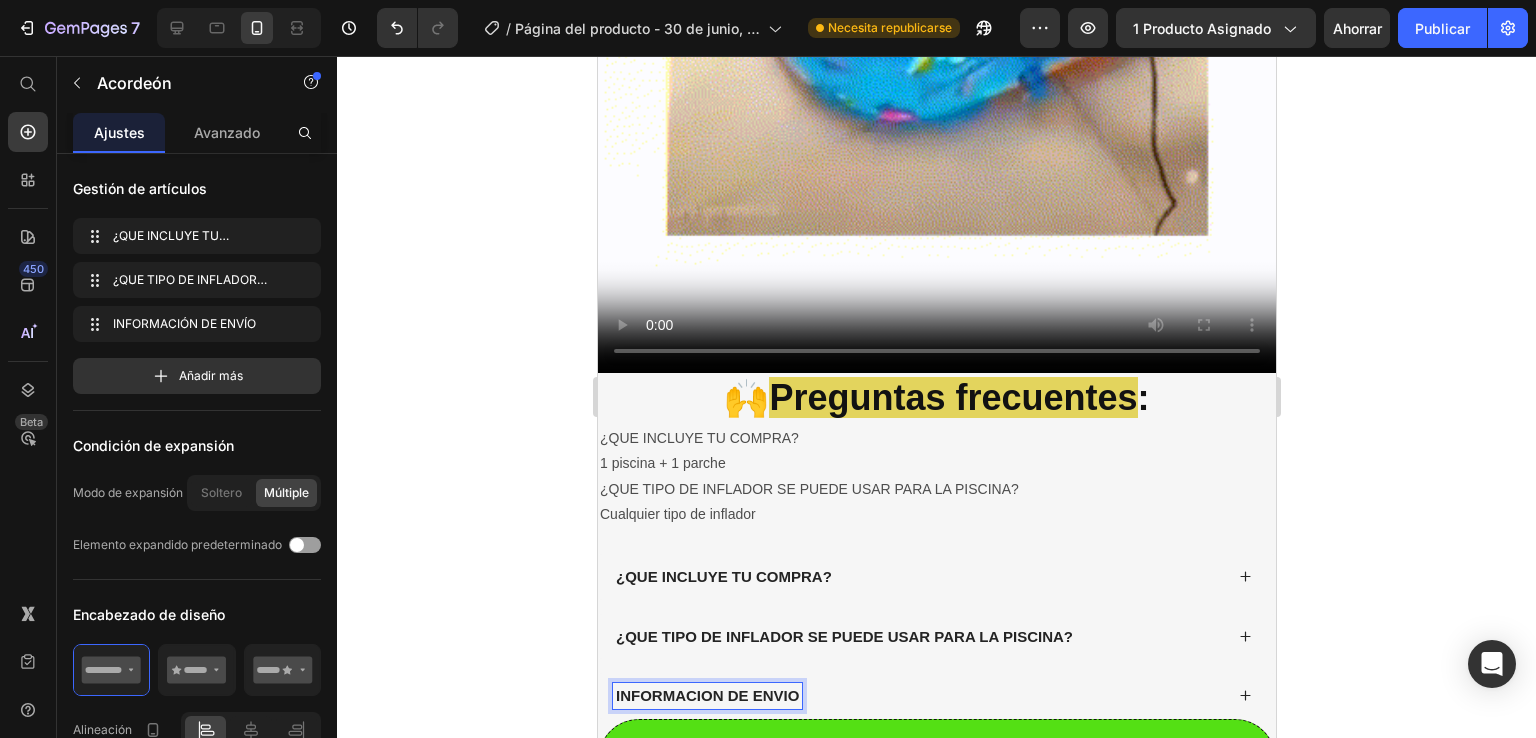 click on "Video 🙌 Preguntas frecuentes  : Heading ¿QUE INCLUYE TU COMPRA? 1 piscina + 1 parche  ¿QUE TIPO DE INFLADOR SE PUEDE USAR PARA LA PISCINA? Cualquier tipo de inflador Text Block
¿QUE INCLUYE TU COMPRA?
¿QUE TIPO DE INFLADOR SE PUEDE USAR PARA LA PISCINA?
INFORMACION DE ENVIO  Accordion   0
Custom Code
Preview or Publish the page to see the content. Custom Code 🎁  ¡OFERTA LIMITADA!       Hoy solo: S/75 Heading 🚛Incluye envio GRATIS todo [CITY] Y PROVINCIAS ✅ Pago comtra entrega 🚨Stock limitado Text Block ✅ Envíos contra entrega a todo [CITY] y S/.15.00 de adelanto a provincia  ✅Garantía de satisfacción 100% con todos nuestros productos ✅ Empresa formal en la SUNAT con RUC: 10760950829 ✅ Importador y Proveedor en productos tendencia  Text Block
Custom Code
Preview or Publish the page to see the content. Custom Code" at bounding box center [936, 286] 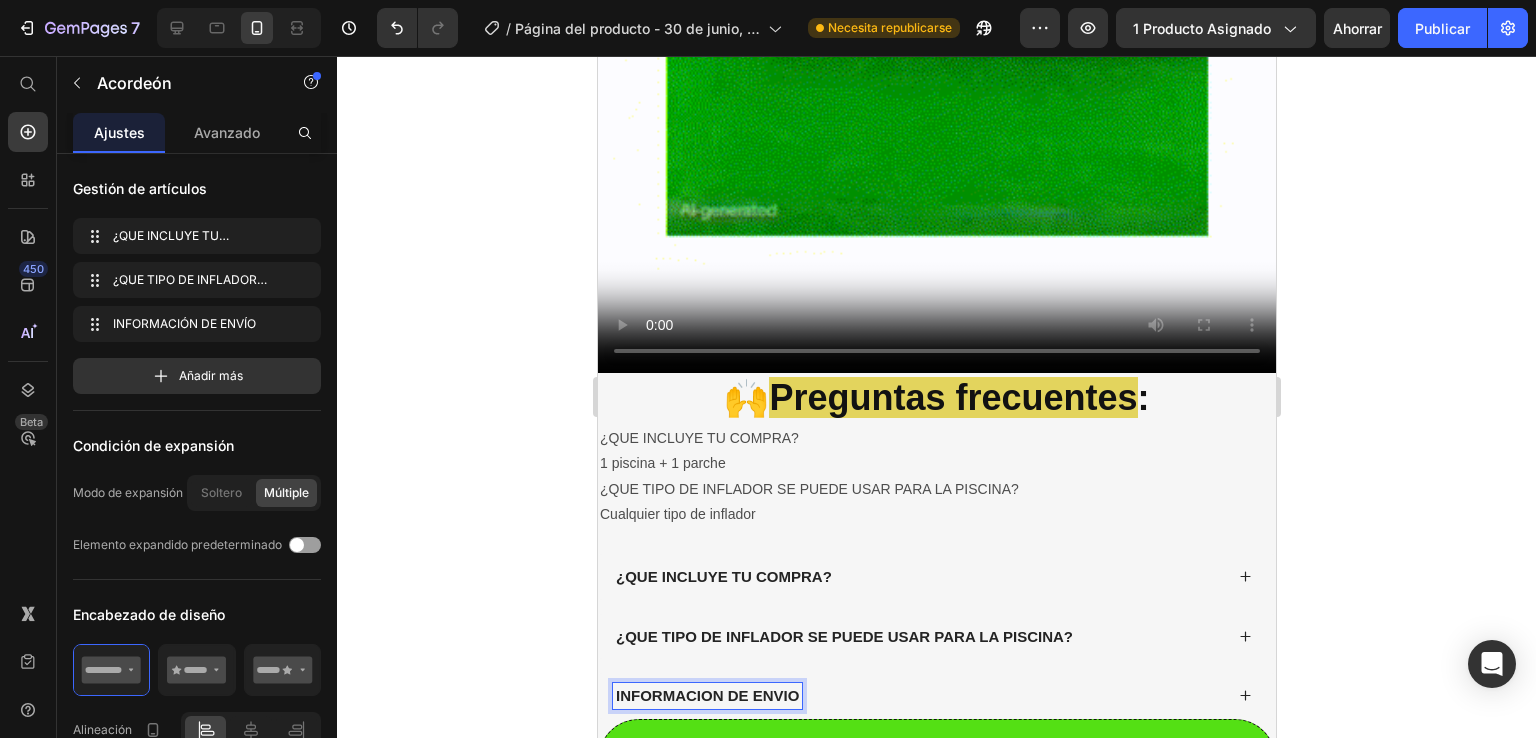 click 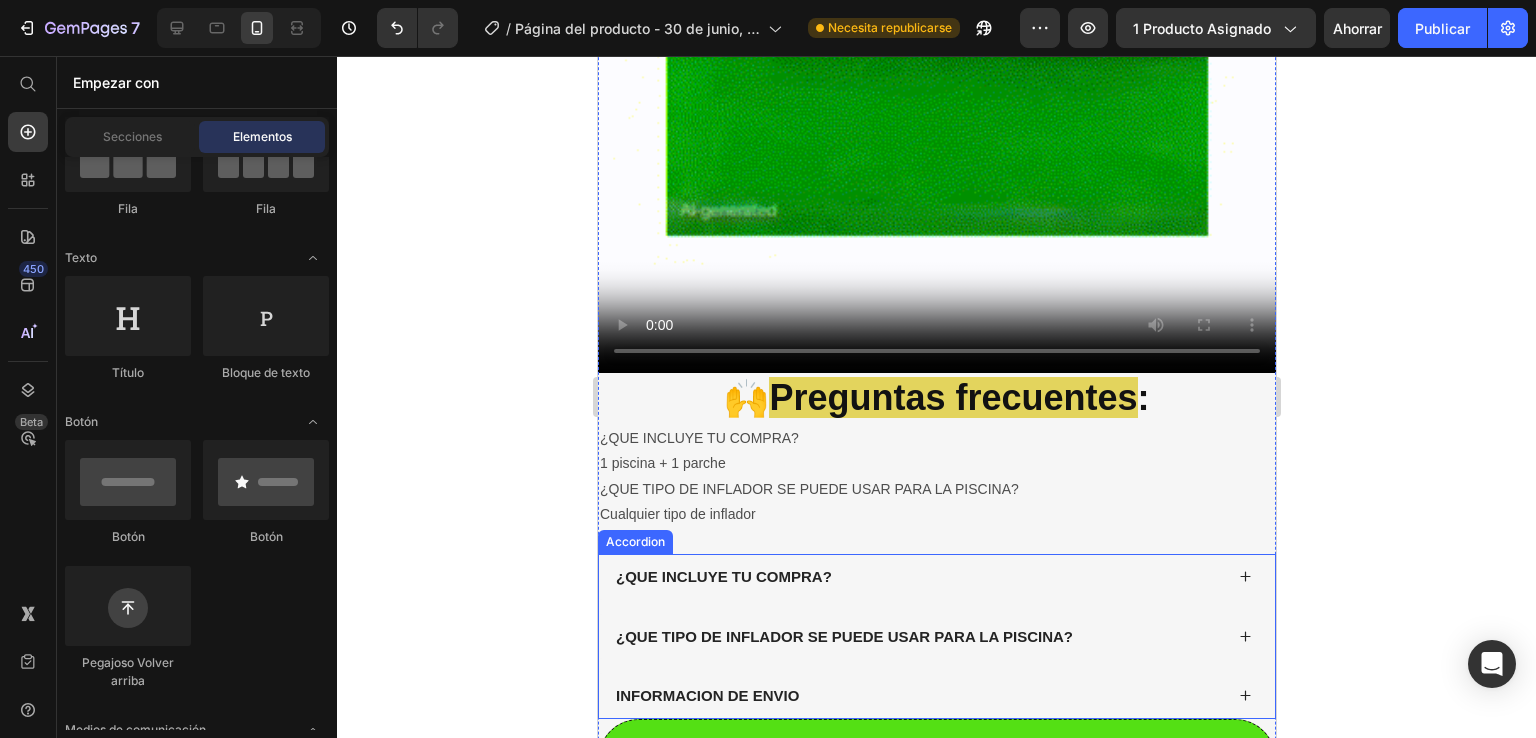 click 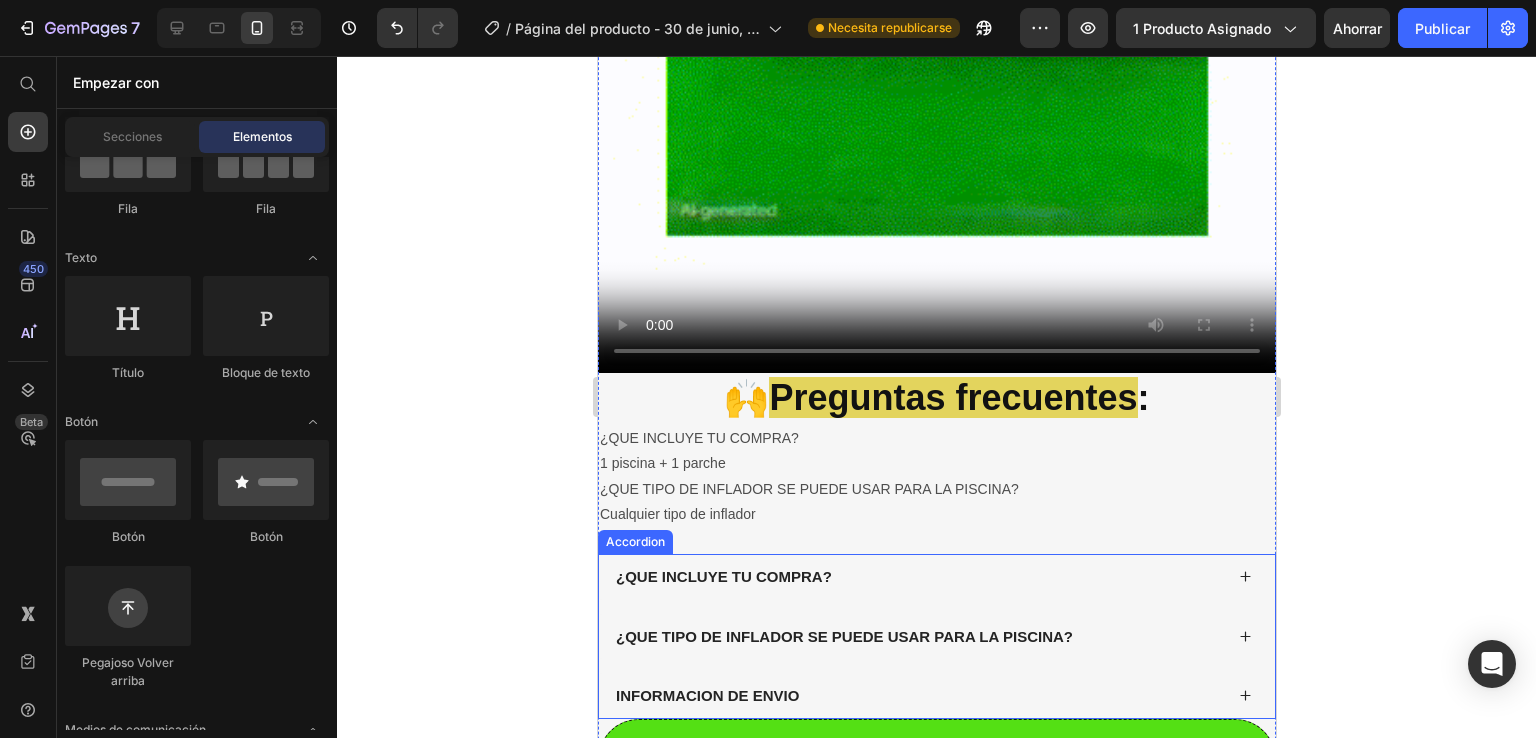 click on "INFORMACION DE ENVIO" at bounding box center (706, 696) 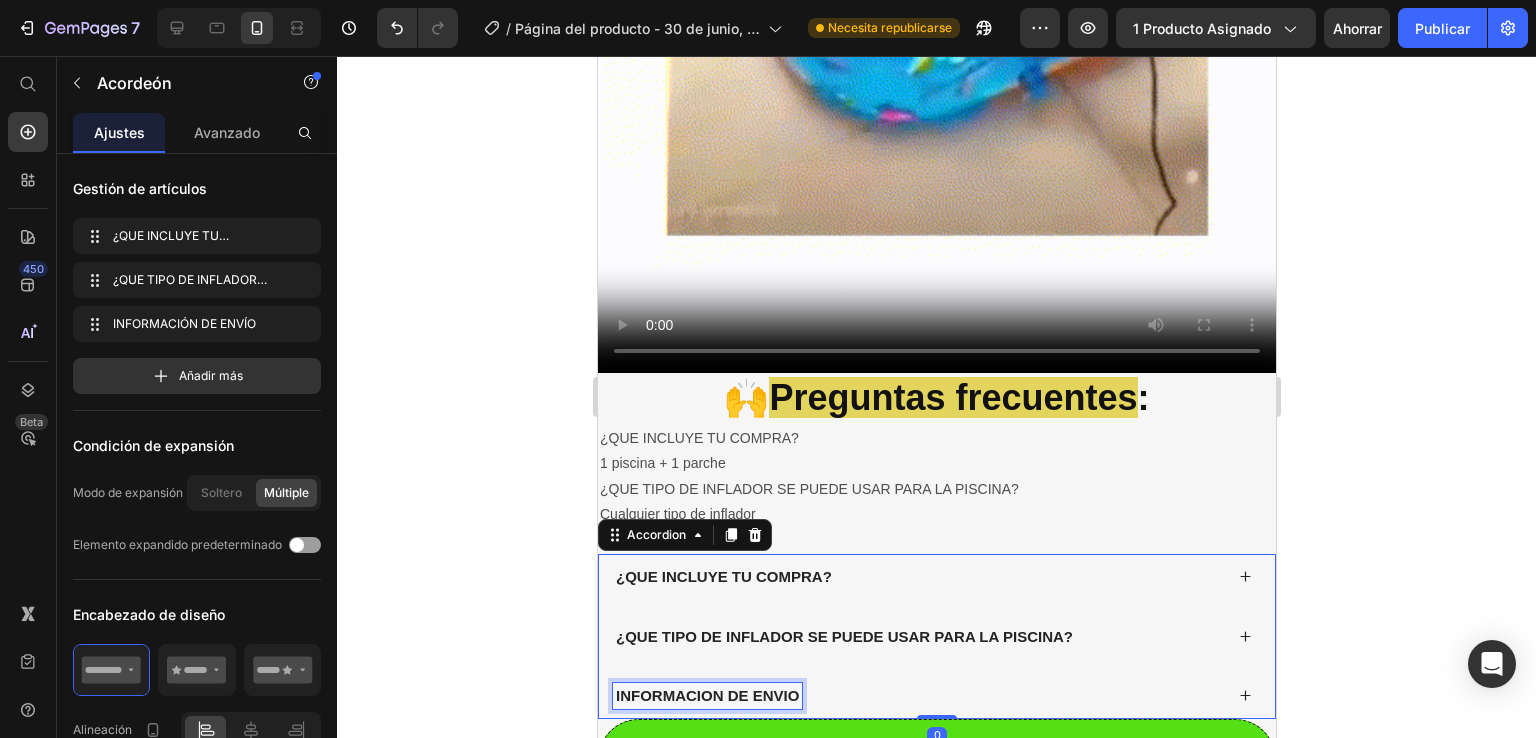 click on "INFORMACION DE ENVIO" at bounding box center (706, 696) 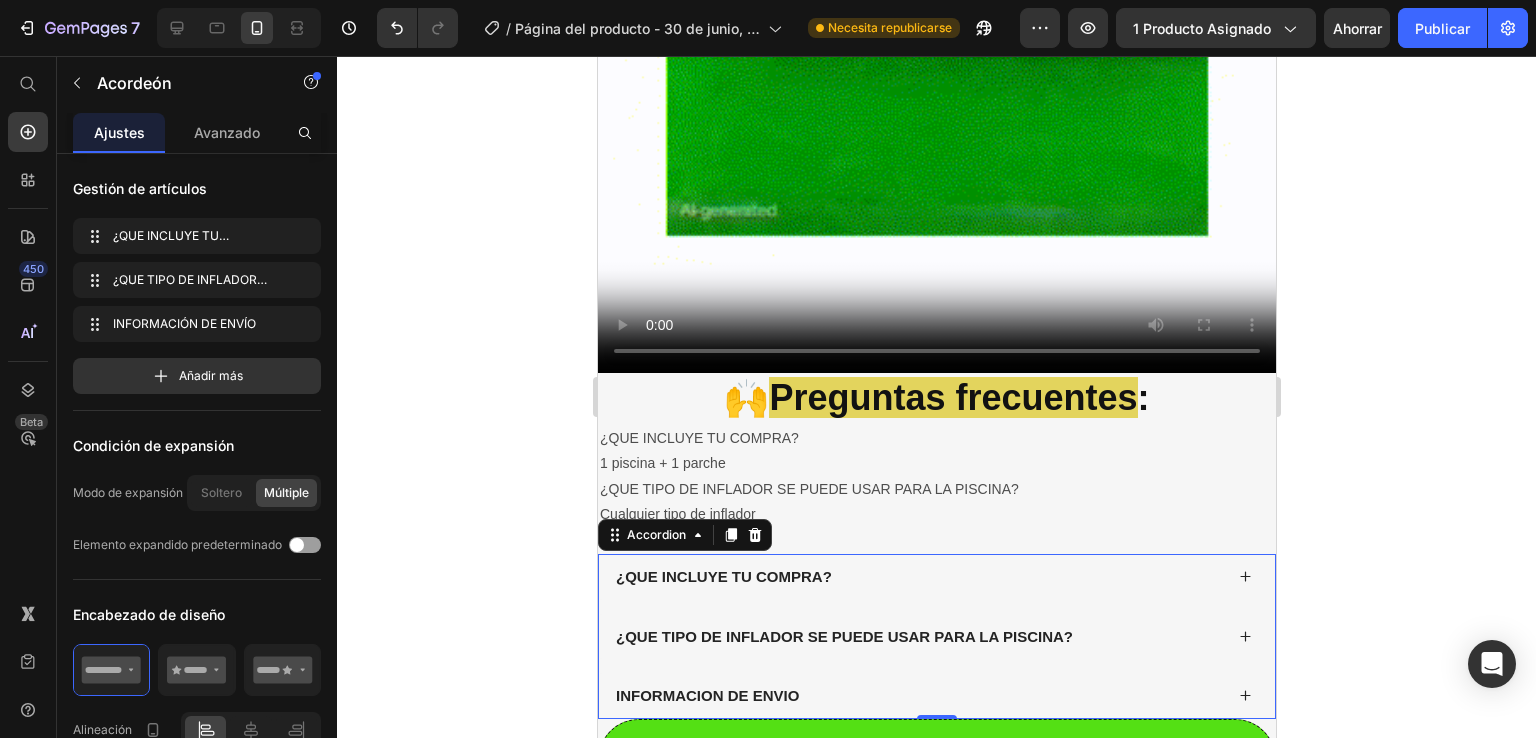 drag, startPoint x: 609, startPoint y: 665, endPoint x: 681, endPoint y: 683, distance: 74.215904 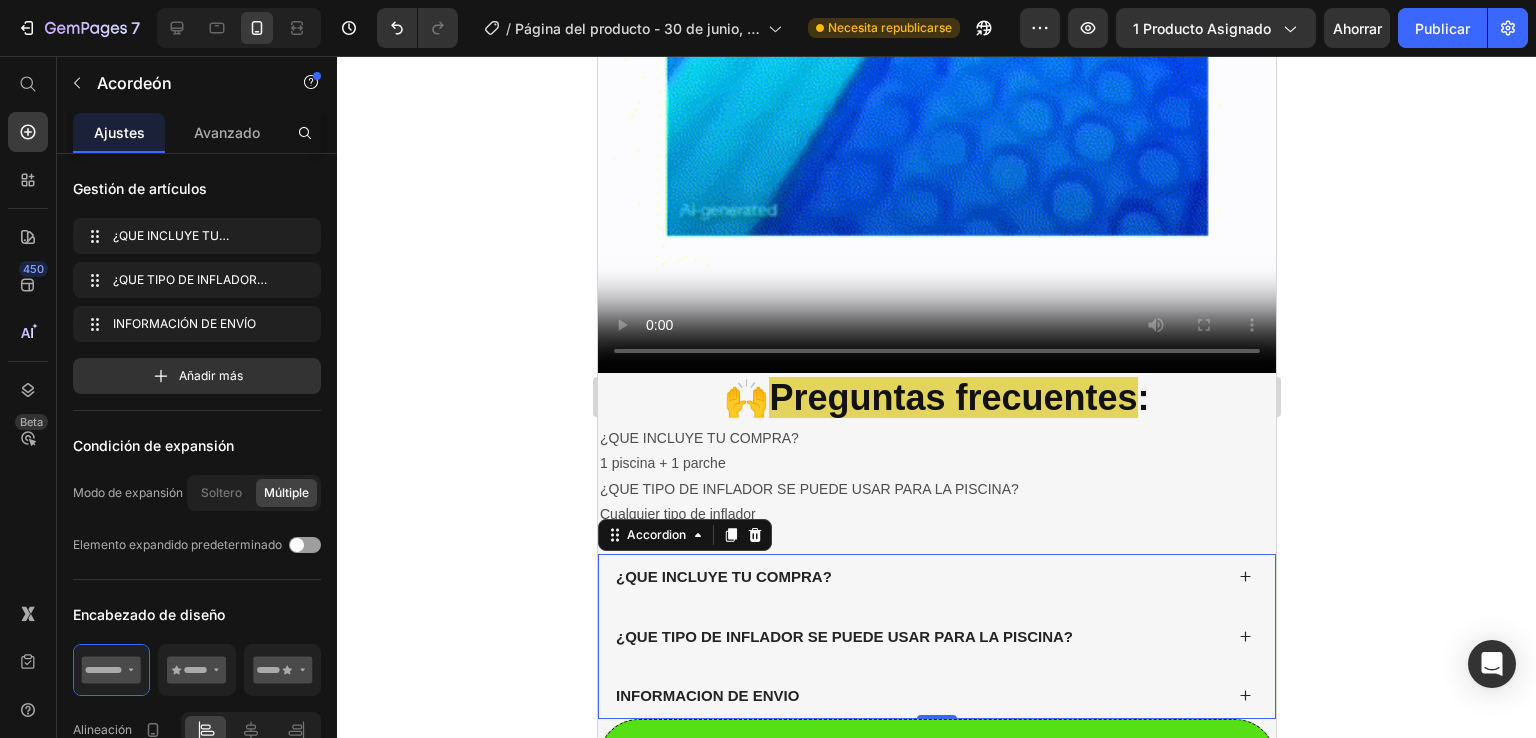 click on "INFORMACION DE ENVIO" at bounding box center [936, 696] 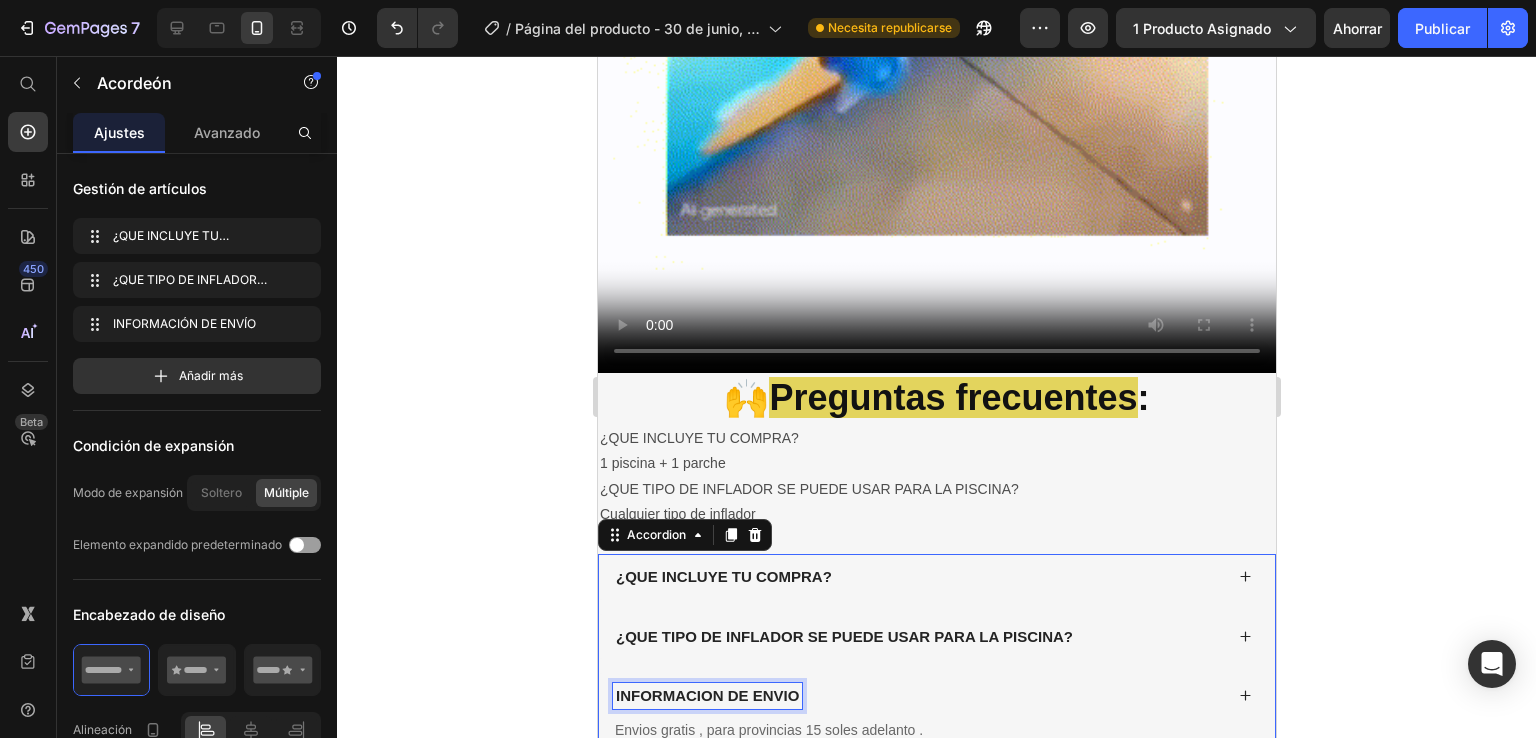 click on "INFORMACION DE ENVIO" at bounding box center [706, 696] 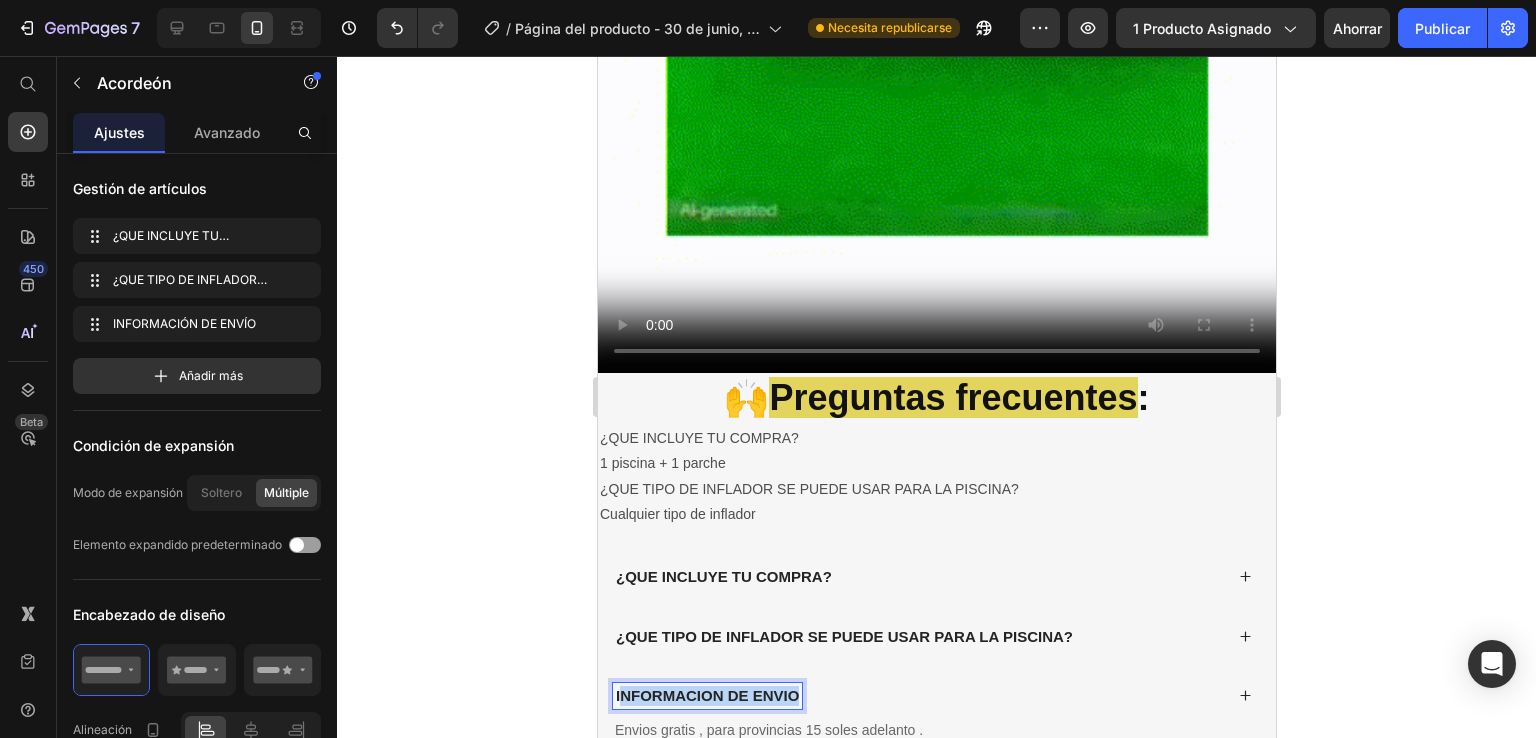 drag, startPoint x: 621, startPoint y: 661, endPoint x: 795, endPoint y: 681, distance: 175.14566 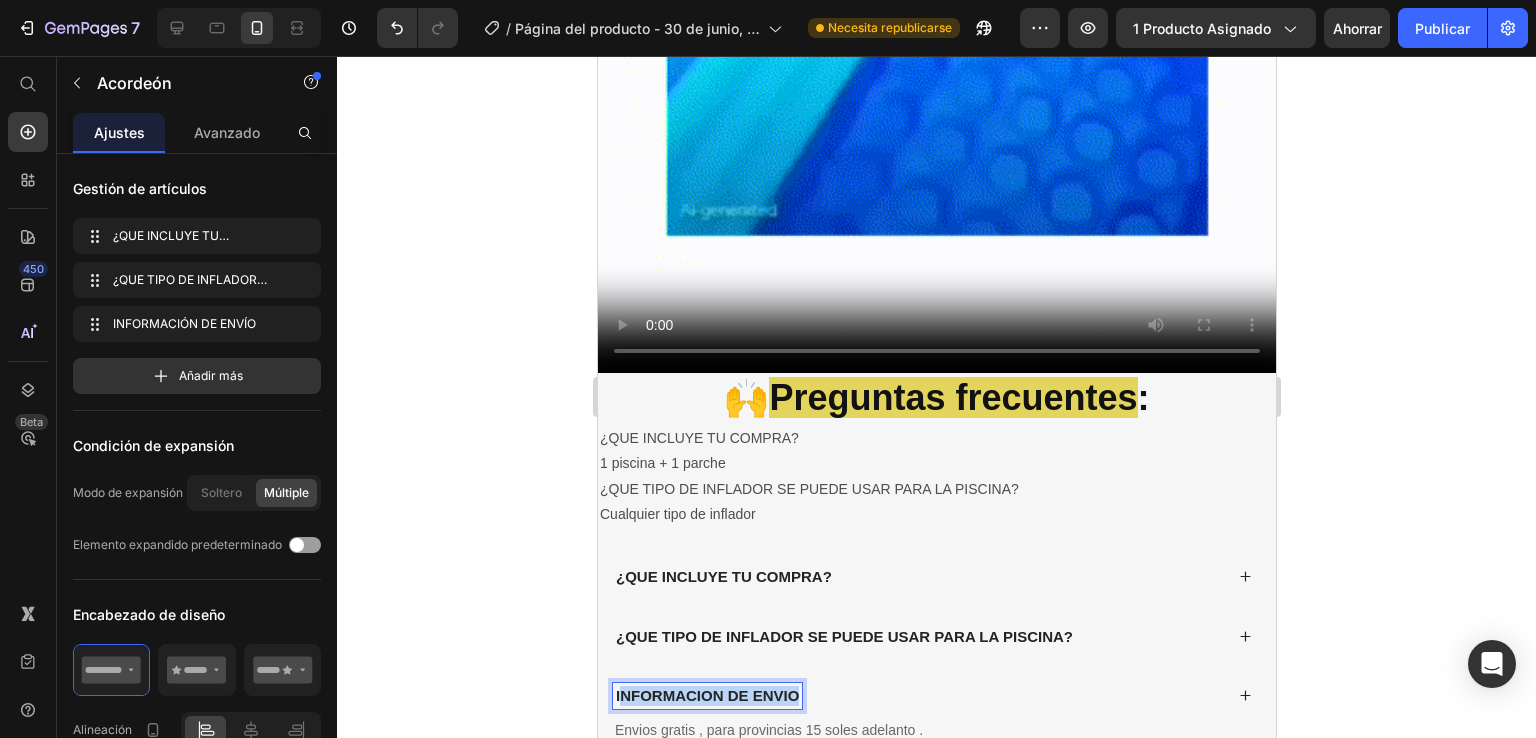 click on "INFORMACION DE ENVIO" at bounding box center [936, 696] 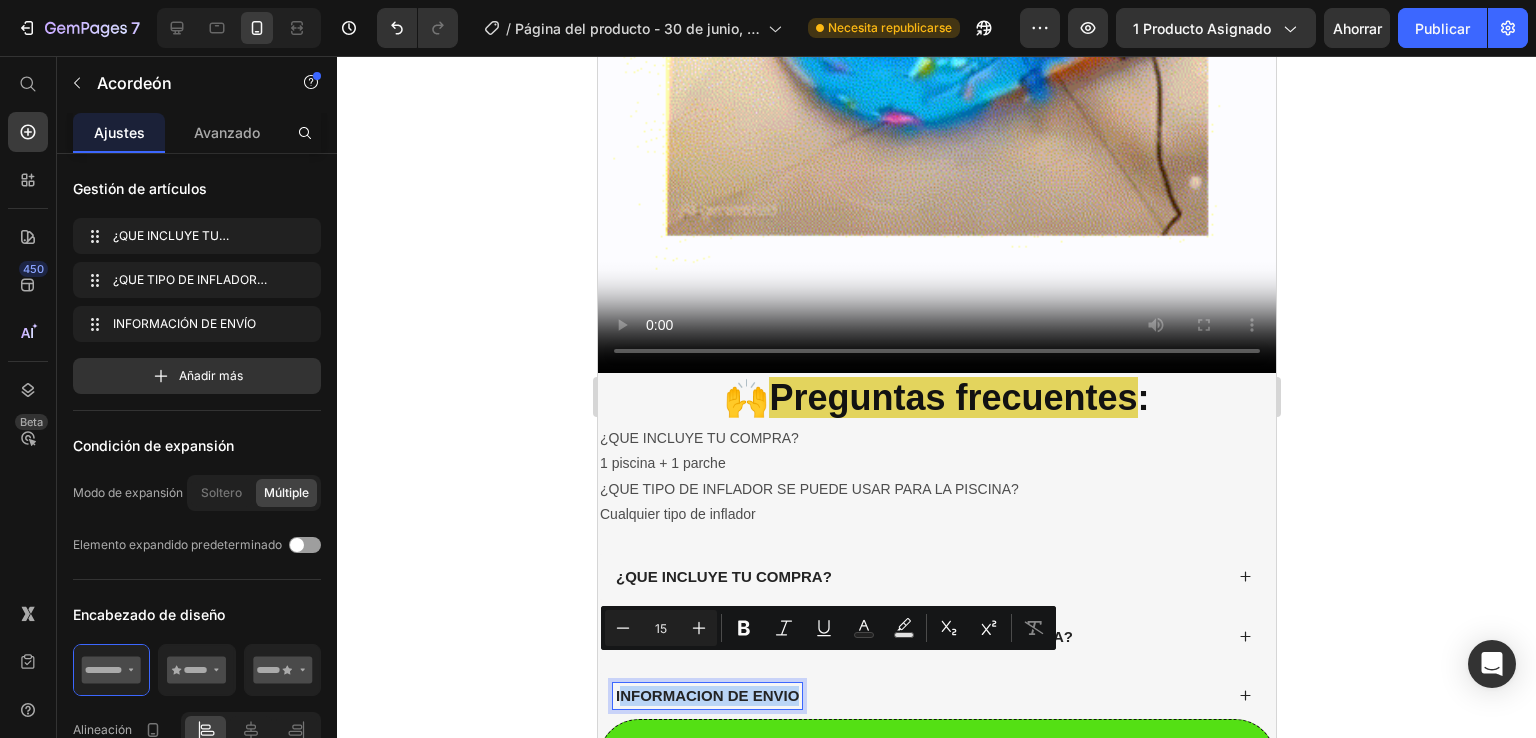 click on "INFORMACION DE ENVIO" at bounding box center (706, 696) 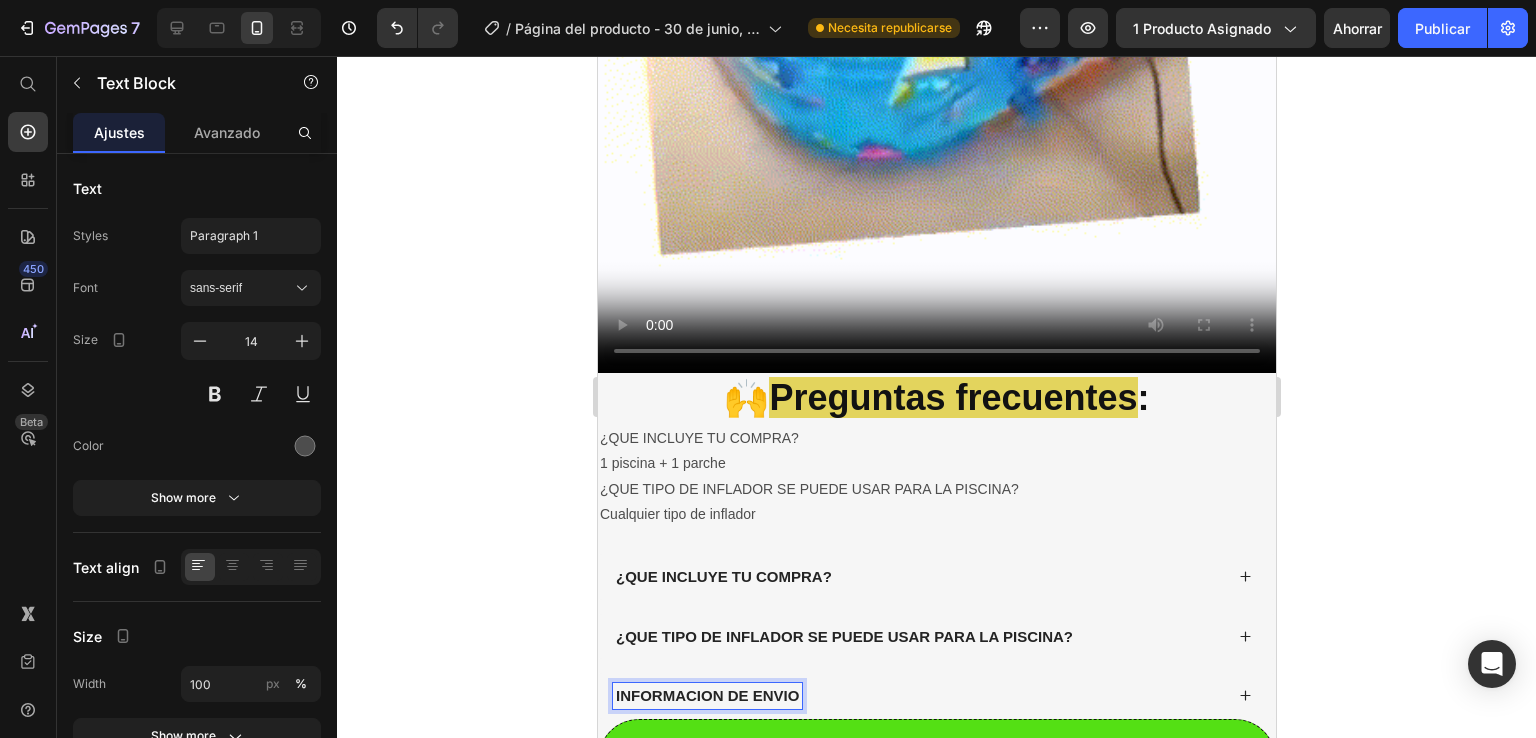 drag, startPoint x: 795, startPoint y: 665, endPoint x: 762, endPoint y: 474, distance: 193.82982 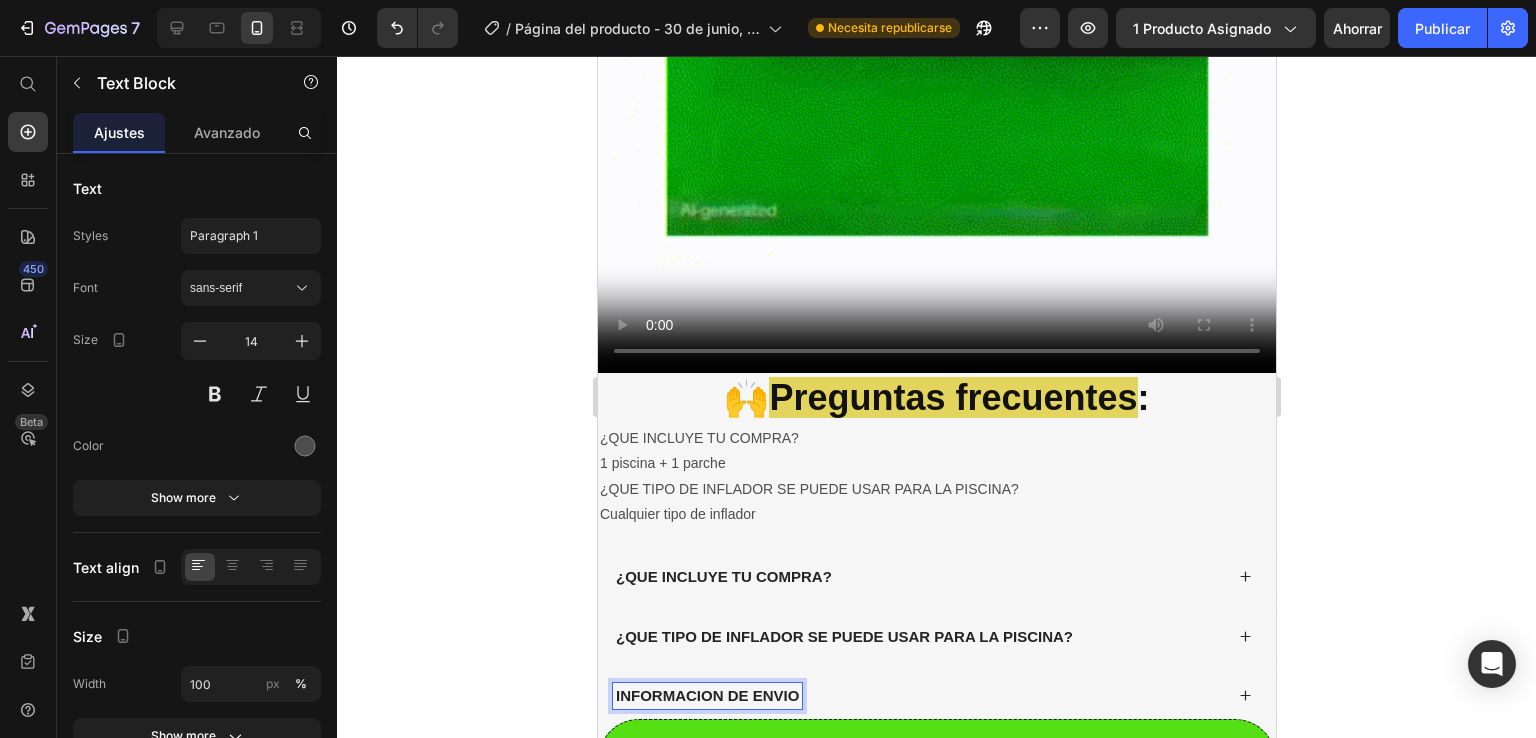 click on "¿QUE TIPO DE INFLADOR SE PUEDE USAR PARA LA PISCINA?" at bounding box center [936, 489] 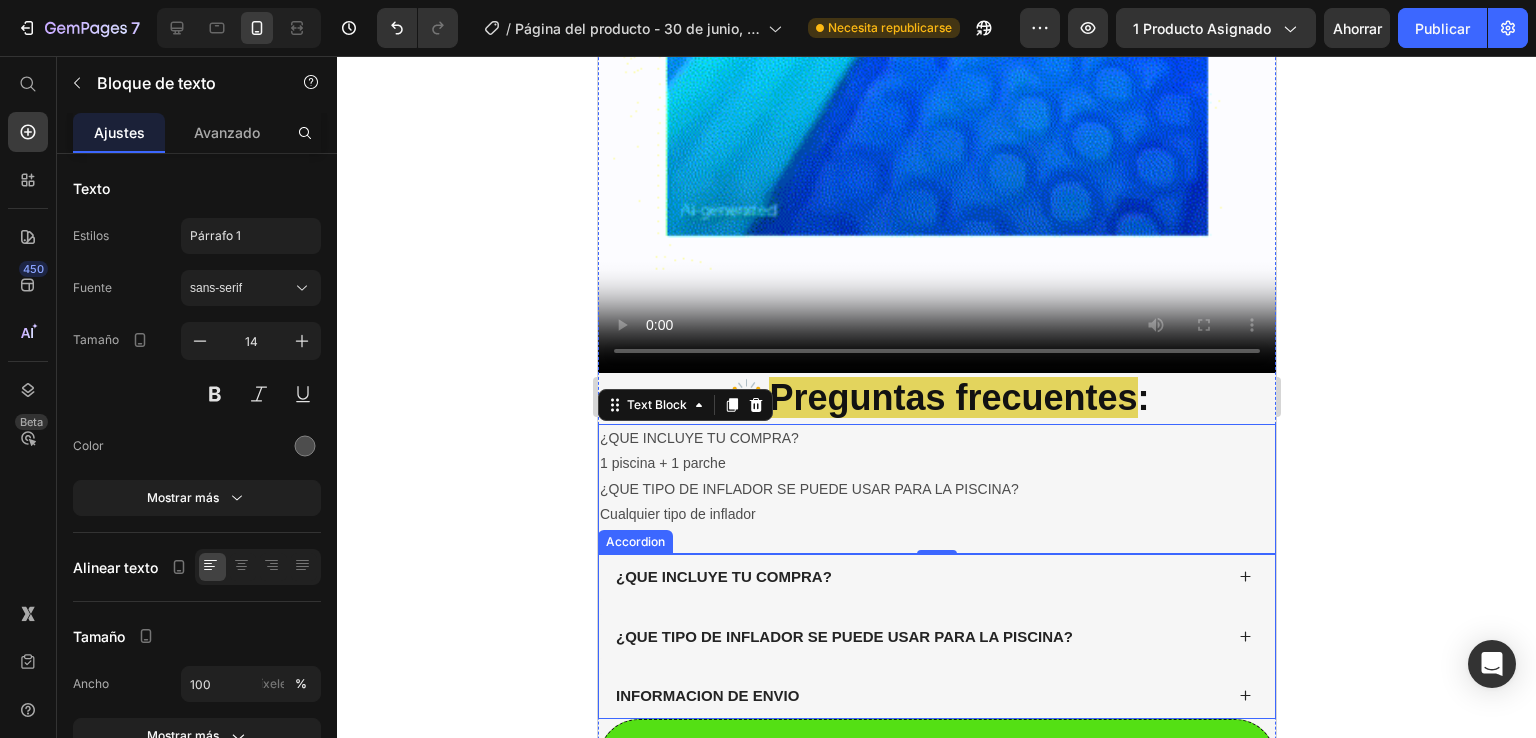 click on "INFORMACION DE ENVIO" at bounding box center [706, 696] 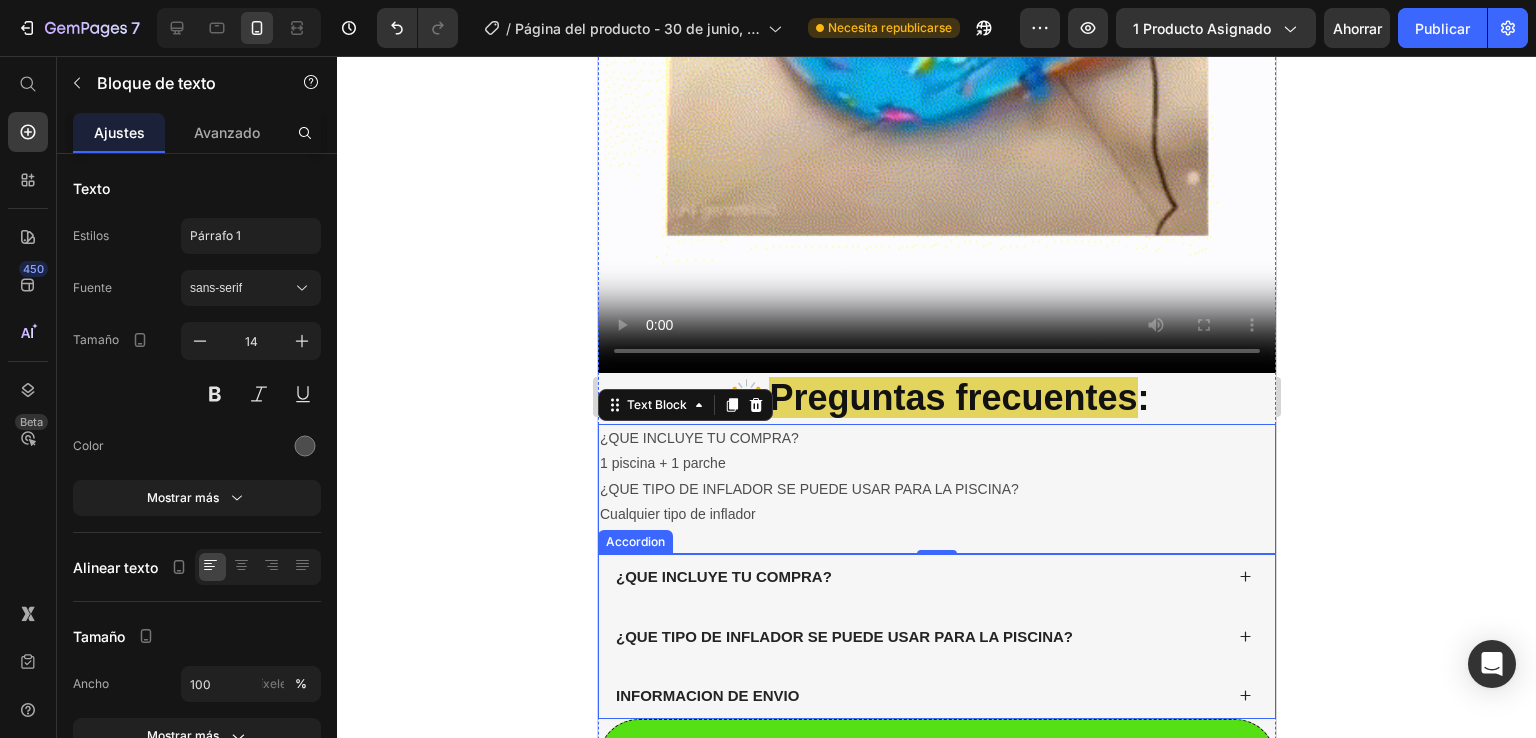click on "INFORMACION DE ENVIO" at bounding box center (706, 696) 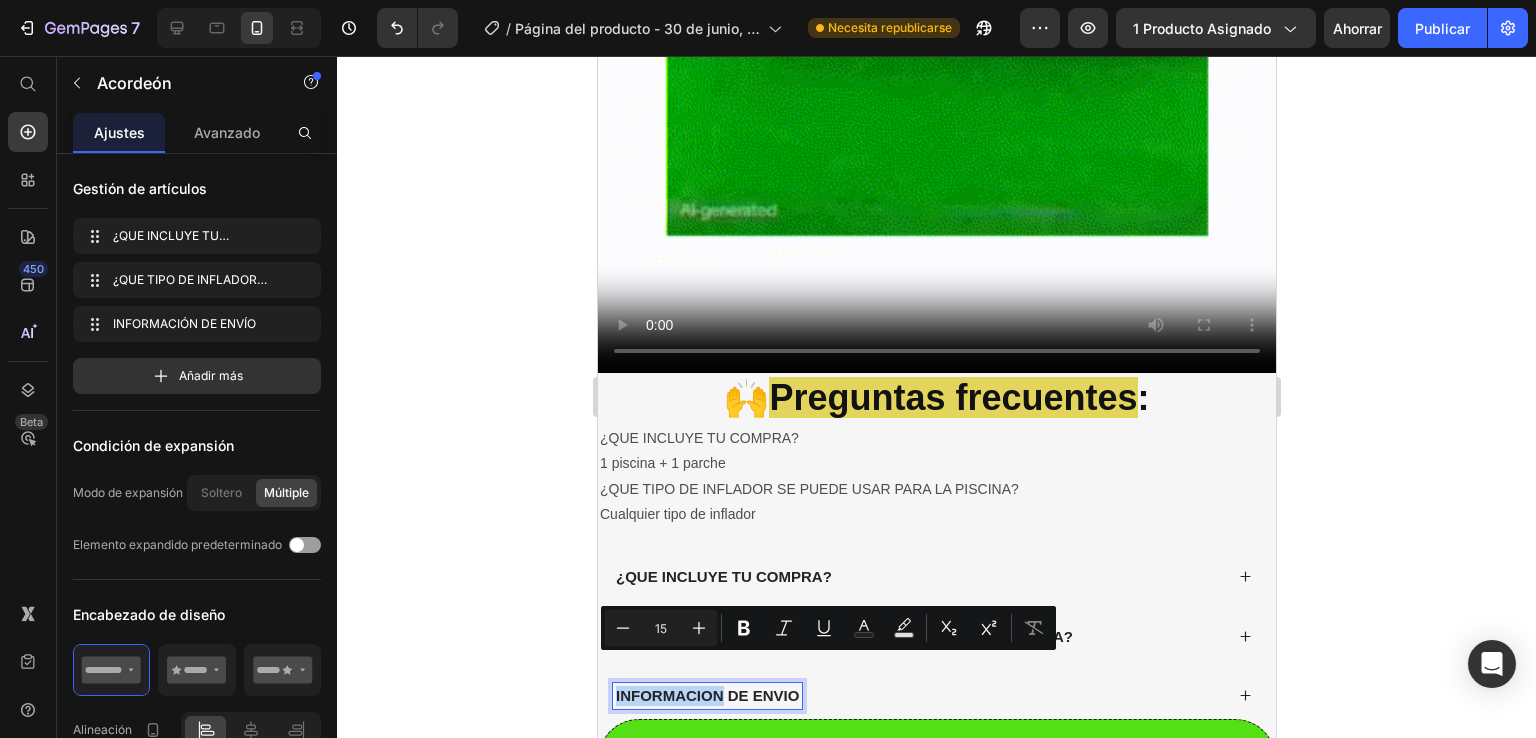 drag, startPoint x: 613, startPoint y: 668, endPoint x: 427, endPoint y: 661, distance: 186.13167 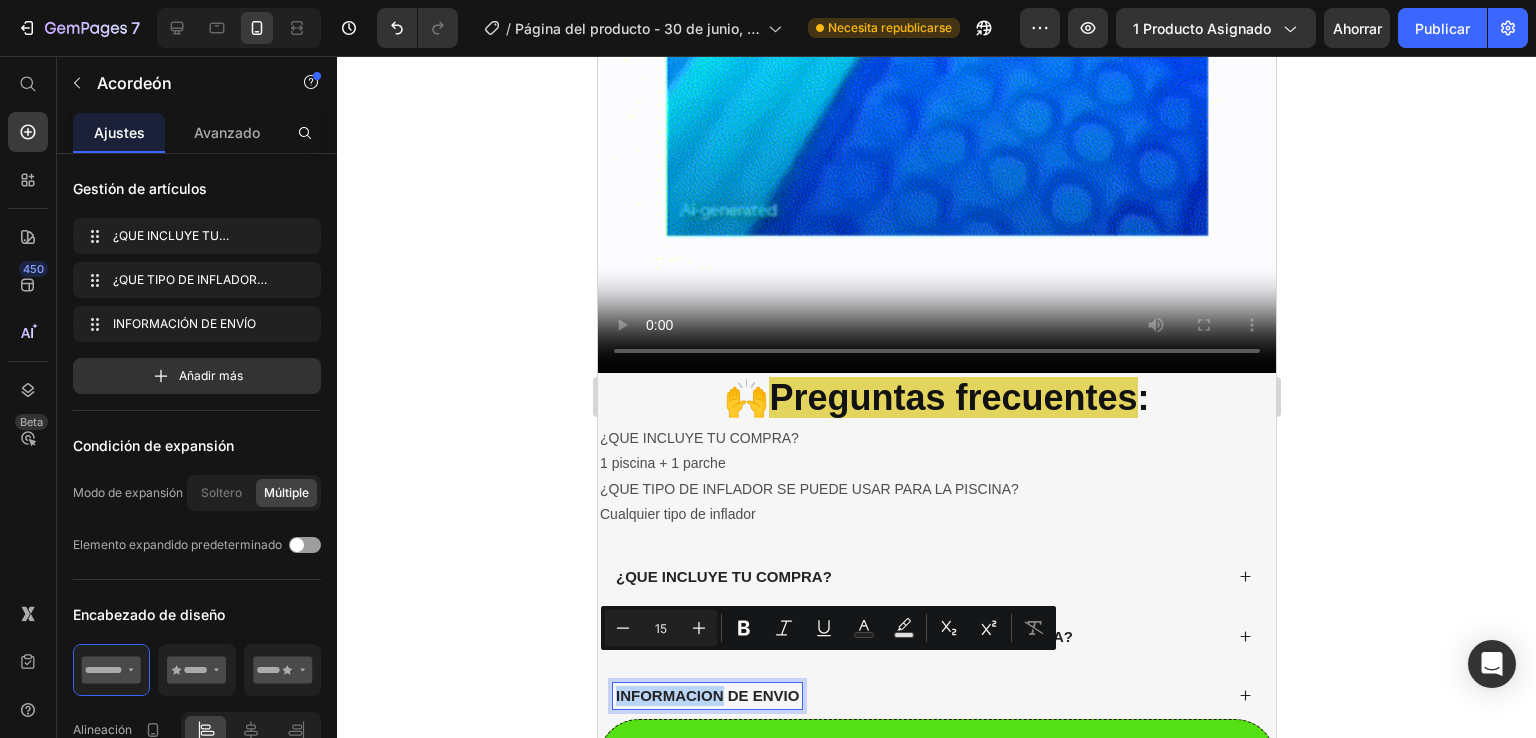 click on "Móvil  (  673  px) iPhone 13 Mini iPhone 13 Pro iPhone 11 Pro Max iPhone 15 Pro Max Píxel 7 Galaxy S8+ Galaxy S20 Ultra iPad Mini iPad Air iPad Pro Encabezamiento Video 🙌 Preguntas frecuentes  : Heading ¿QUE INCLUYE TU COMPRA? 1 piscina + 1 parche  ¿QUE TIPO DE INFLADOR SE PUEDE USAR PARA LA PISCINA? Cualquier tipo de inflador Text Block
¿QUE INCLUYE TU COMPRA?
¿QUE TIPO DE INFLADOR SE PUEDE USAR PARA LA PISCINA?
INFORMACION DE ENVIO  Accordion   0
Custom Code
Preview or Publish the page to see the content. Custom Code 🎁  ¡OFERTA LIMITADA!       Hoy solo: S/75 Heading 🚛Incluye envio GRATIS todo [CITY] Y PROVINCIAS ✅ Pago comtra entrega 🚨Stock limitado Text Block ✅ Envíos contra entrega a todo [CITY] y S/.15.00 de adelanto a provincia  ✅Garantía de satisfacción 100% con todos nuestros productos ✅ Empresa formal en la SUNAT con RUC: 10760950829 ✅ Importador y Proveedor en productos tendencia  Text Block" at bounding box center (936, 301) 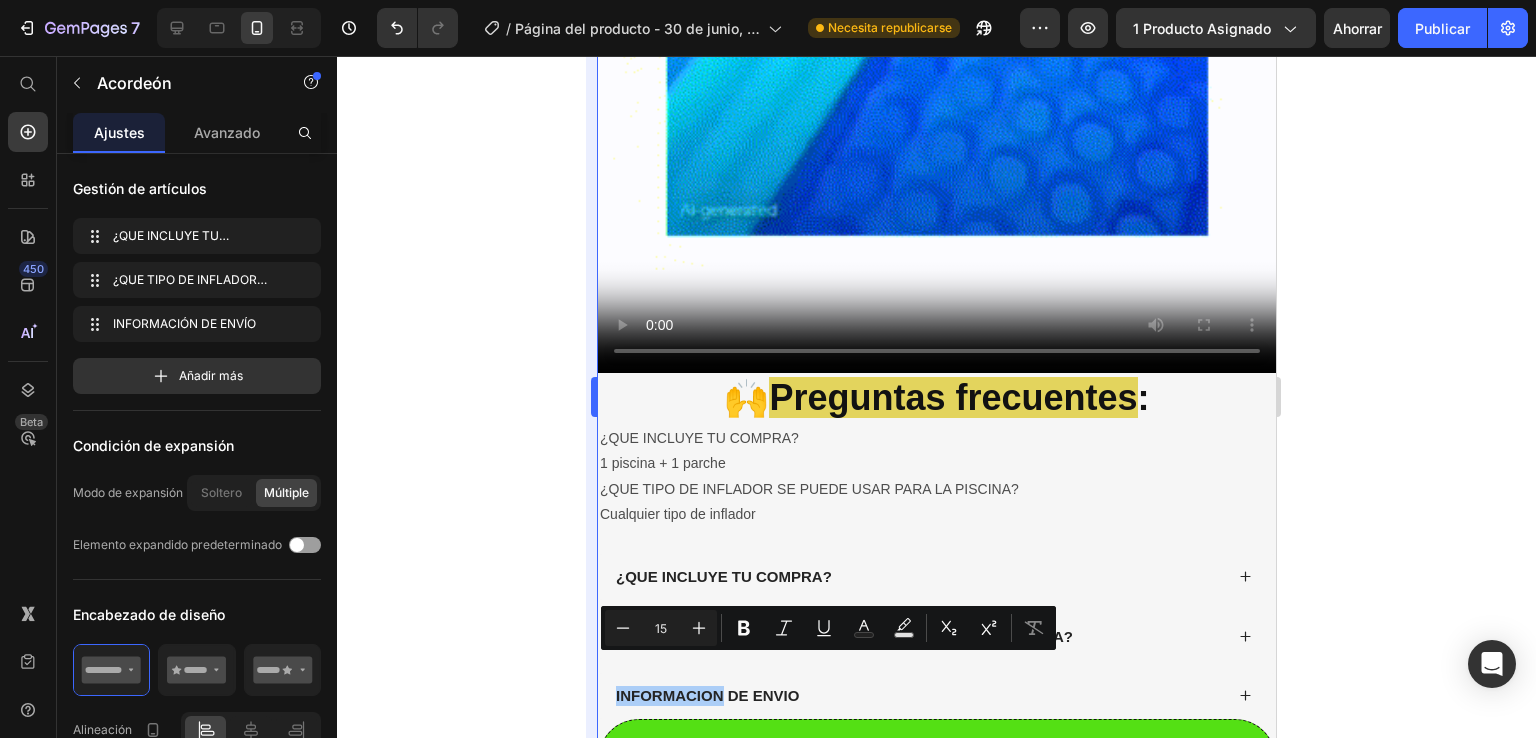 drag, startPoint x: 422, startPoint y: 653, endPoint x: 585, endPoint y: 634, distance: 164.10362 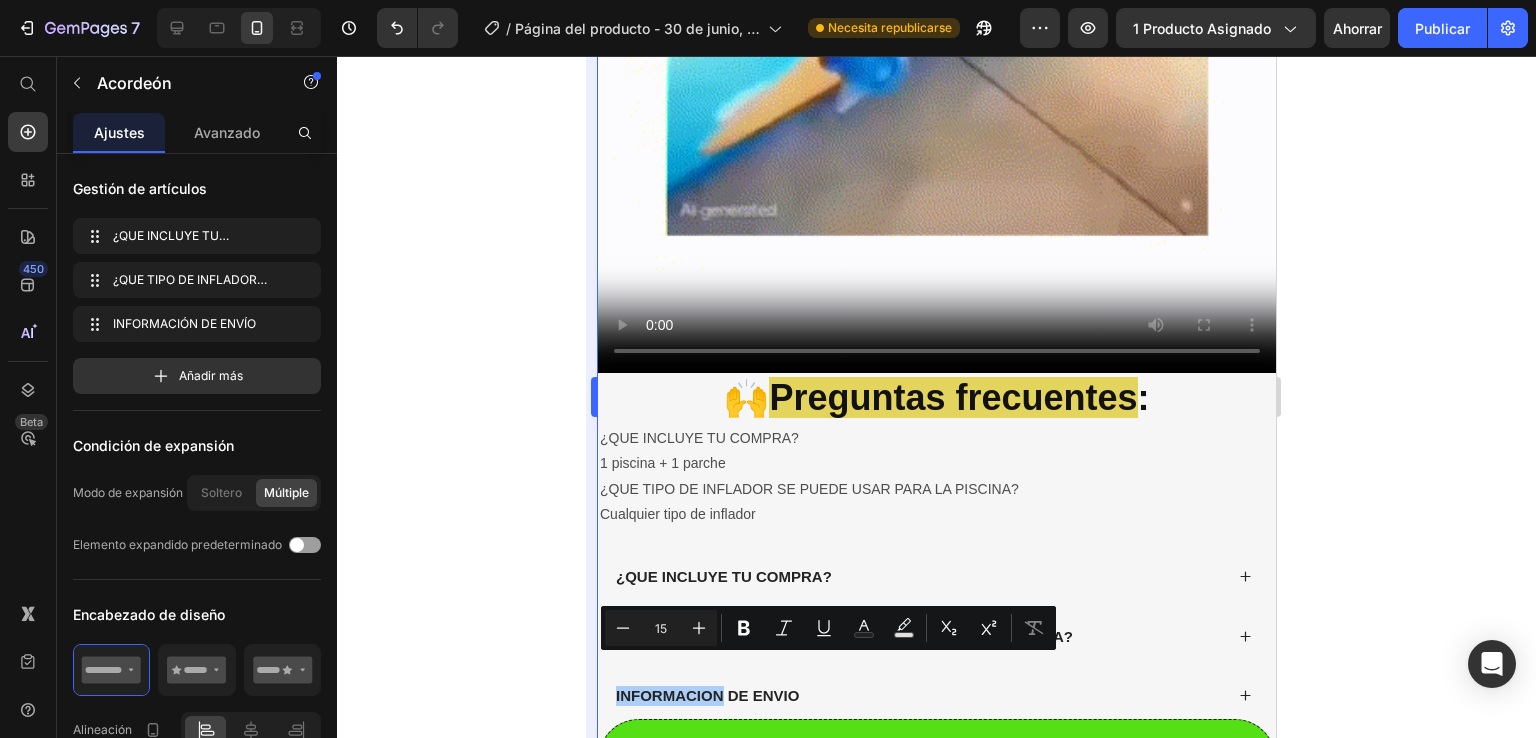 click 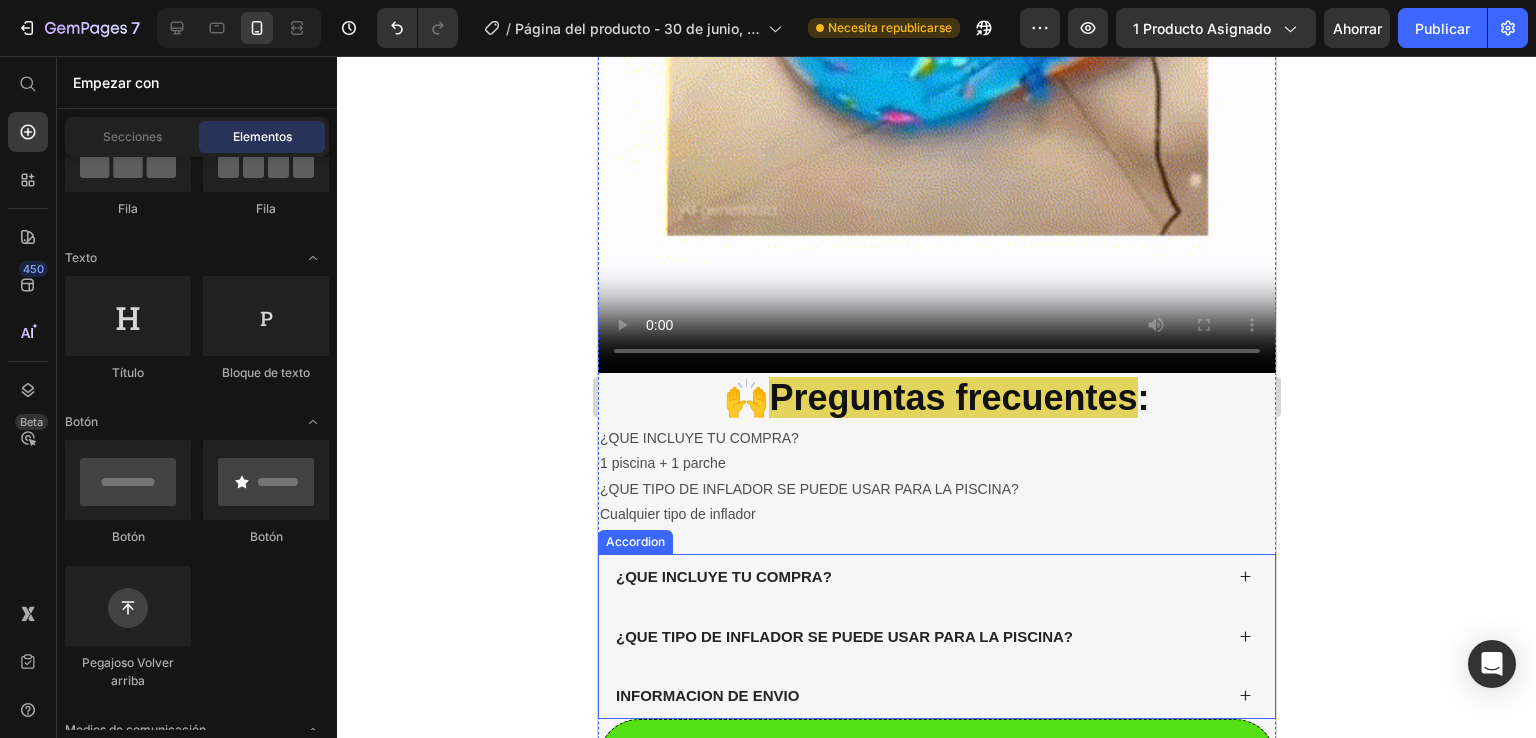 click on "INFORMACION DE ENVIO" at bounding box center [706, 696] 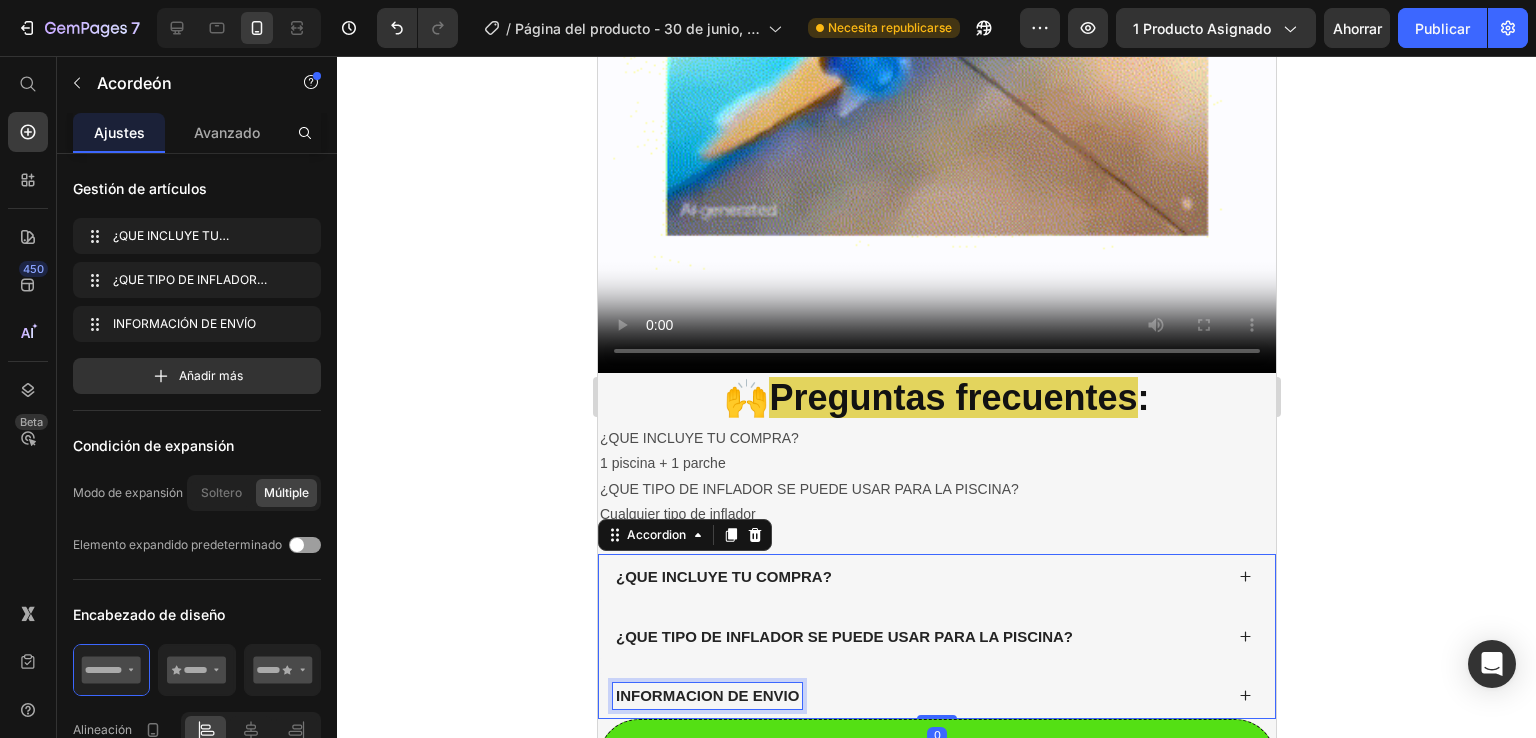 click on "INFORMACION DE ENVIO" at bounding box center [706, 696] 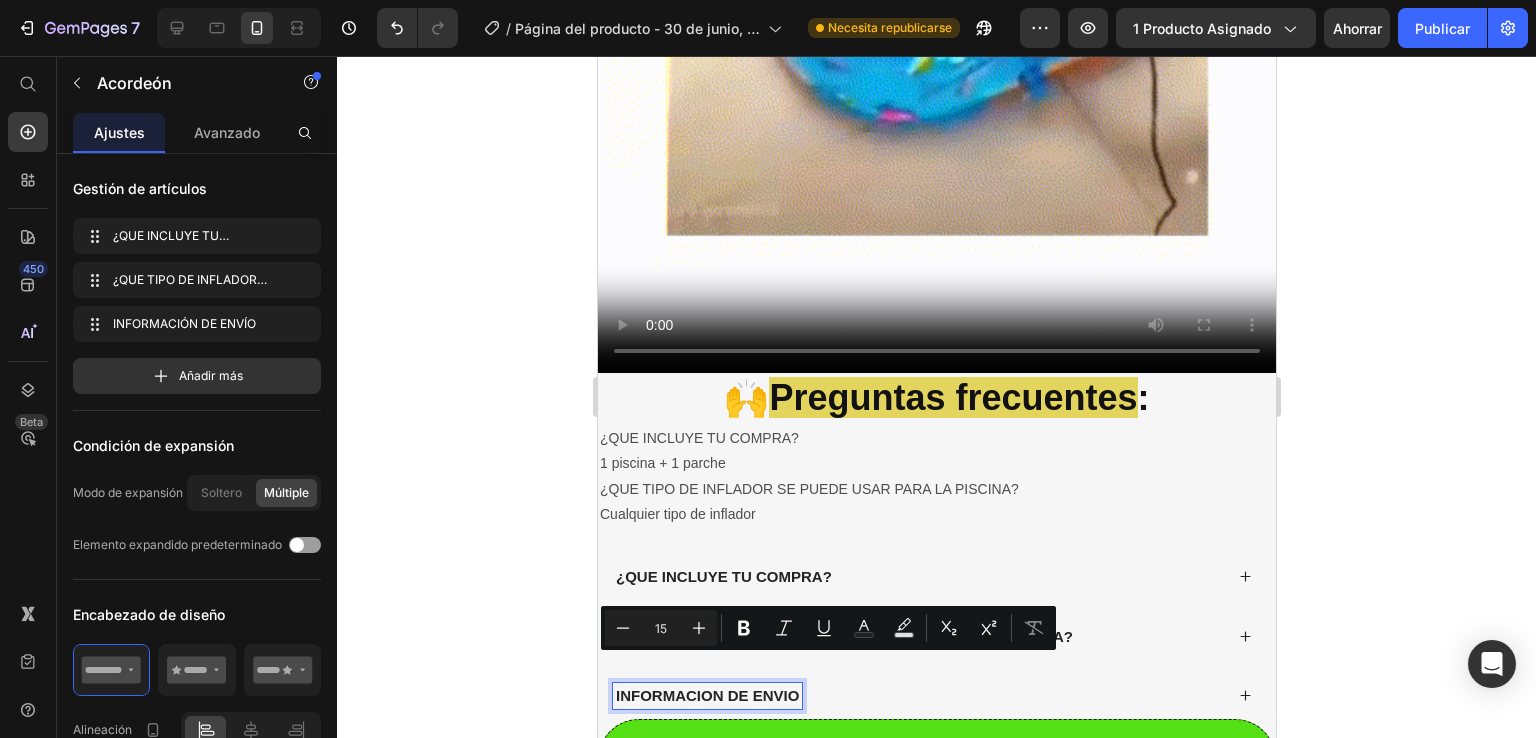 drag, startPoint x: 613, startPoint y: 664, endPoint x: 806, endPoint y: 661, distance: 193.02332 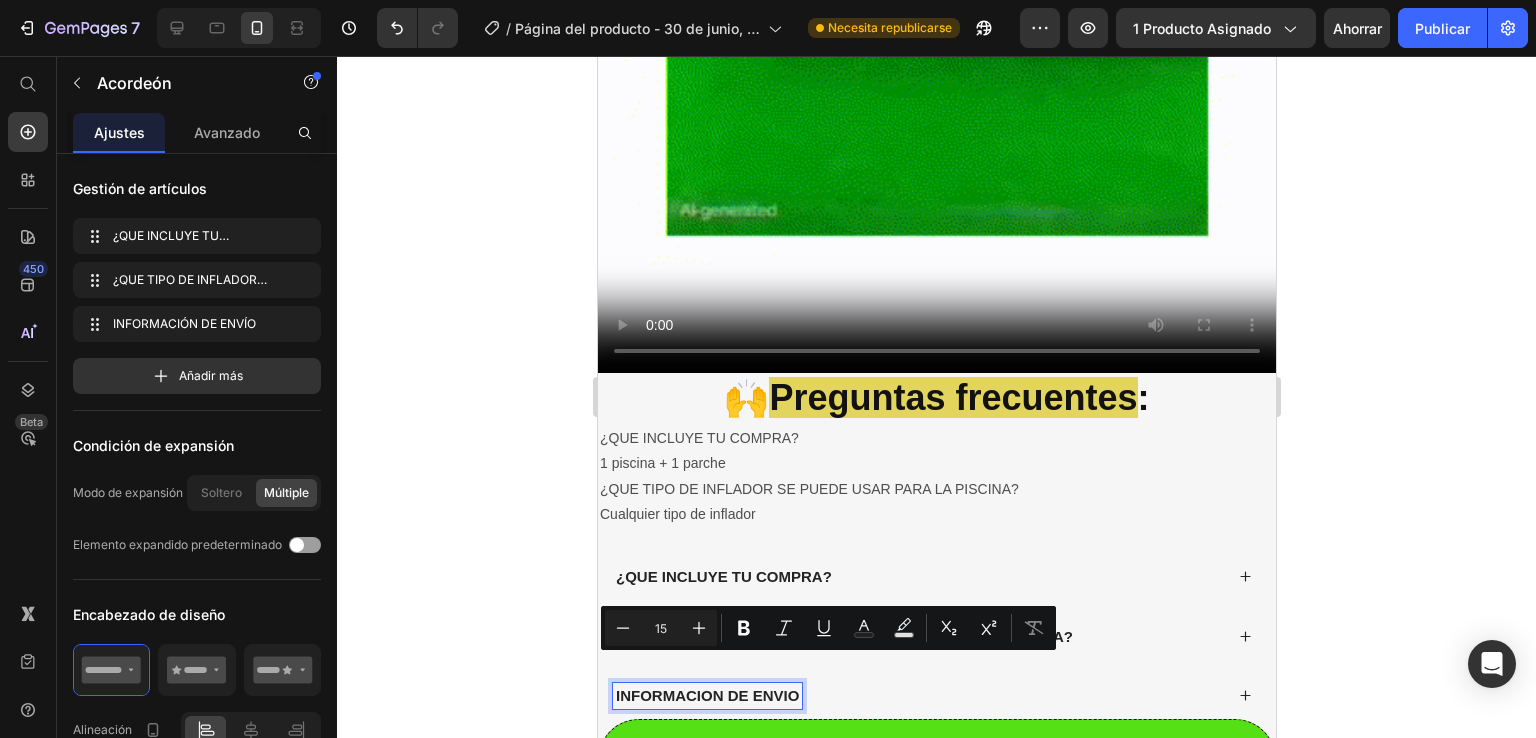 click on "INFORMACION DE ENVIO" at bounding box center (917, 696) 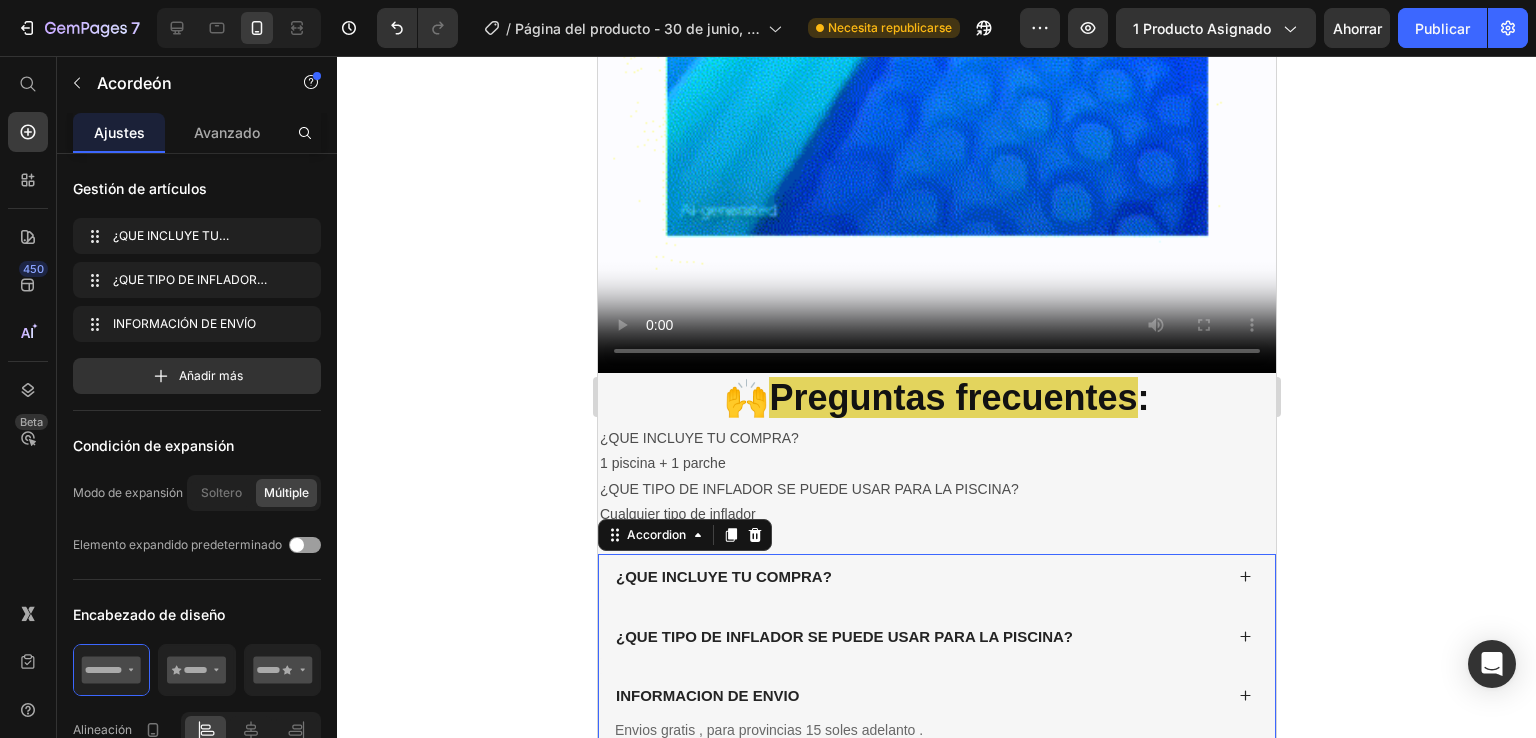copy on "INFORMACION DE ENVIO" 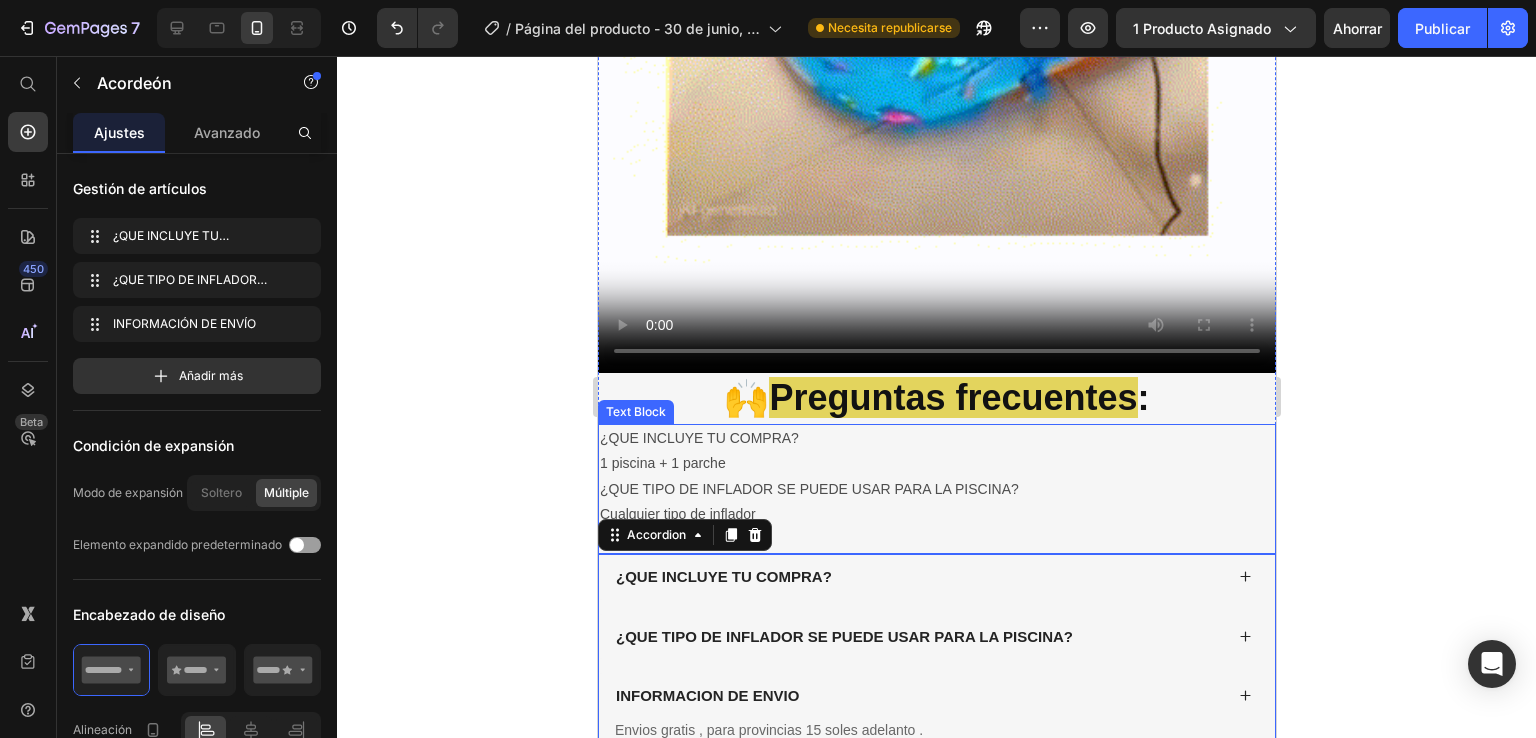 click at bounding box center (936, 539) 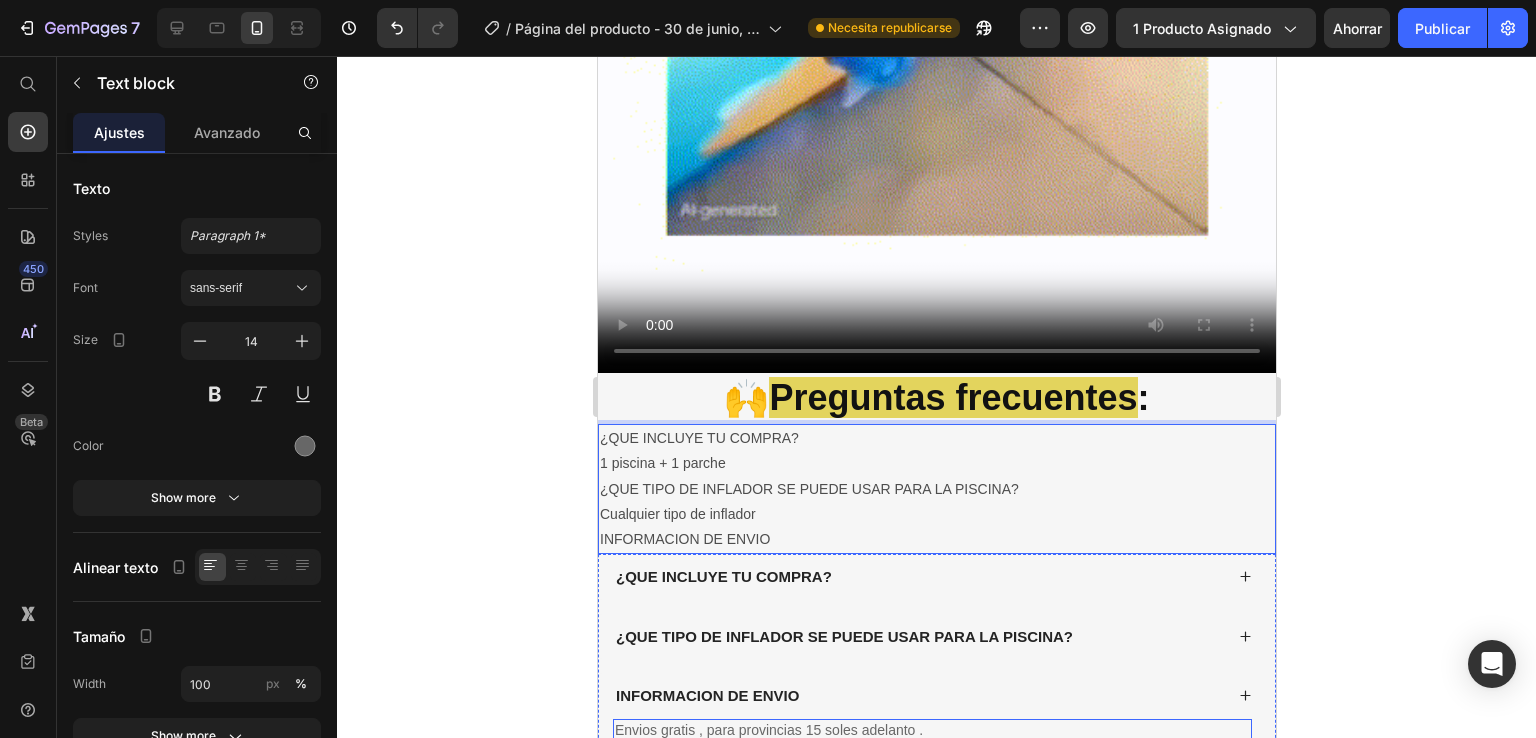 click on "Envios gratis , para provincias 15 soles adelanto ." at bounding box center [931, 730] 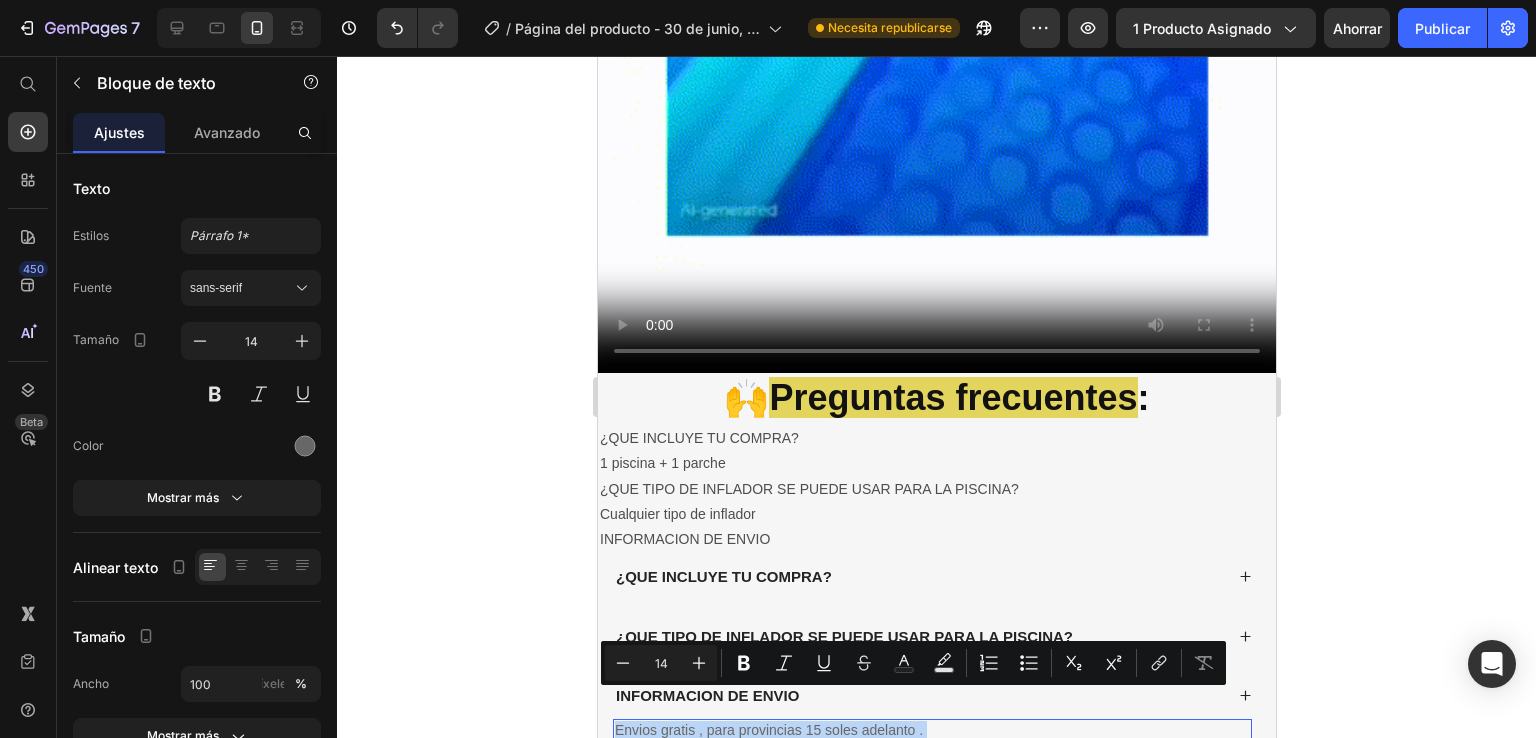 drag, startPoint x: 614, startPoint y: 699, endPoint x: 922, endPoint y: 704, distance: 308.0406 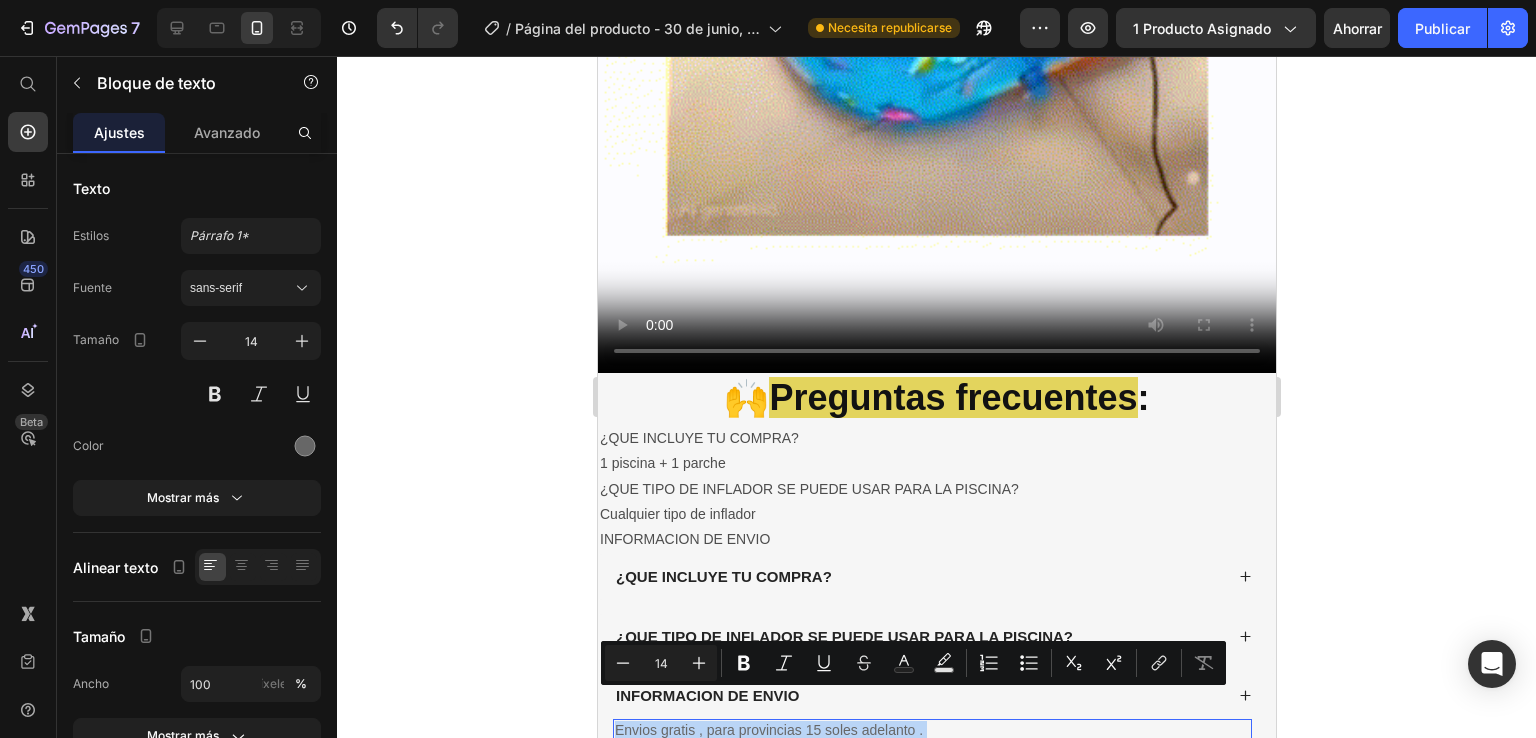 click on "Envios gratis , para provincias 15 soles adelanto ." at bounding box center (931, 730) 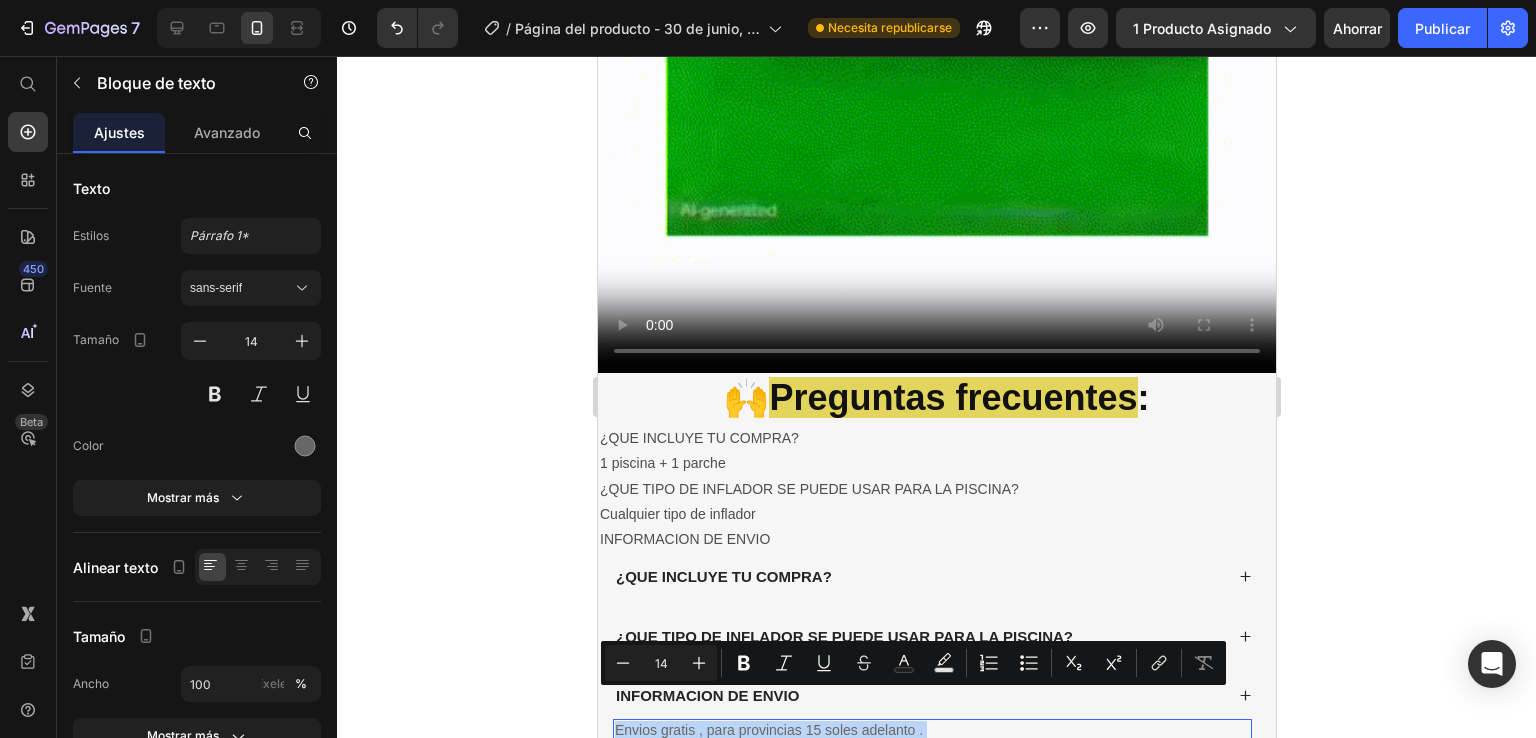 click on "Envios gratis , para provincias 15 soles adelanto ." at bounding box center [931, 730] 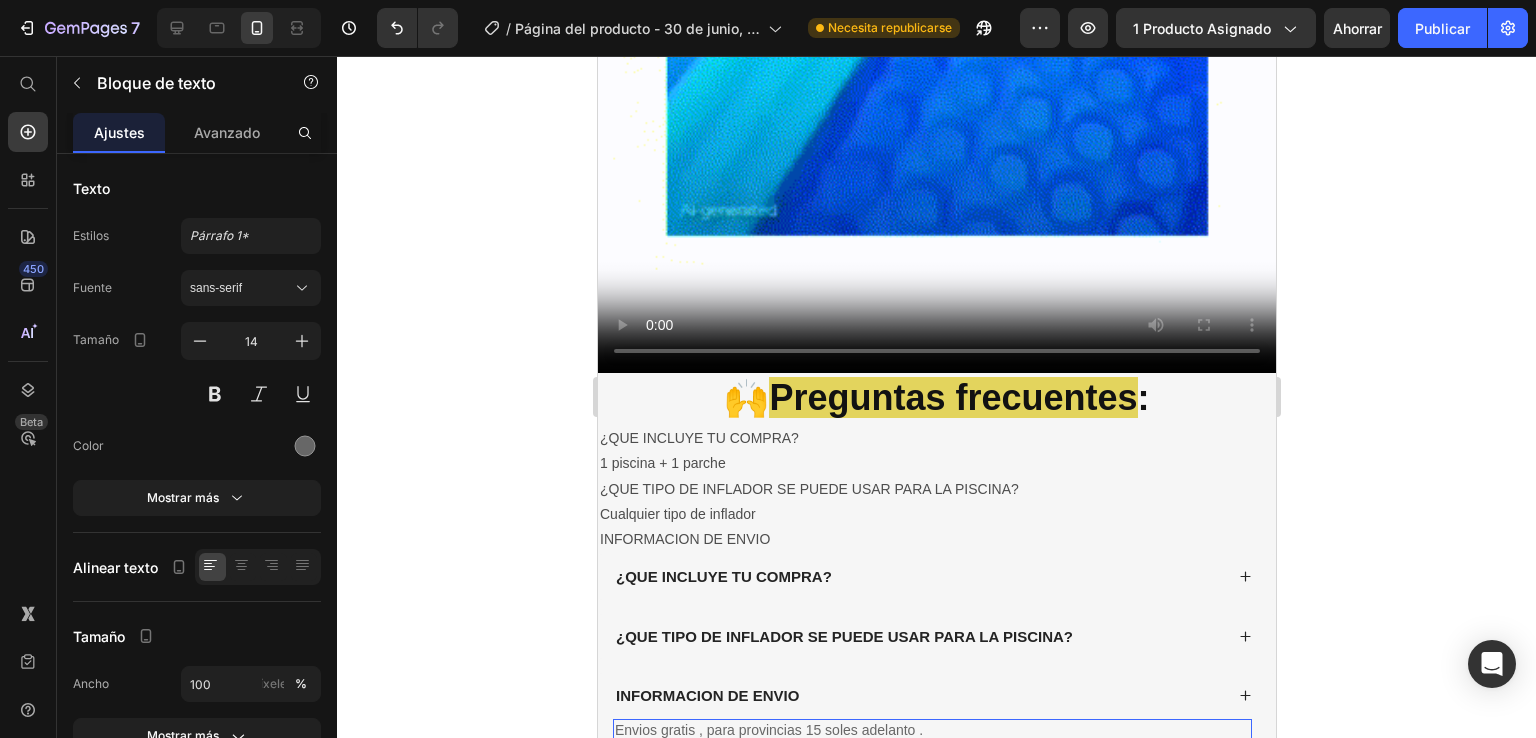 drag, startPoint x: 922, startPoint y: 696, endPoint x: 617, endPoint y: 698, distance: 305.00656 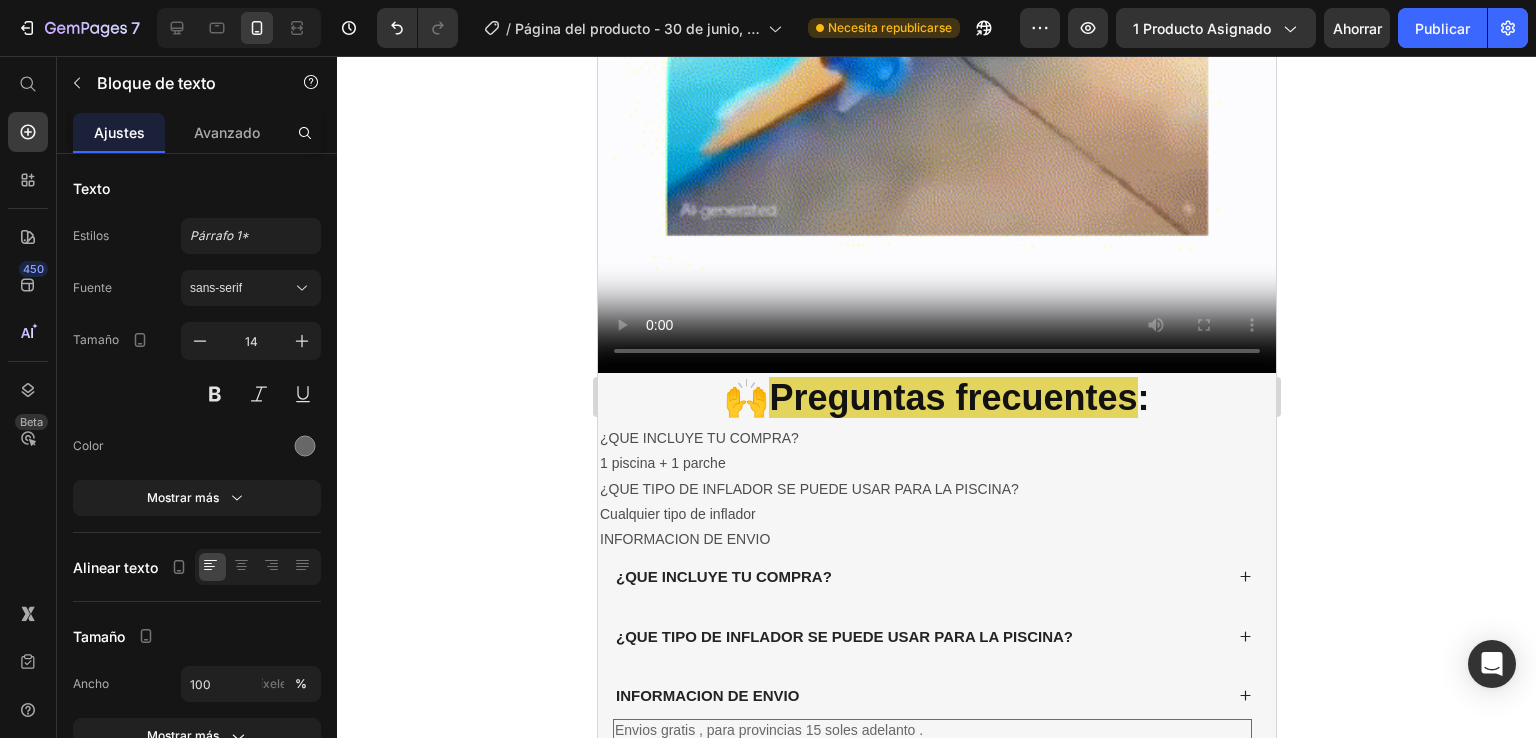 click on "Envios gratis , para provincias 15 soles adelanto ." at bounding box center [931, 730] 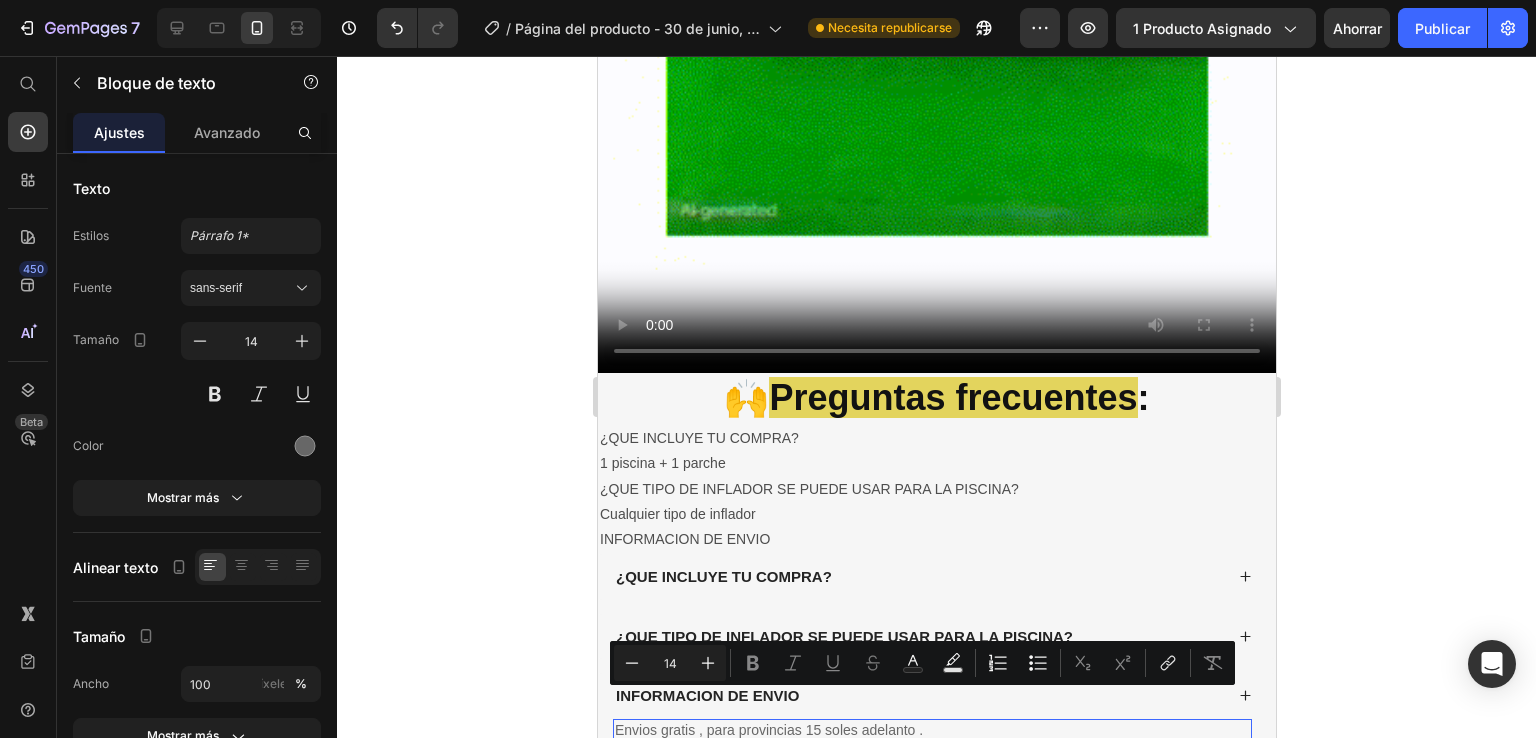 drag, startPoint x: 929, startPoint y: 701, endPoint x: 615, endPoint y: 697, distance: 314.02548 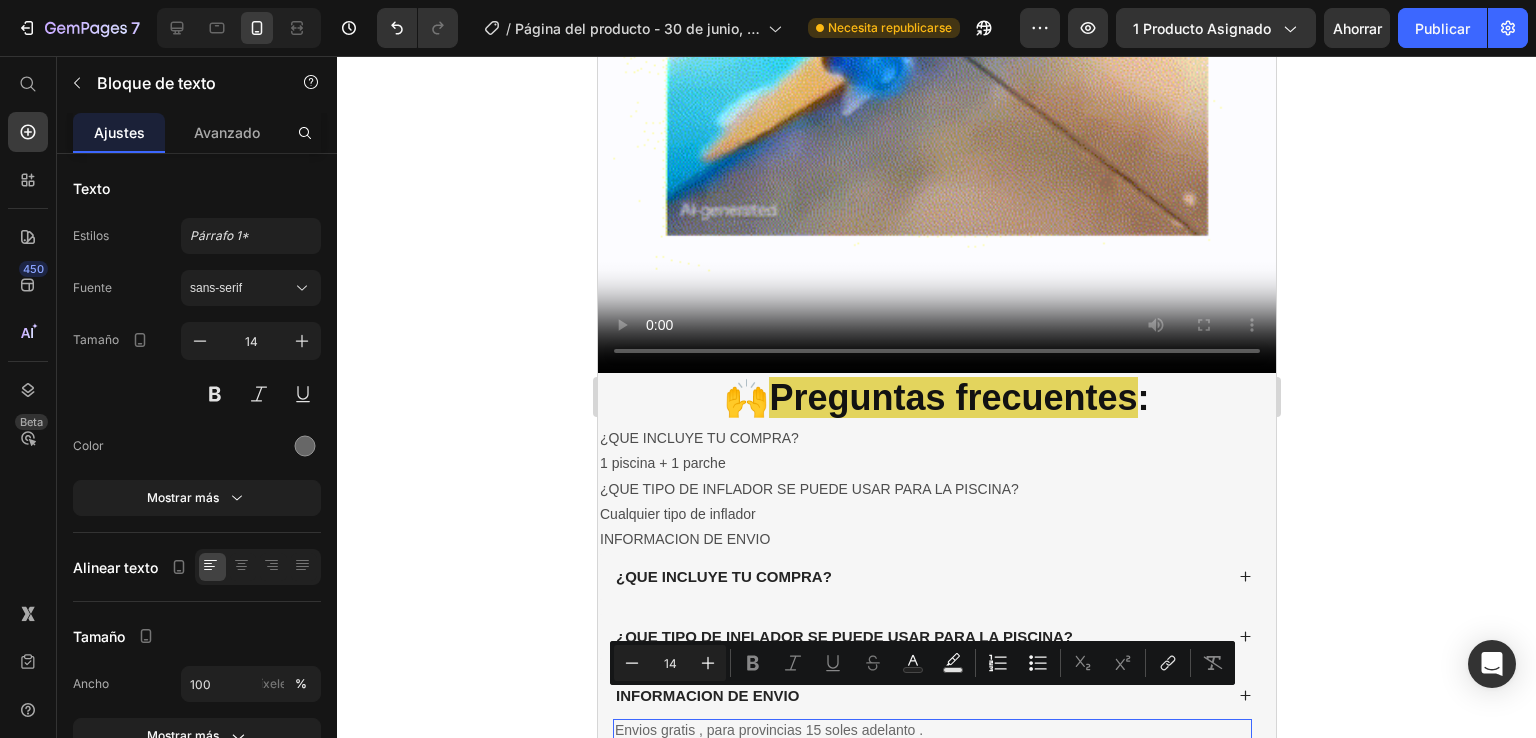 click on "Envios gratis , para provincias 15 soles adelanto ." at bounding box center [931, 730] 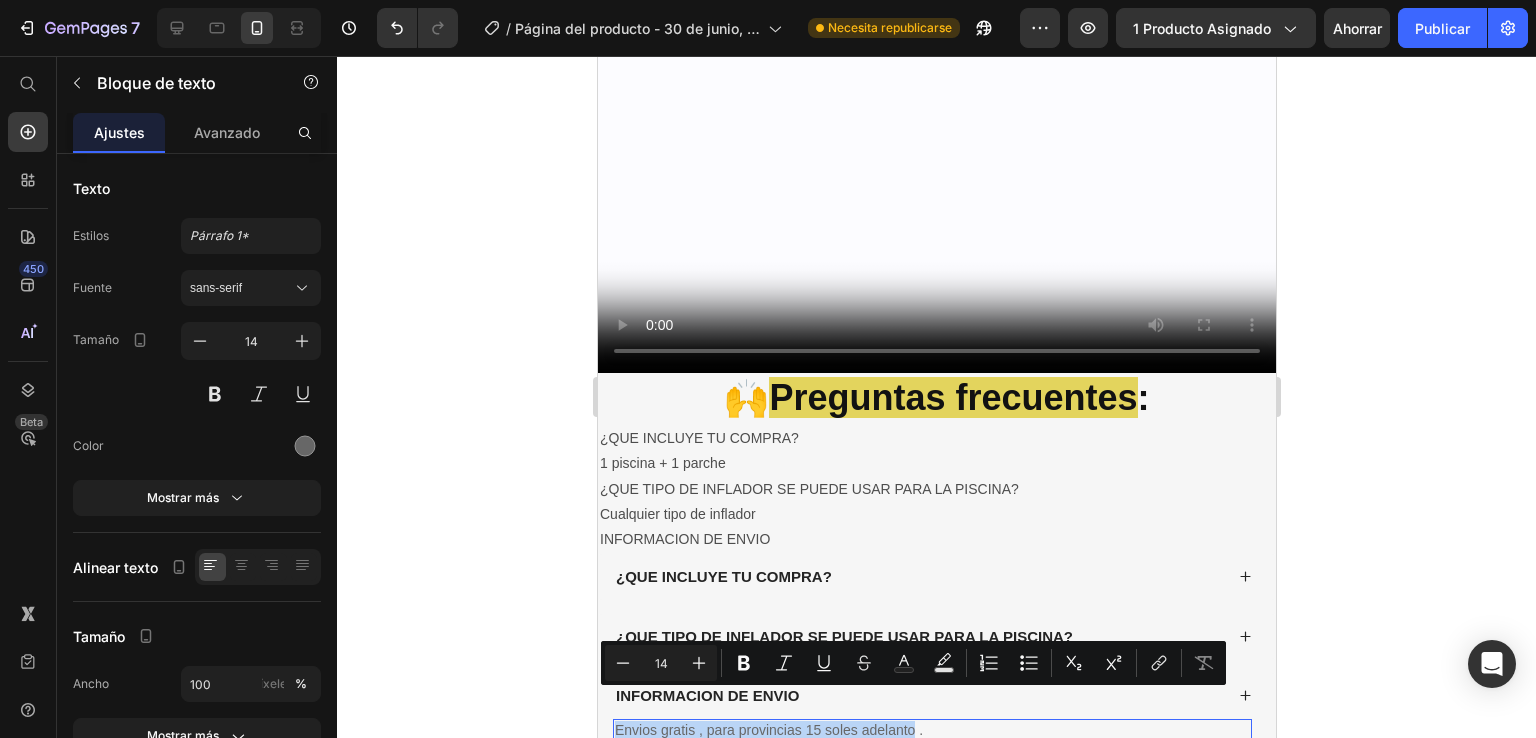 drag, startPoint x: 615, startPoint y: 697, endPoint x: 913, endPoint y: 701, distance: 298.02686 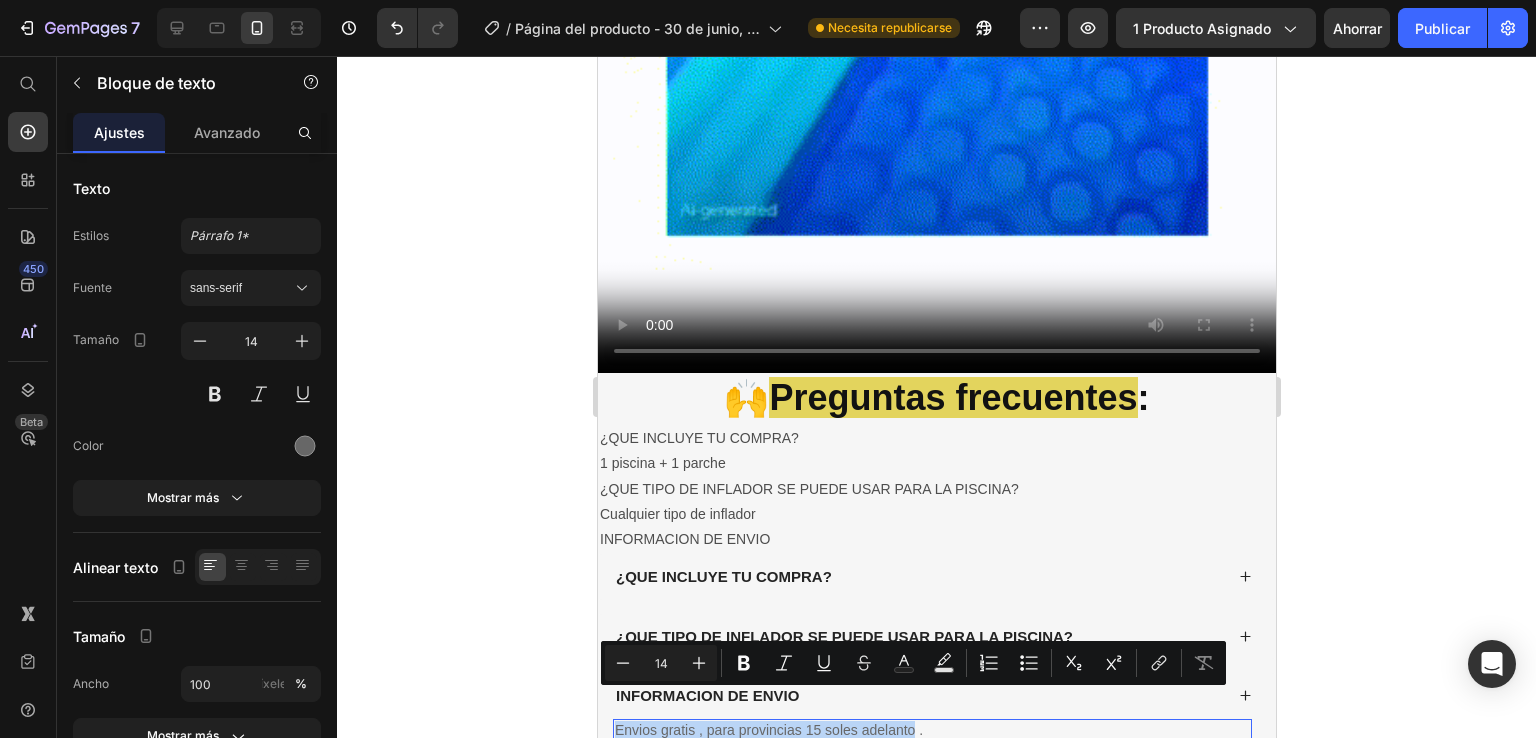 click on "Envios gratis , para provincias 15 soles adelanto ." at bounding box center [931, 730] 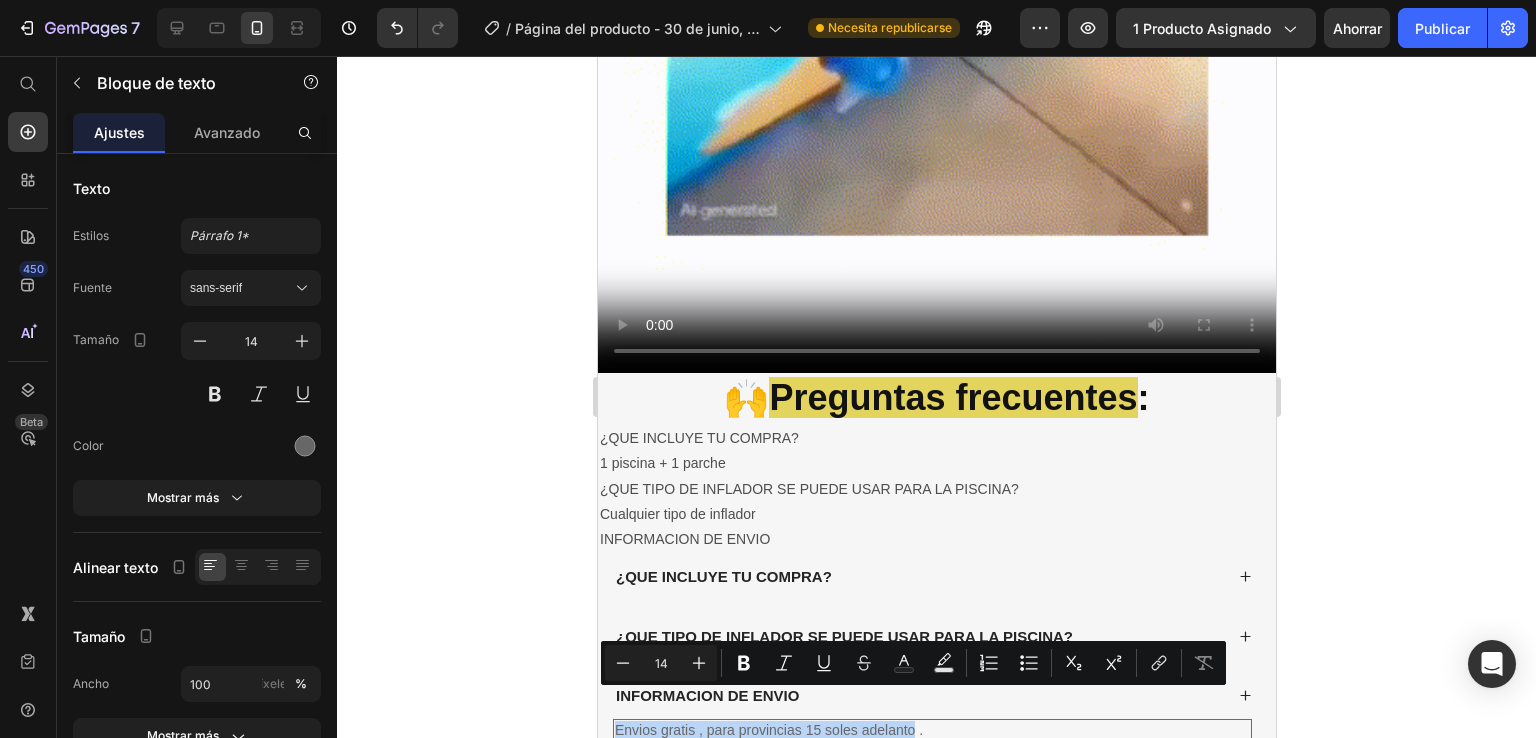 copy on "Envios gratis , para provincias [PRICE] soles adelanto" 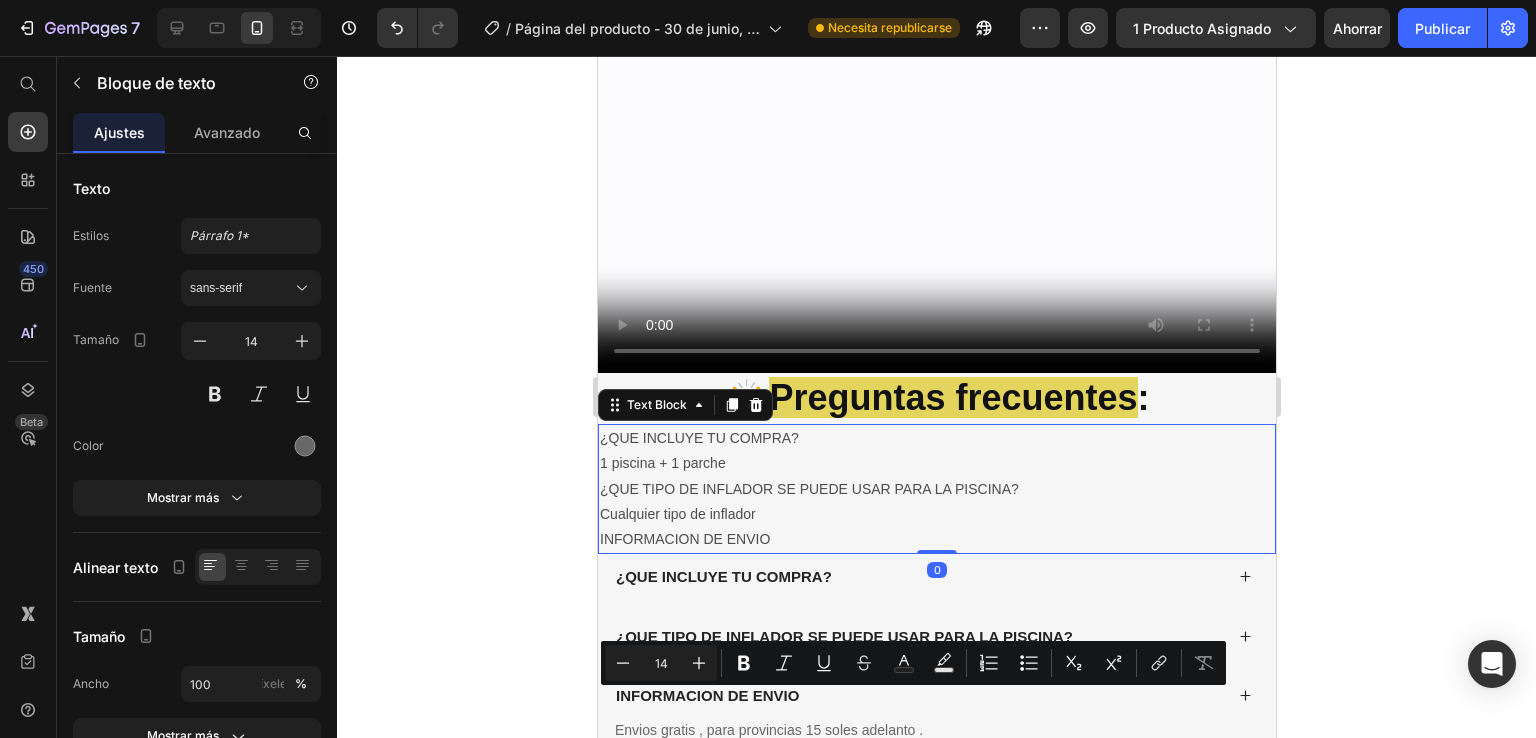click on "INFORMACION DE ENVIO" at bounding box center [936, 539] 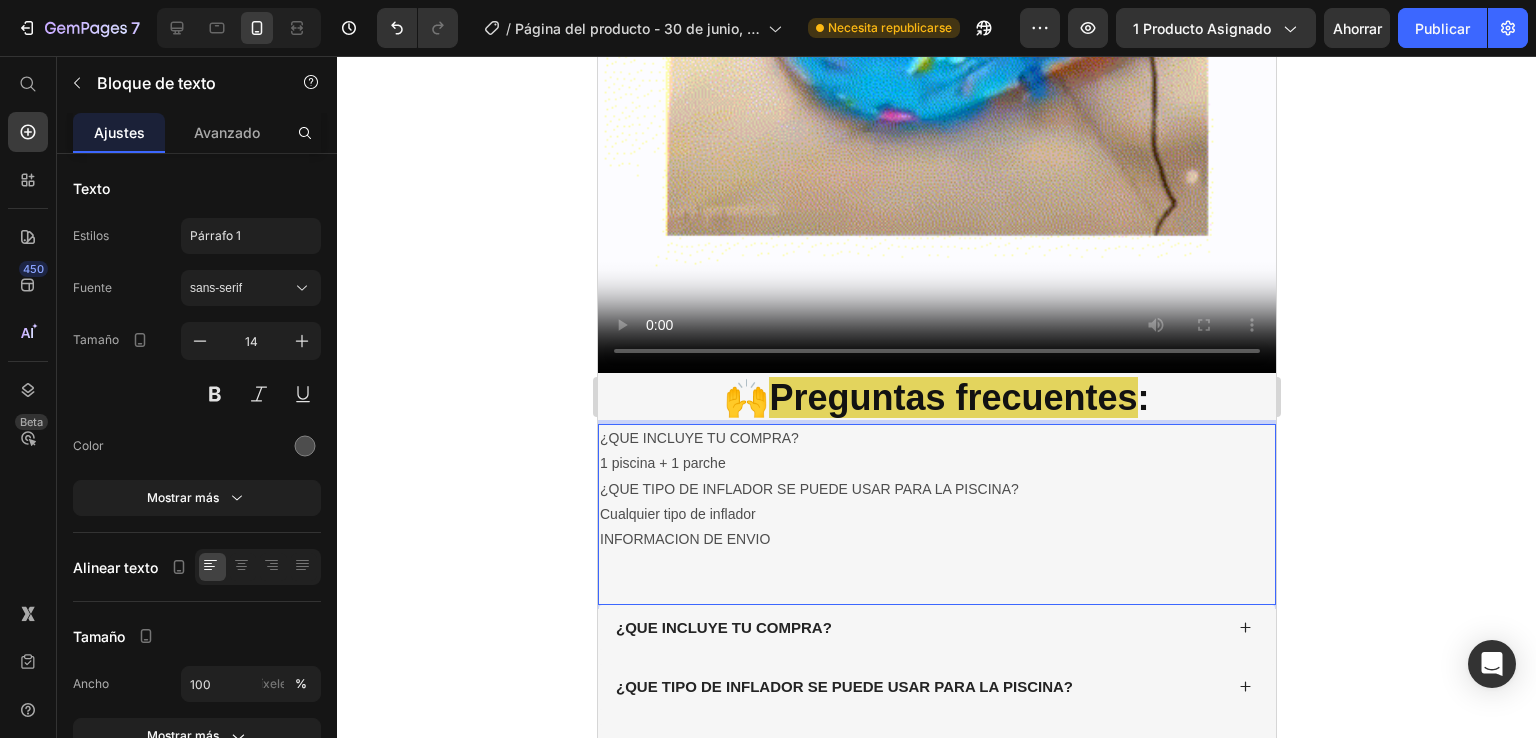 click at bounding box center (936, 564) 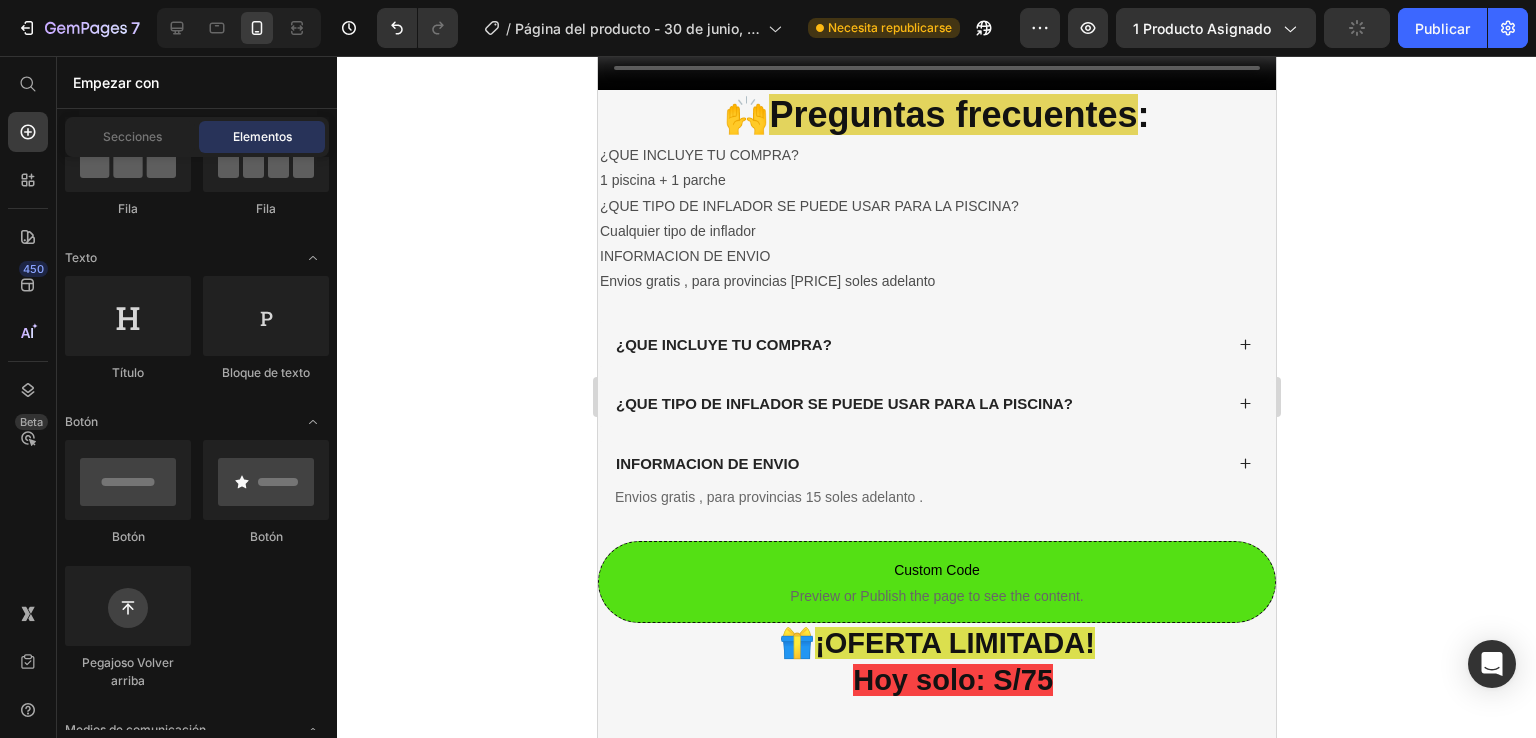 scroll, scrollTop: 3001, scrollLeft: 0, axis: vertical 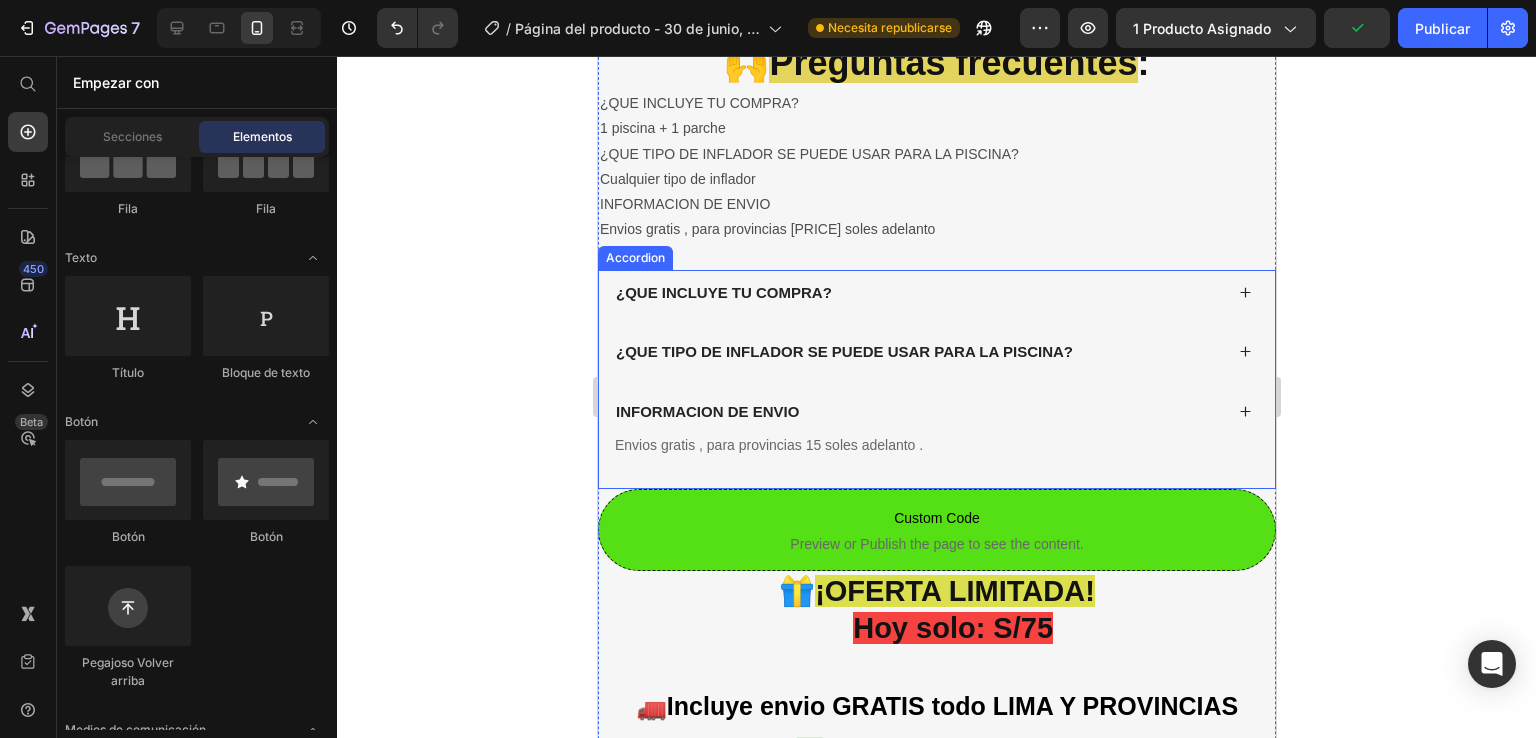 click on "Accordion" at bounding box center [634, 258] 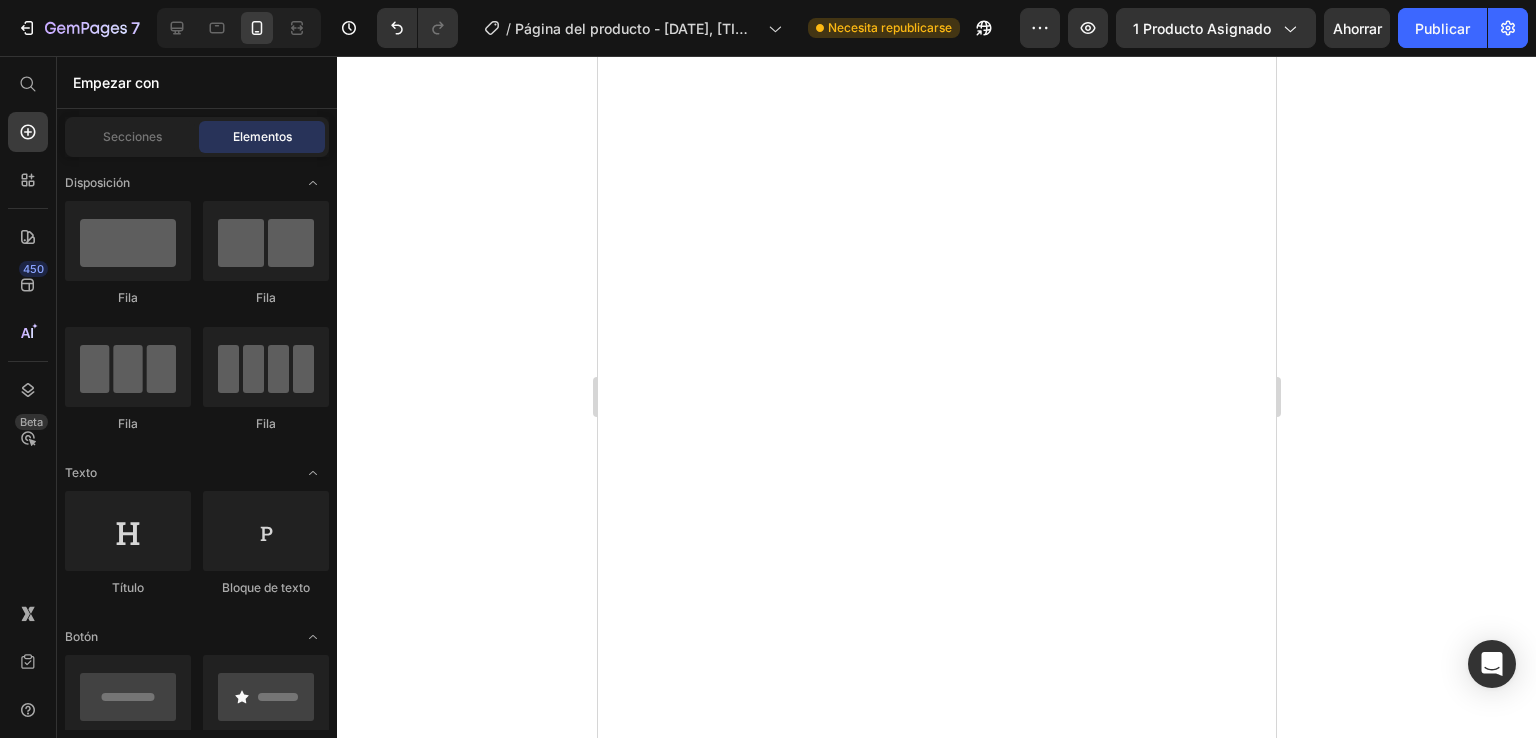 scroll, scrollTop: 0, scrollLeft: 0, axis: both 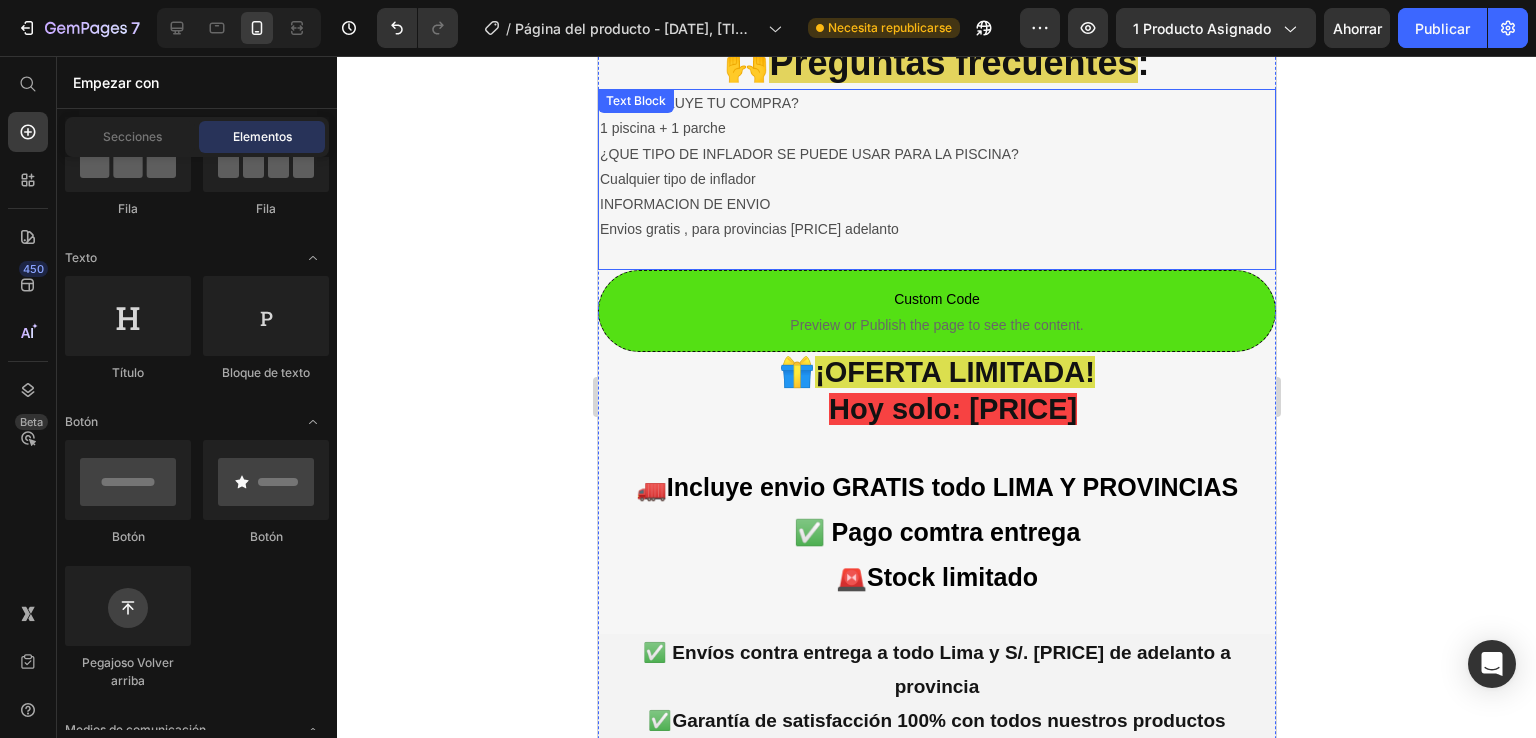 click on "¿QUE INCLUYE TU COMPRA?" at bounding box center [936, 103] 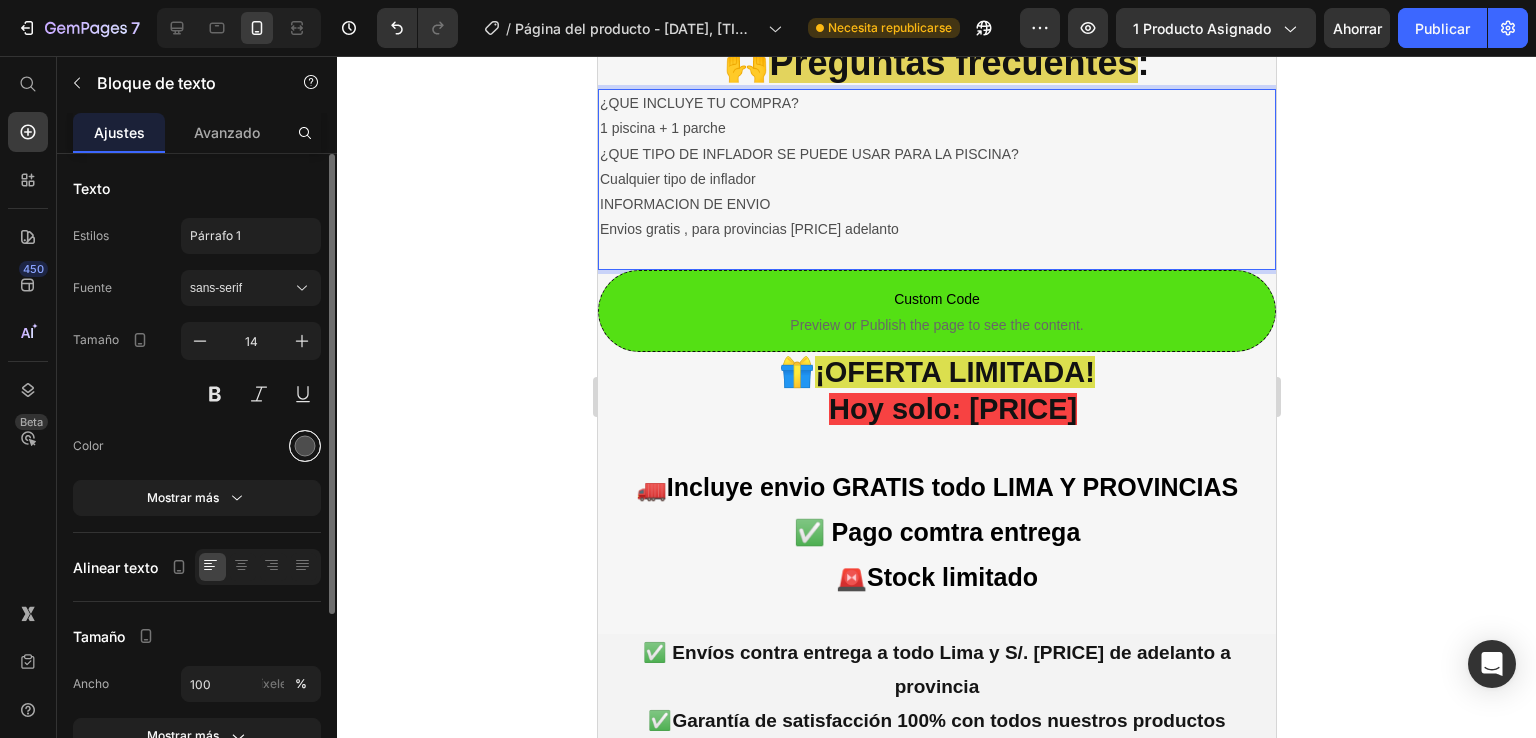 click at bounding box center (305, 446) 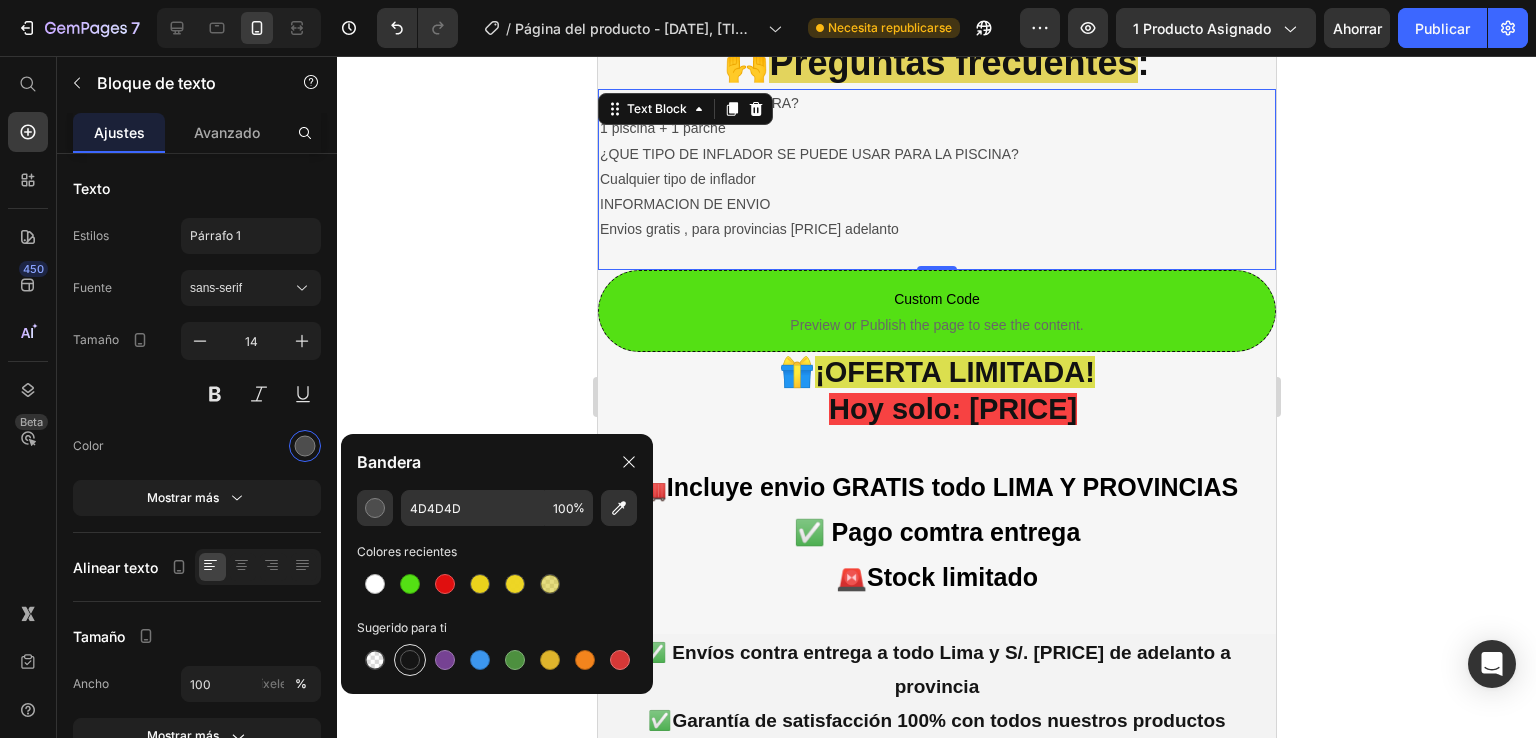 click at bounding box center (410, 660) 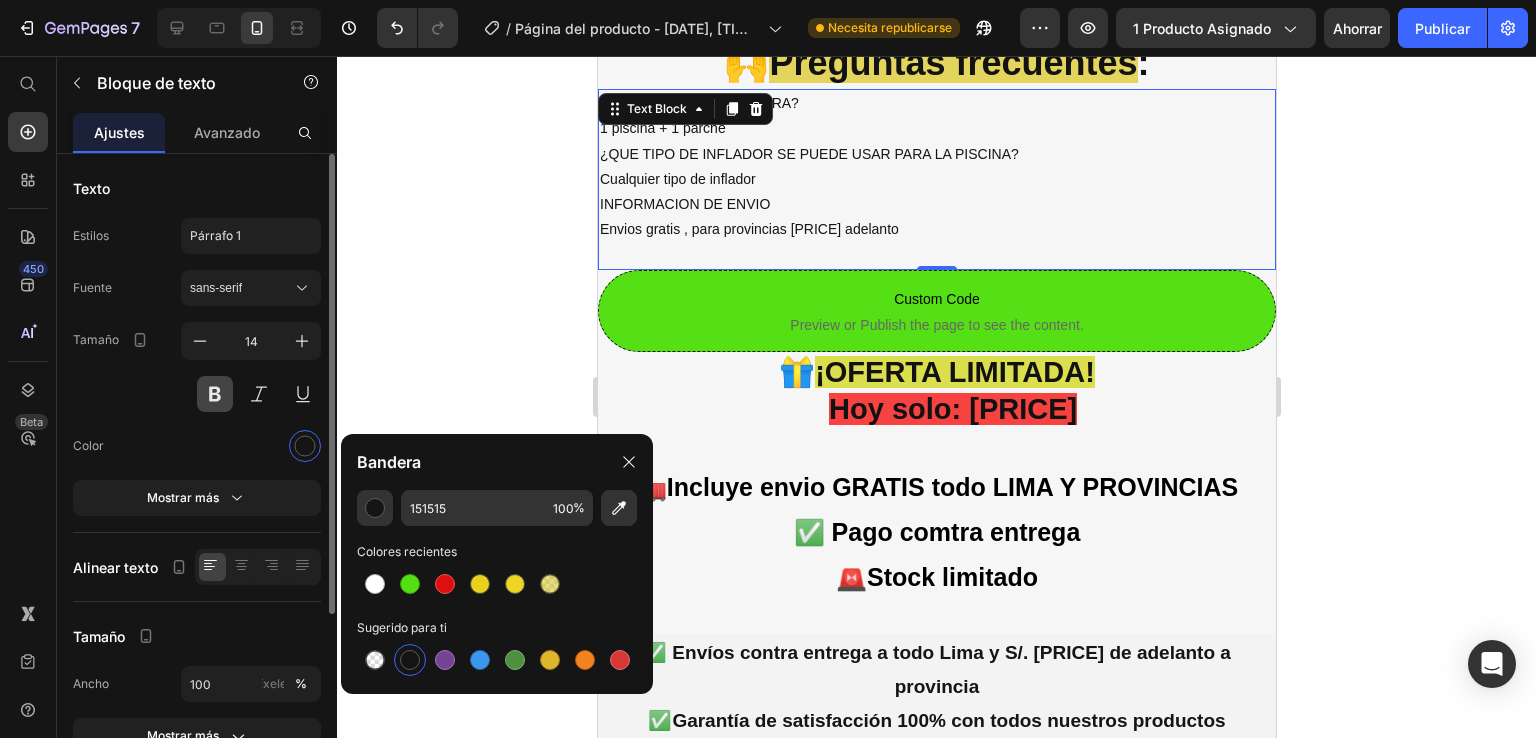 click at bounding box center [215, 394] 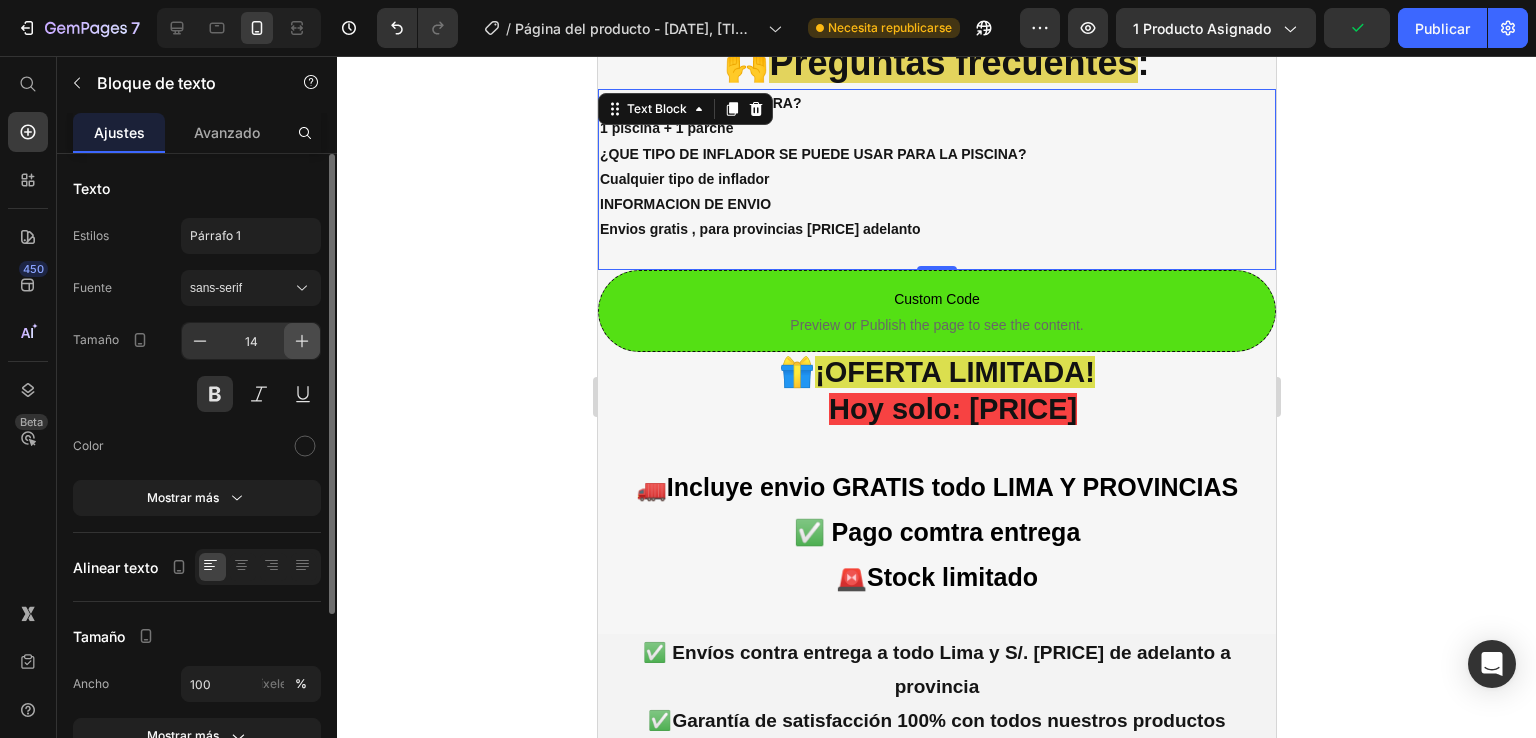 click 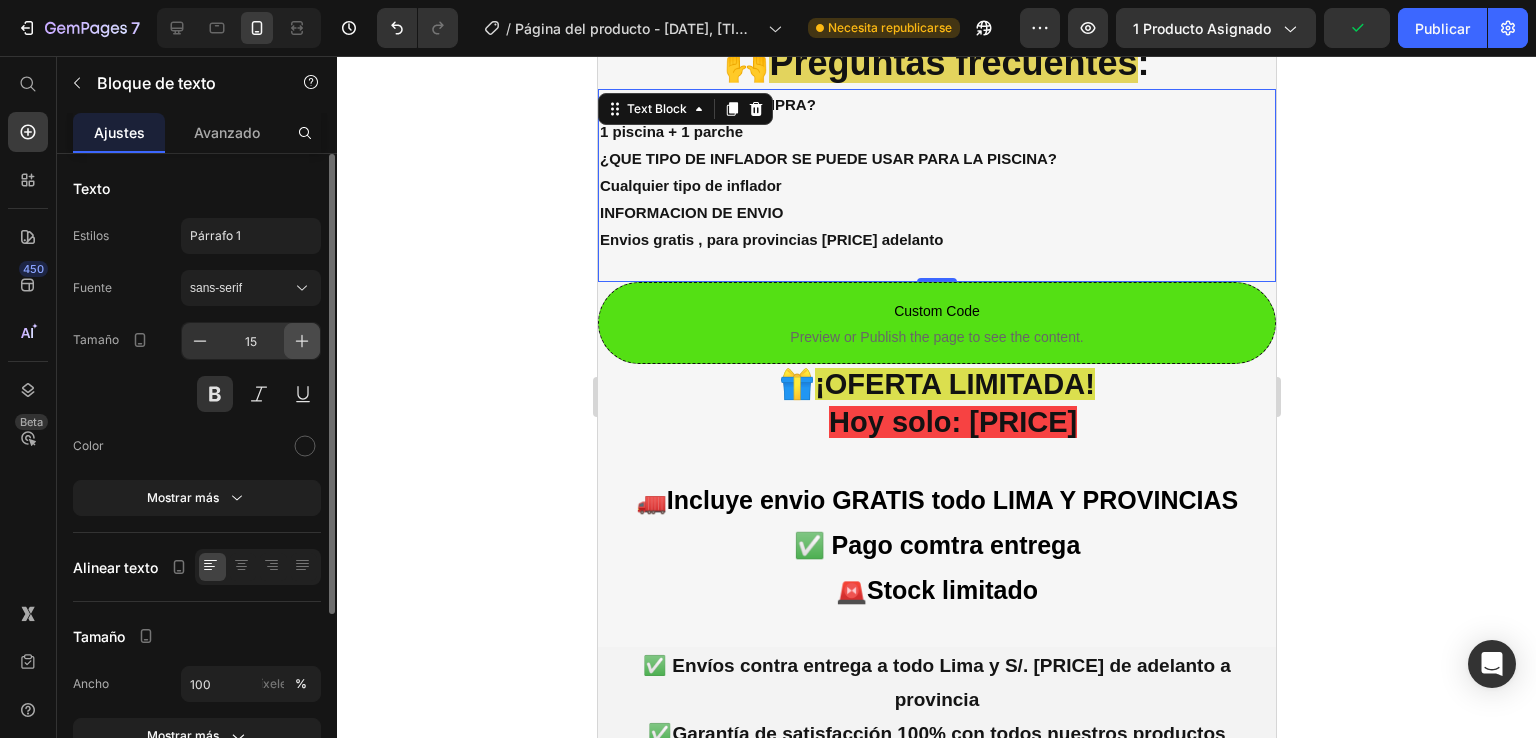 click 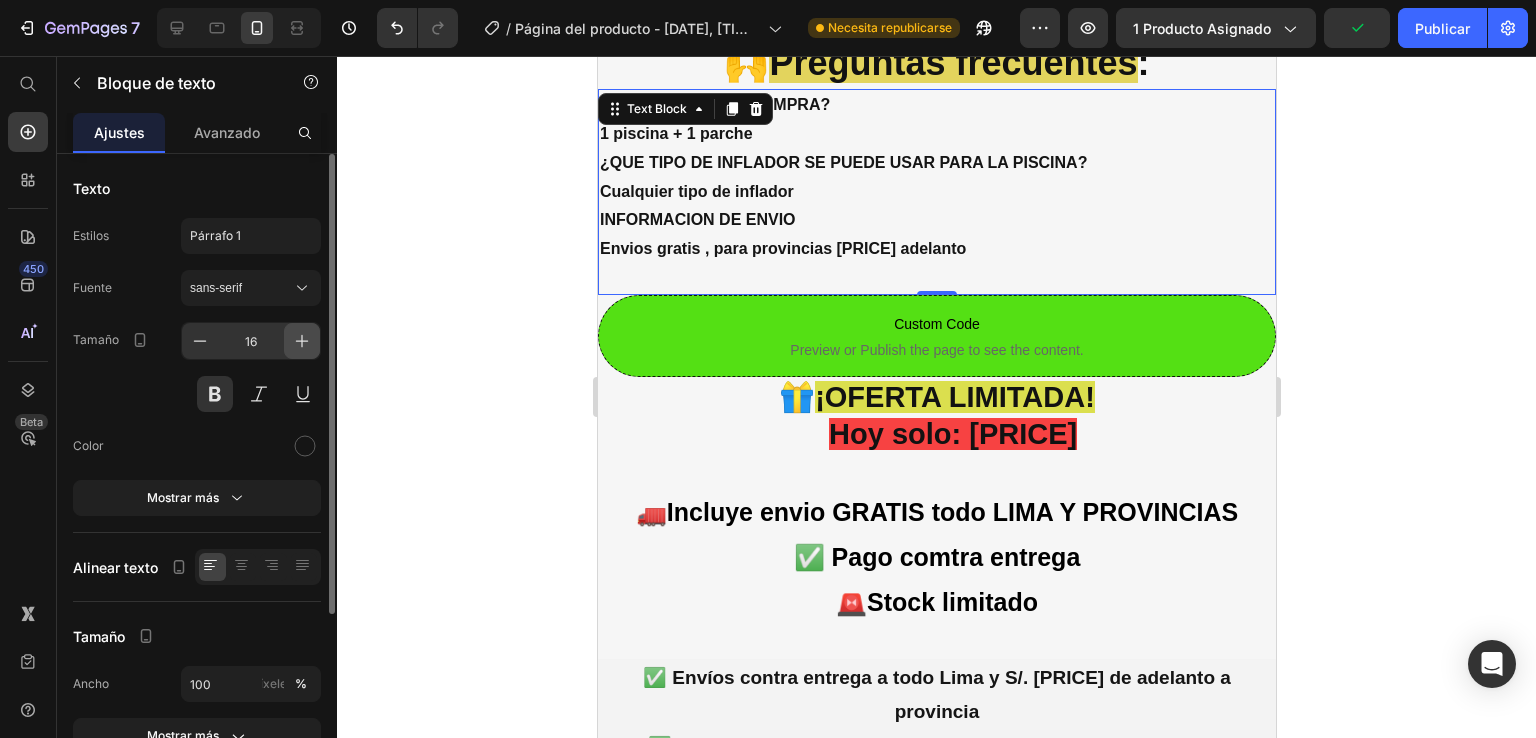 click 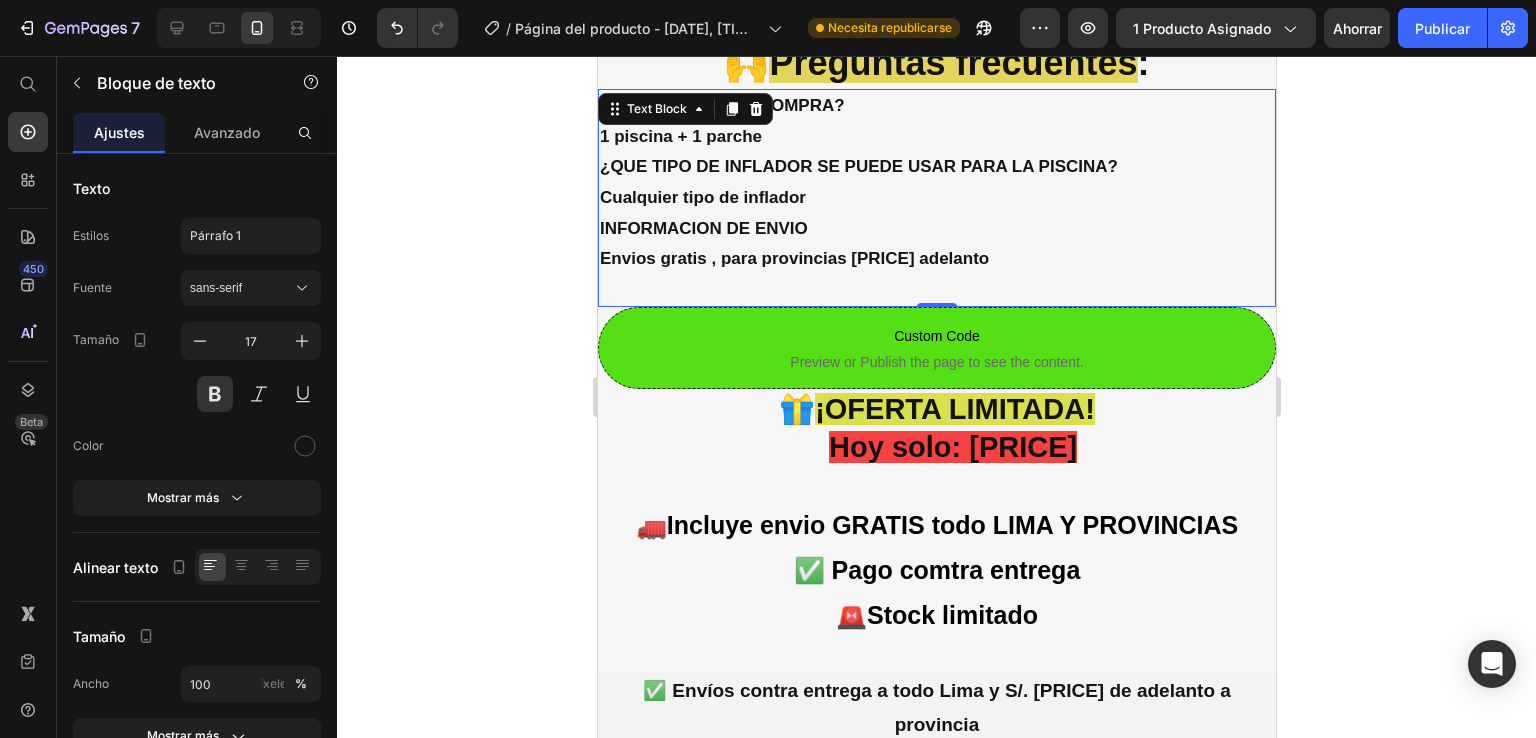 drag, startPoint x: 484, startPoint y: 170, endPoint x: 488, endPoint y: 153, distance: 17.464249 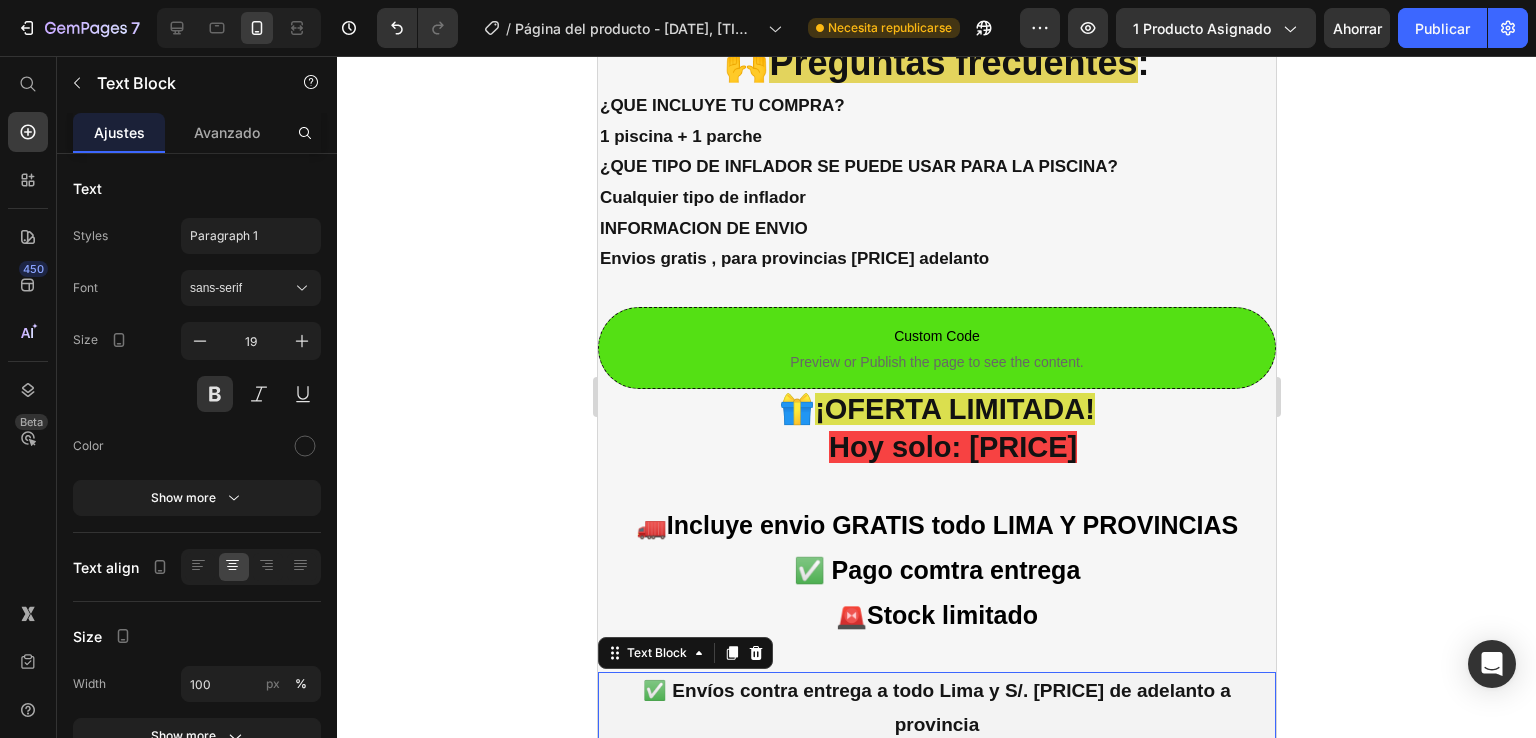 click on "✅Garantía de satisfacción 100% con todos nuestros productos" at bounding box center [936, 759] 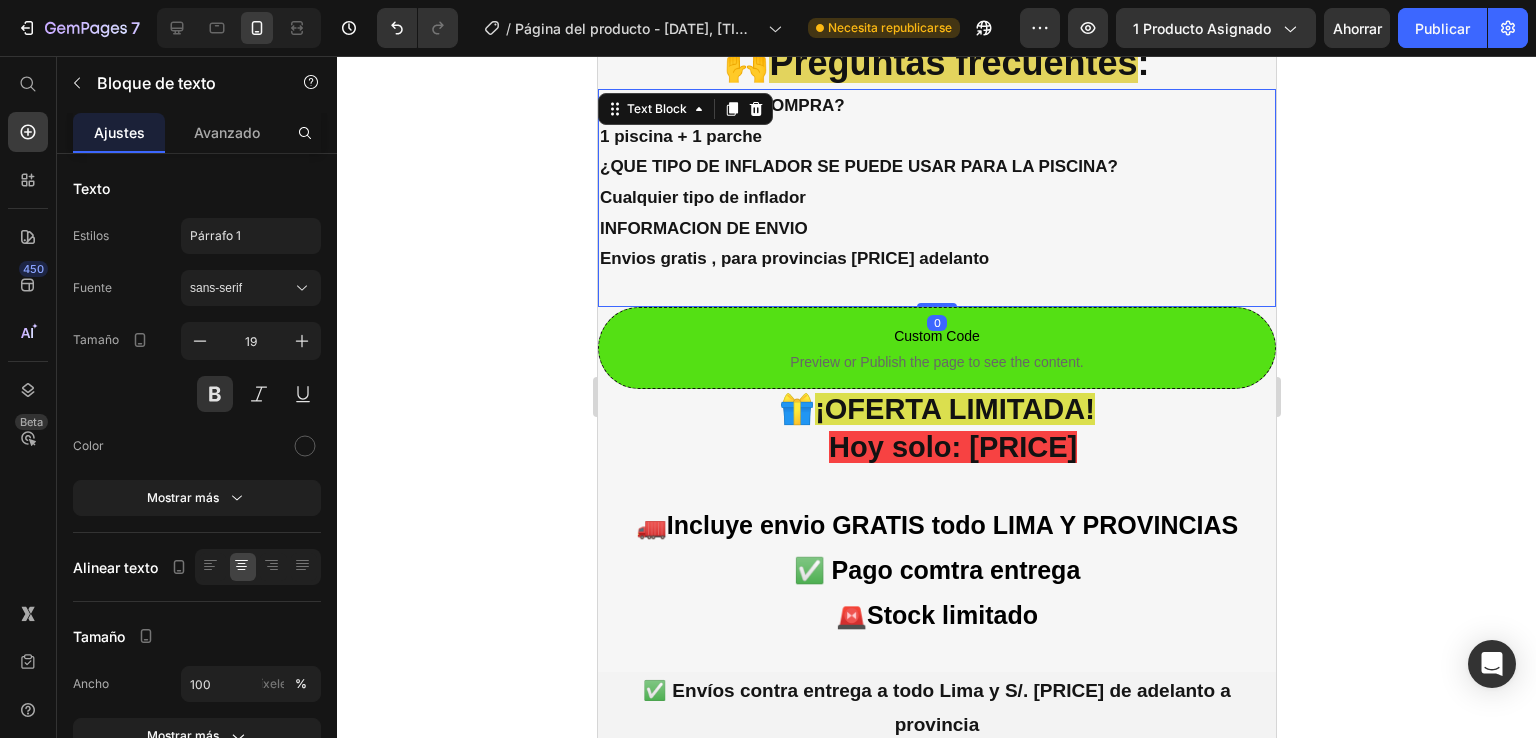 click on "INFORMACION DE ENVIO" at bounding box center (936, 229) 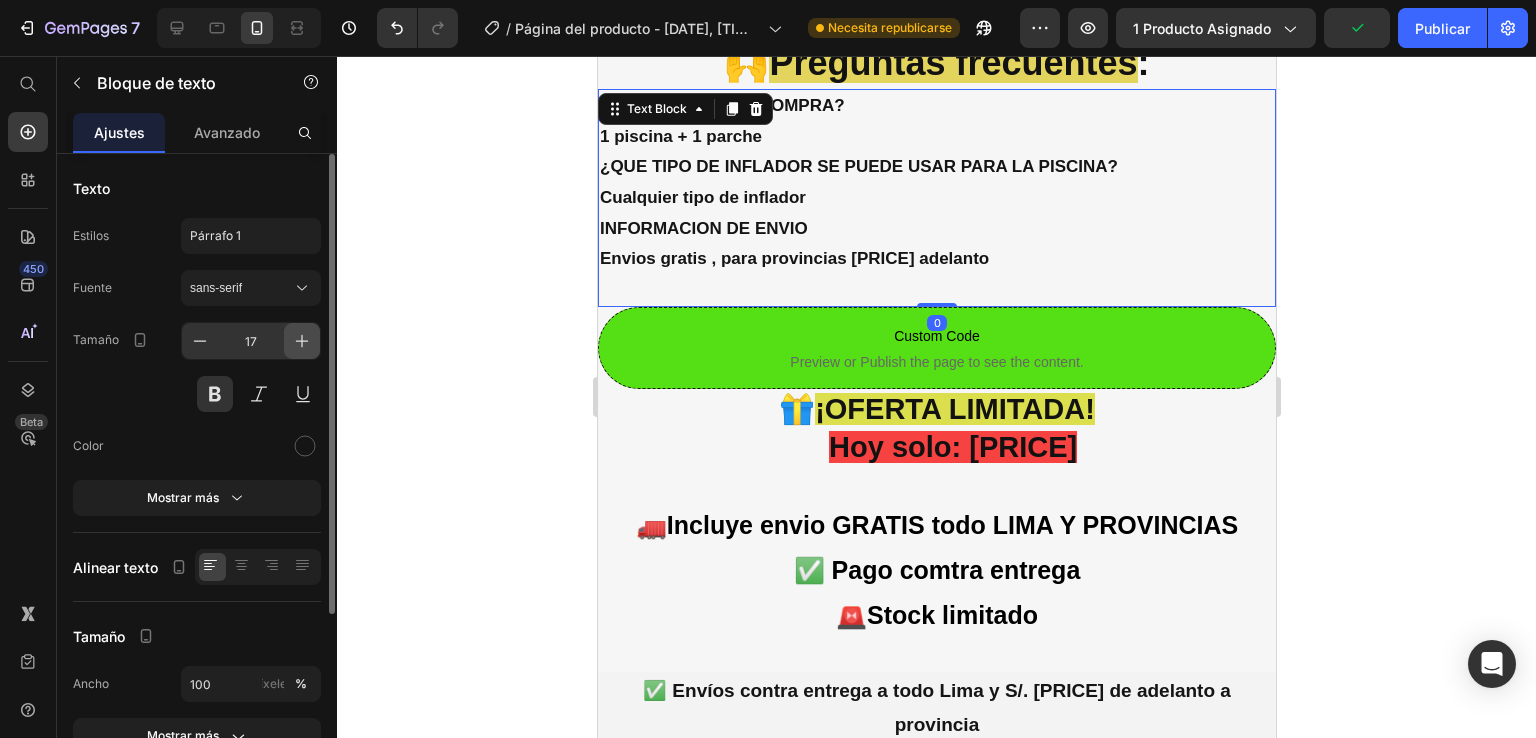 click at bounding box center (302, 341) 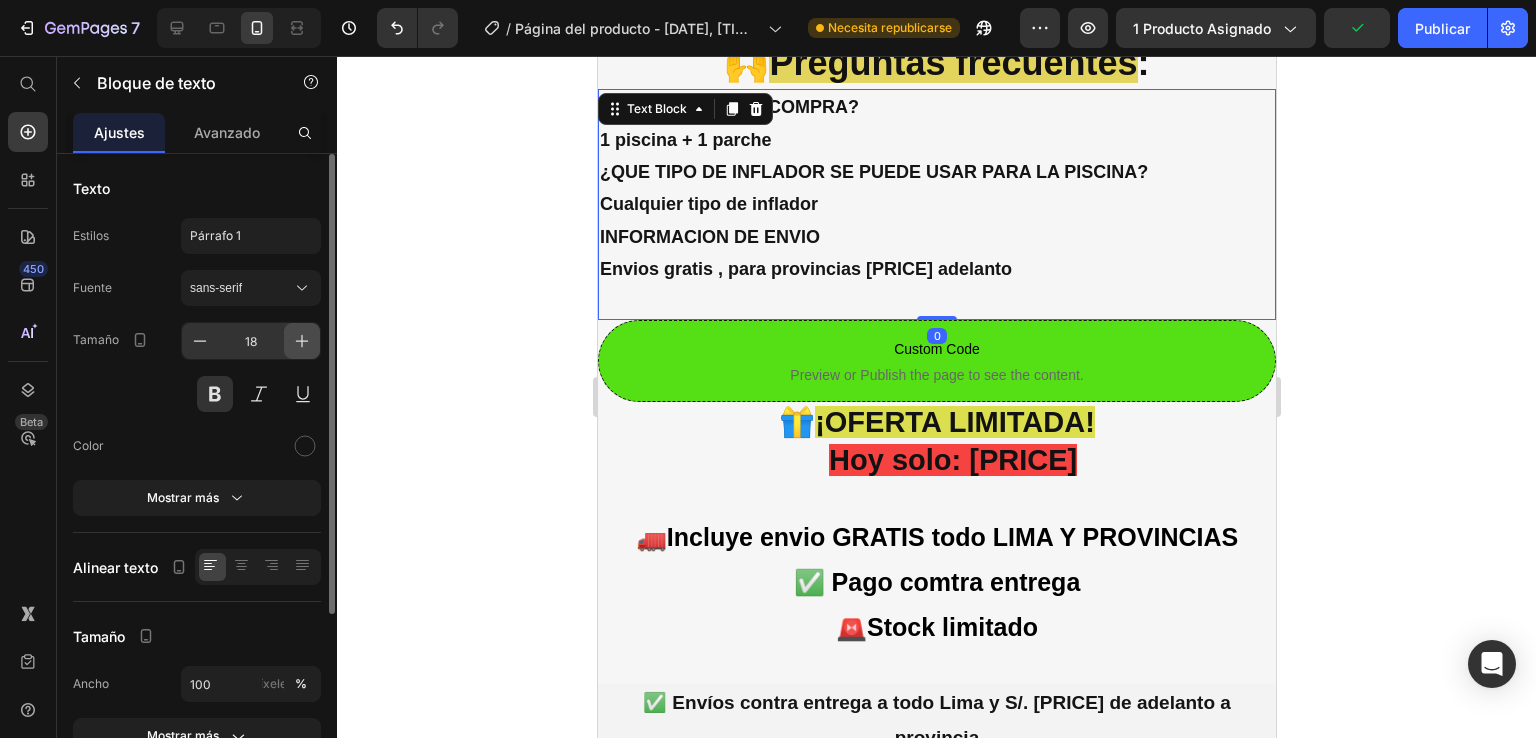 click at bounding box center [302, 341] 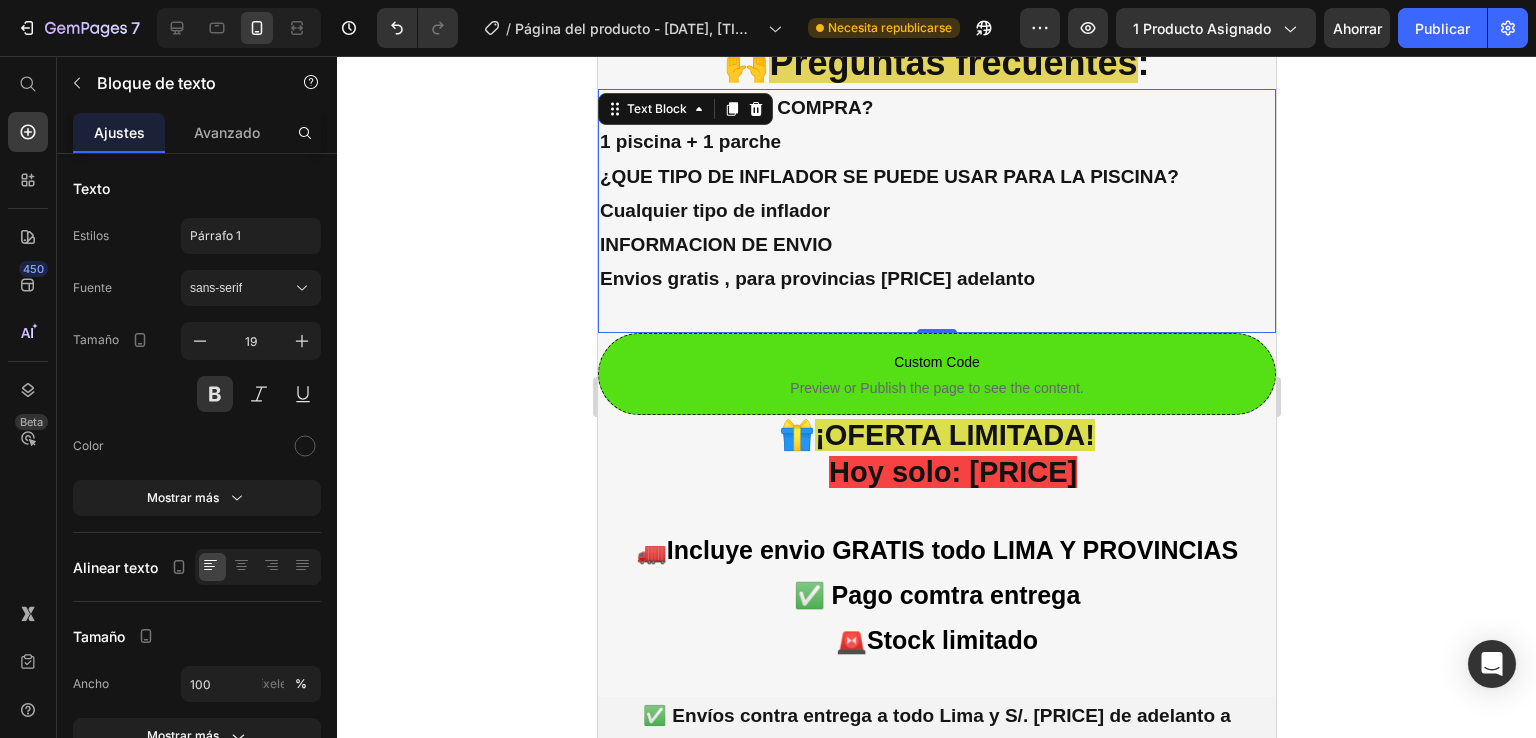 drag, startPoint x: 552, startPoint y: 265, endPoint x: 565, endPoint y: 225, distance: 42.059483 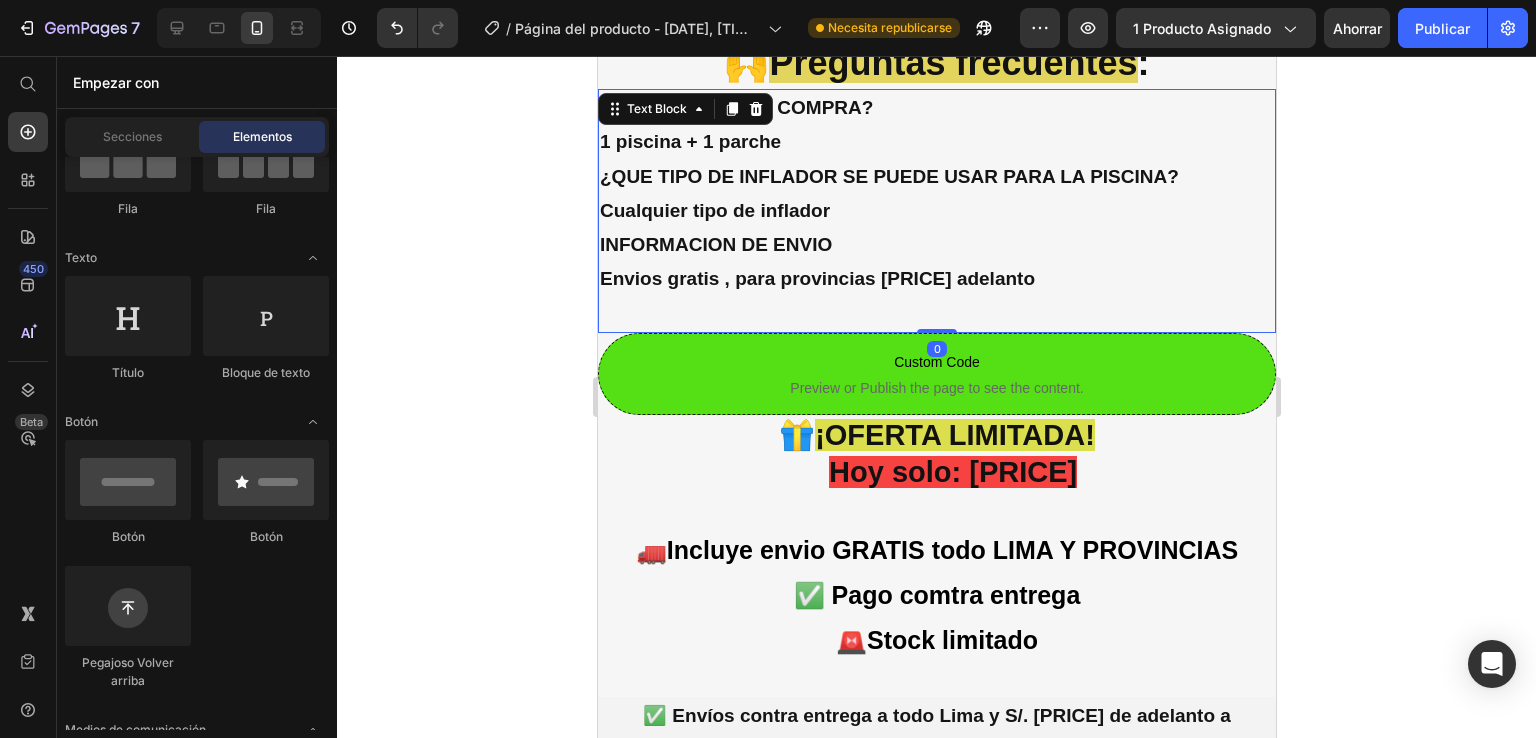 click on "1 piscina + 1 parche" at bounding box center (936, 142) 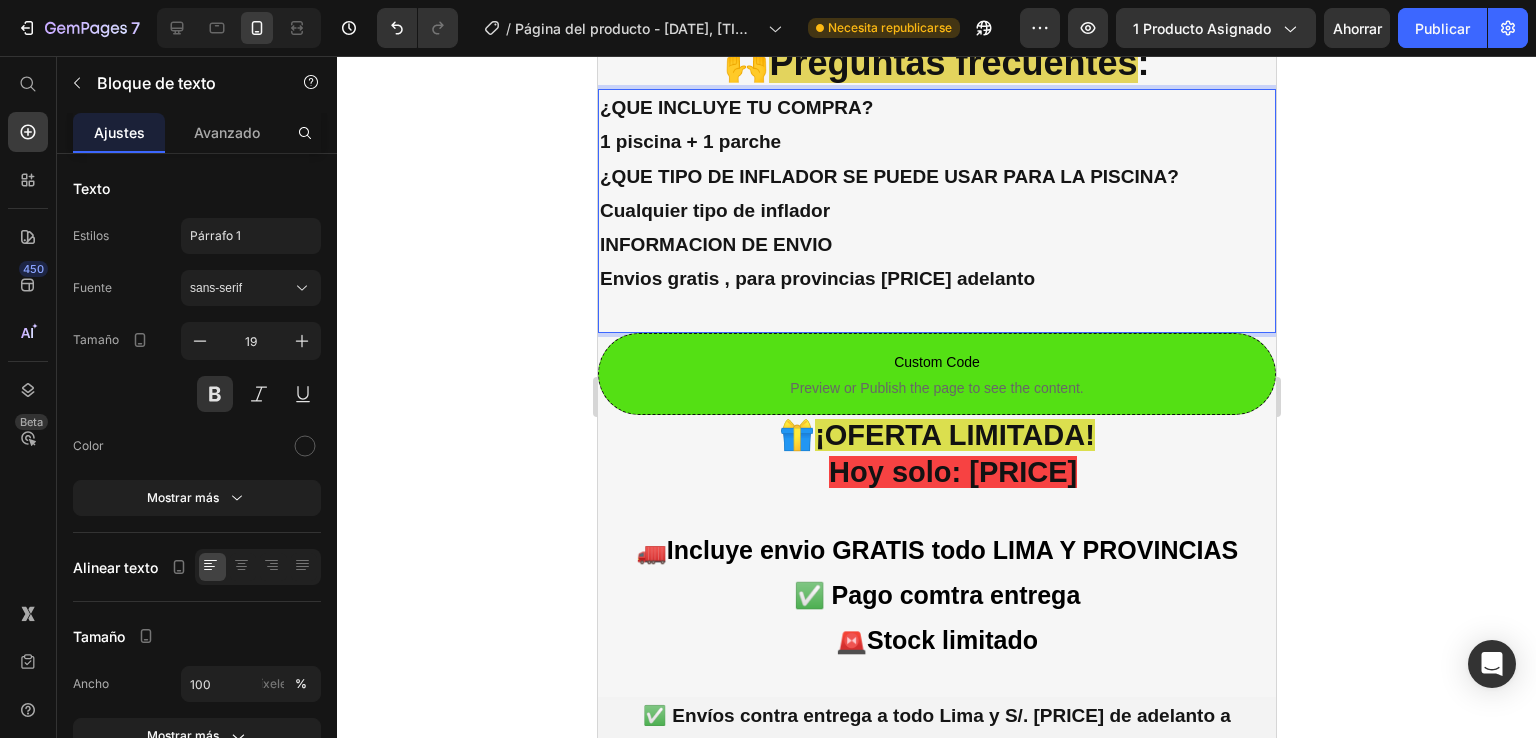 click on "¿QUE INCLUYE TU COMPRA?" at bounding box center (936, 108) 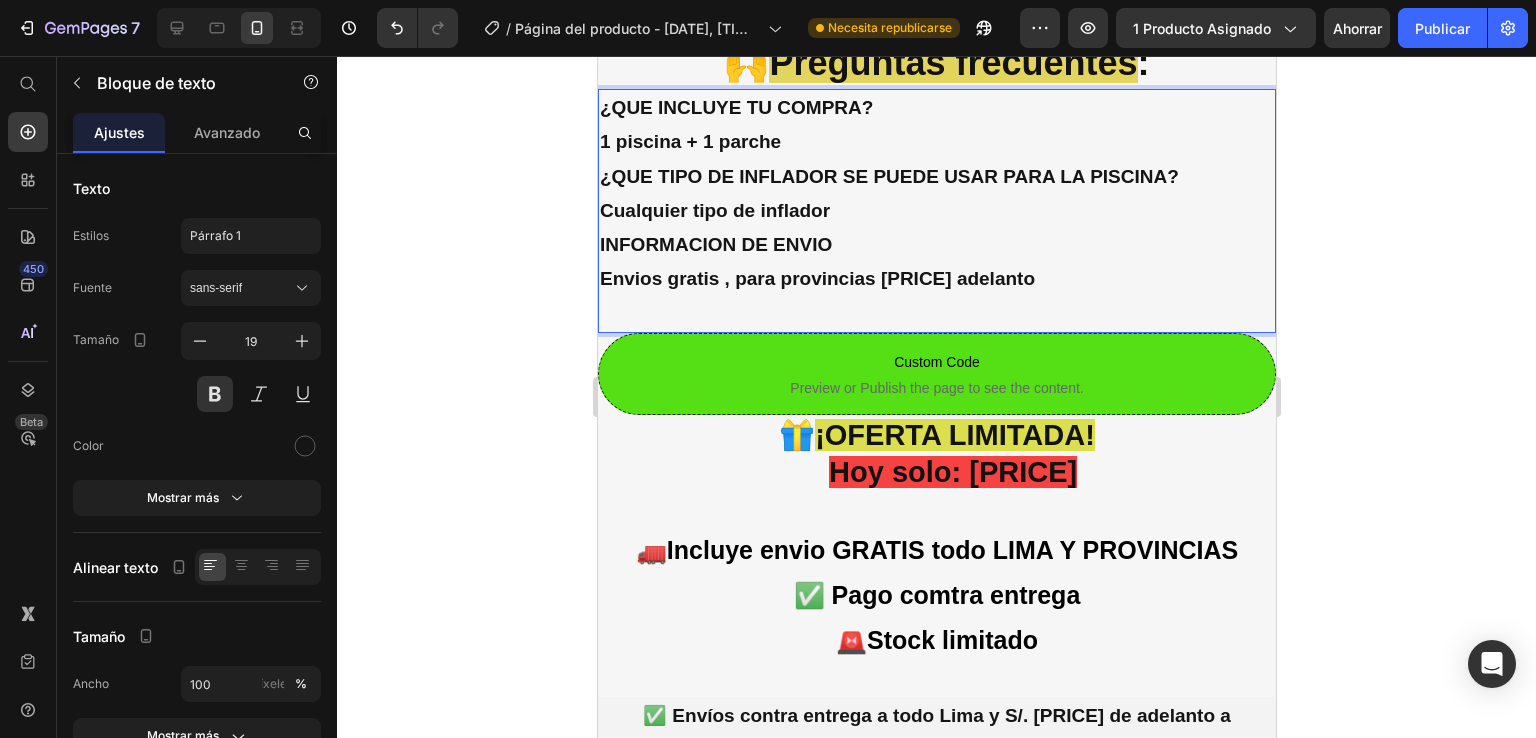 type 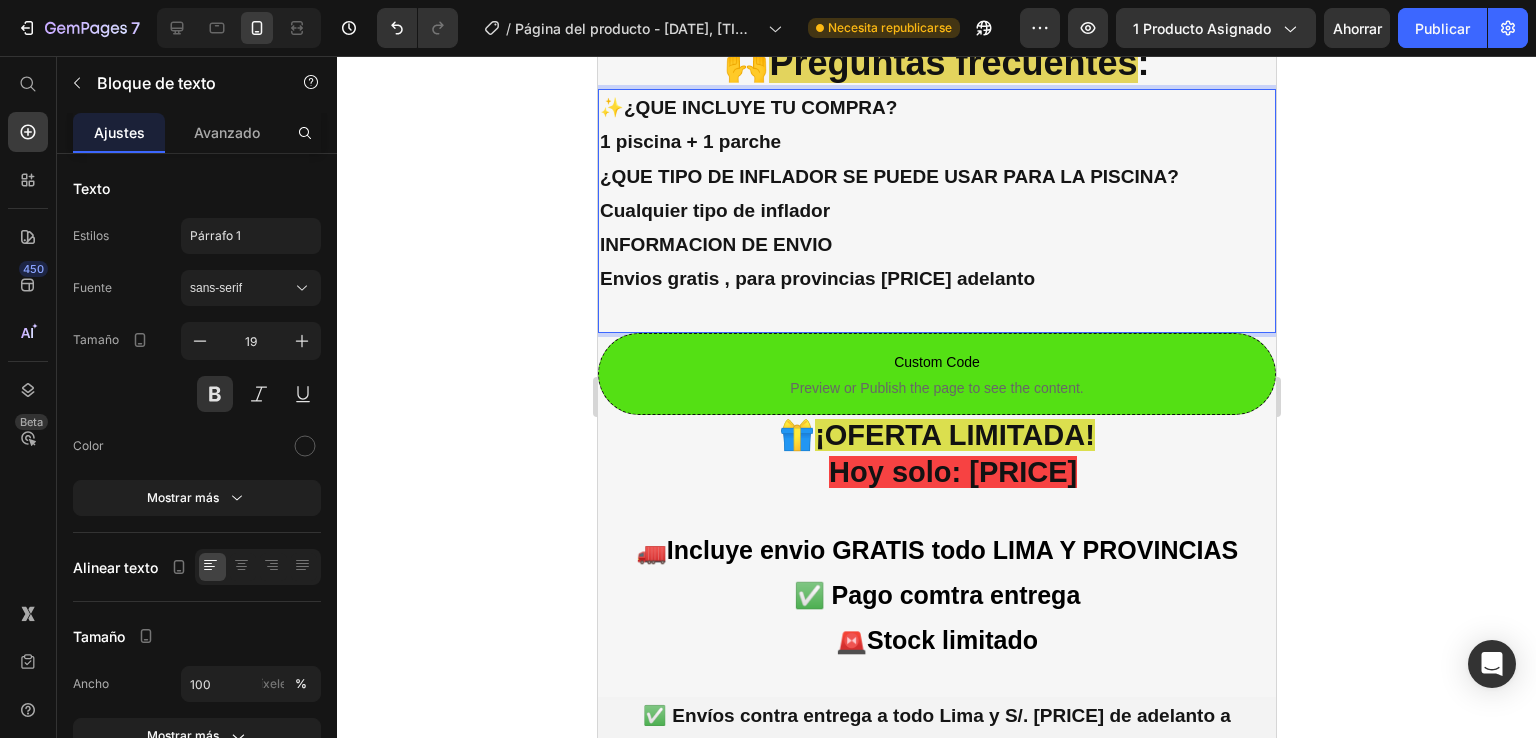click on "¿QUE TIPO DE INFLADOR SE PUEDE USAR PARA LA PISCINA?" at bounding box center [936, 177] 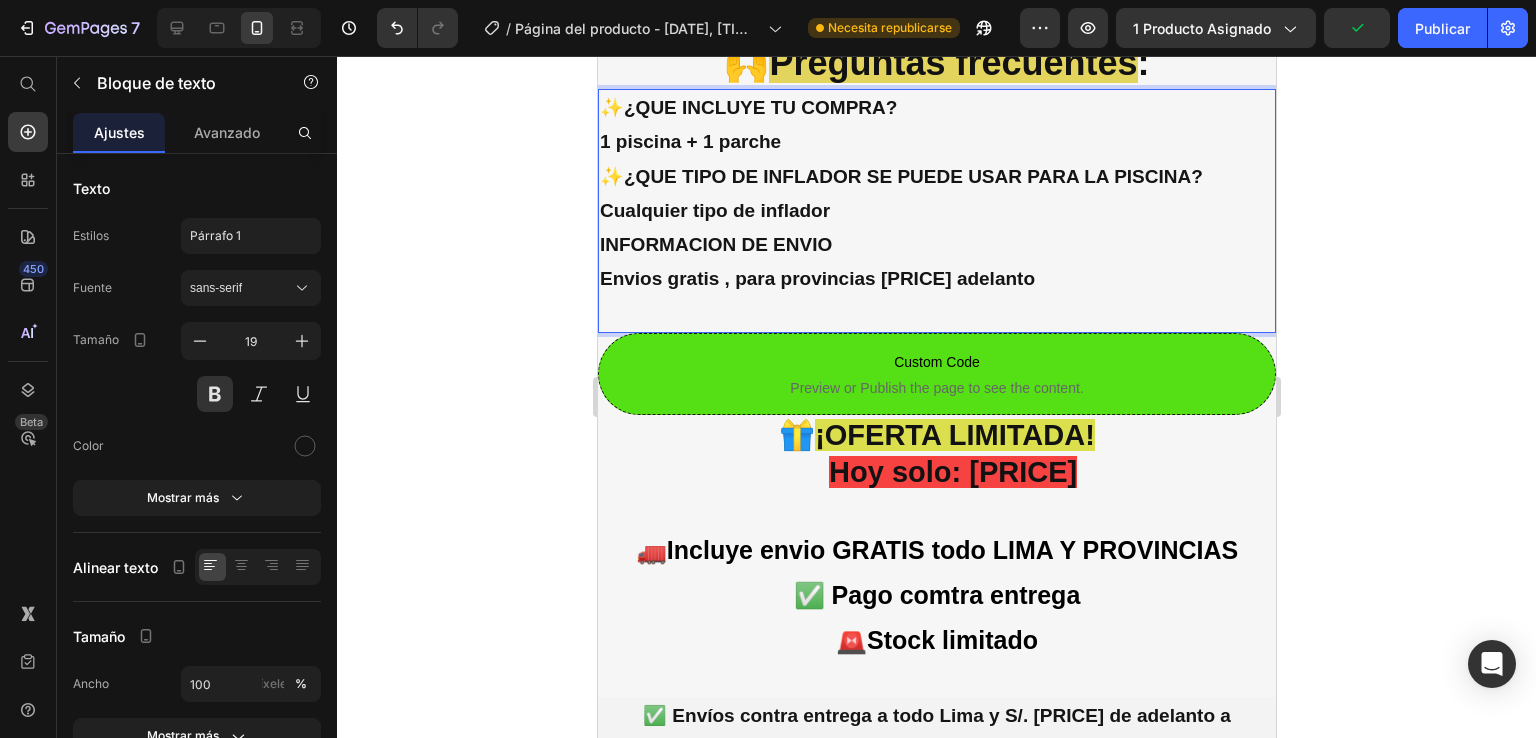 click on "INFORMACION DE ENVIO" at bounding box center [936, 245] 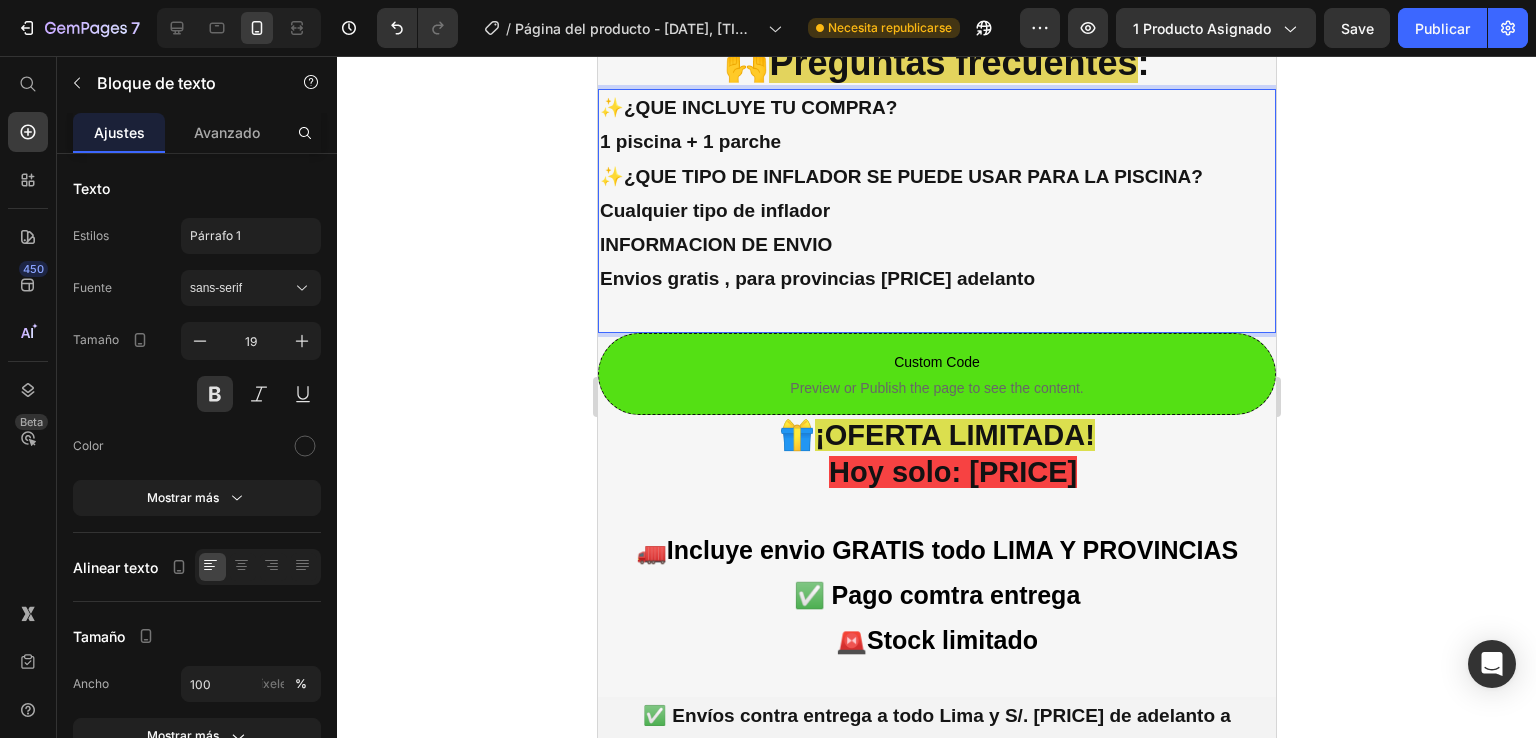 click on "INFORMACION DE ENVIO" at bounding box center (936, 245) 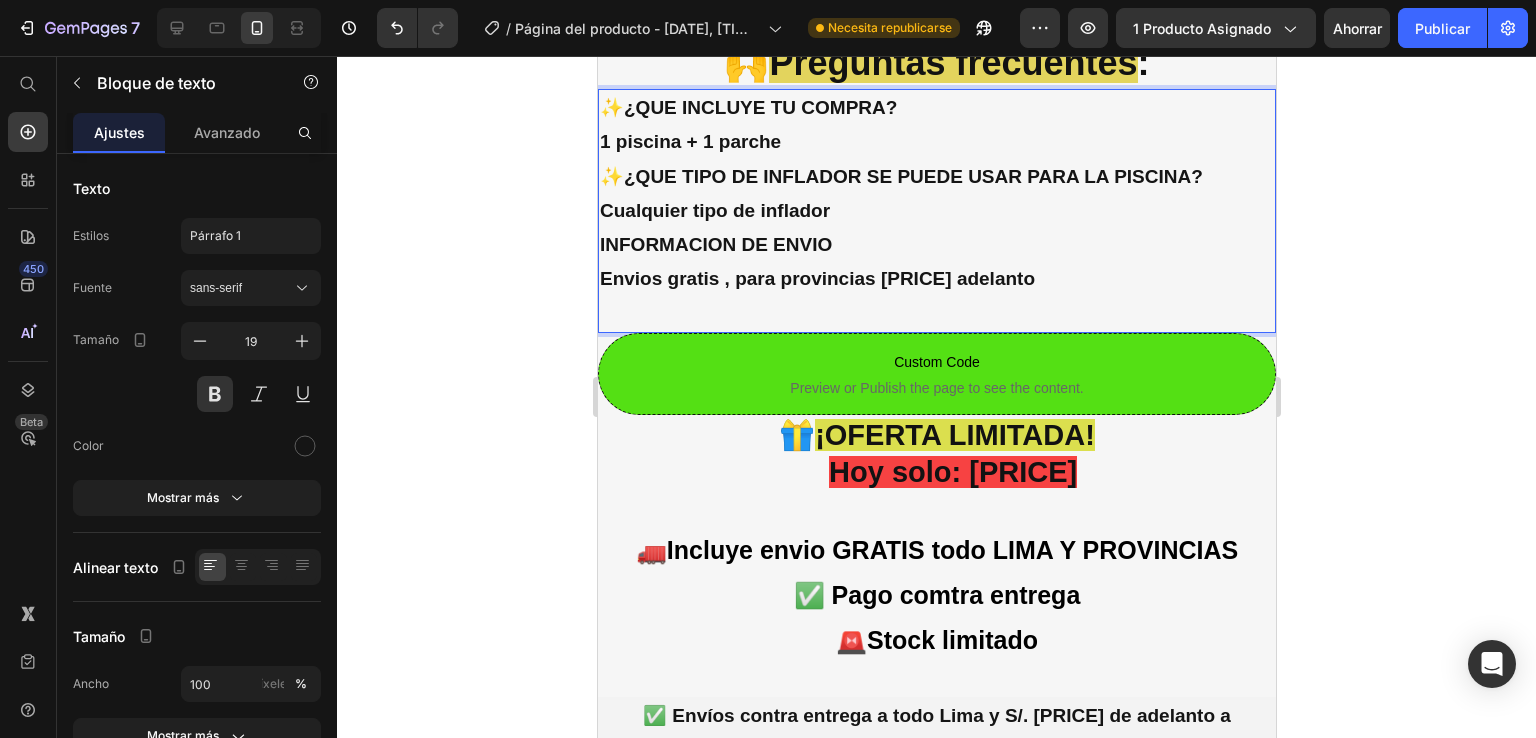 click on "INFORMACION DE ENVIO" at bounding box center [936, 245] 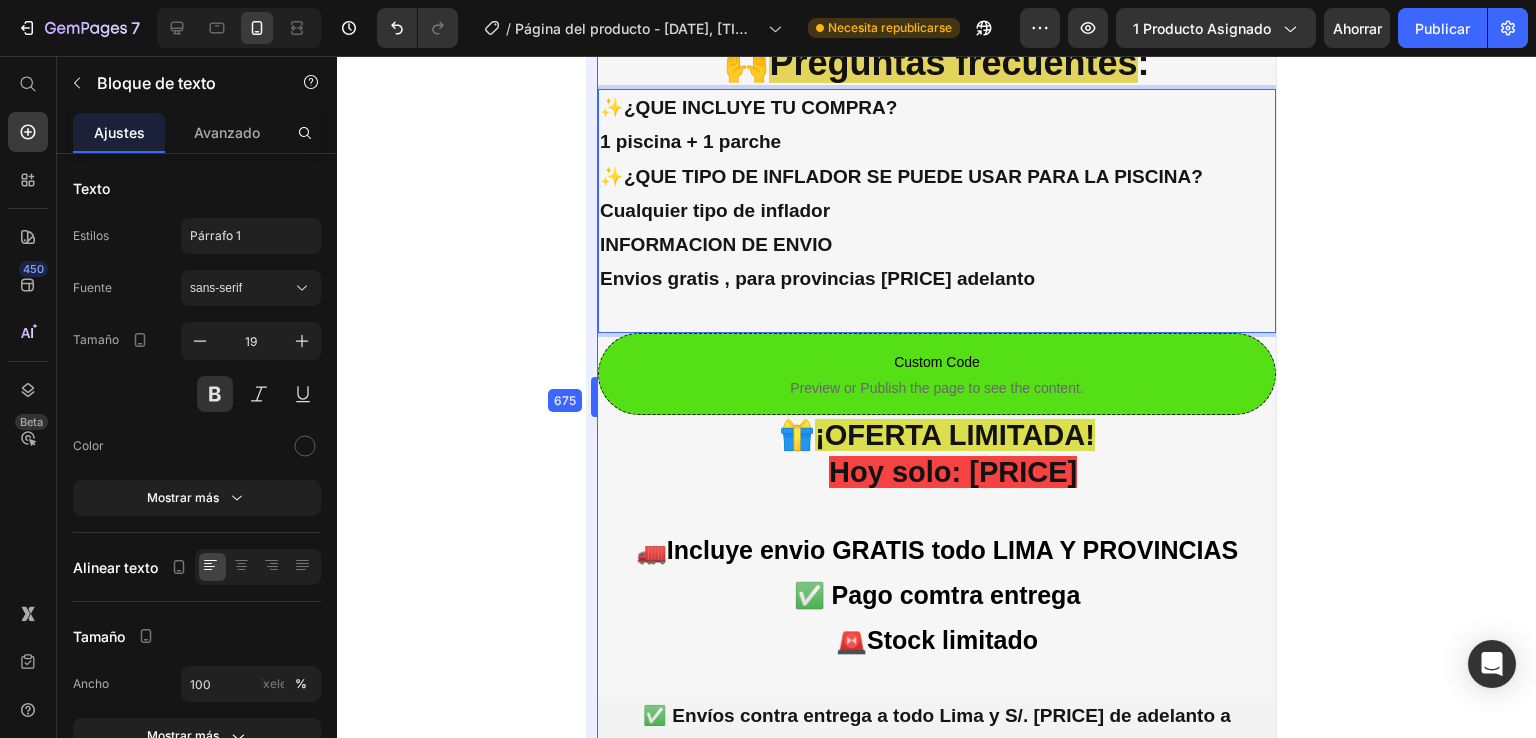 scroll, scrollTop: 2995, scrollLeft: 0, axis: vertical 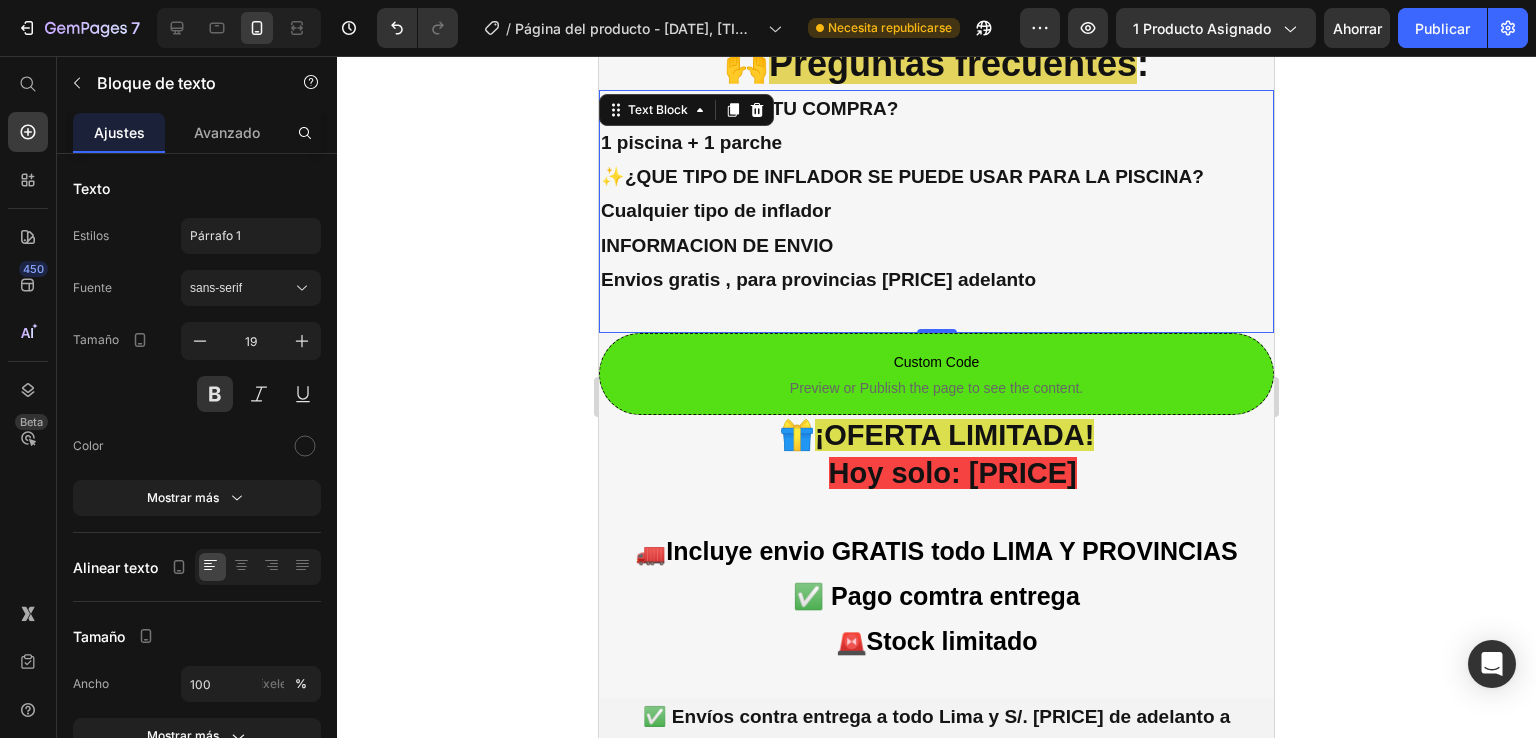 drag, startPoint x: 596, startPoint y: 220, endPoint x: 536, endPoint y: 276, distance: 82.073135 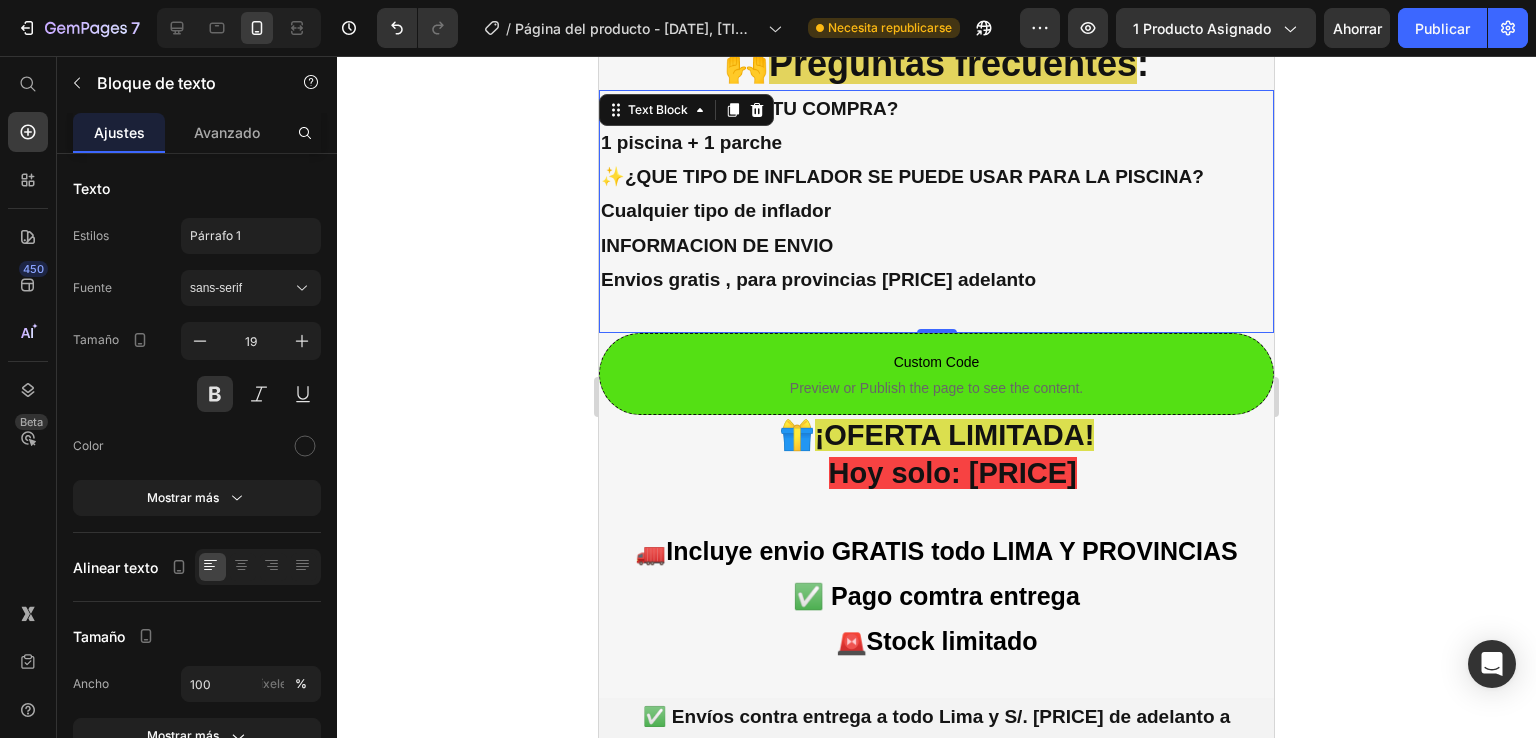 click 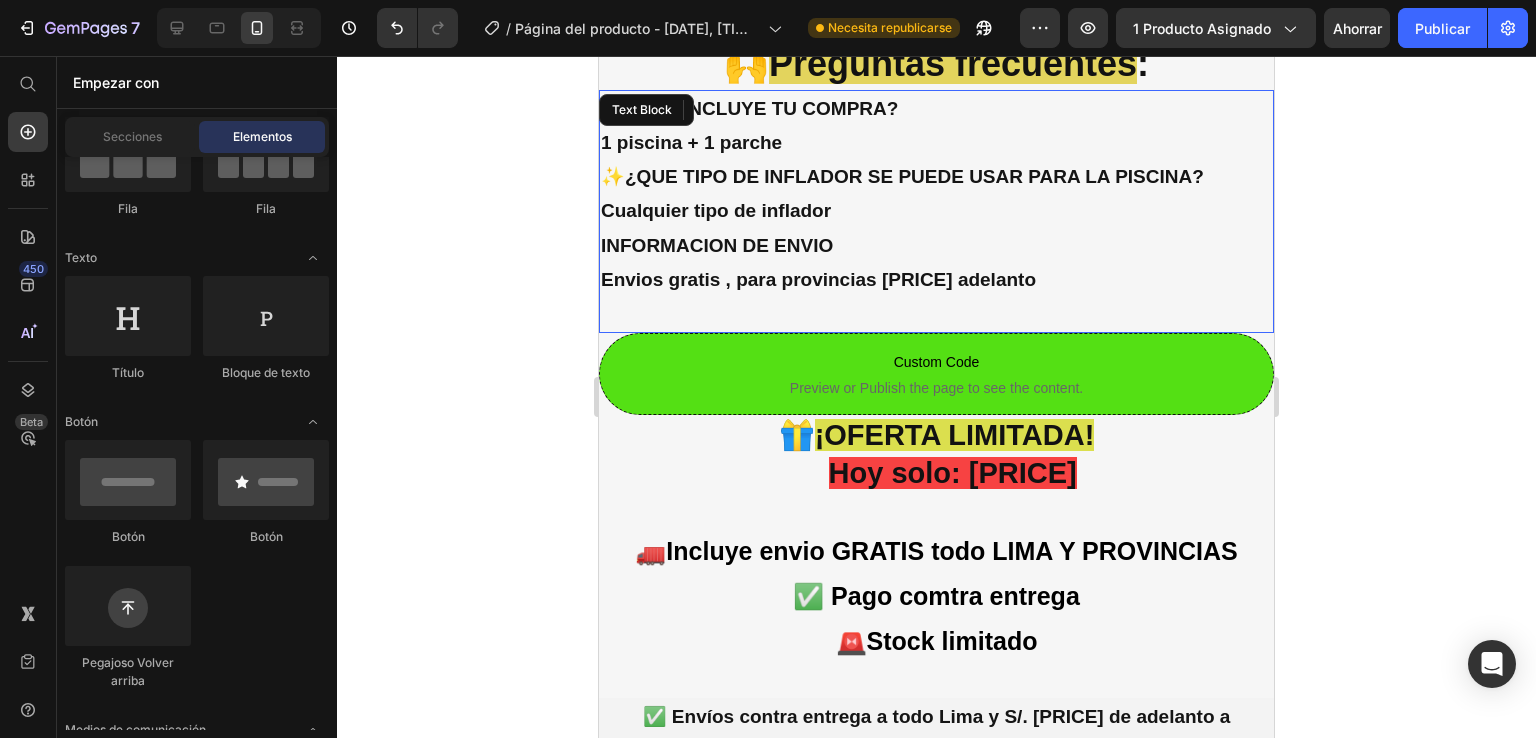 click on "✨¿QUE INCLUYE TU COMPRA? 1 piscina + 1 parche  ✨¿QUE TIPO DE INFLADOR SE PUEDE USAR PARA LA PISCINA? Cualquier tipo de inflador INFORMACION DE ENVIO  Envios gratis , para provincias 15 soles adelanto" at bounding box center (936, 211) 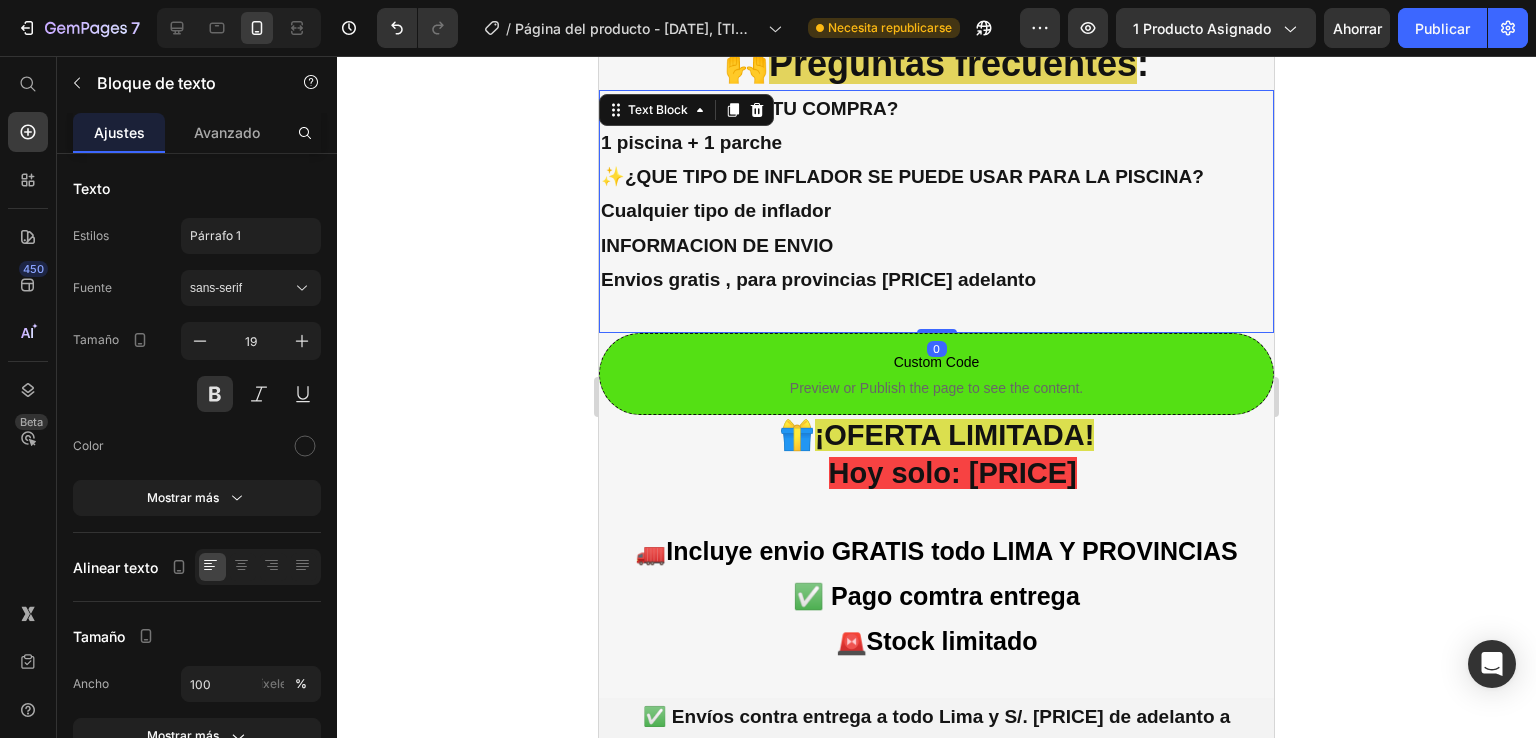 click on "✨¿QUE INCLUYE TU COMPRA? 1 piscina + 1 parche  ✨¿QUE TIPO DE INFLADOR SE PUEDE USAR PARA LA PISCINA? Cualquier tipo de inflador INFORMACION DE ENVIO  Envios gratis , para provincias 15 soles adelanto" at bounding box center (936, 211) 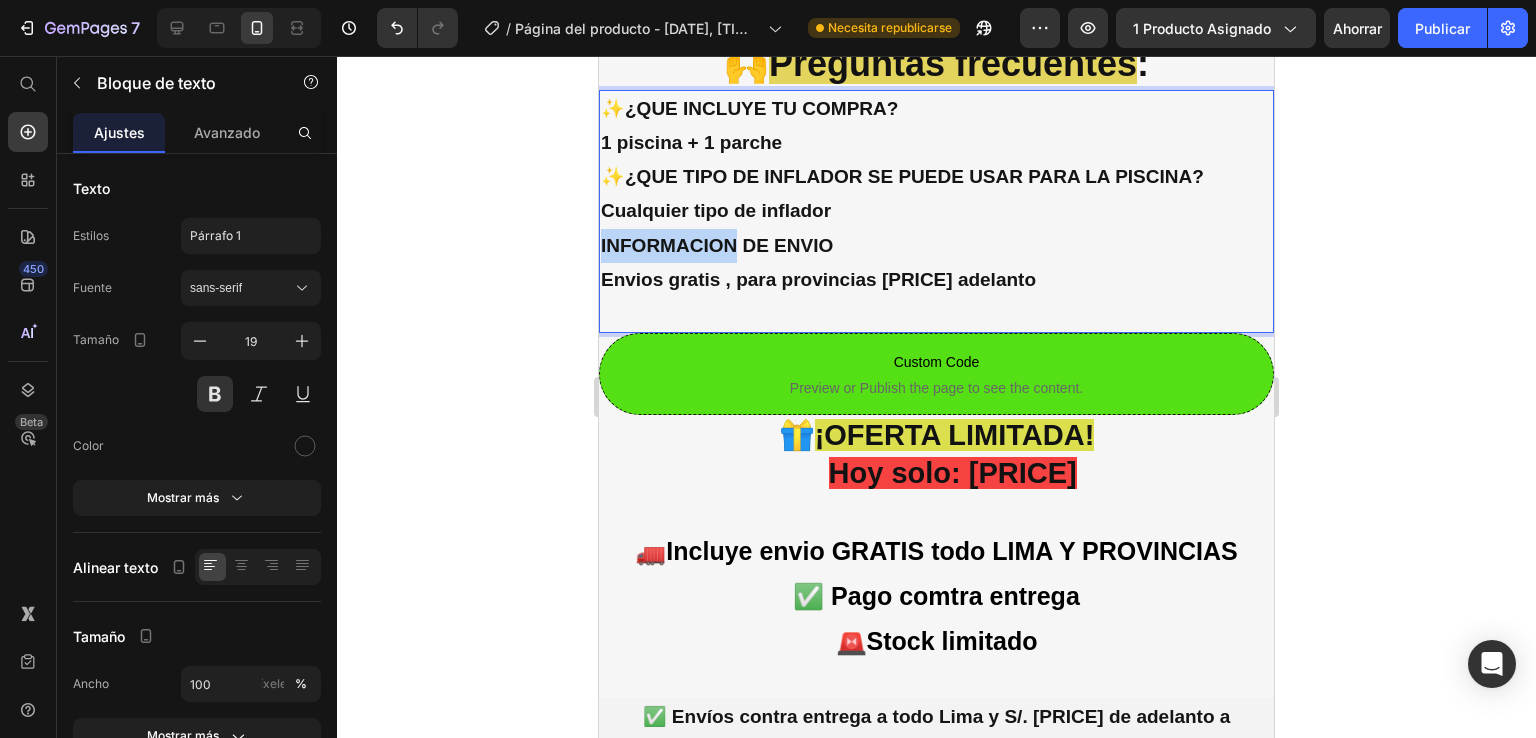 click on "✨¿QUE INCLUYE TU COMPRA? 1 piscina + 1 parche  ✨¿QUE TIPO DE INFLADOR SE PUEDE USAR PARA LA PISCINA? Cualquier tipo de inflador INFORMACION DE ENVIO  Envios gratis , para provincias 15 soles adelanto" at bounding box center [936, 211] 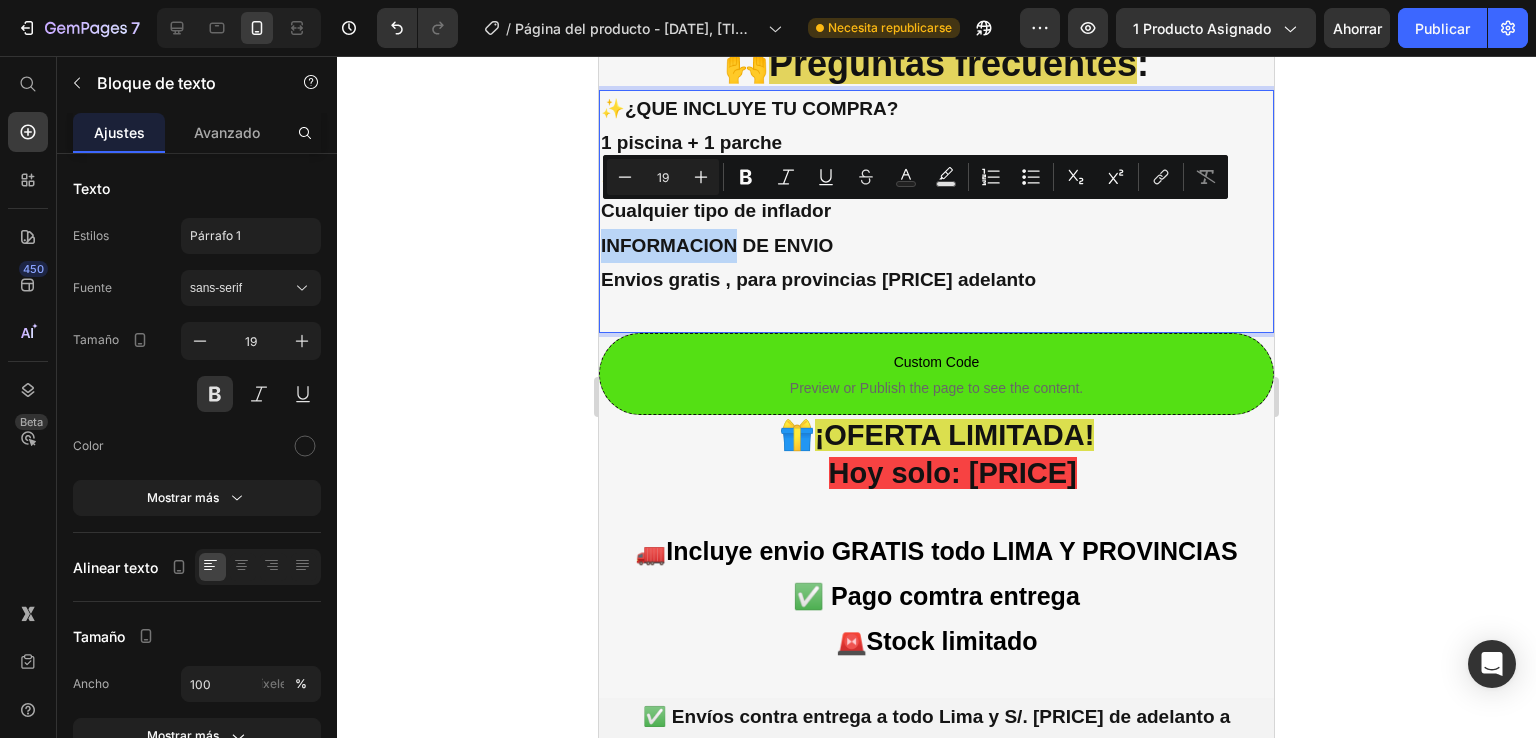 click on "✨¿QUE INCLUYE TU COMPRA? 1 piscina + 1 parche  ✨¿QUE TIPO DE INFLADOR SE PUEDE USAR PARA LA PISCINA? Cualquier tipo de inflador INFORMACION DE ENVIO  Envios gratis , para provincias 15 soles adelanto" at bounding box center [936, 211] 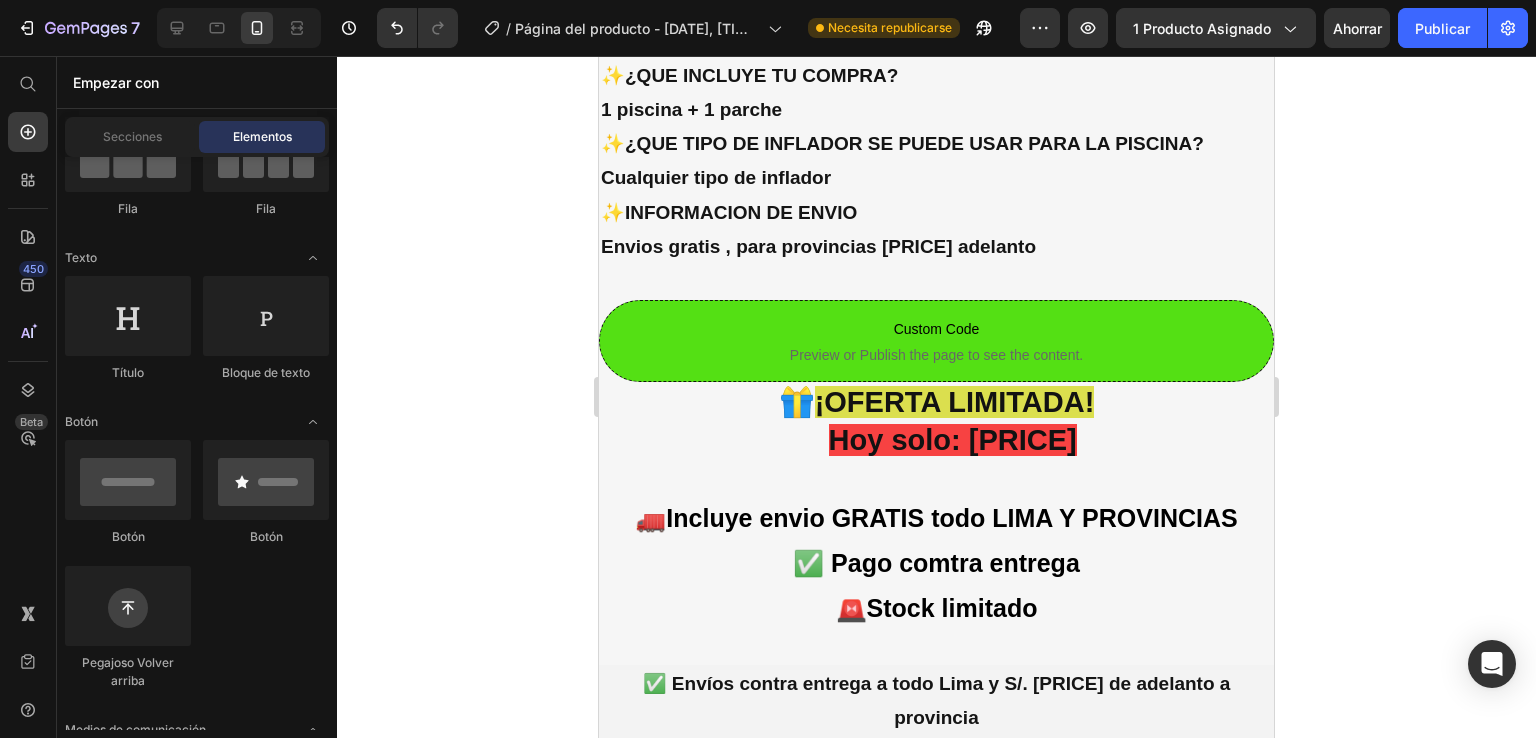 scroll, scrollTop: 3265, scrollLeft: 0, axis: vertical 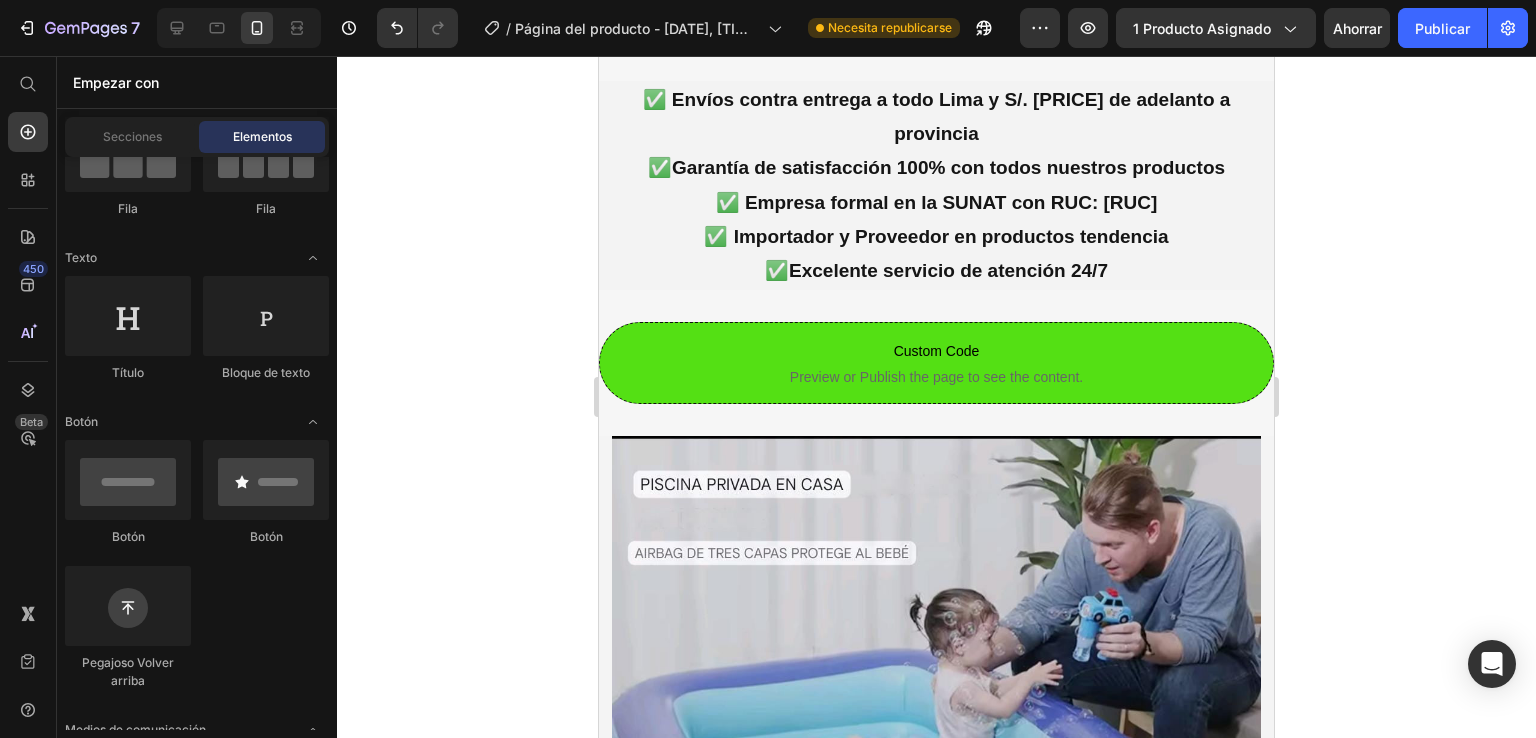 click 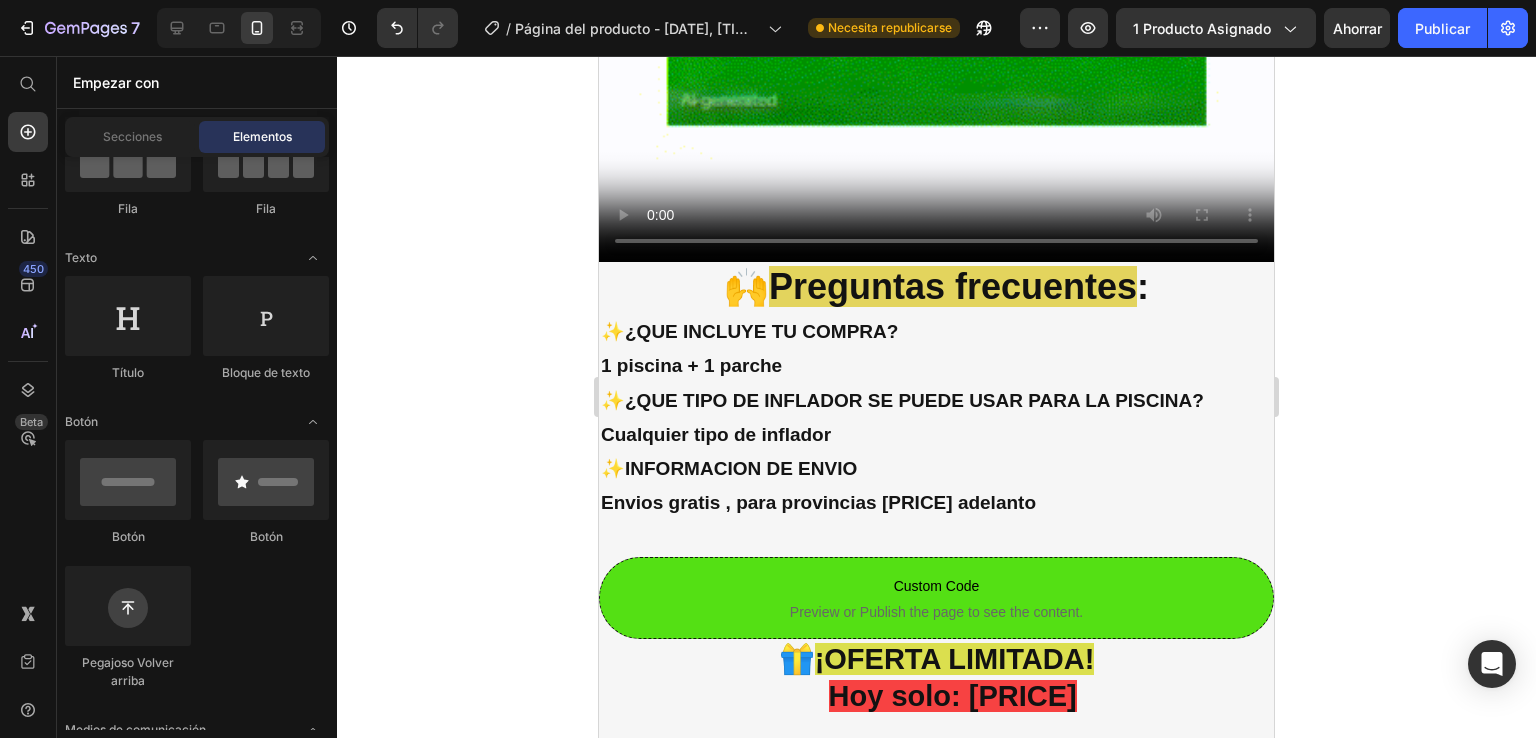 scroll, scrollTop: 3616, scrollLeft: 0, axis: vertical 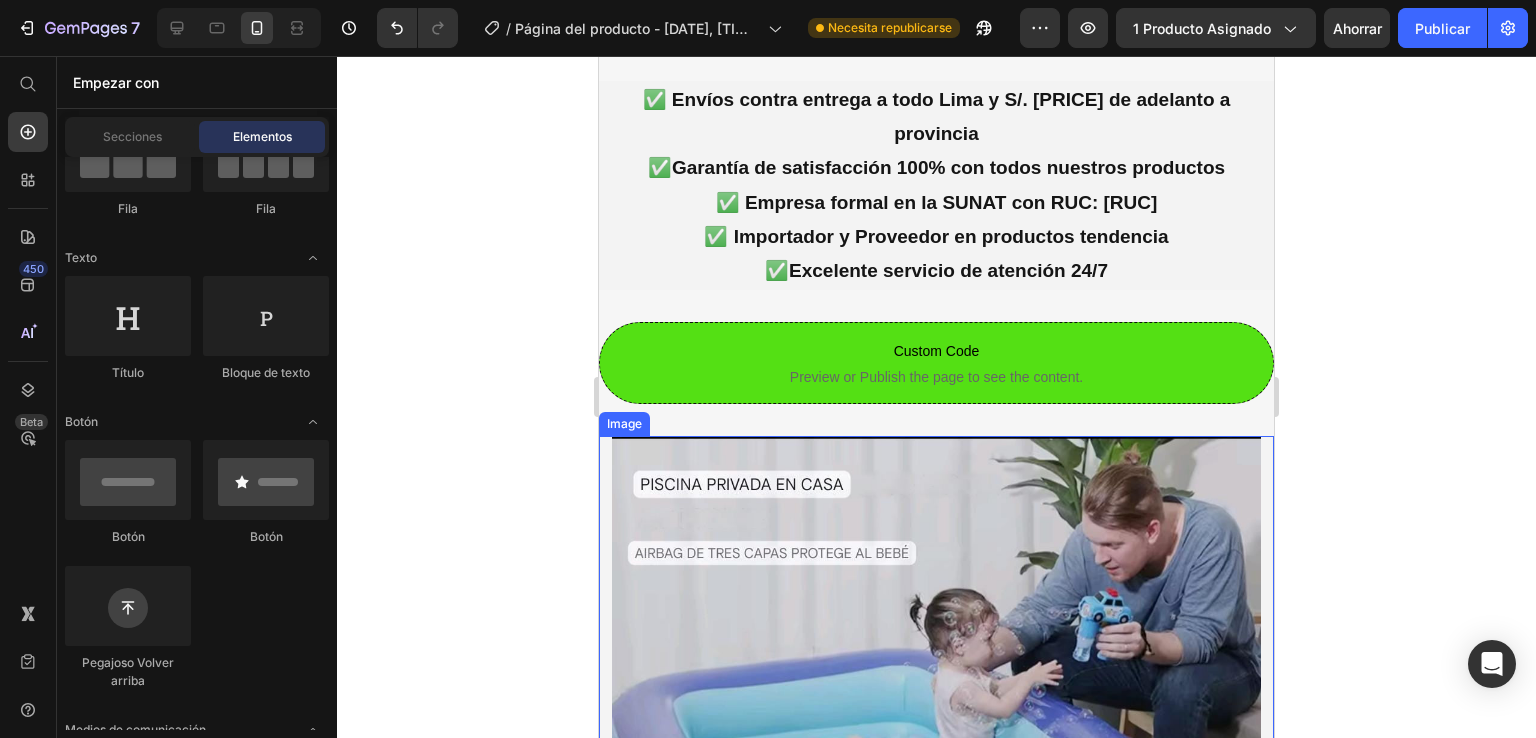click at bounding box center [936, 760] 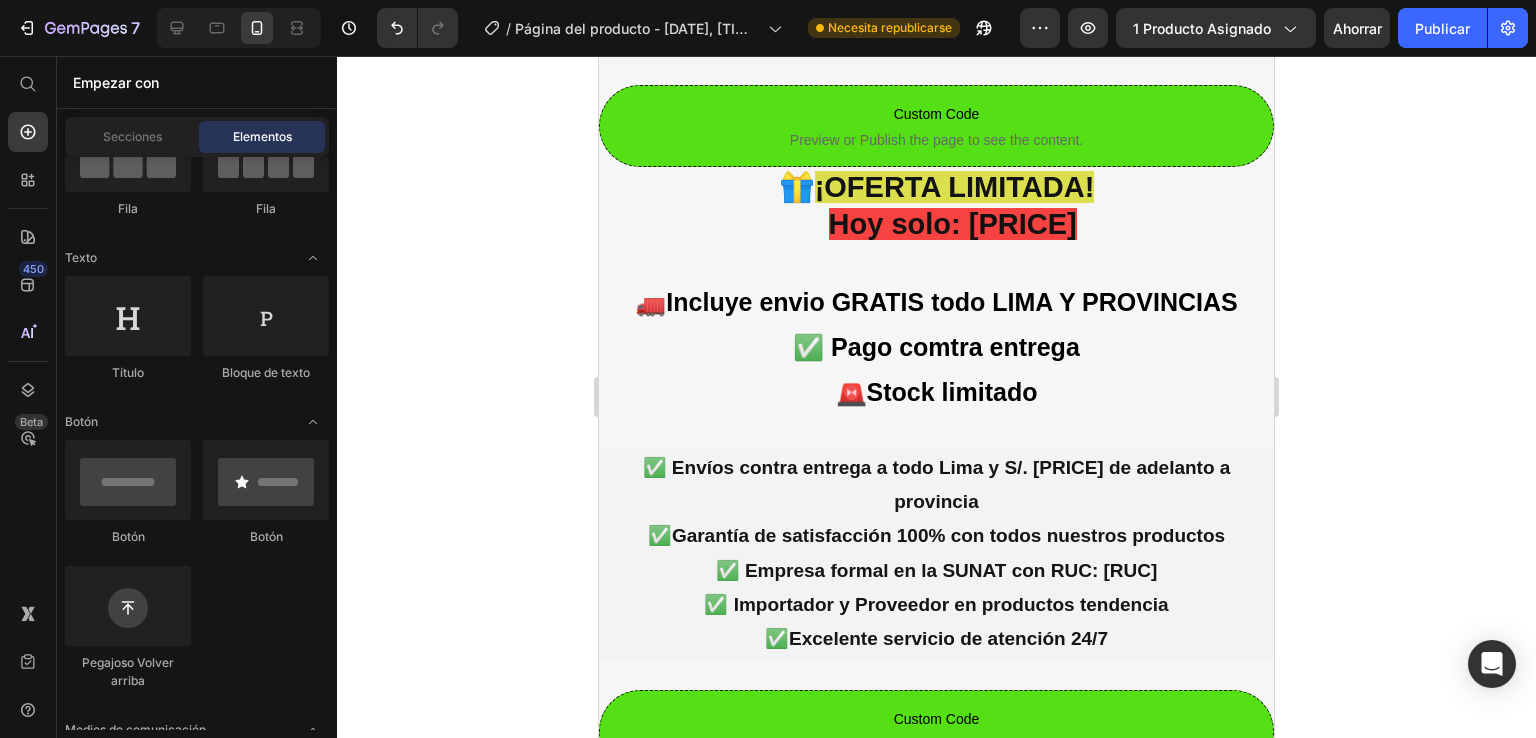 scroll, scrollTop: 2904, scrollLeft: 0, axis: vertical 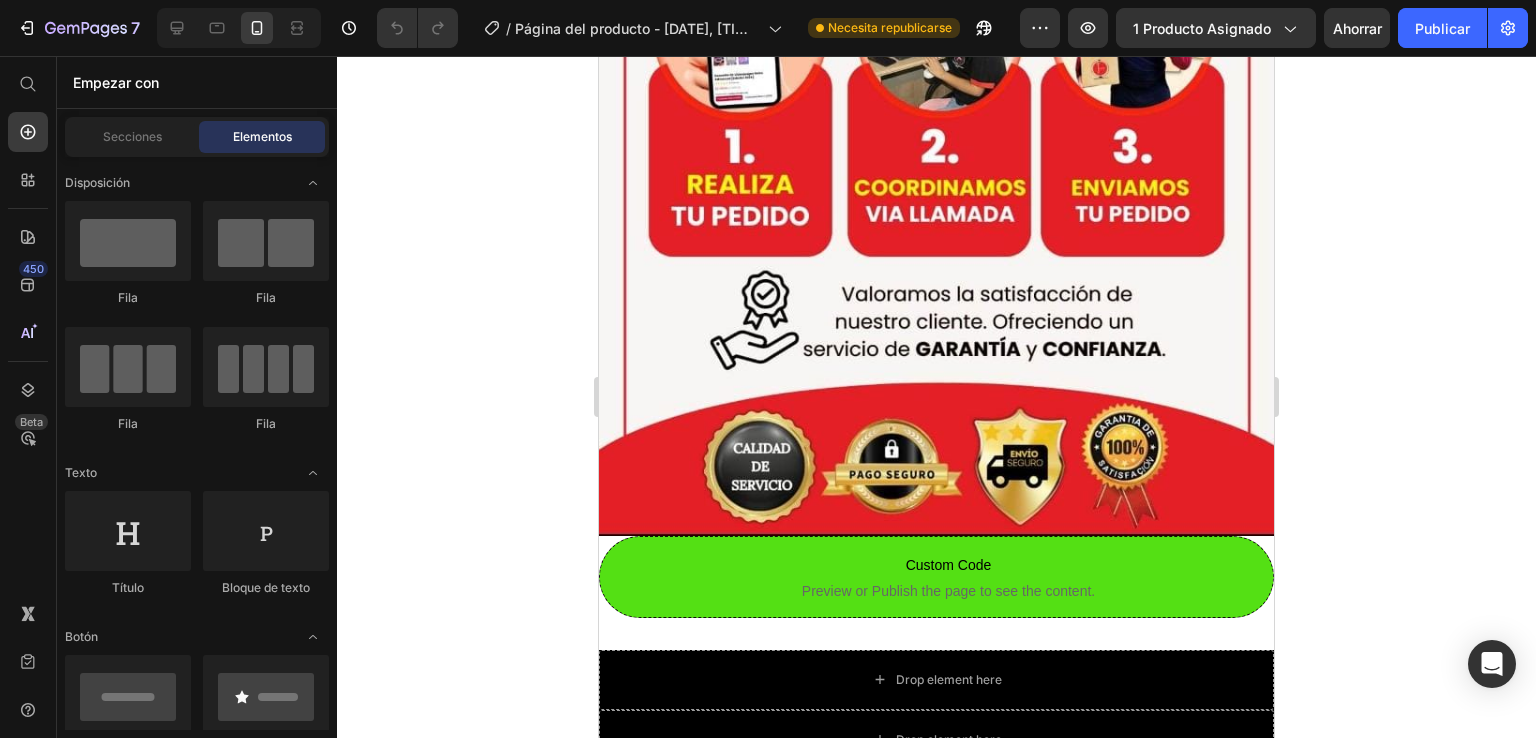 click 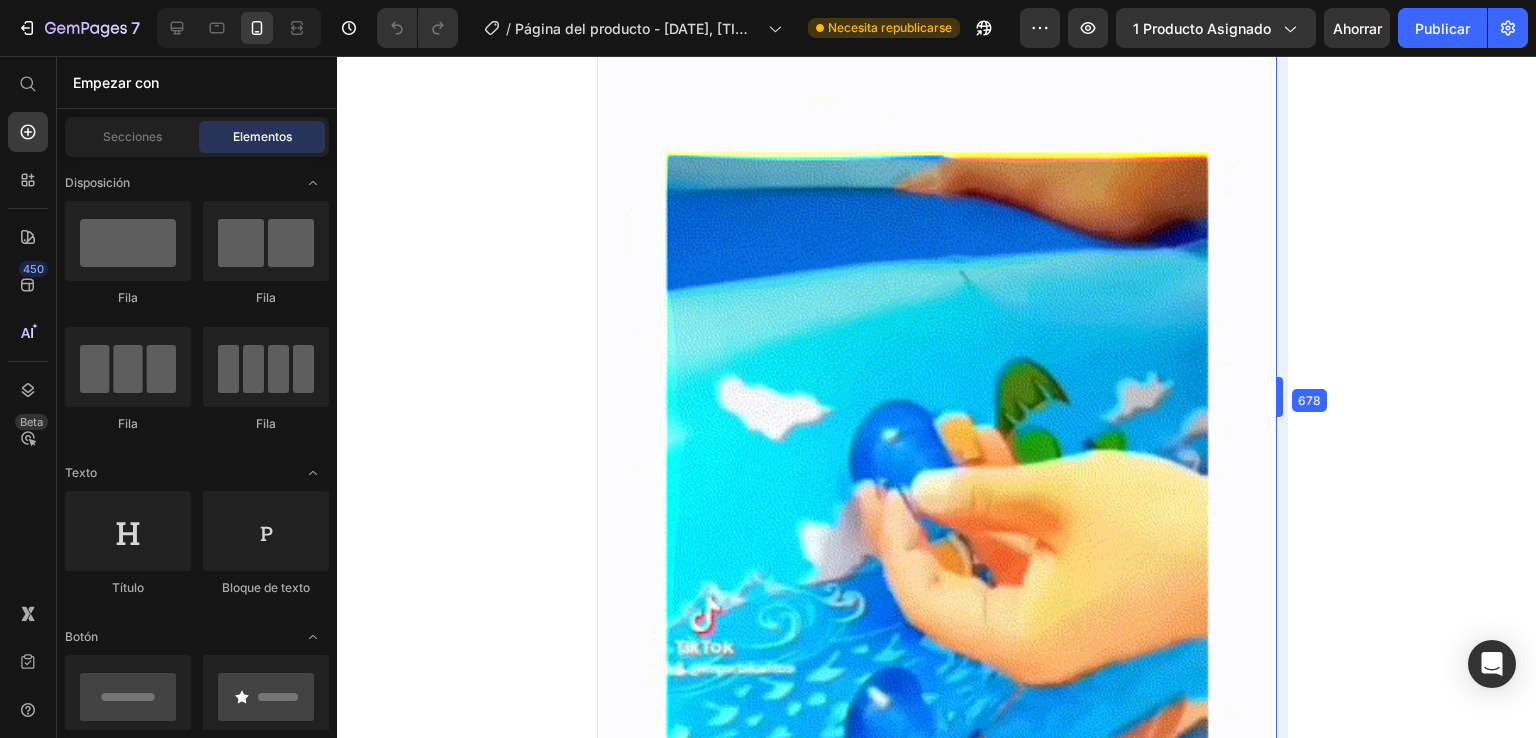 scroll, scrollTop: 1820, scrollLeft: 0, axis: vertical 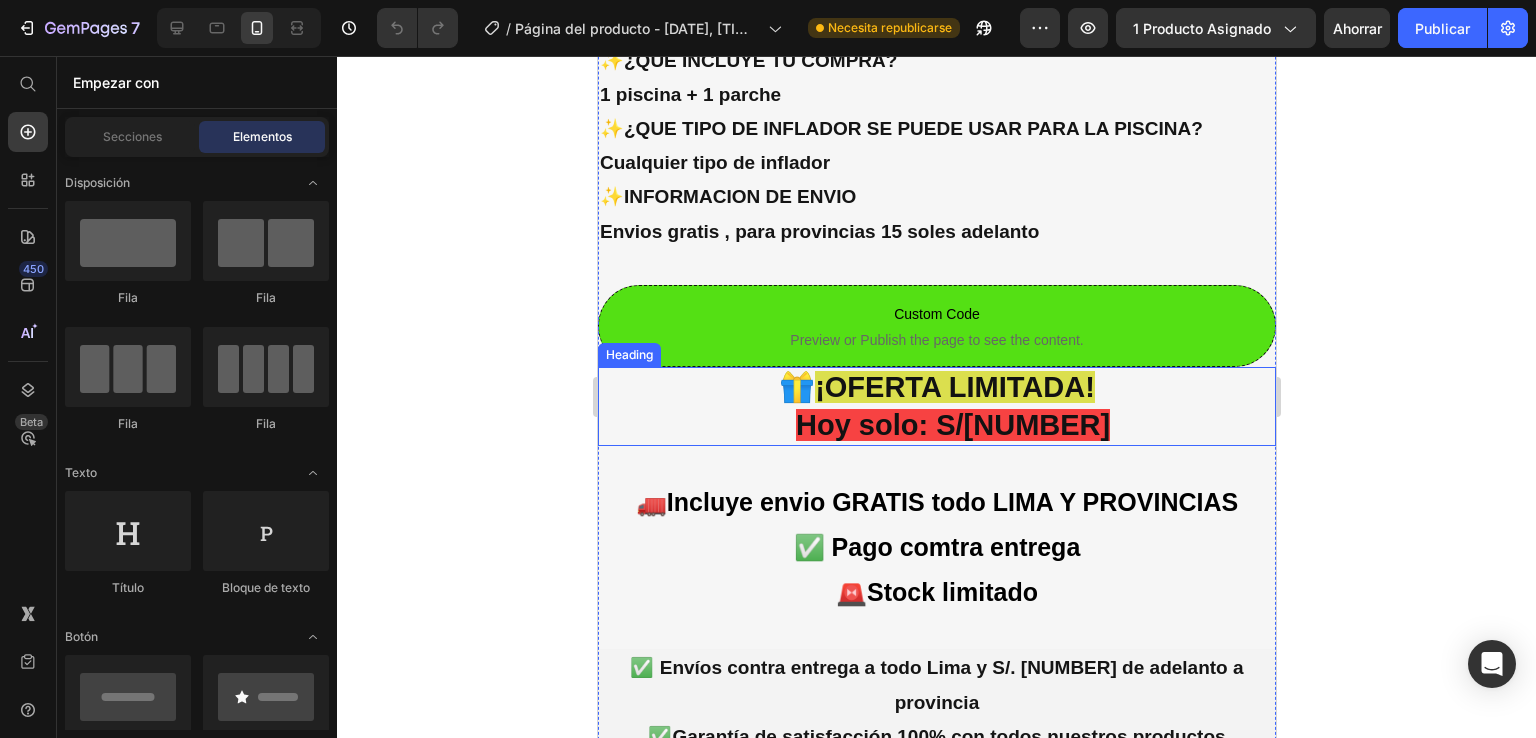 click on "¡OFERTA LIMITADA!" at bounding box center (954, 387) 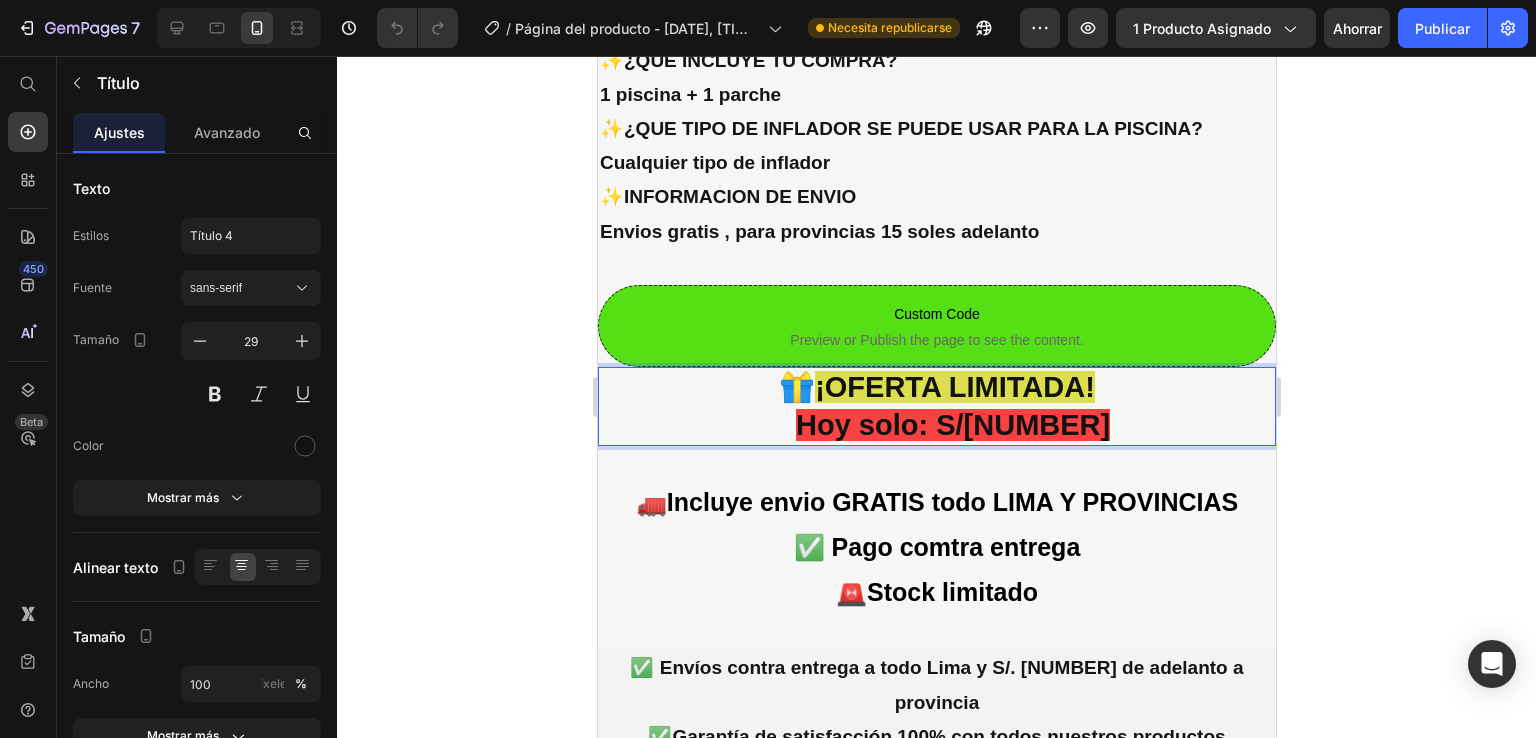 click on "¡OFERTA LIMITADA!" at bounding box center [954, 387] 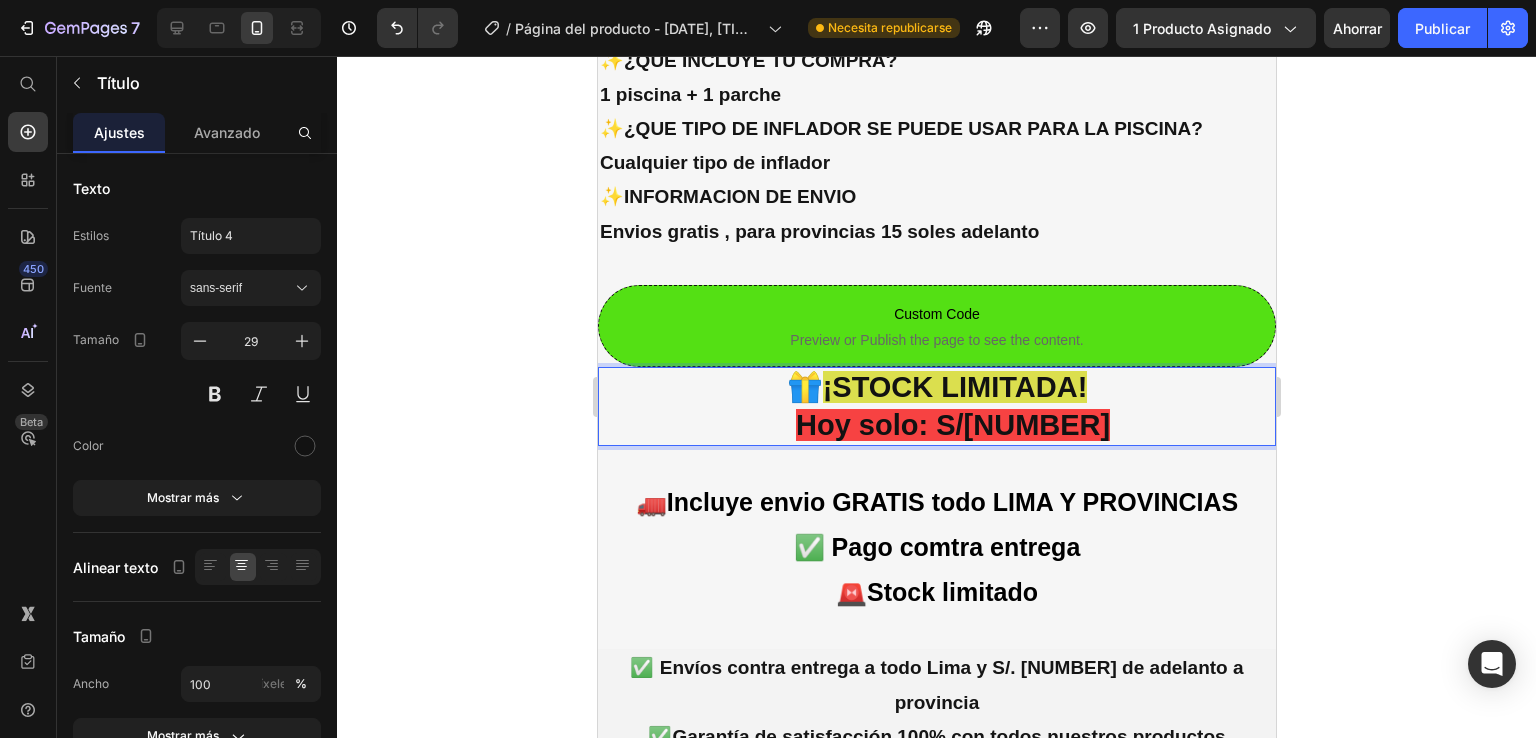 click on "¡STOCK LIMITADA!" at bounding box center (954, 387) 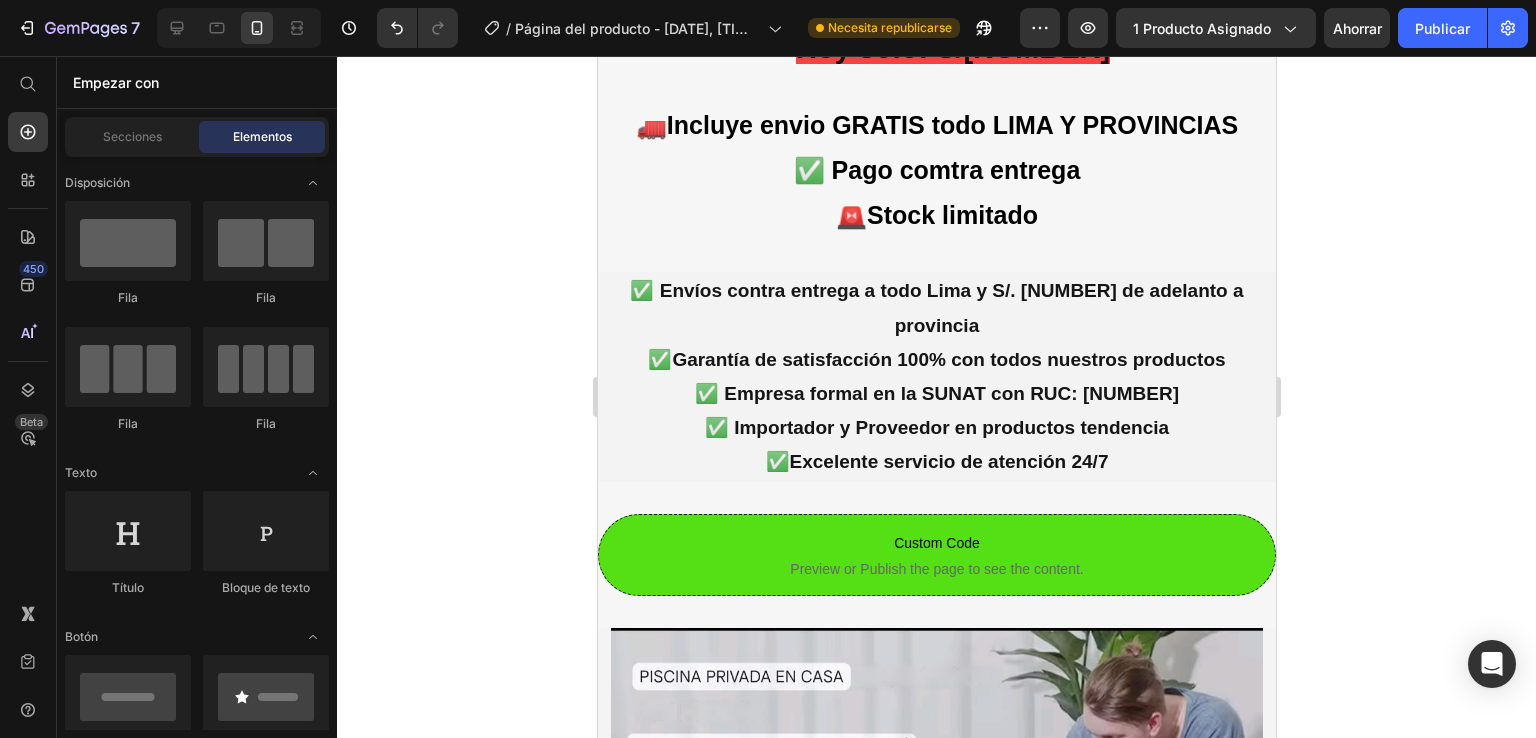scroll, scrollTop: 2464, scrollLeft: 0, axis: vertical 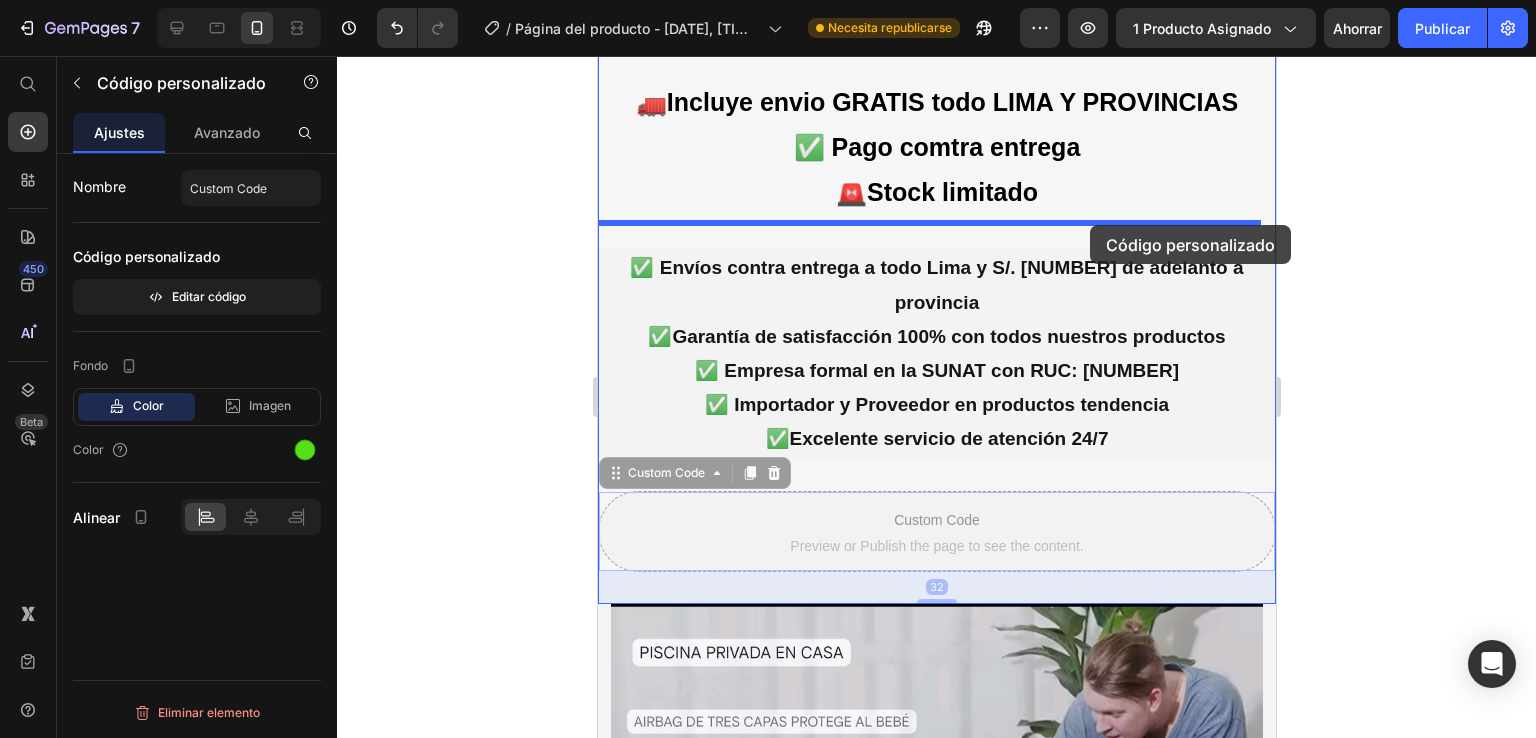 drag, startPoint x: 1153, startPoint y: 473, endPoint x: 1089, endPoint y: 225, distance: 256.12497 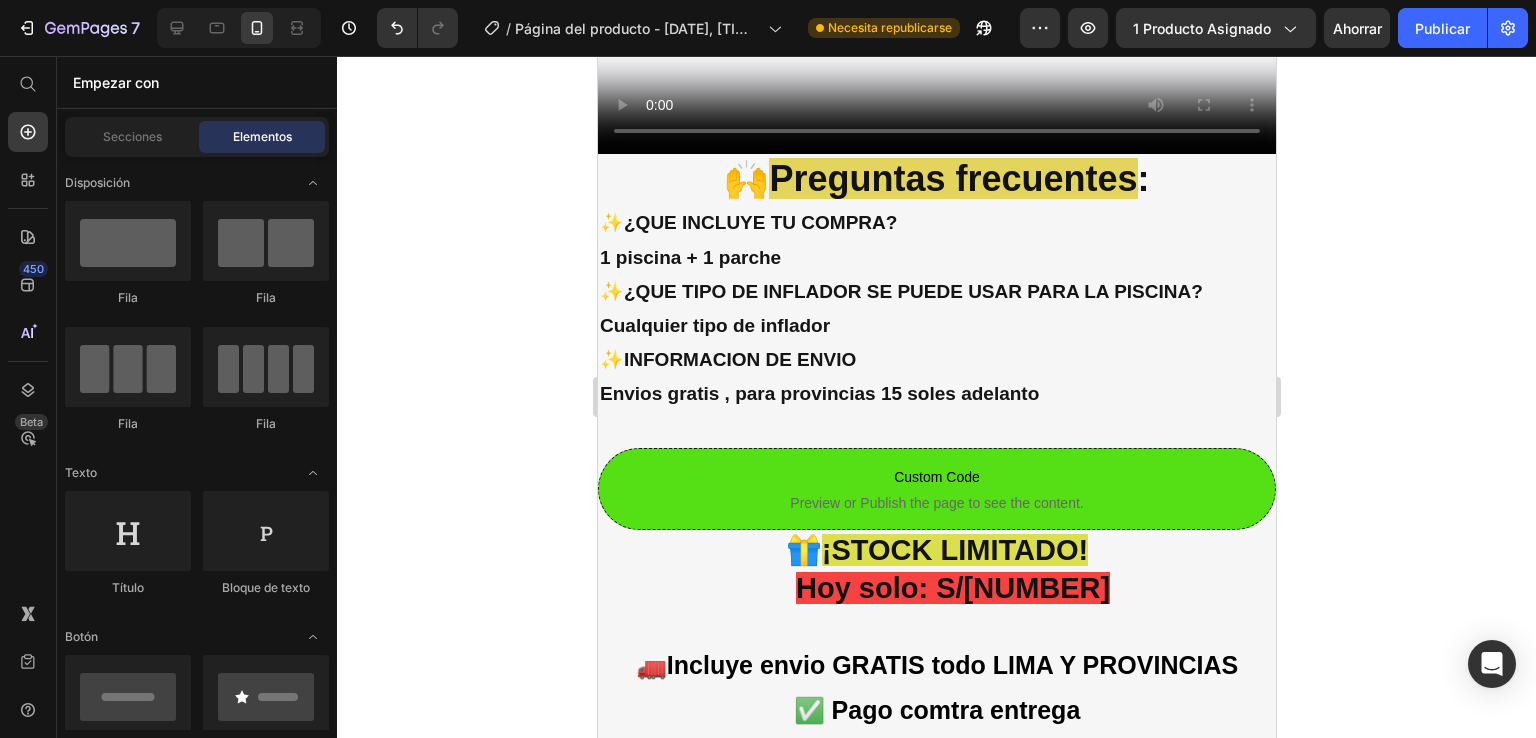 scroll, scrollTop: 2868, scrollLeft: 0, axis: vertical 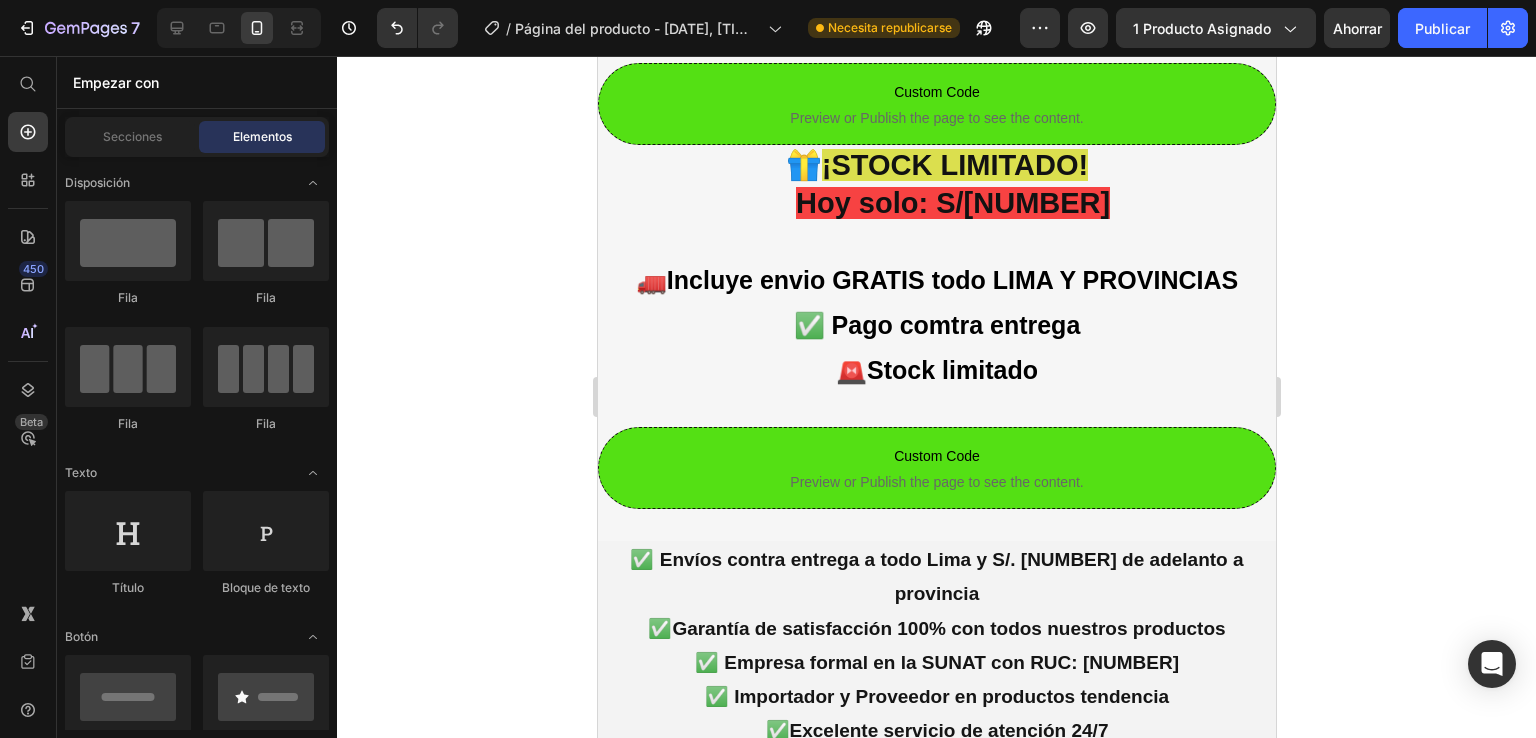 click on "Custom Code
Preview or Publish the page to see the content. Custom Code" at bounding box center (936, 468) 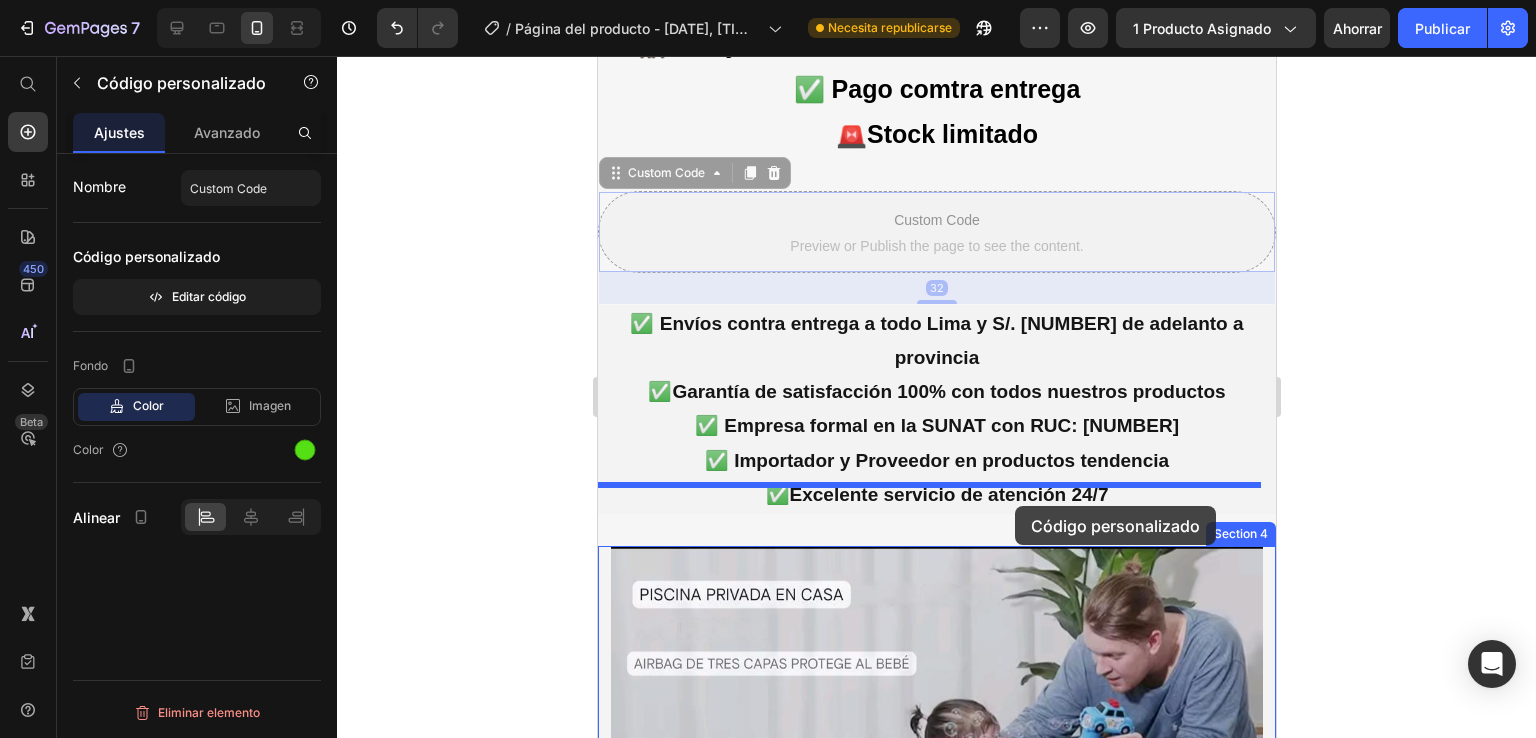 scroll, scrollTop: 3557, scrollLeft: 0, axis: vertical 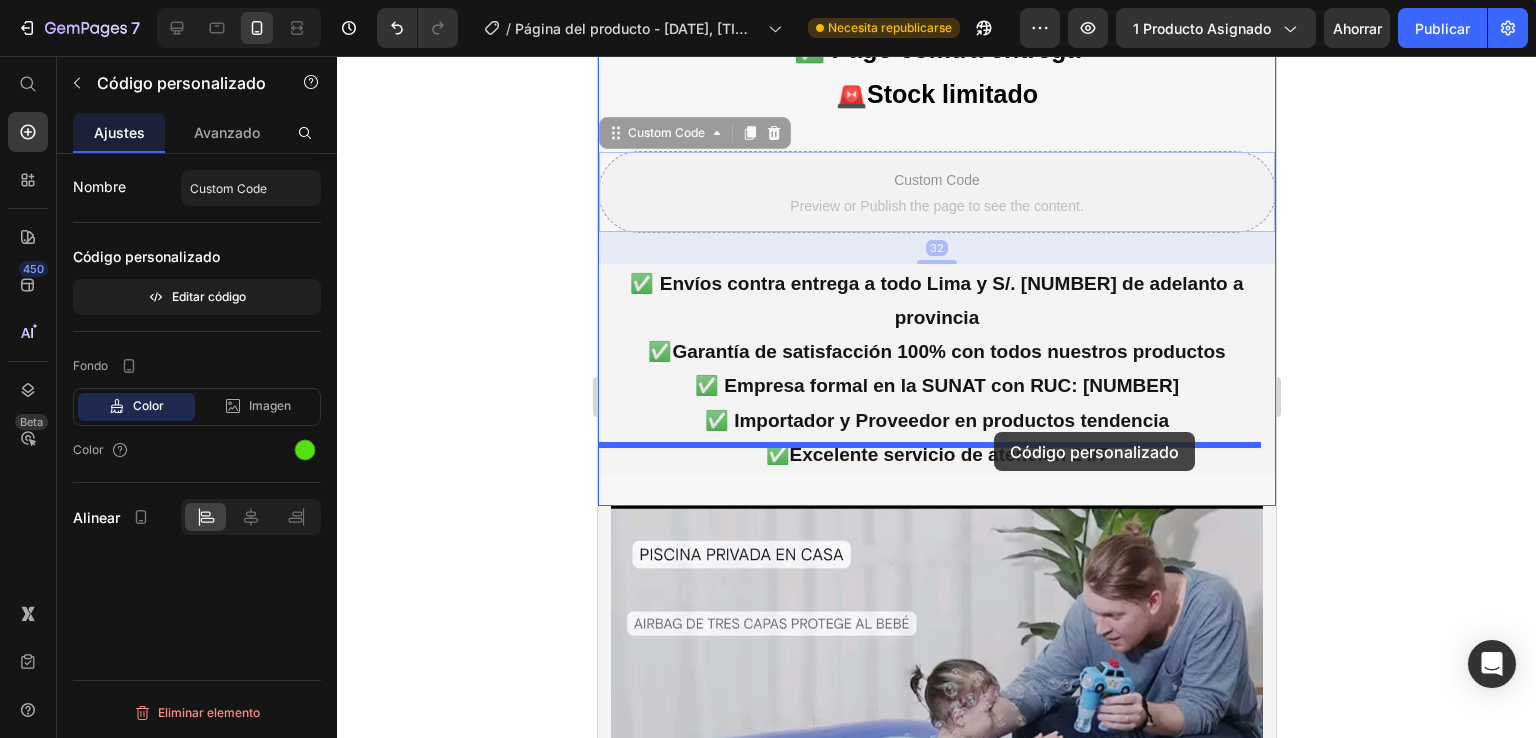 drag, startPoint x: 1219, startPoint y: 456, endPoint x: 993, endPoint y: 432, distance: 227.27077 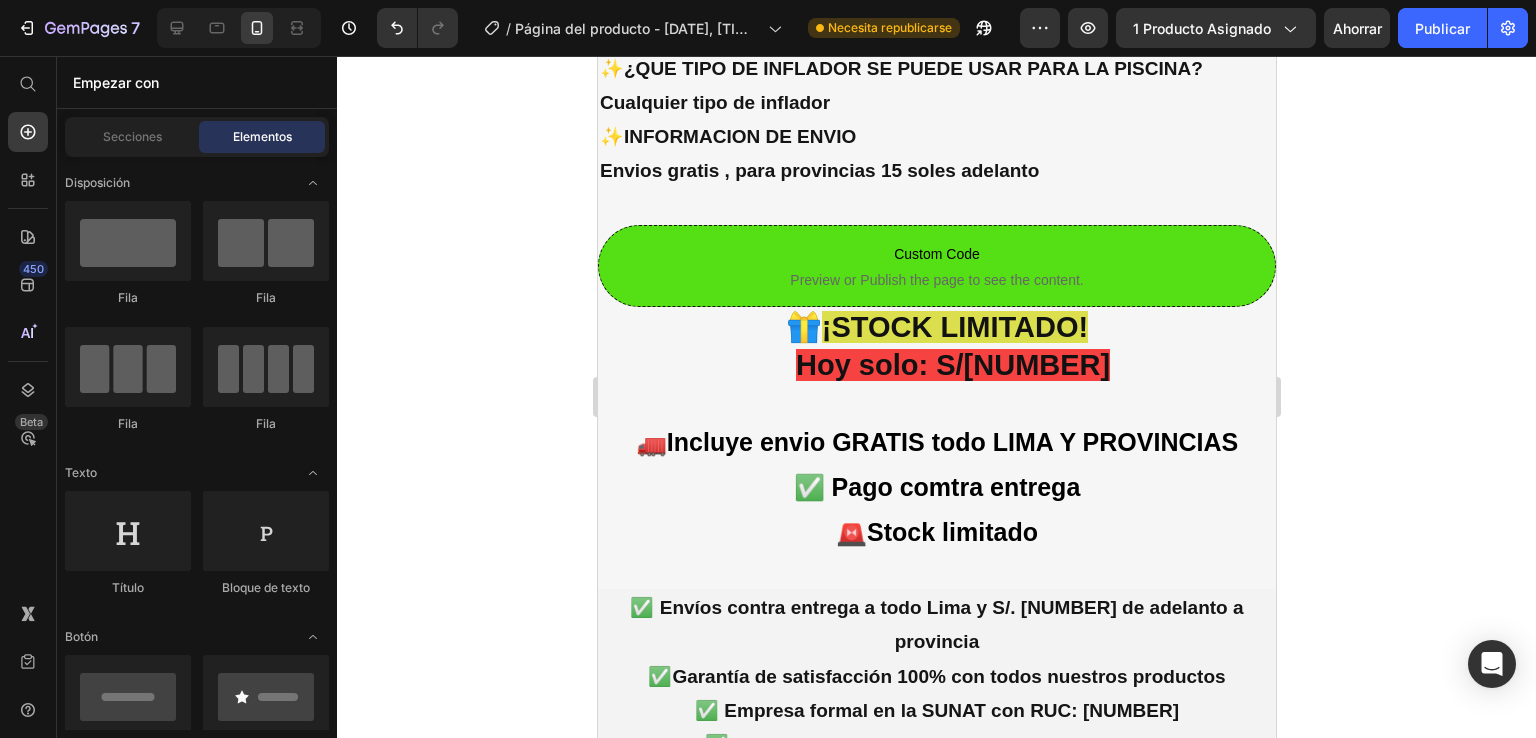 scroll, scrollTop: 3191, scrollLeft: 0, axis: vertical 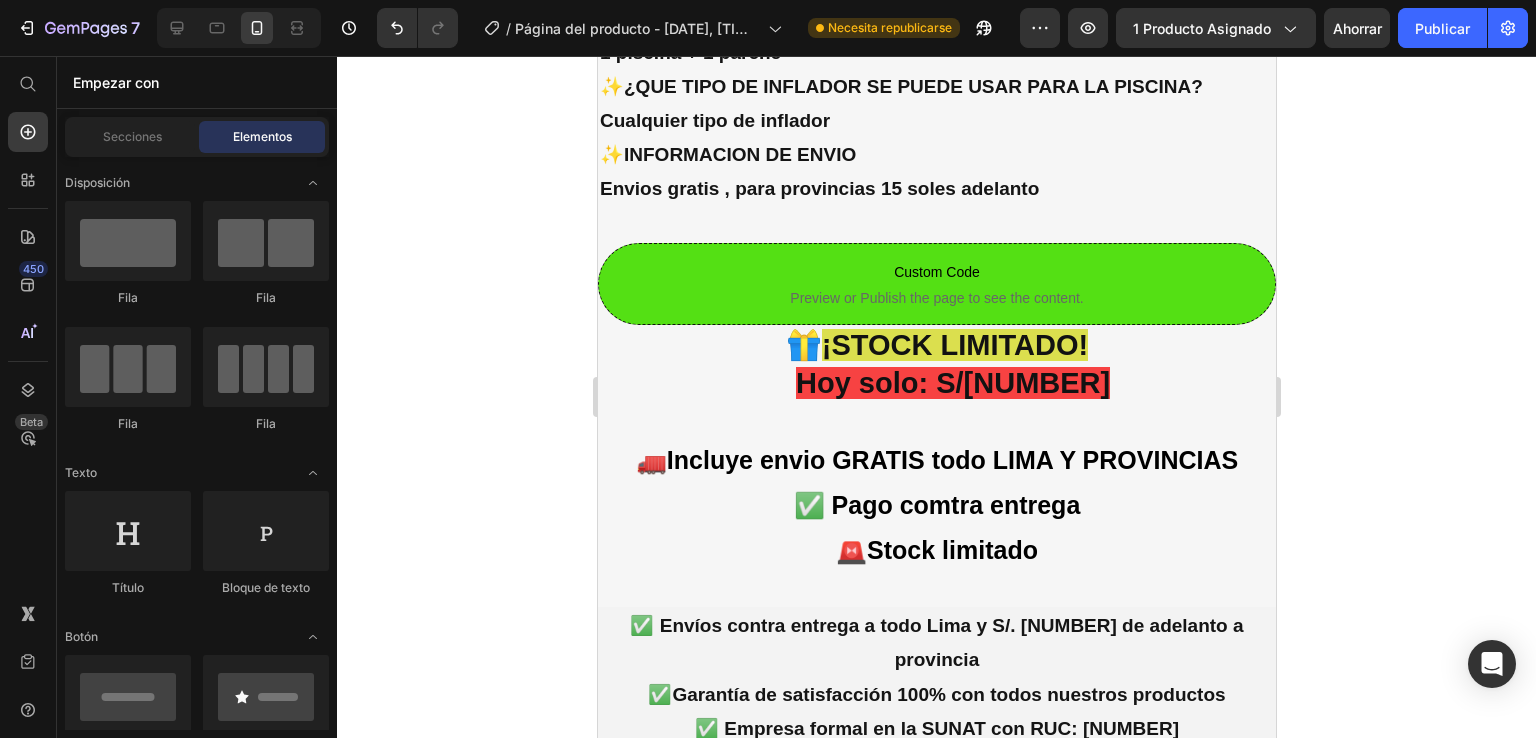 click on "7 Historial de versiones / Página del producto - 30 de junio, 18:22:11 Necesita republicarse Avance 1 producto asignado Ahorrar Publicar 450 Beta Empezar con Secciones Elementos Hero Section Product Detail Brands Trusted Badges Guarantee Product Breakdown How to use Testimonials Compare Bundle FAQs Social Proof Brand Story Product List Collection Blog List Contact Sticky Add to Cart Custom Footer Explorar la biblioteca 450 Disposición
Fila
Fila
Fila
Fila Texto
Título
Bloque de texto Botón
Botón
Botón
Pegajoso Volver arriba" 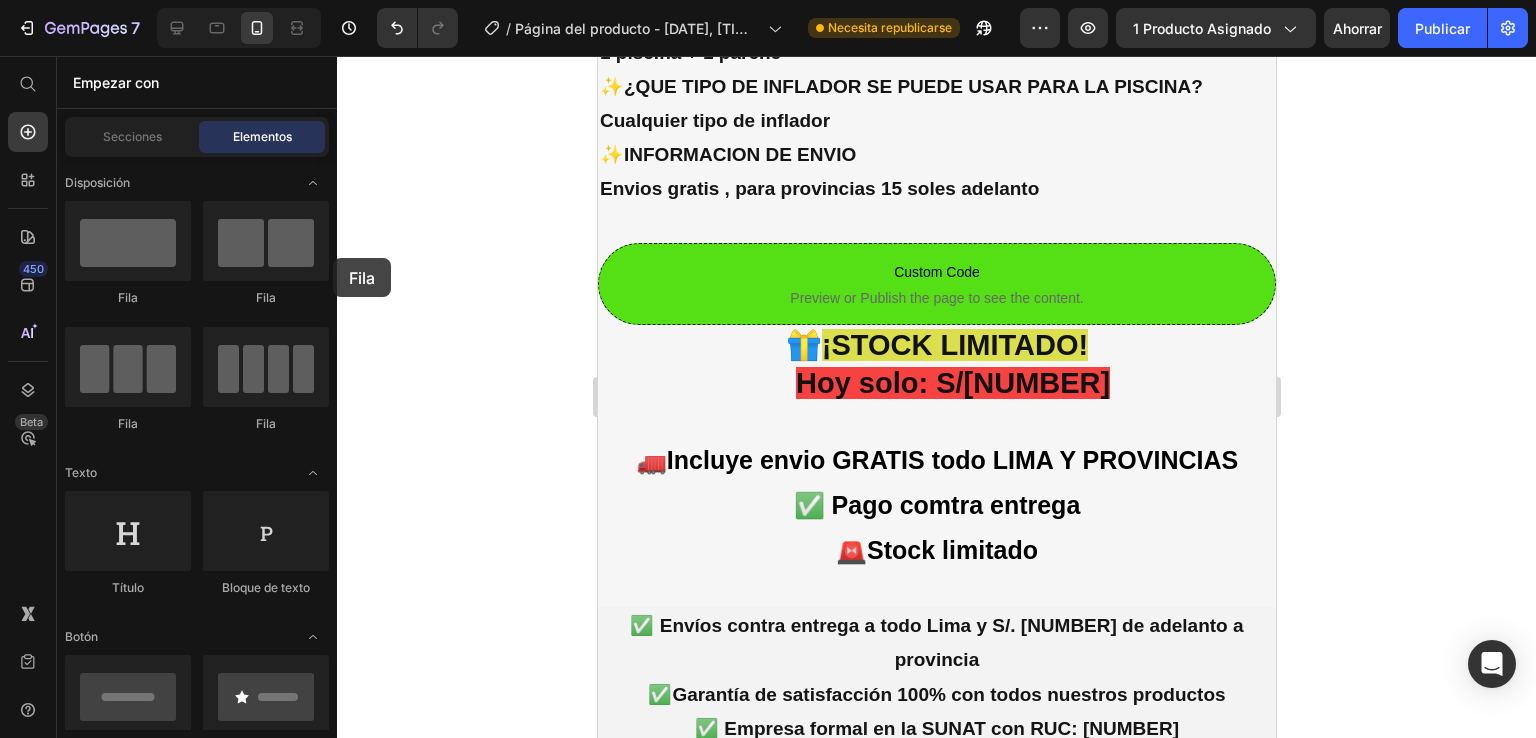 drag, startPoint x: 328, startPoint y: 223, endPoint x: 340, endPoint y: 277, distance: 55.31727 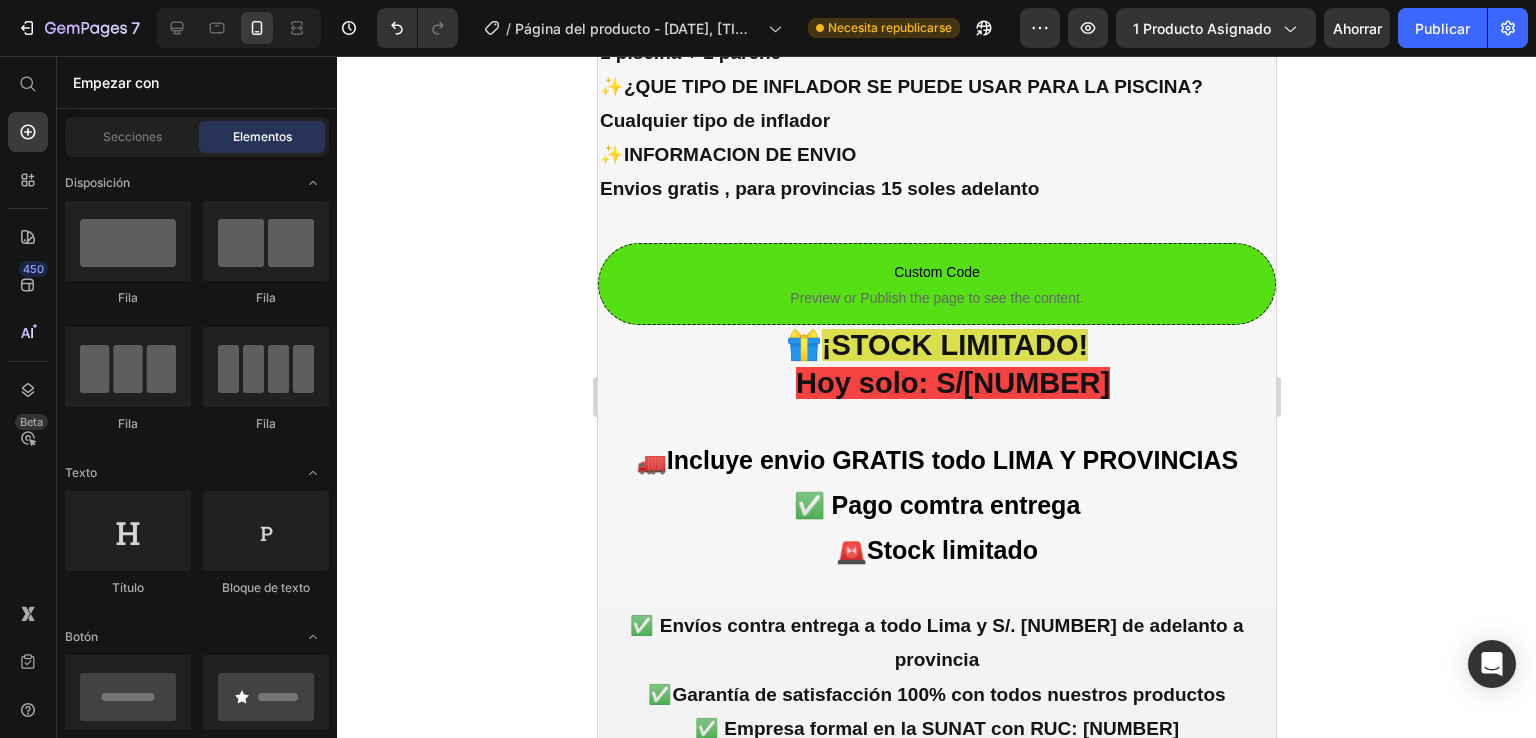 scroll, scrollTop: 572, scrollLeft: 0, axis: vertical 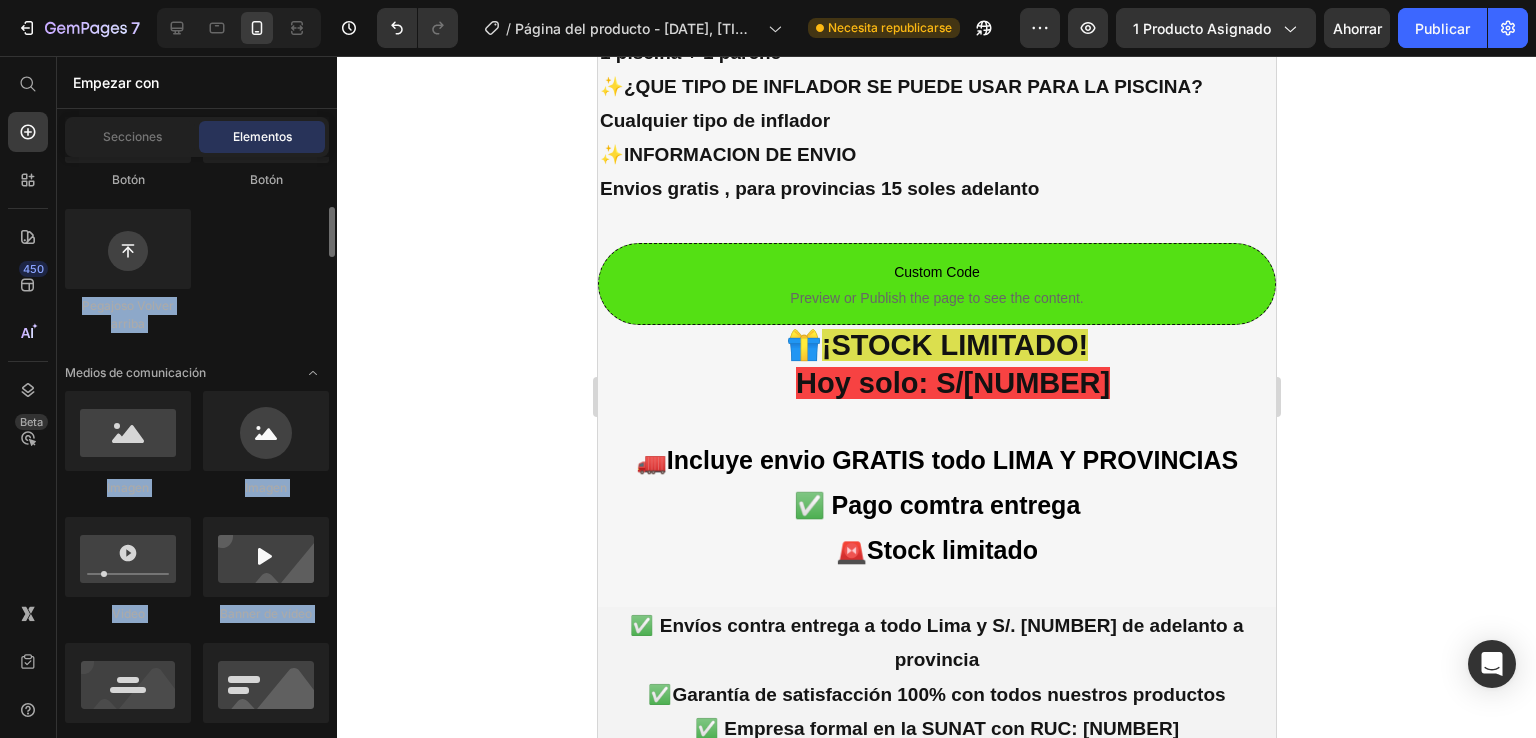 drag, startPoint x: 321, startPoint y: 181, endPoint x: 319, endPoint y: 193, distance: 12.165525 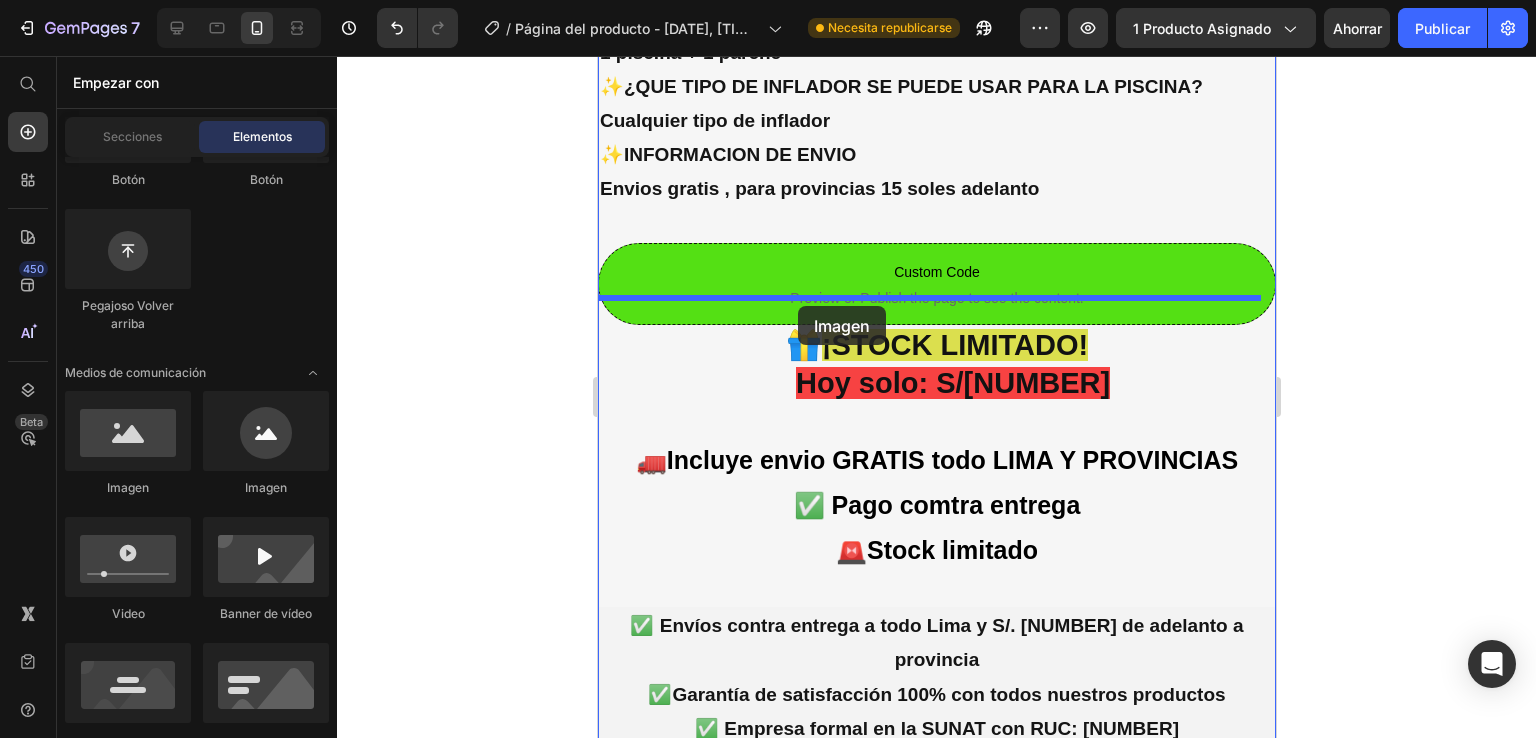 drag, startPoint x: 698, startPoint y: 507, endPoint x: 797, endPoint y: 306, distance: 224.05803 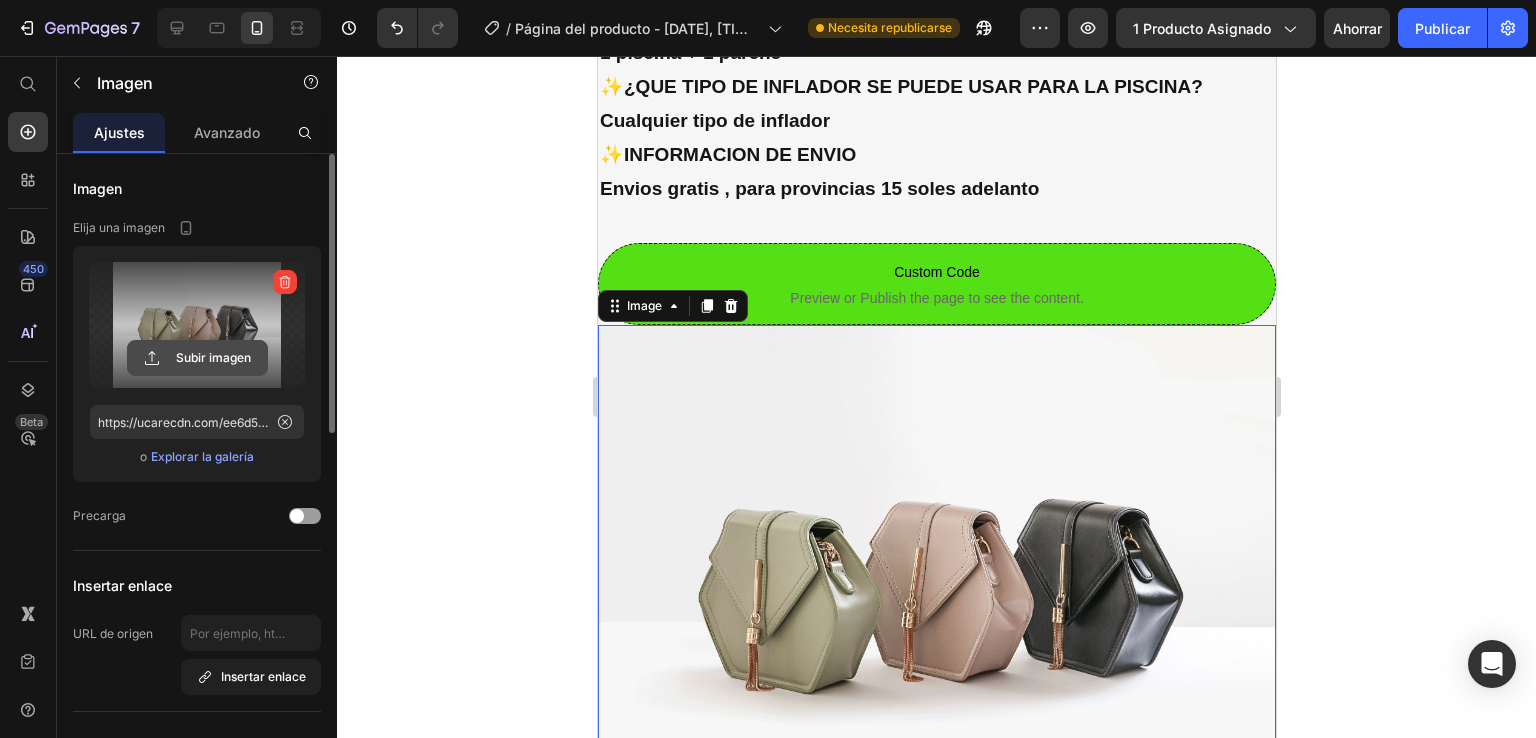 click 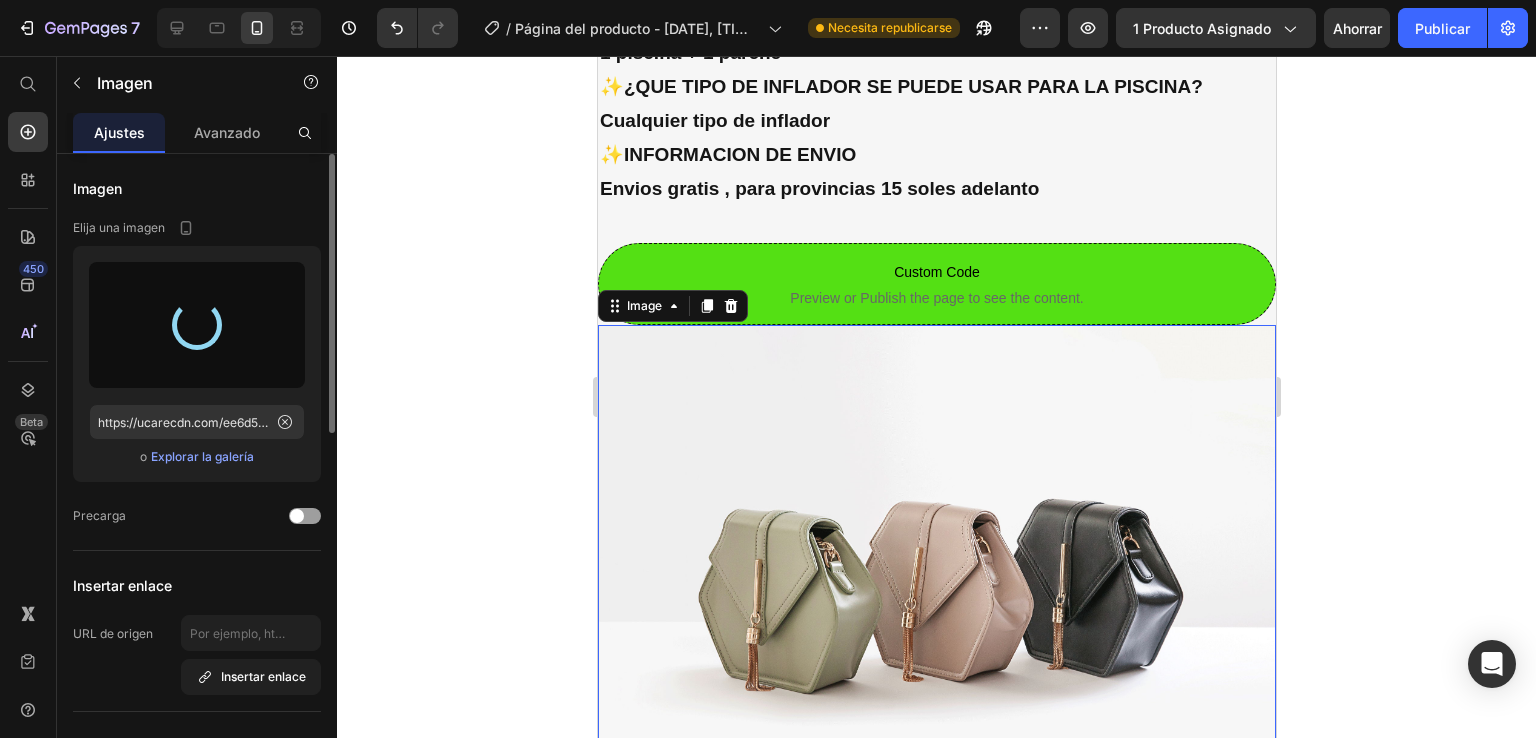 type on "https://cdn.shopify.com/s/files/1/0647/4809/3517/files/gempages_571135549524411207-cc6819a2-80a4-4bc1-8acf-23bf4c274700.png" 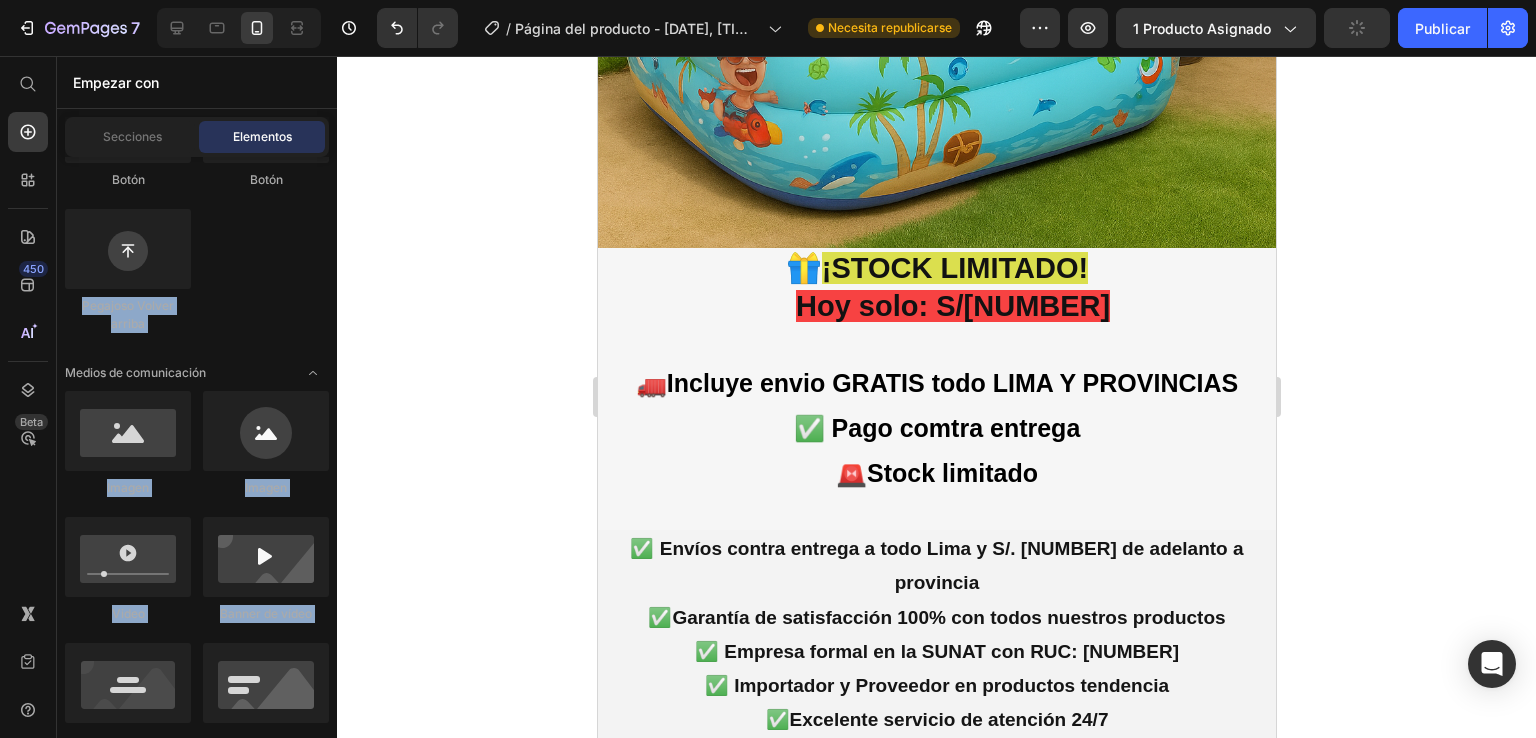 scroll, scrollTop: 4032, scrollLeft: 0, axis: vertical 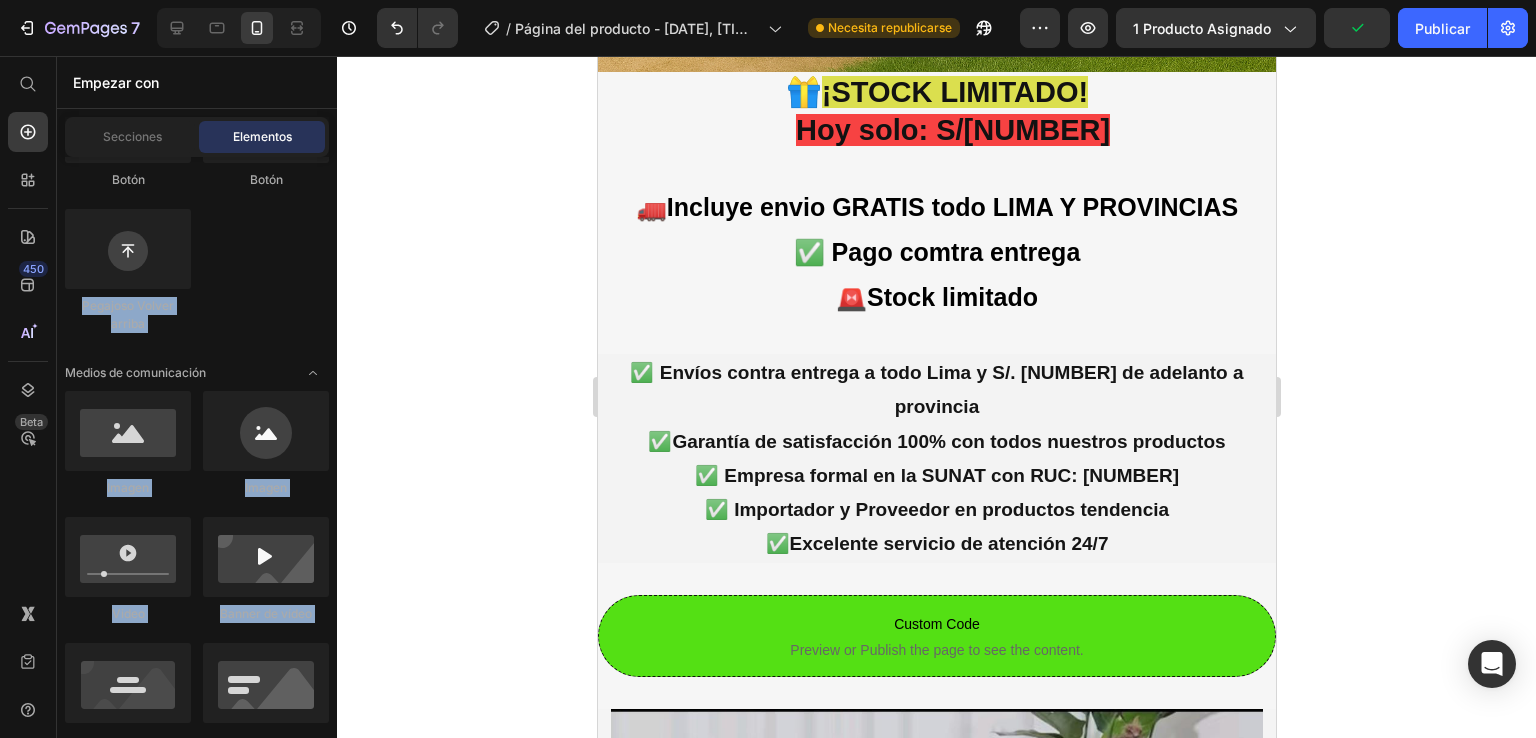 drag, startPoint x: 1268, startPoint y: 436, endPoint x: 1875, endPoint y: 573, distance: 622.26843 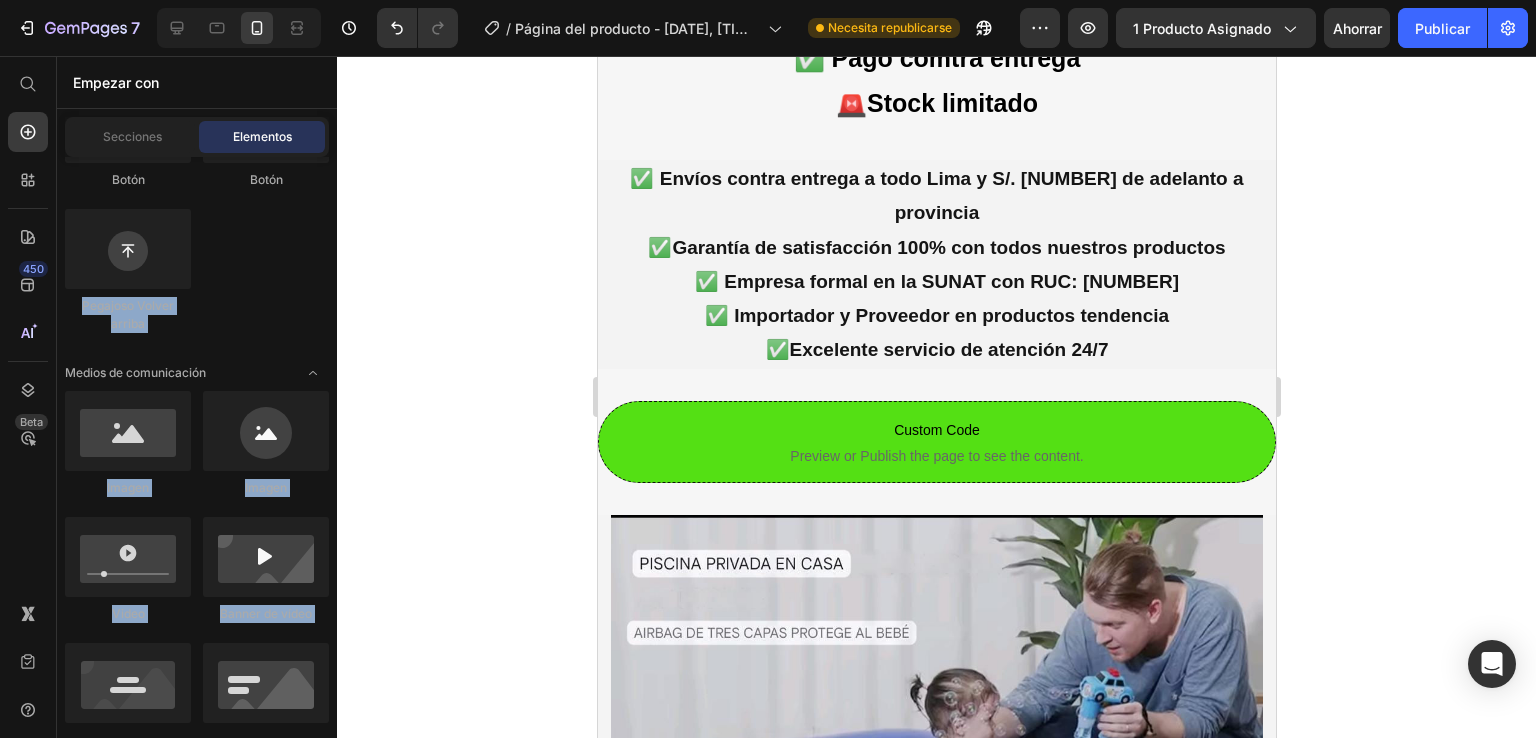 scroll, scrollTop: 4224, scrollLeft: 0, axis: vertical 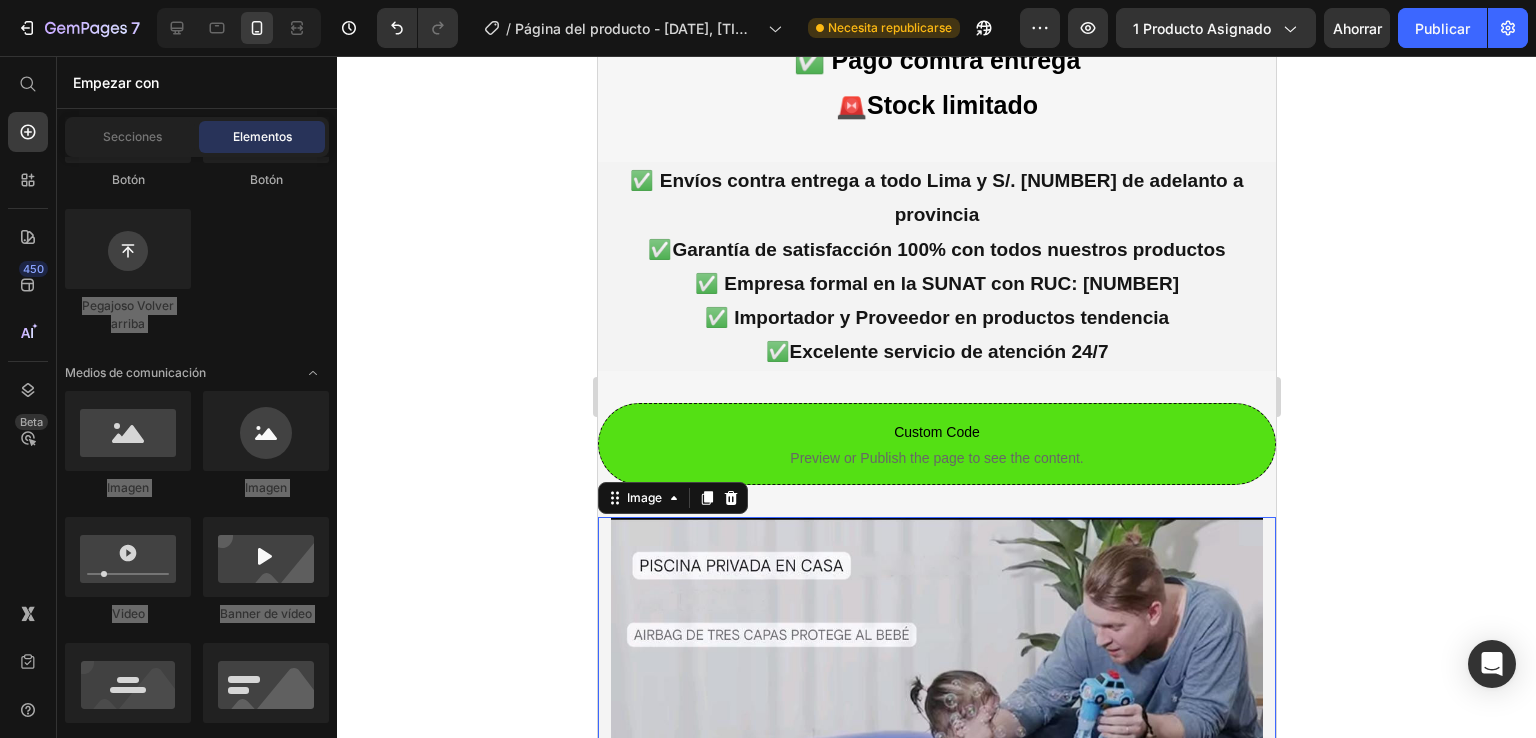 click at bounding box center [936, 843] 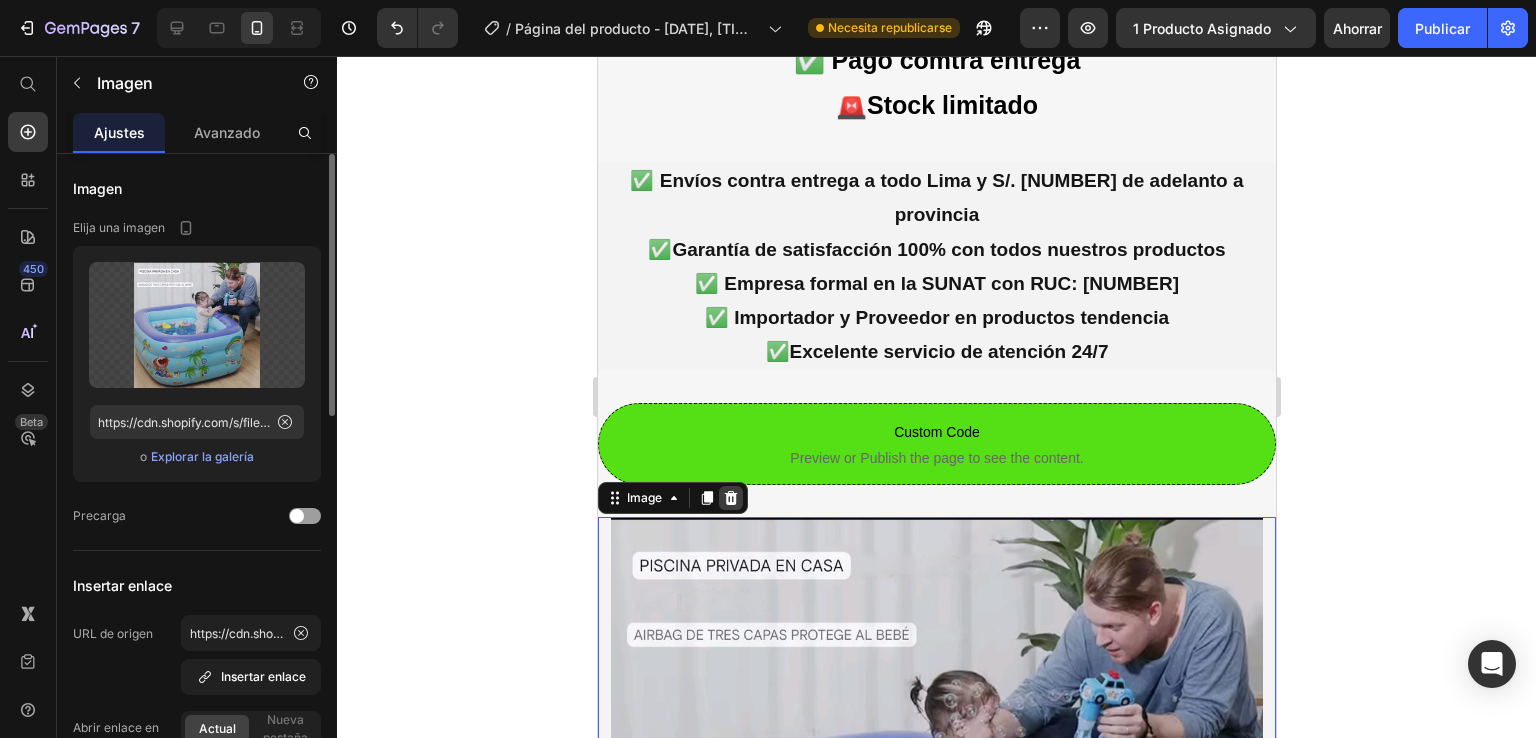 click at bounding box center [730, 498] 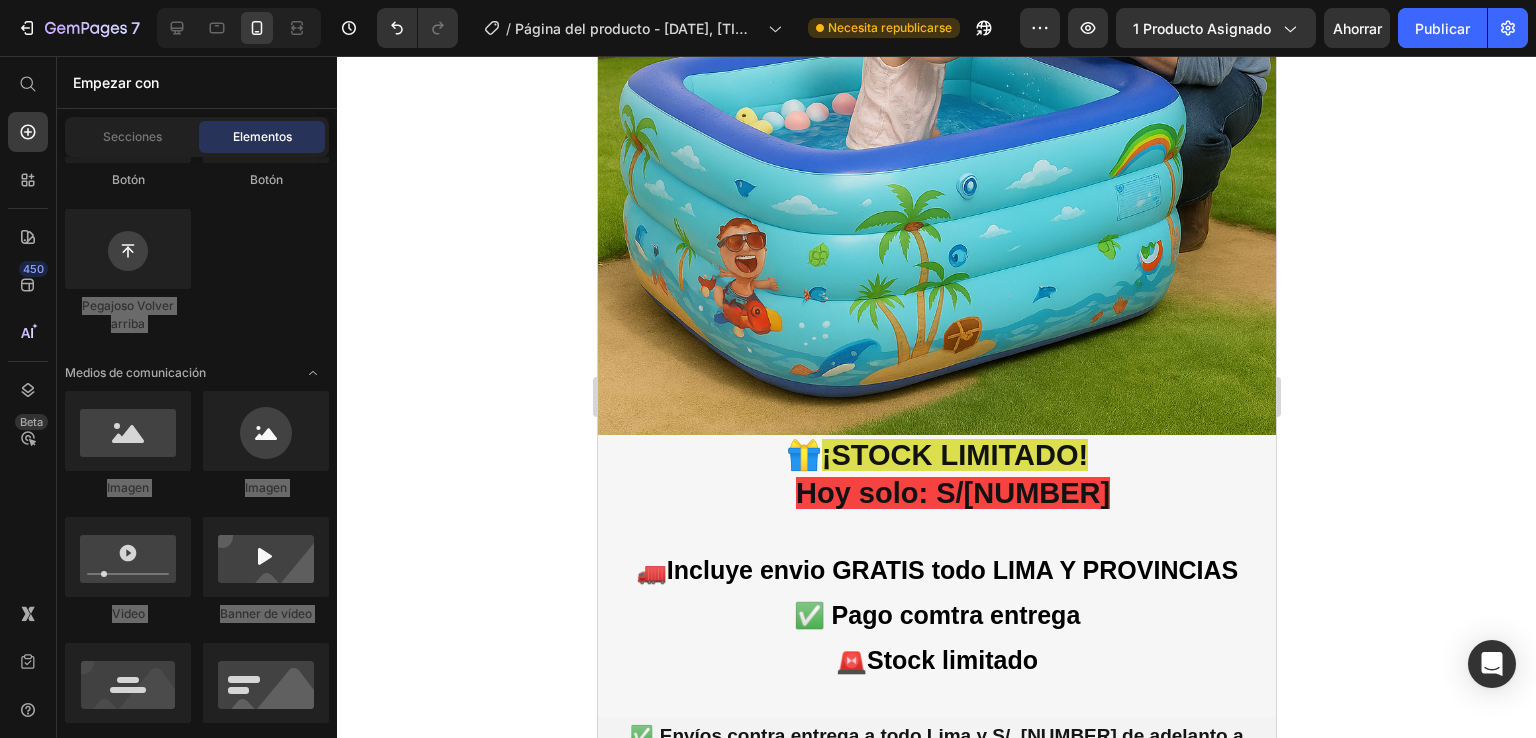 scroll, scrollTop: 3393, scrollLeft: 0, axis: vertical 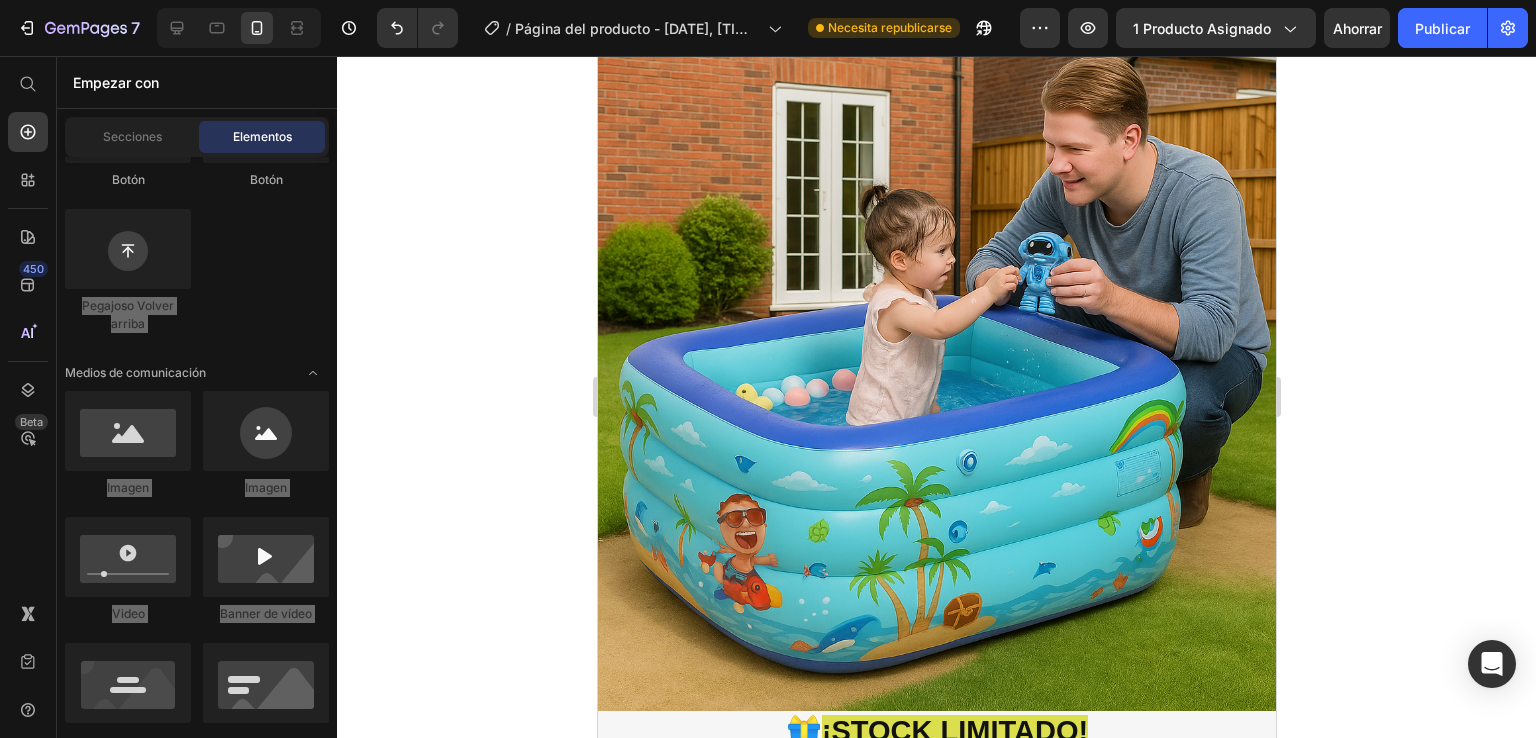 click at bounding box center [936, 372] 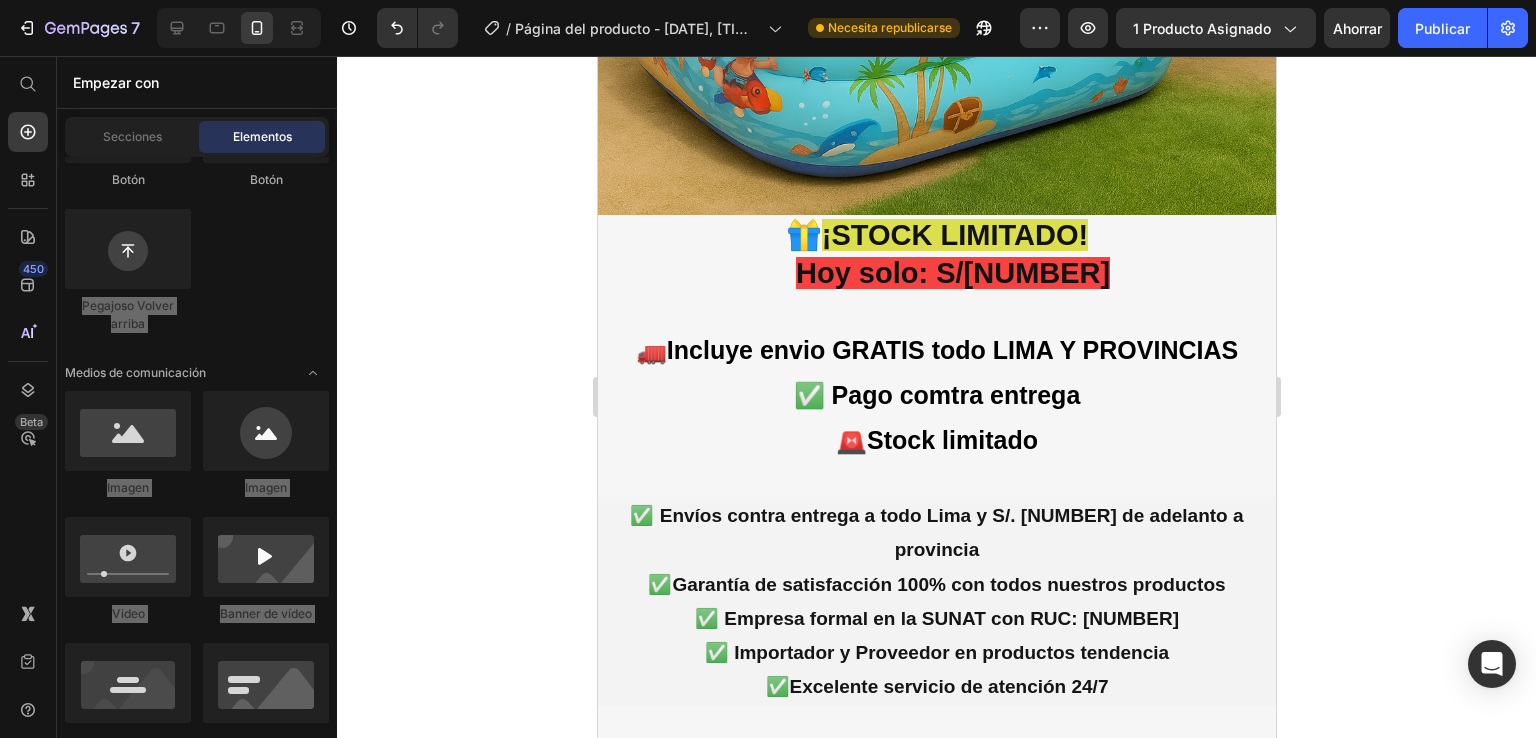 scroll, scrollTop: 3940, scrollLeft: 0, axis: vertical 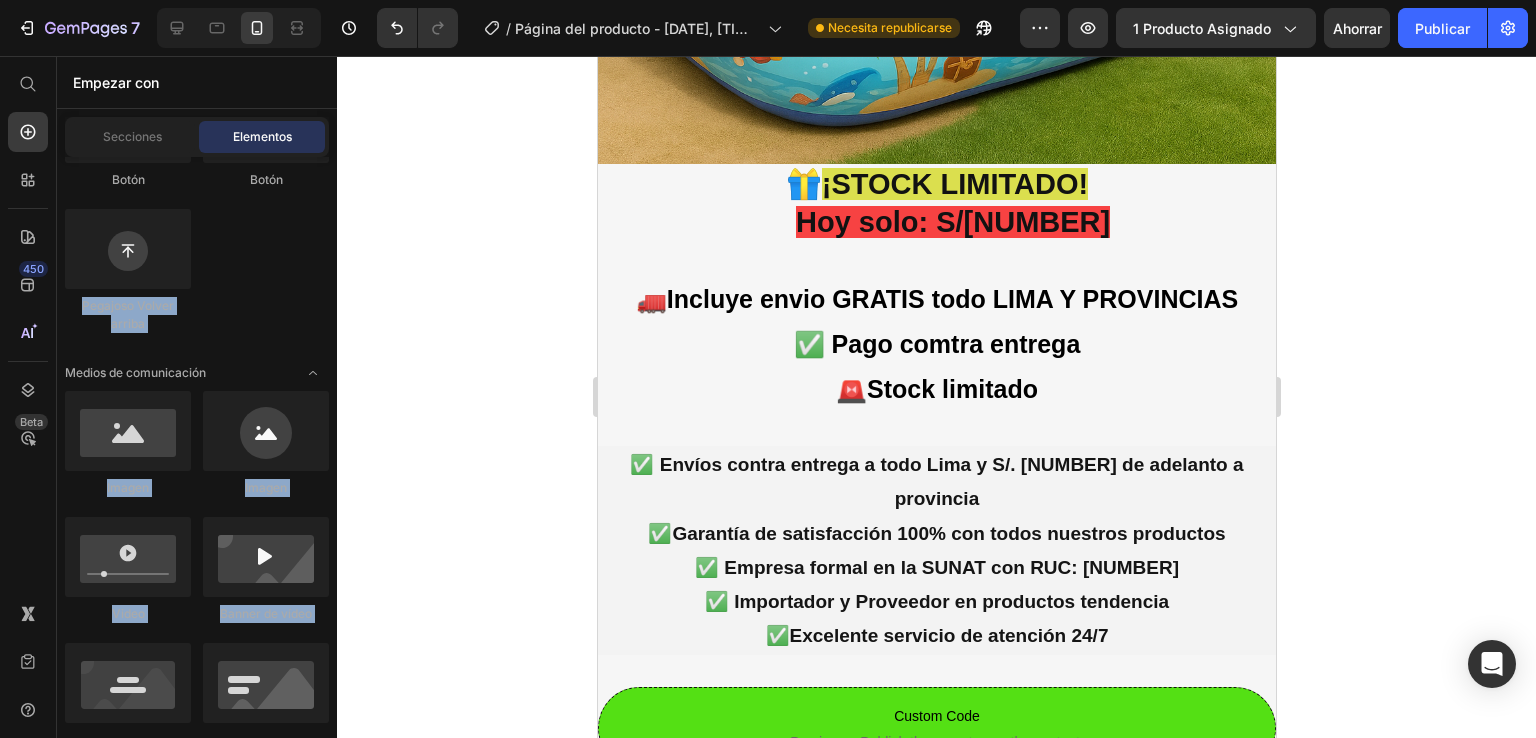 click 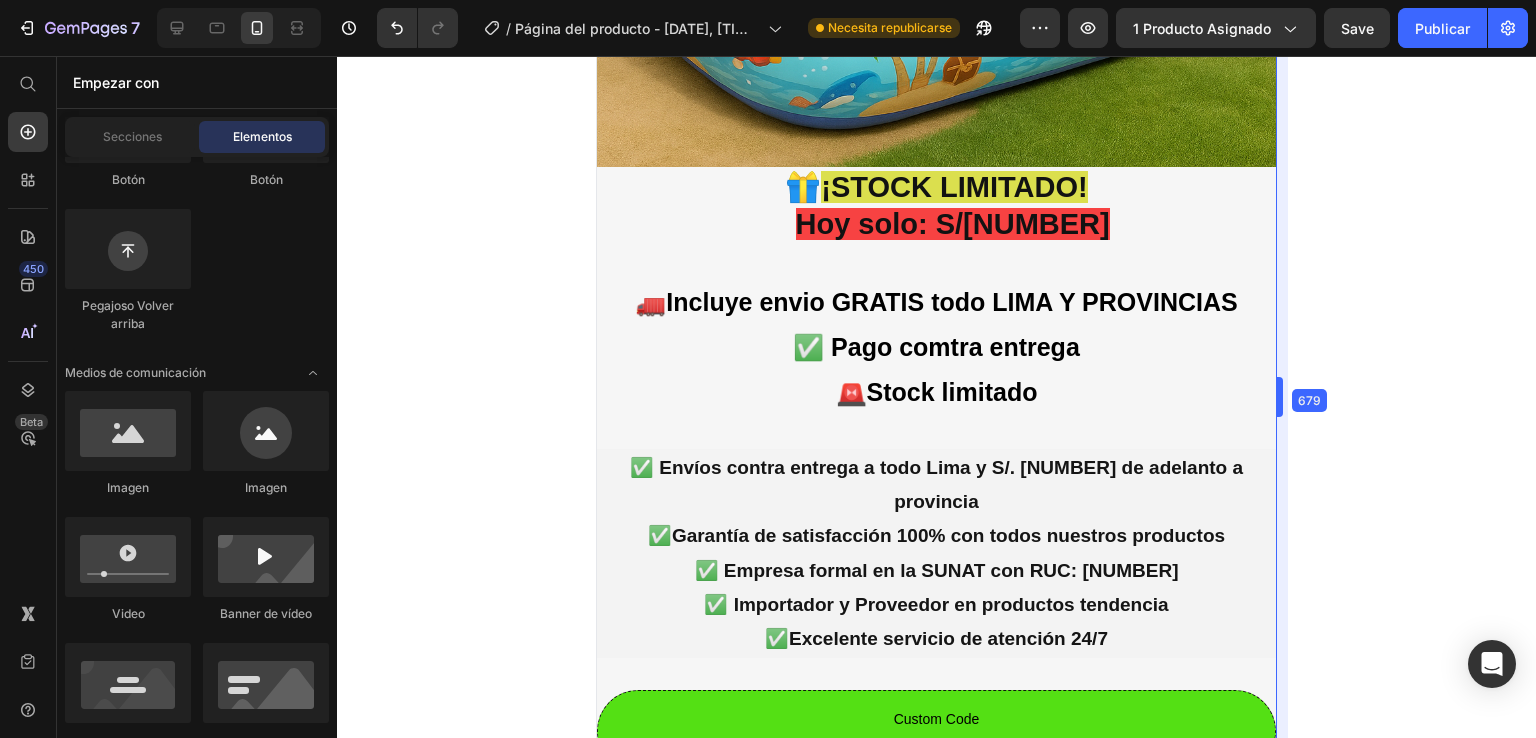 scroll, scrollTop: 3941, scrollLeft: 0, axis: vertical 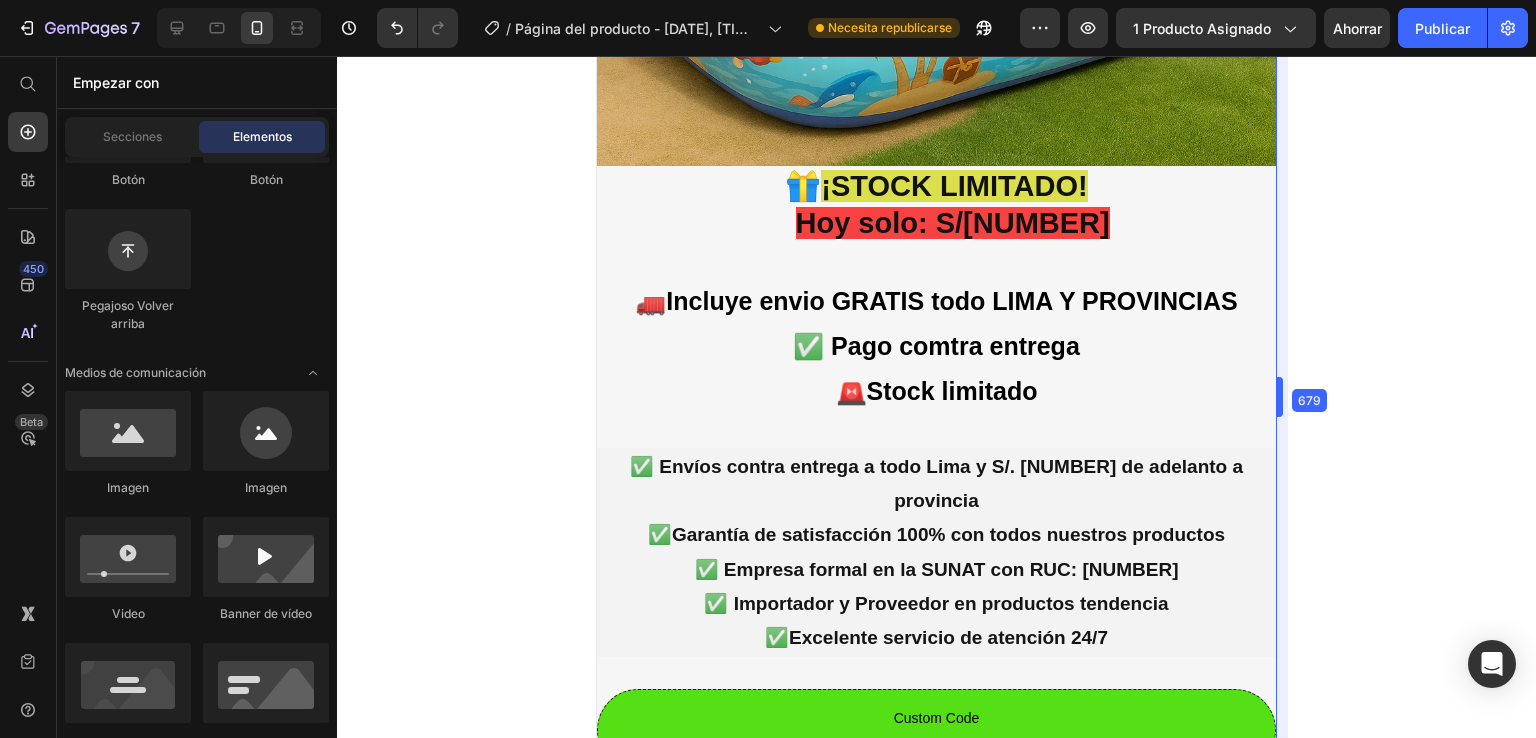 drag, startPoint x: 1275, startPoint y: 555, endPoint x: 1276, endPoint y: 577, distance: 22.022715 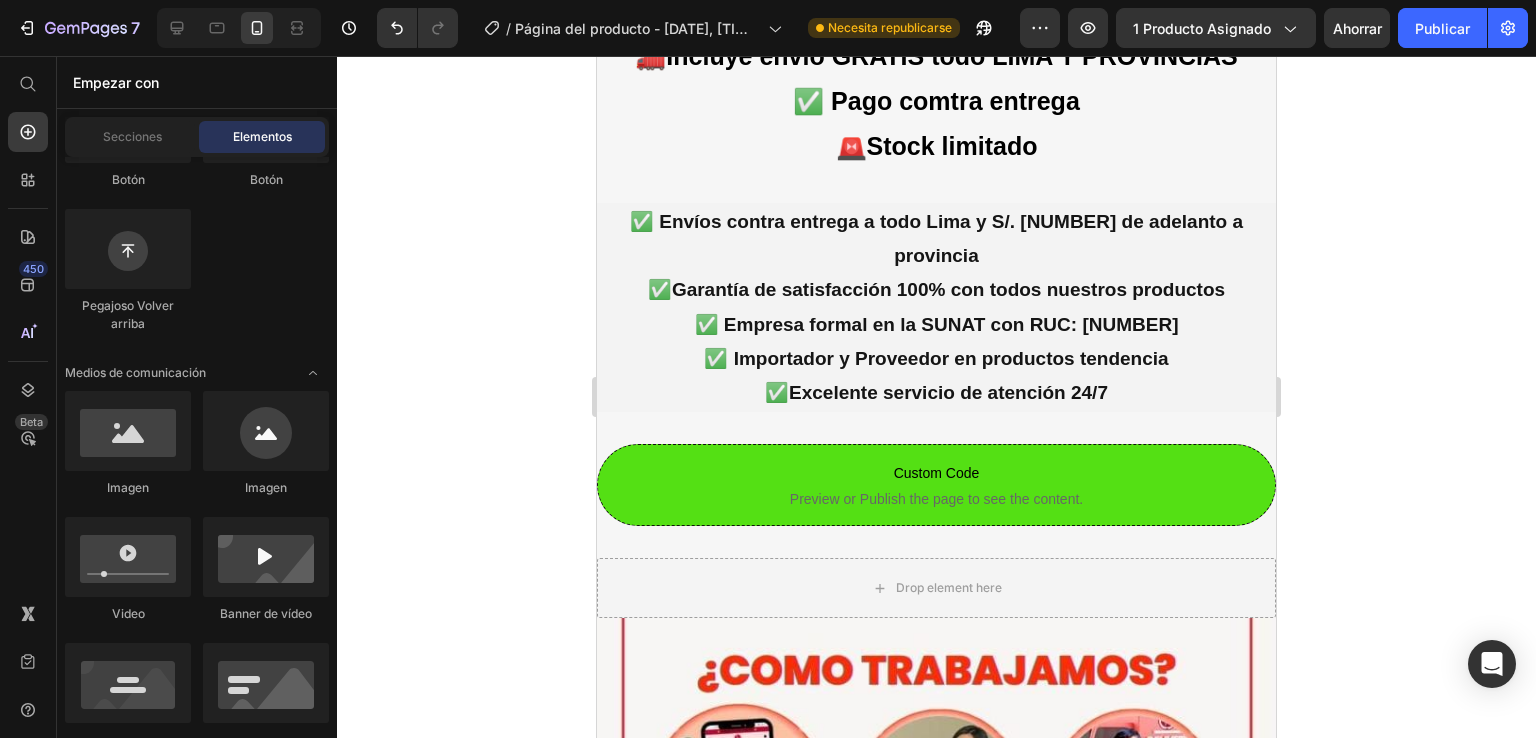 drag, startPoint x: 1268, startPoint y: 573, endPoint x: 1875, endPoint y: 643, distance: 611.0229 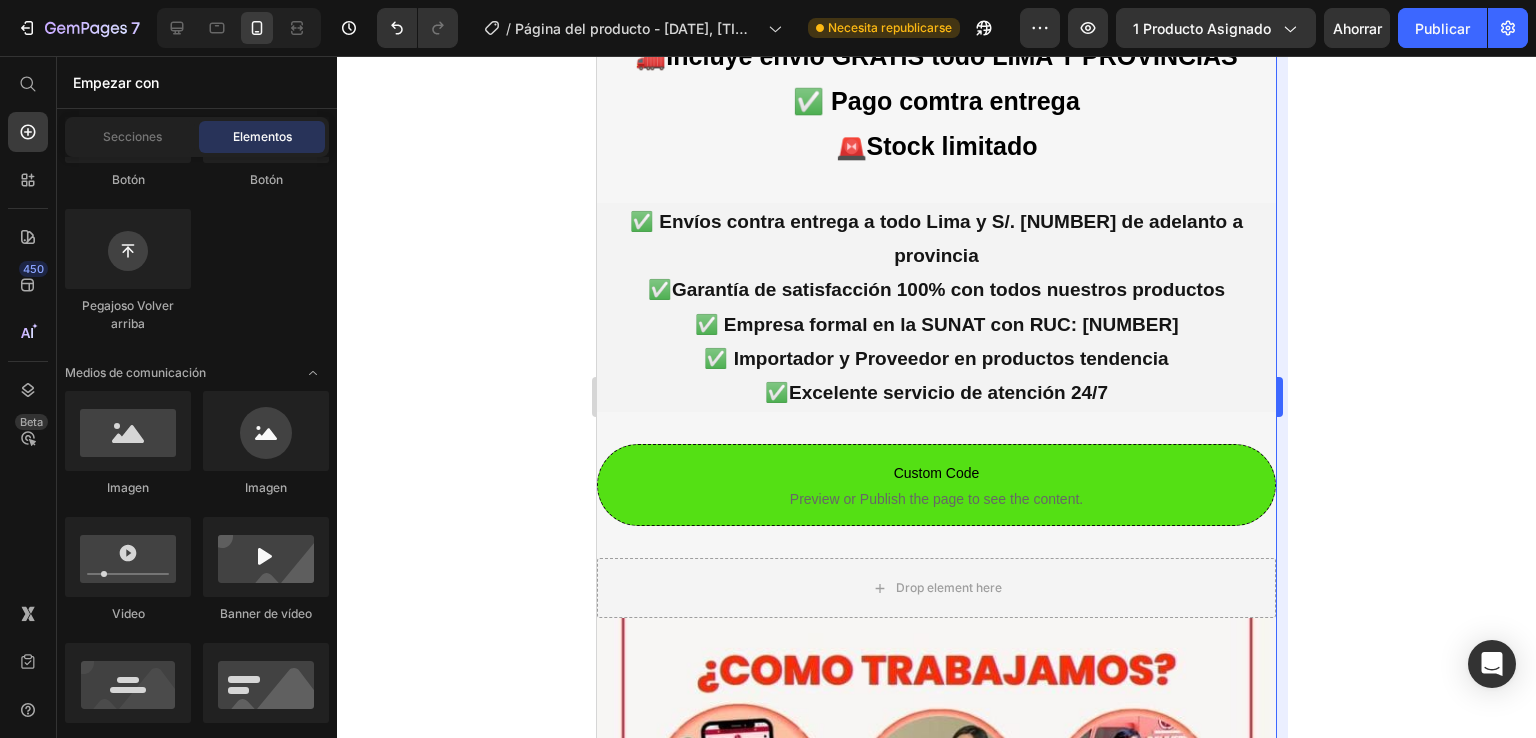 scroll, scrollTop: 4164, scrollLeft: 0, axis: vertical 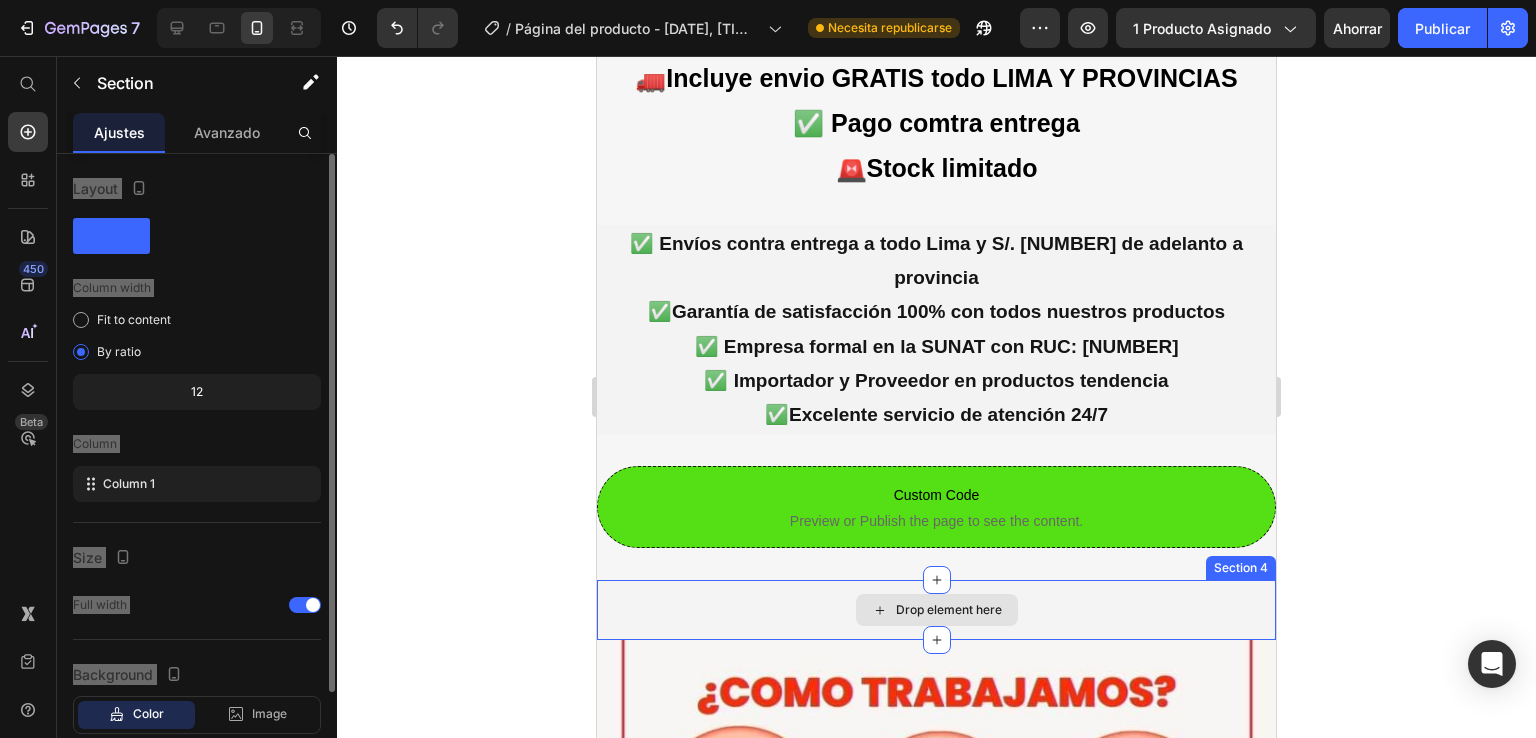 click on "Drop element here" at bounding box center [936, 610] 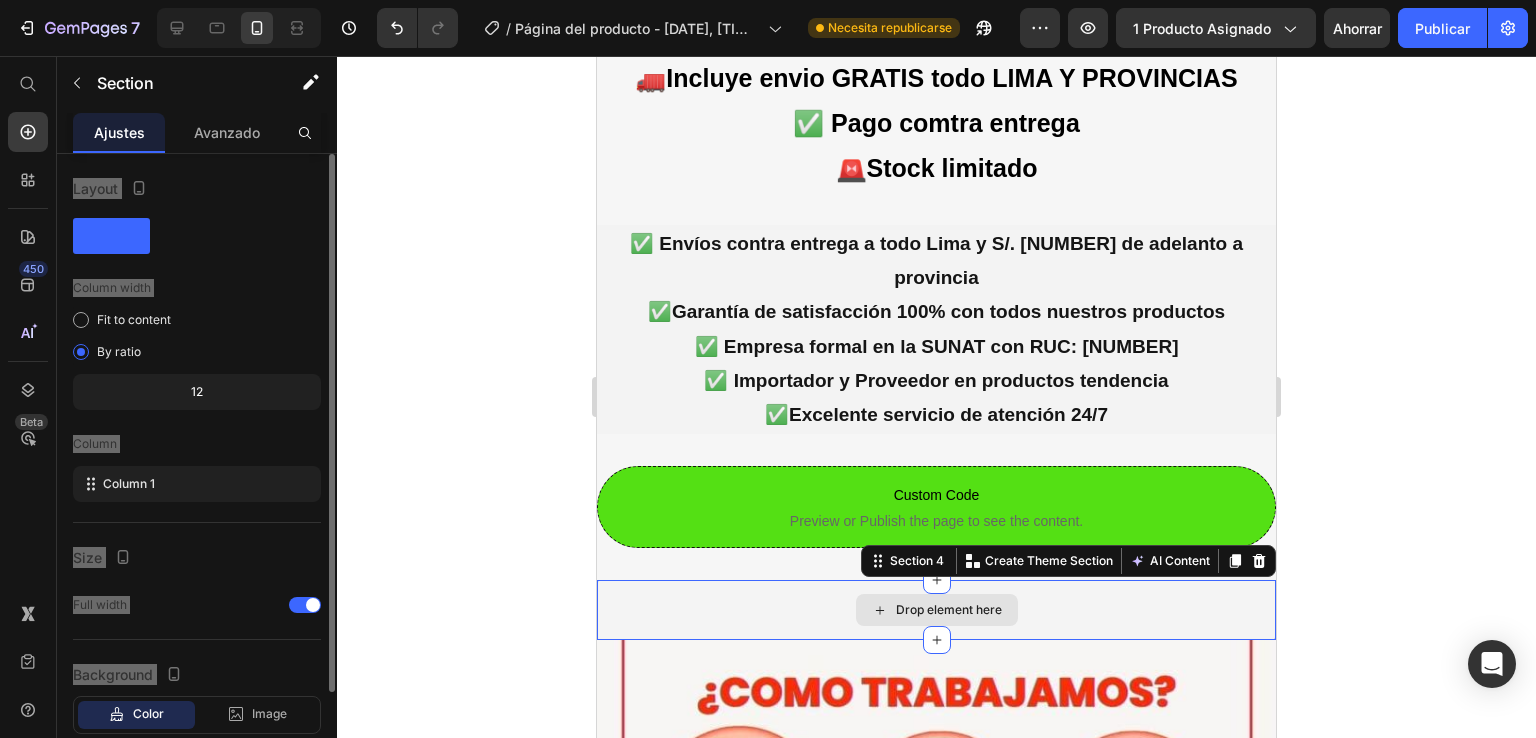 drag, startPoint x: 1062, startPoint y: 519, endPoint x: 989, endPoint y: 530, distance: 73.82411 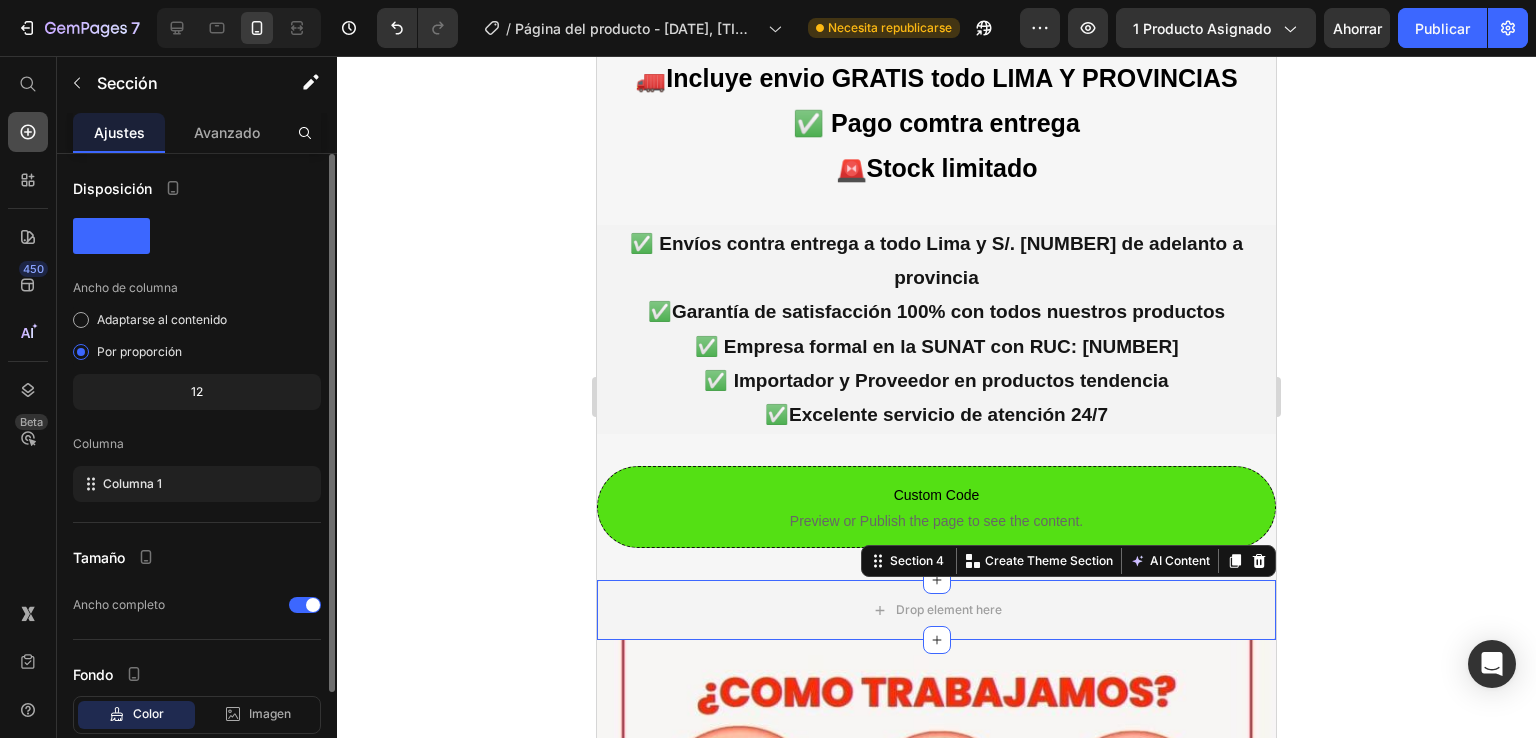 click 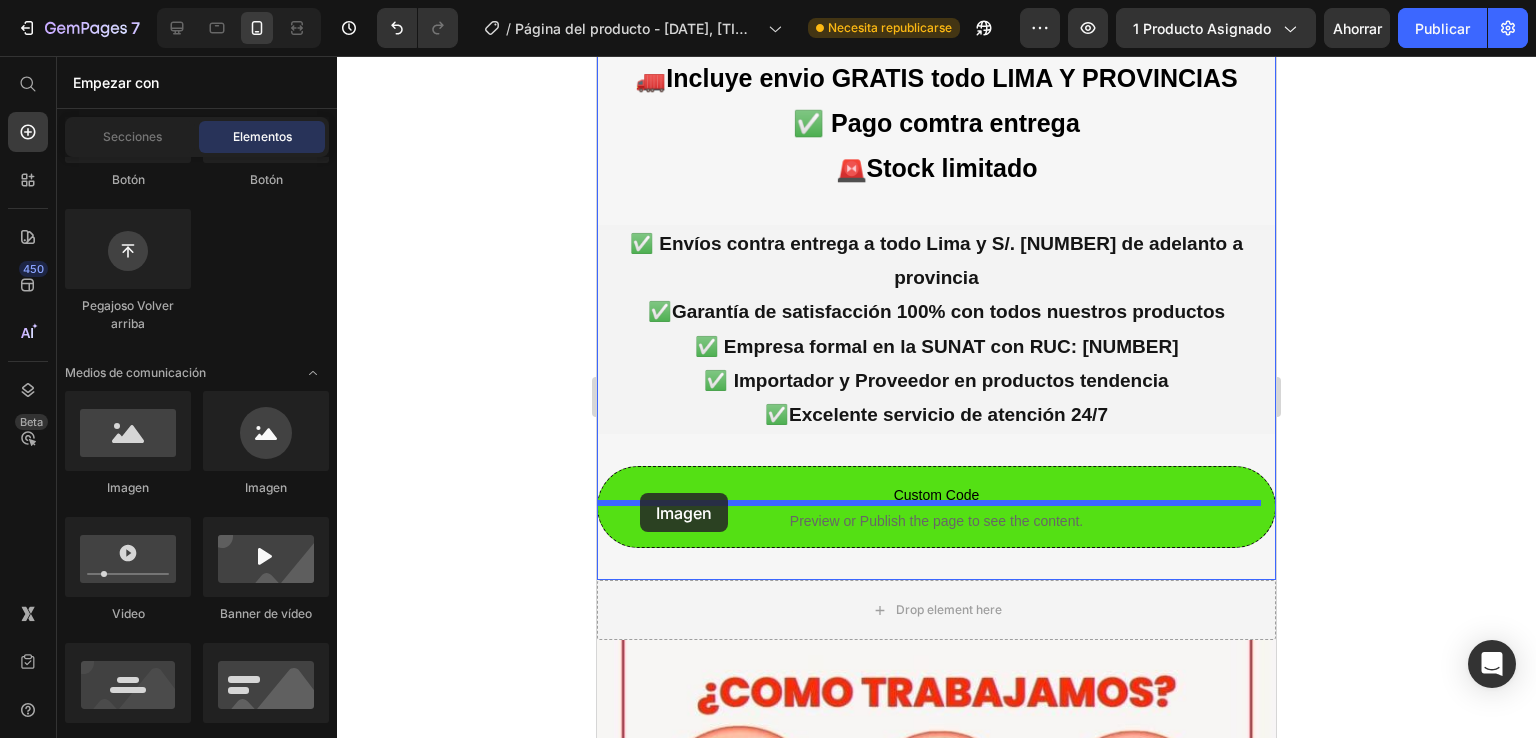 drag, startPoint x: 677, startPoint y: 473, endPoint x: 640, endPoint y: 493, distance: 42.059483 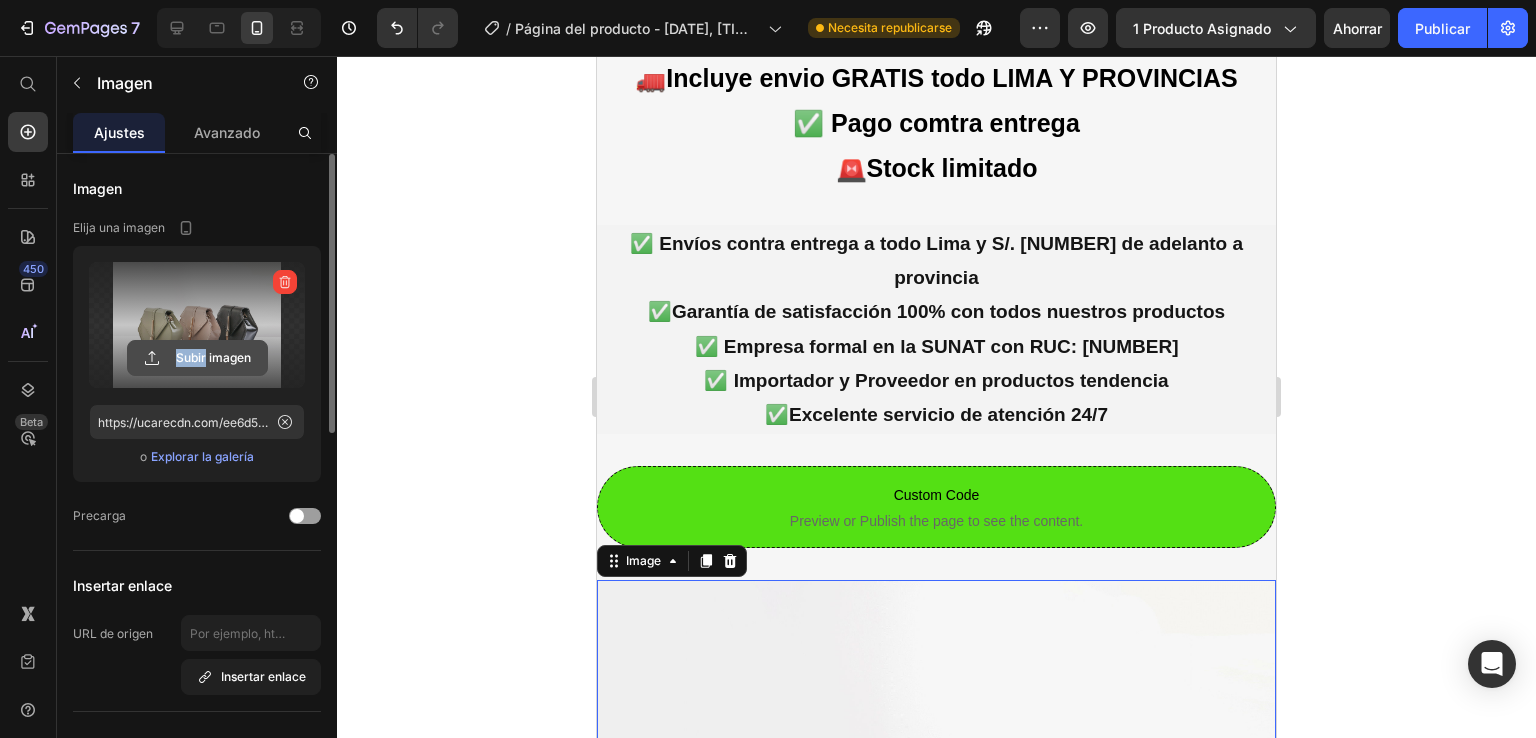 click on "Subir imagen" at bounding box center [197, 325] 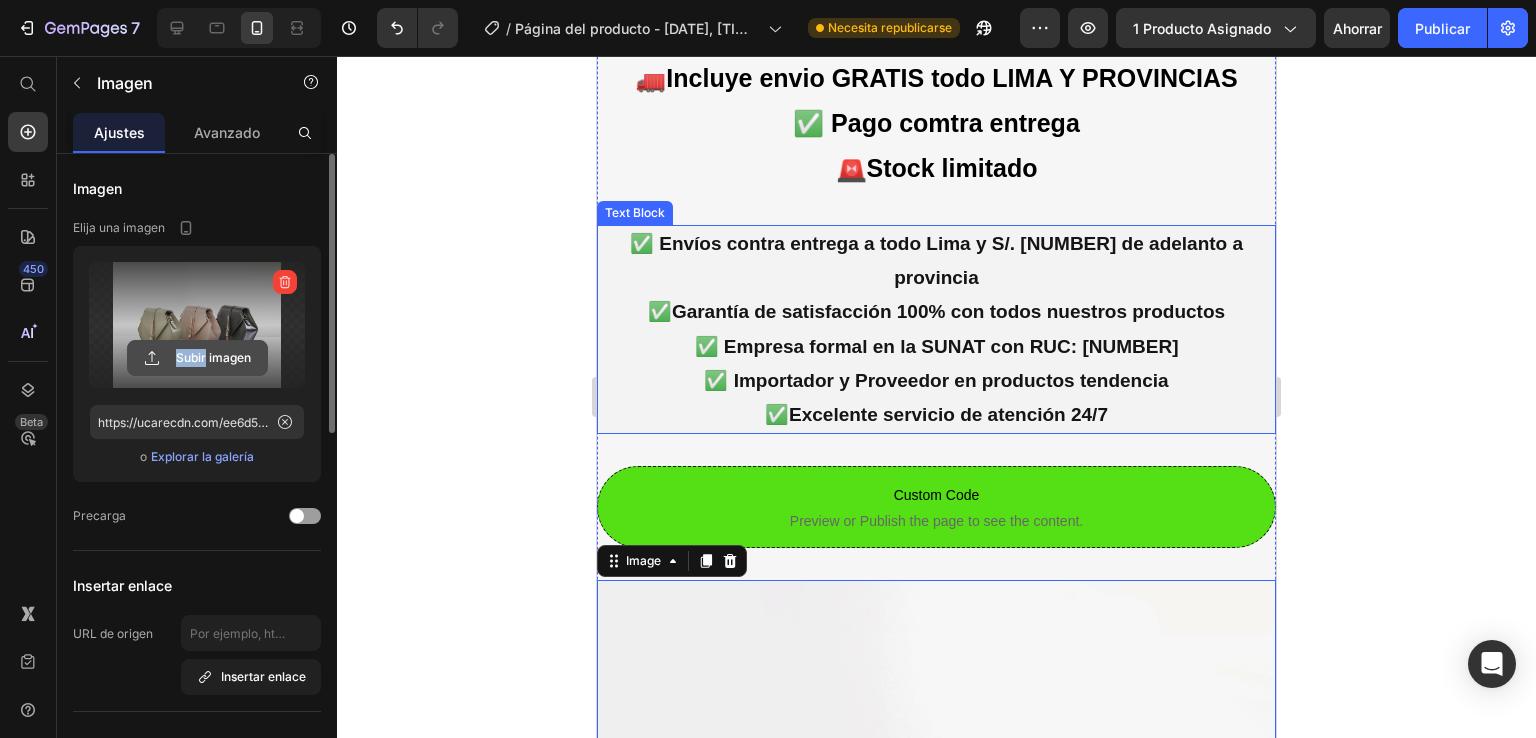 click 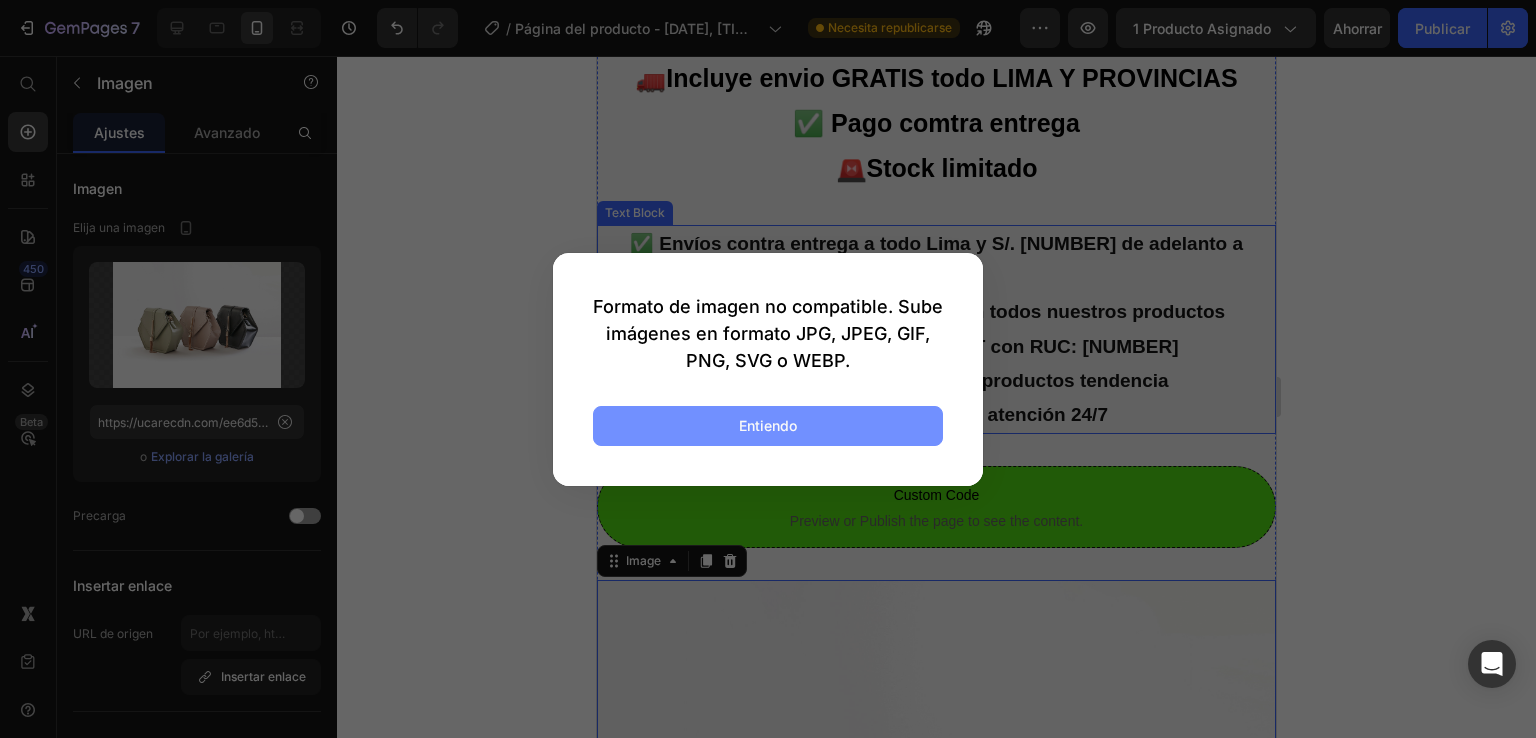 click on "Entiendo" at bounding box center [768, 426] 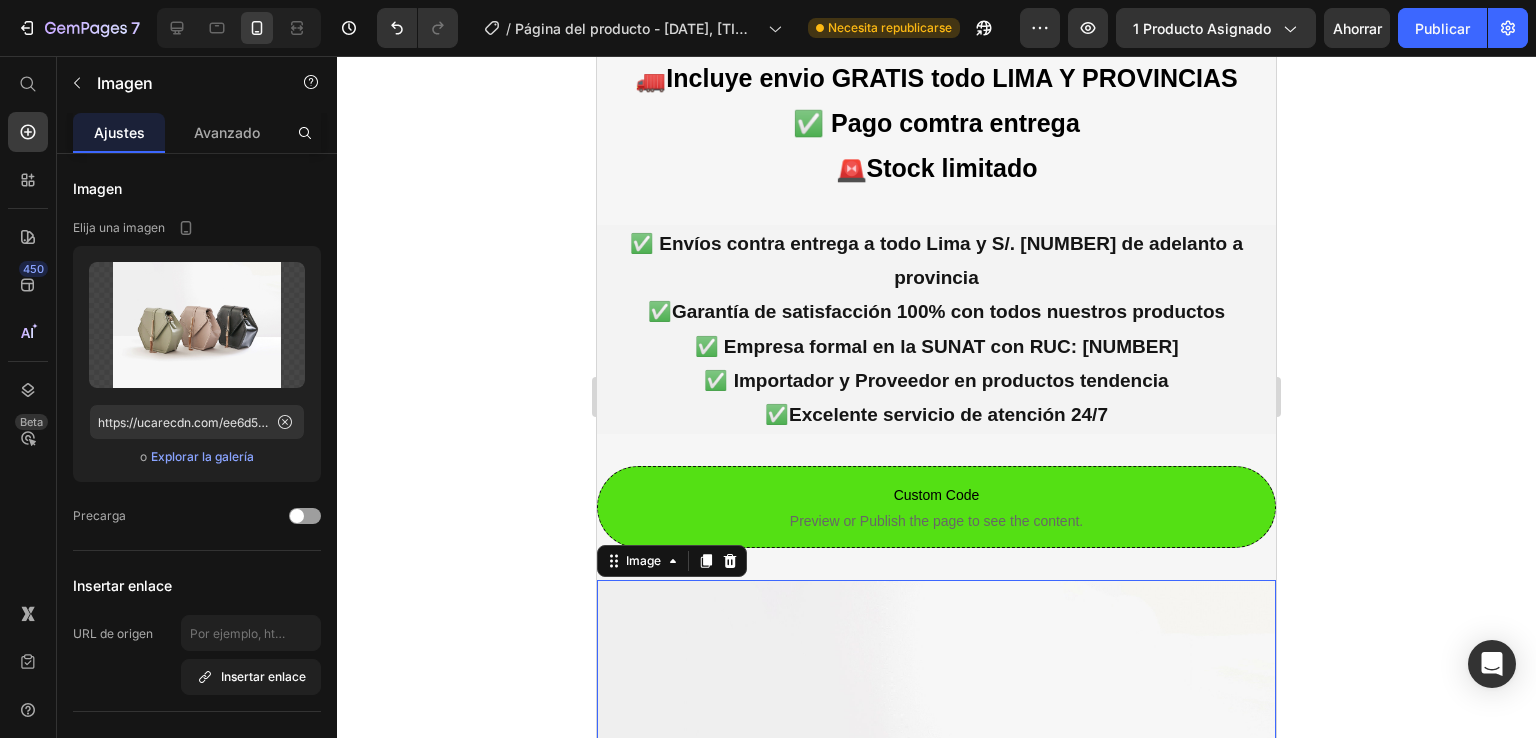 click at bounding box center (936, 834) 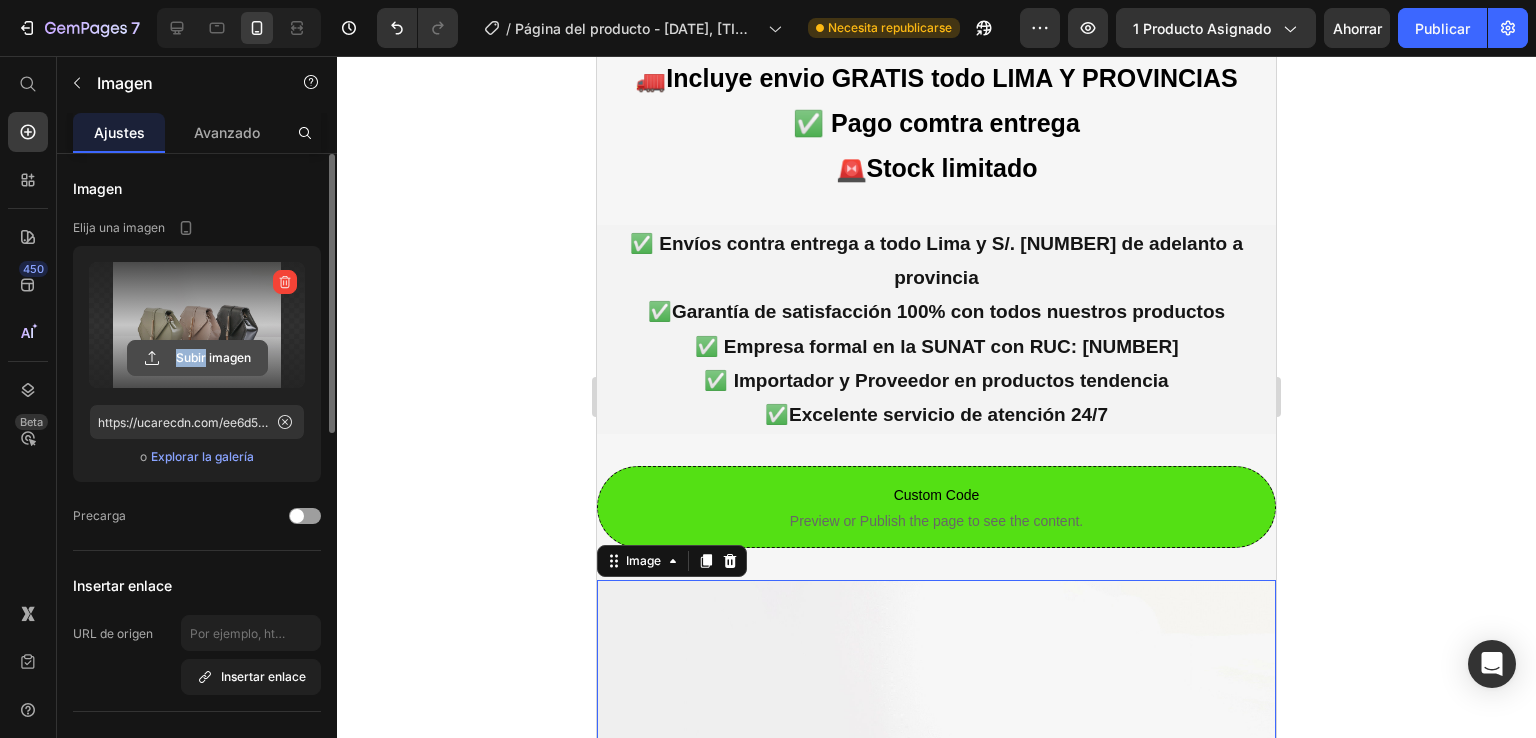 click 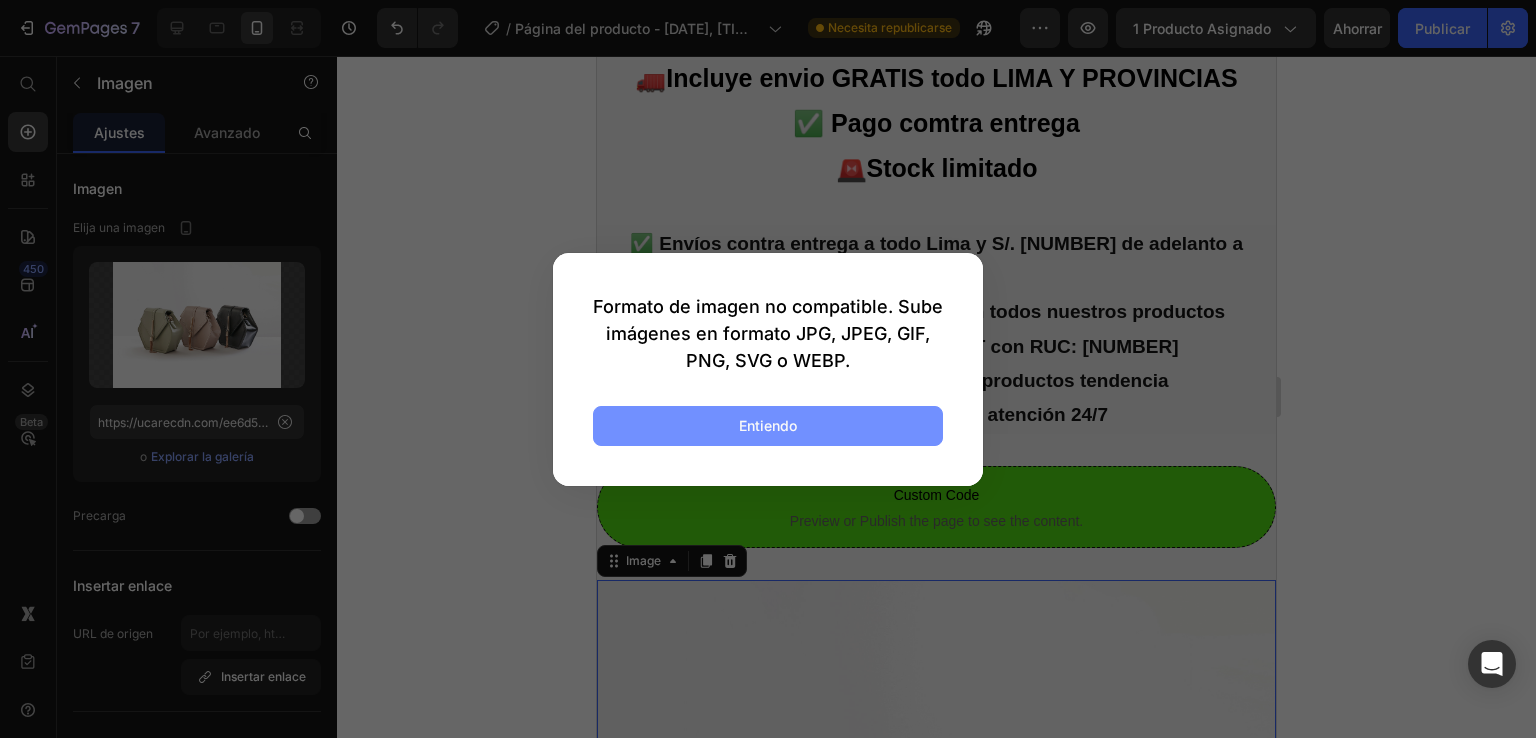 click on "Entiendo" at bounding box center (768, 426) 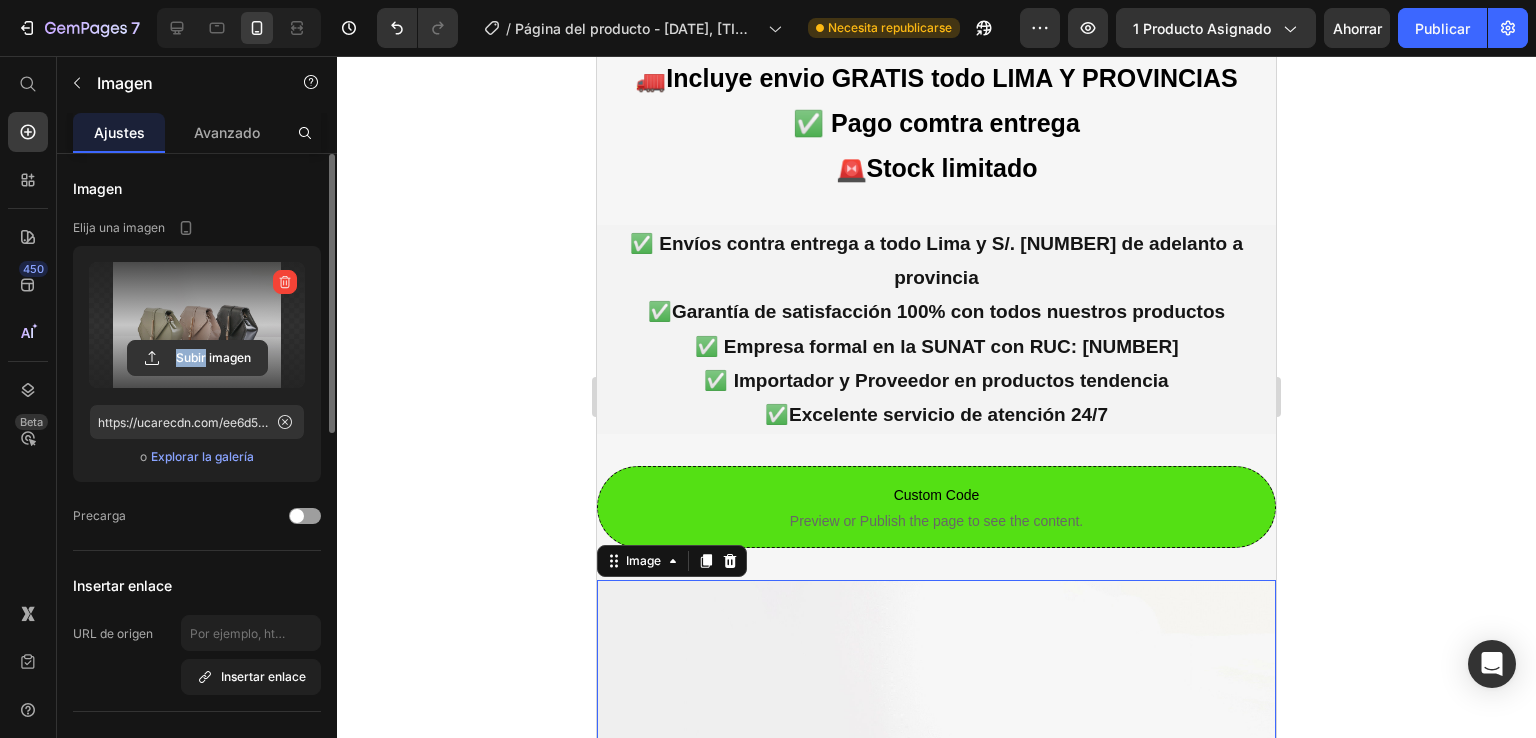 click at bounding box center (197, 325) 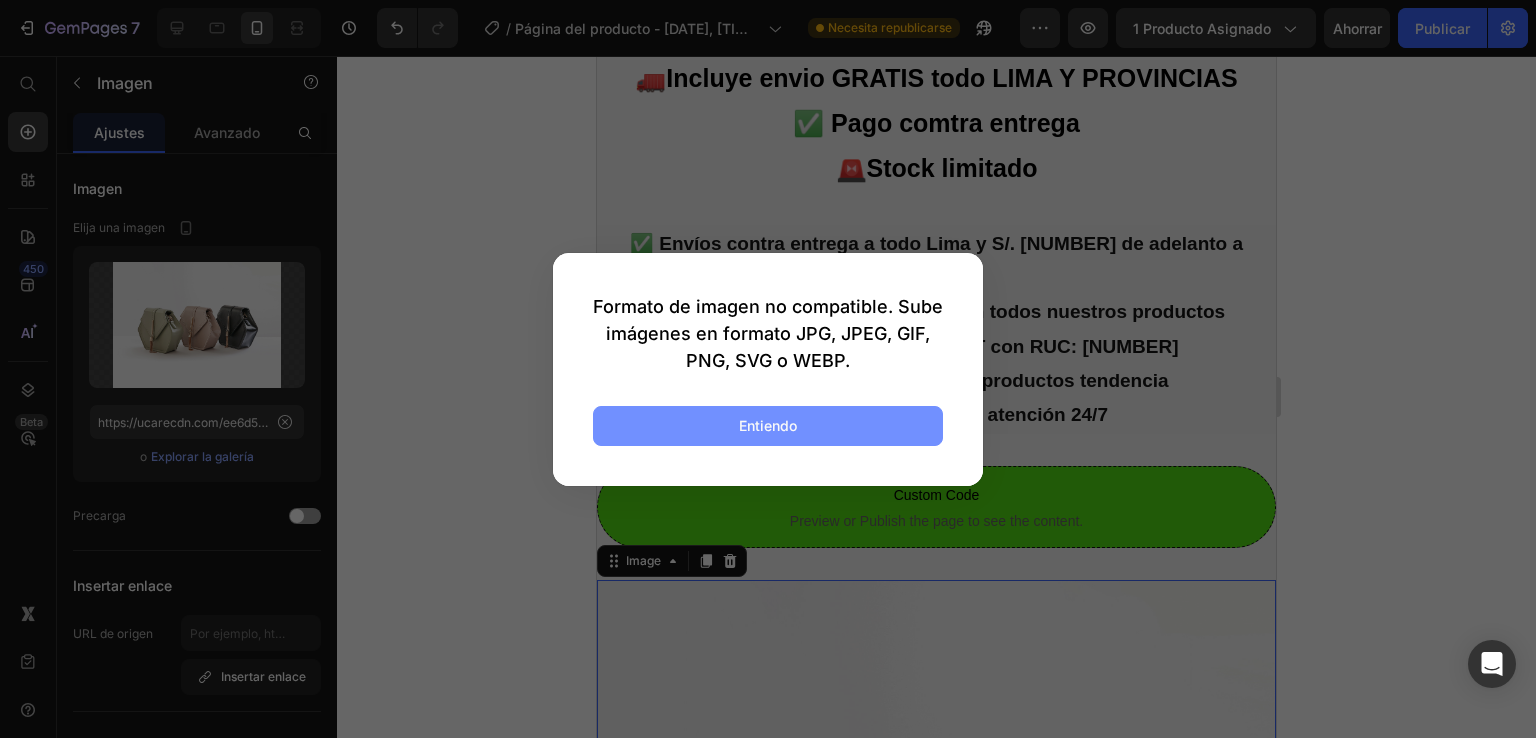 click on "Entiendo" at bounding box center (768, 426) 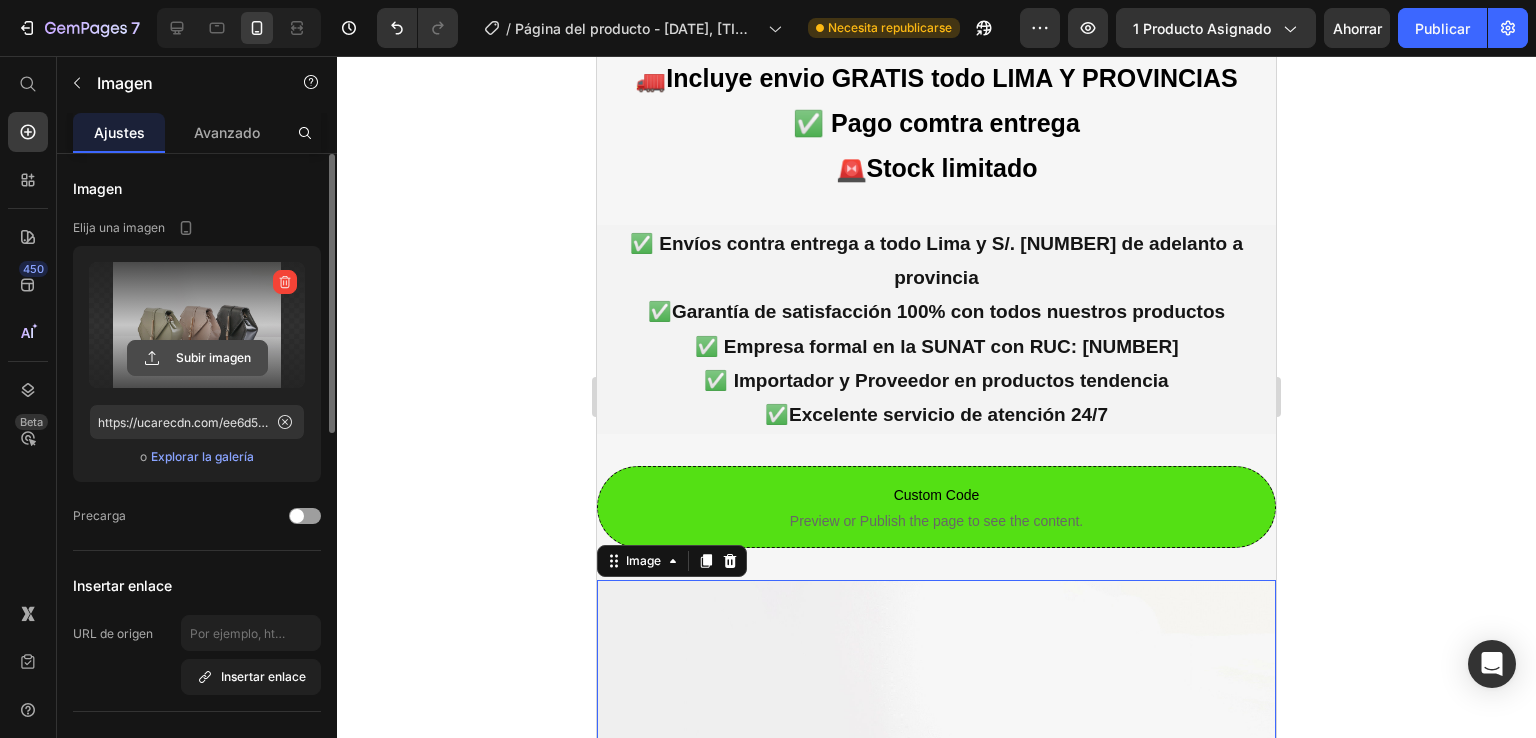 click 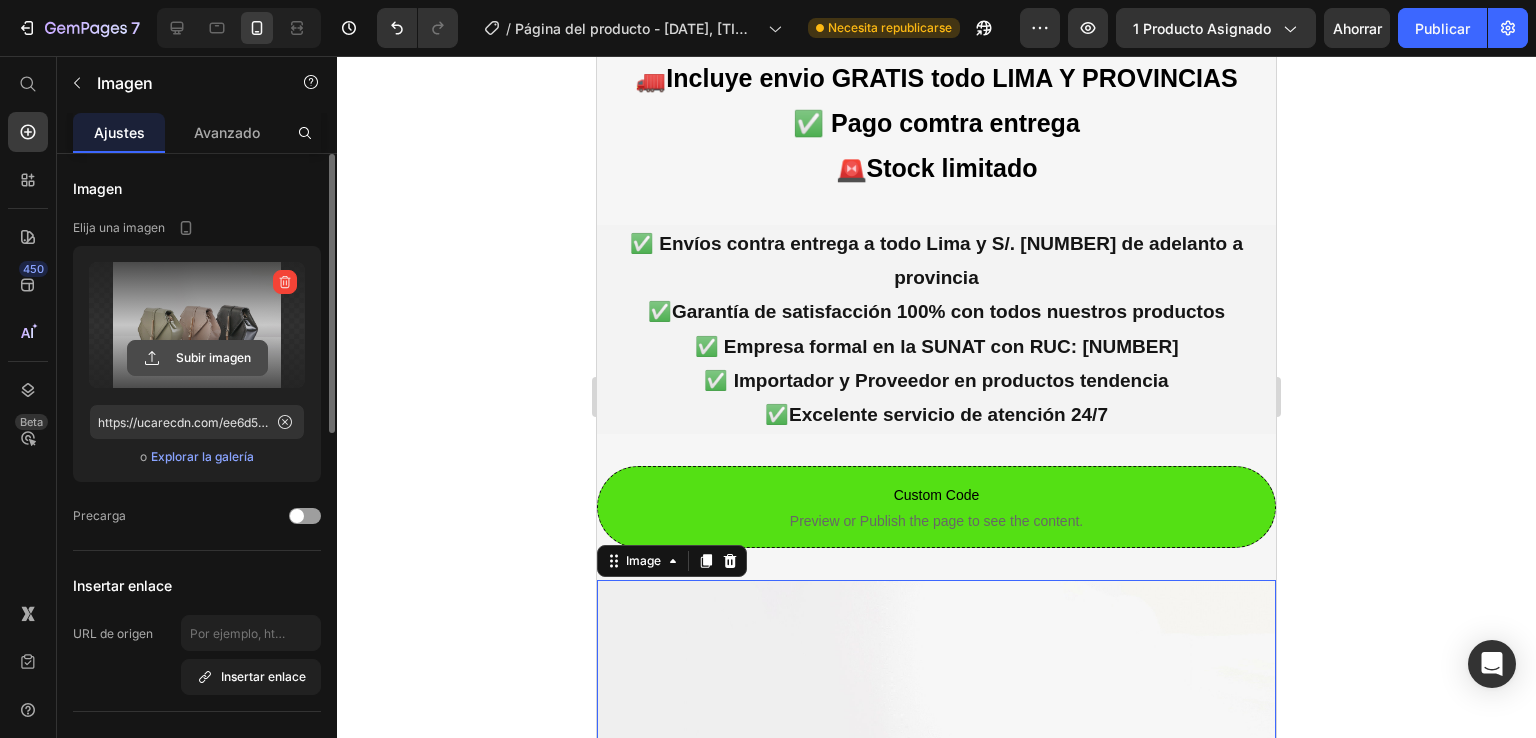 type on "C:\fakepath\video_shopify_optimizado (1).mp4" 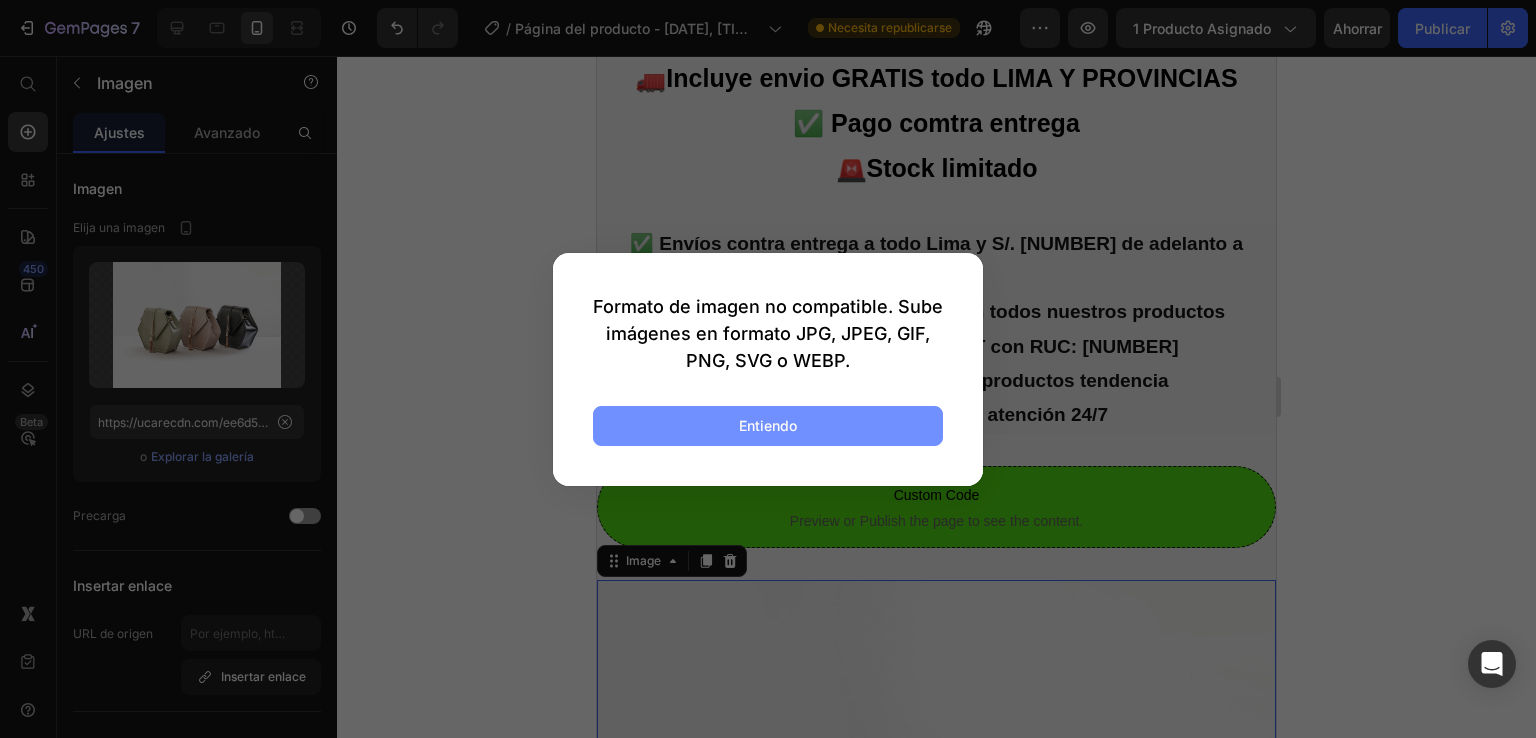 click on "Entiendo" at bounding box center [768, 426] 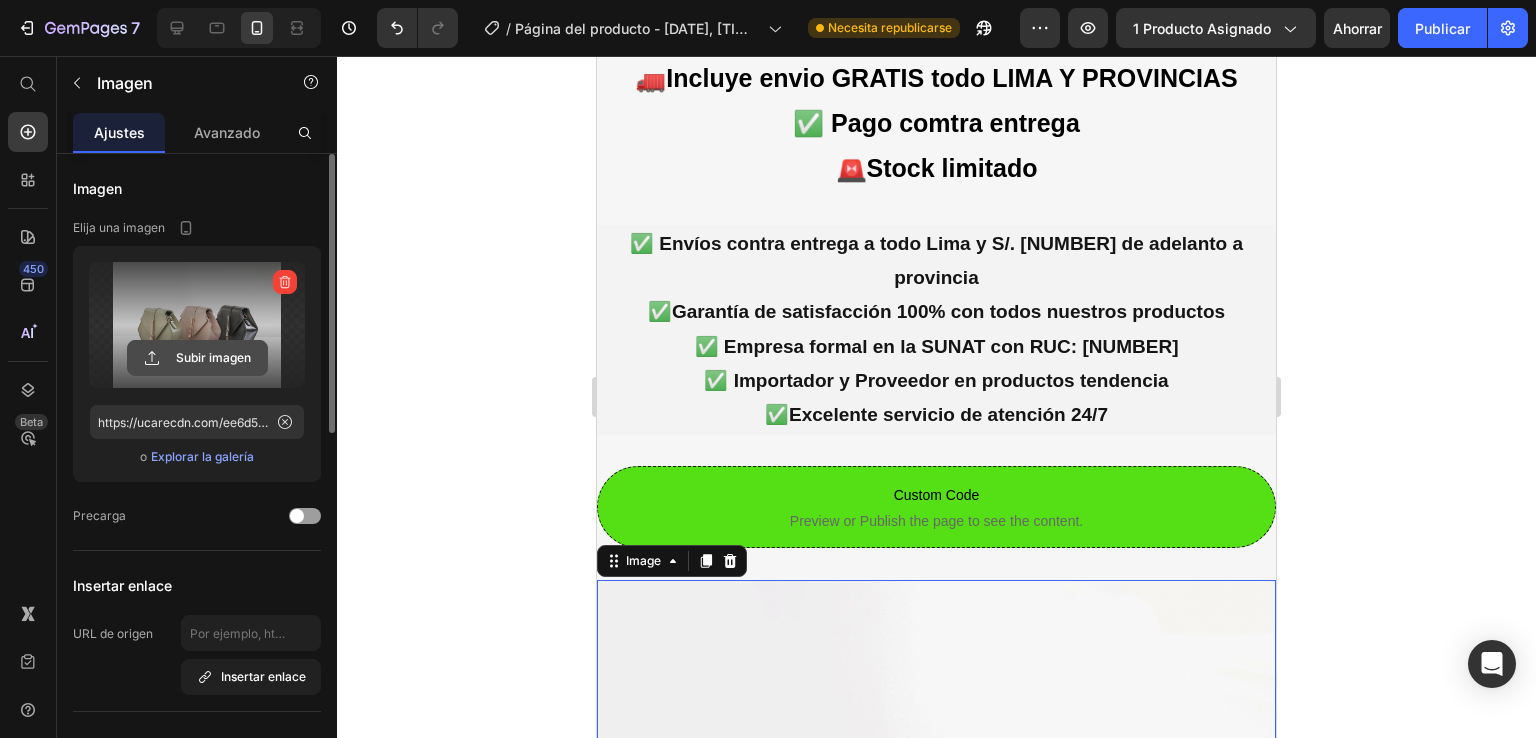 click 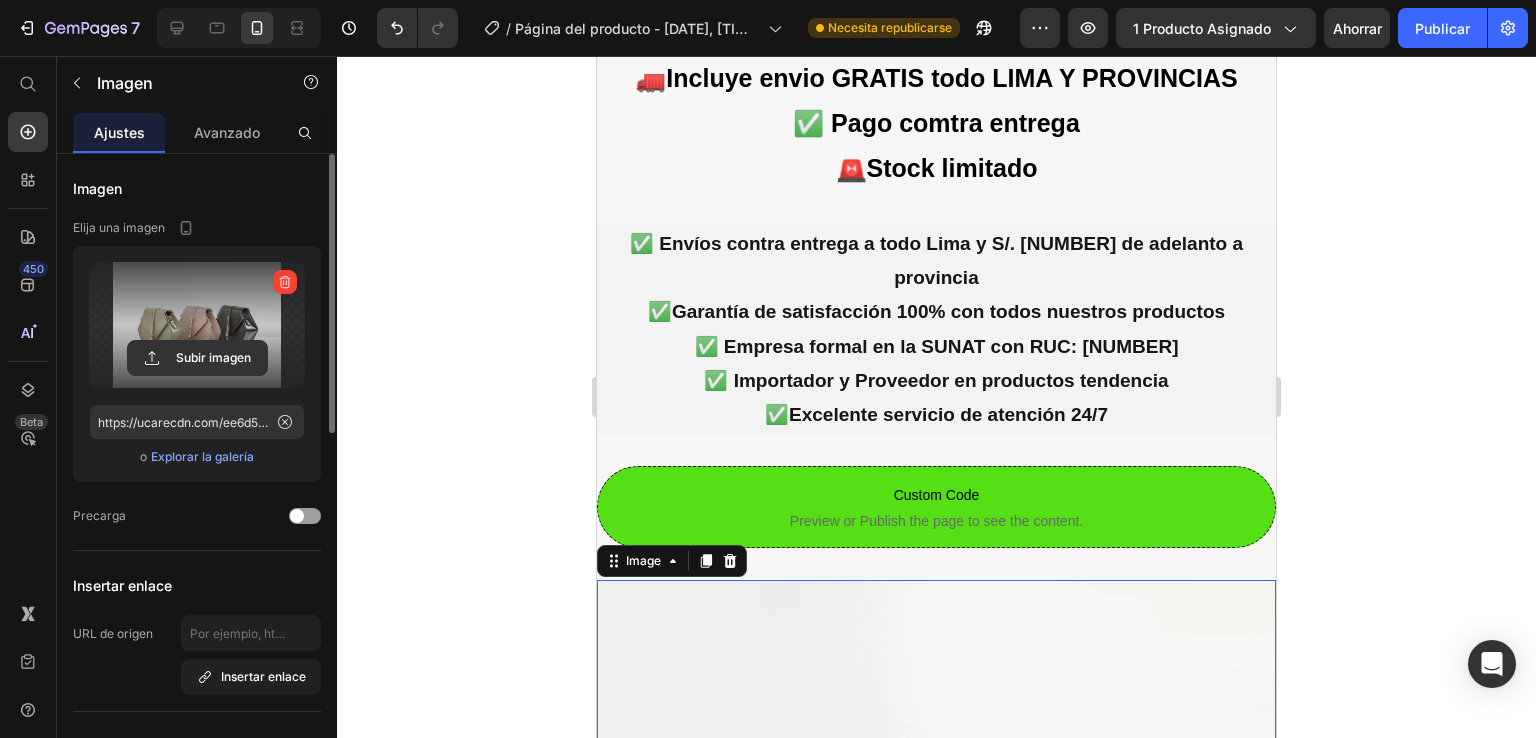 click at bounding box center (197, 325) 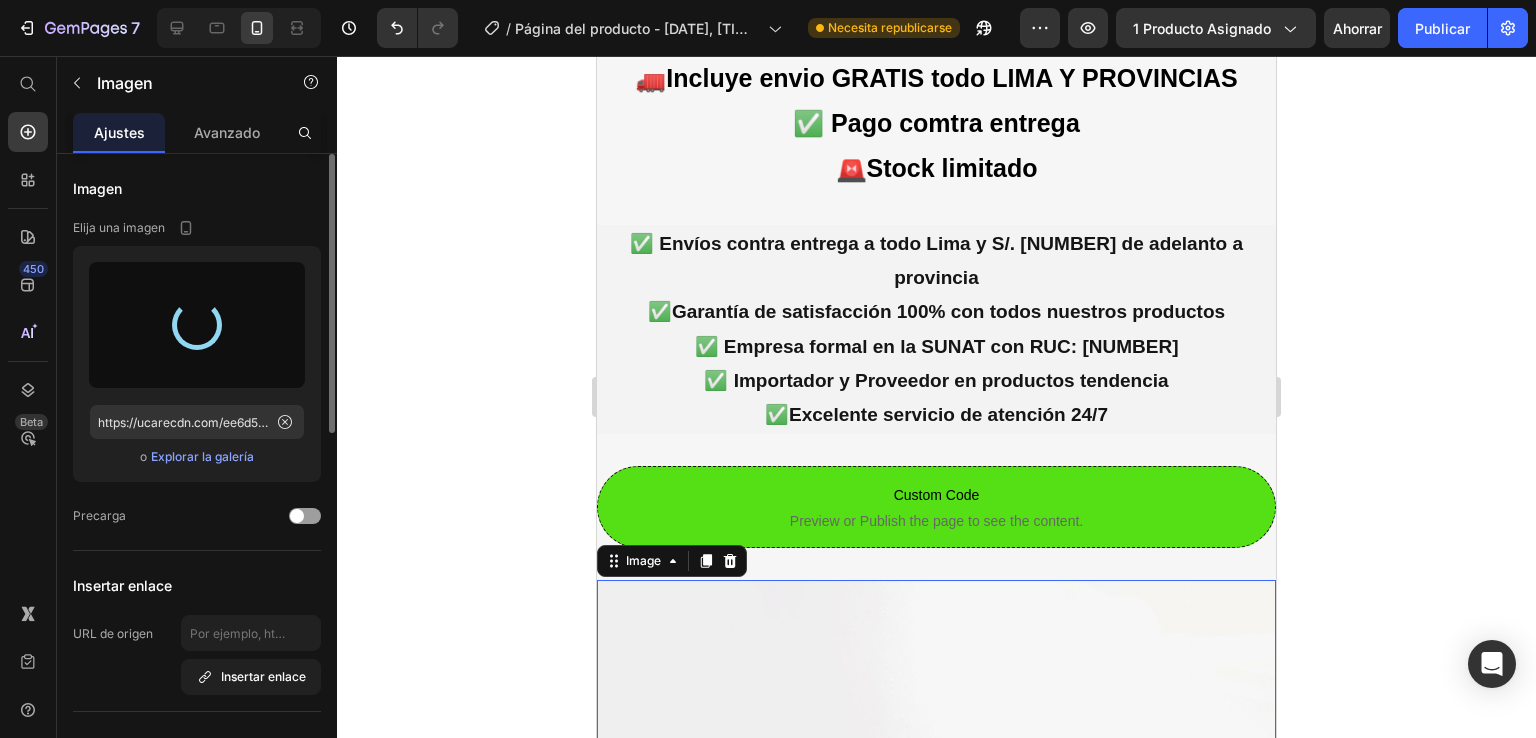 click at bounding box center (197, 325) 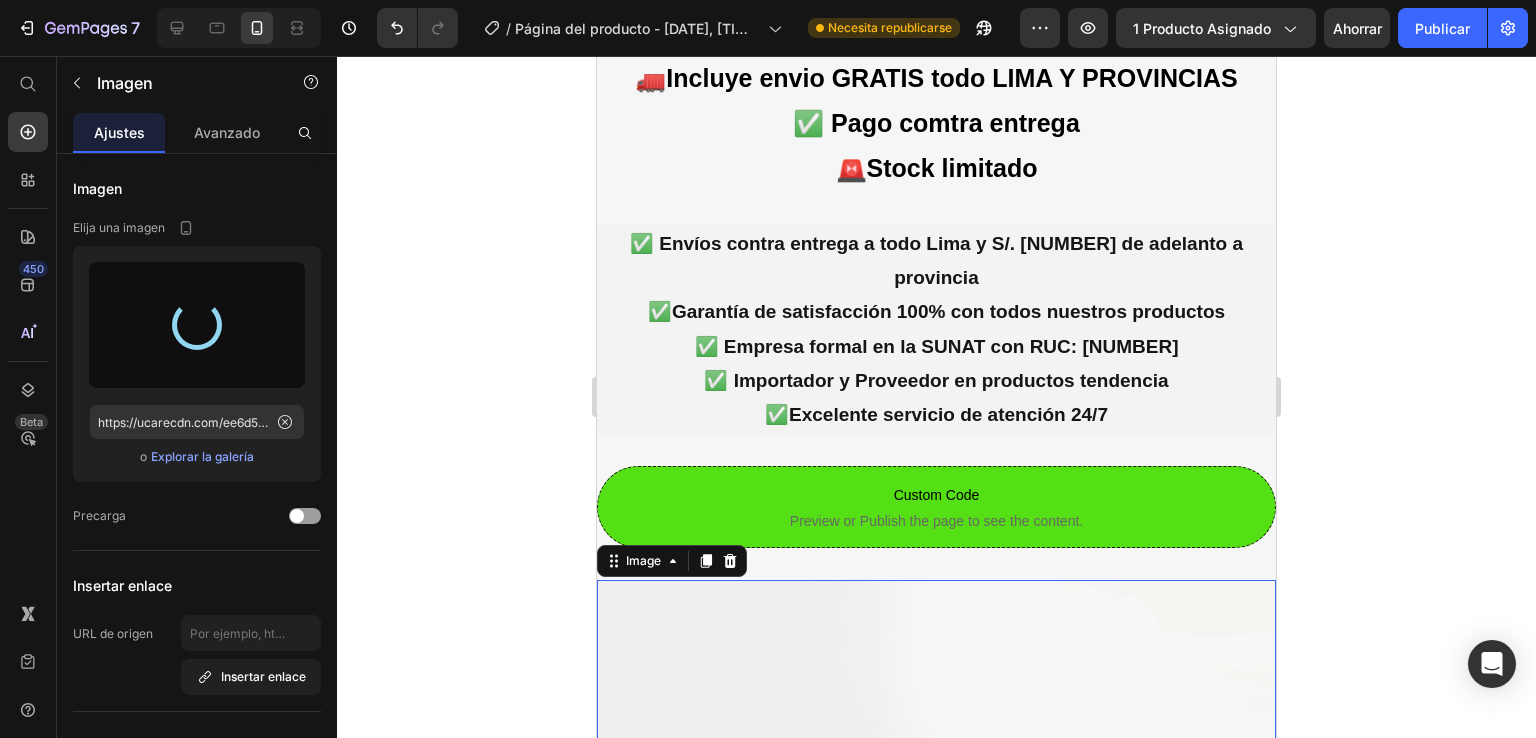 click at bounding box center [936, 834] 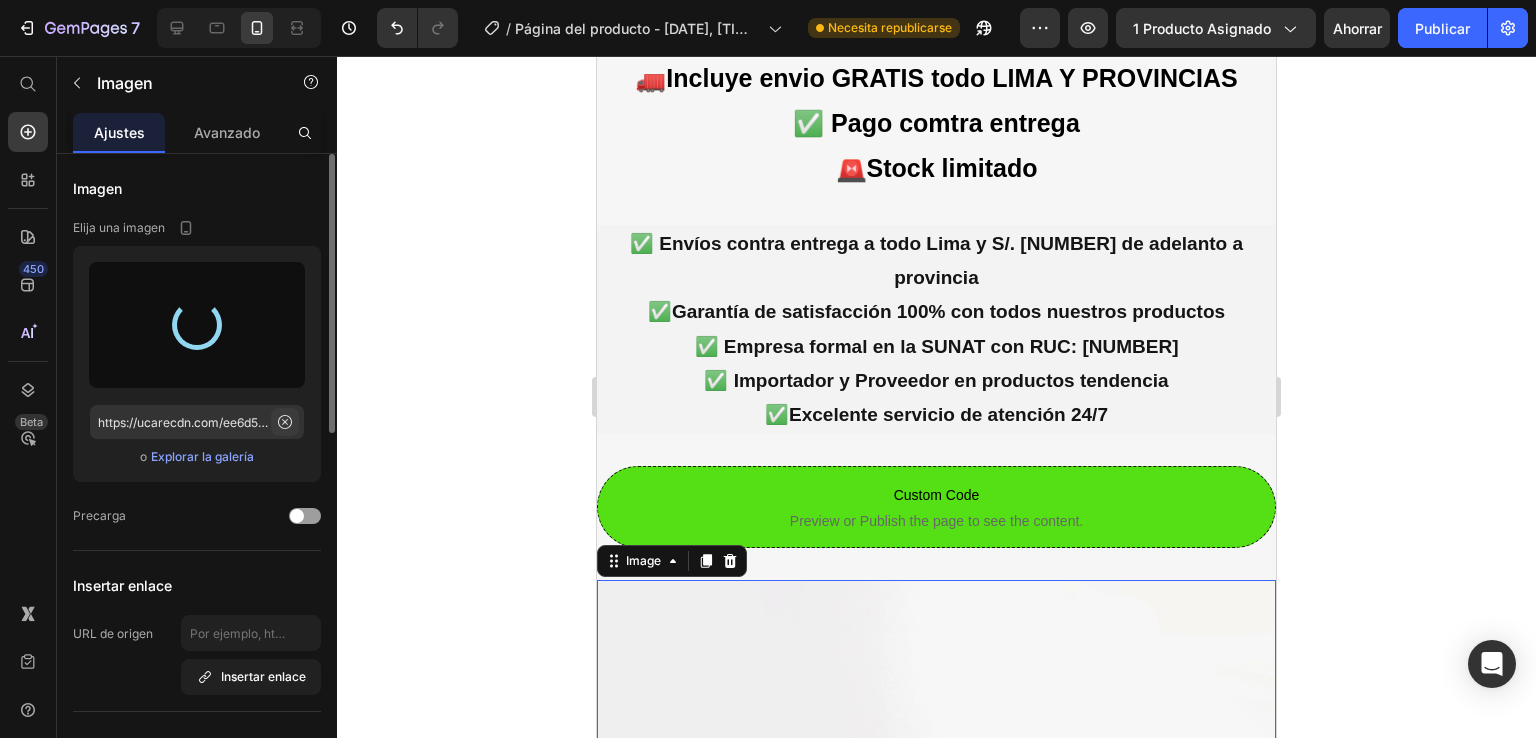 type on "https://cdn.shopify.com/s/files/1/0647/4809/3517/files/gempages_571135549524411207-2f07420f-89fc-4e95-9b4f-8838d4ca183a.png" 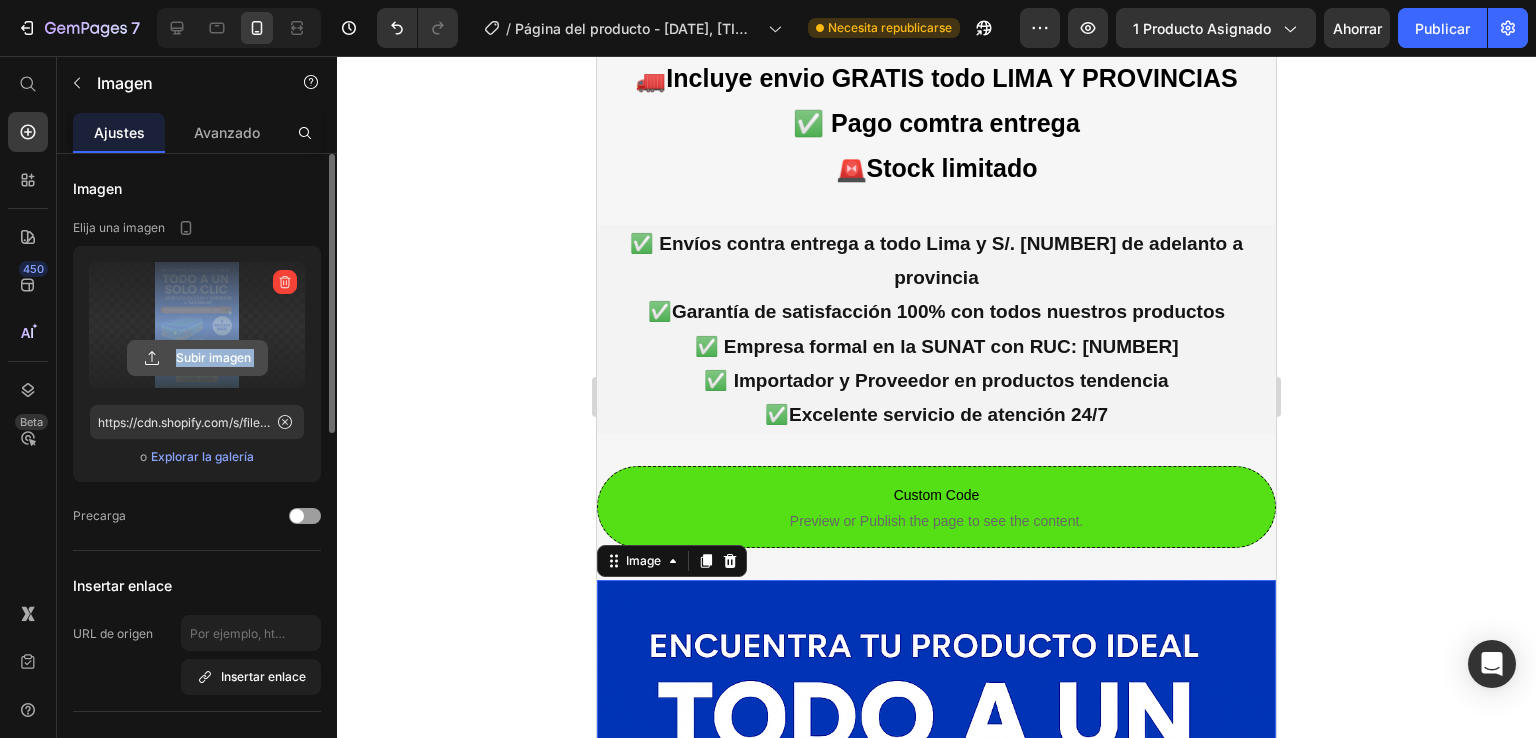 click 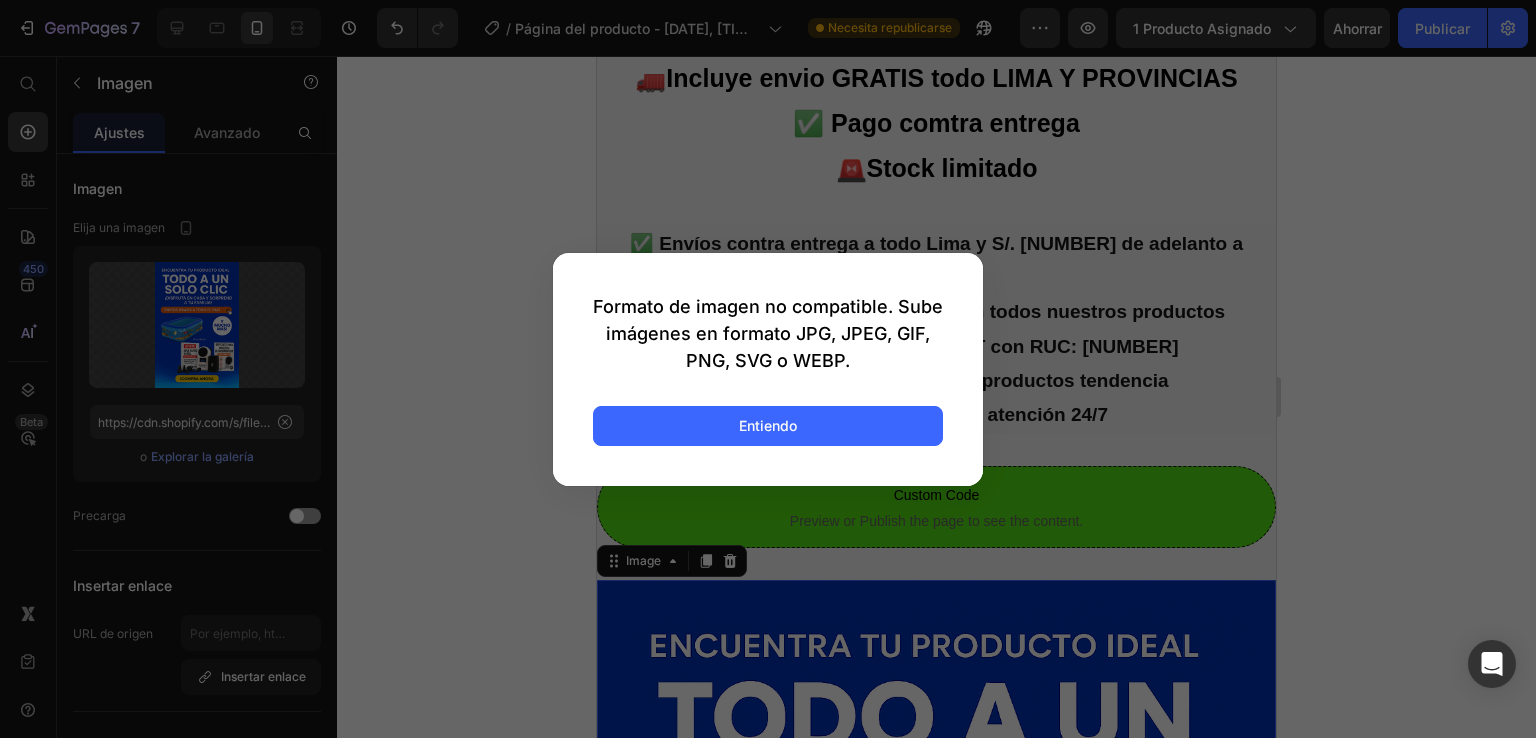 click on "Formato de imagen no compatible. Sube imágenes en formato JPG, JPEG, GIF, PNG, SVG o WEBP. Entiendo" 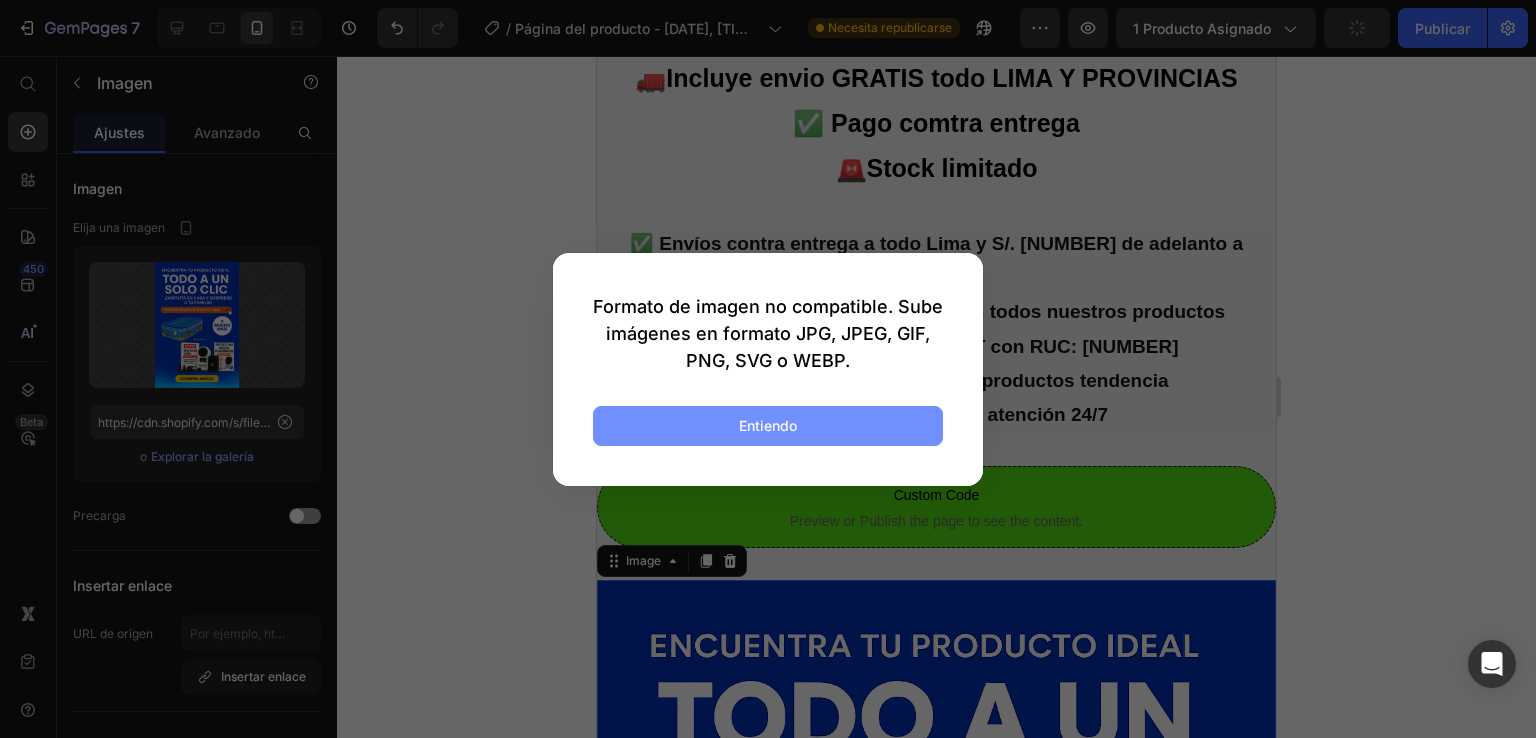 click on "Entiendo" at bounding box center [768, 426] 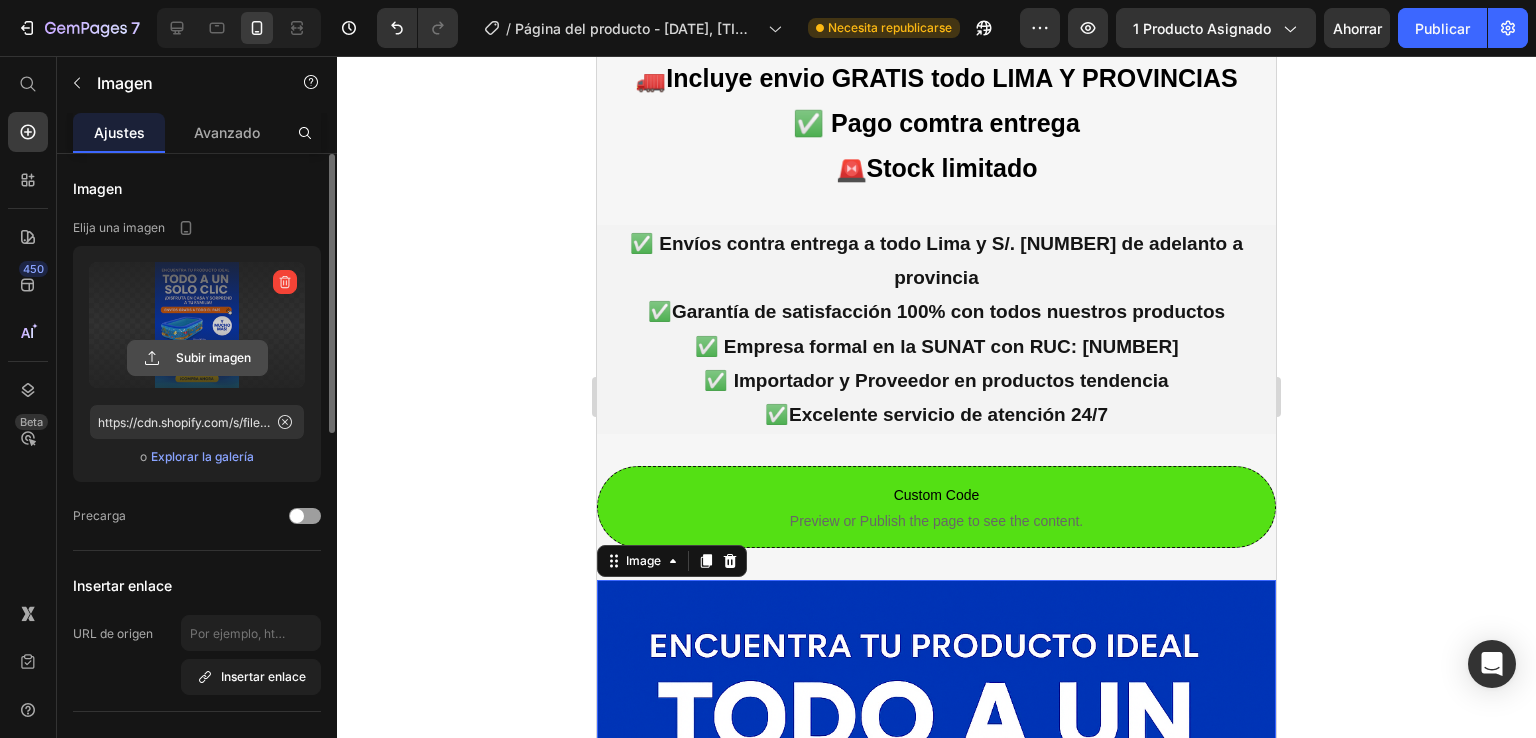 click 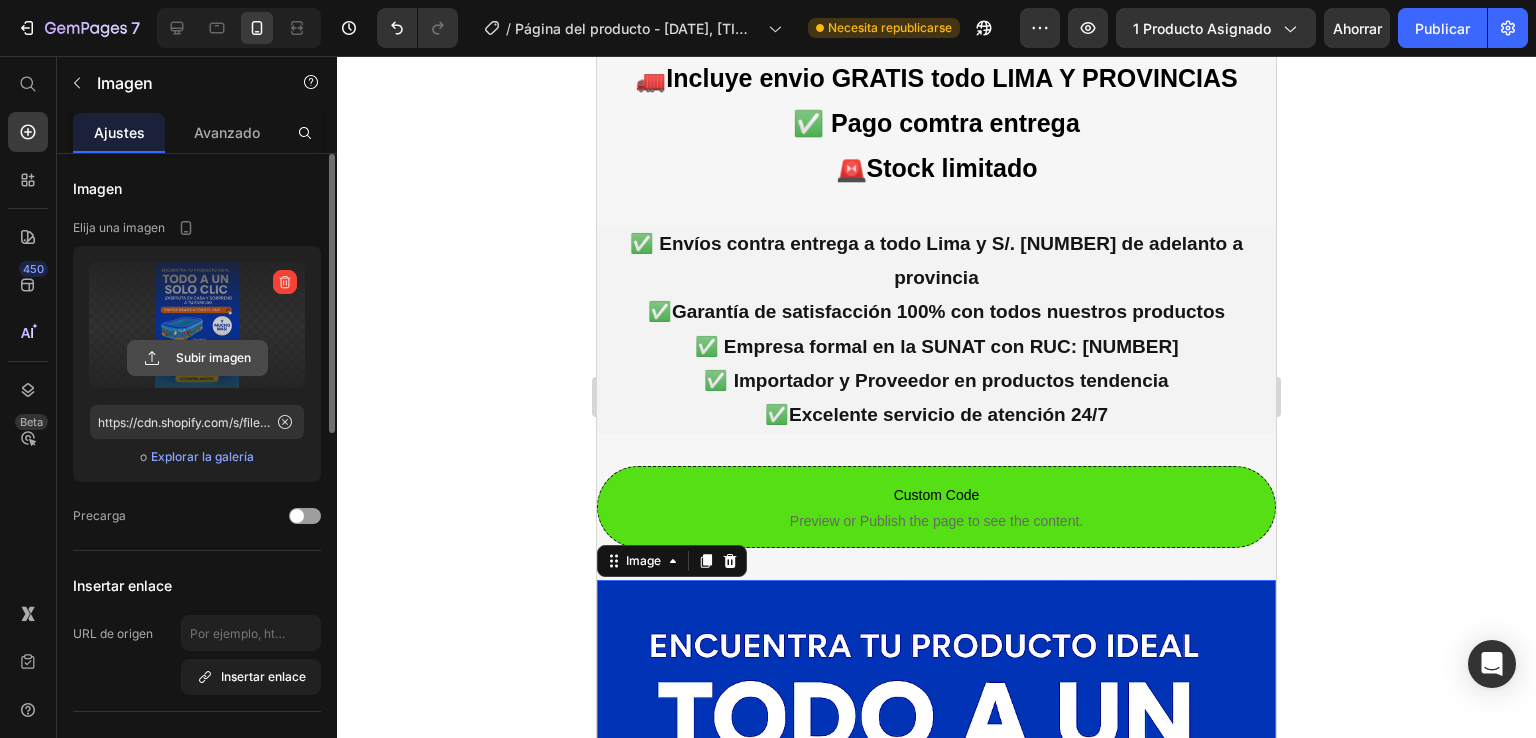 type on "C:\fakepath\video_shopify_compatible.mp4" 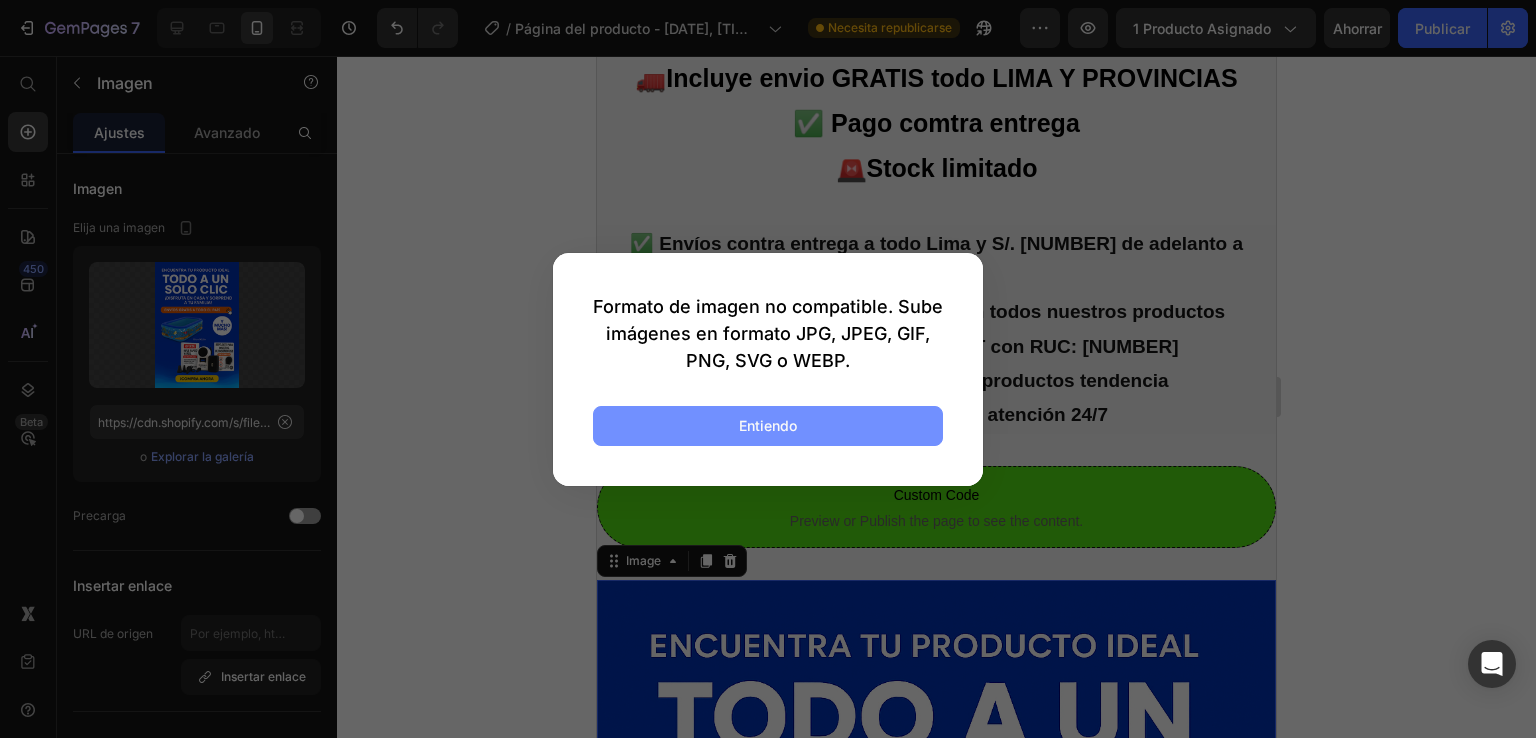 click on "Entiendo" at bounding box center (768, 426) 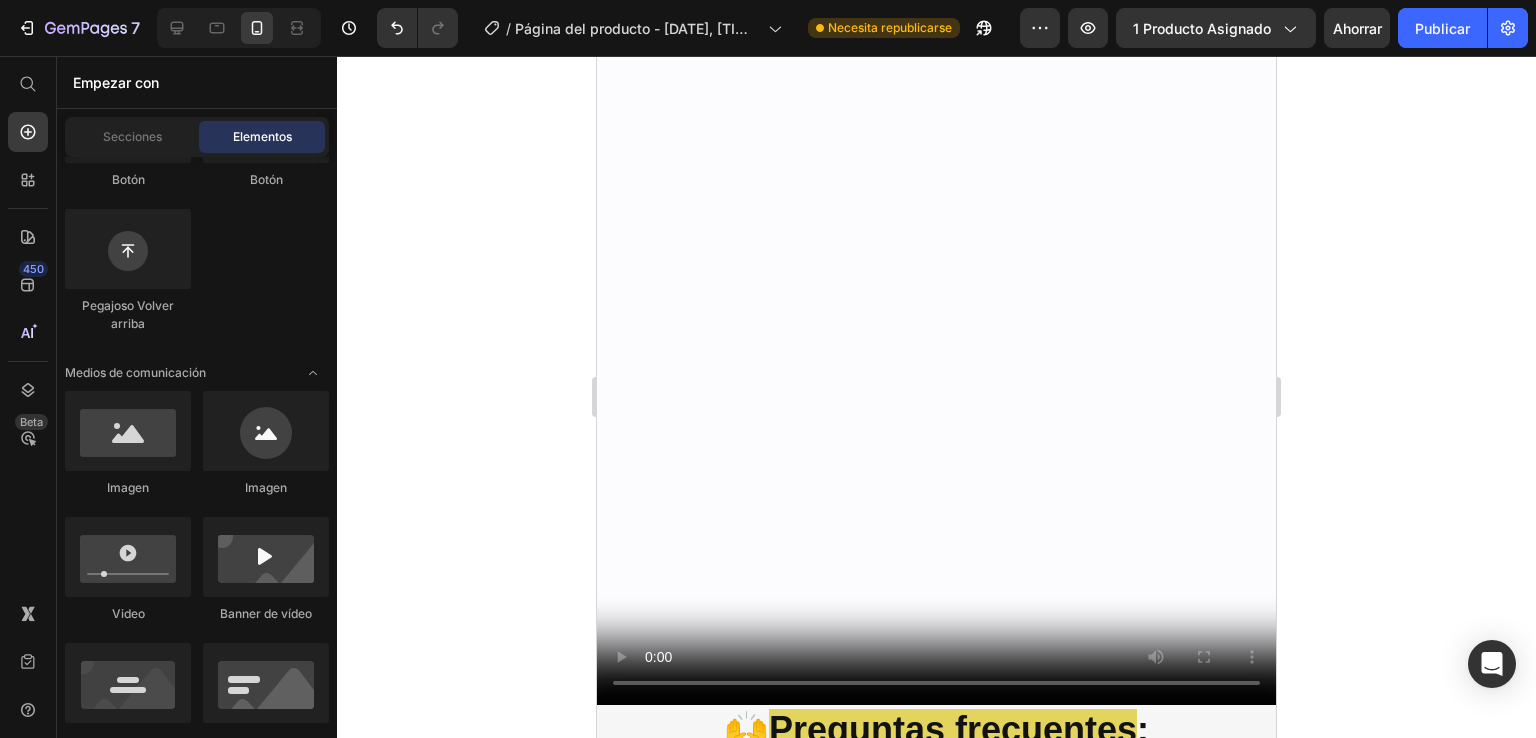 scroll, scrollTop: 1782, scrollLeft: 0, axis: vertical 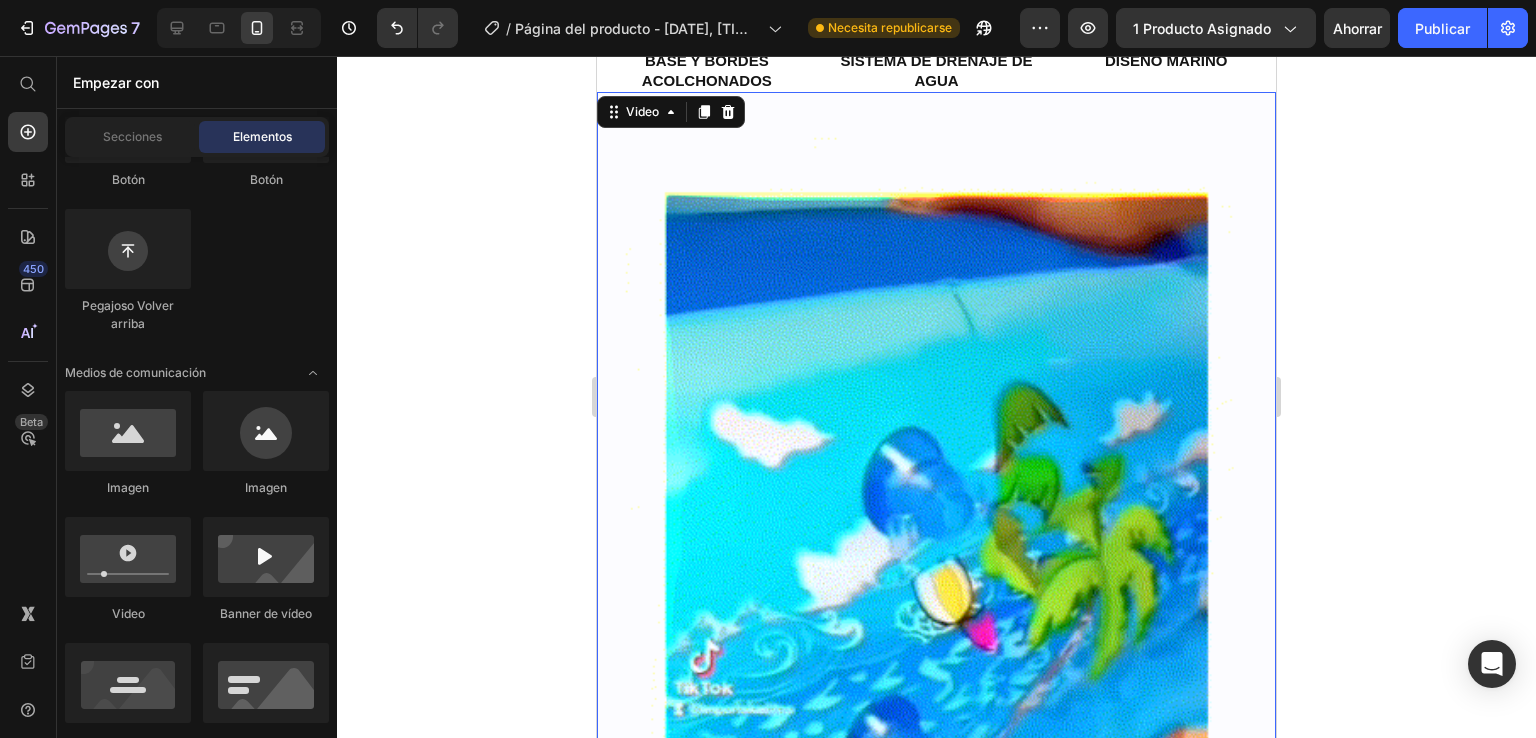 drag, startPoint x: 1088, startPoint y: 347, endPoint x: 976, endPoint y: 411, distance: 128.99612 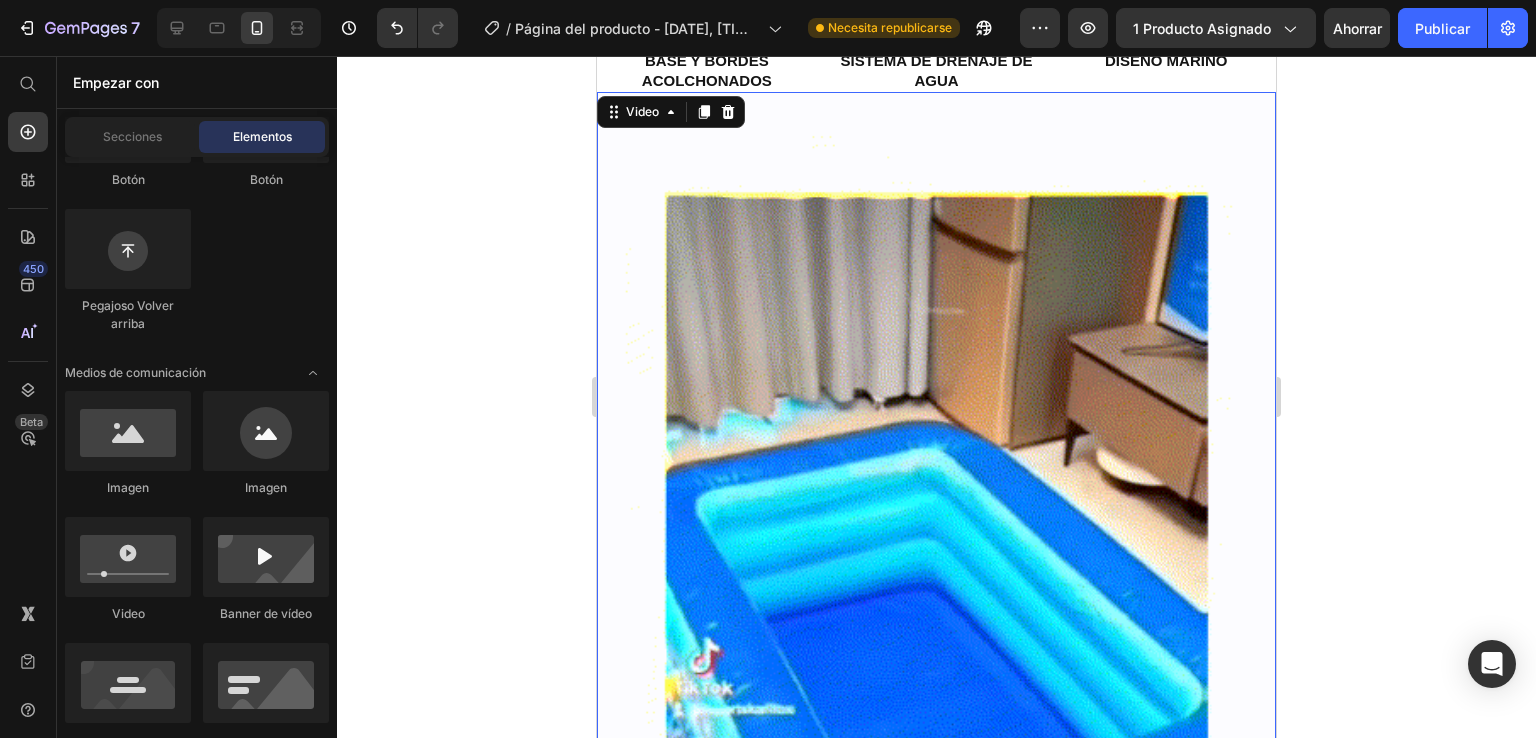 click at bounding box center [936, 695] 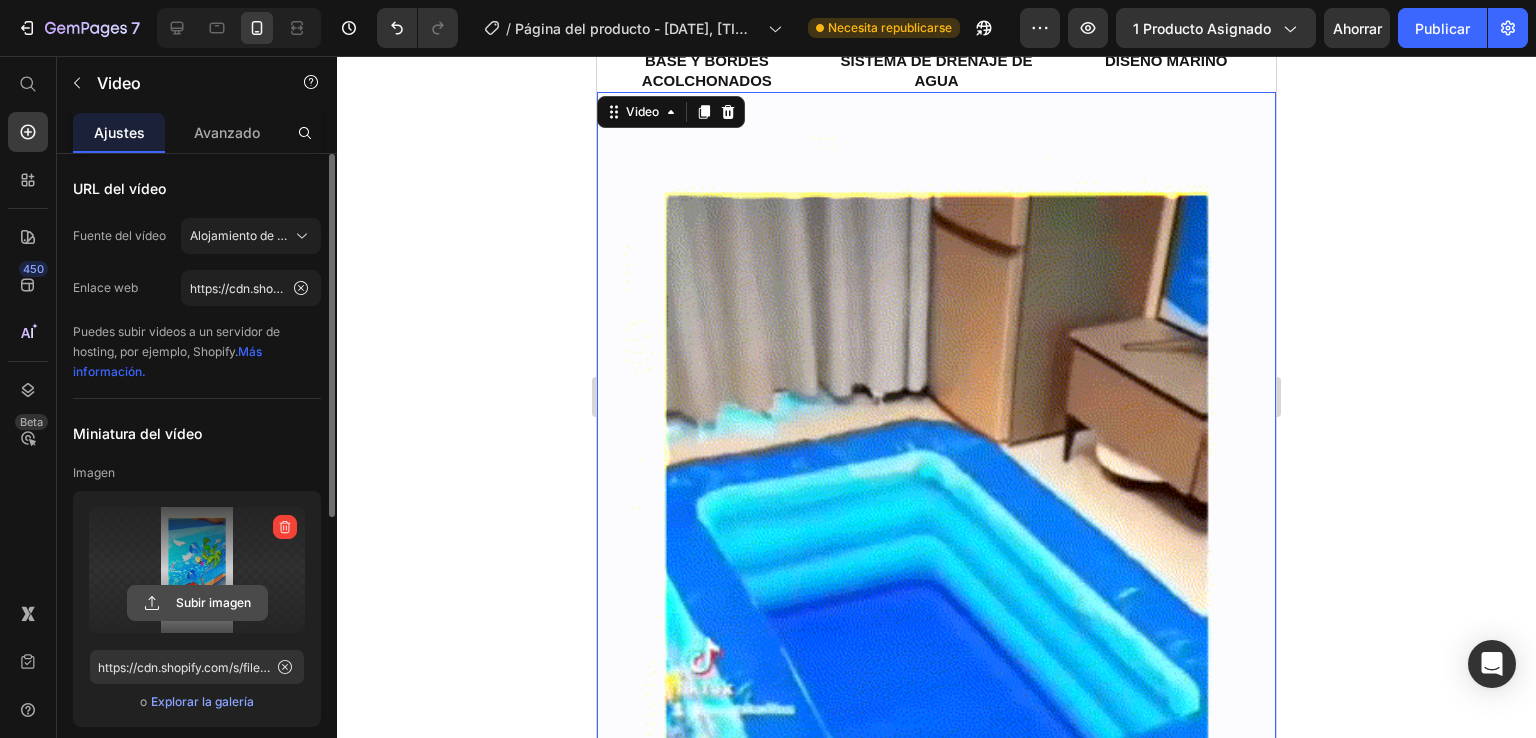 click 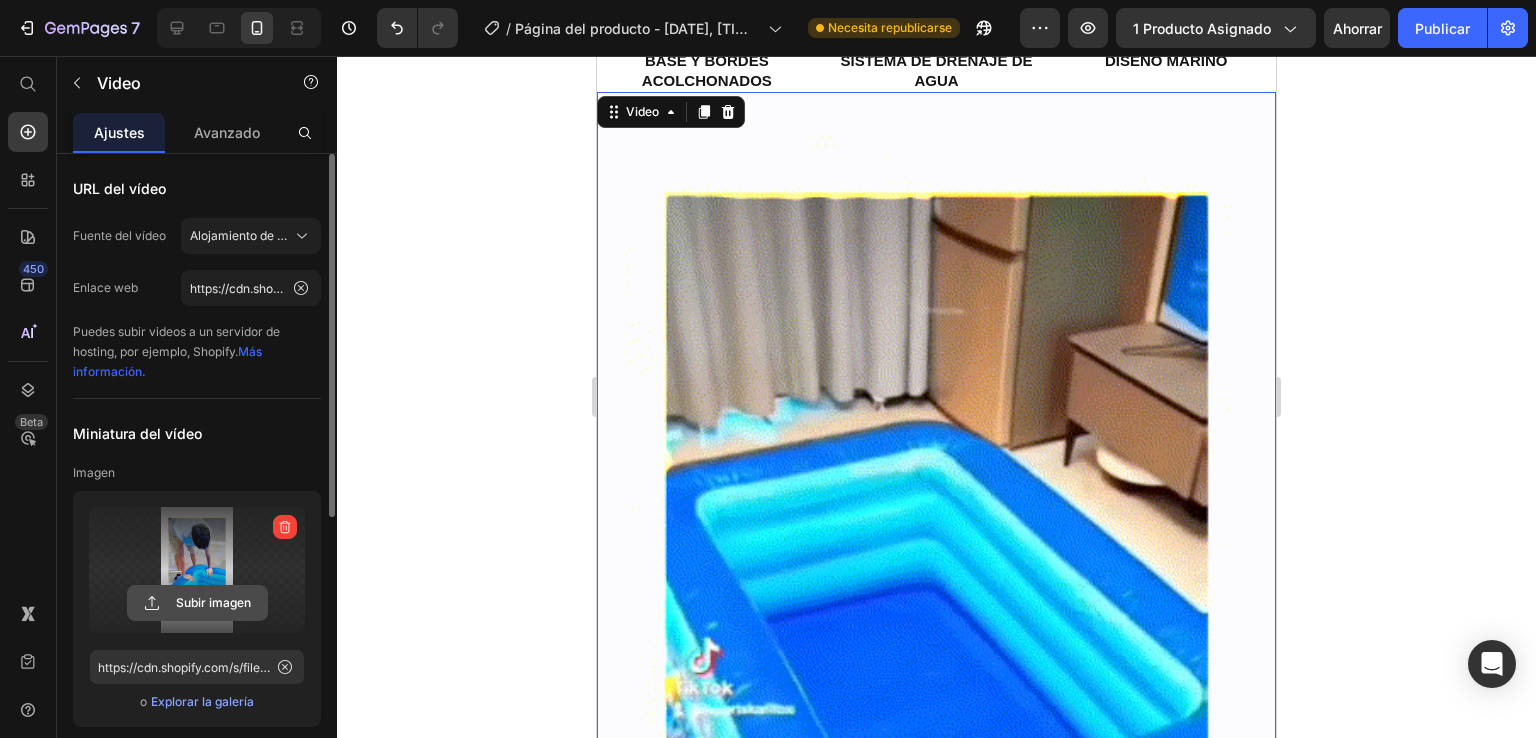 click 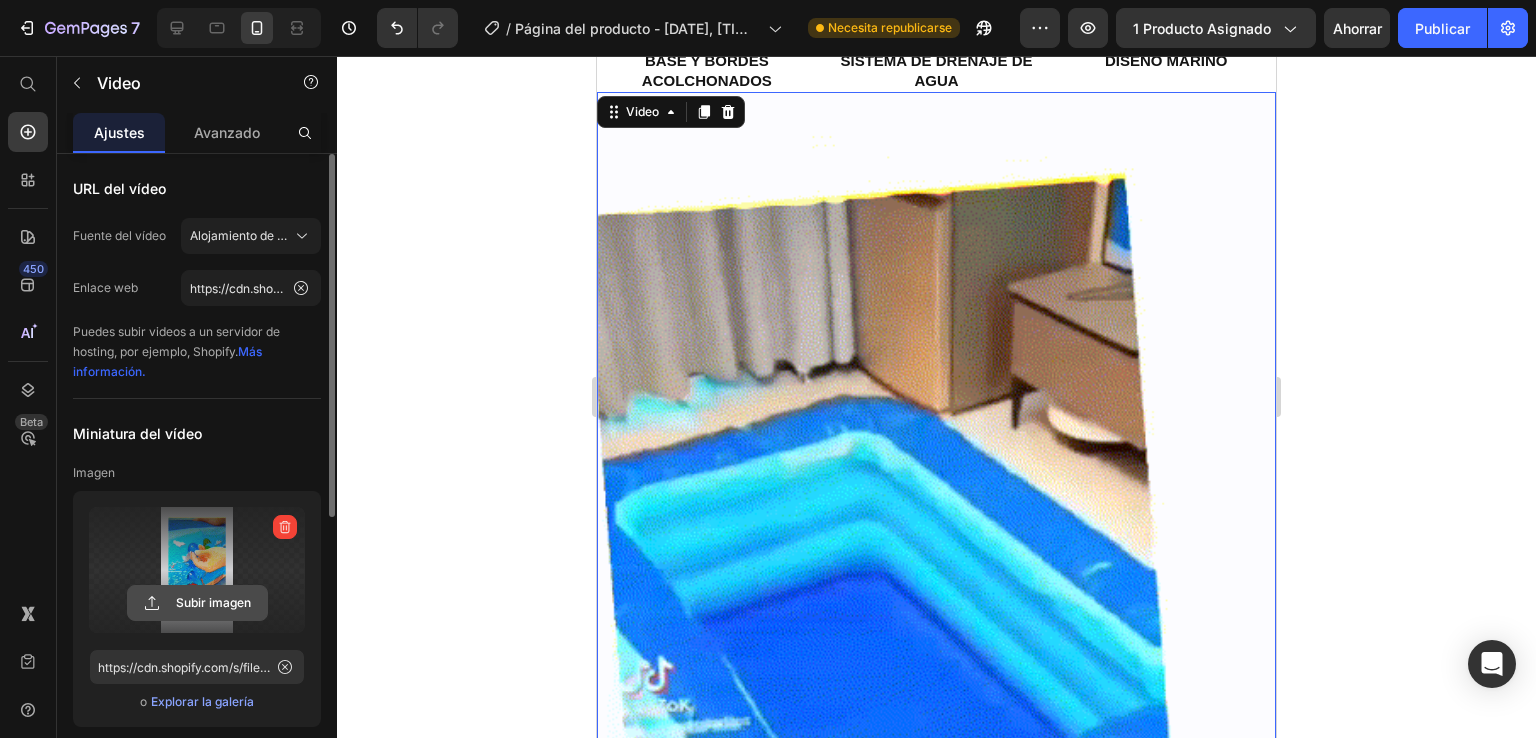 type on "C:\fakepath\WhatsApp Video 2025-07-13 at 7.35.59 PM.mp4" 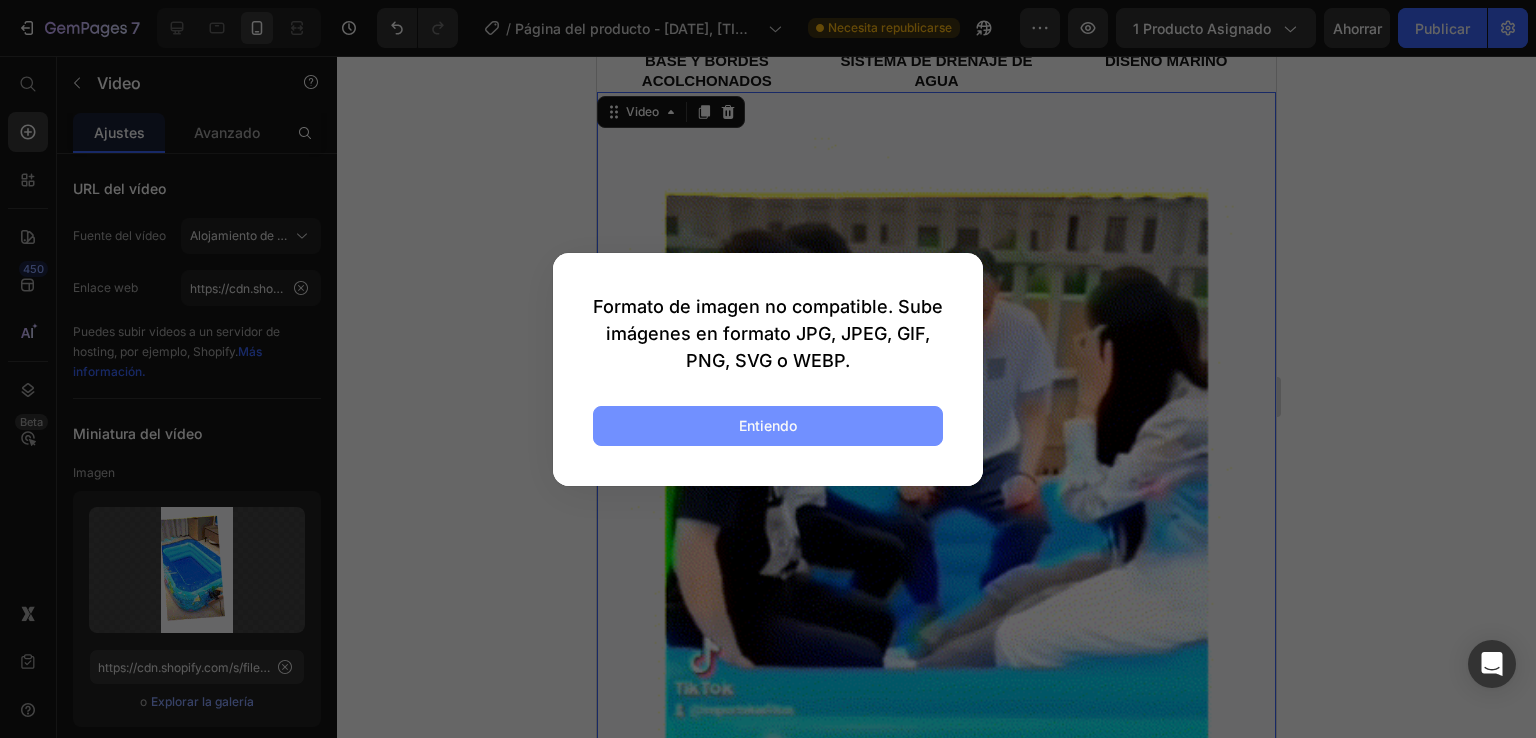 click on "Entiendo" at bounding box center [768, 426] 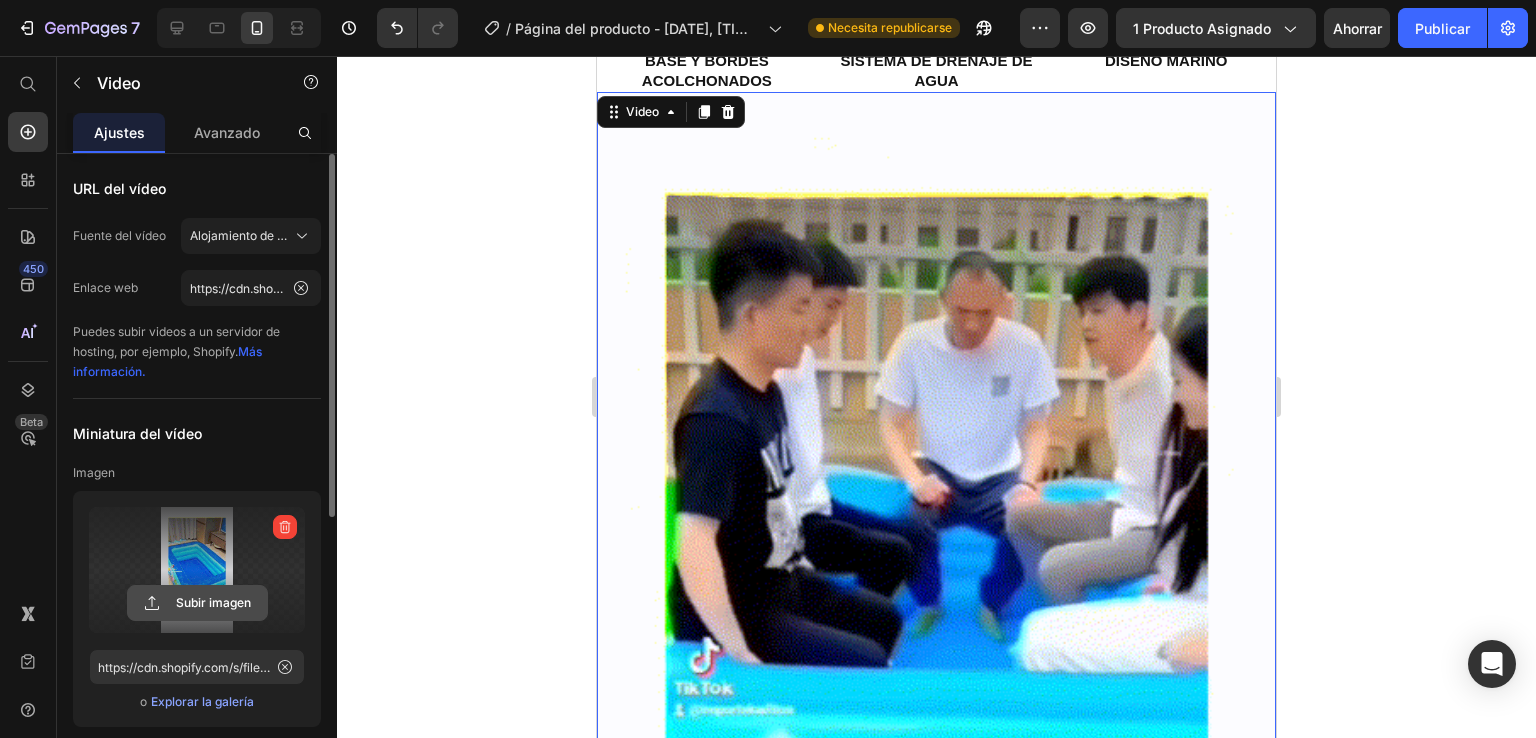 click 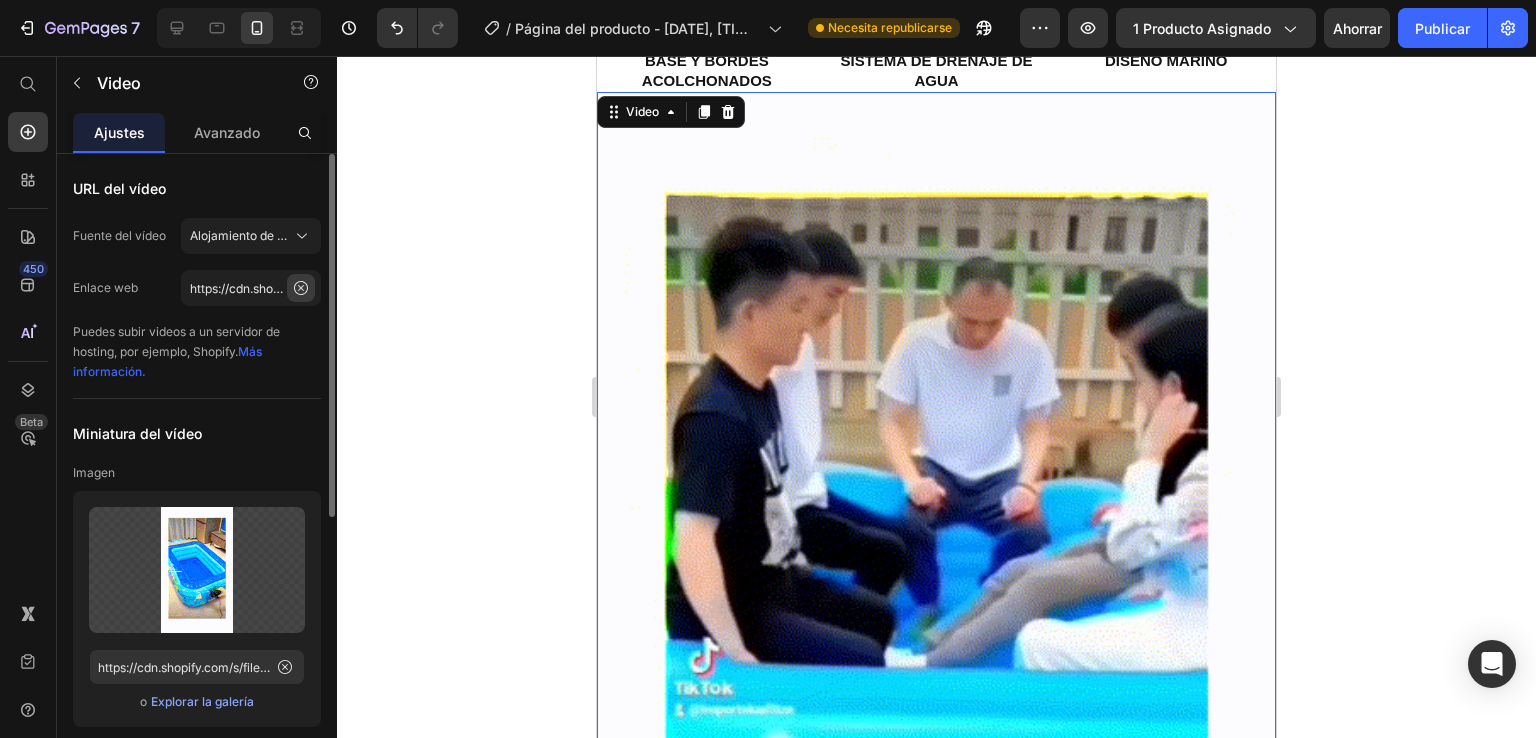 click 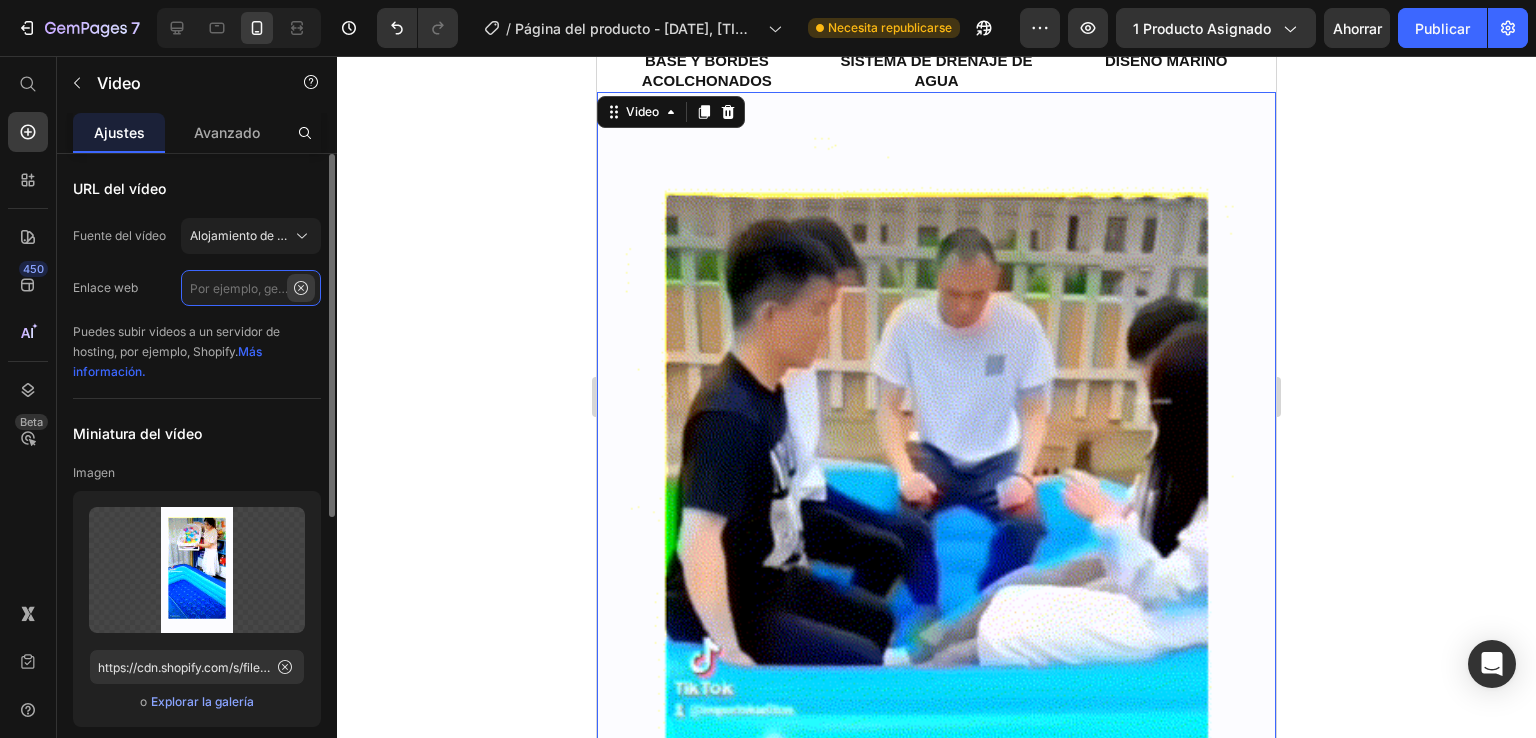 scroll, scrollTop: 0, scrollLeft: 0, axis: both 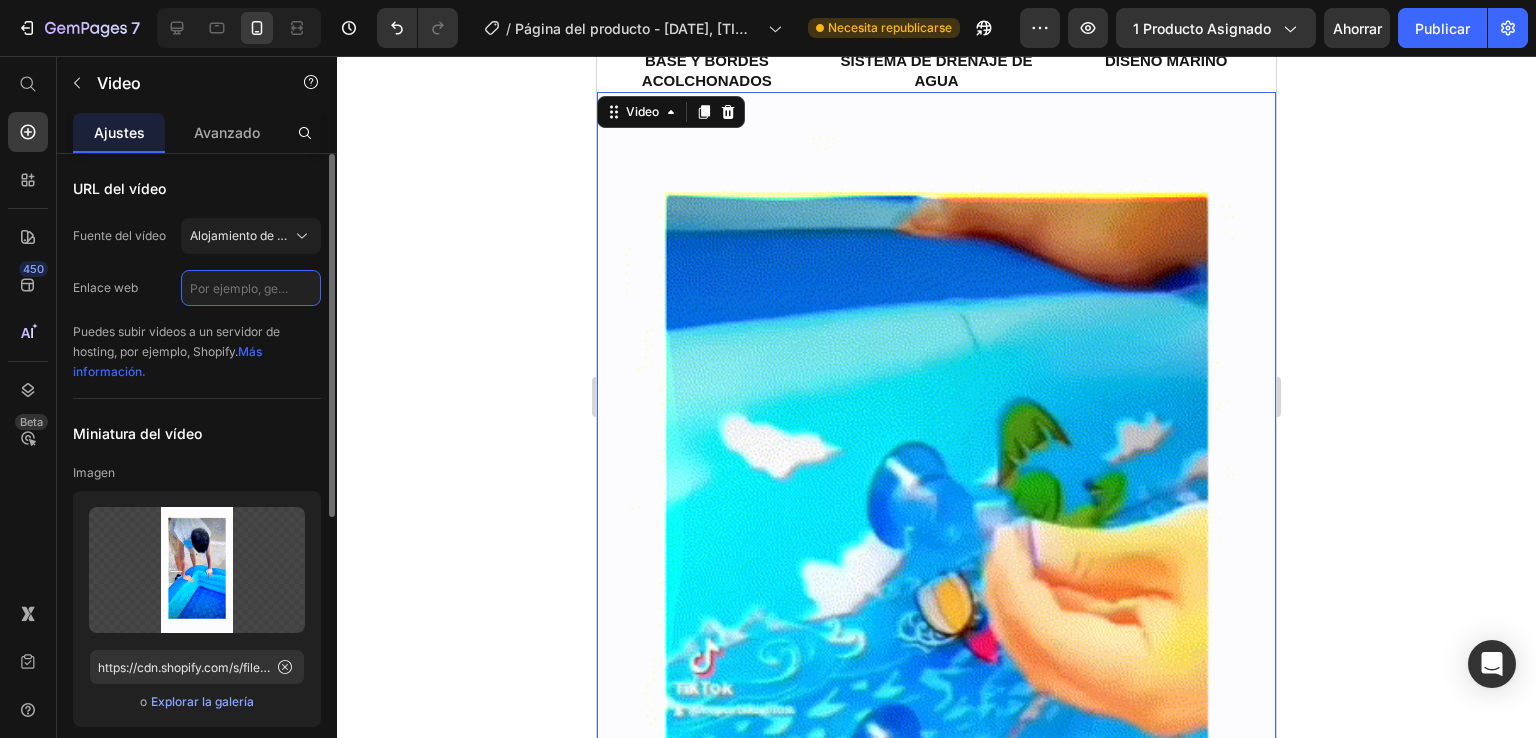 click 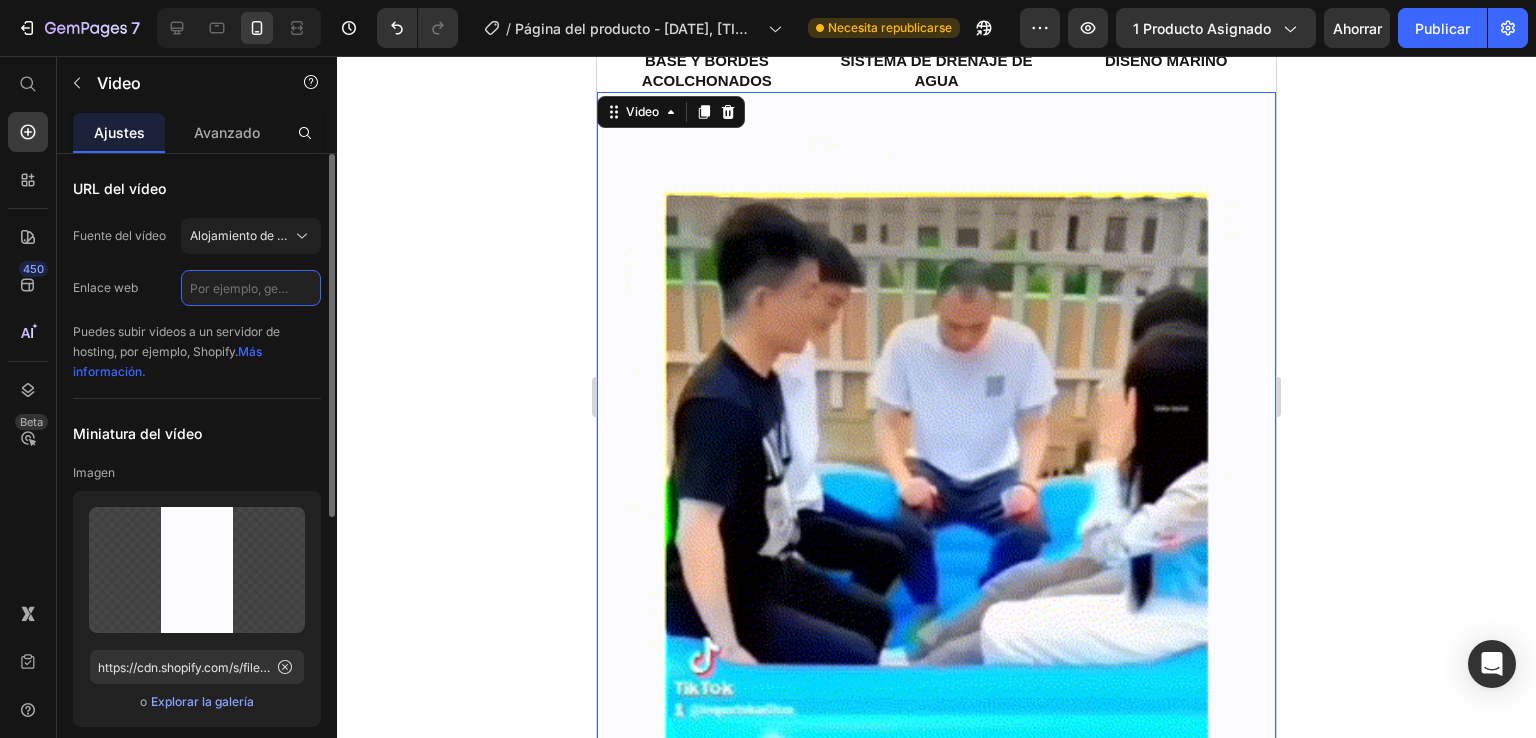 paste on "WhatsApp Video 2025-07-13 at 7.35.59 PM" 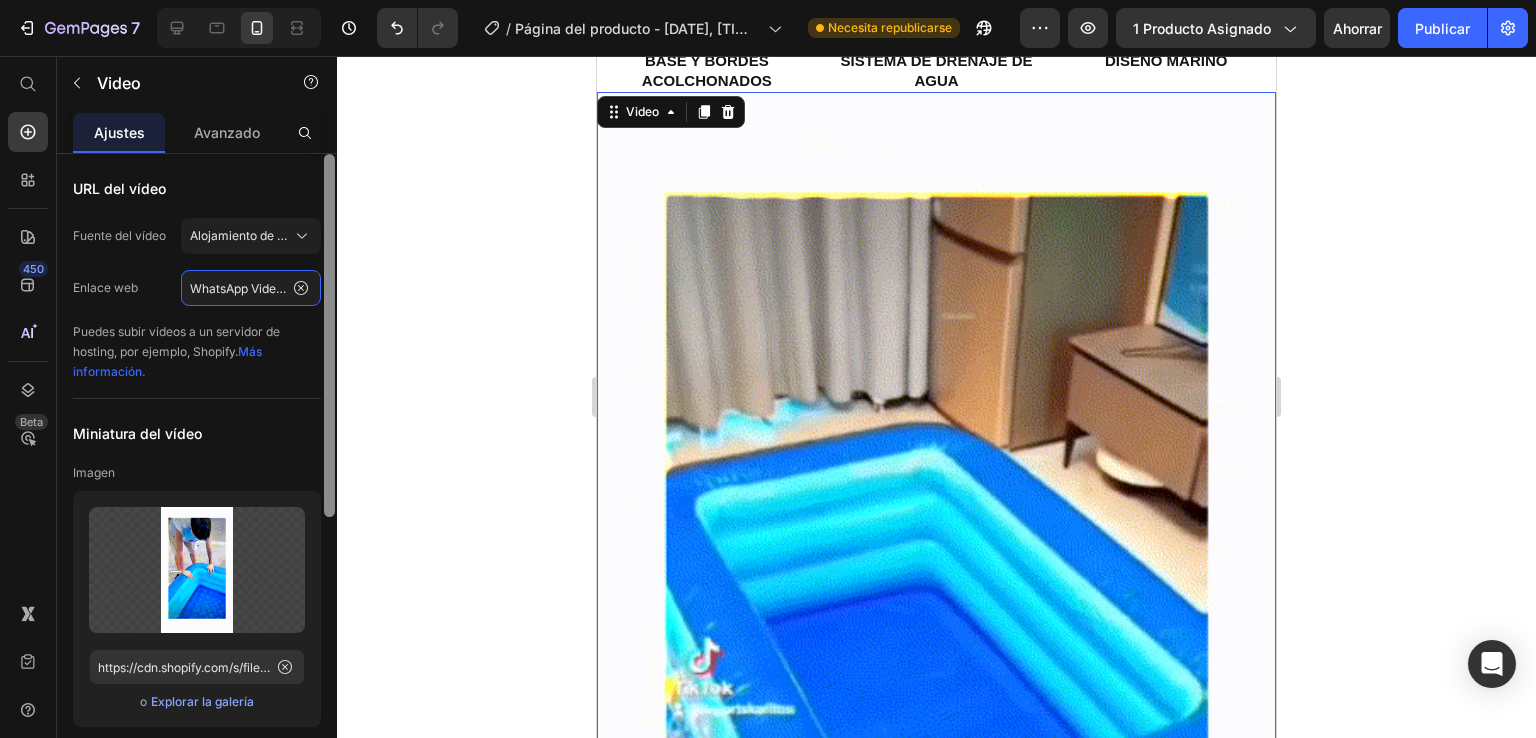 scroll, scrollTop: 0, scrollLeft: 146, axis: horizontal 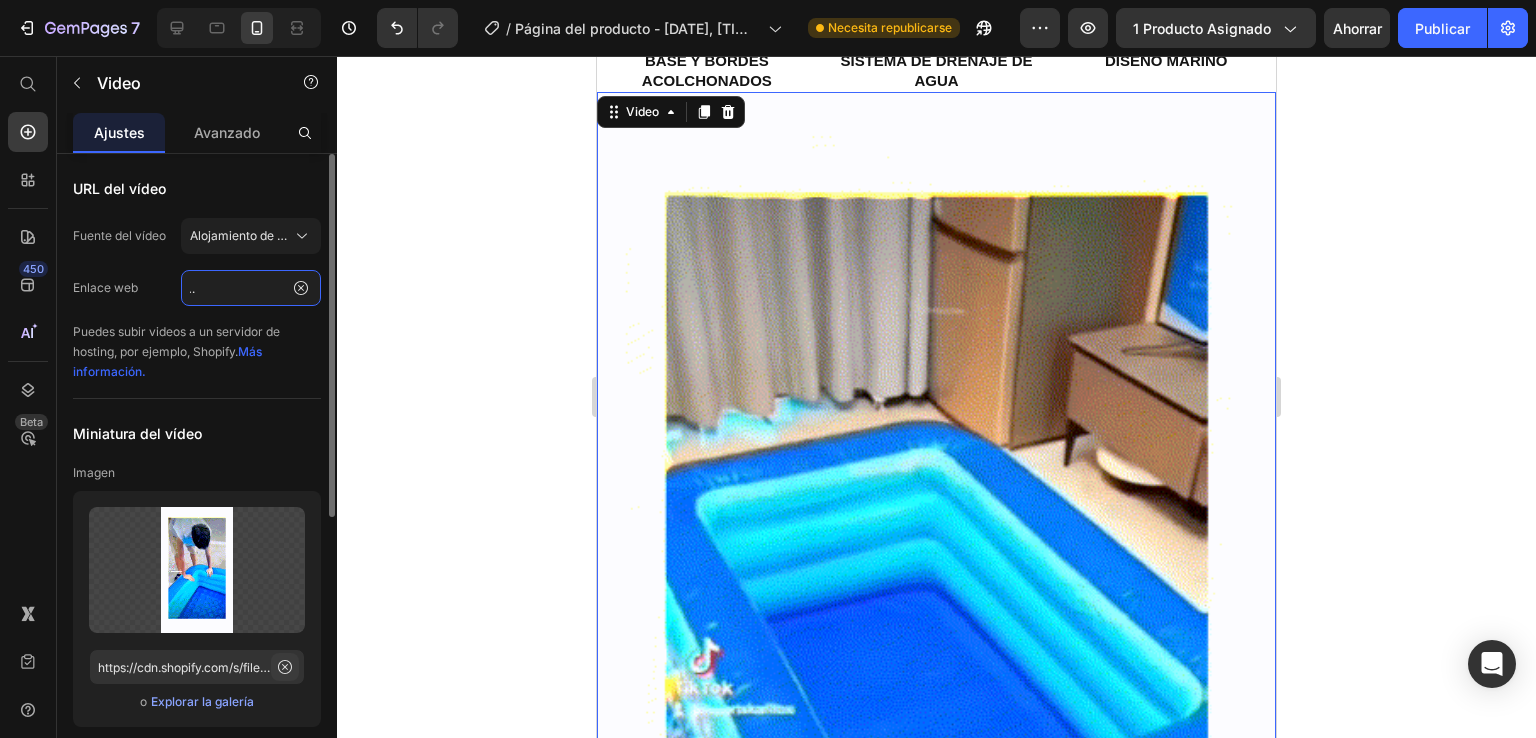 type on "WhatsApp Video 2025-07-13 at 7.35.59 PM" 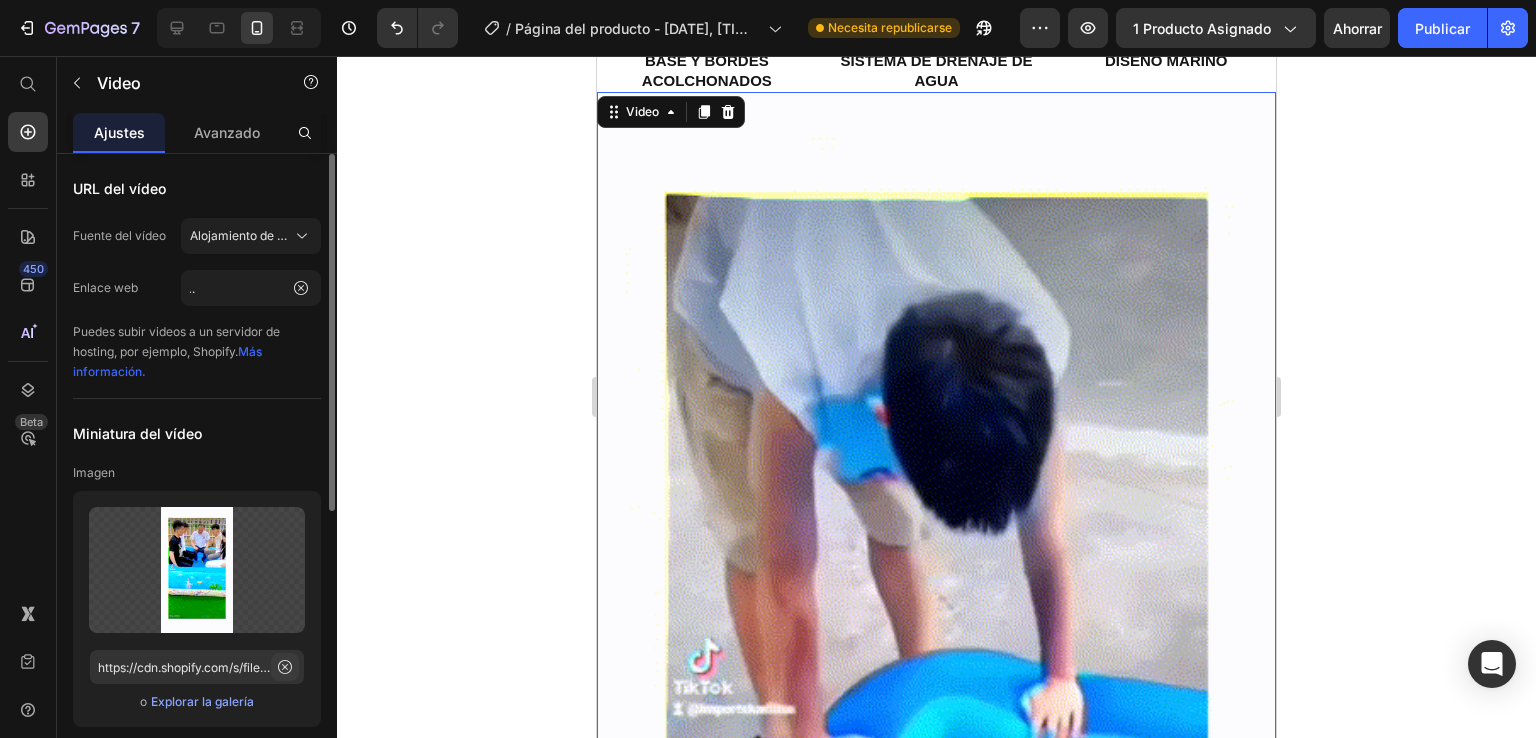 click 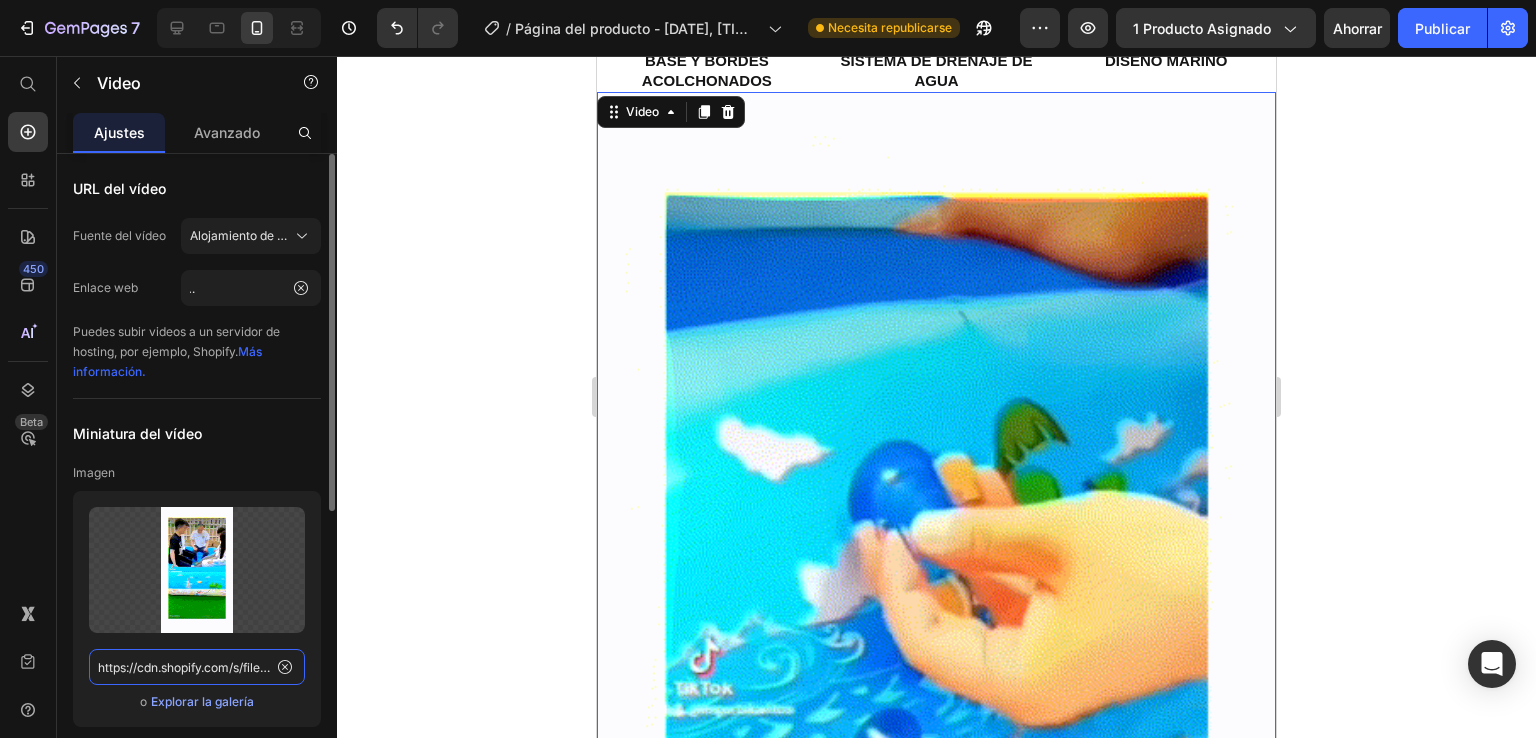 scroll, scrollTop: 0, scrollLeft: 0, axis: both 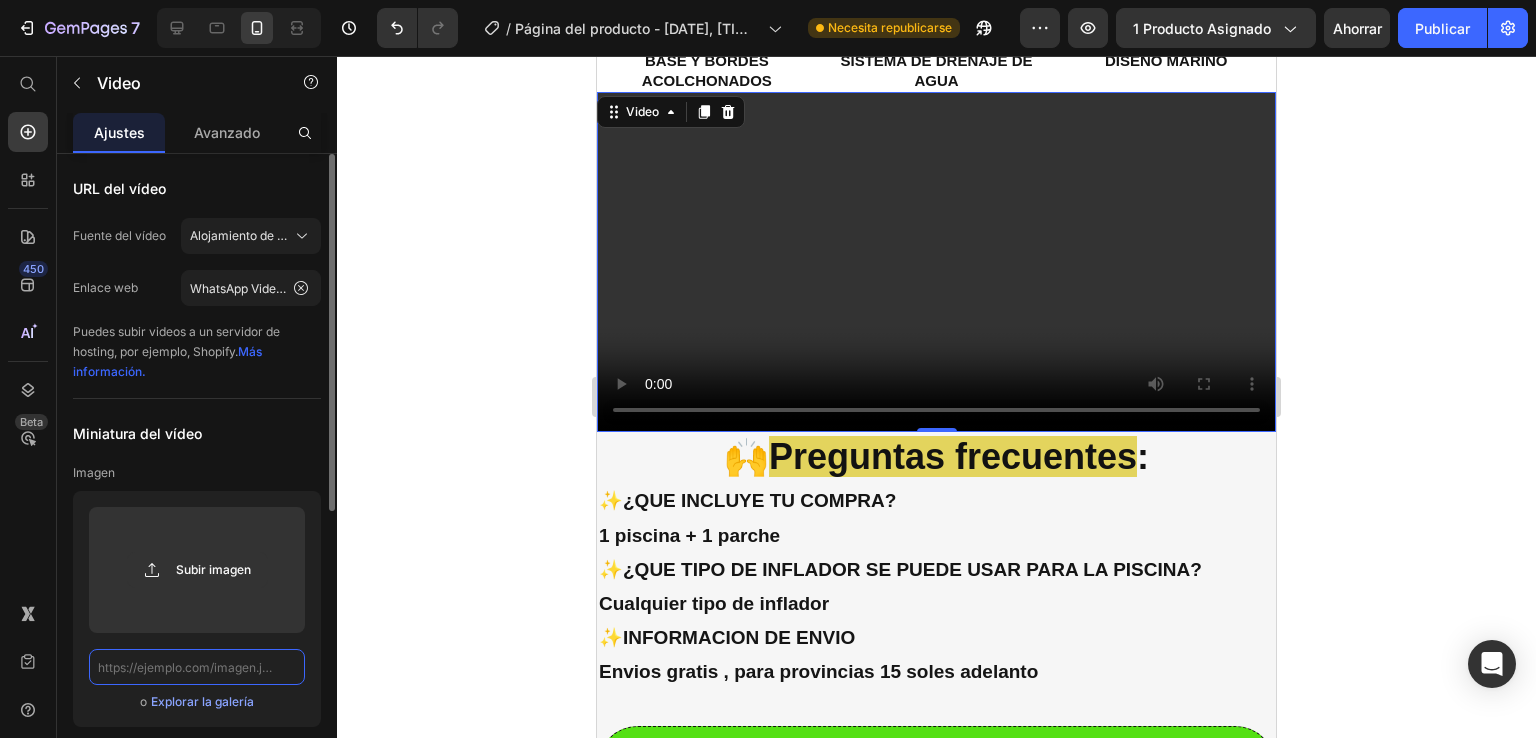 click 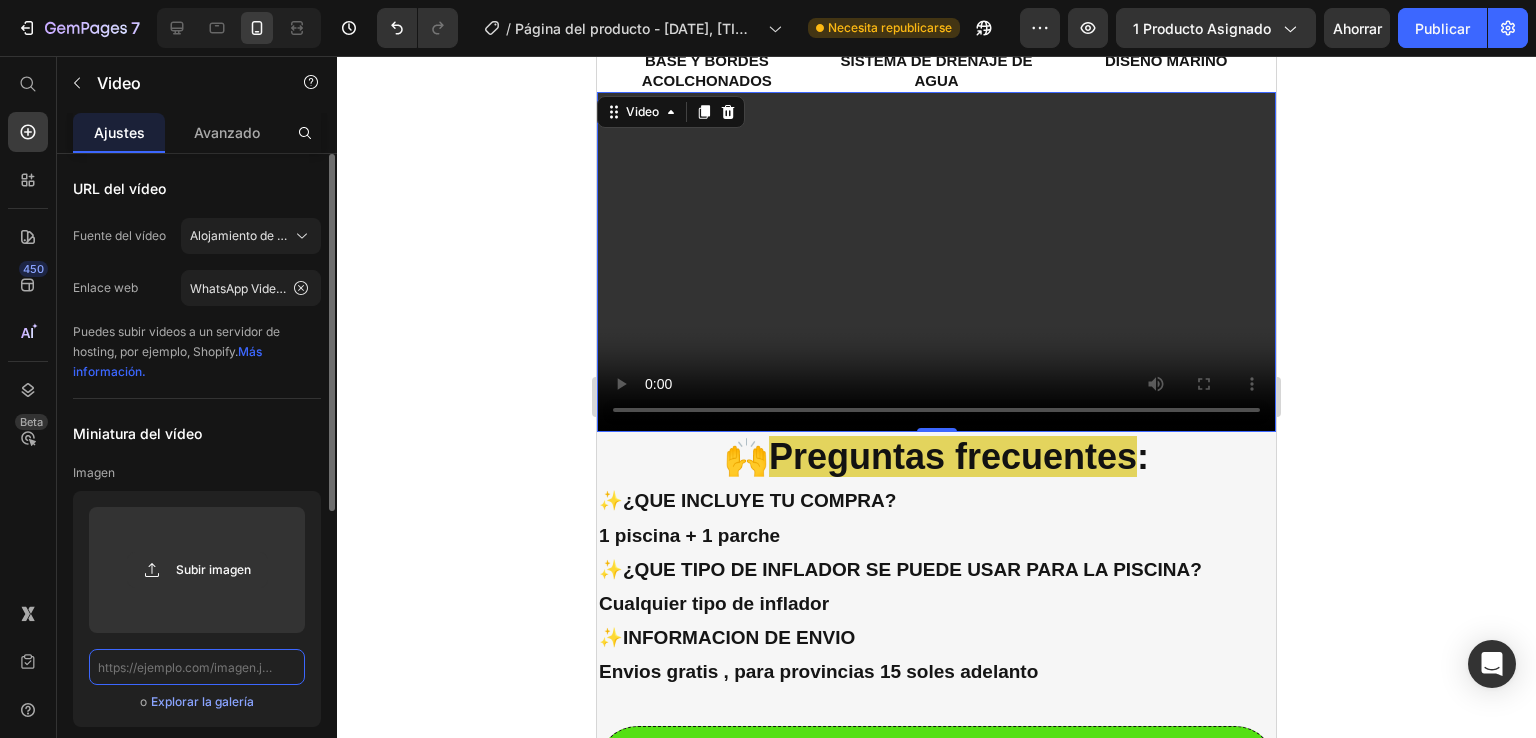 paste on "WhatsApp Video 2025-07-13 at 7.35.59 PM" 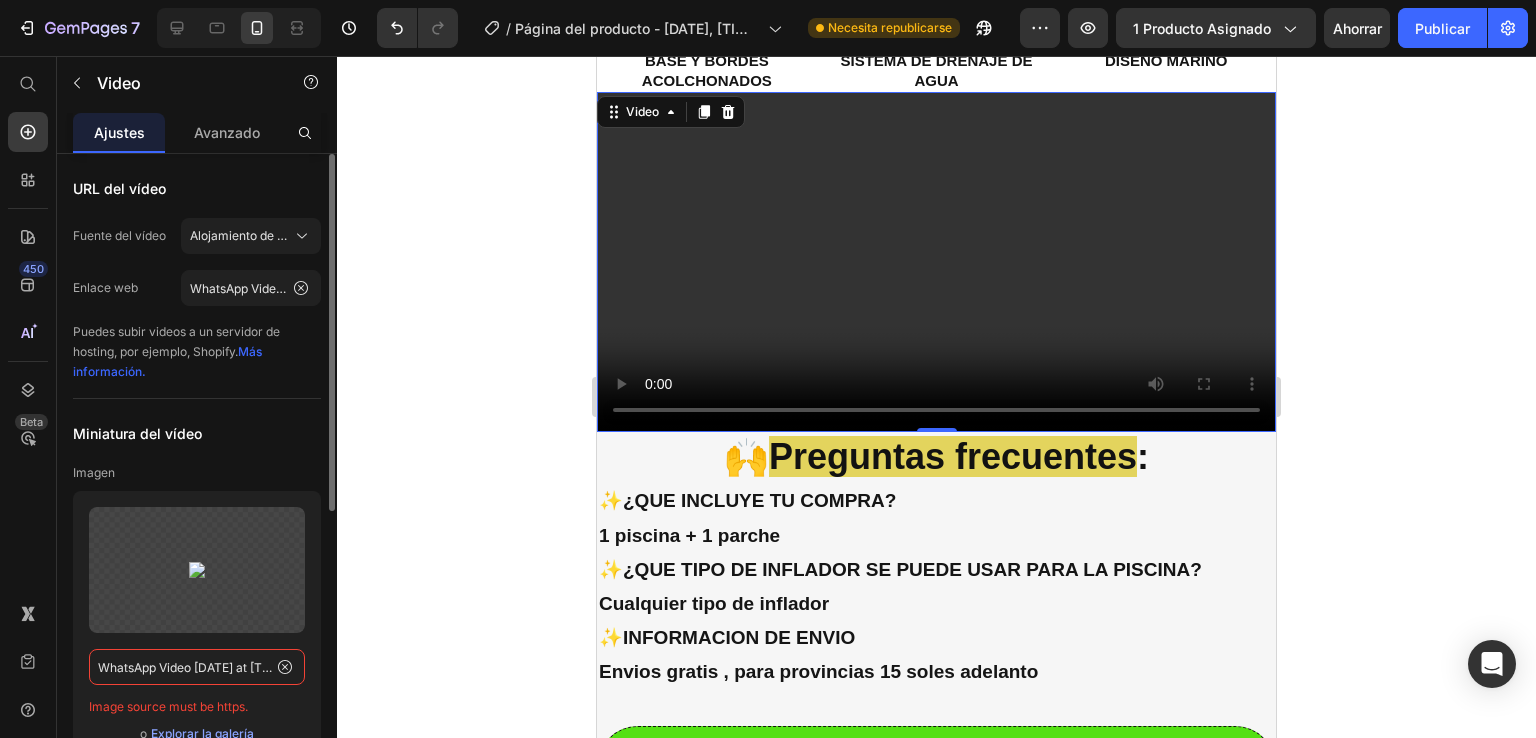 scroll, scrollTop: 0, scrollLeft: 70, axis: horizontal 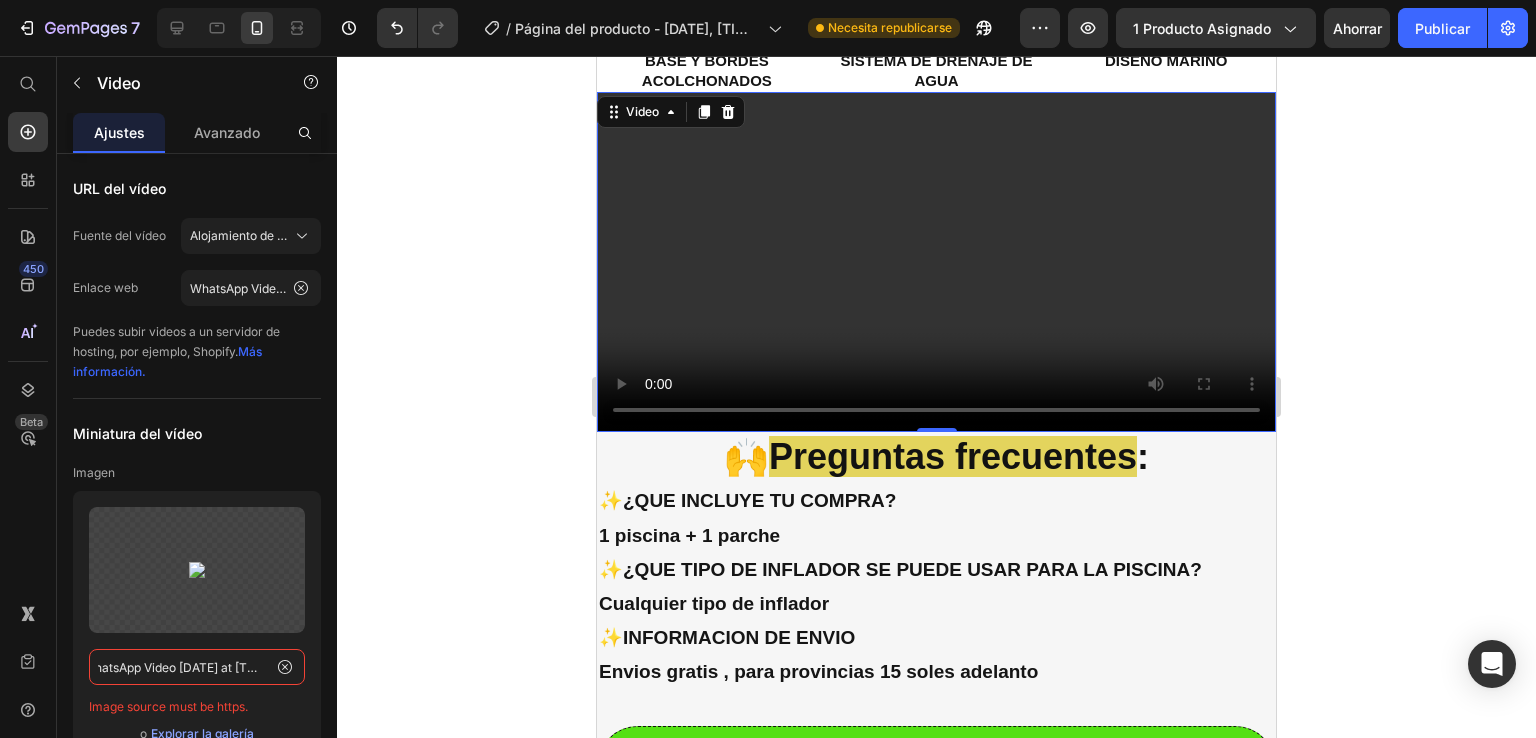 type on "WhatsApp Video 2025-07-13 at 7.35.59 PM" 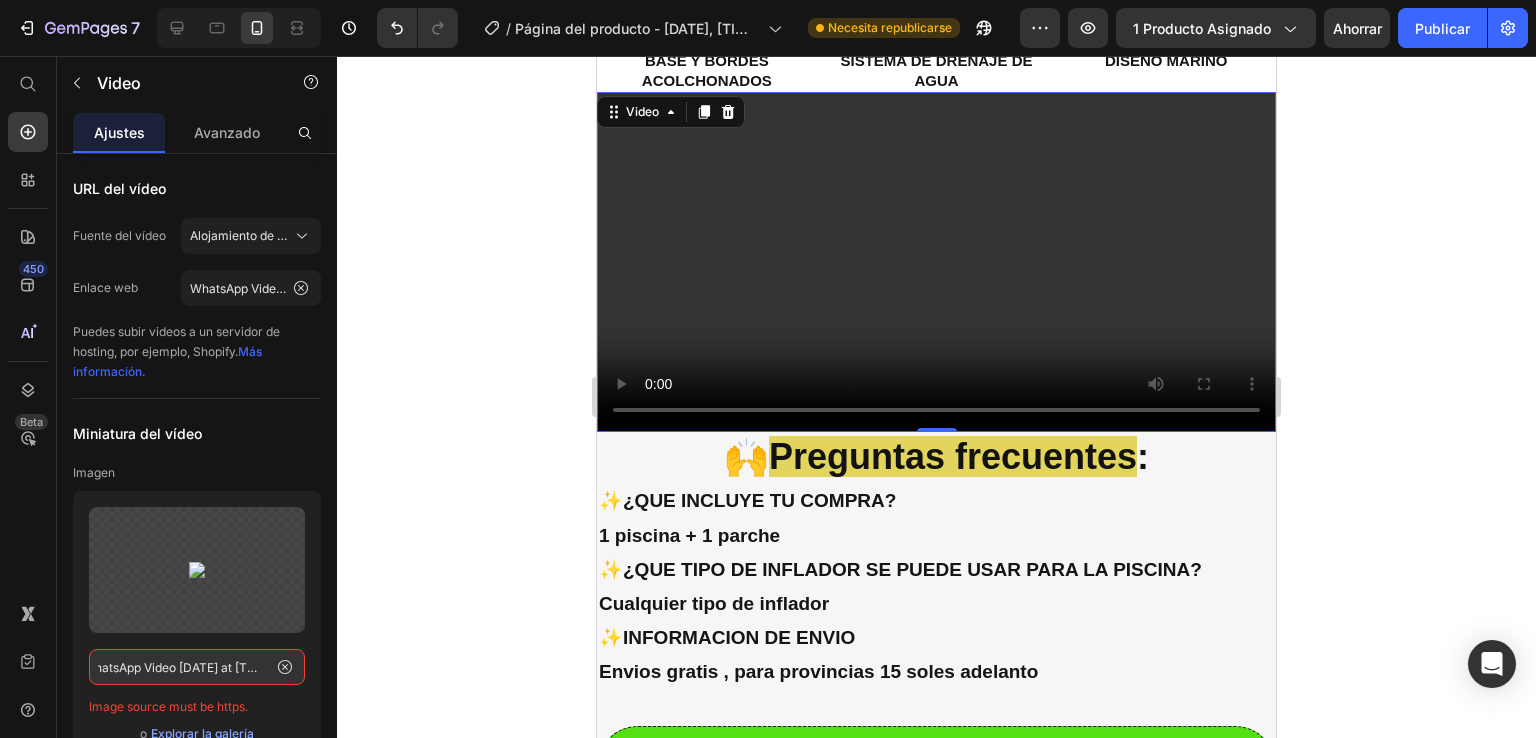 scroll, scrollTop: 0, scrollLeft: 0, axis: both 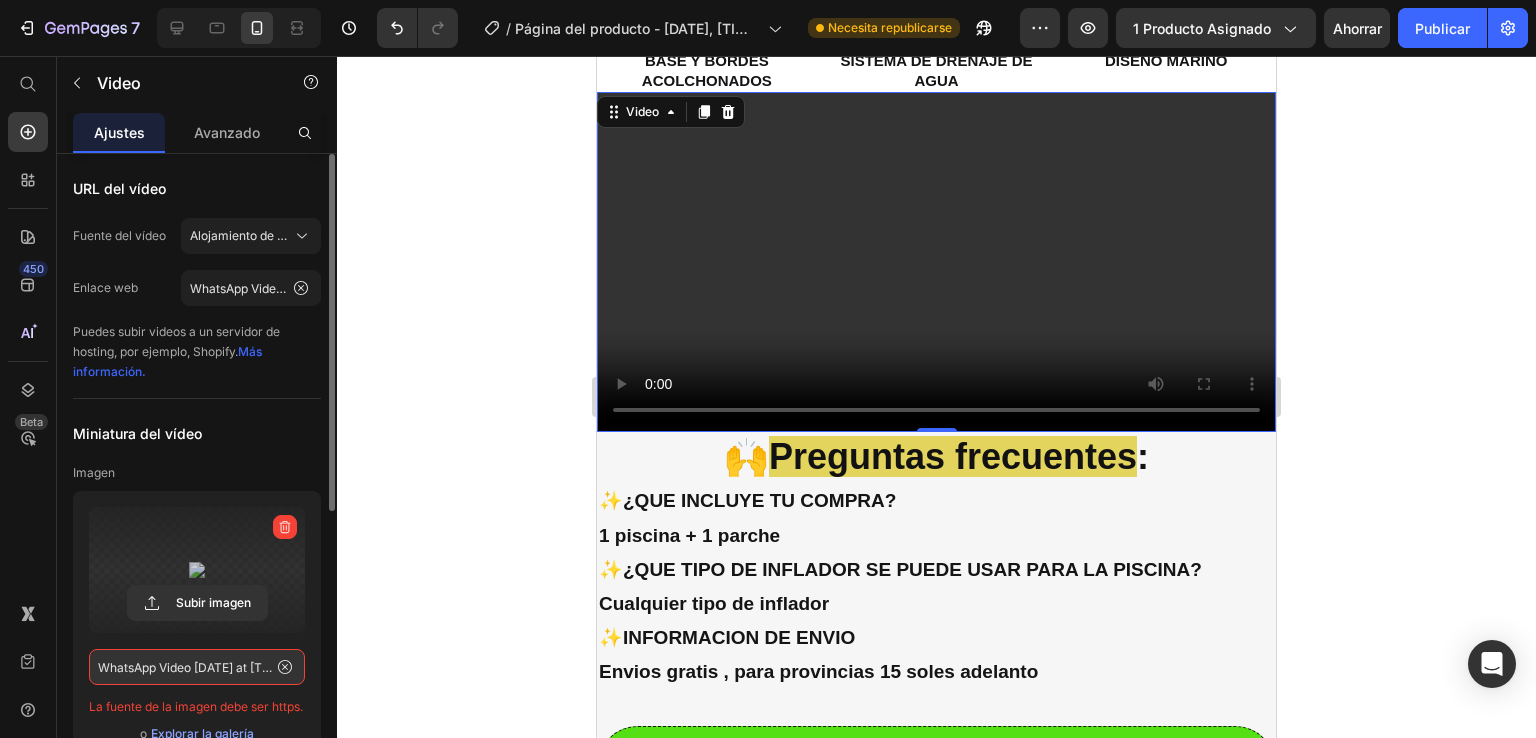 drag, startPoint x: 241, startPoint y: 574, endPoint x: 236, endPoint y: 549, distance: 25.495098 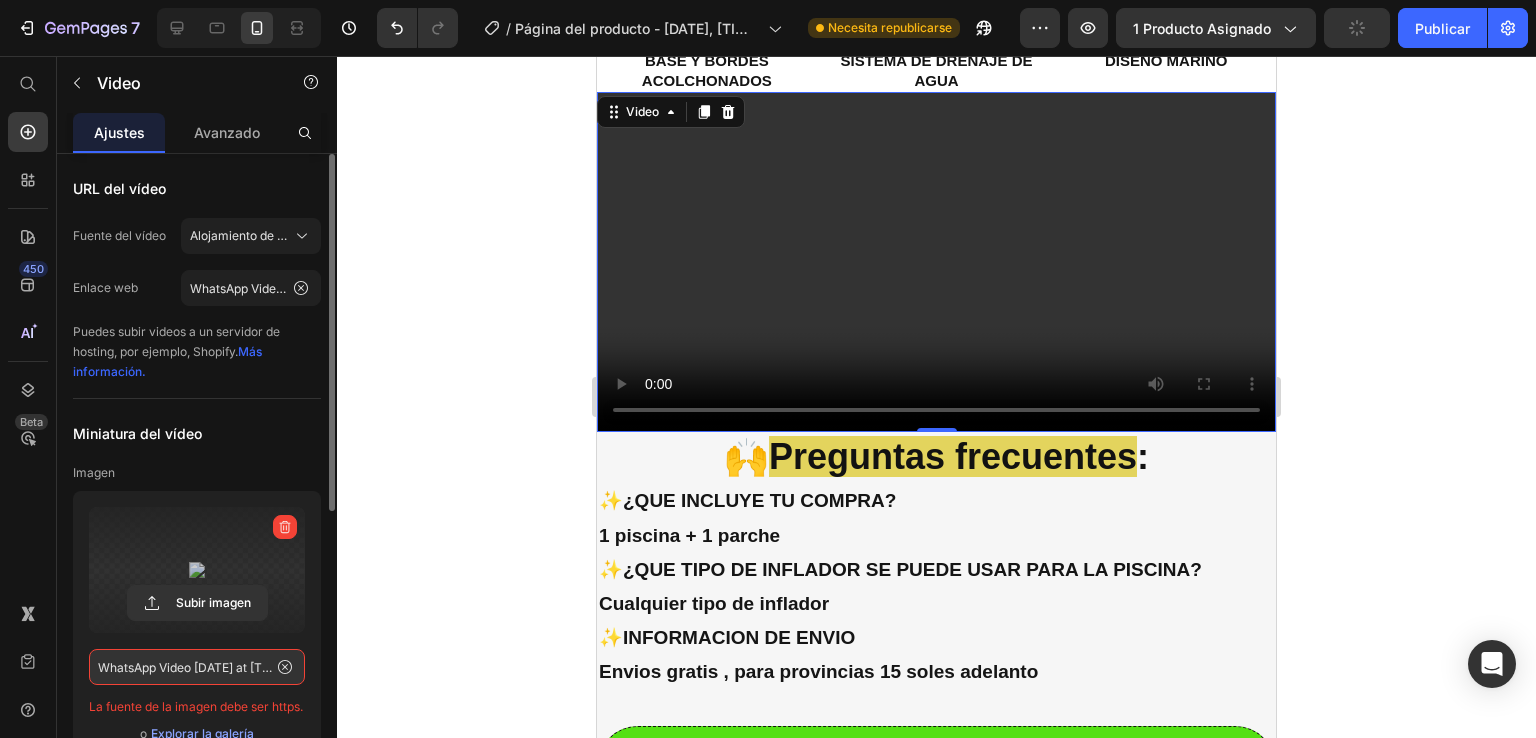 type 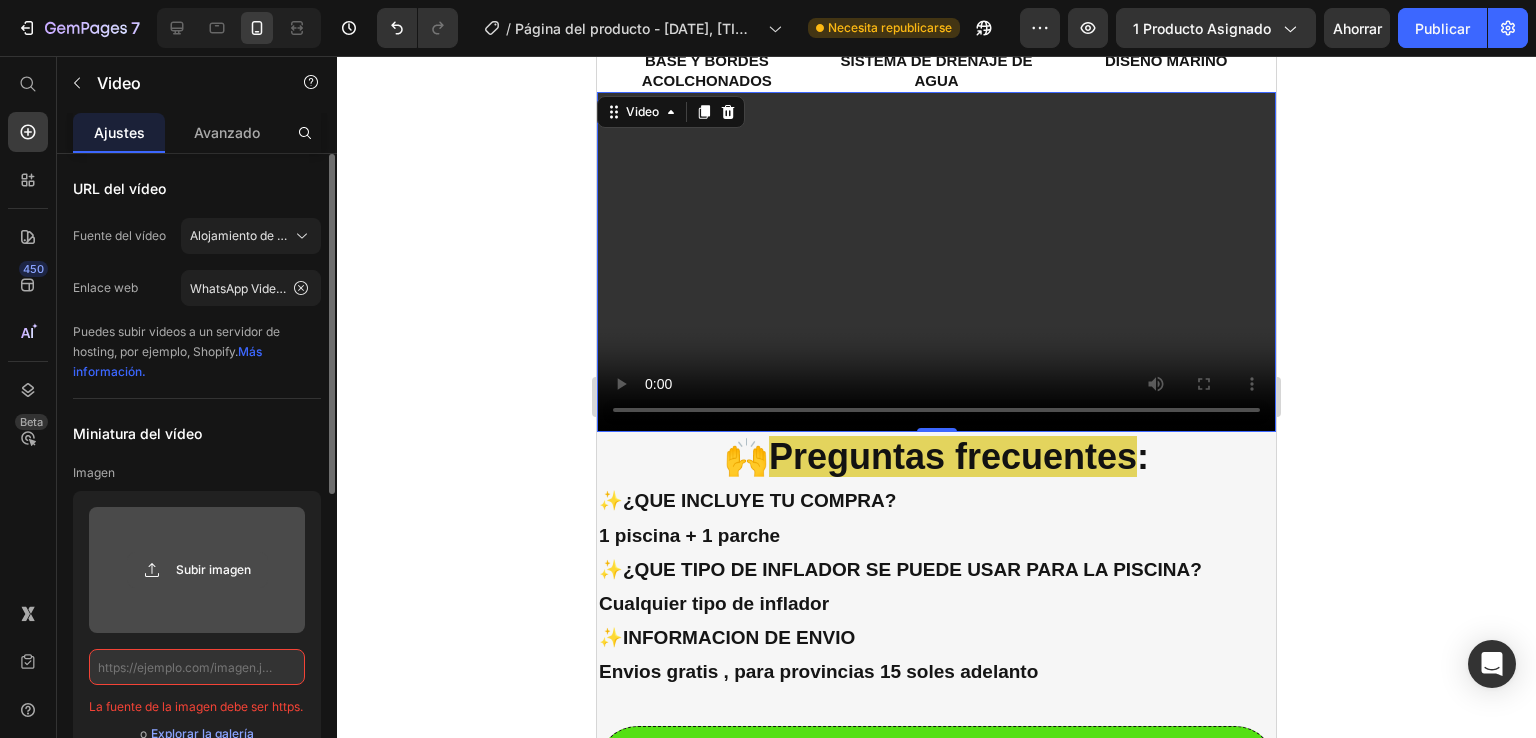 click 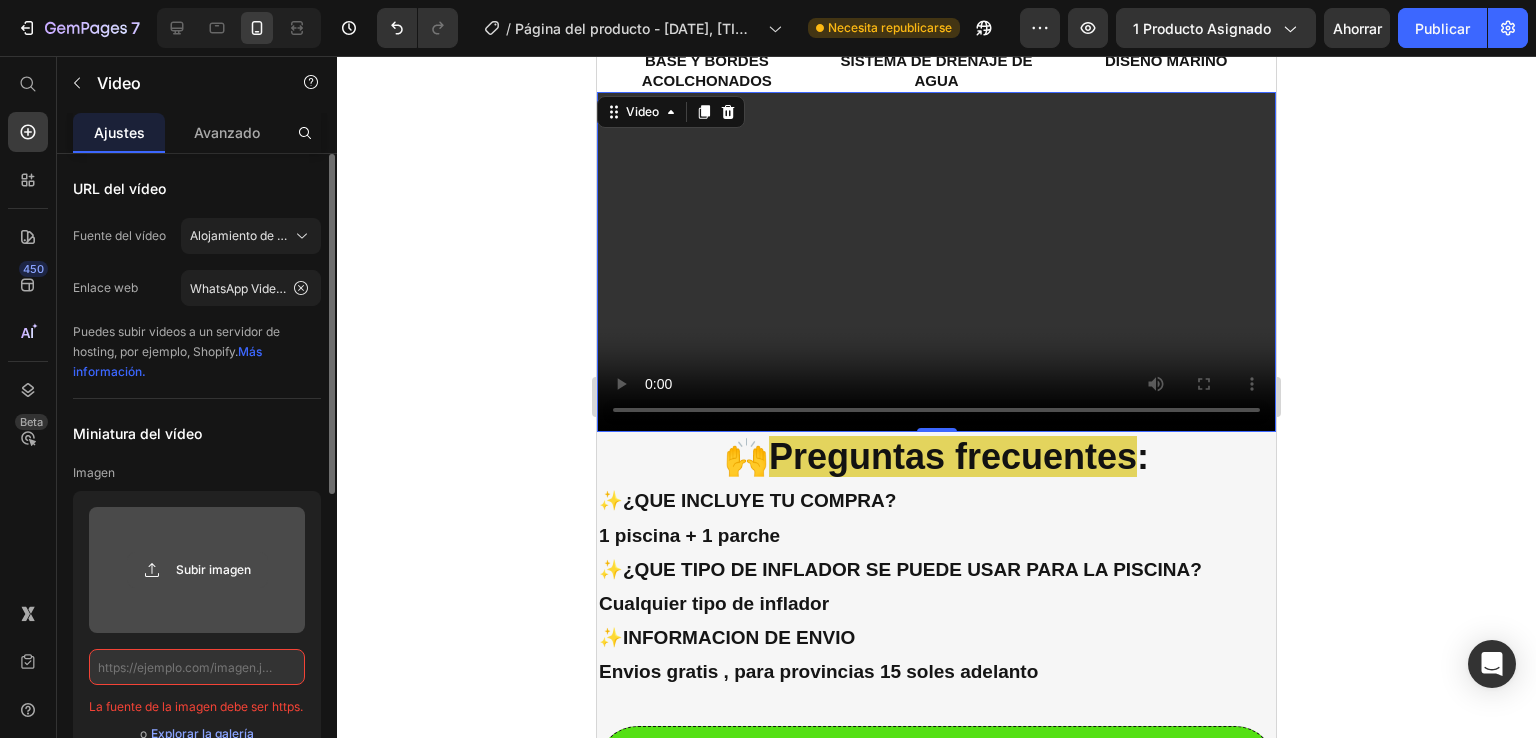 type on "C:\fakepath\video_optimizado_shopify.mp4" 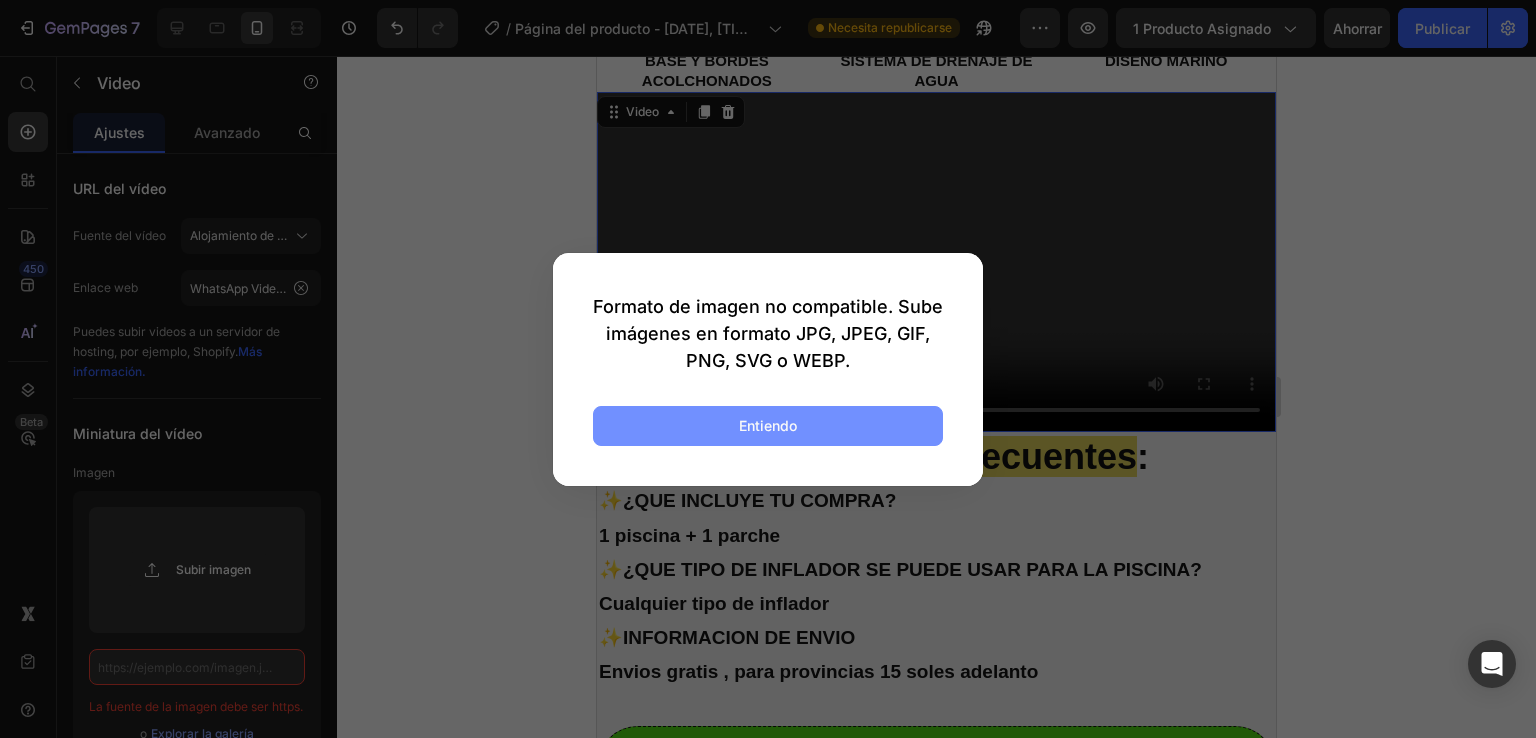 click on "Entiendo" at bounding box center [768, 425] 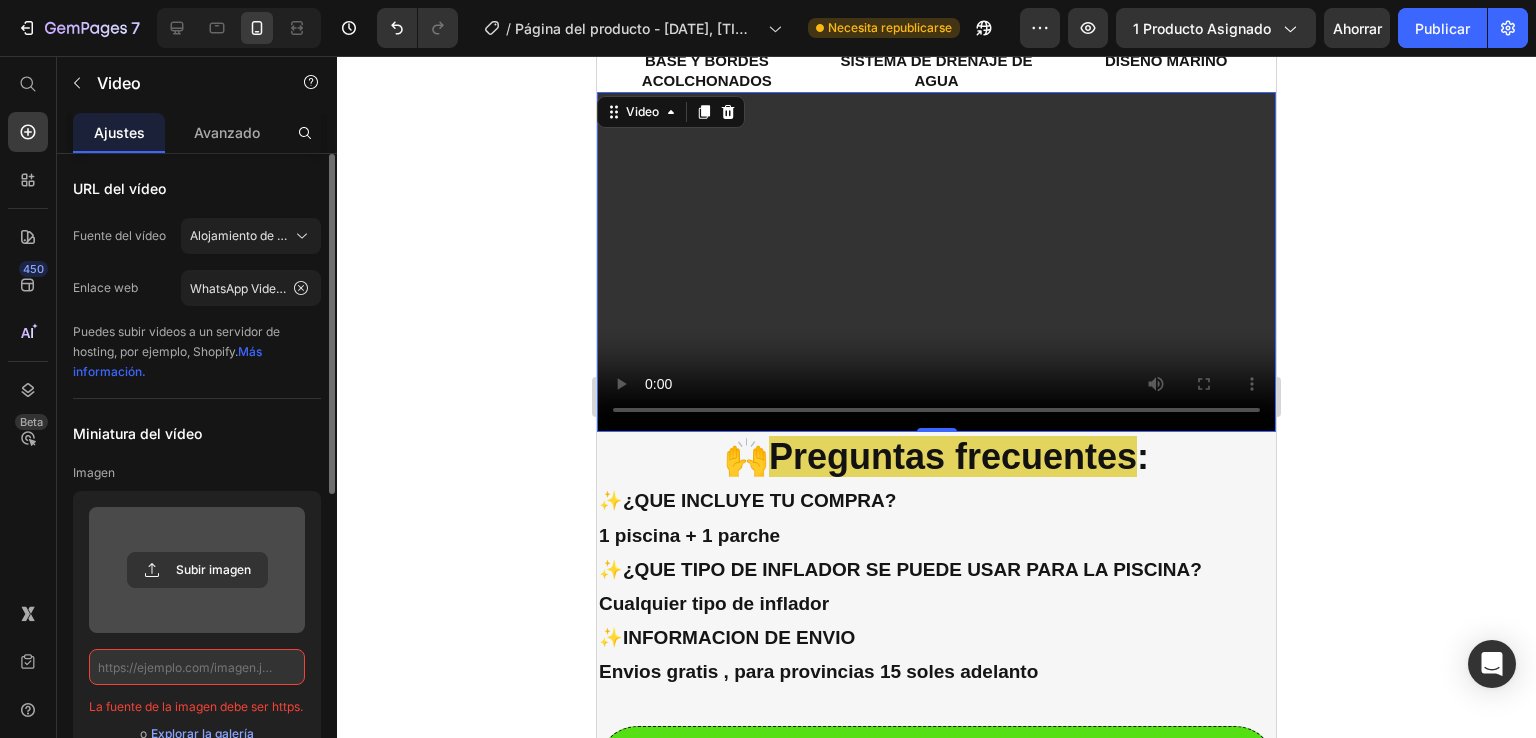 click on "Subir imagen" at bounding box center (197, 570) 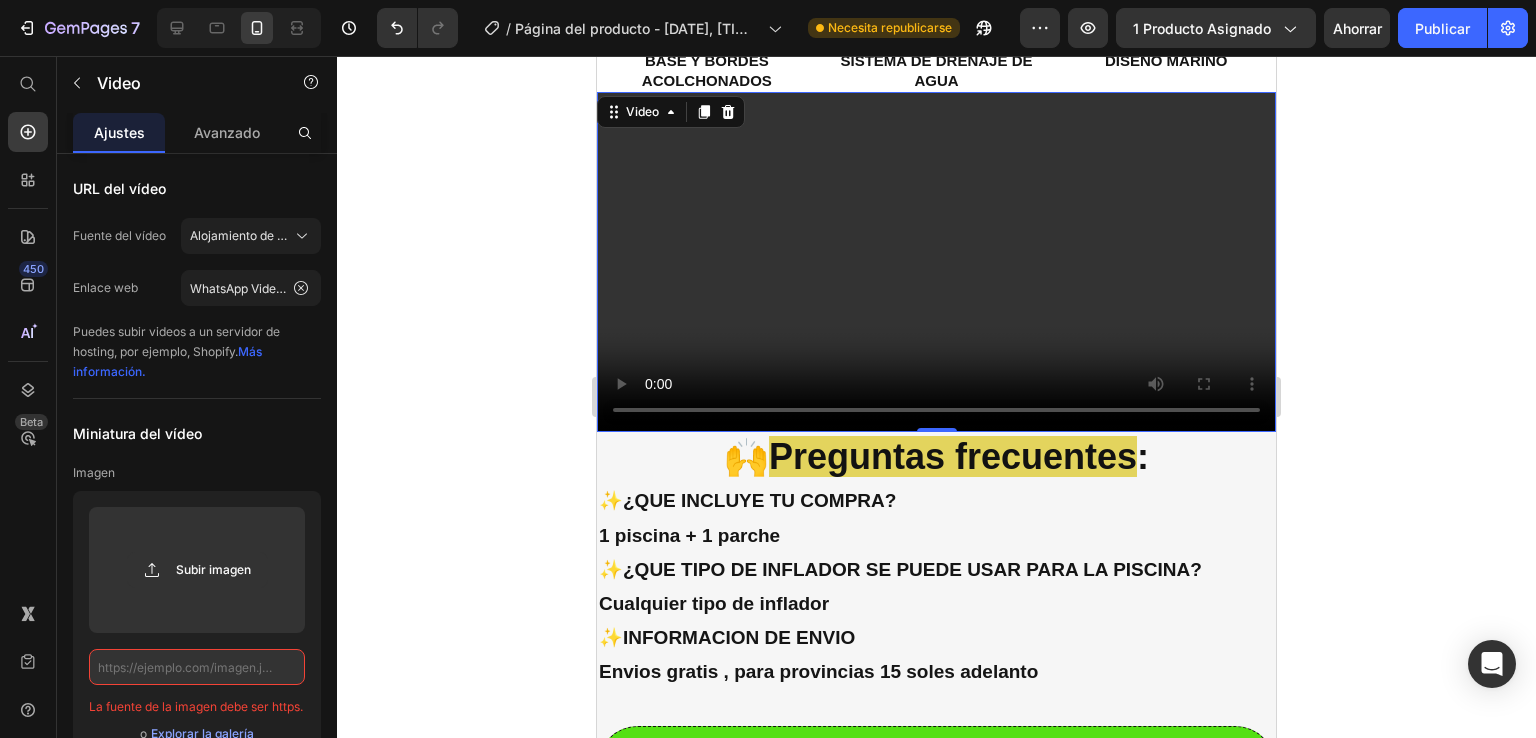 click on "Image
Custom Code
Preview or Publish the page to see the content. Custom Code 🌞Transforma tus días calurosos en aventuras refrescantes desde tu hogar🌞 Product Title PRECIO OFERTA : Text Block S/. 75.00 Product Price S/. 90.90 Product Price Row ✔ PVC grueso y reforzado — más resistente a pinchazos. ✔ Base antideslizante — mayor seguridad para niños. ✔ Incluye parche de reparación — prolonga su vida útil. ✔ Envío gratis a todo el país — sin sorpresas     ✔Tamaños:   ⭐  1.m 10 cm largo x 80cm ancho x 25cm alto      ⭐1.m 20cm largo x 88cm ancho x 45cm alto Text Block Image BASE Y BORDES ACOLCHONADOS Text Block Image SISTEMA DE DRENAJE DE AGUA  Text Block Image DISEÑO MARINO Text Block Row Row Product Section 2 Video   0 🙌 Preguntas frecuentes  : Heading ✨¿QUE INCLUYE TU COMPRA? 1 piscina + 1 parche  ✨¿QUE TIPO DE INFLADOR SE PUEDE USAR PARA LA PISCINA? Cualquier tipo de inflador ✨INFORMACION DE ENVIO    Text Block
Custom Code
Image" at bounding box center [936, 1230] 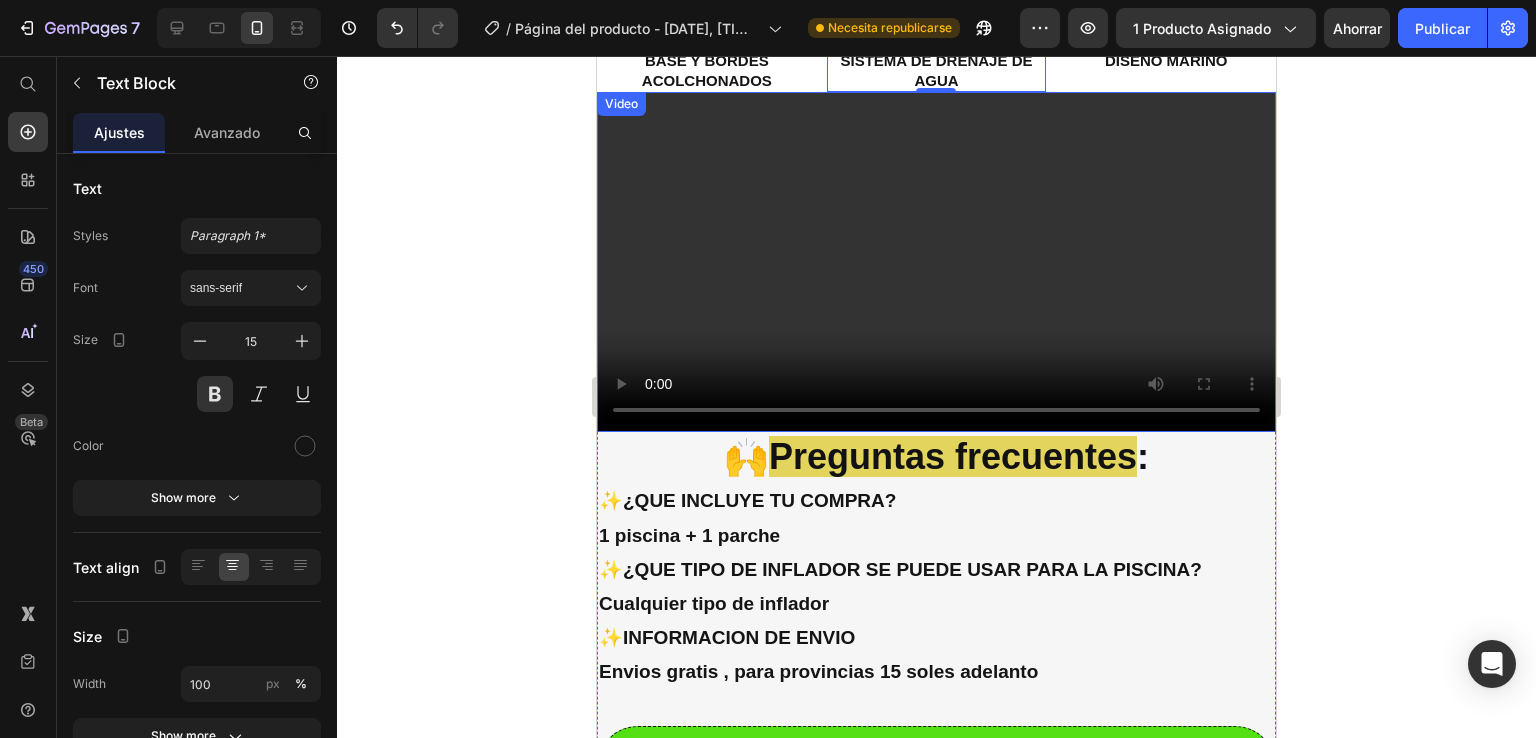 click at bounding box center (936, 262) 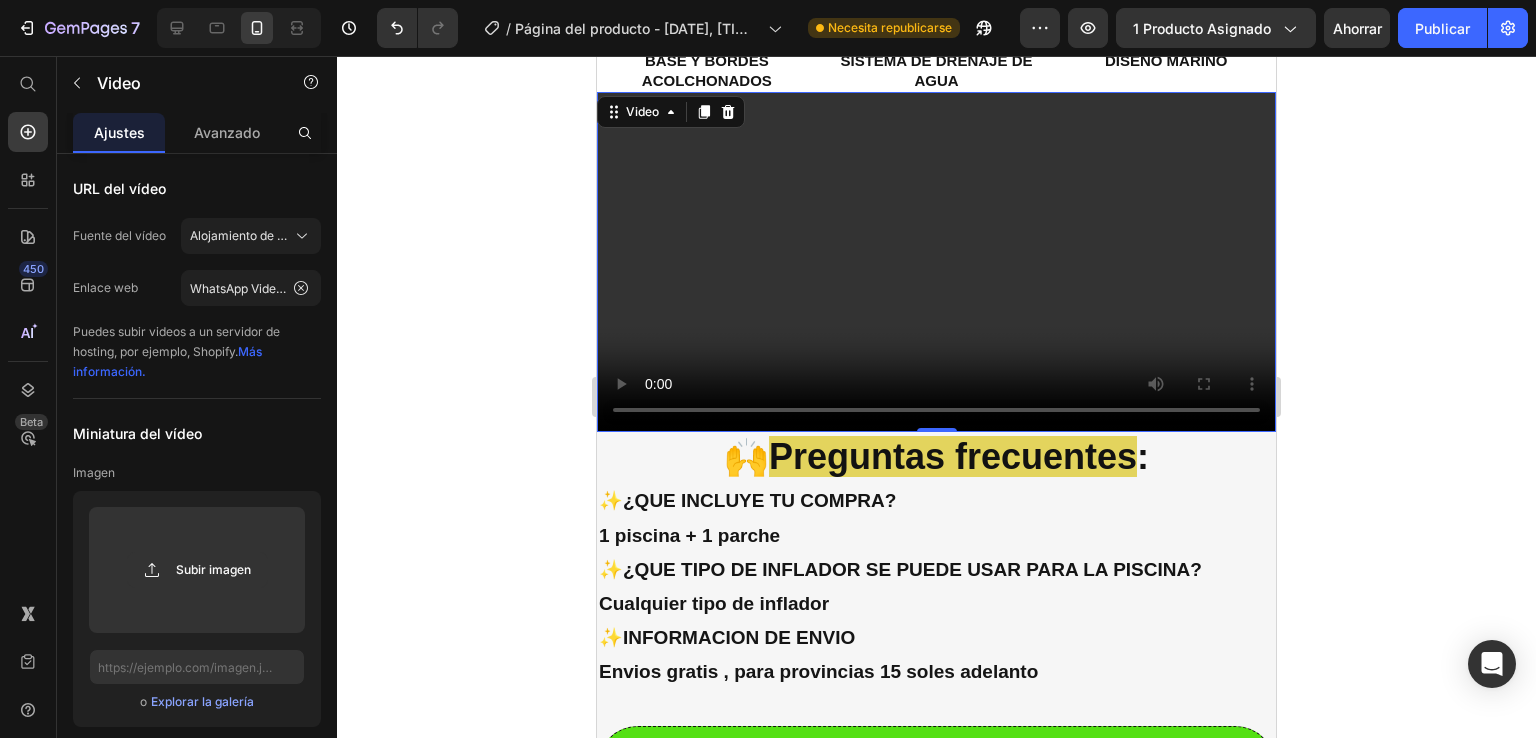 click at bounding box center (936, 262) 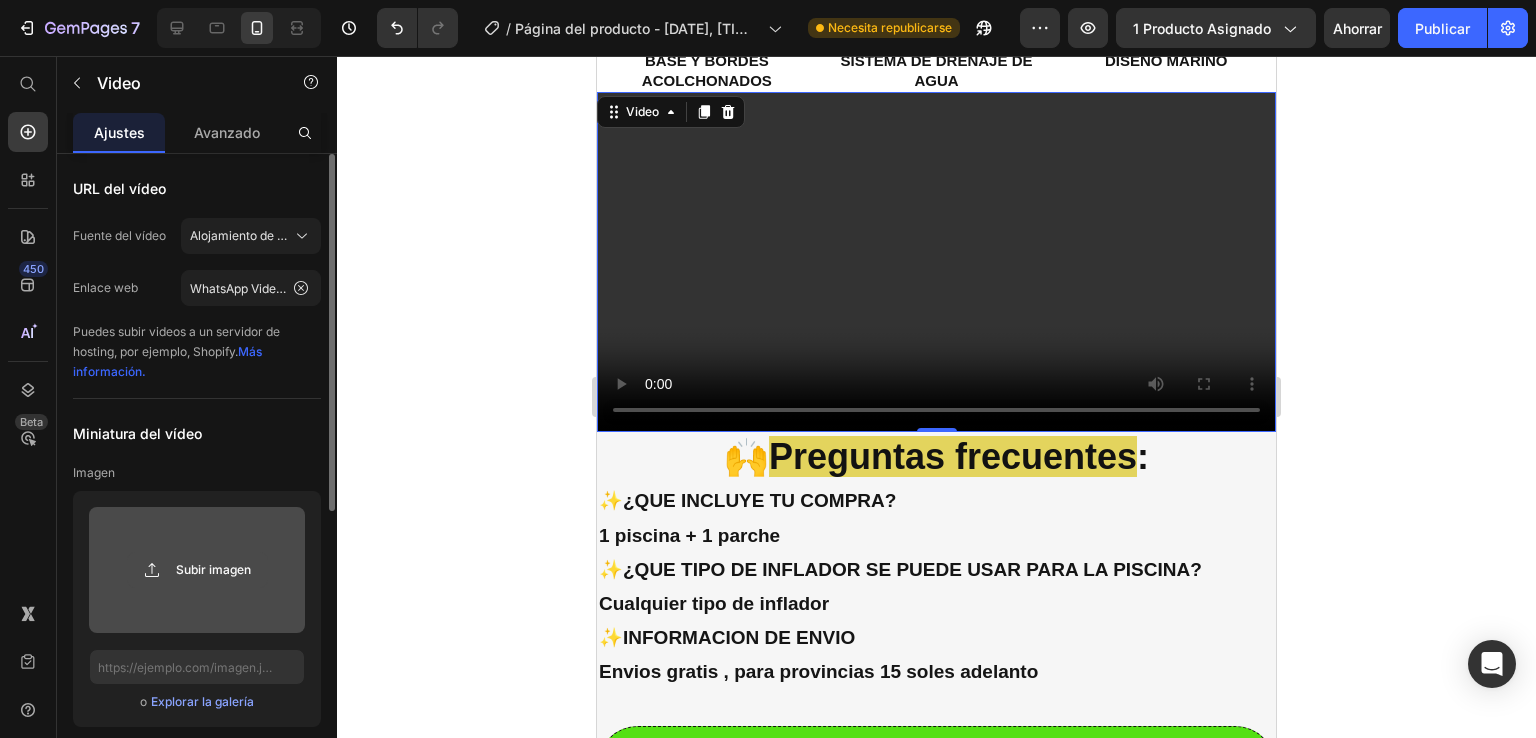 click 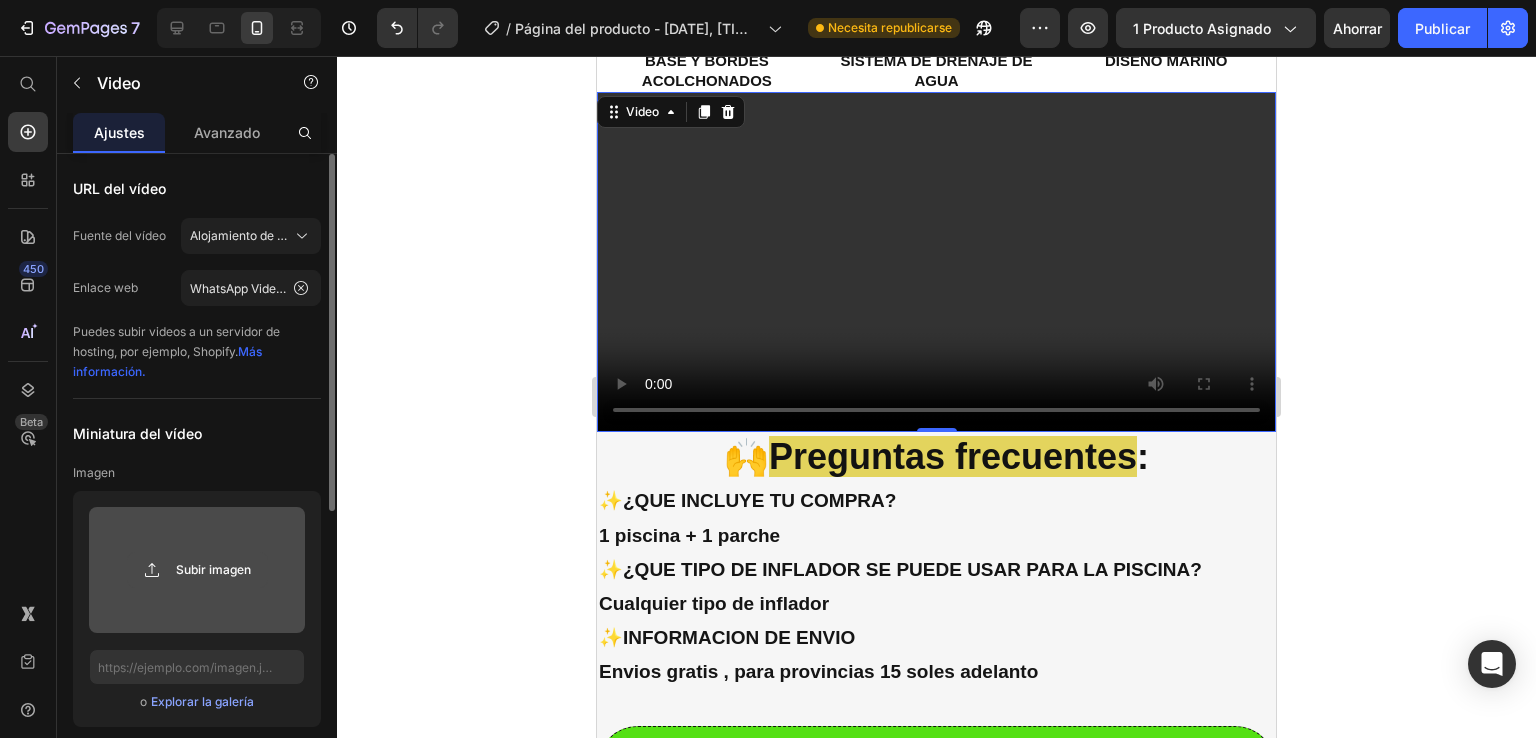 type on "C:\fakepath\video_optimizado_shopify.mp4" 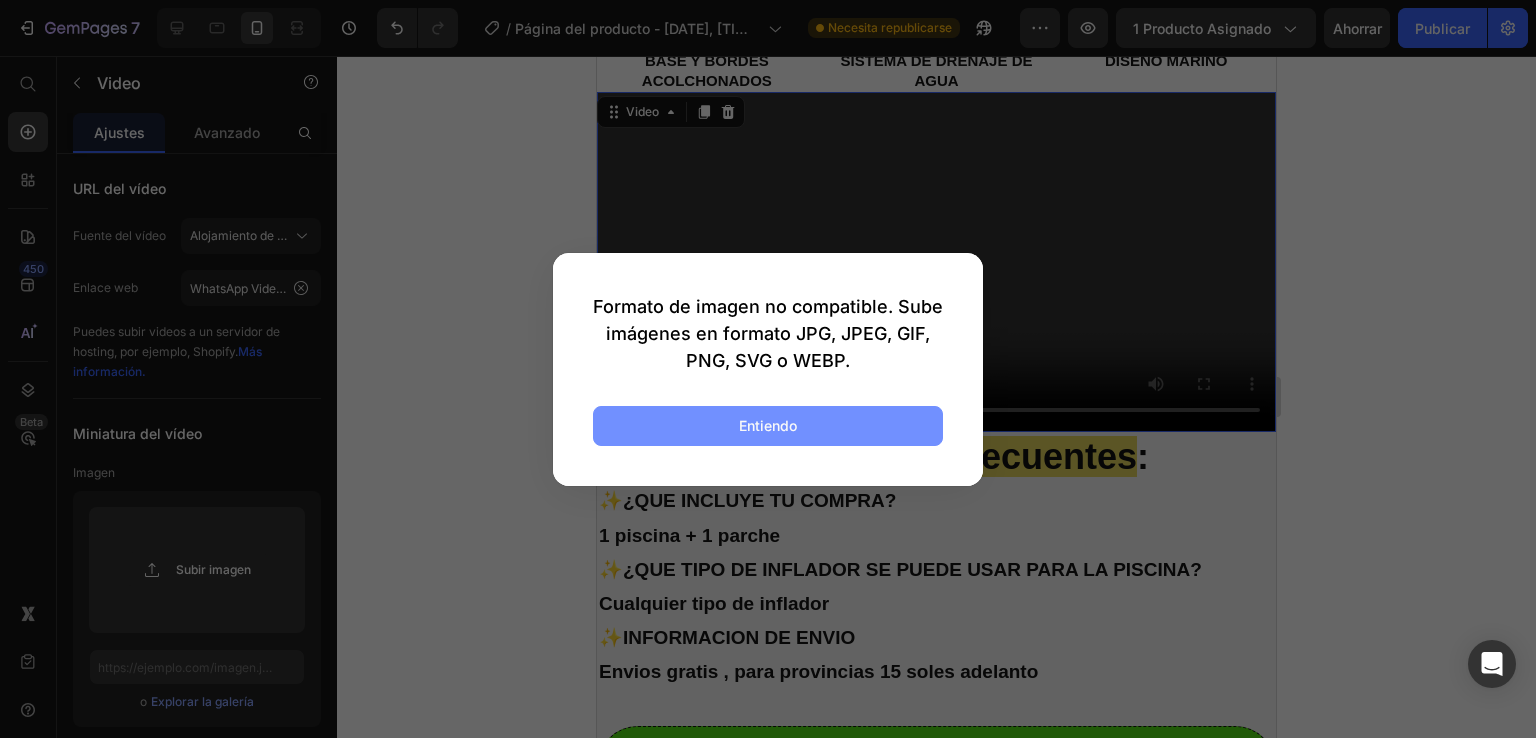 click on "Entiendo" at bounding box center [768, 426] 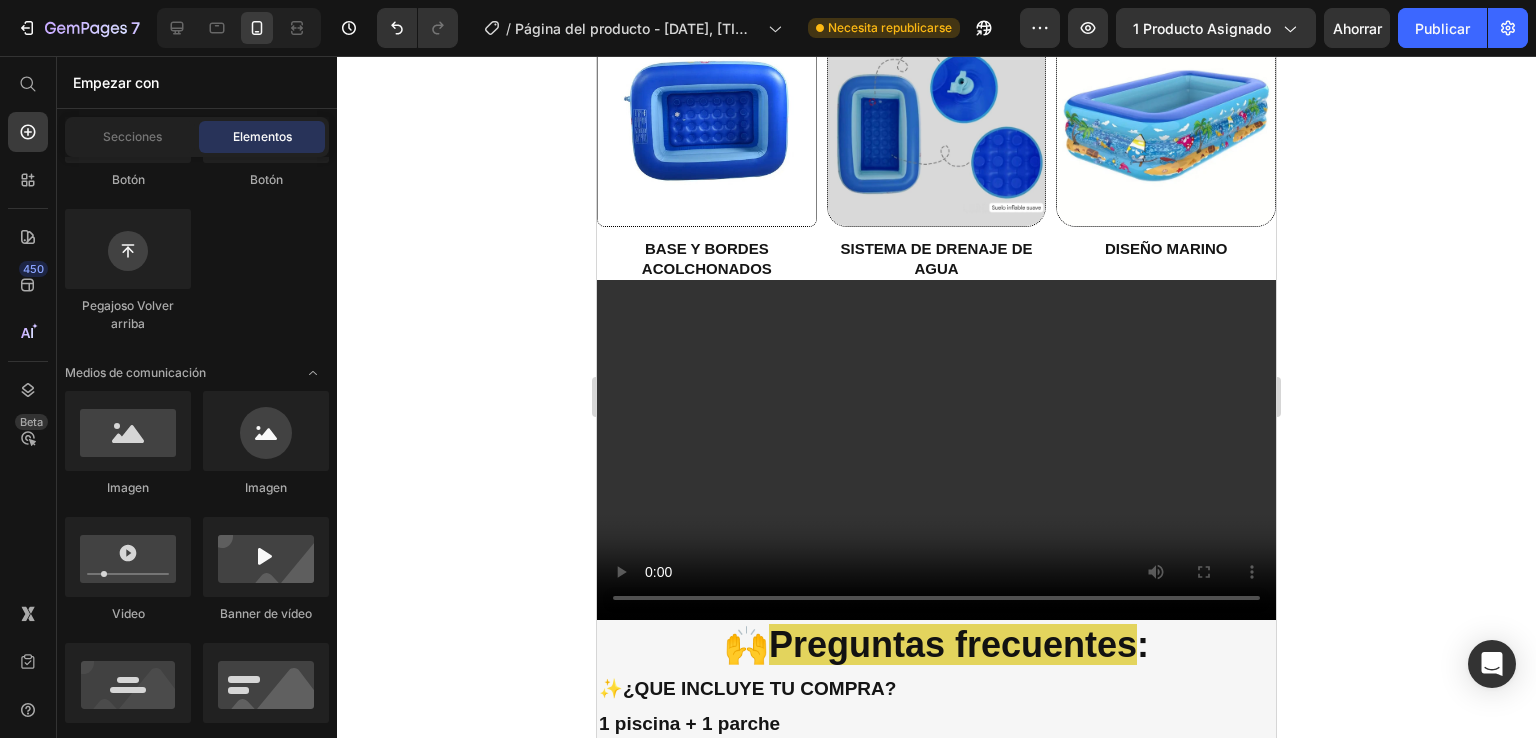 scroll, scrollTop: 1527, scrollLeft: 0, axis: vertical 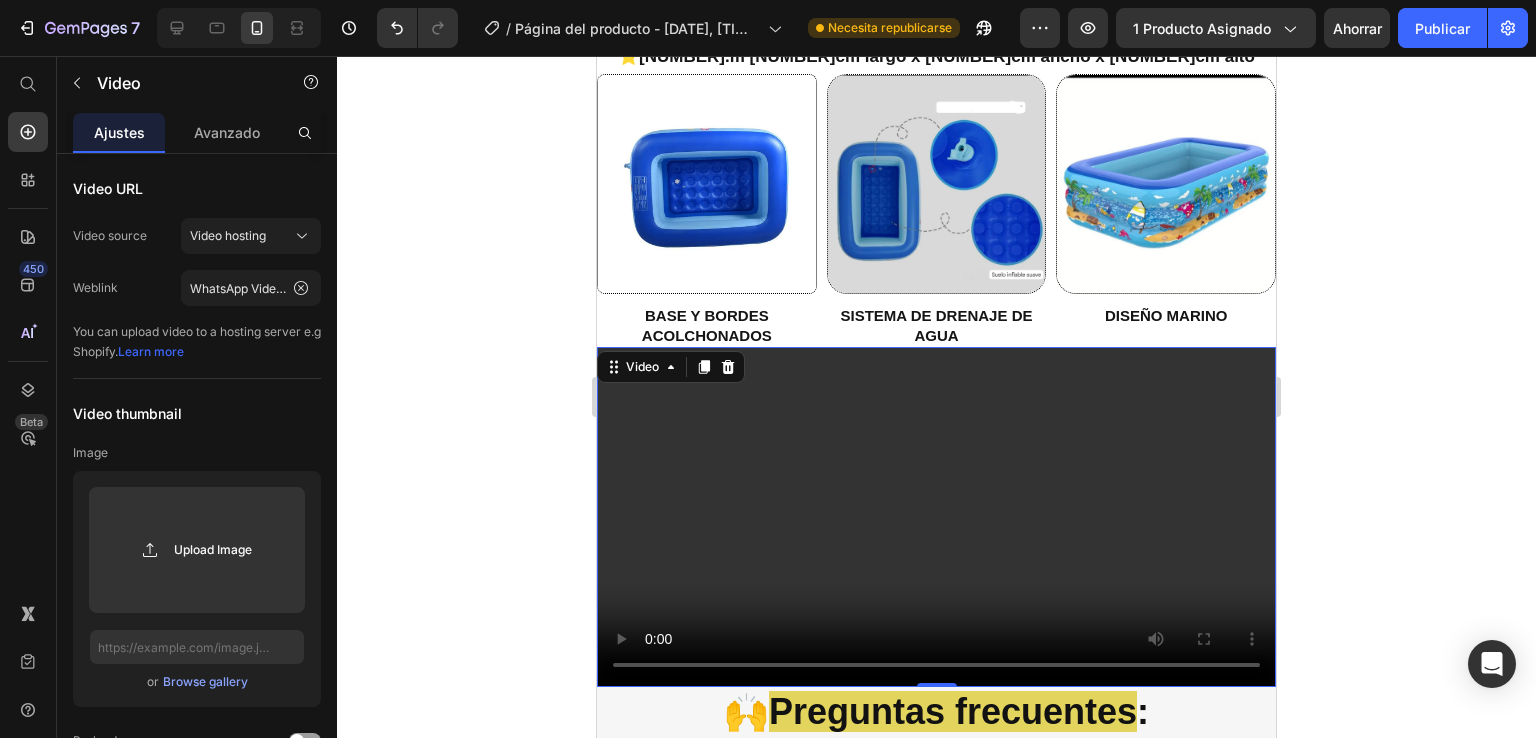 click at bounding box center (936, 517) 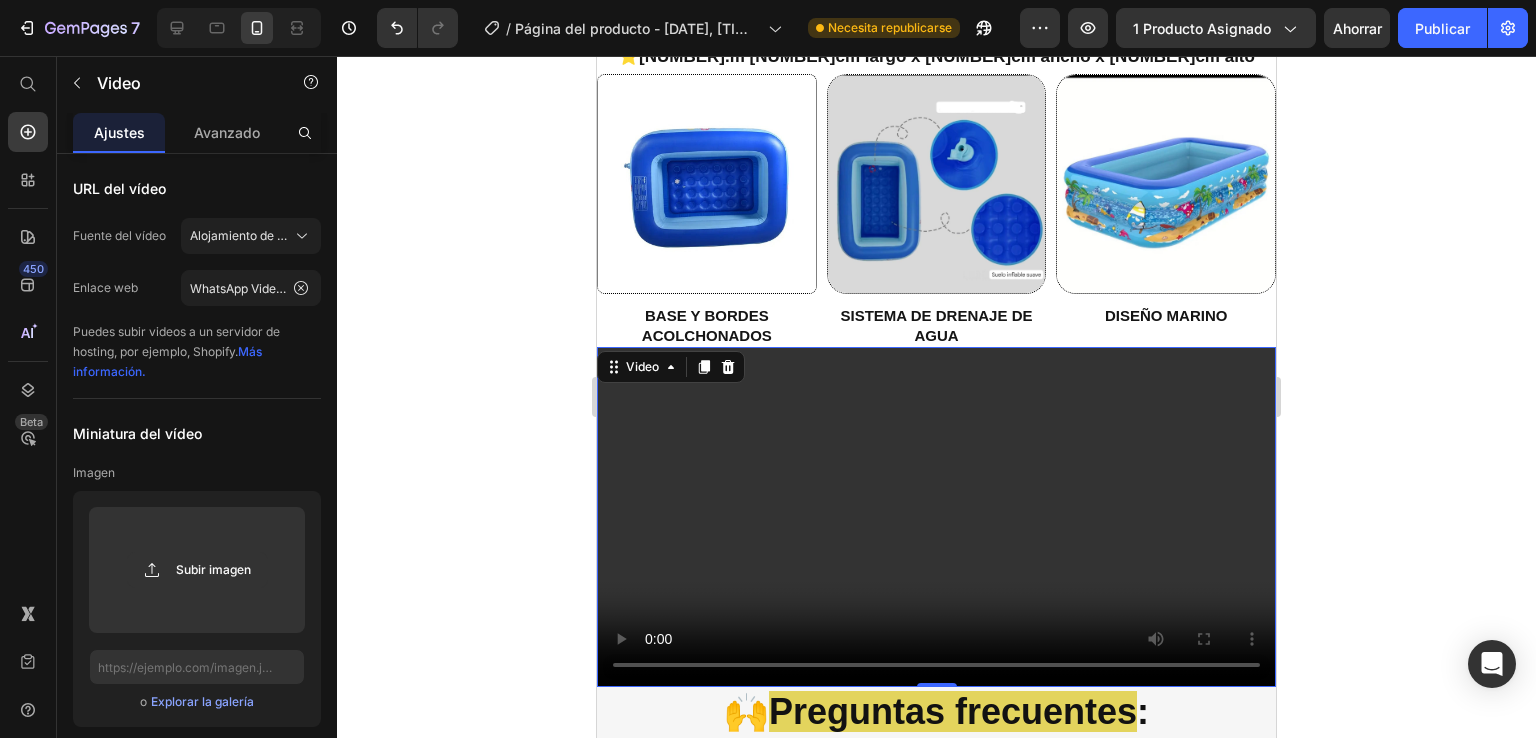 drag, startPoint x: 664, startPoint y: 550, endPoint x: 1130, endPoint y: 633, distance: 473.33392 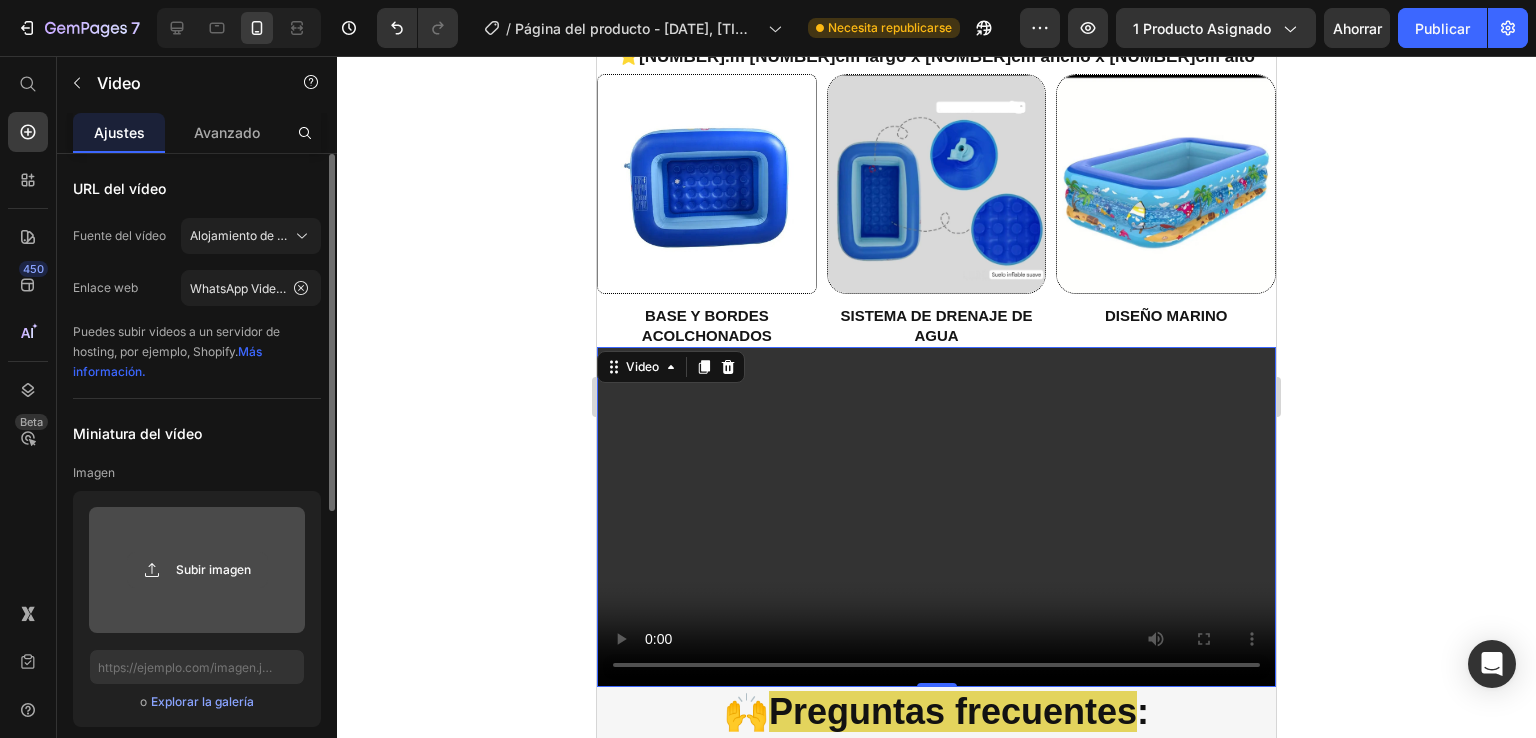 click 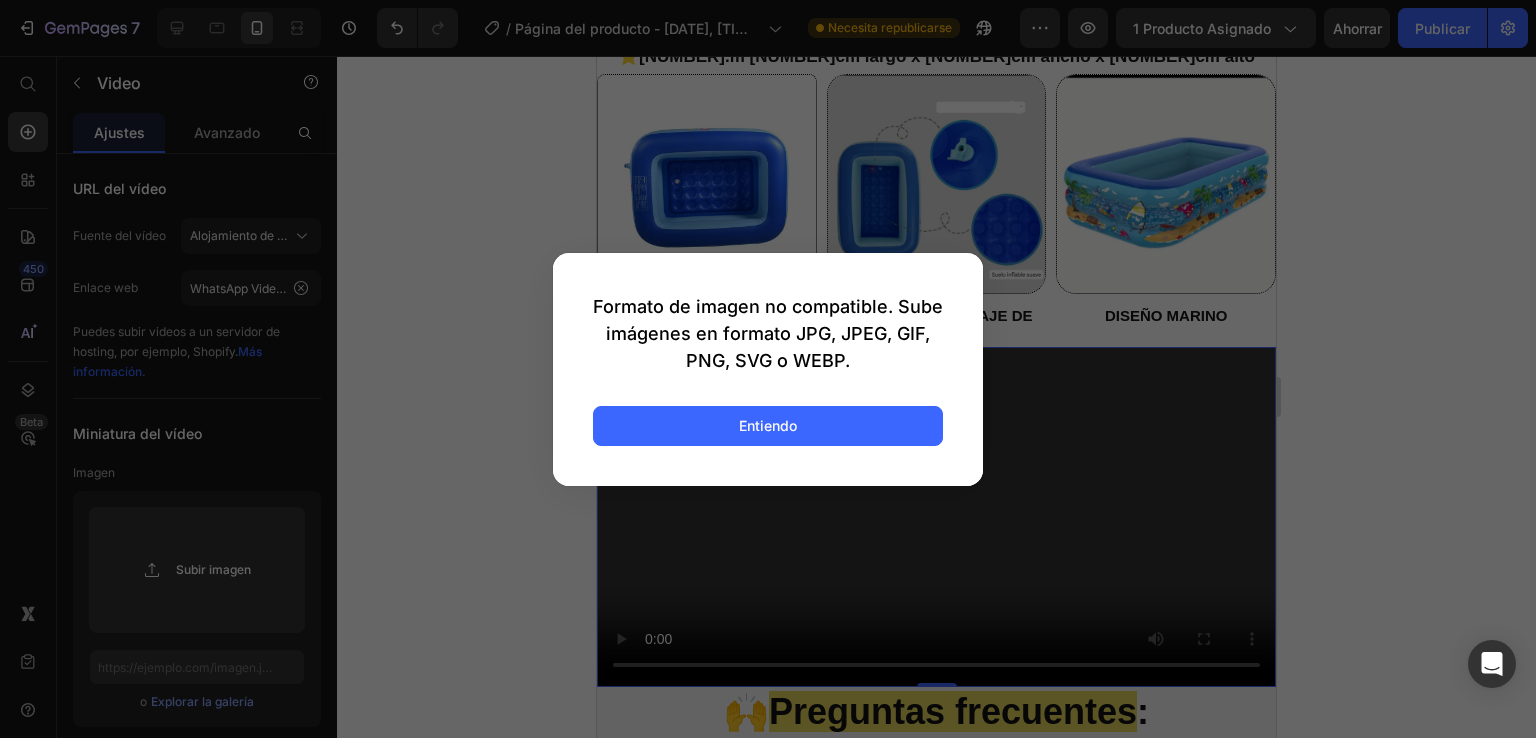 click on "Formato de imagen no compatible. Sube imágenes en formato JPG, JPEG, GIF, PNG, SVG o WEBP. Entiendo" 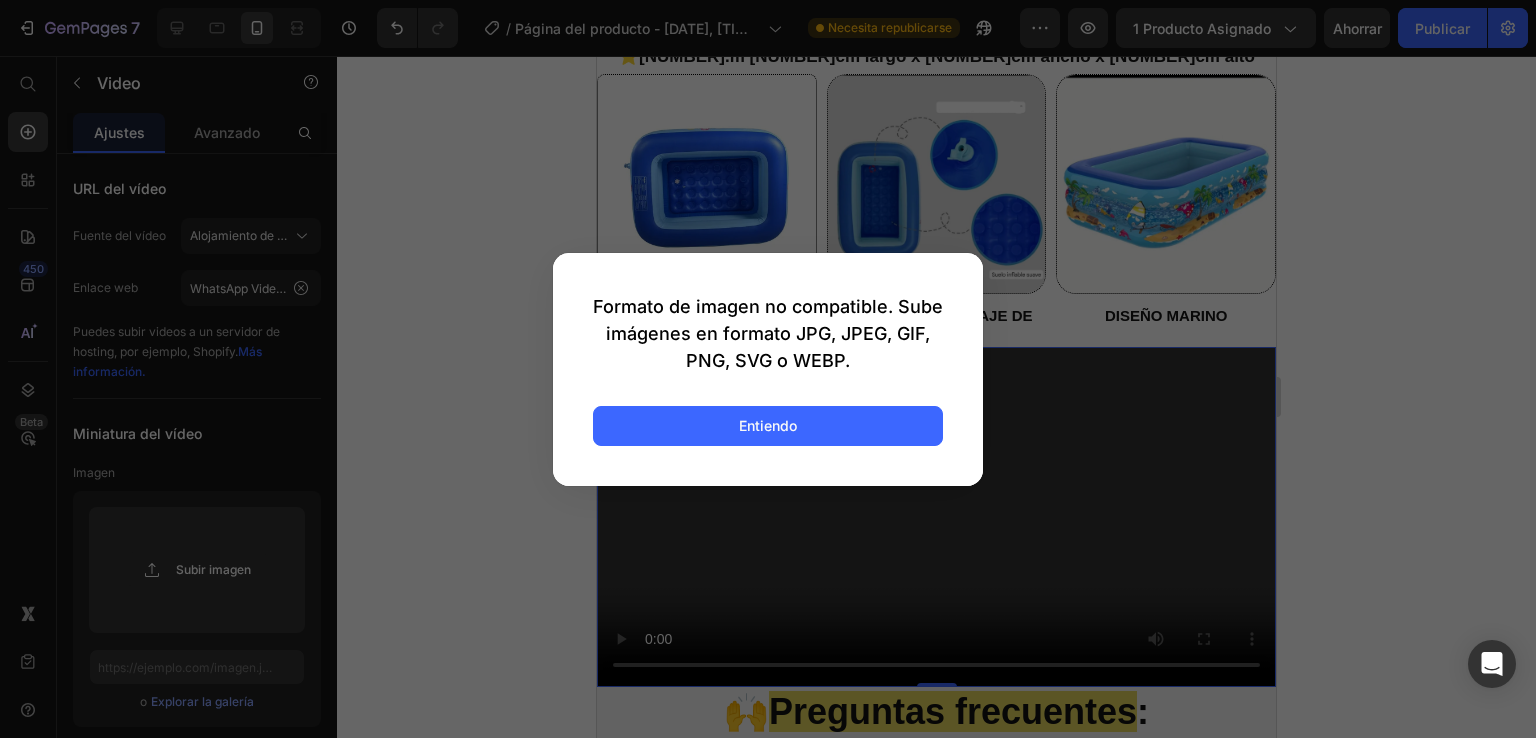 click at bounding box center [768, 369] 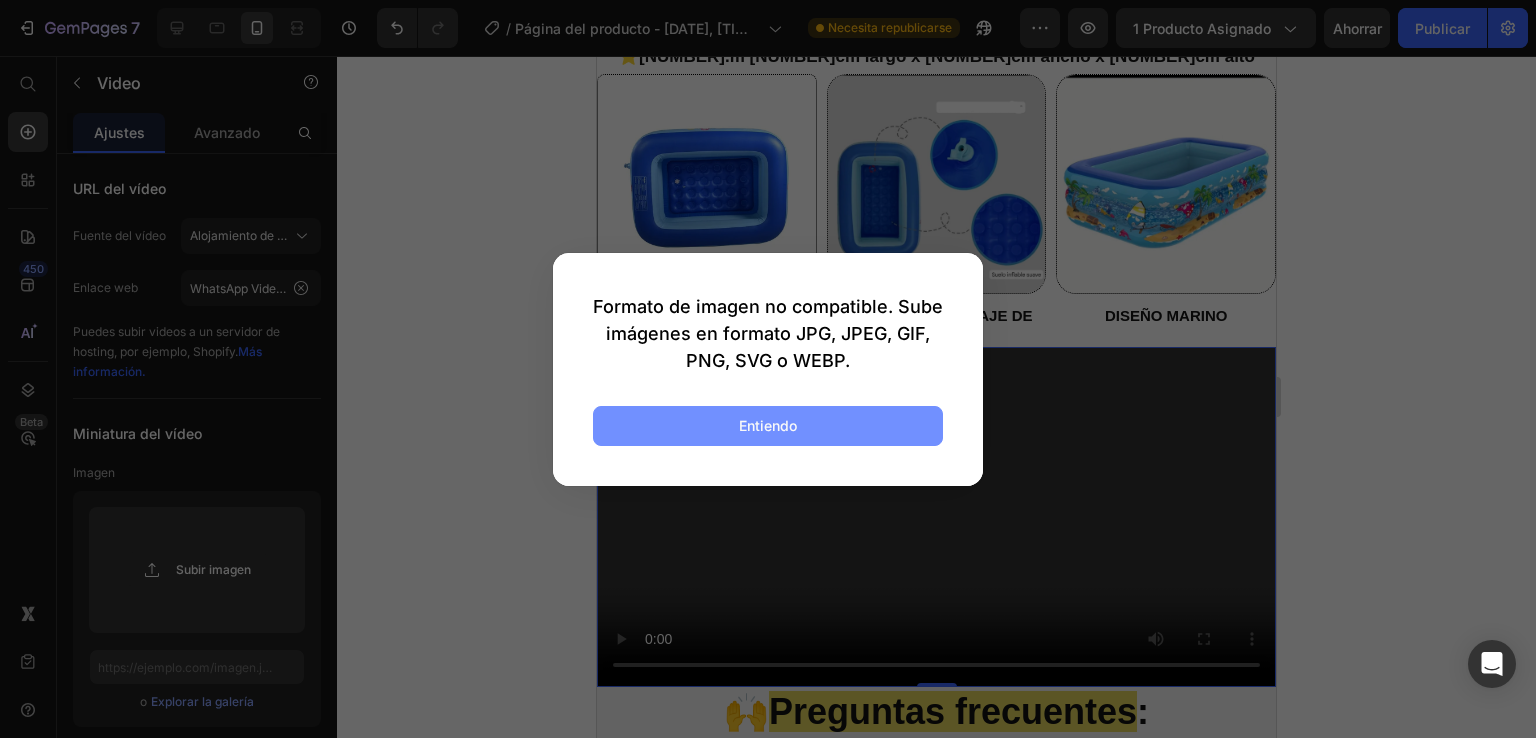 click on "Entiendo" at bounding box center [768, 426] 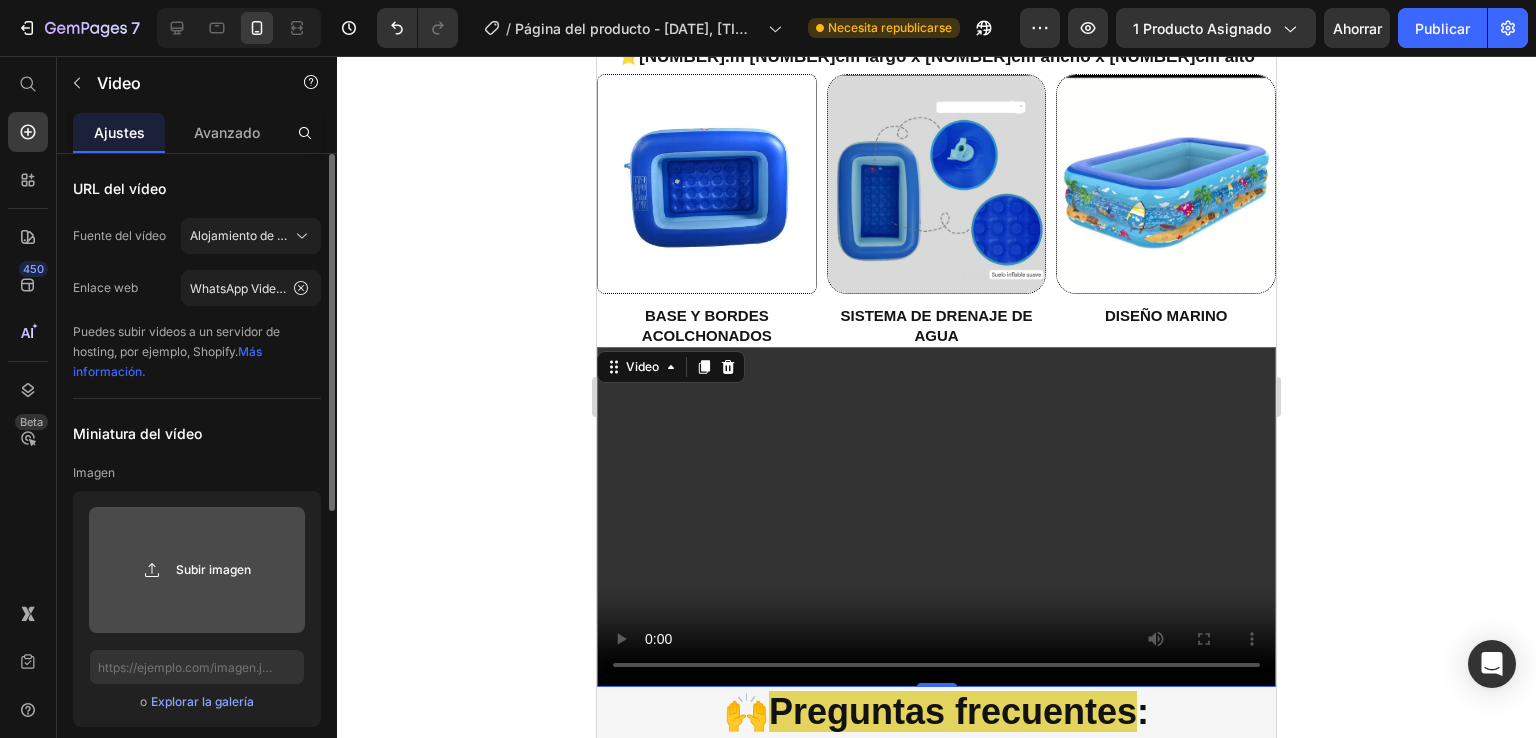 click 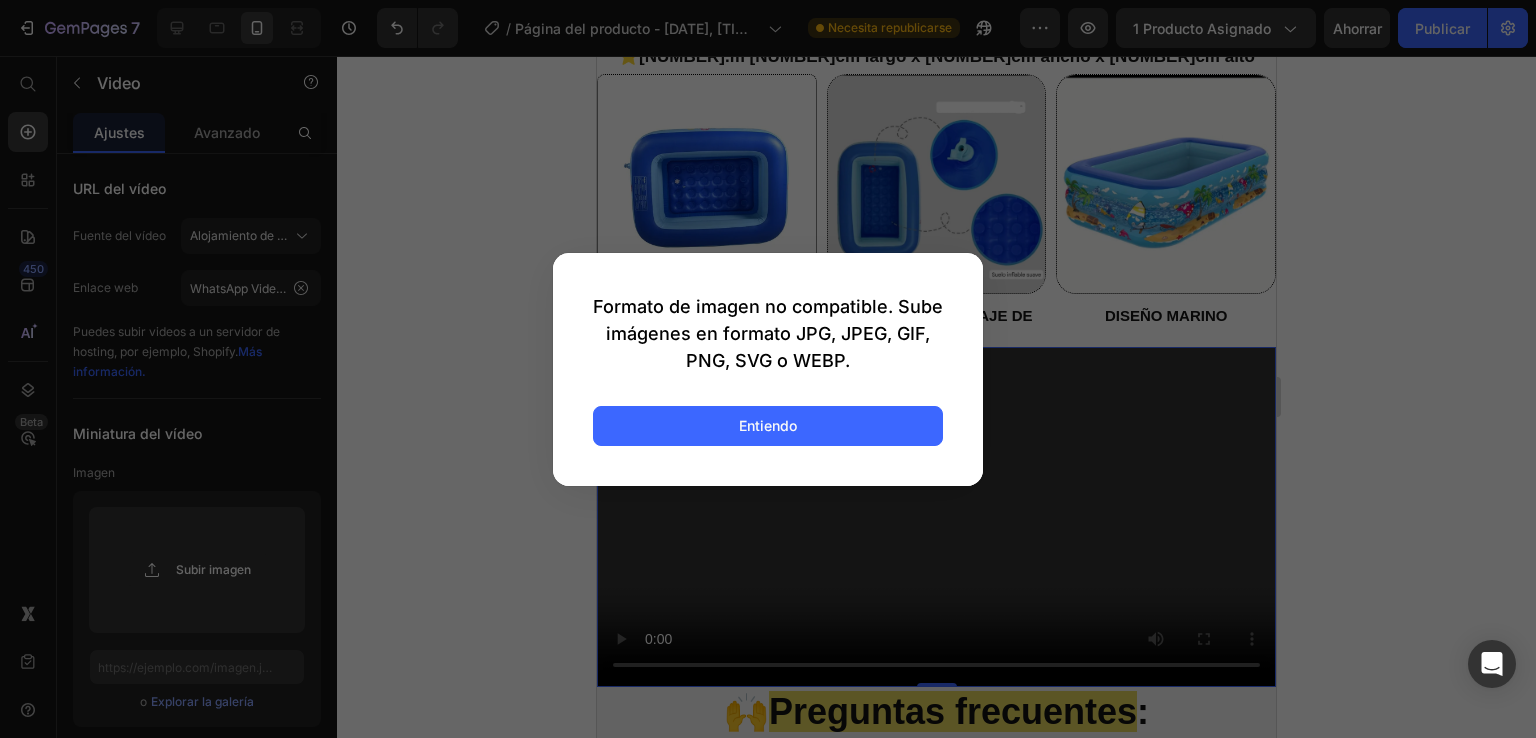 click on "Formato de imagen no compatible. Sube imágenes en formato JPG, JPEG, GIF, PNG, SVG o WEBP. Entiendo" 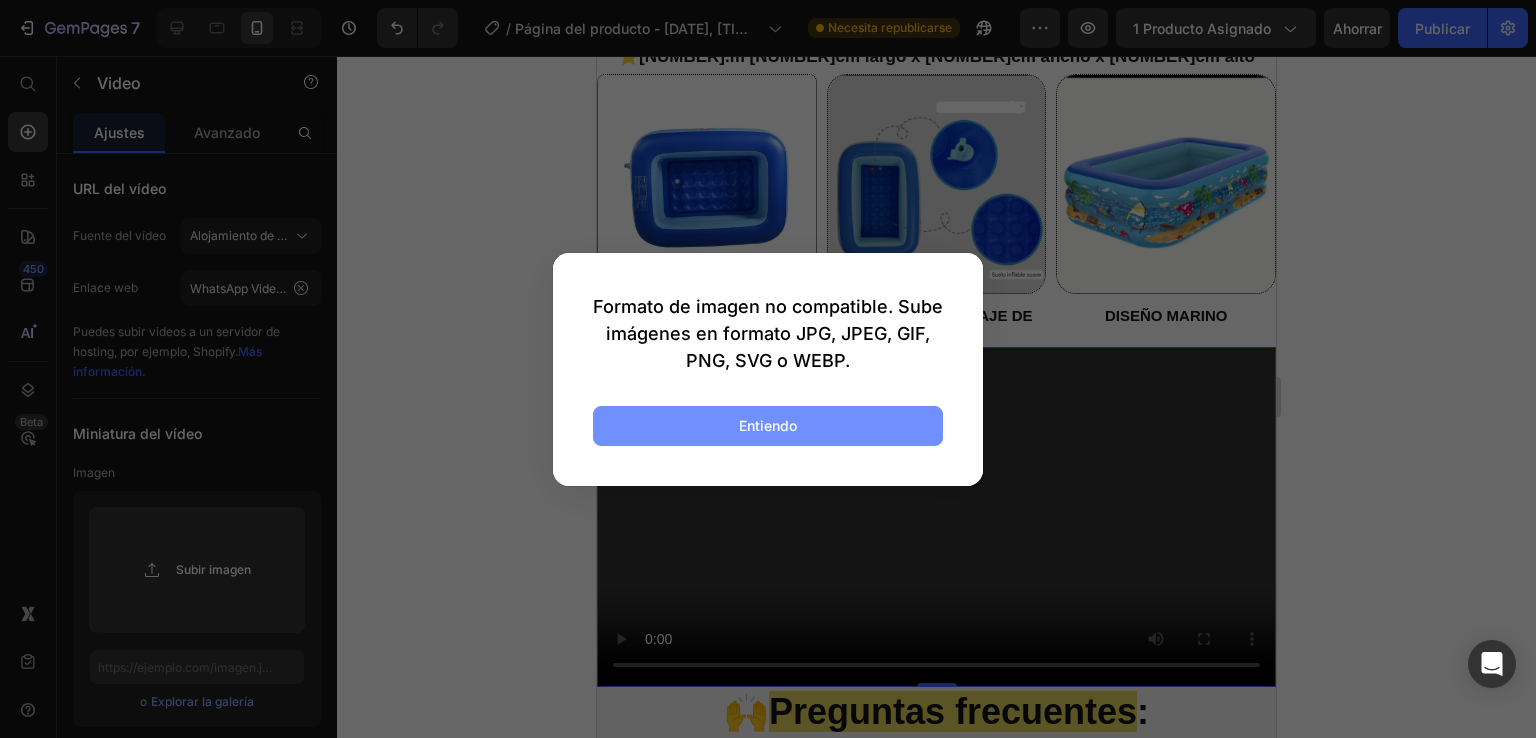 click on "Entiendo" at bounding box center (768, 426) 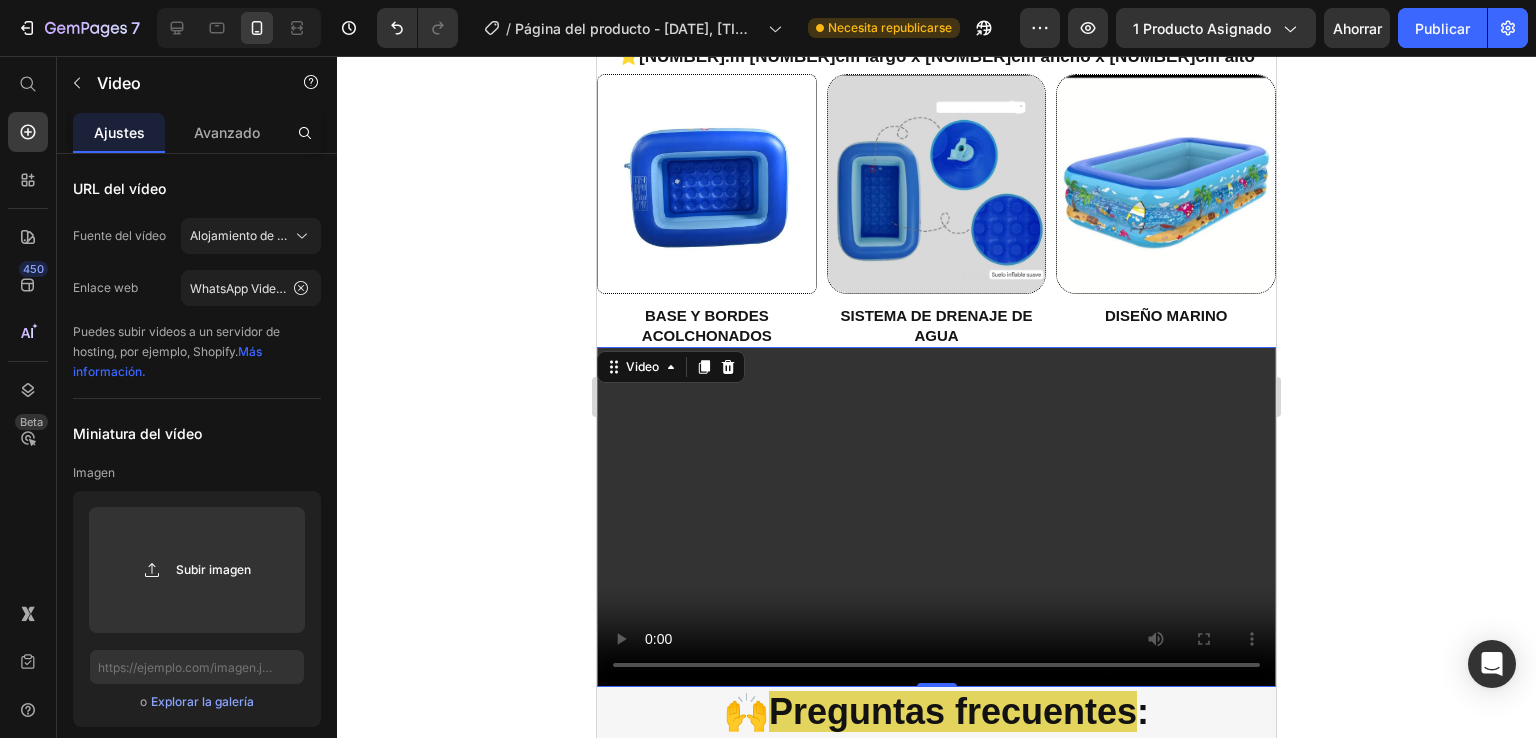 click at bounding box center [936, 517] 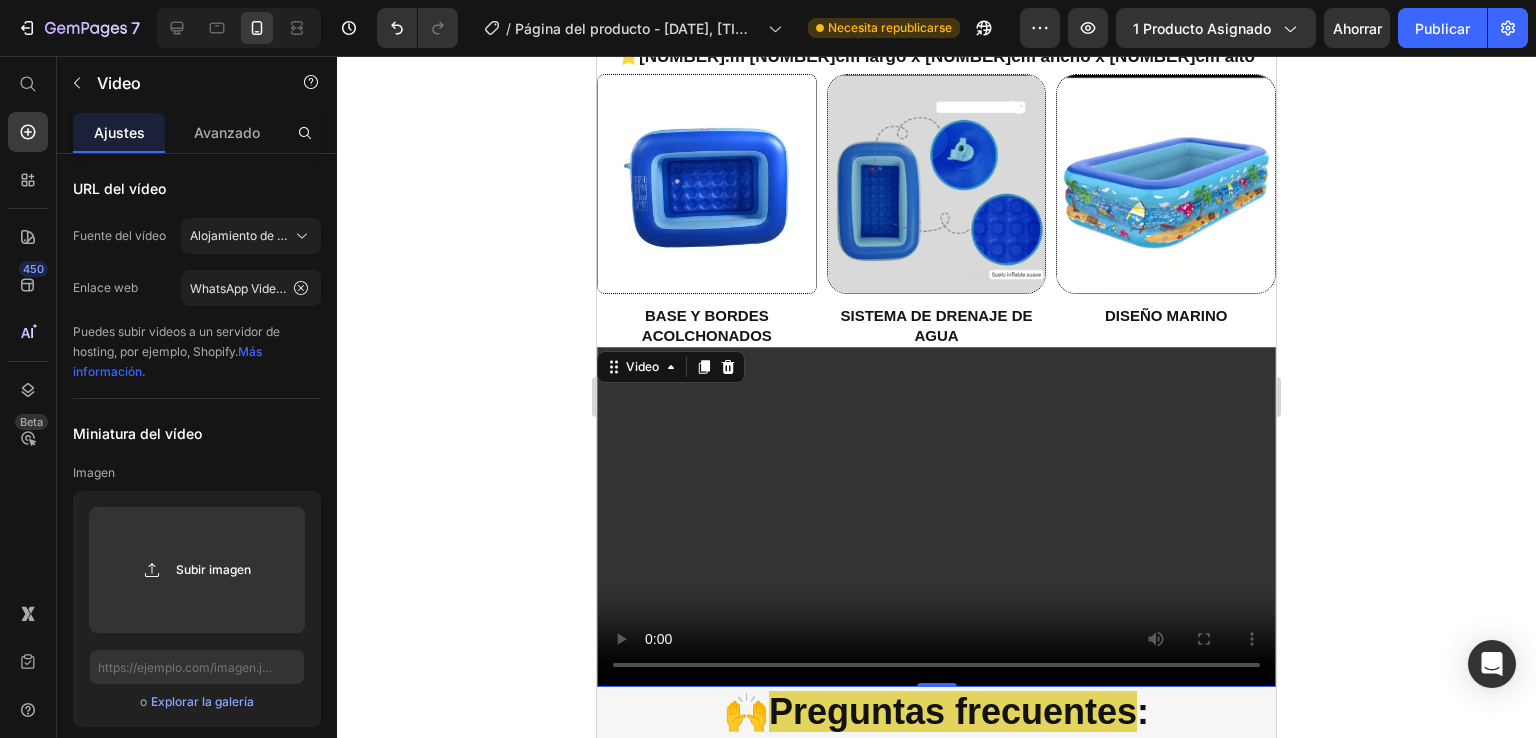 click at bounding box center [936, 517] 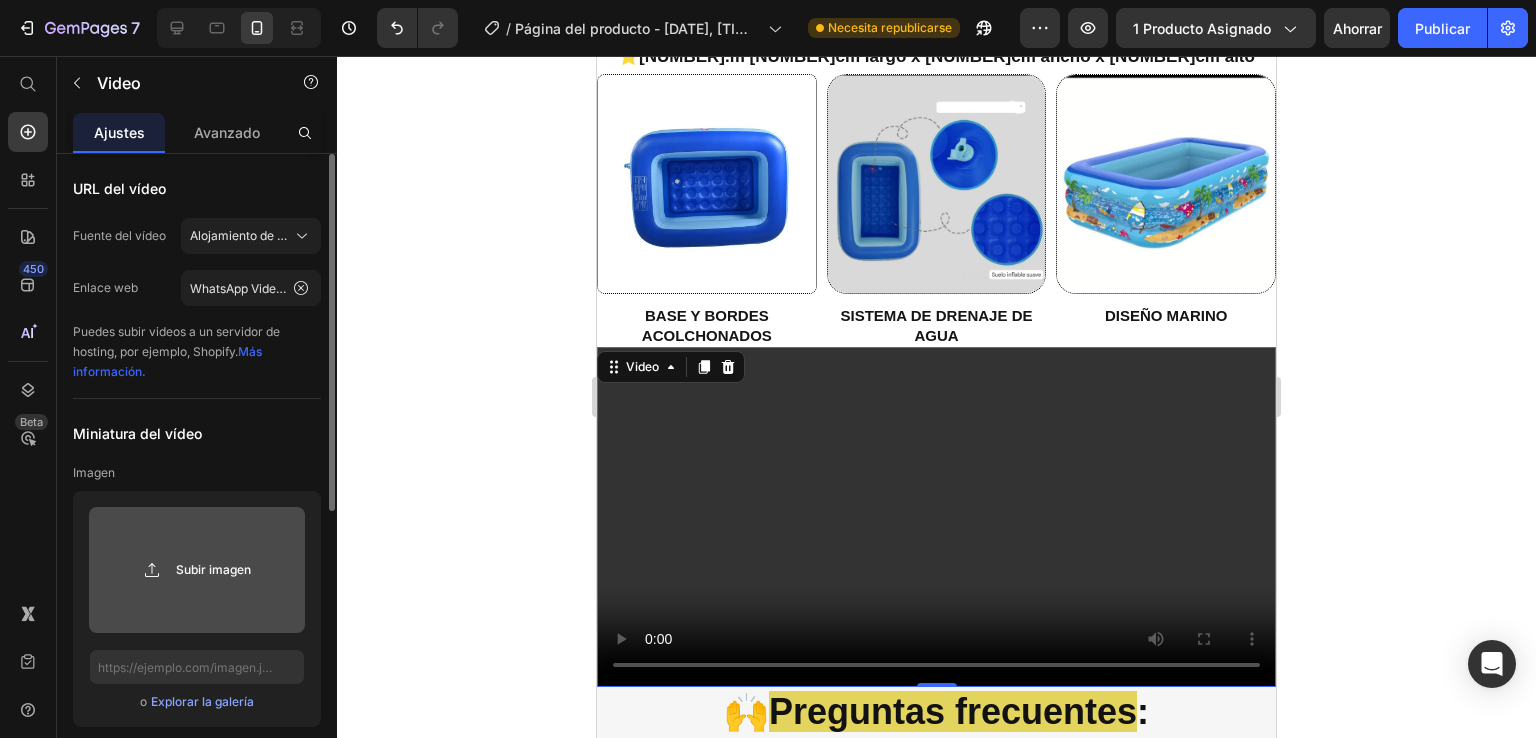 click 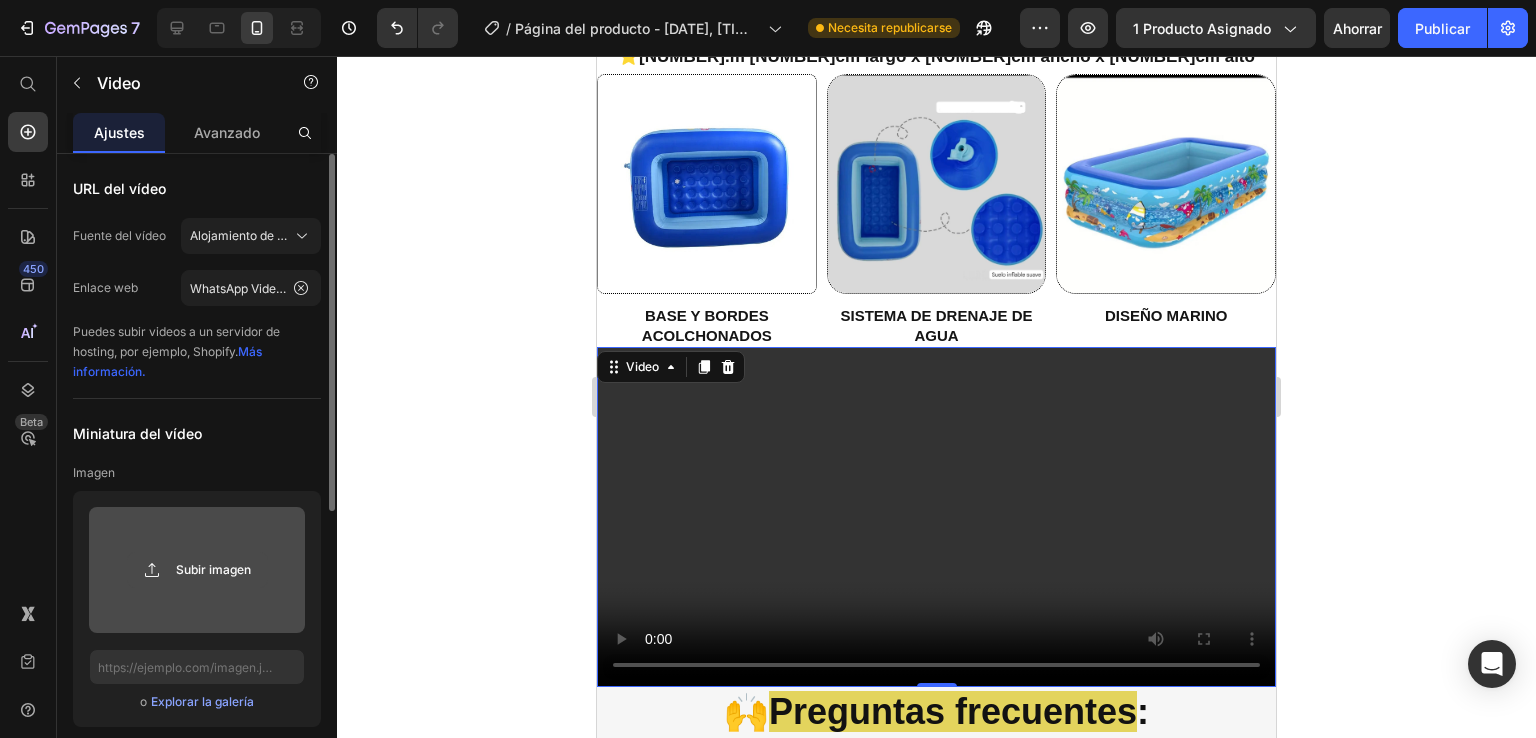 type on "C:\fakepath\video_convertido_shopify.gif" 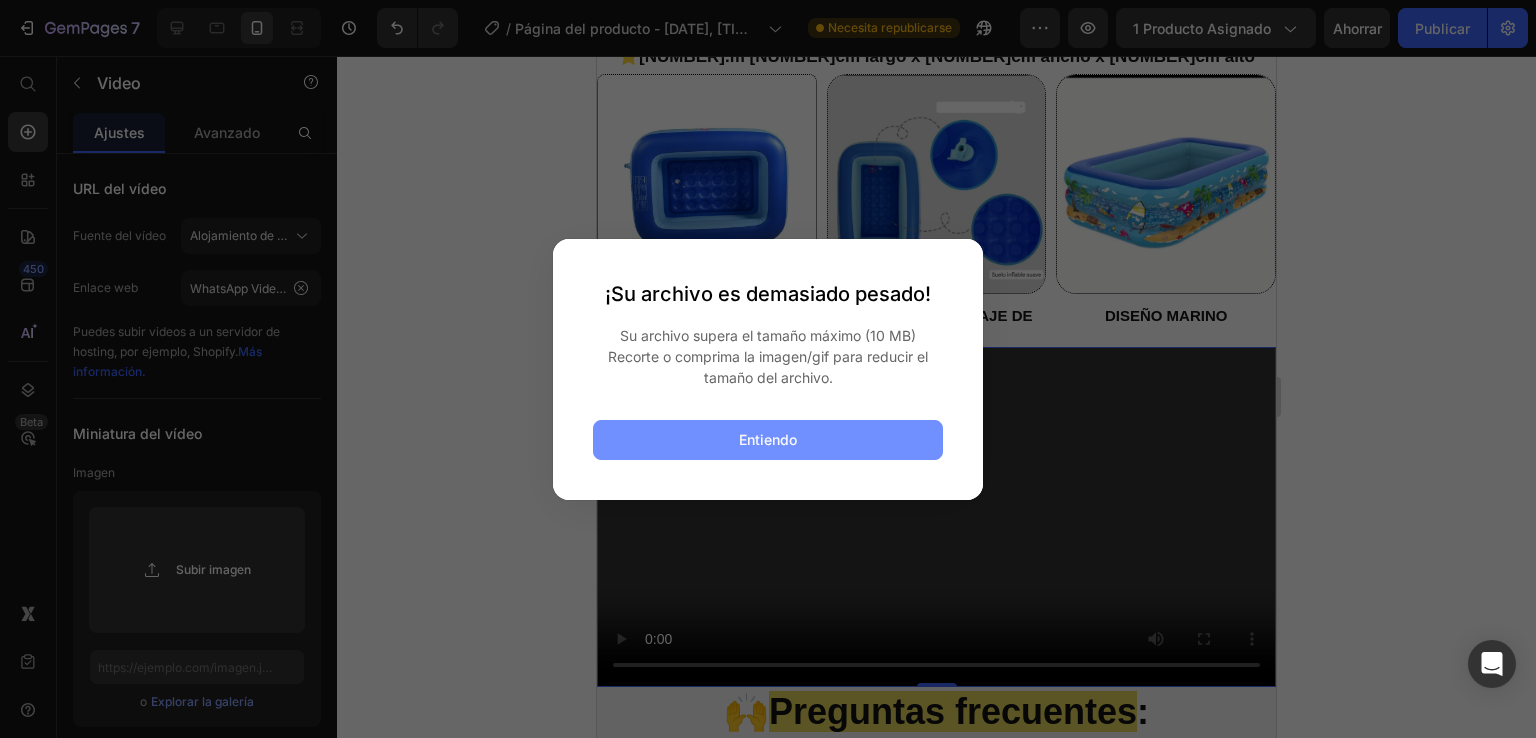 click on "Entiendo" at bounding box center [768, 440] 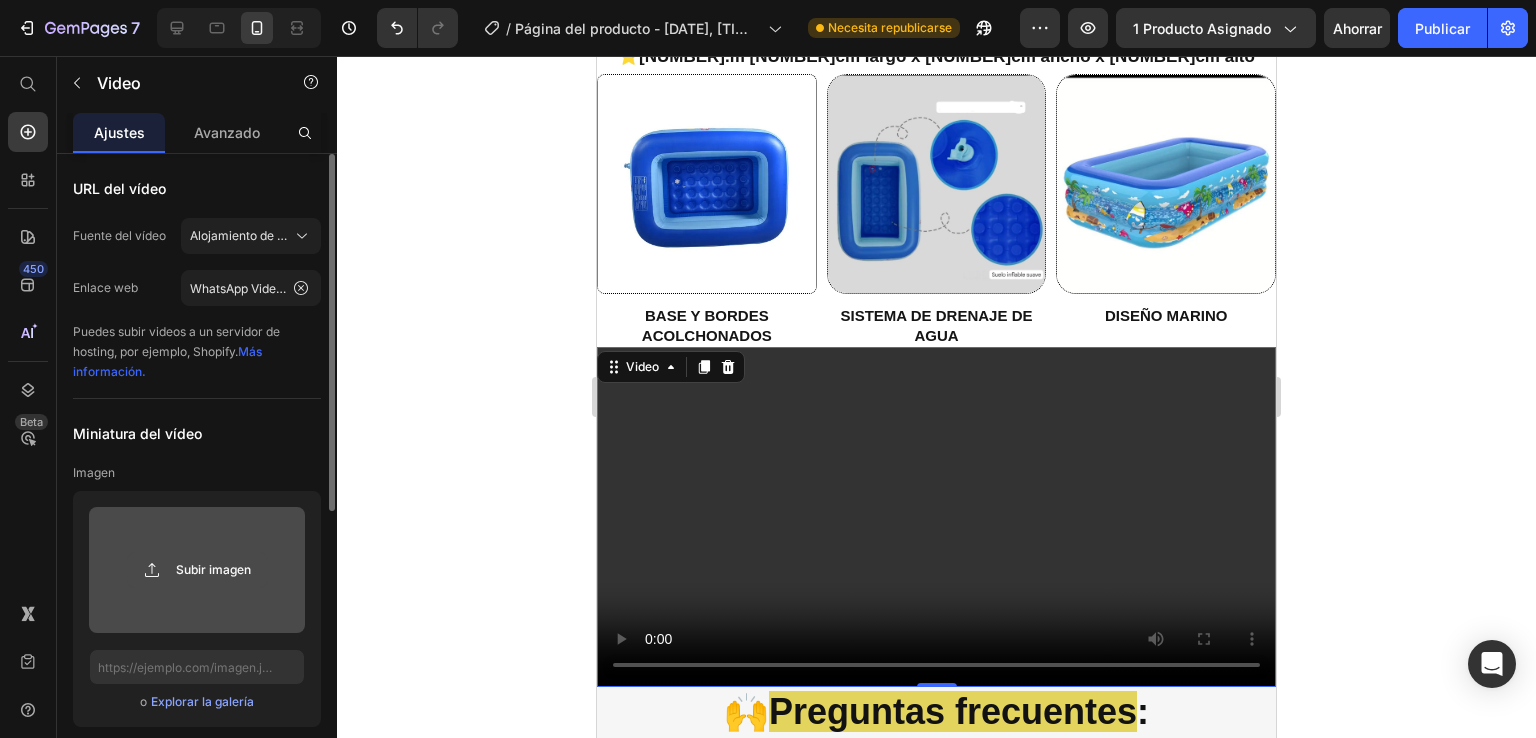 click 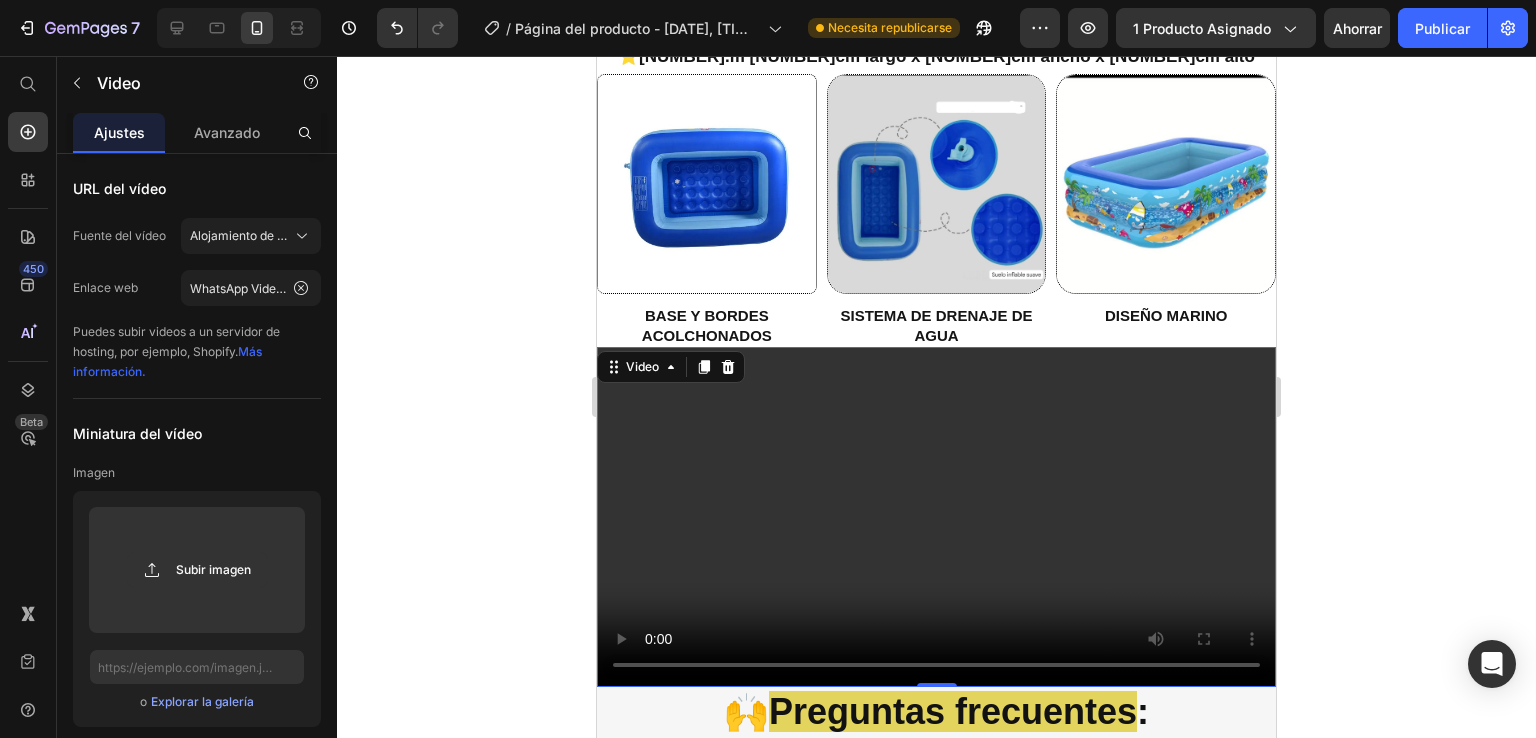 drag, startPoint x: 464, startPoint y: 706, endPoint x: 466, endPoint y: 723, distance: 17.117243 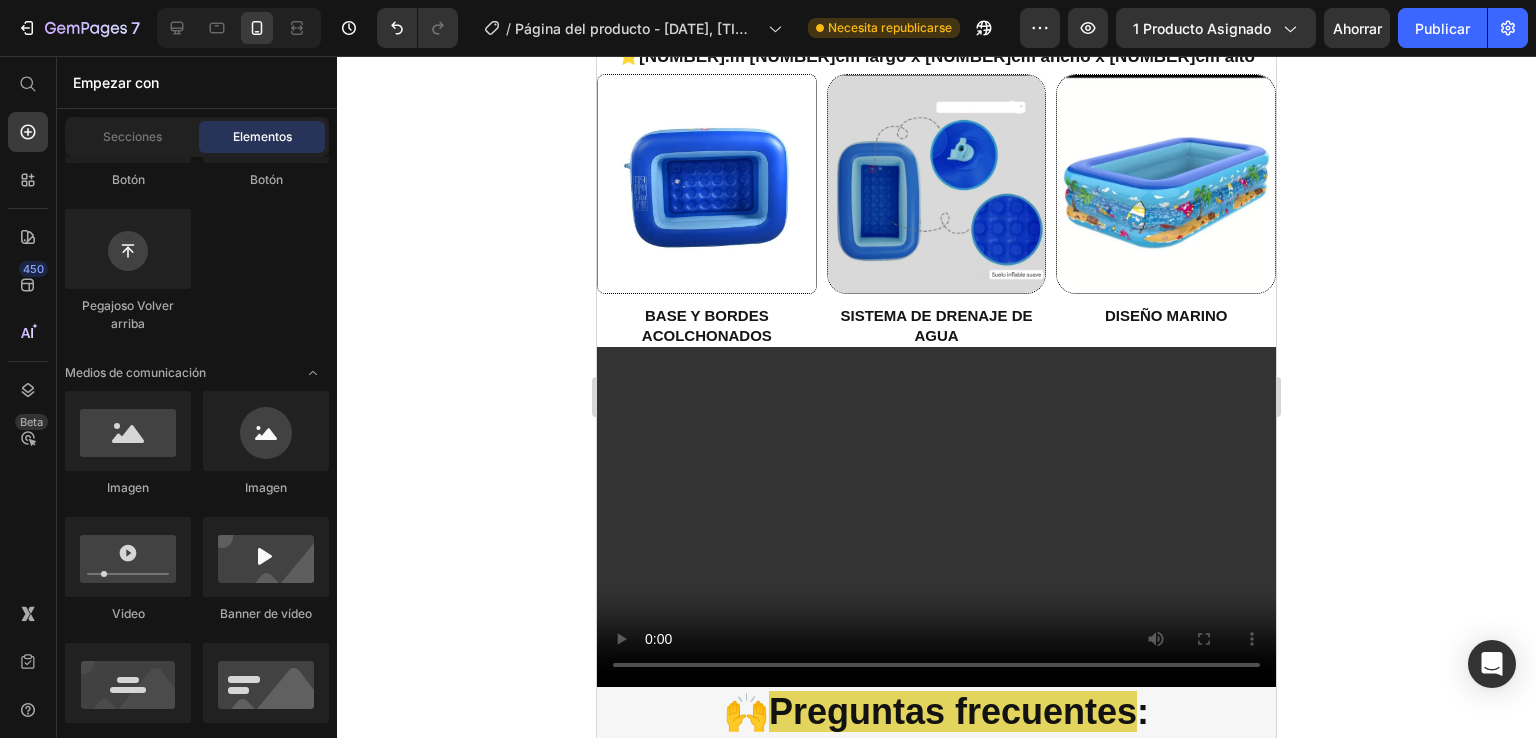 click 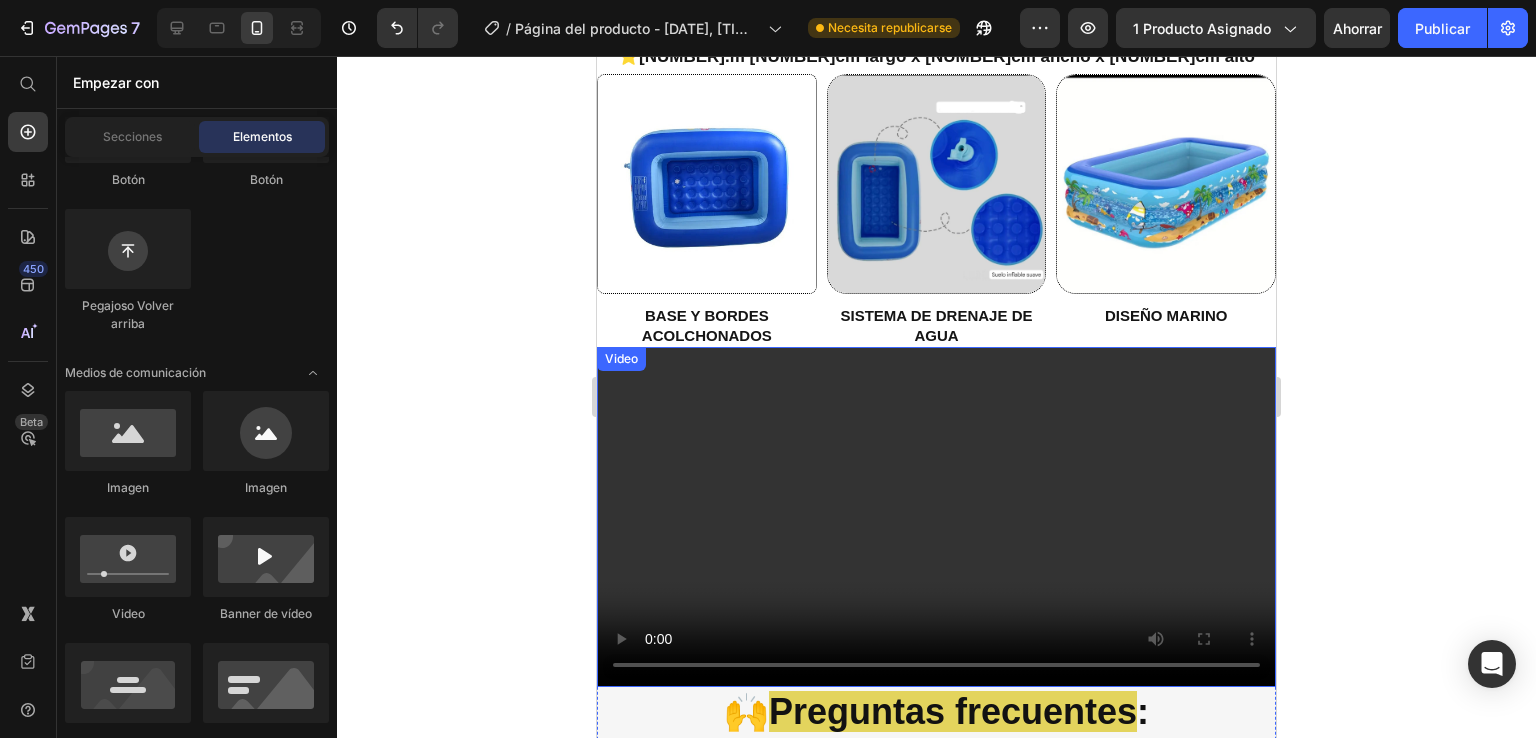 click at bounding box center (936, 517) 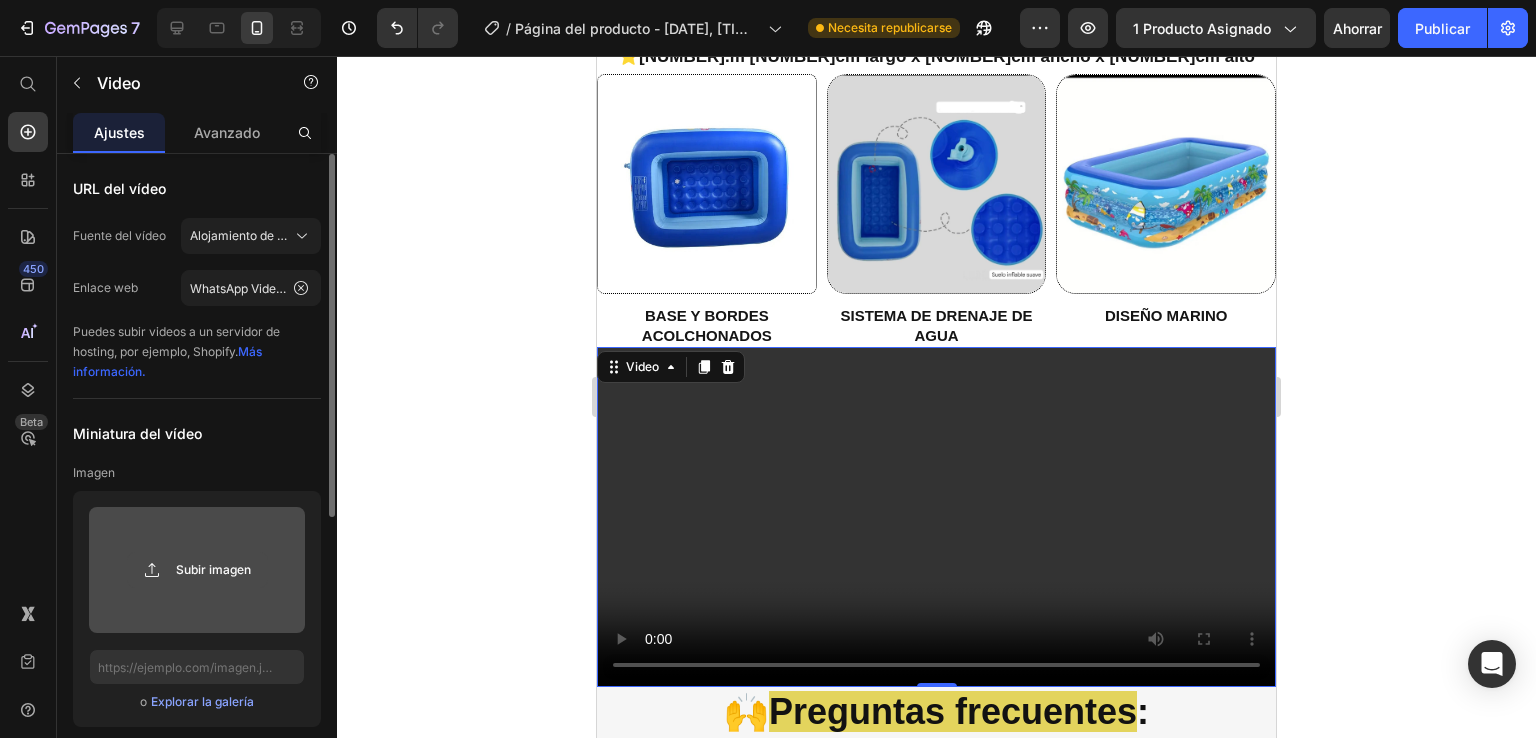 click 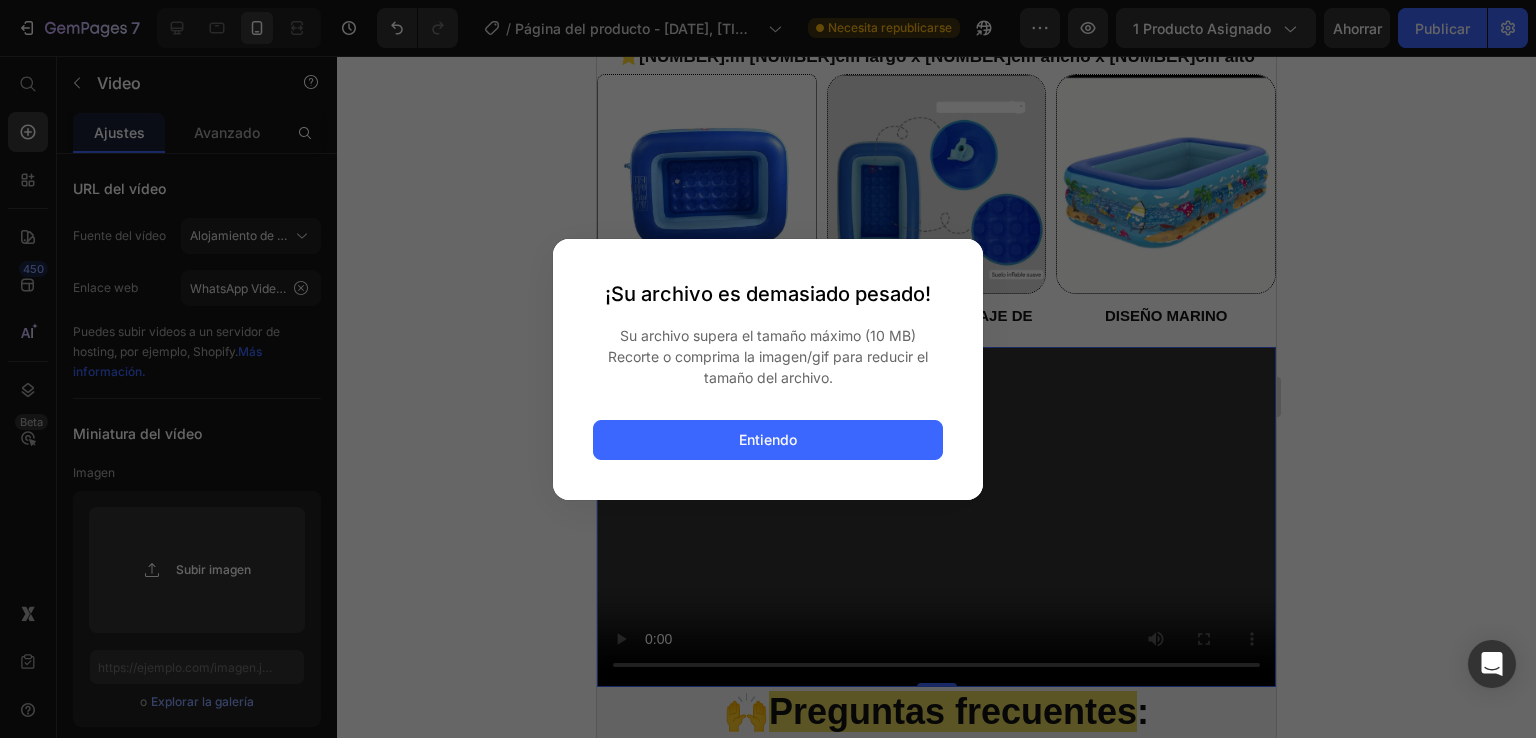 click on "¡Su archivo es demasiado pesado! Su archivo supera el tamaño máximo (10 MB) Recorte o comprima la imagen/gif para reducir el tamaño del archivo." at bounding box center [768, 333] 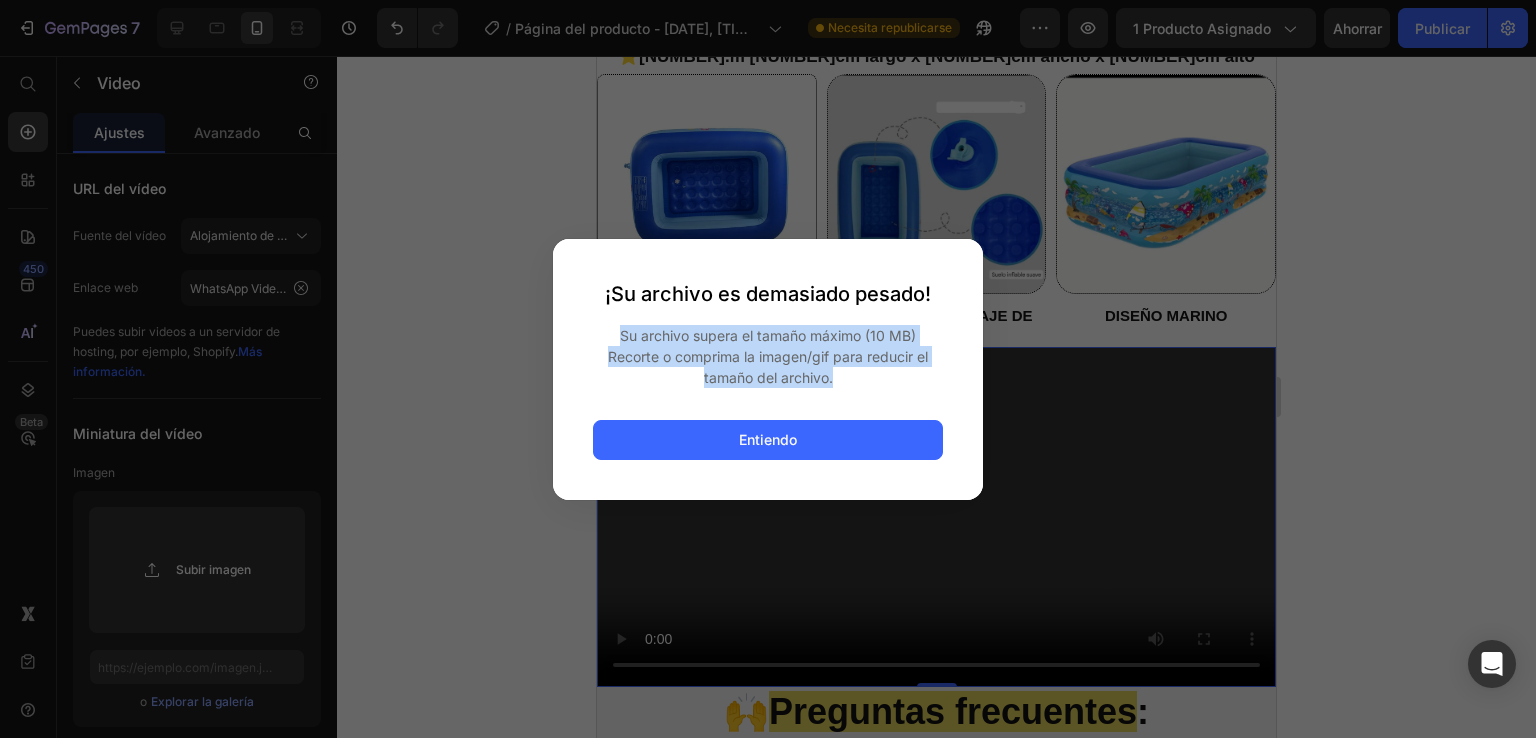 drag, startPoint x: 612, startPoint y: 325, endPoint x: 730, endPoint y: 370, distance: 126.28935 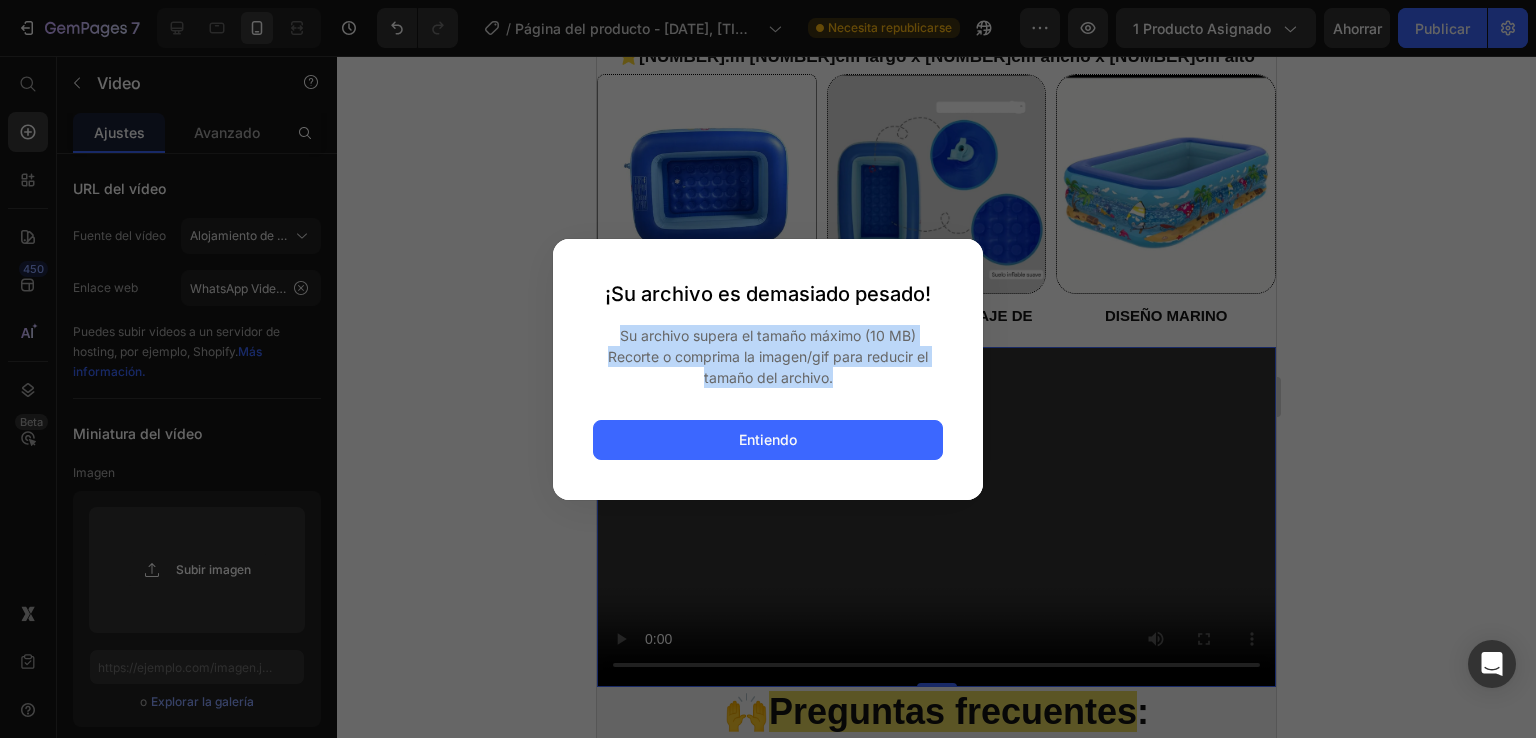 copy on "Su archivo supera el tamaño máximo (10 MB) Recorte o comprima la imagen/gif para reducir el tamaño del archivo." 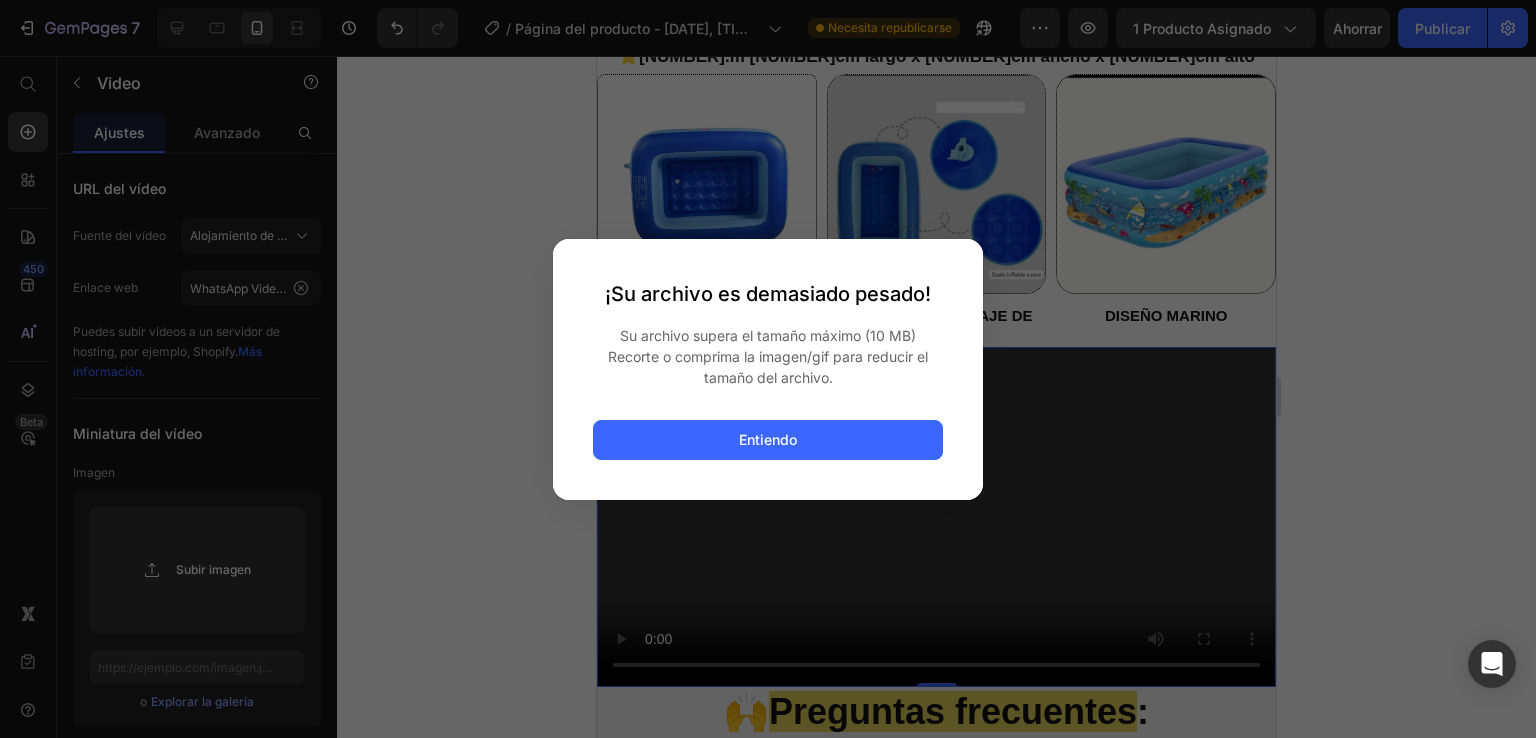 click at bounding box center (768, 369) 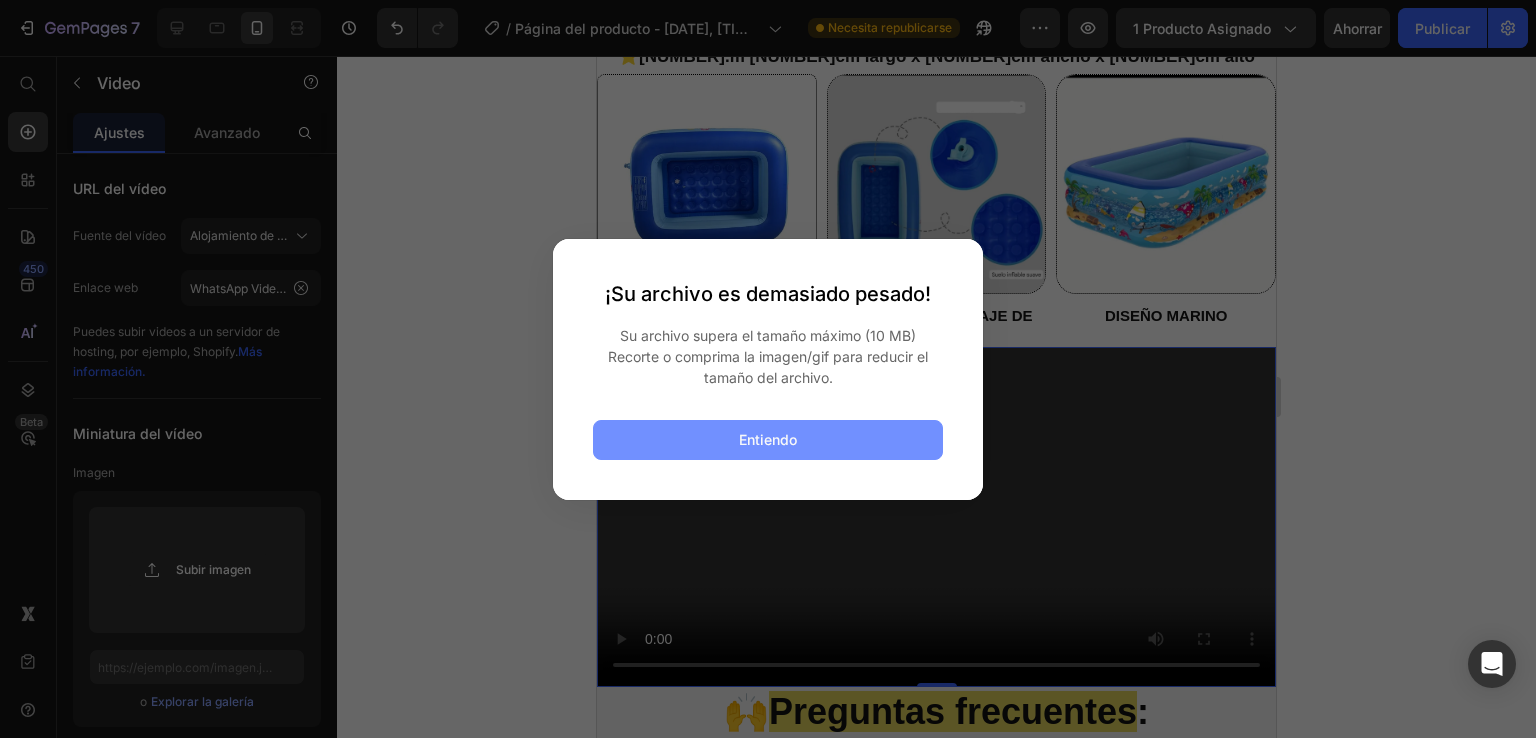 click on "Entiendo" at bounding box center [768, 440] 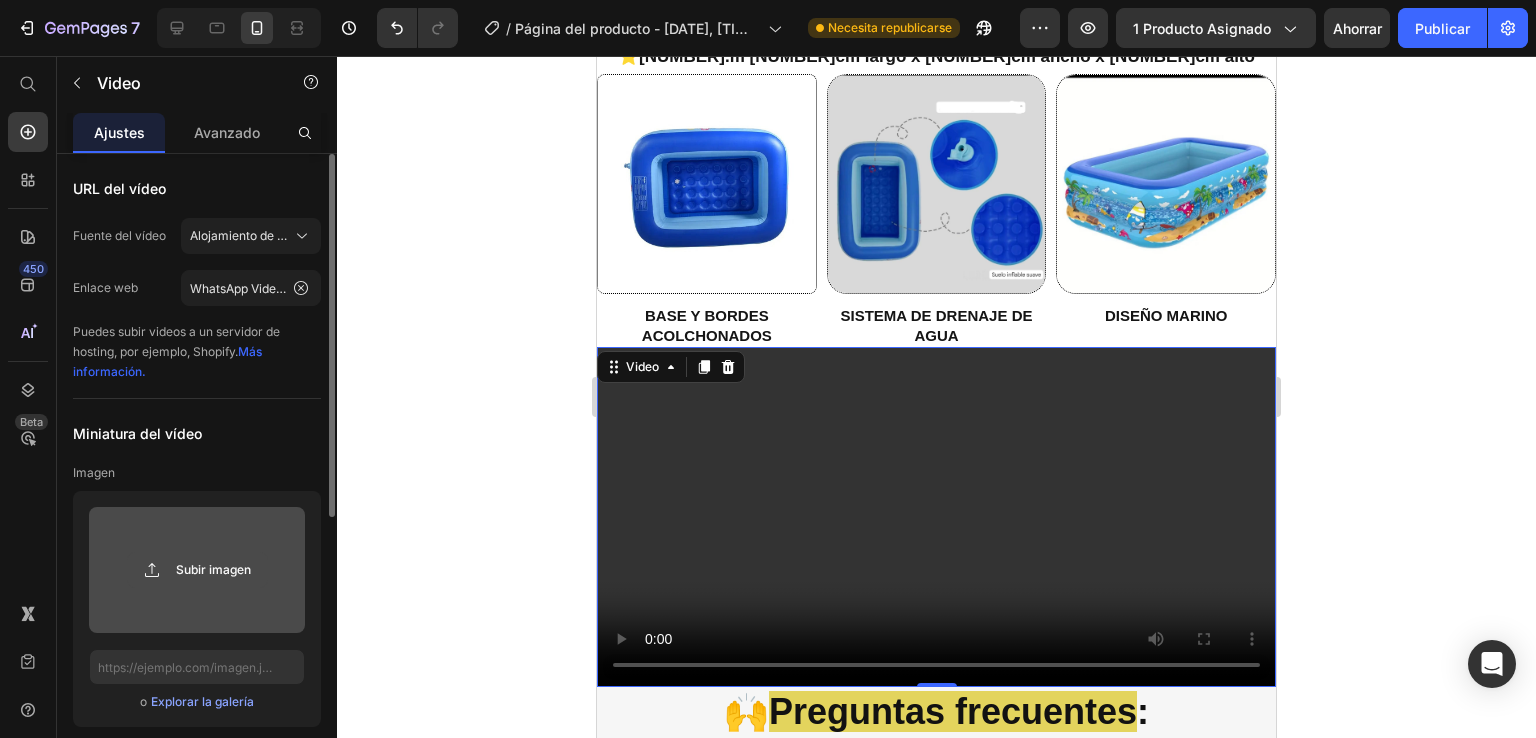 click on "Subir imagen" at bounding box center [197, 570] 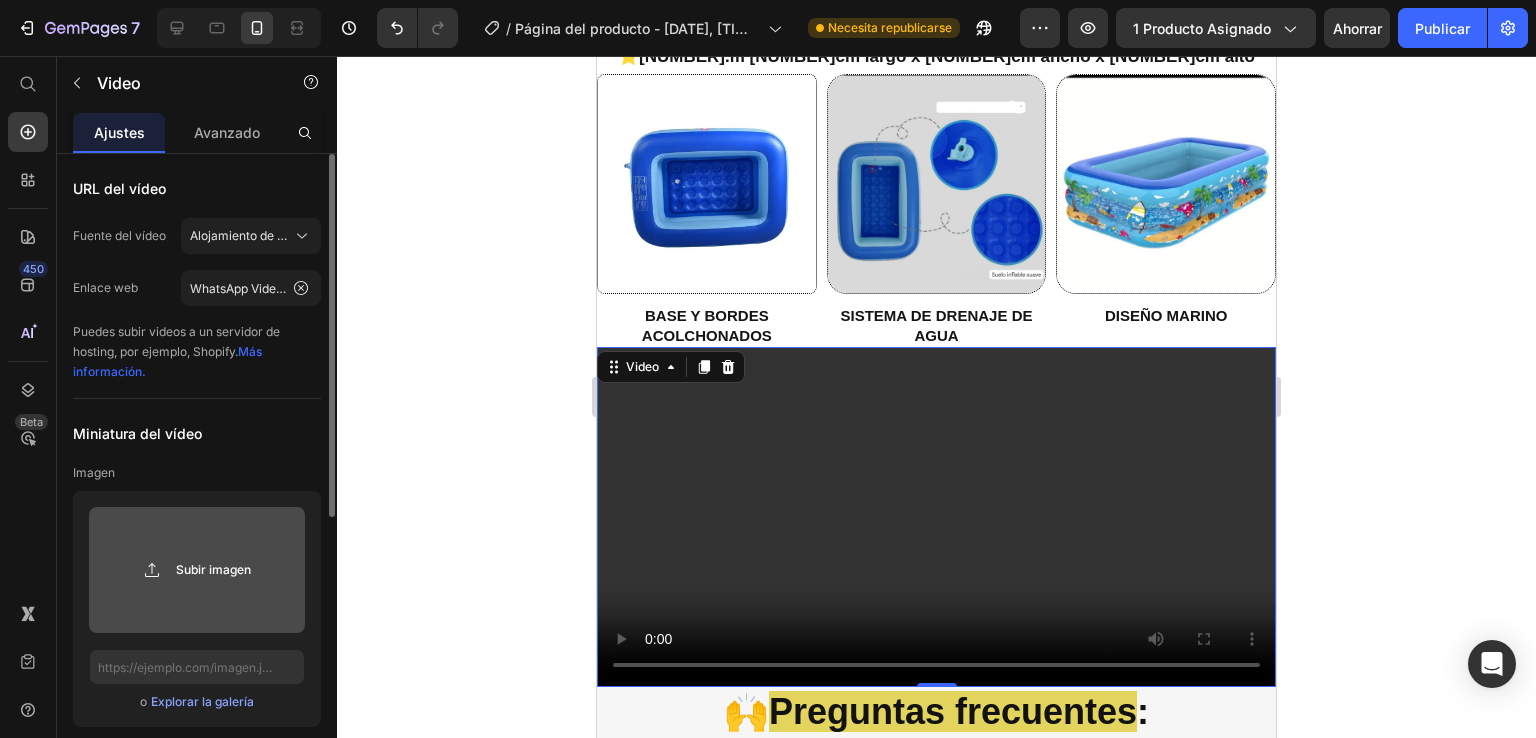 type on "C:\fakepath\video_convertido_shopify_comprimido.gif" 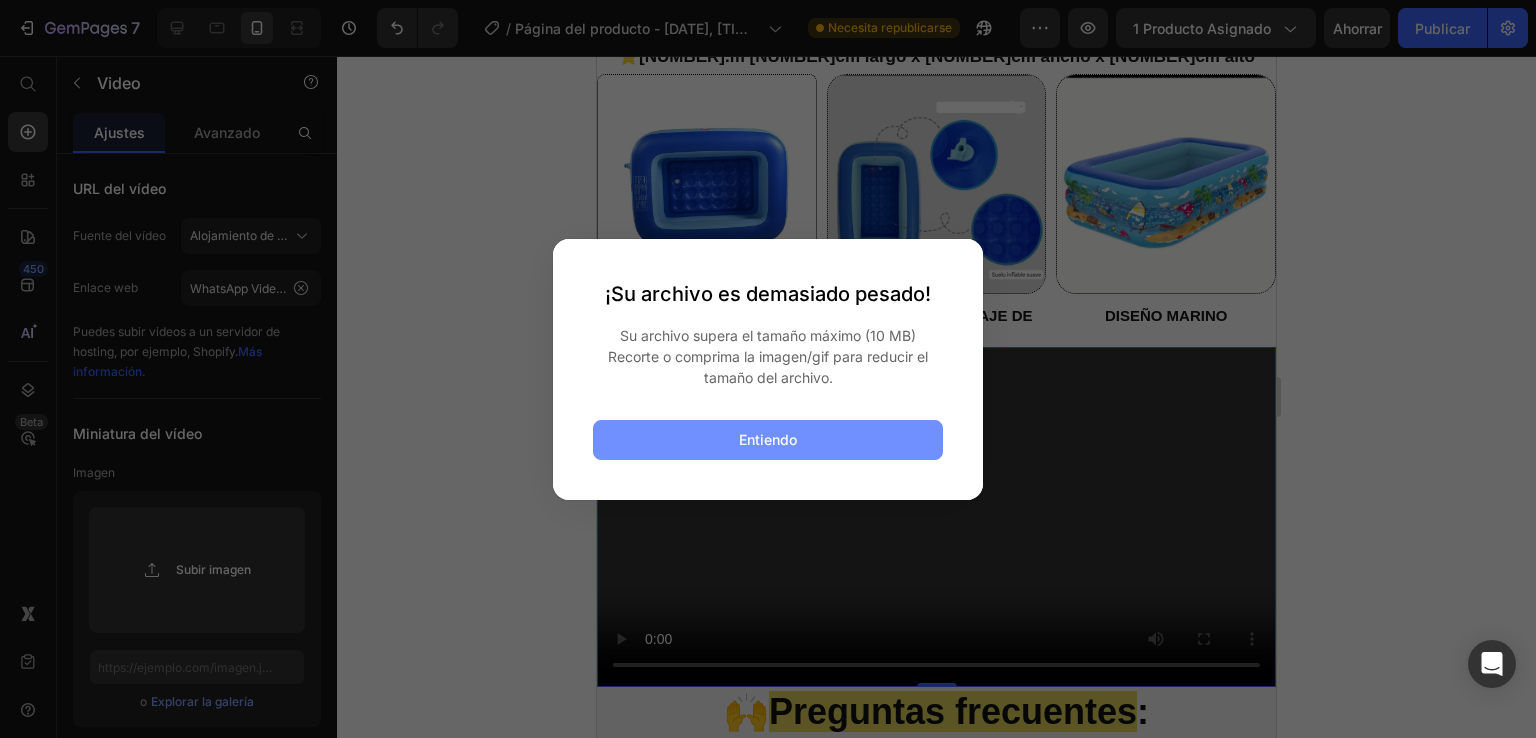 click on "Entiendo" at bounding box center [768, 440] 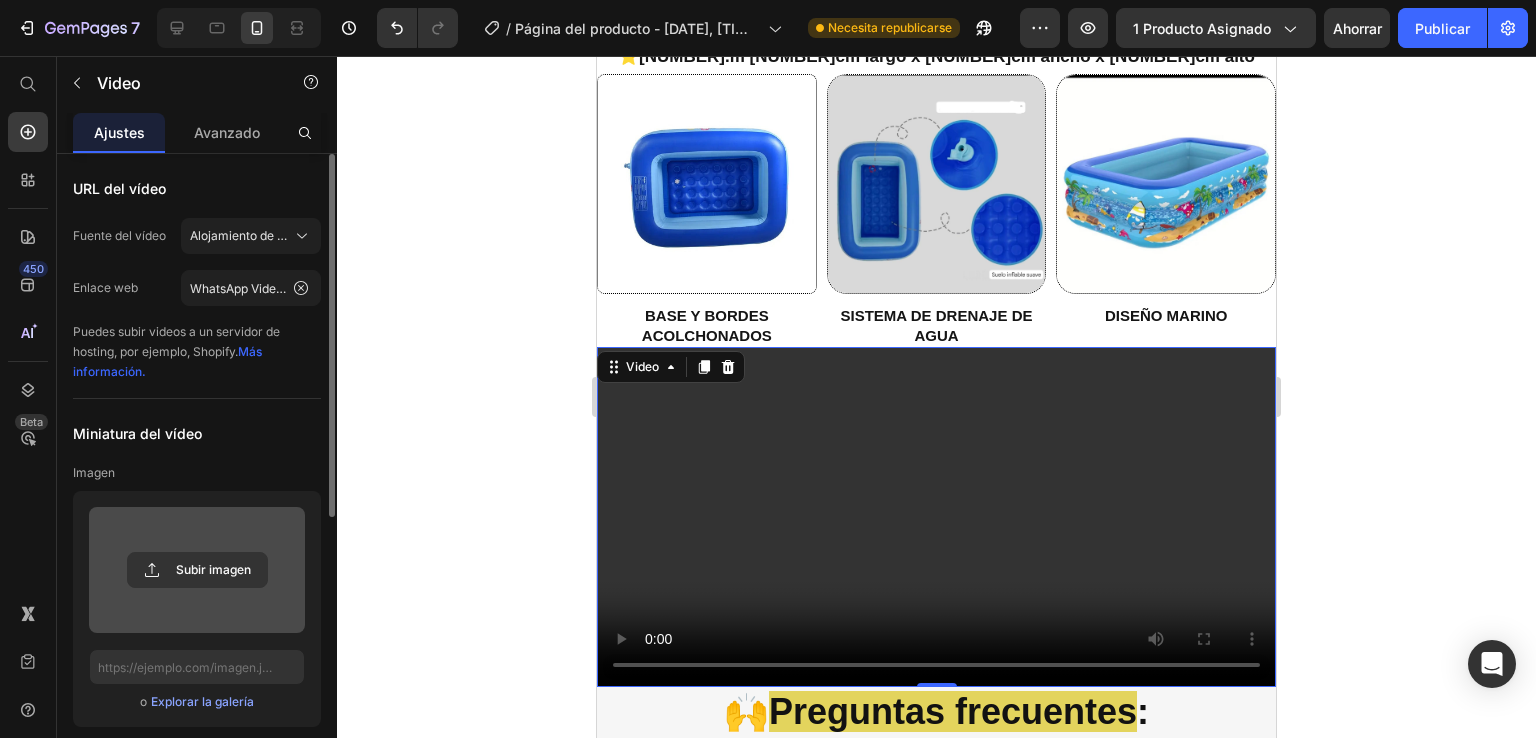 click at bounding box center (197, 570) 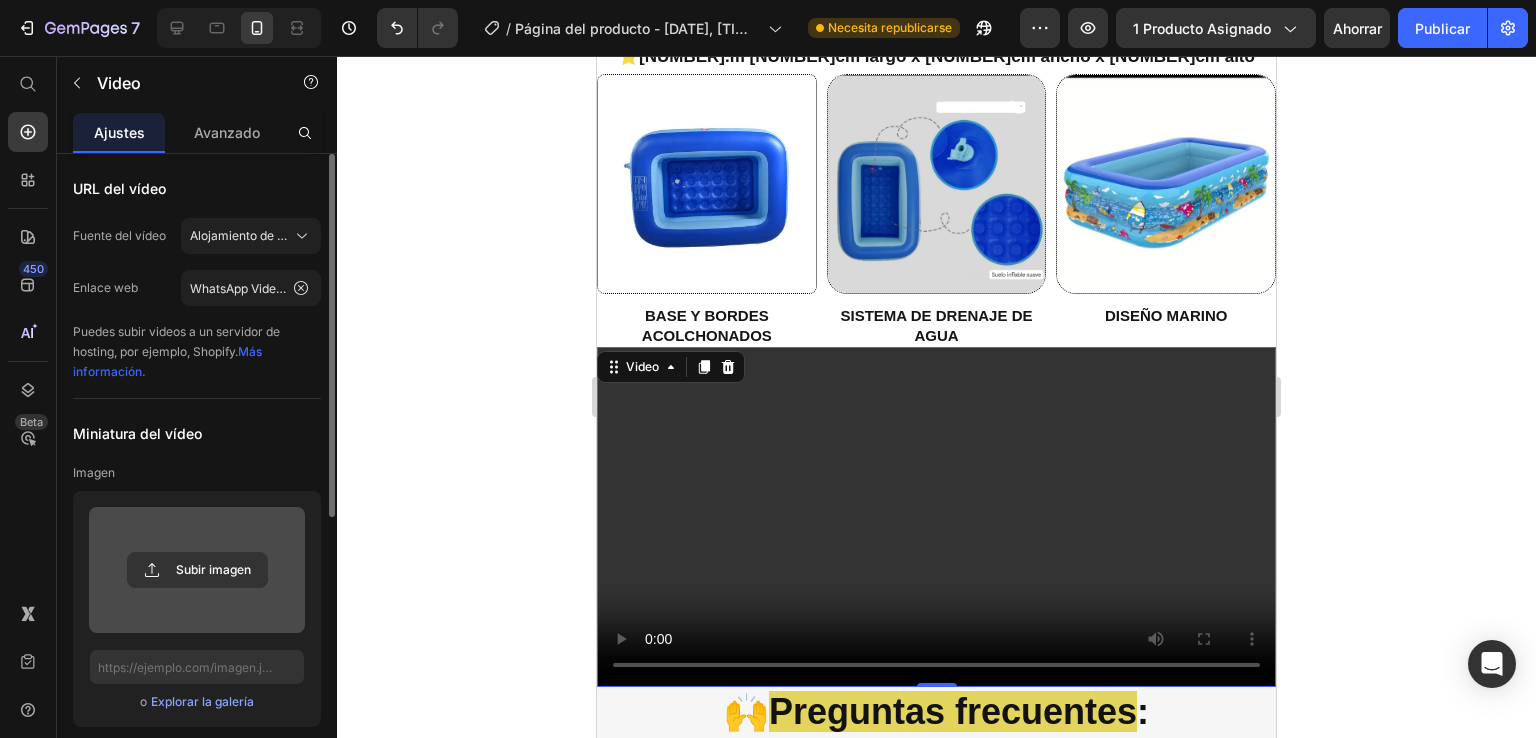 type on "C:\fakepath\video_convertido_shopify_comprimido.gif" 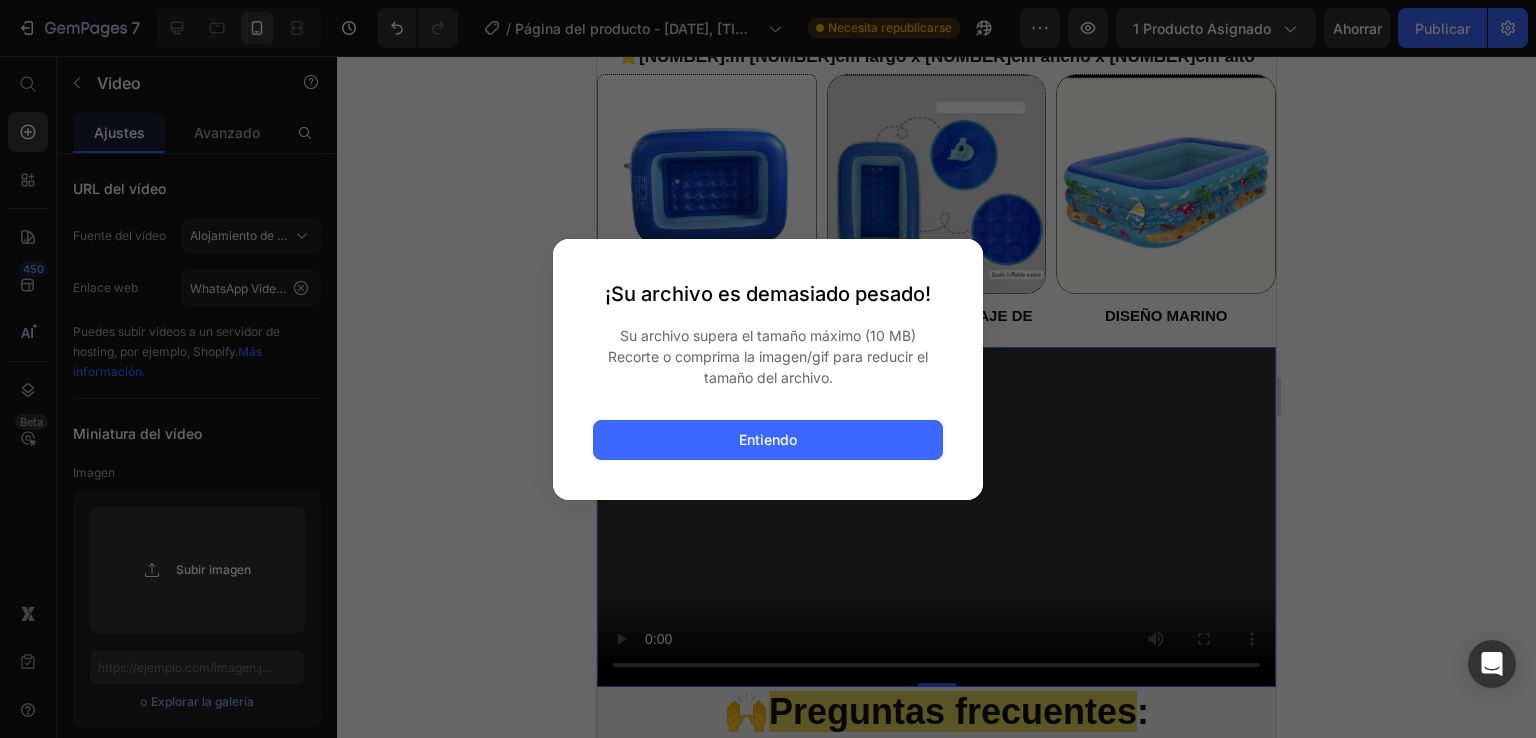 click on "¡Su archivo es demasiado pesado! Su archivo supera el tamaño máximo (10 MB) Recorte o comprima la imagen/gif para reducir el tamaño del archivo. Entiendo" 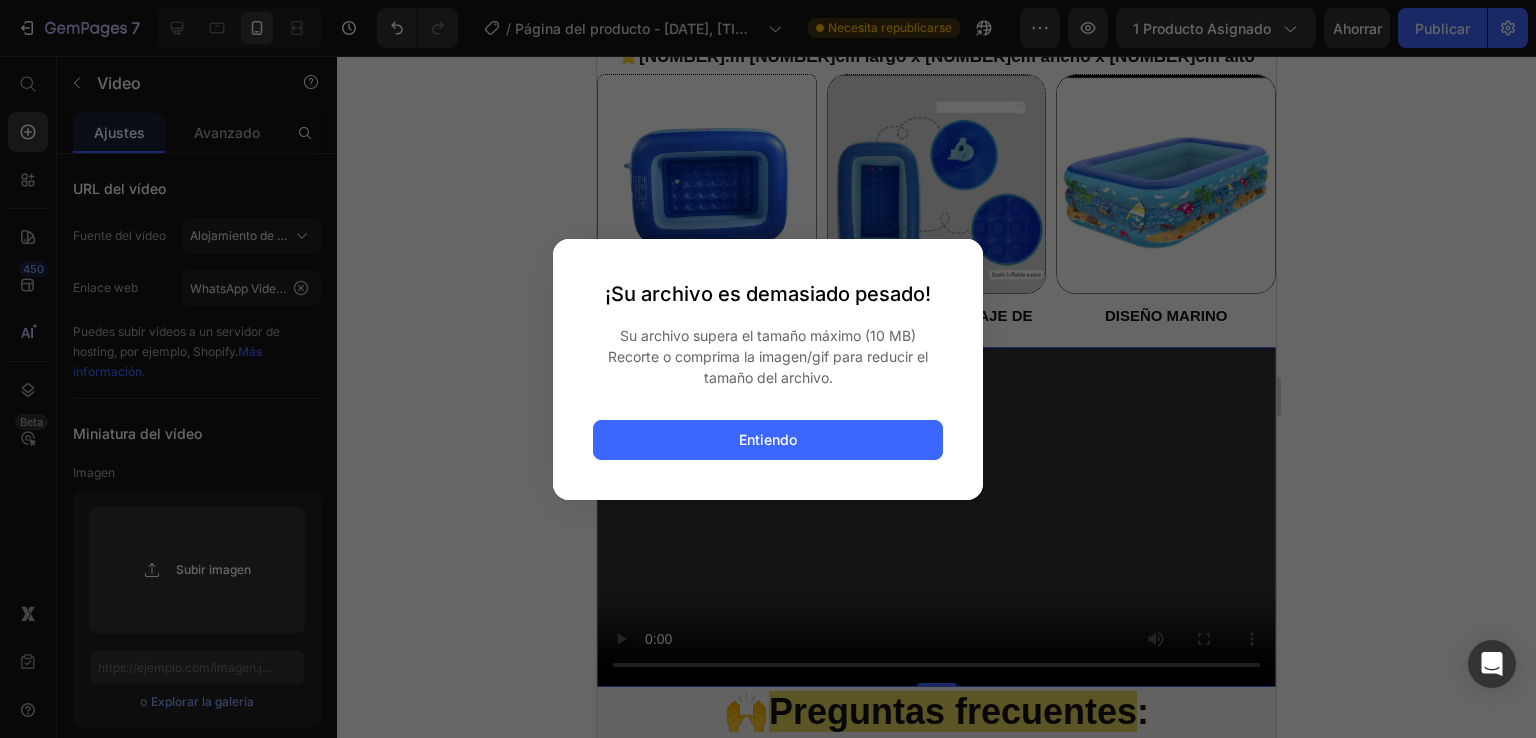drag, startPoint x: 816, startPoint y: 433, endPoint x: 896, endPoint y: 401, distance: 86.162636 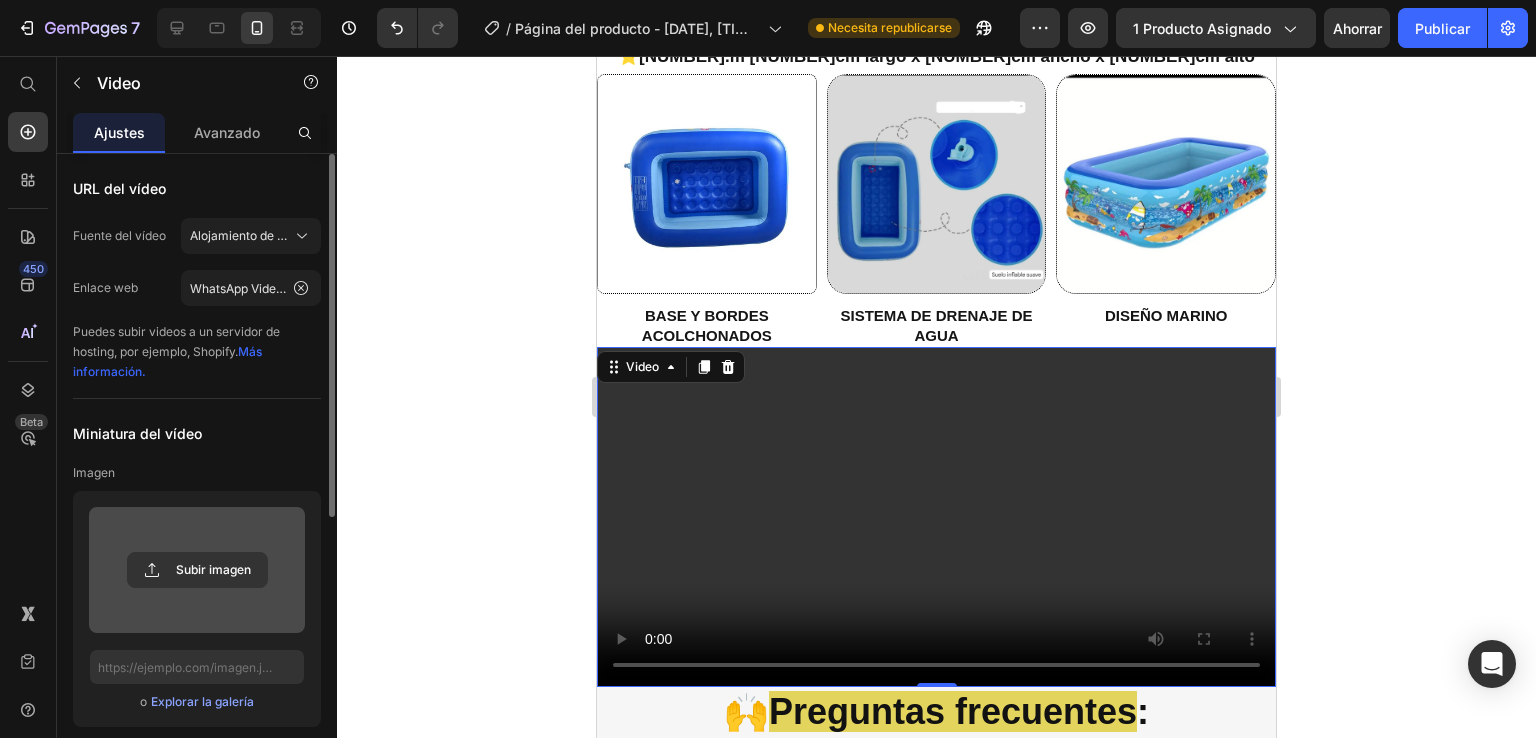 click at bounding box center [197, 570] 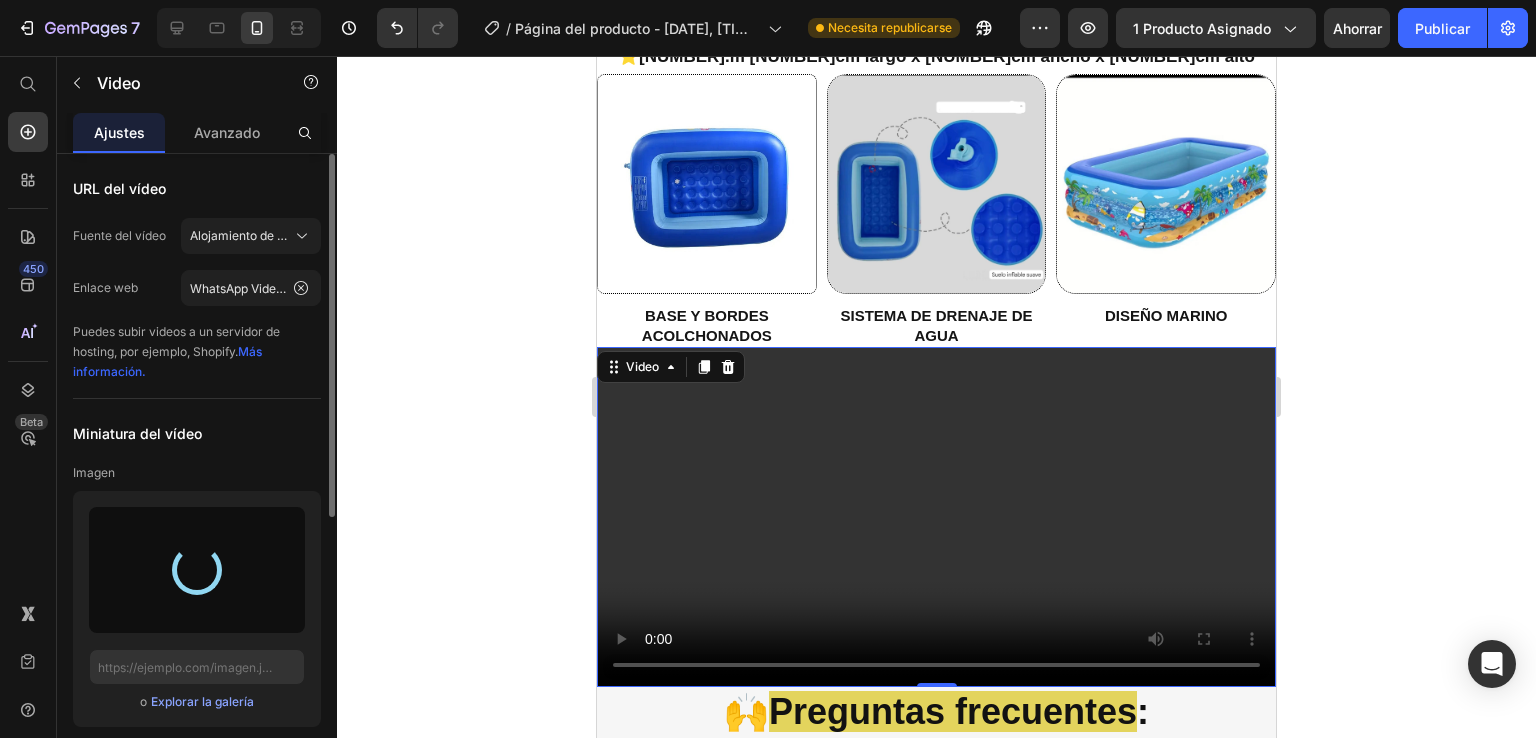 type on "https://cdn.shopify.com/s/files/1/0647/4809/3517/files/gempages_571135549524411207-764278f0-7729-4774-acfd-354c143f83df.gif" 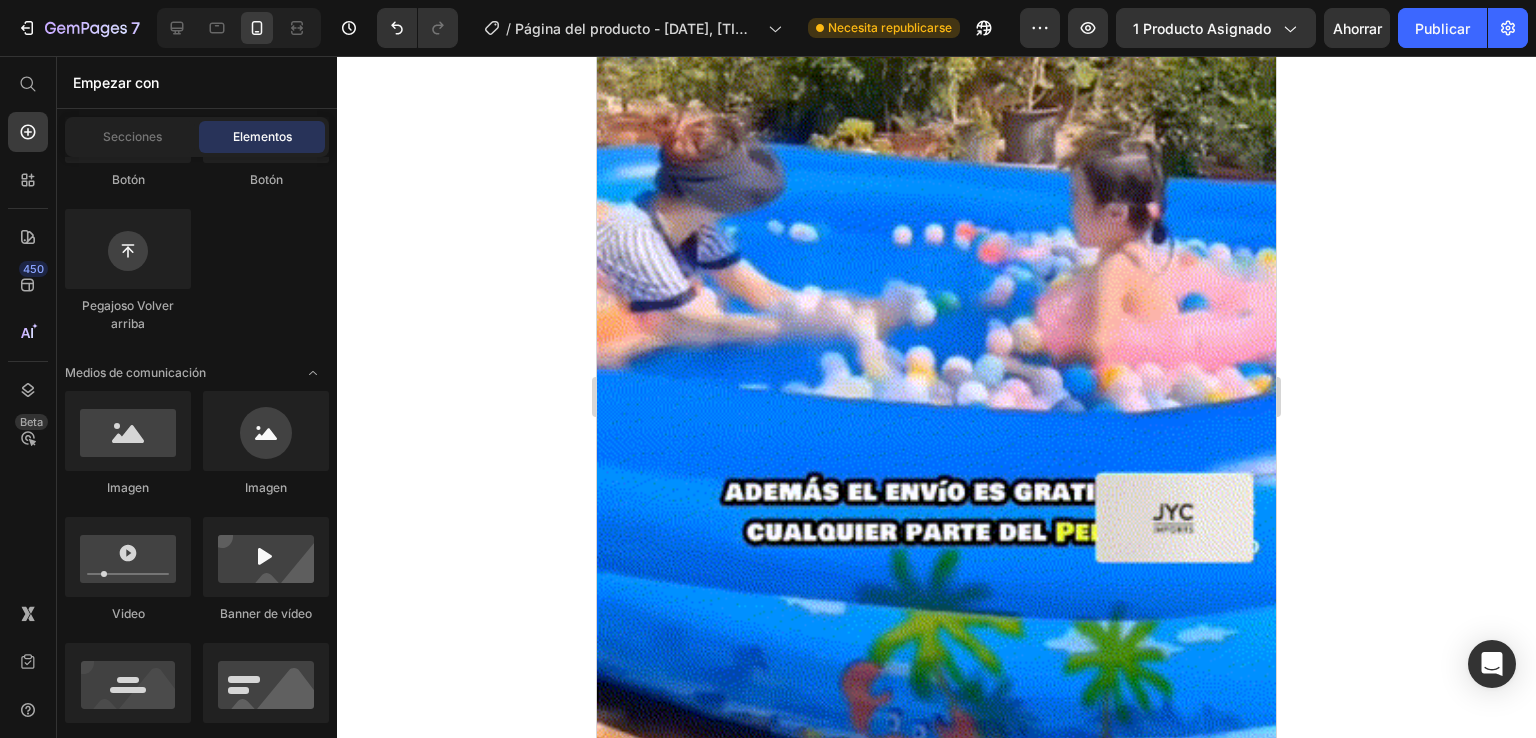 scroll, scrollTop: 1908, scrollLeft: 0, axis: vertical 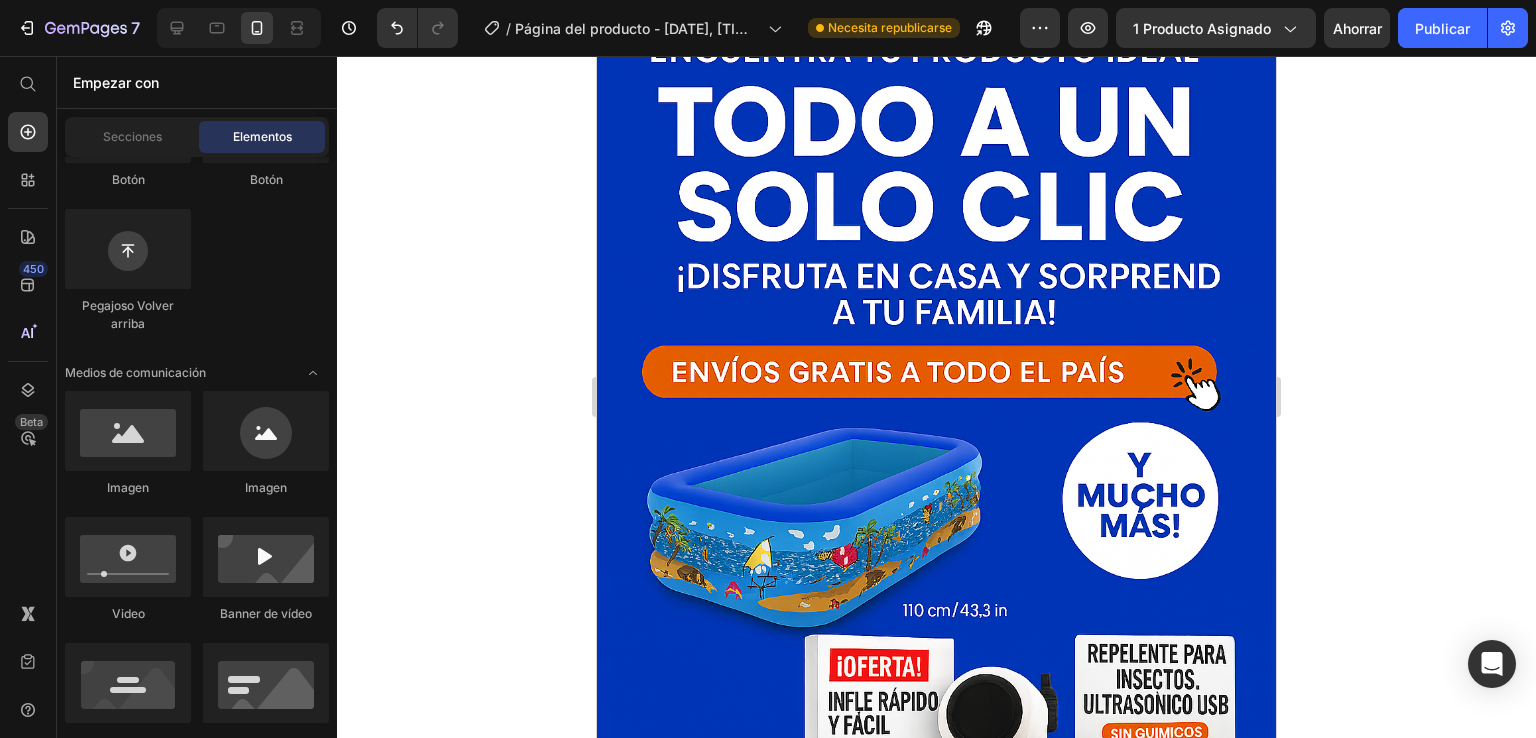 drag, startPoint x: 1270, startPoint y: 315, endPoint x: 1945, endPoint y: 605, distance: 734.6598 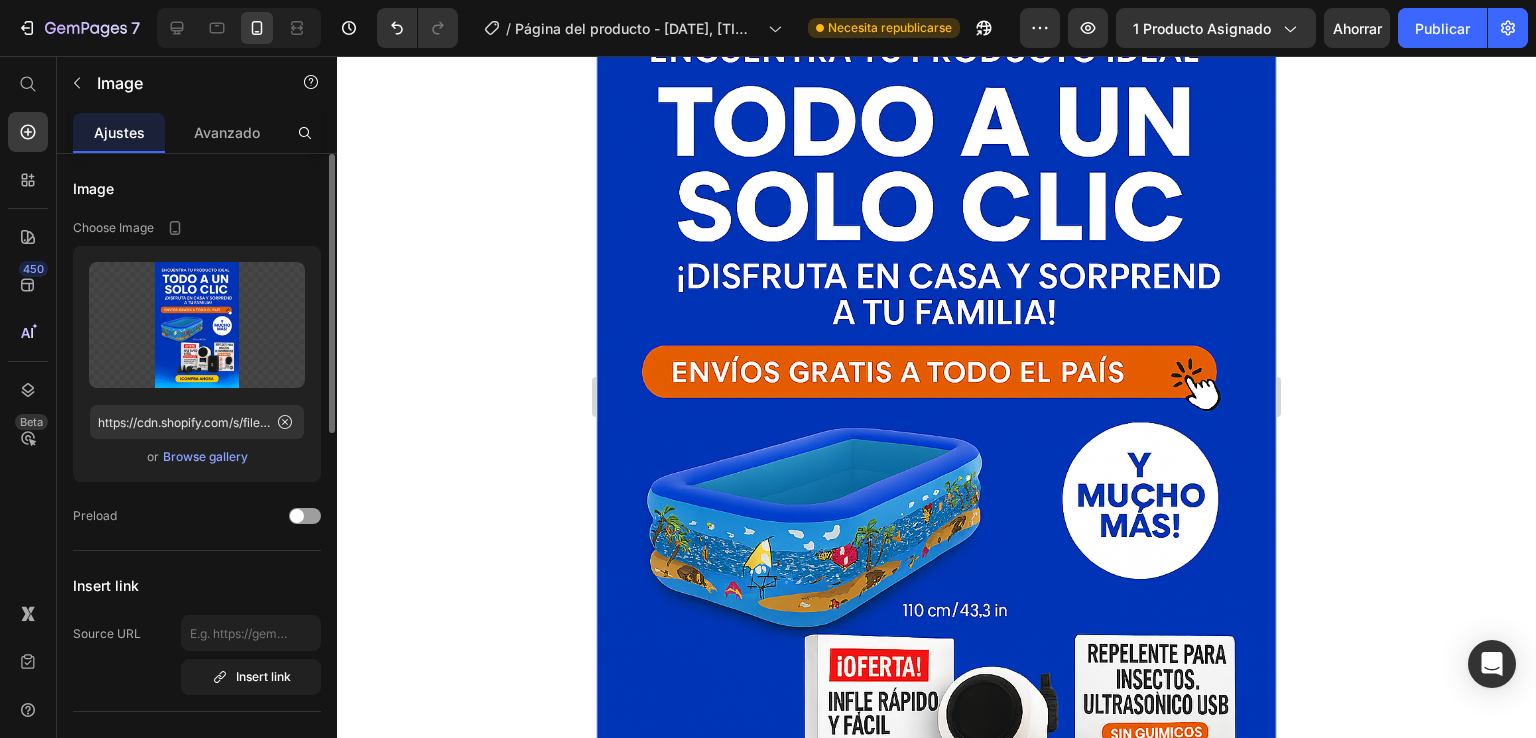 click at bounding box center [936, 494] 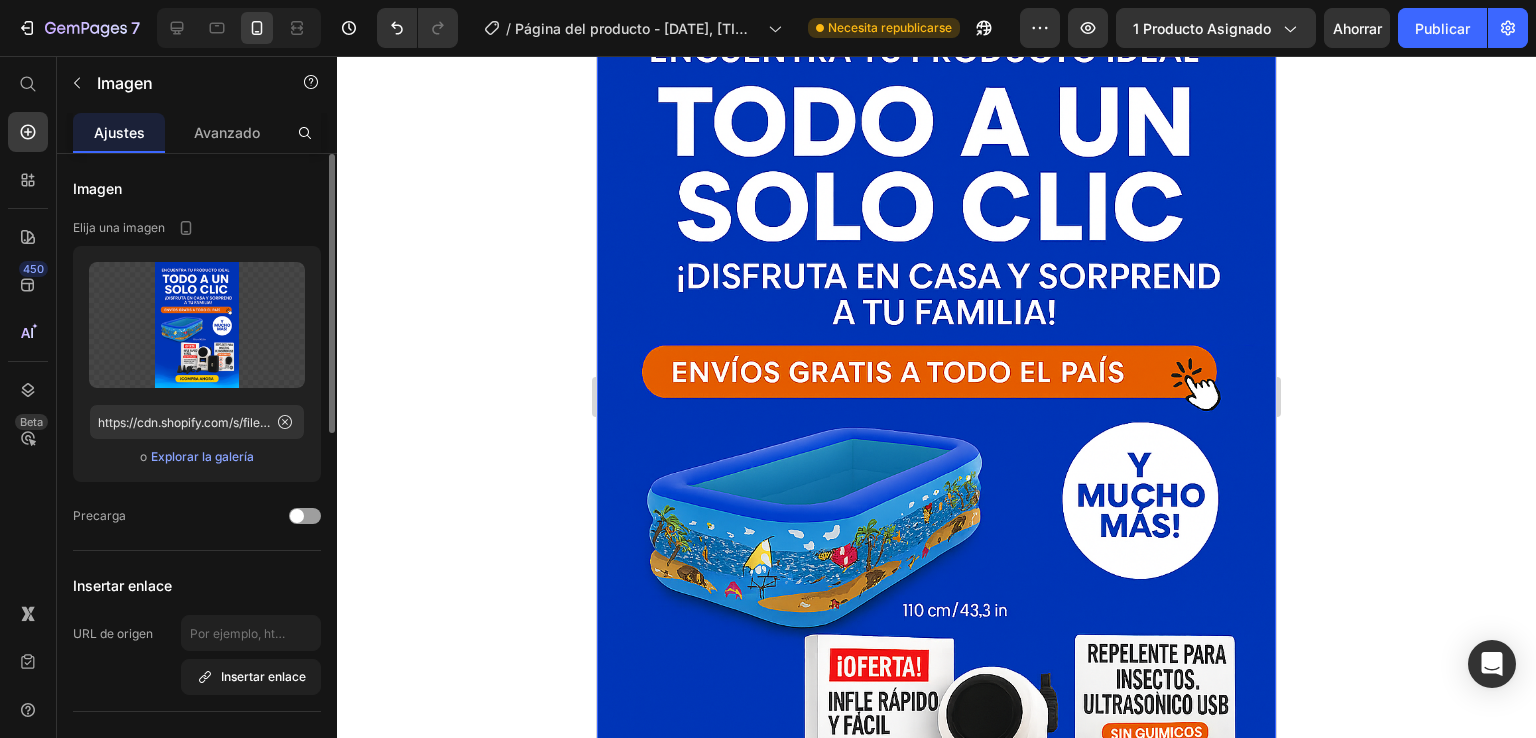 drag, startPoint x: 1185, startPoint y: 282, endPoint x: 605, endPoint y: 234, distance: 581.9828 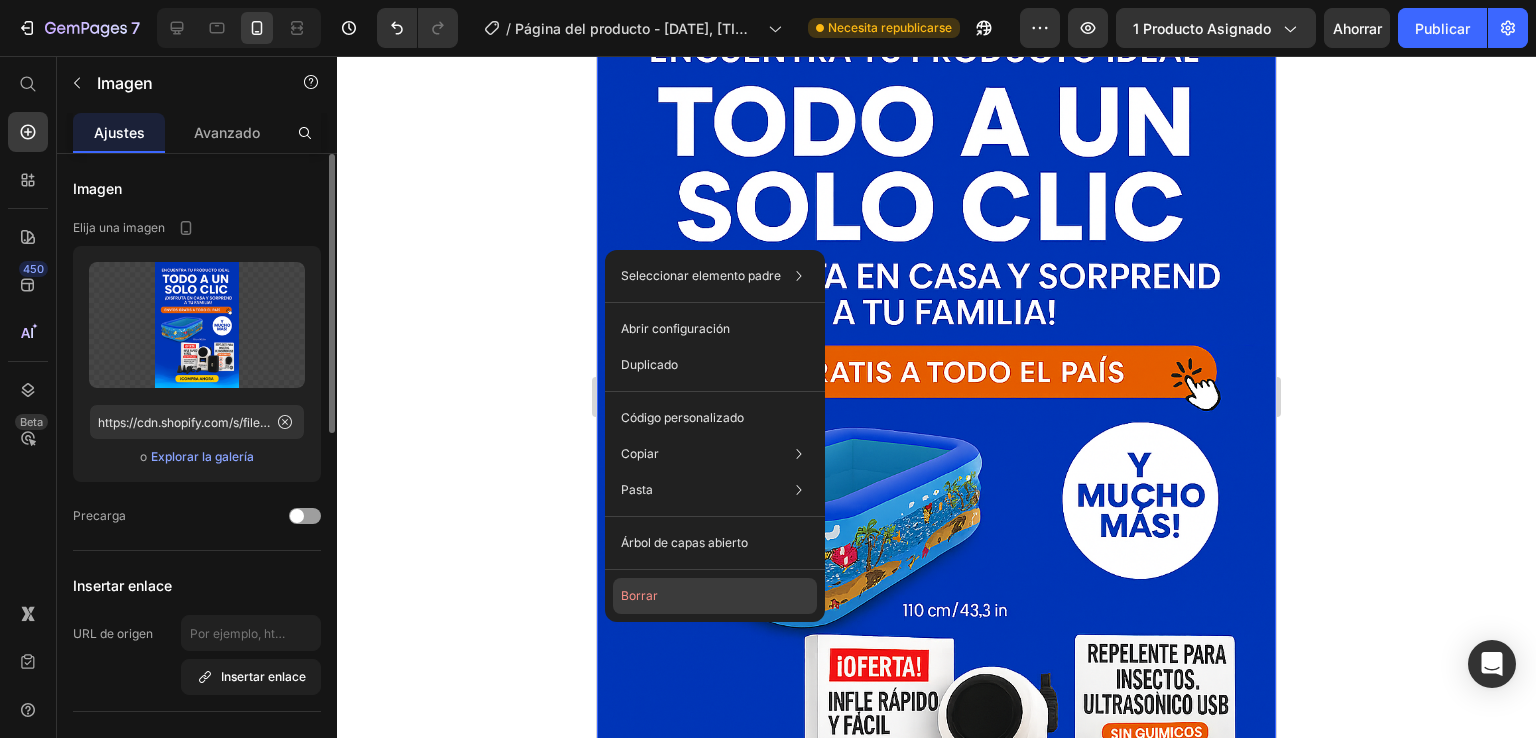click on "Borrar" 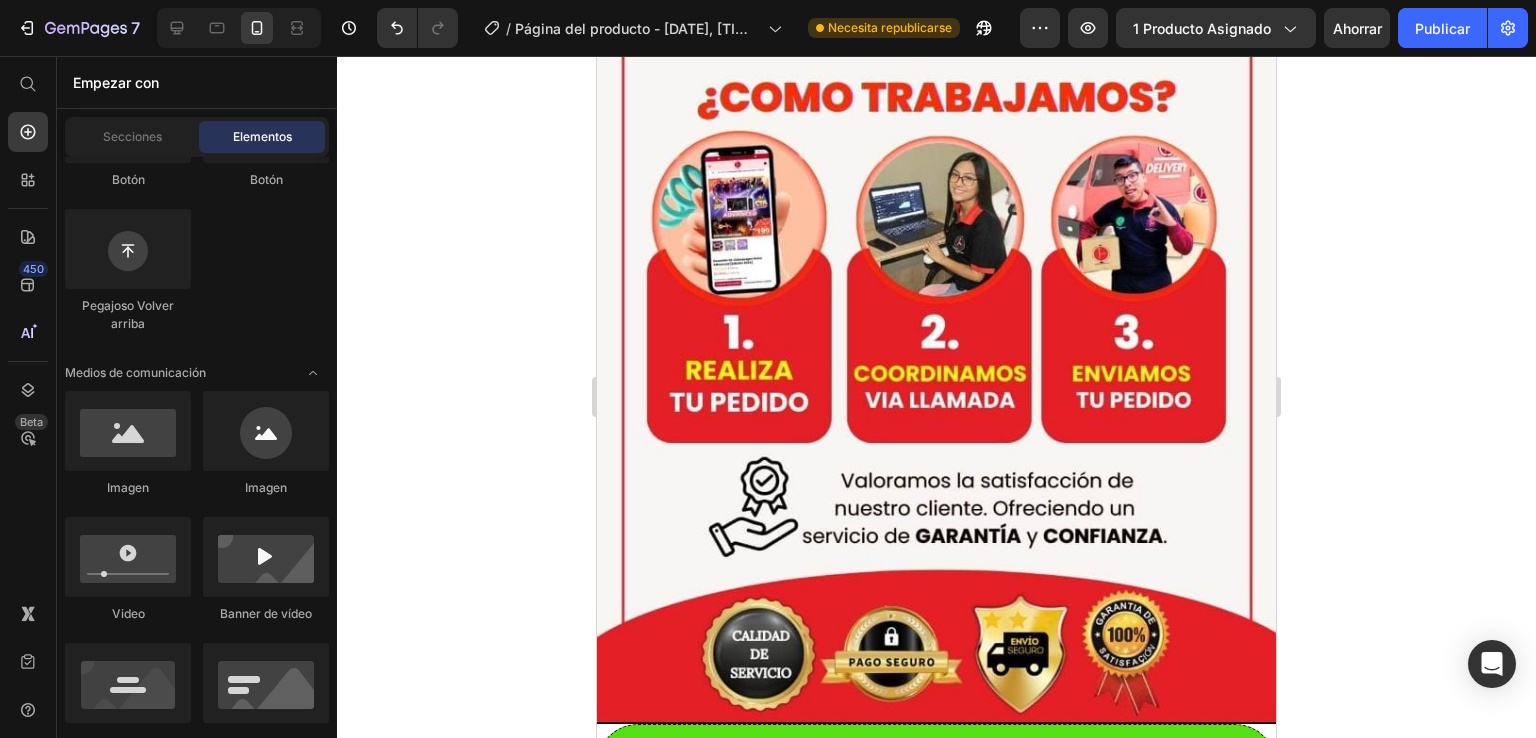 scroll, scrollTop: 4165, scrollLeft: 0, axis: vertical 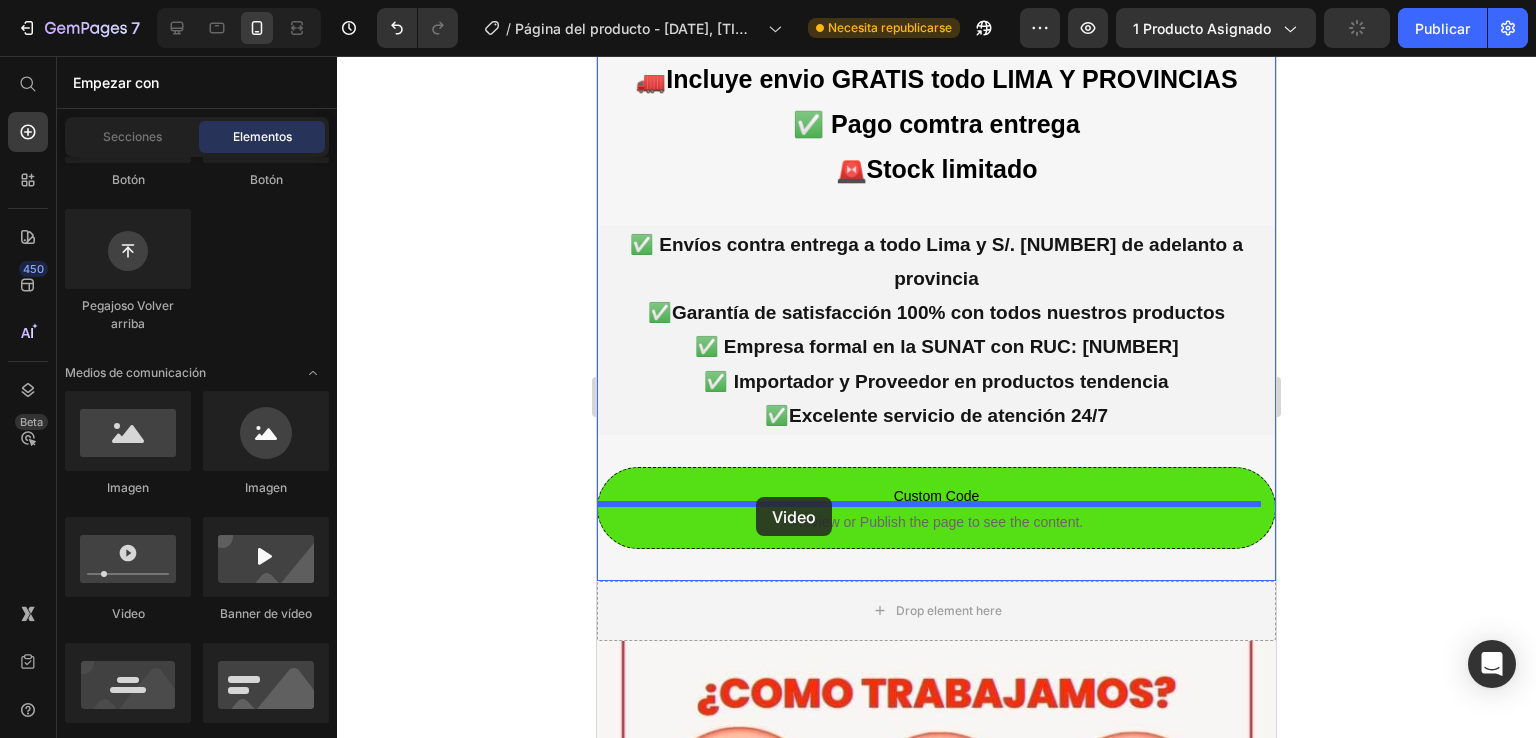 drag, startPoint x: 709, startPoint y: 640, endPoint x: 756, endPoint y: 497, distance: 150.52574 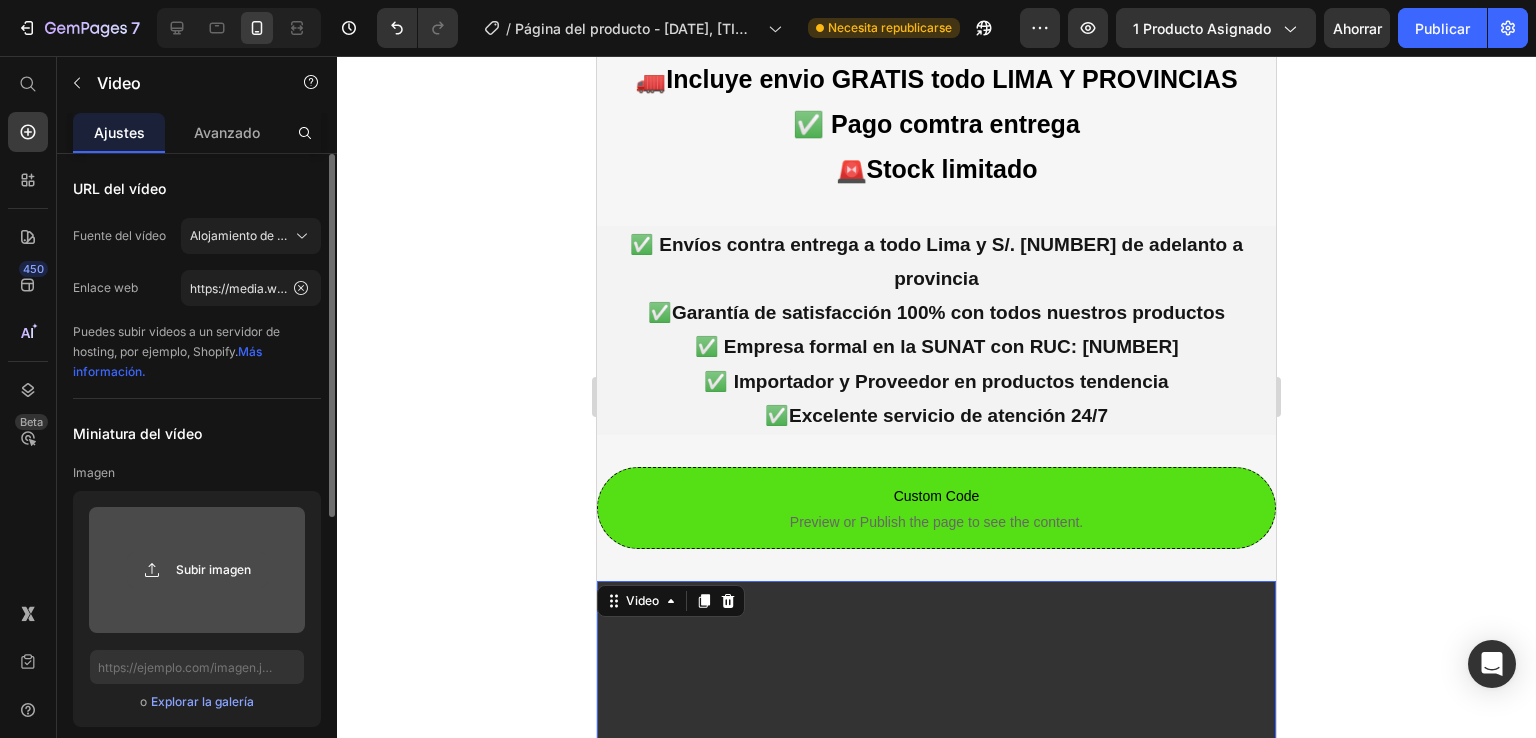 click 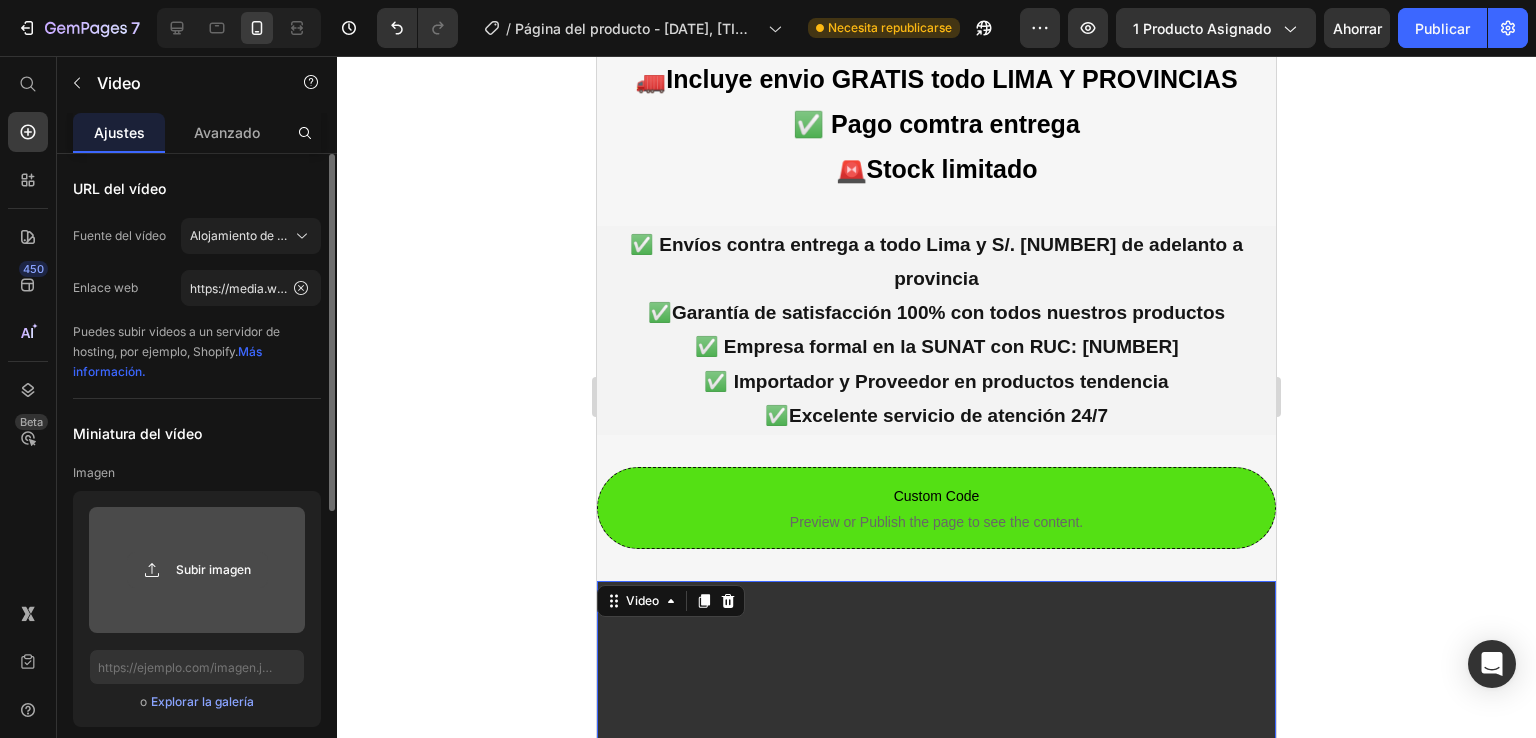 type on "C:\fakepath\video_shopify_compatible.mp4" 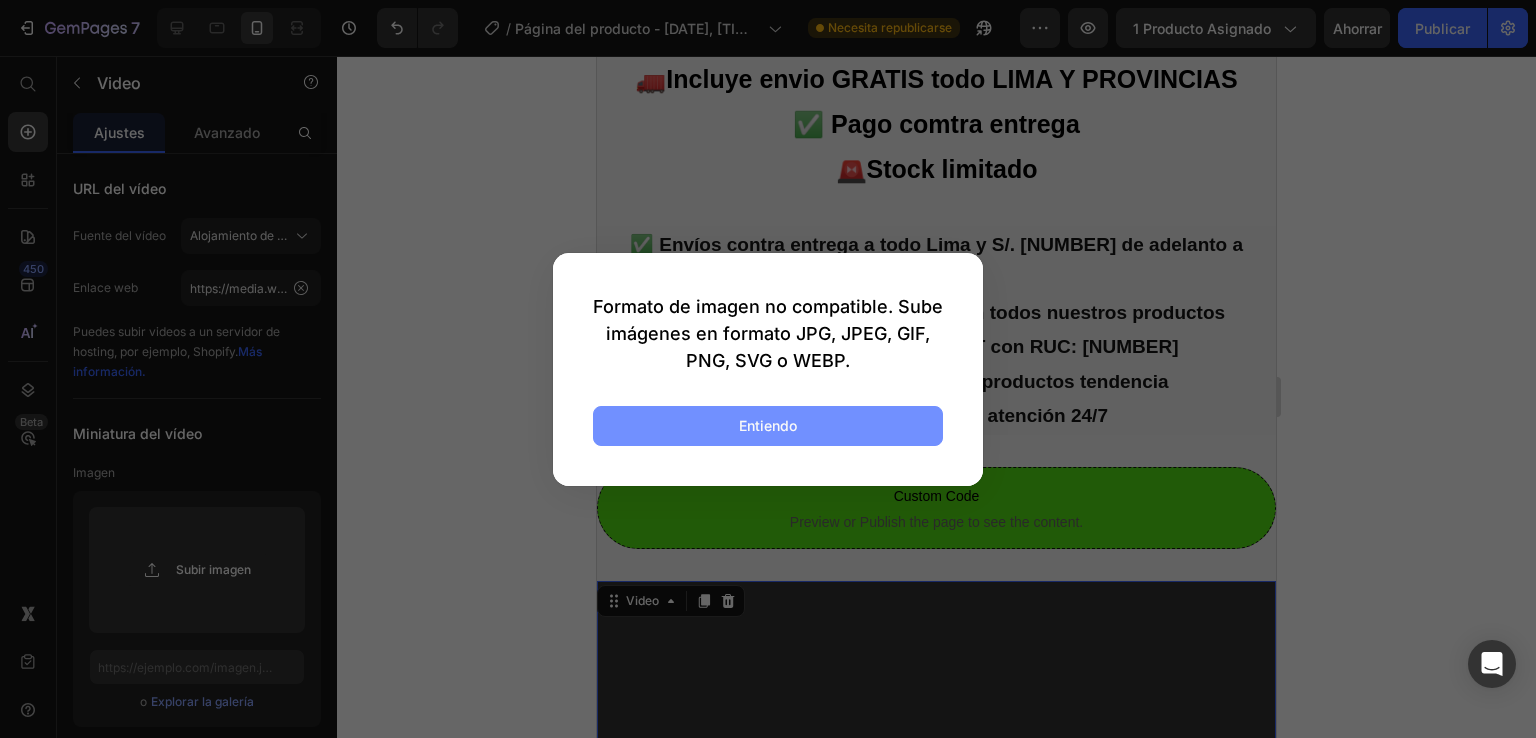 click on "Entiendo" at bounding box center [768, 425] 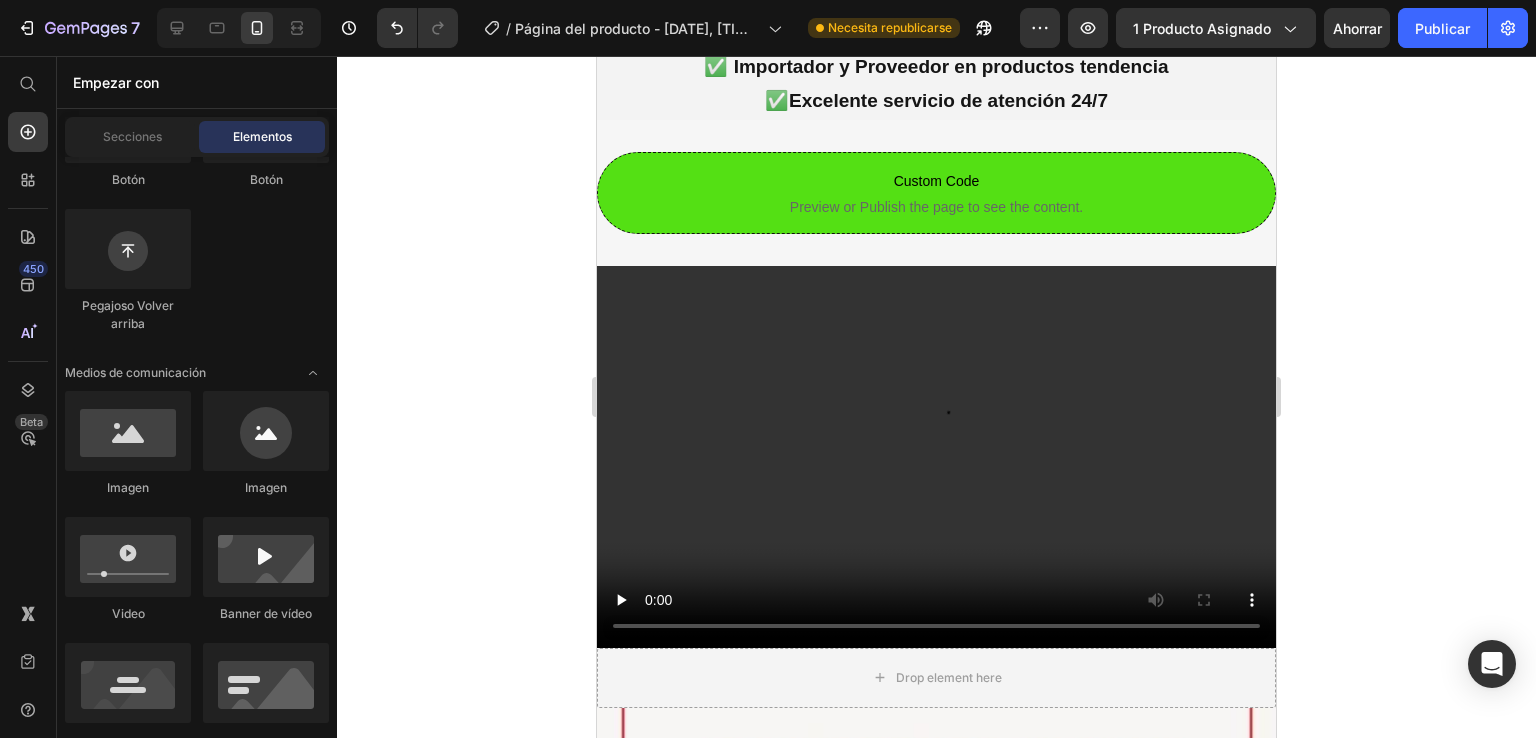 scroll, scrollTop: 4232, scrollLeft: 0, axis: vertical 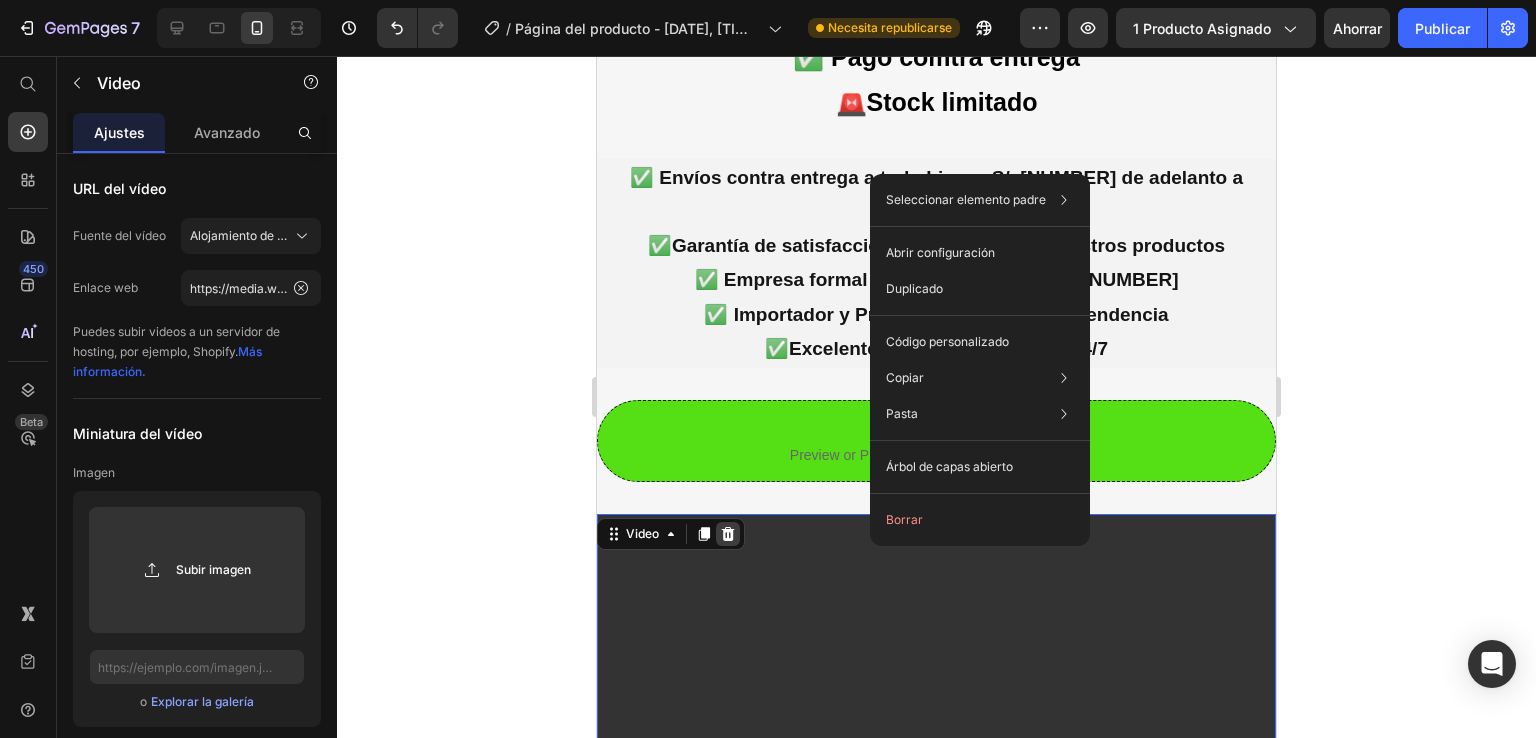 click at bounding box center [728, 534] 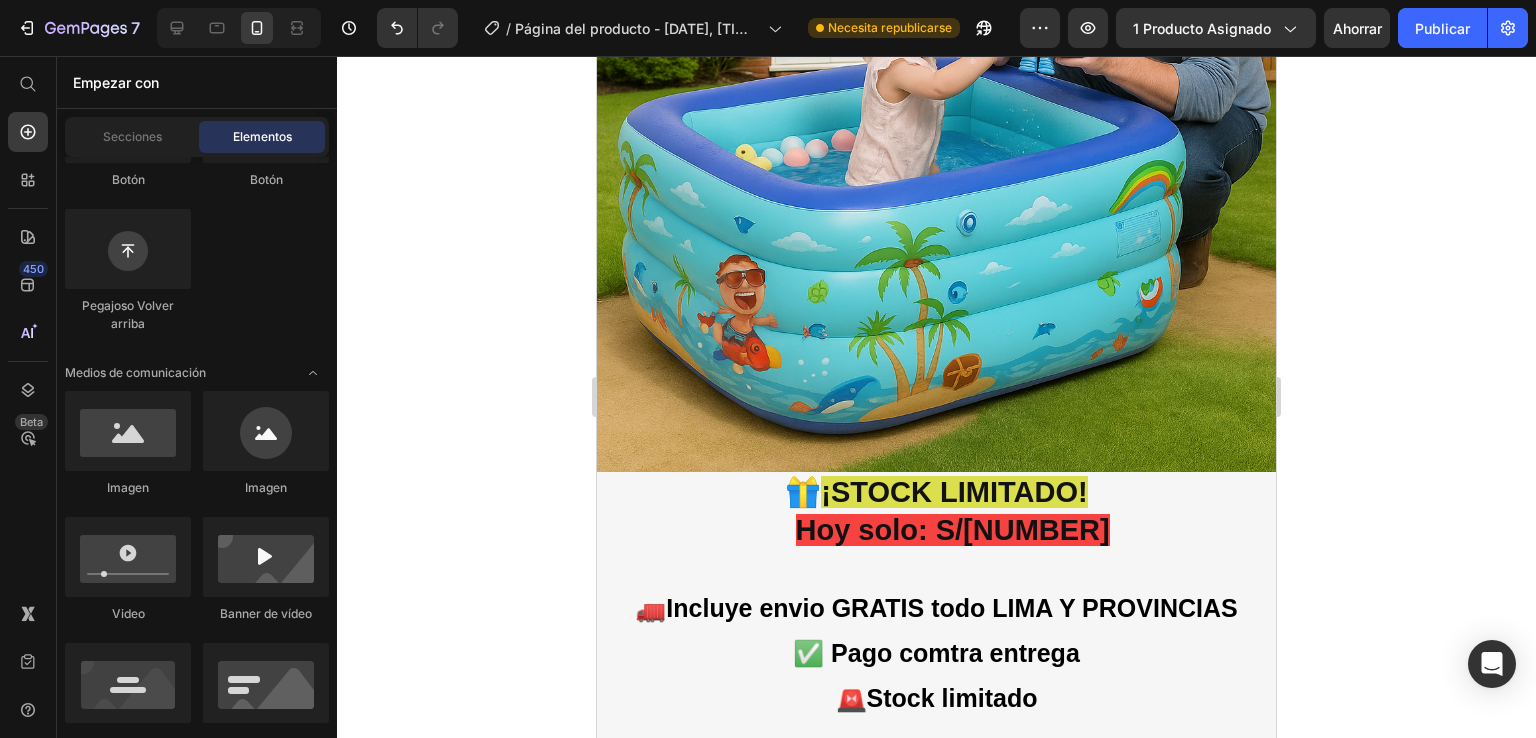 scroll, scrollTop: 3040, scrollLeft: 0, axis: vertical 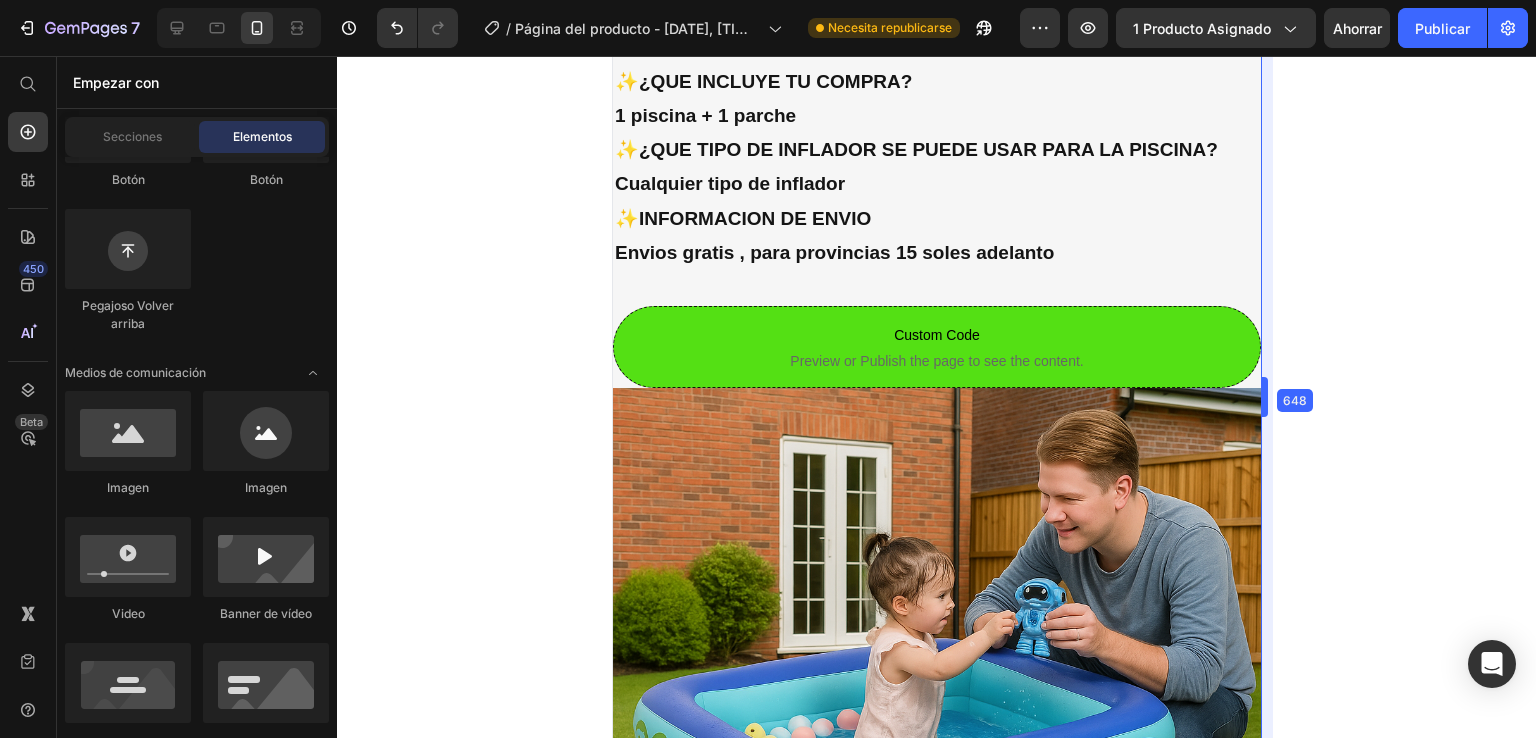 drag, startPoint x: 1277, startPoint y: 390, endPoint x: 1244, endPoint y: 249, distance: 144.81023 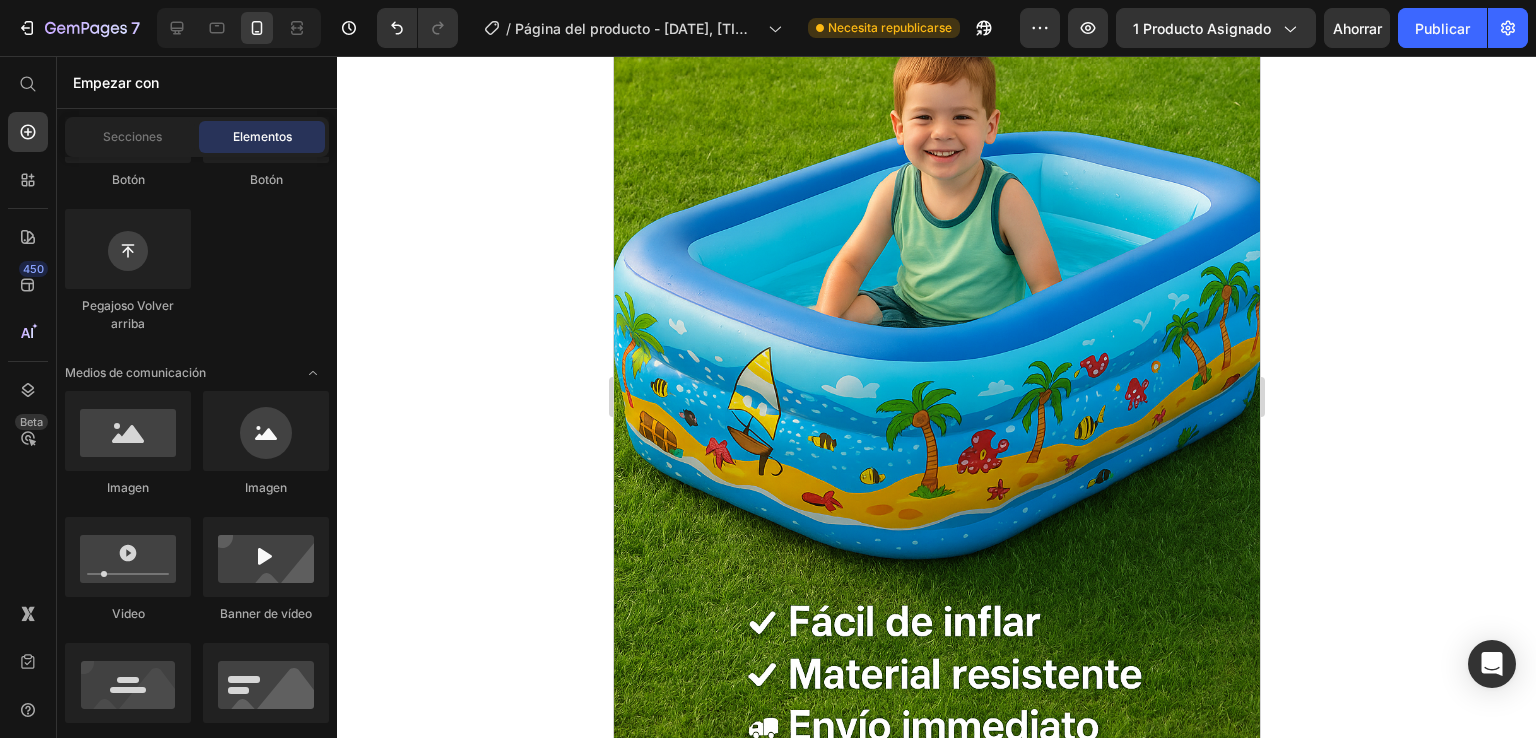 scroll, scrollTop: 0, scrollLeft: 0, axis: both 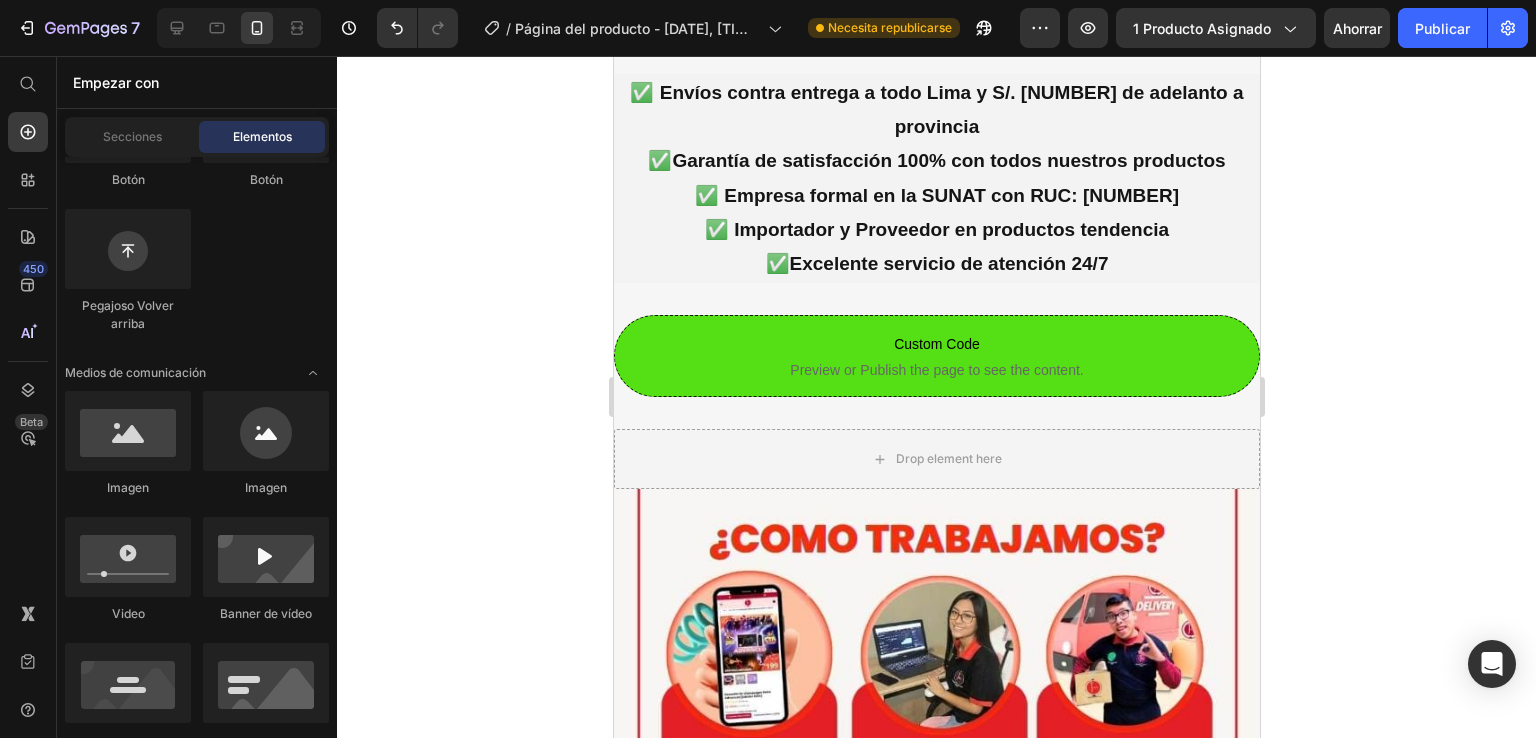 drag, startPoint x: 1249, startPoint y: 420, endPoint x: 1901, endPoint y: 674, distance: 699.7285 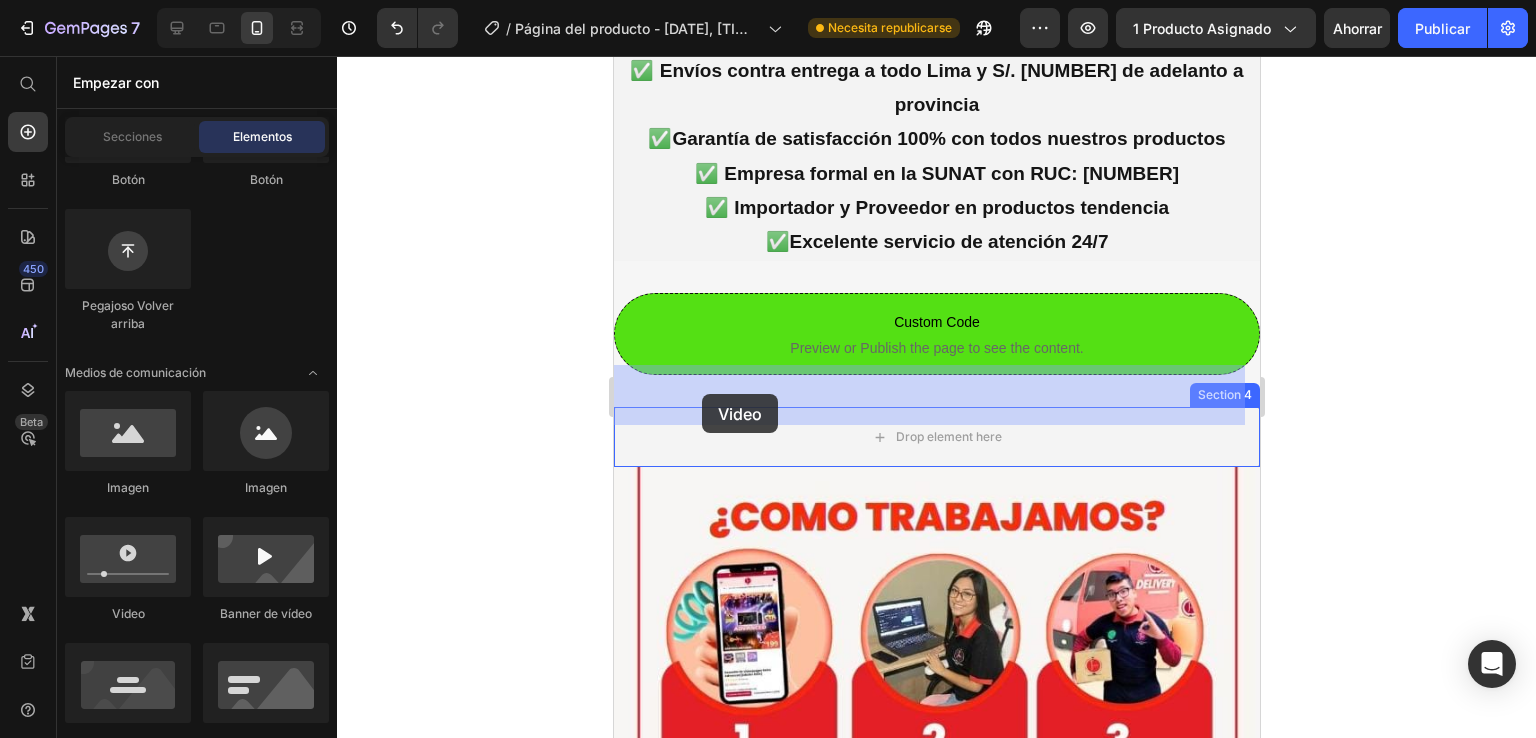 drag, startPoint x: 759, startPoint y: 637, endPoint x: 703, endPoint y: 393, distance: 250.34377 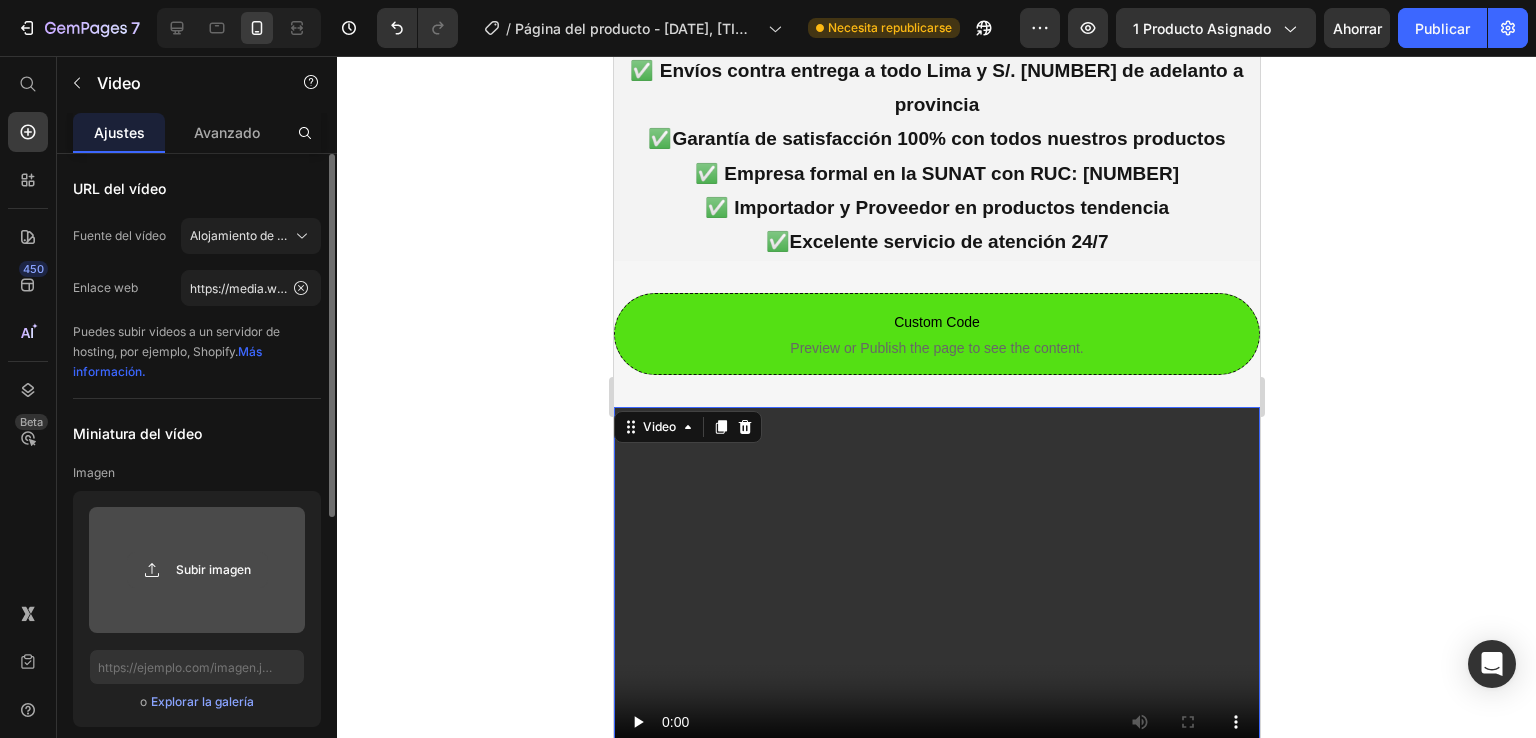 click 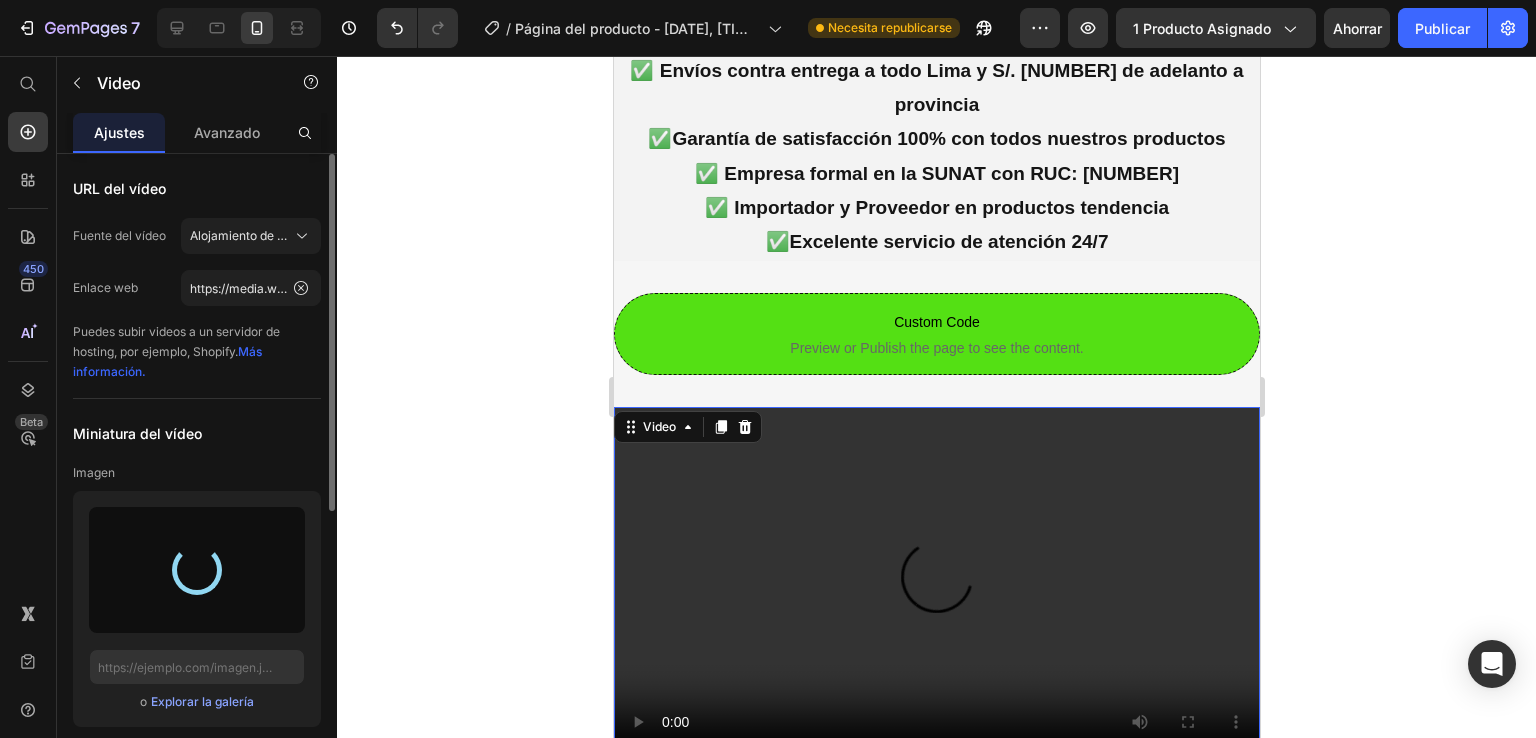 type on "https://cdn.shopify.com/s/files/1/0647/4809/3517/files/gempages_571135549524411207-764278f0-7729-4774-acfd-354c143f83df.gif" 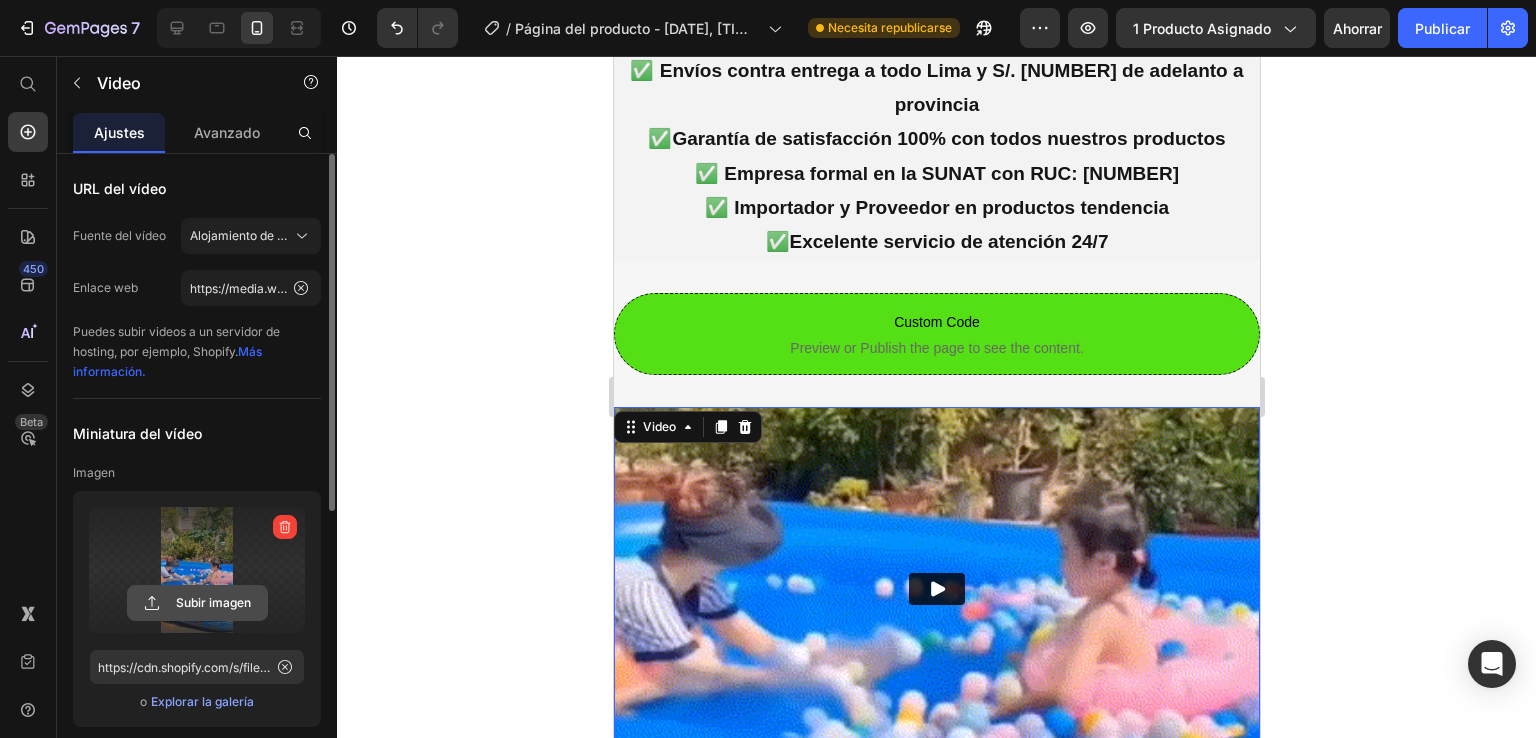 click 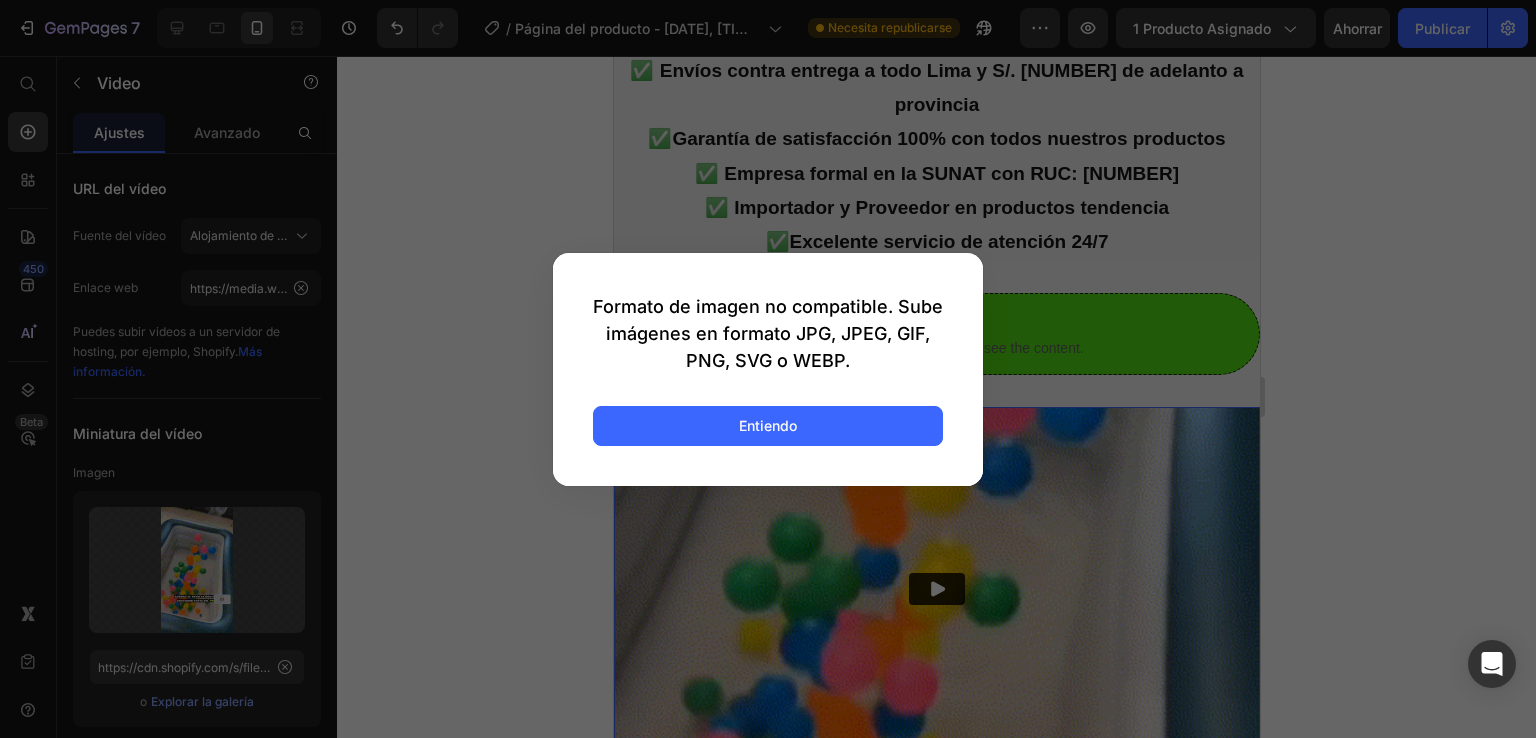 click on "Formato de imagen no compatible. Sube imágenes en formato JPG, JPEG, GIF, PNG, SVG o WEBP. Entiendo" 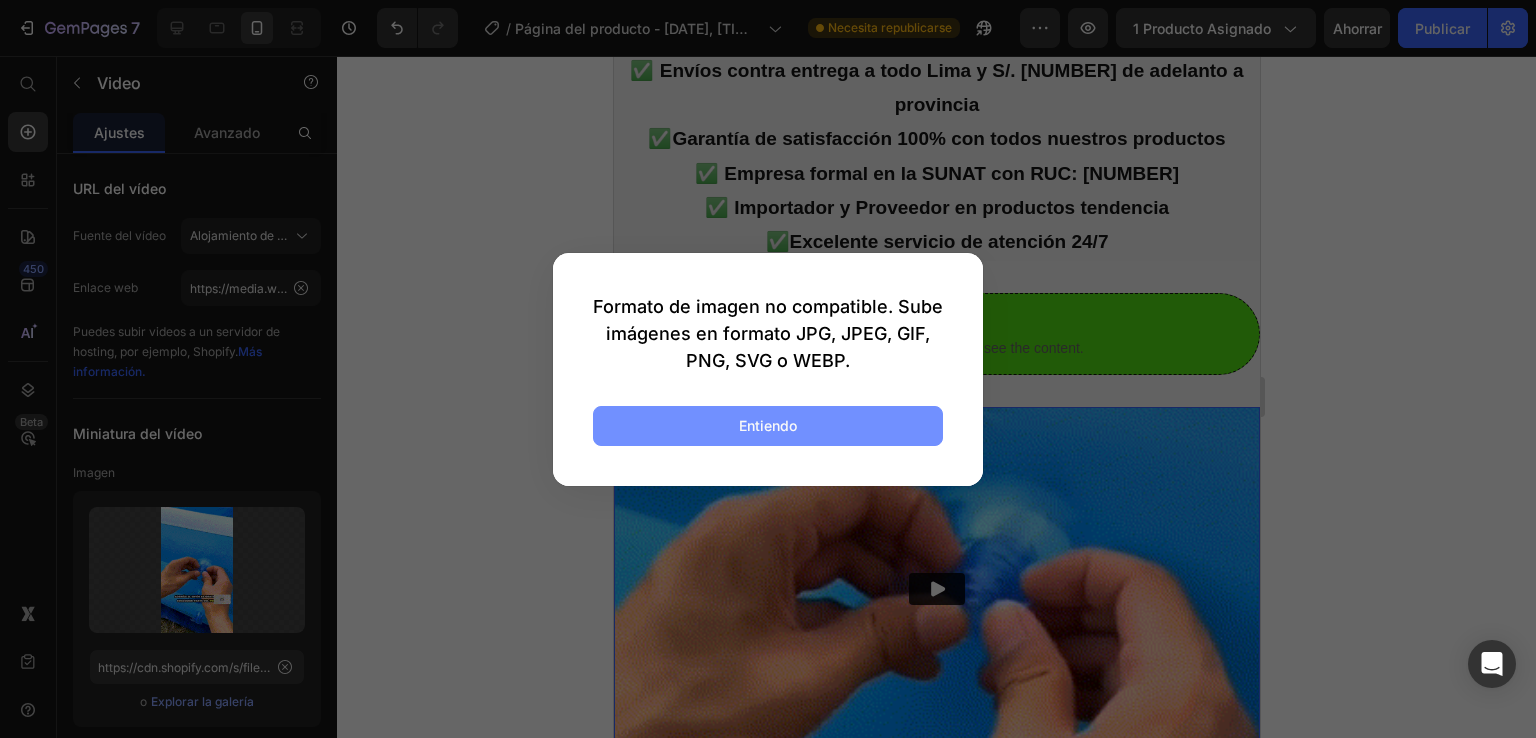 click on "Entiendo" at bounding box center (768, 426) 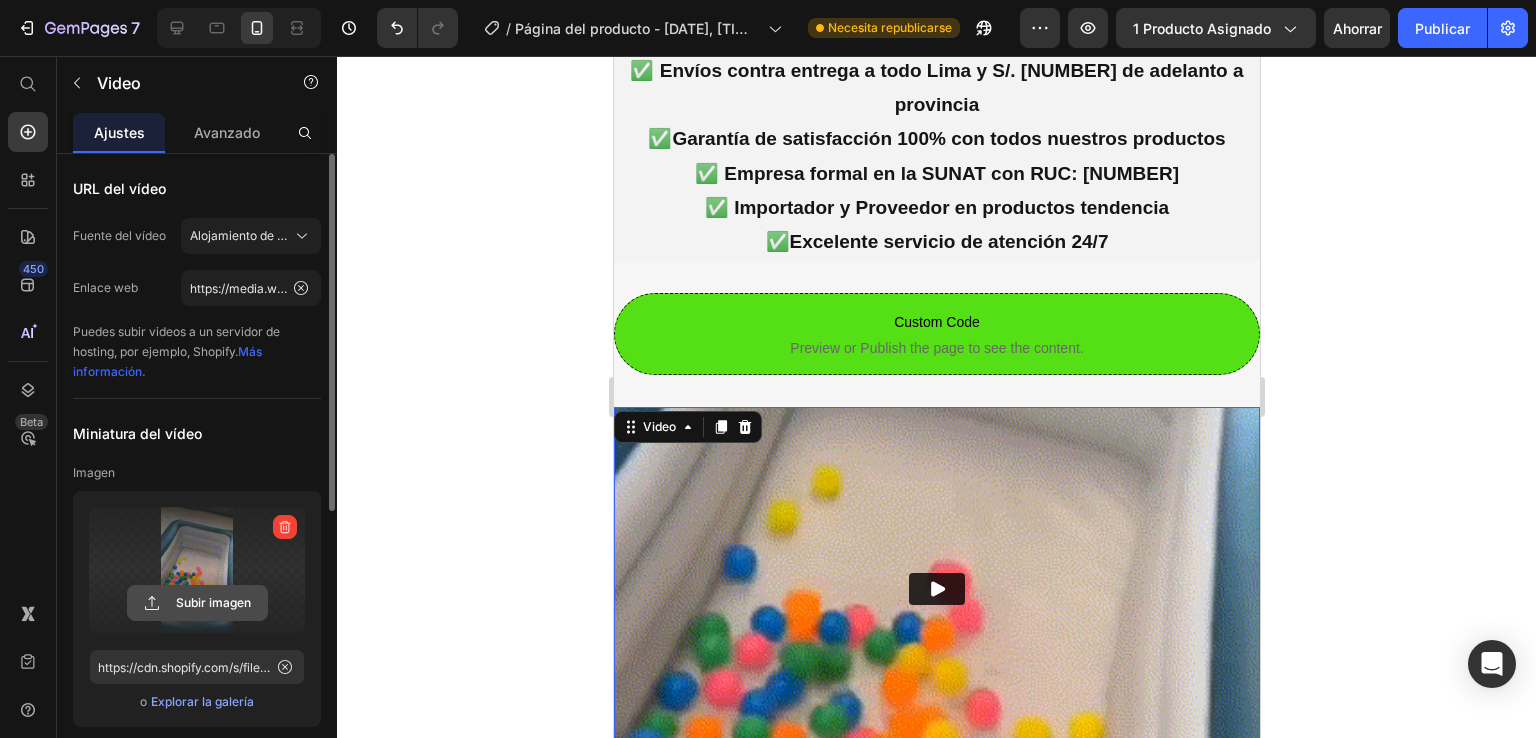 click 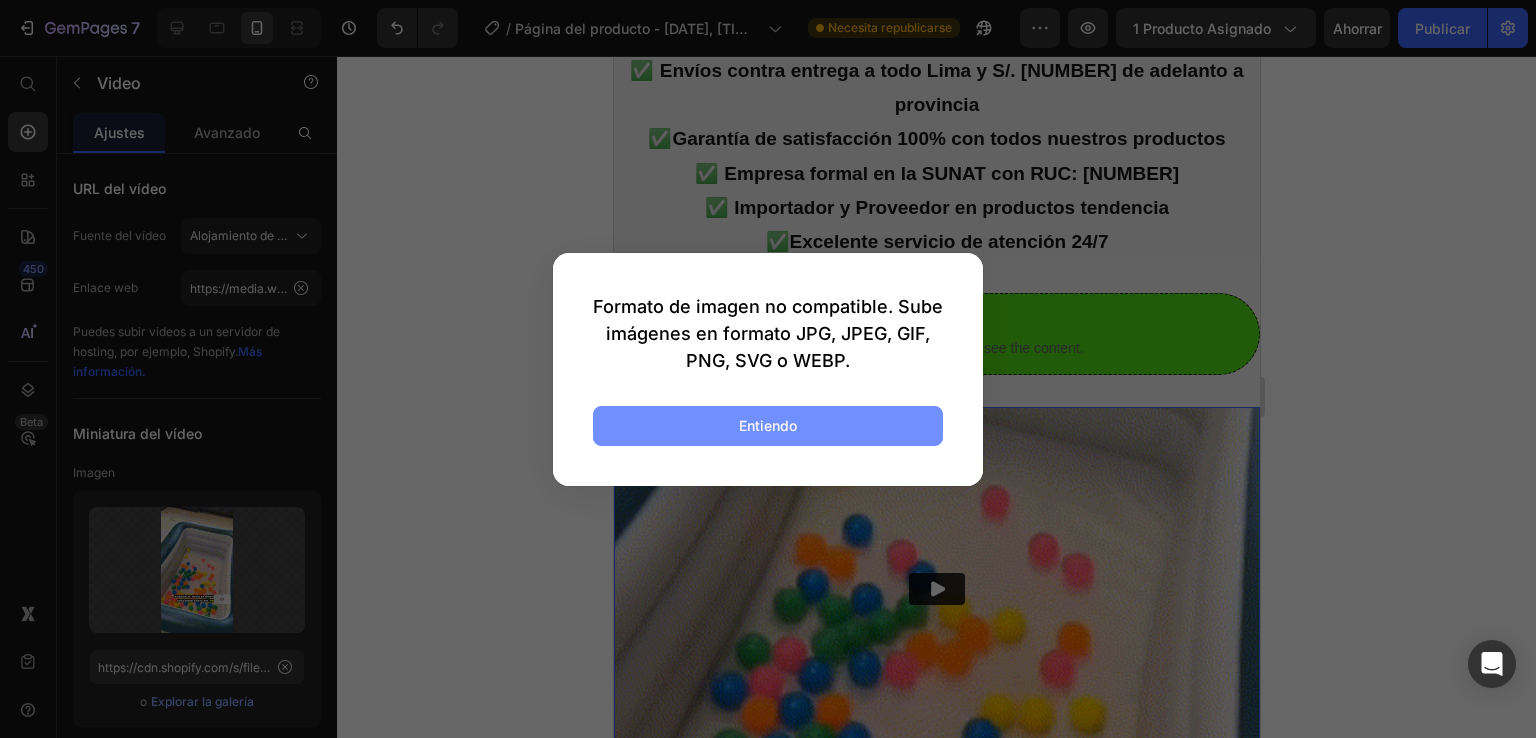 click on "Entiendo" at bounding box center (768, 426) 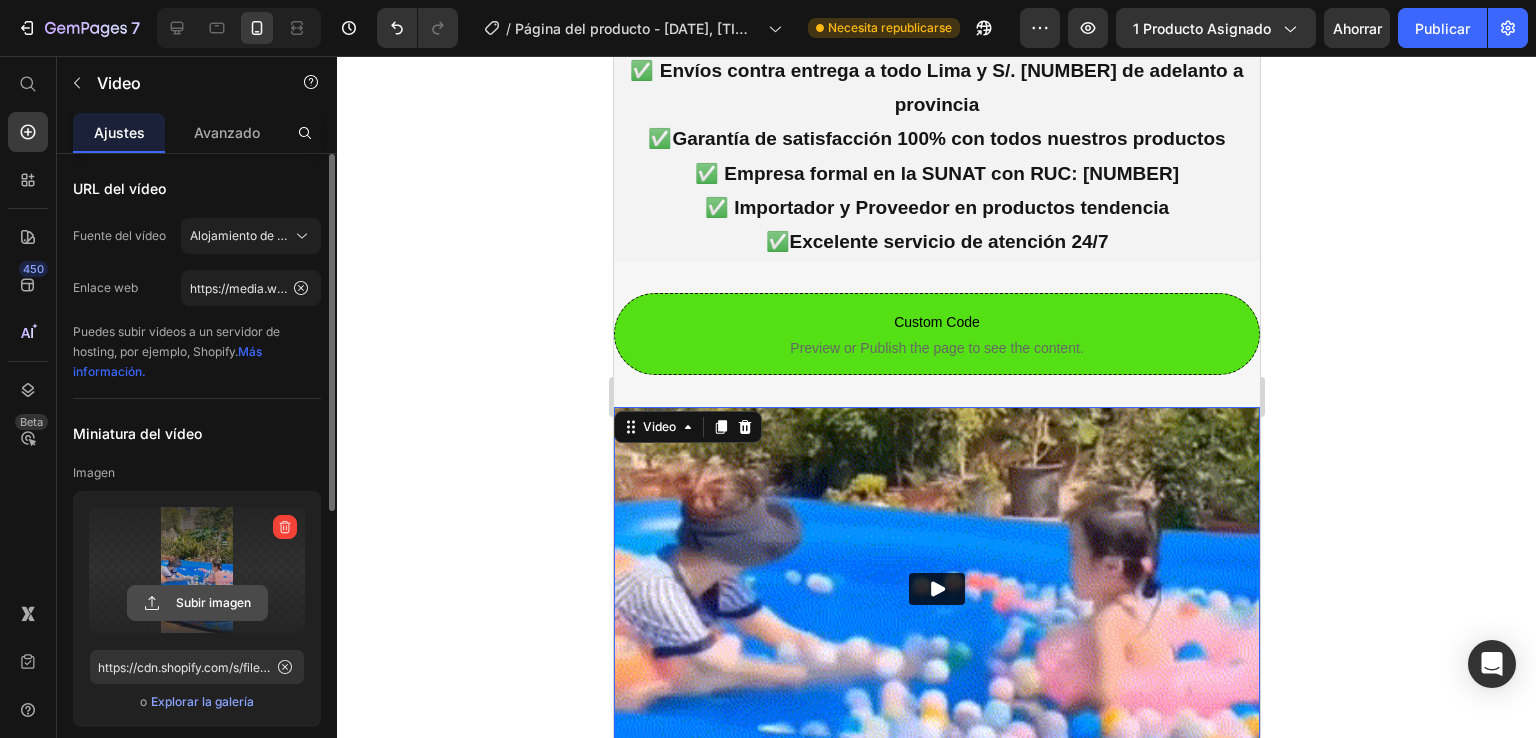 click 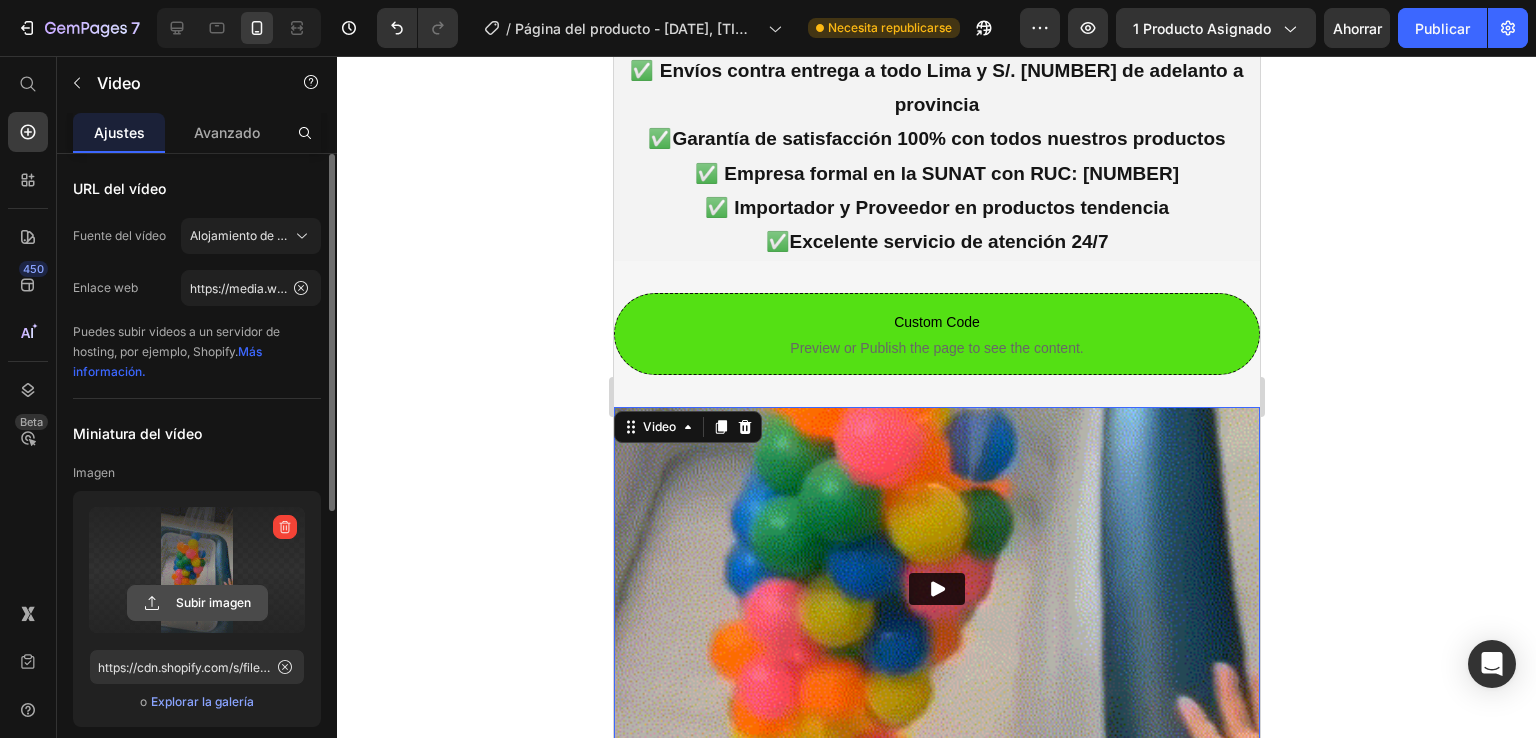 type on "C:\fakepath\video_shopify_ultra_ligero.mp4" 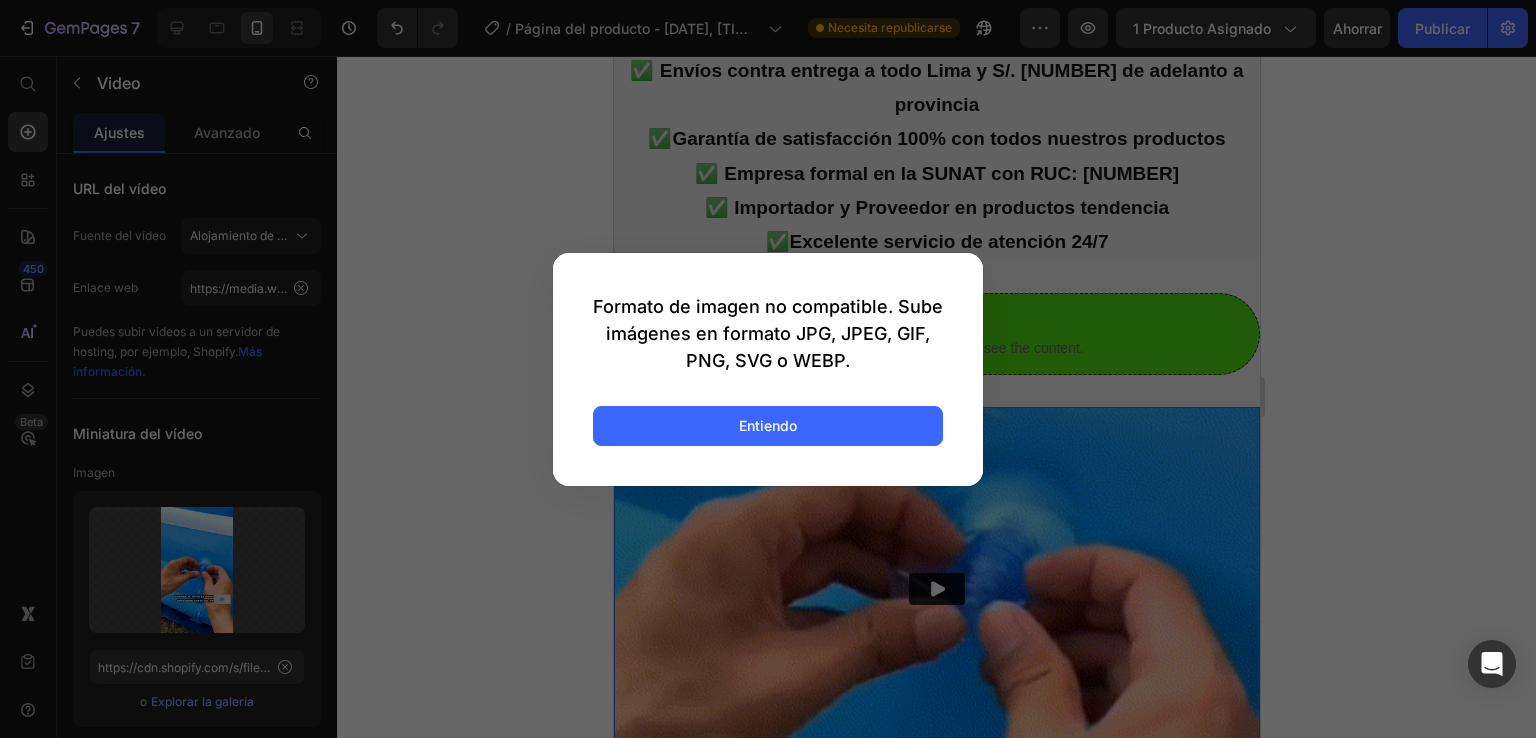 click on "Formato de imagen no compatible. Sube imágenes en formato JPG, JPEG, GIF, PNG, SVG o WEBP. Entiendo" 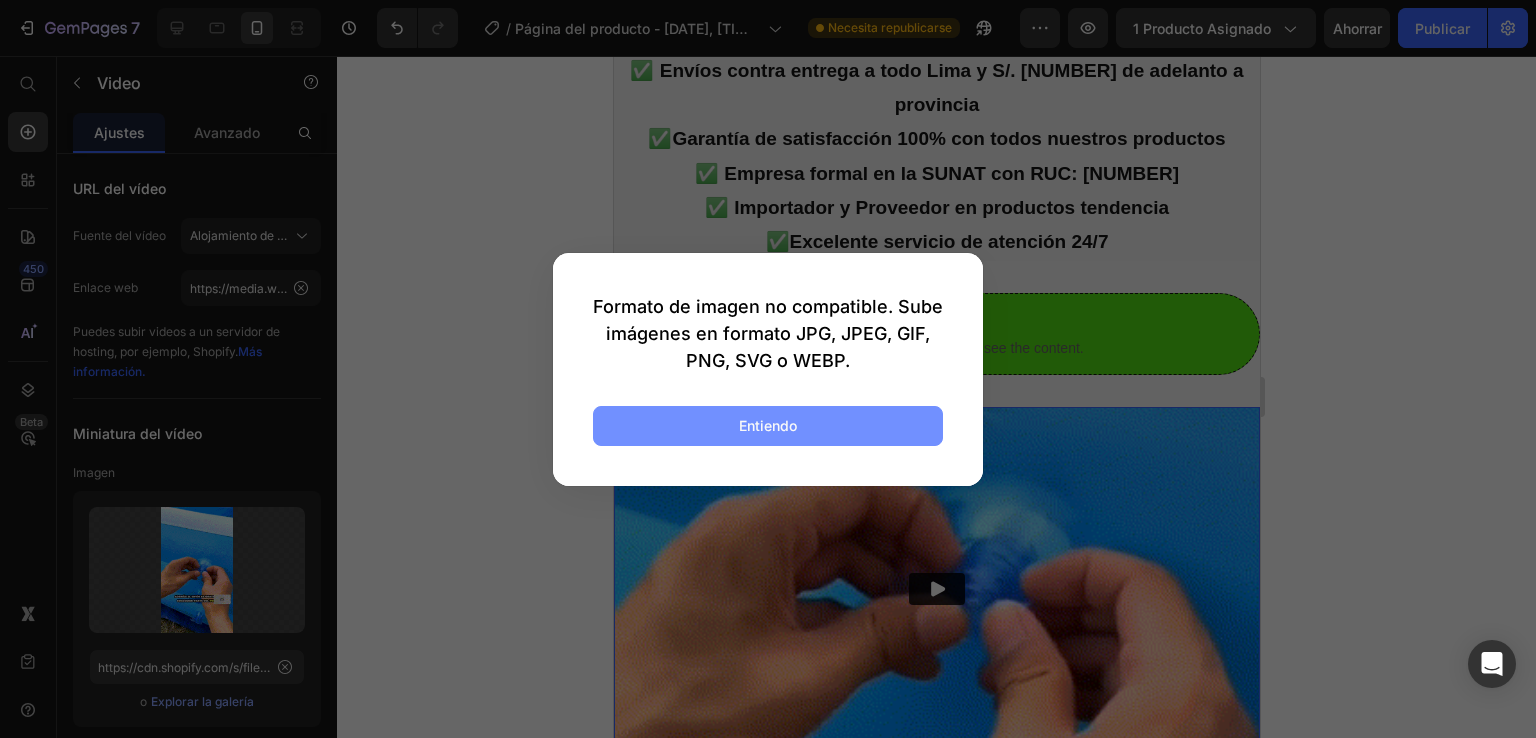 click on "Entiendo" at bounding box center (768, 426) 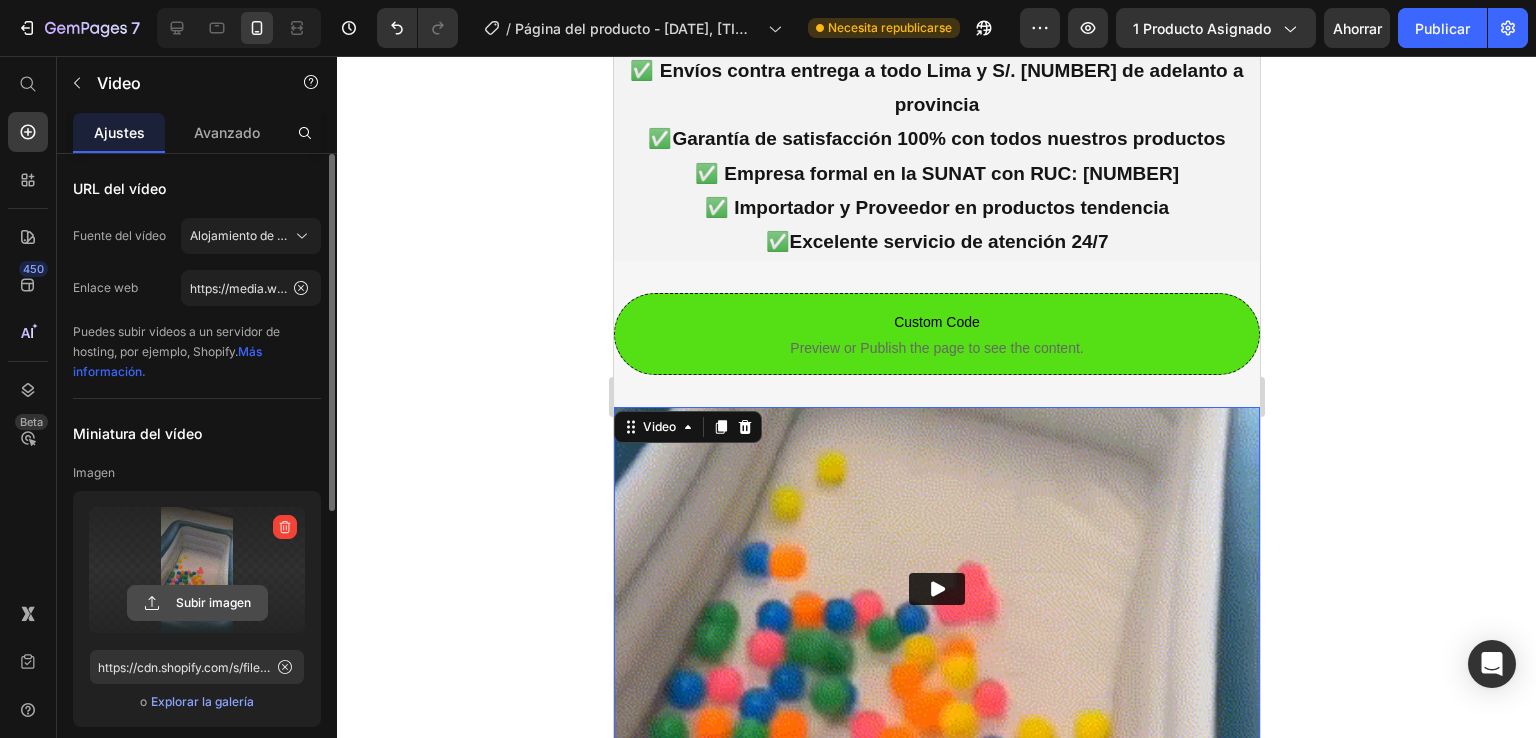 click 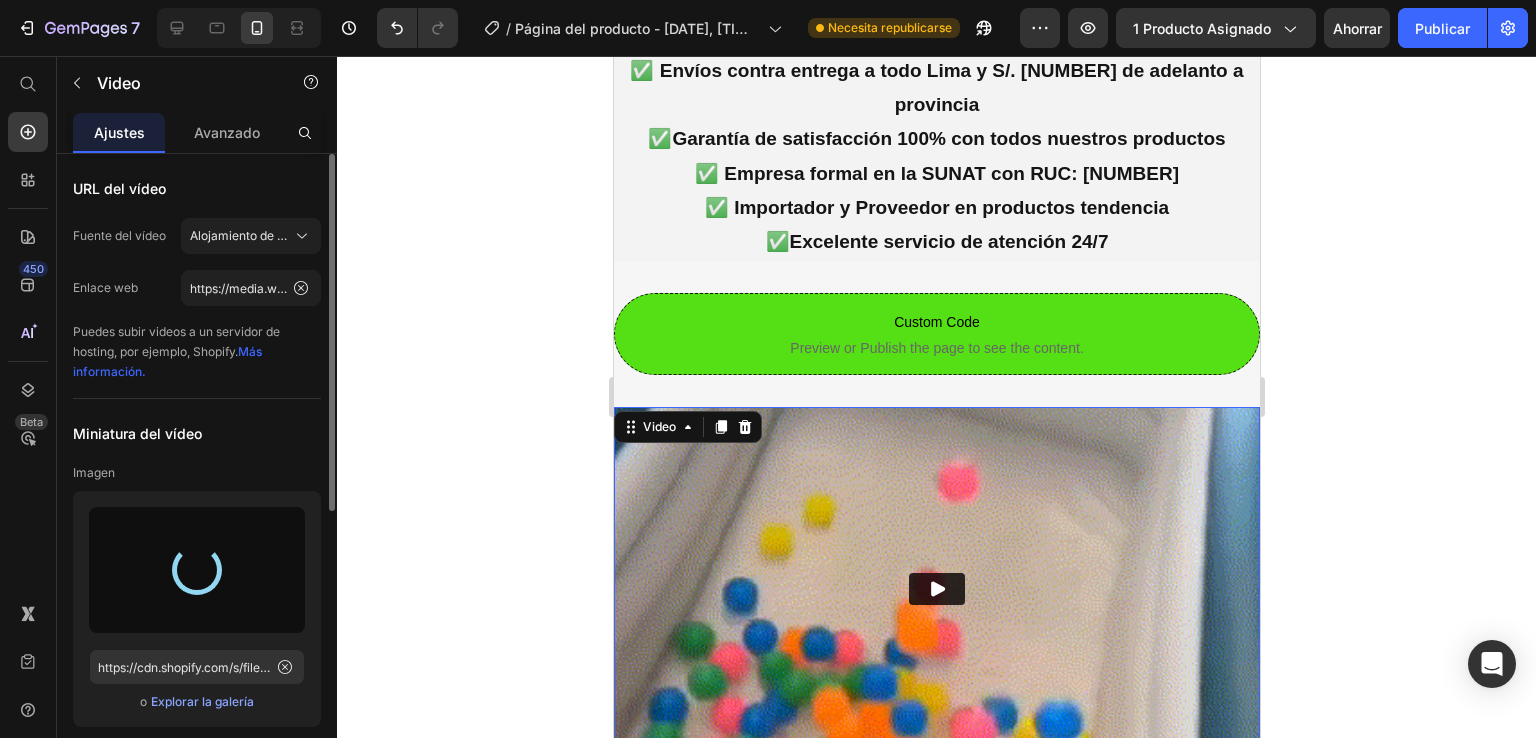 type on "https://cdn.shopify.com/s/files/1/0647/4809/3517/files/gempages_571135549524411207-6af7c67f-afe8-4300-8ab2-20dccecba45a.gif" 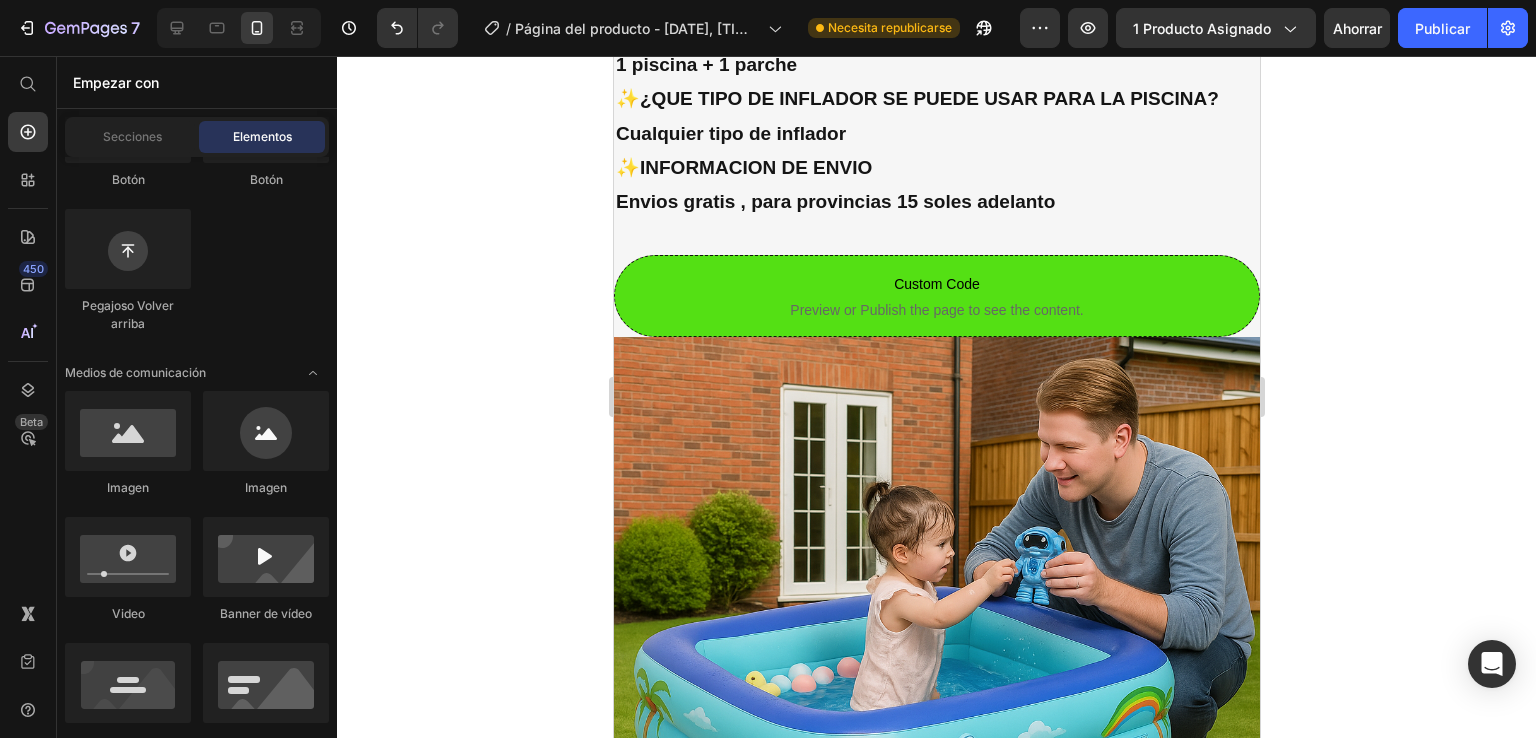 scroll, scrollTop: 2907, scrollLeft: 0, axis: vertical 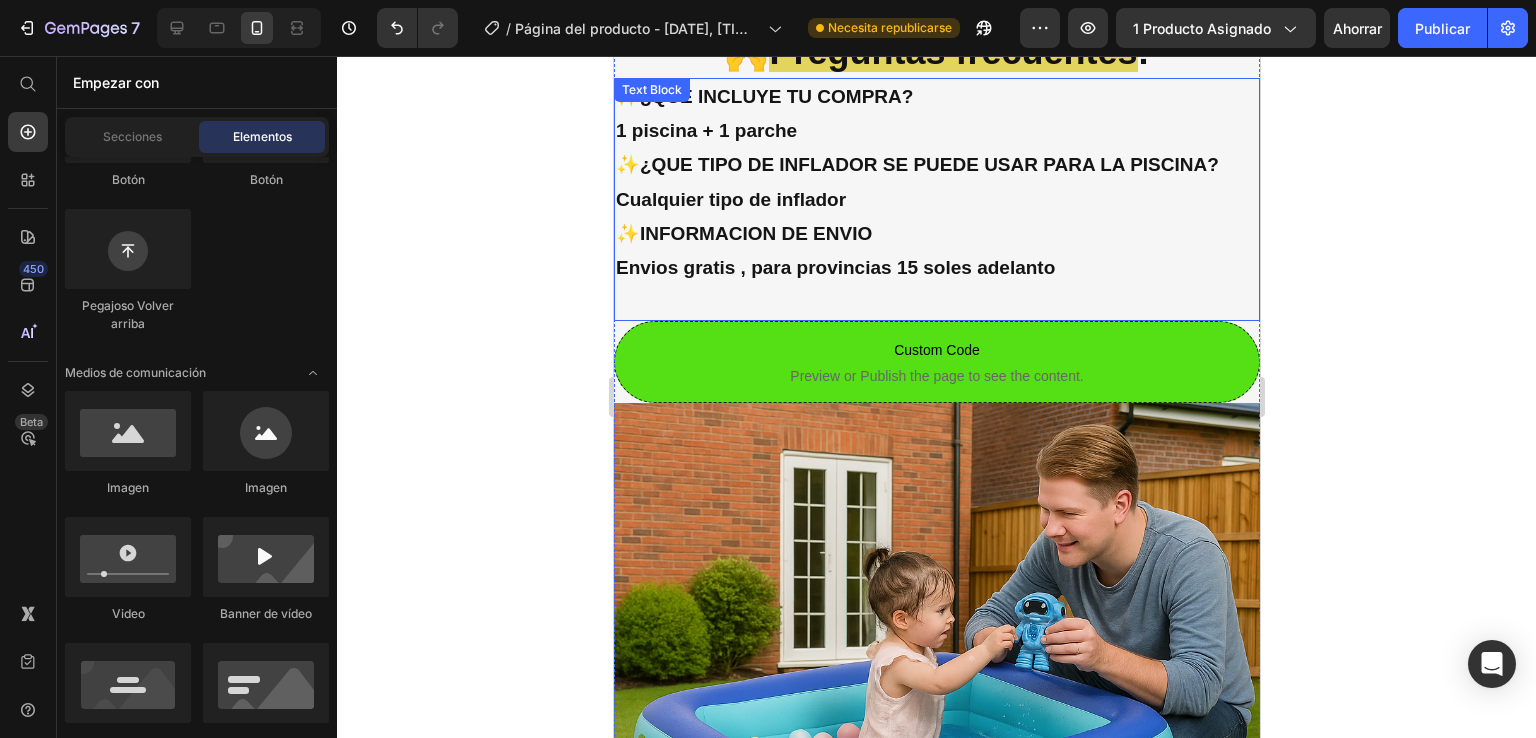 click on "✨¿QUE INCLUYE TU COMPRA? 1 piscina + 1 parche  ✨¿QUE TIPO DE INFLADOR SE PUEDE USAR PARA LA PISCINA? Cualquier tipo de inflador ✨INFORMACION DE ENVIO  Envios gratis , para provincias 15 soles adelanto" at bounding box center [936, 199] 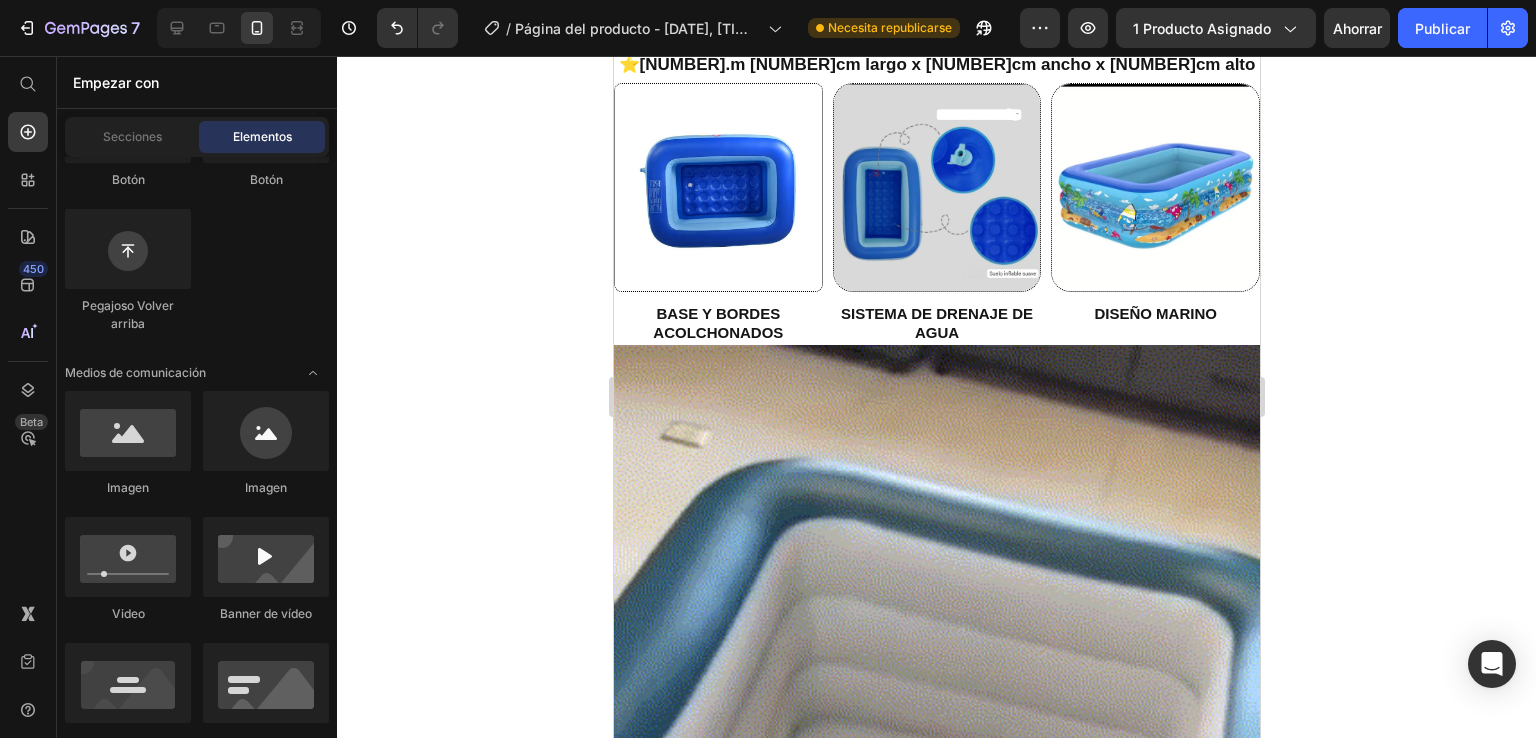 scroll, scrollTop: 277, scrollLeft: 0, axis: vertical 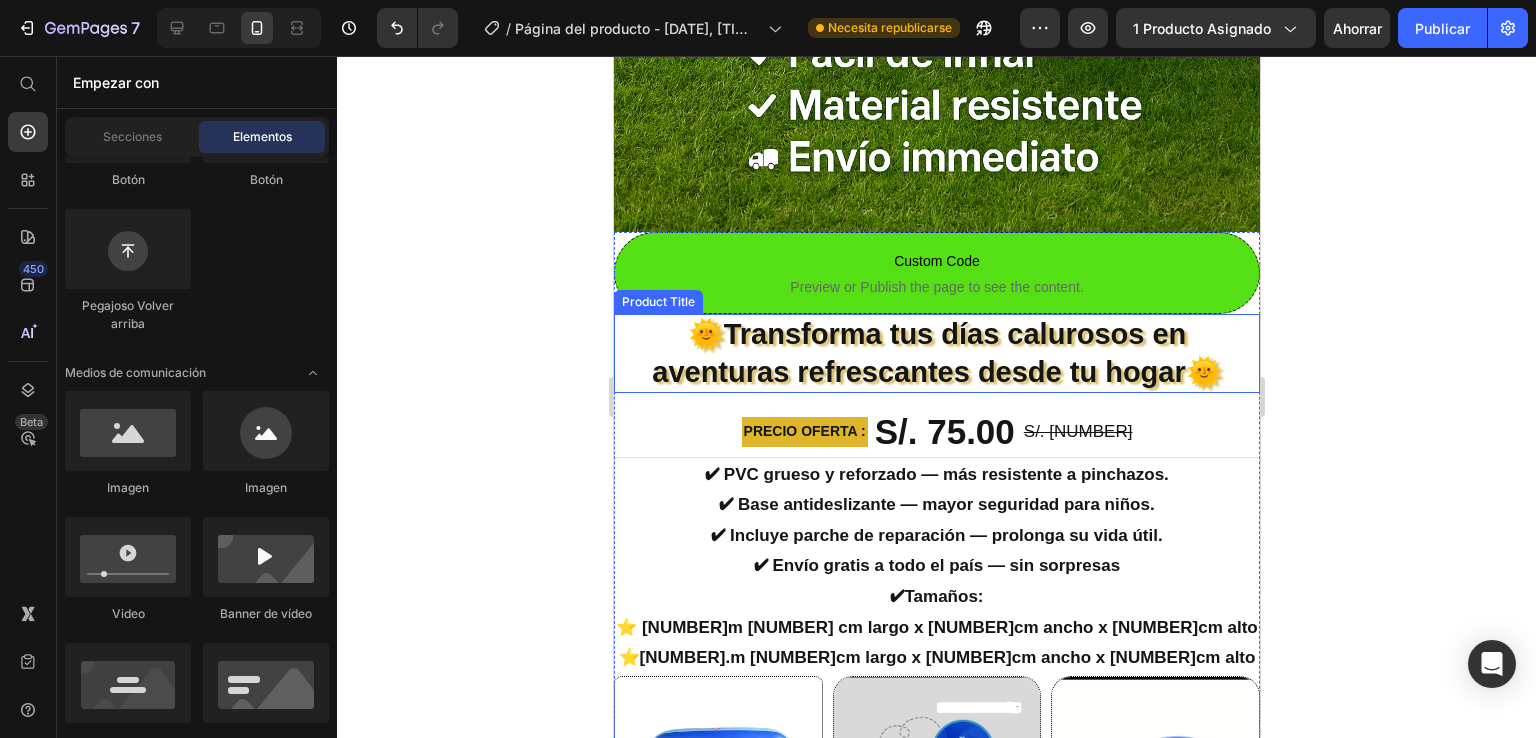 click on "🌞Transforma tus días calurosos en aventuras refrescantes desde tu hogar🌞" at bounding box center [936, 353] 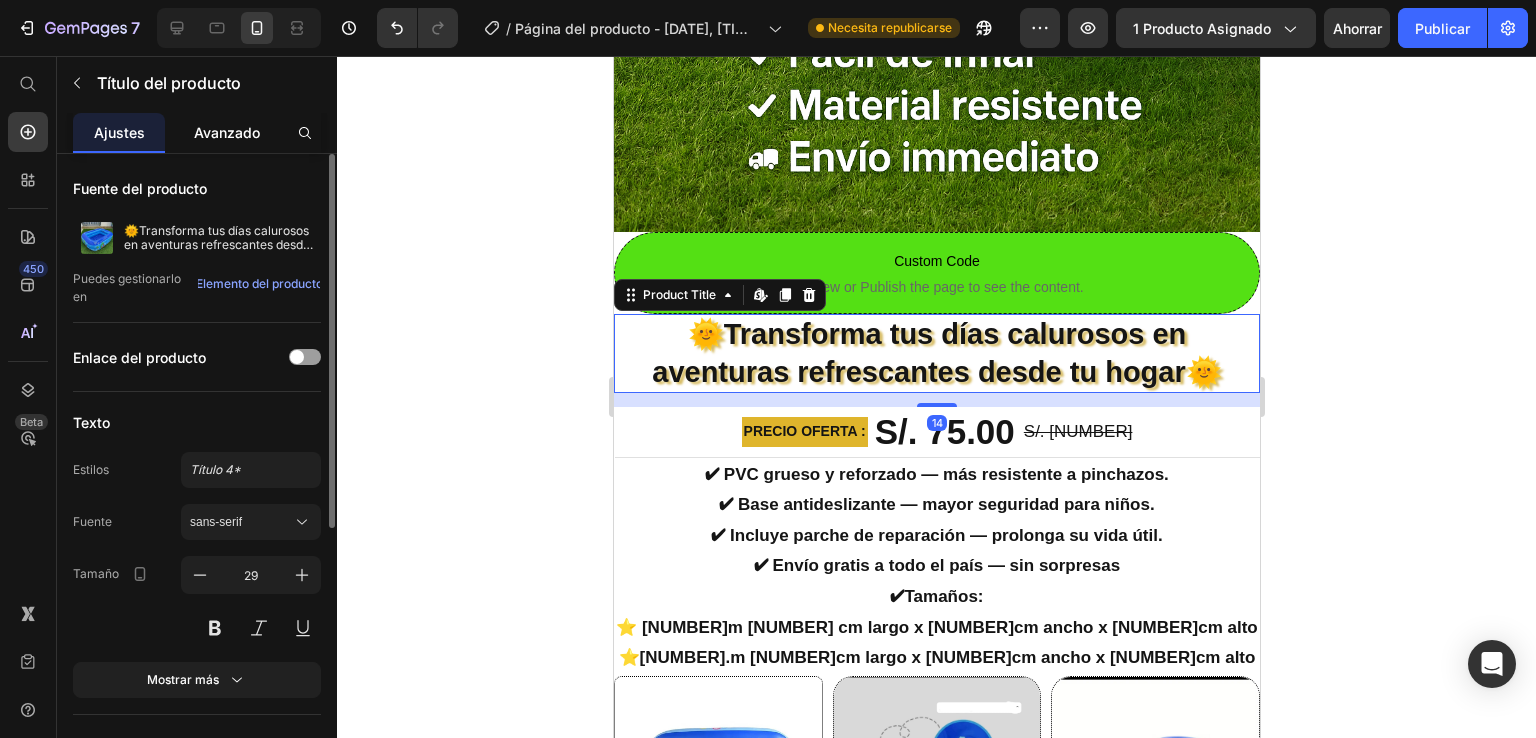 drag, startPoint x: 216, startPoint y: 151, endPoint x: 240, endPoint y: 128, distance: 33.24154 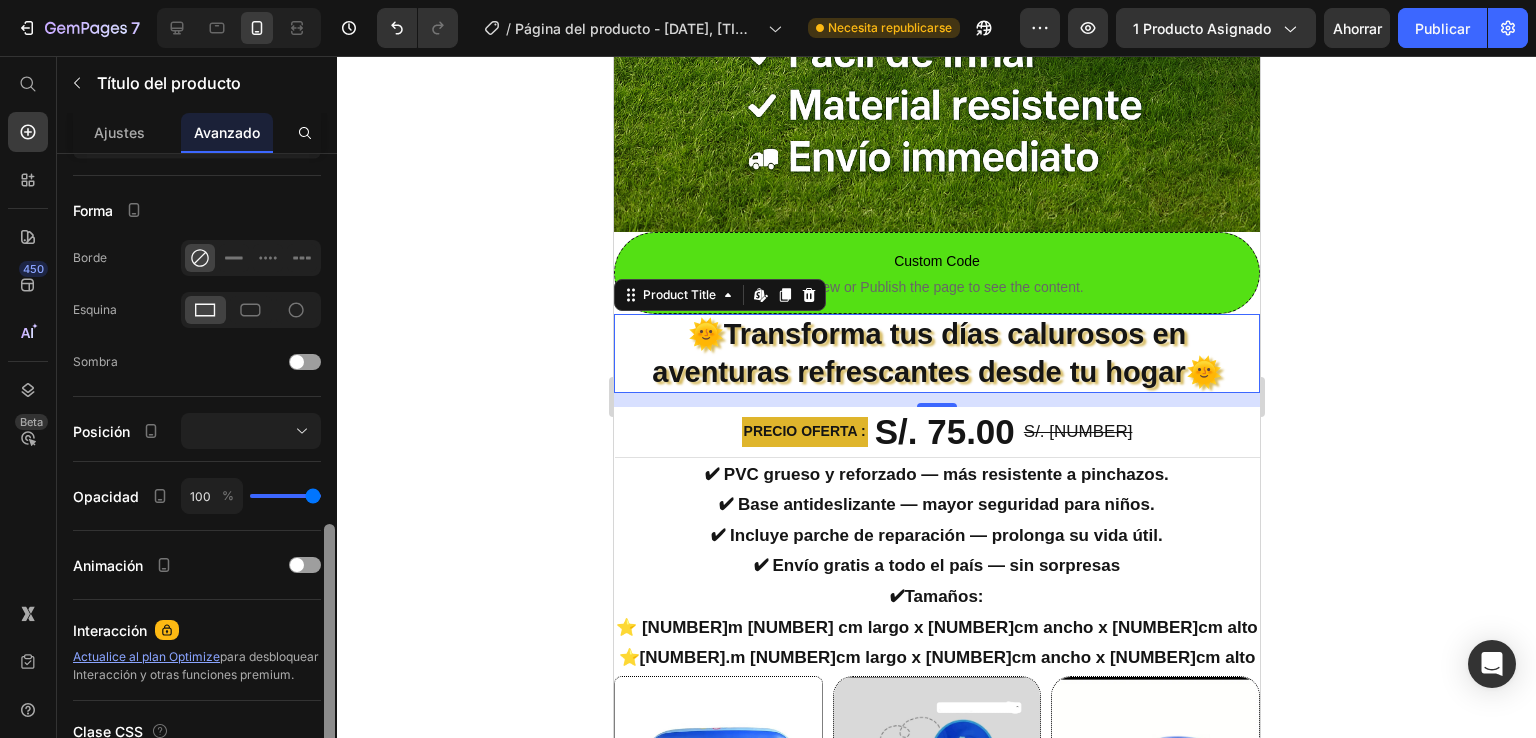 scroll, scrollTop: 580, scrollLeft: 0, axis: vertical 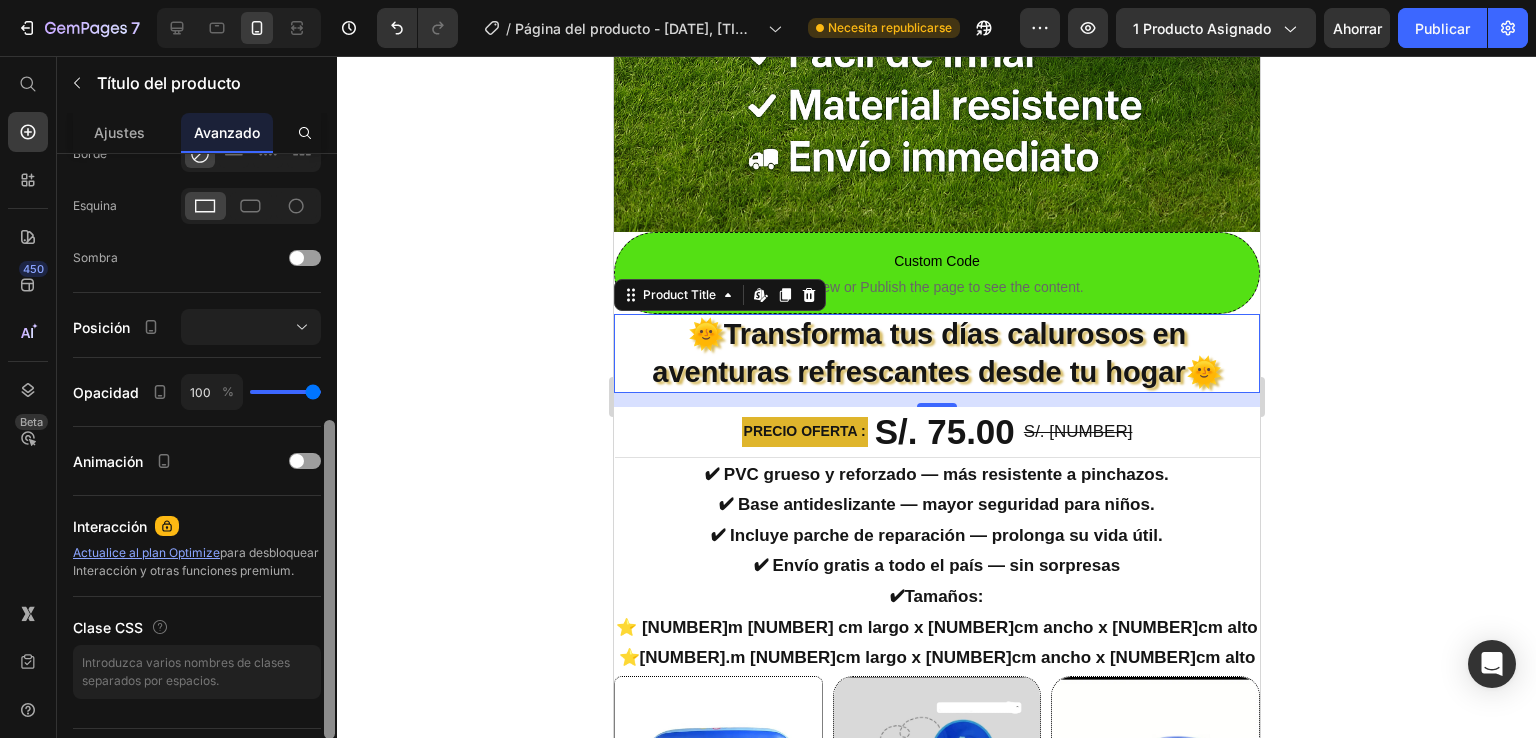 drag, startPoint x: 353, startPoint y: 385, endPoint x: 410, endPoint y: 606, distance: 228.23233 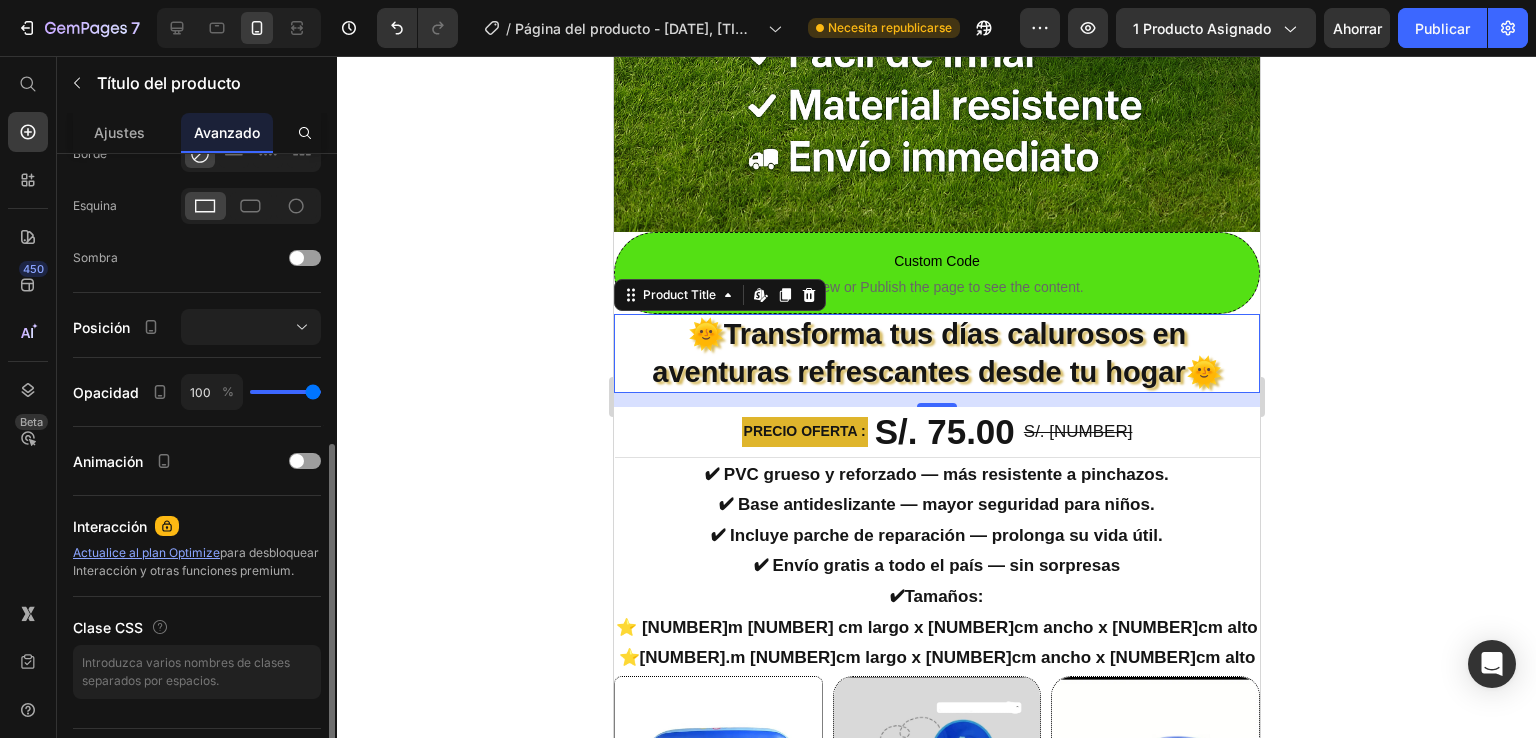 click 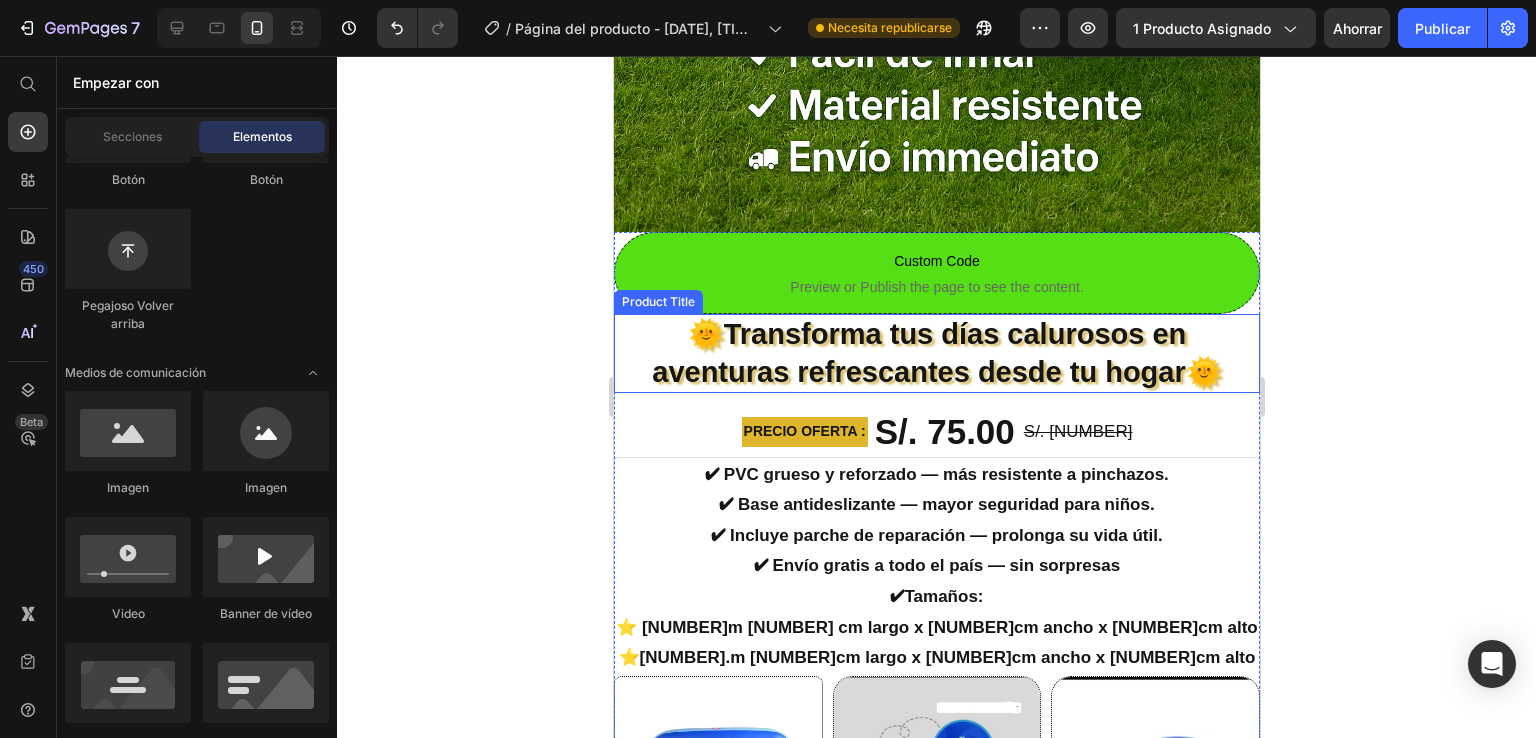 click on "🌞Transforma tus días calurosos en aventuras refrescantes desde tu hogar🌞" at bounding box center (936, 353) 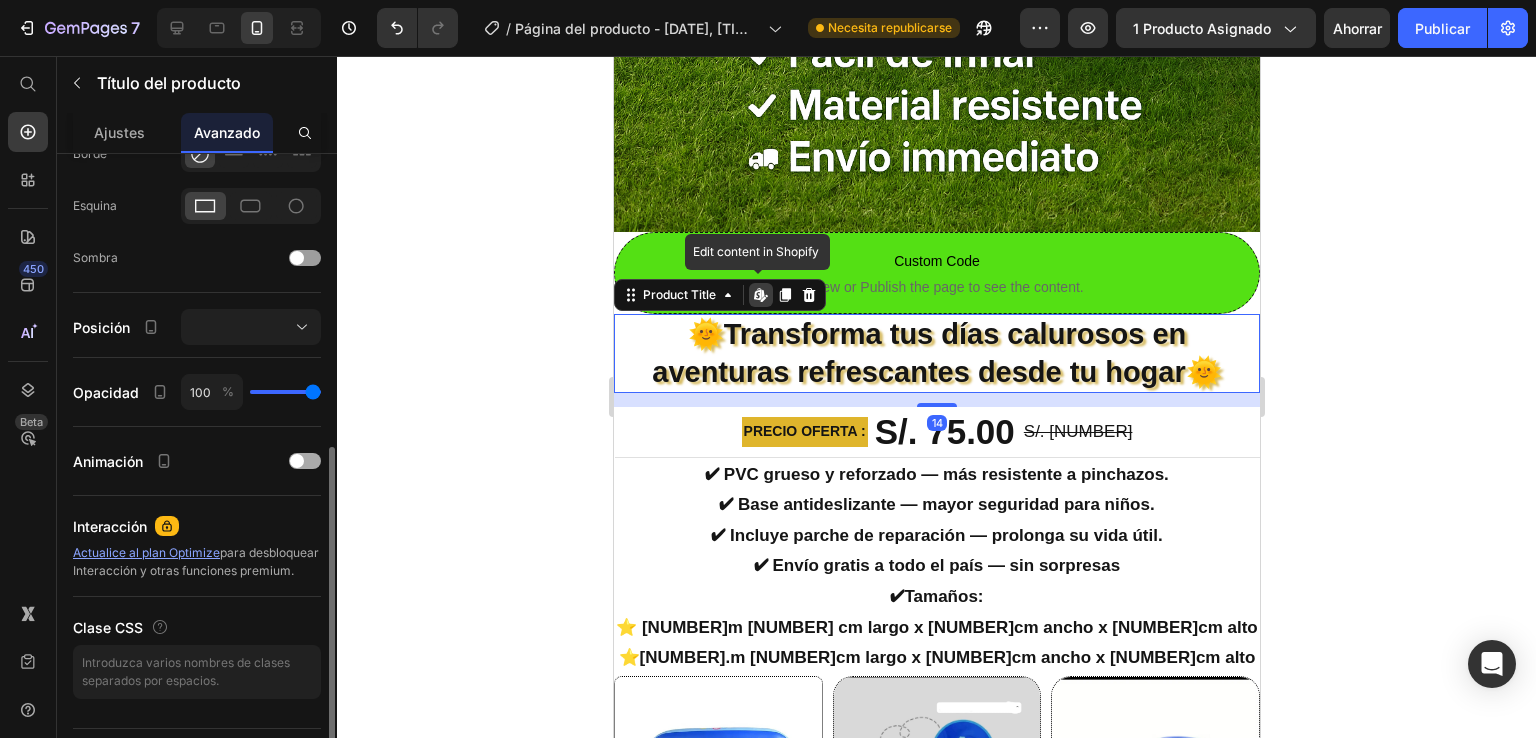 click at bounding box center [297, 461] 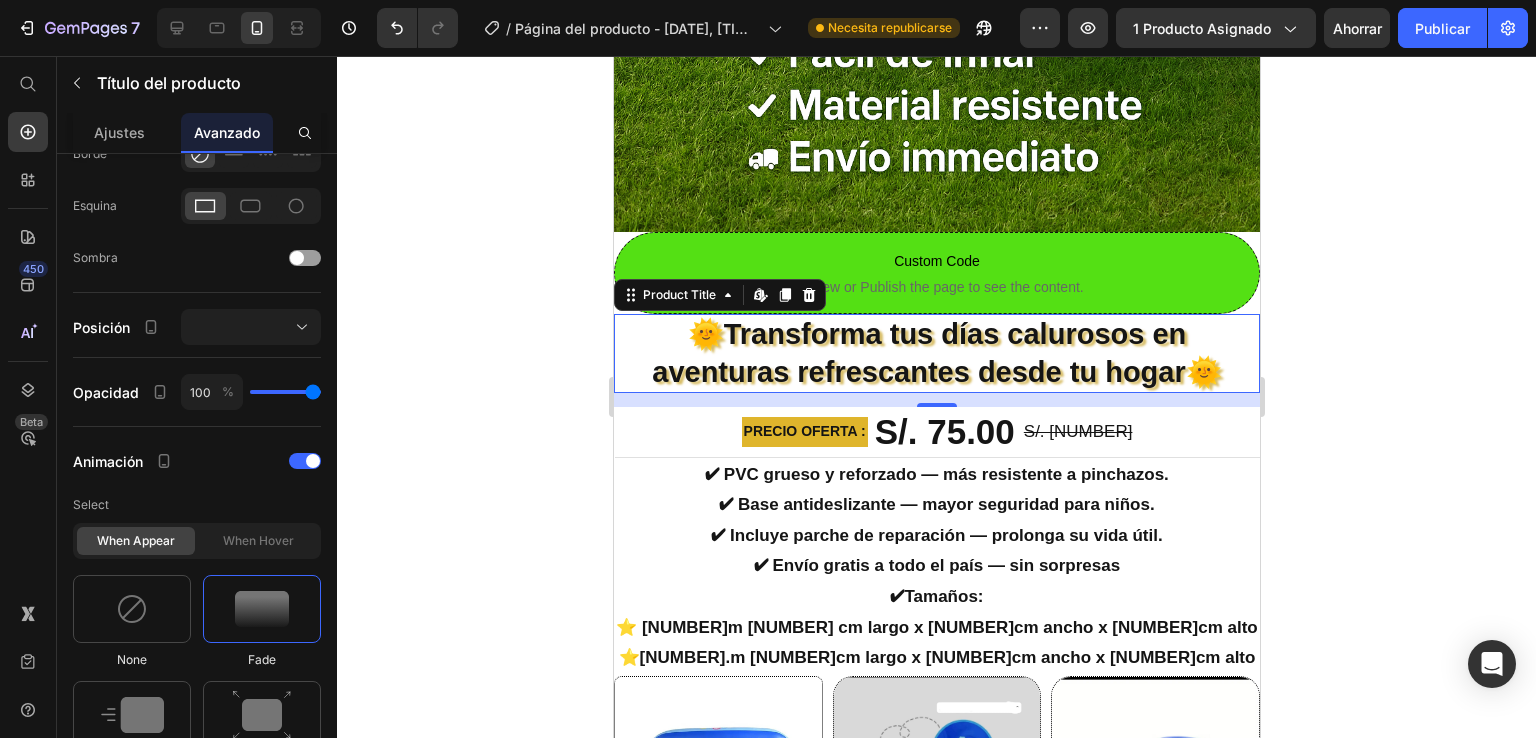 click 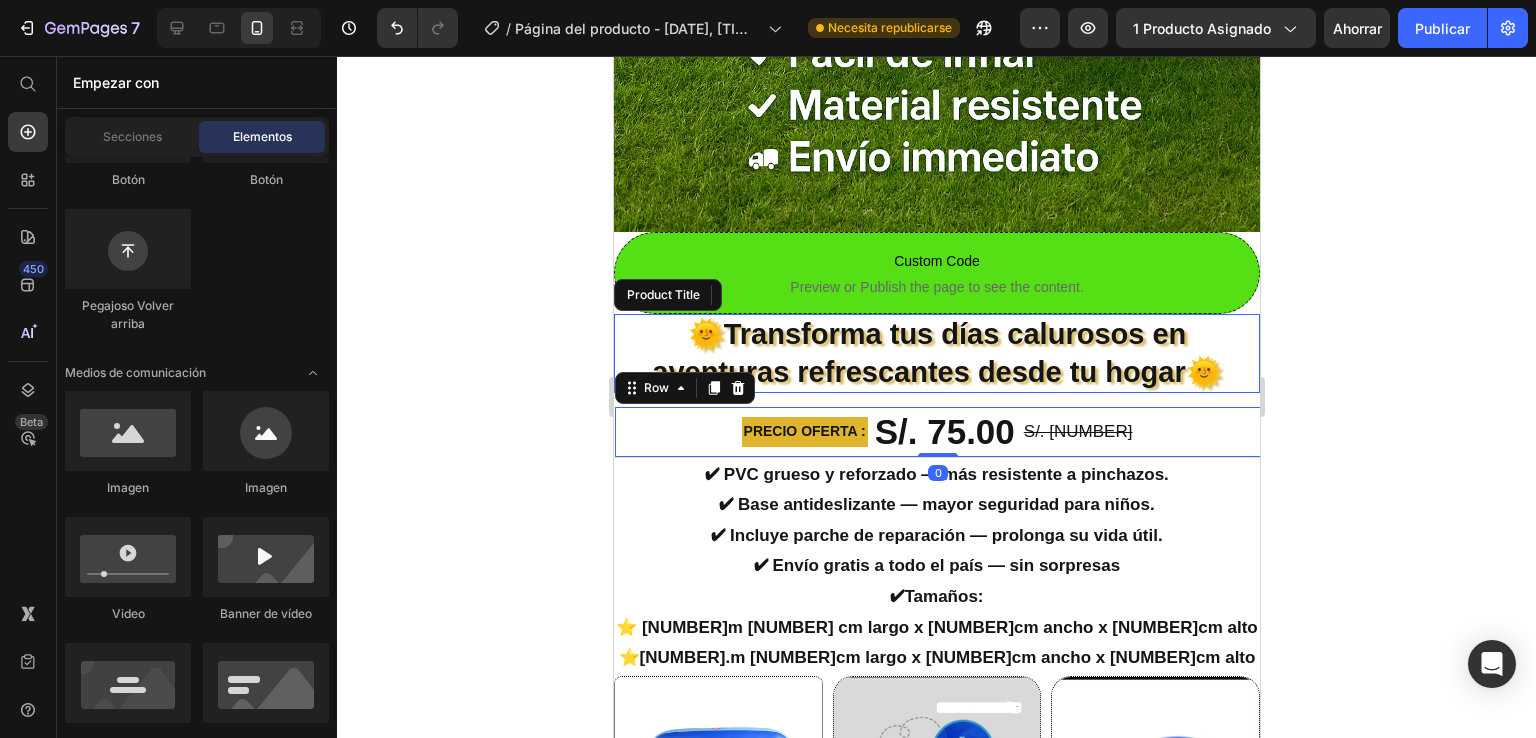 click on "PRECIO OFERTA : Text Block S/. 75.00 Product Price S/. 90.90 Product Price Row   0" at bounding box center [937, 432] 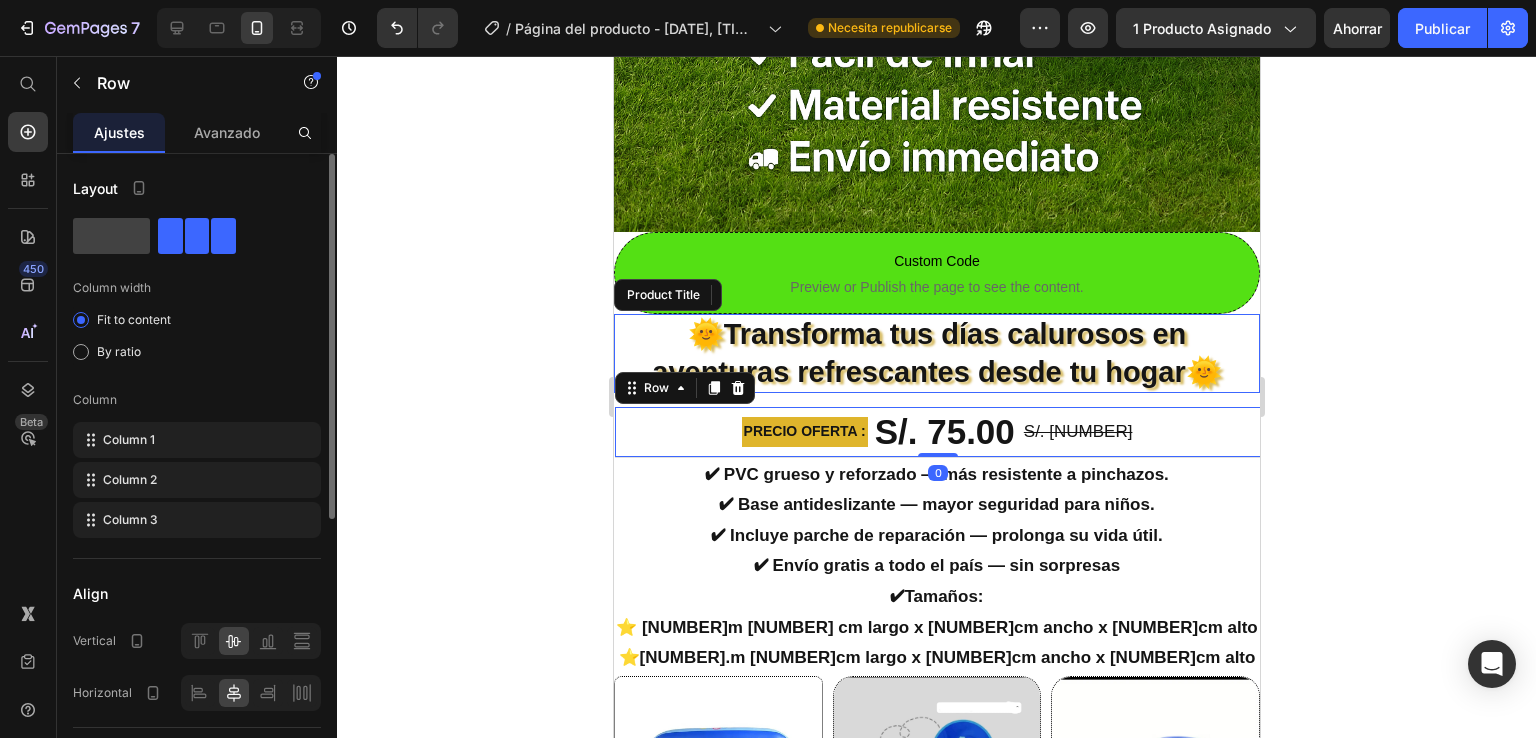 drag, startPoint x: 208, startPoint y: 139, endPoint x: 233, endPoint y: 163, distance: 34.655445 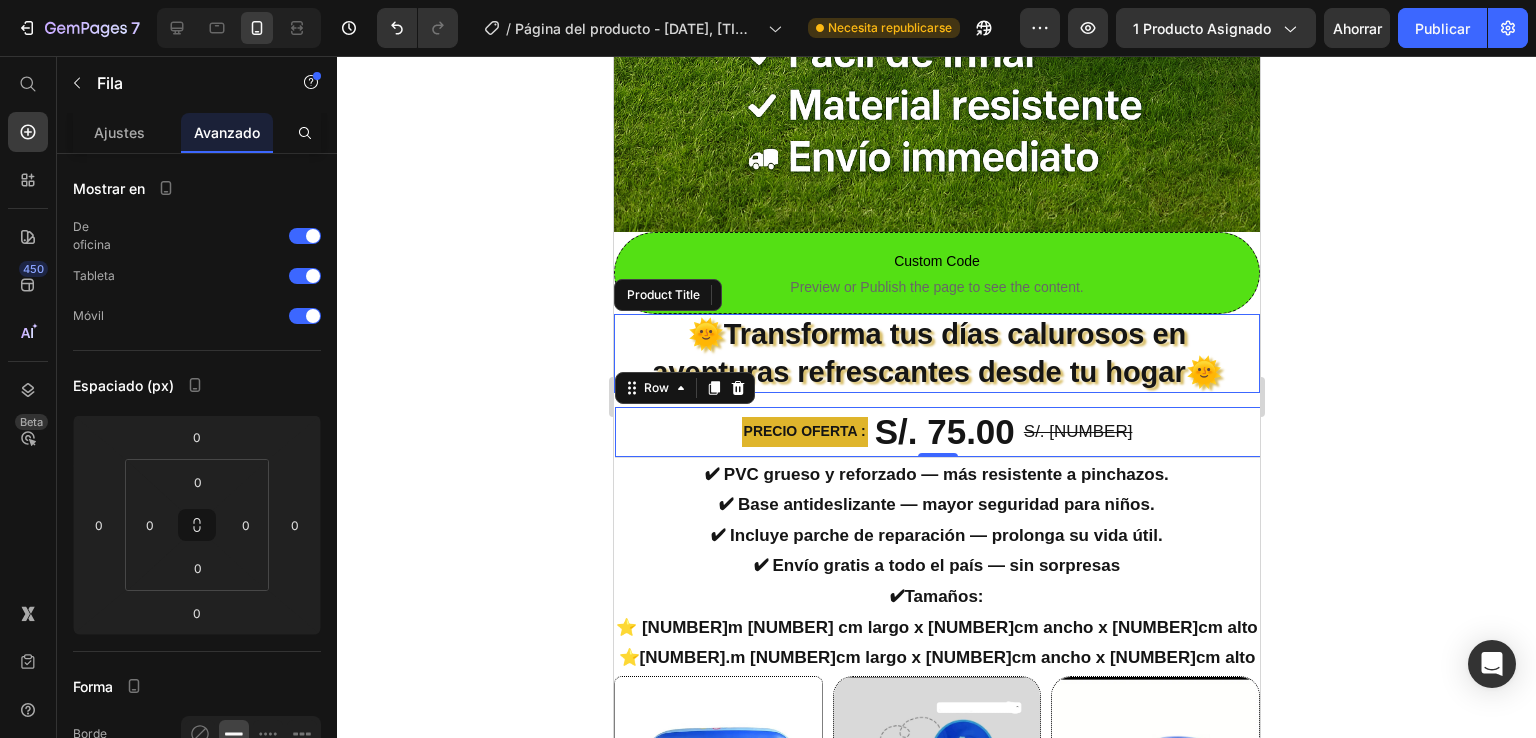 scroll, scrollTop: 477, scrollLeft: 0, axis: vertical 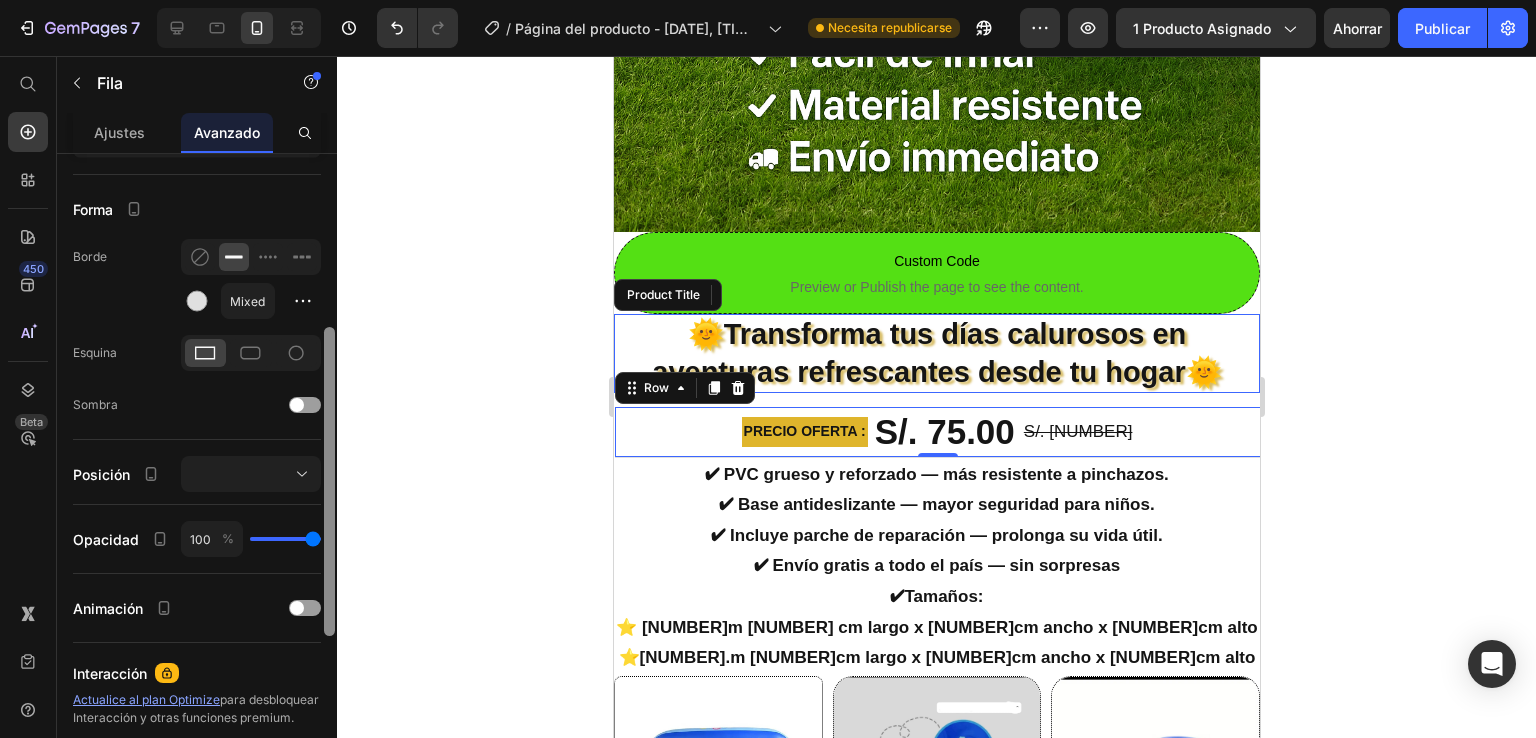 drag, startPoint x: 342, startPoint y: 561, endPoint x: 358, endPoint y: 665, distance: 105.22357 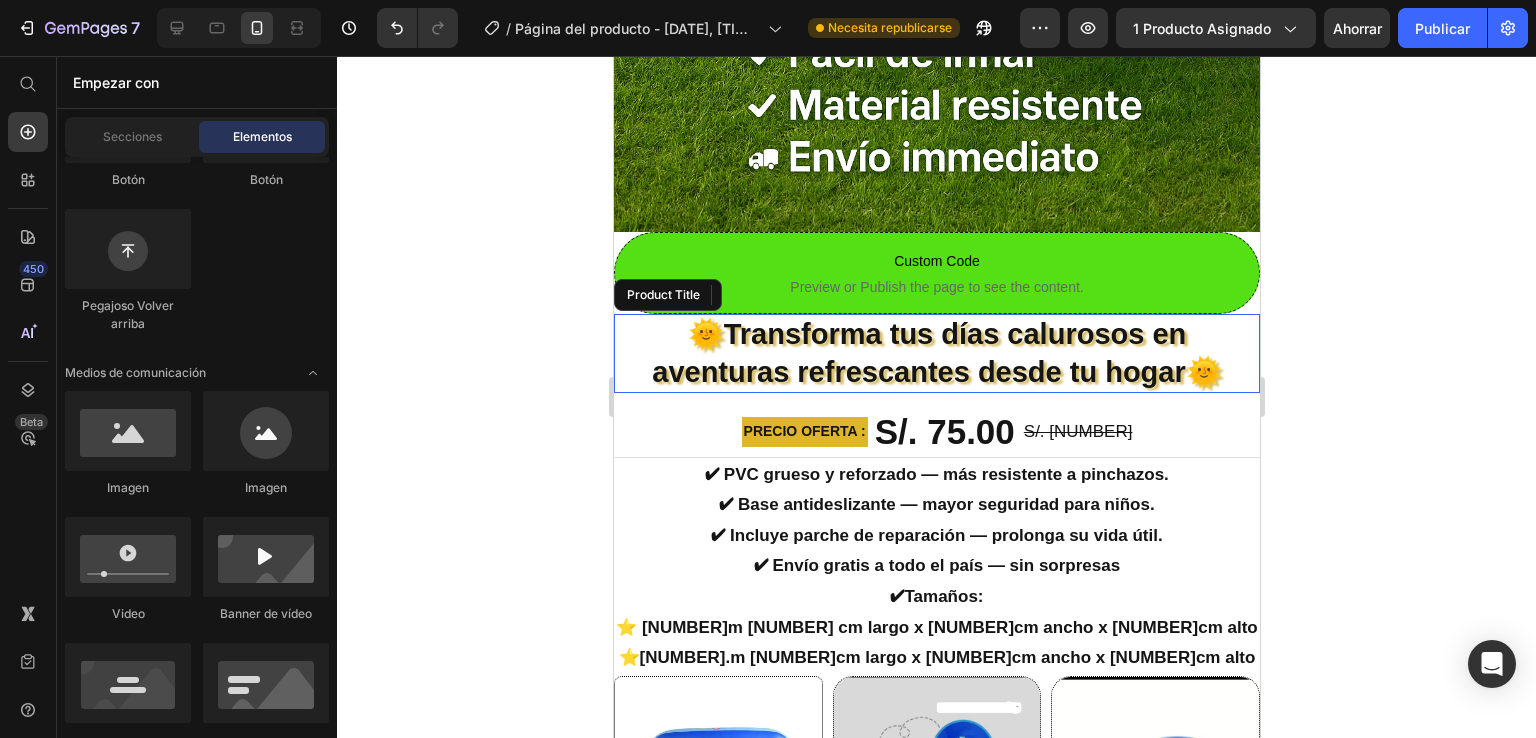 scroll, scrollTop: 0, scrollLeft: 0, axis: both 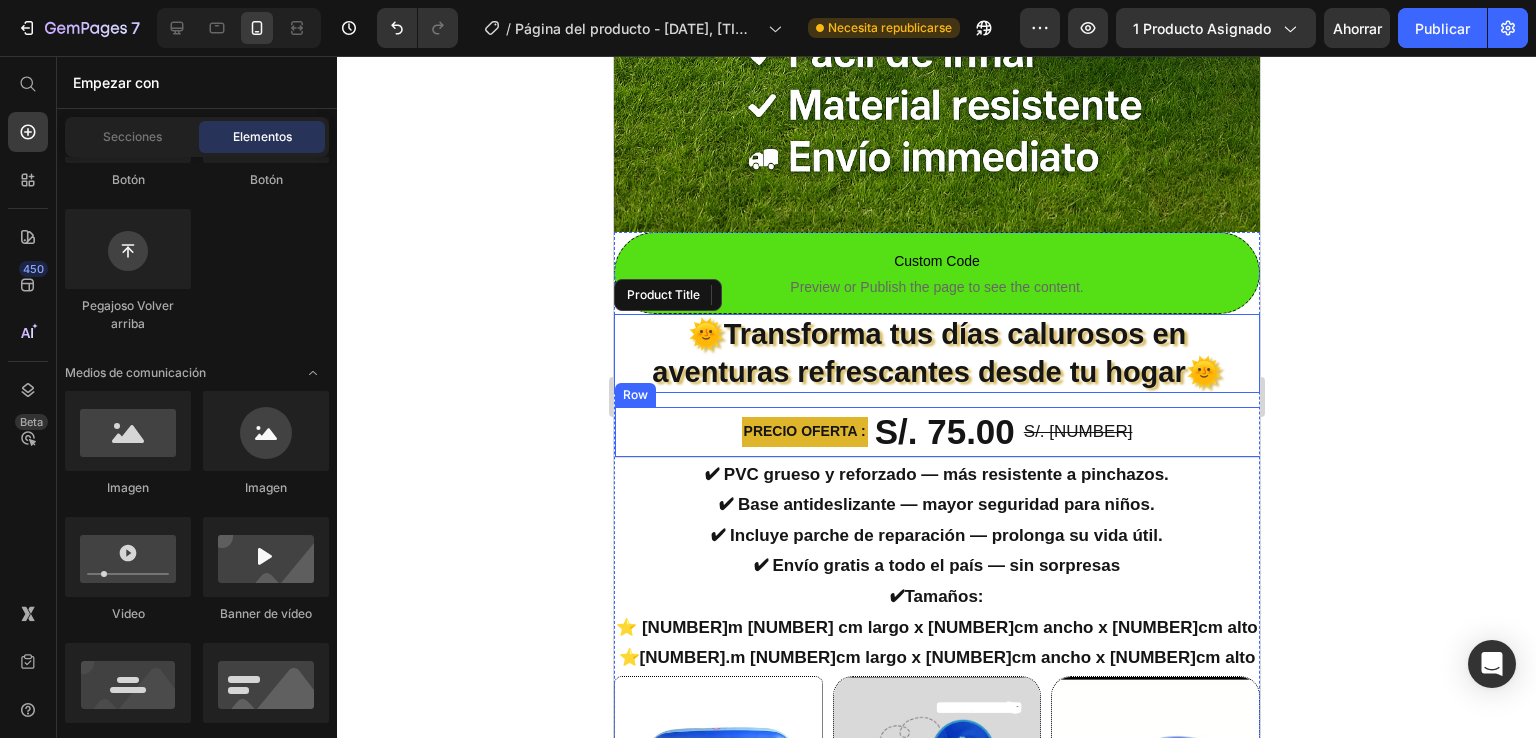 click on "PRECIO OFERTA : Text Block" at bounding box center (804, 432) 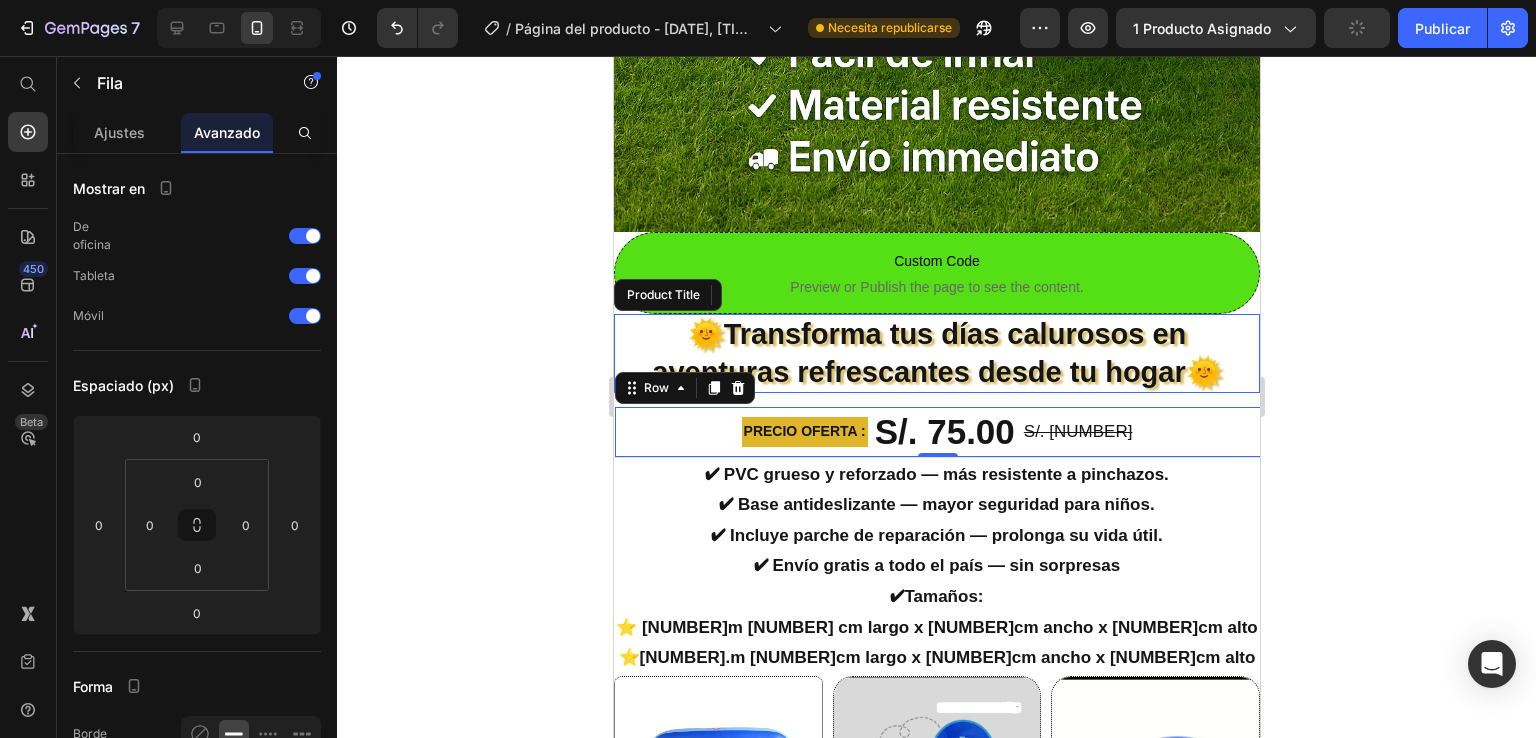 click on "PRECIO OFERTA : Text Block S/. 75.00 Product Price S/. 90.90 Product Price Row   0" at bounding box center [937, 432] 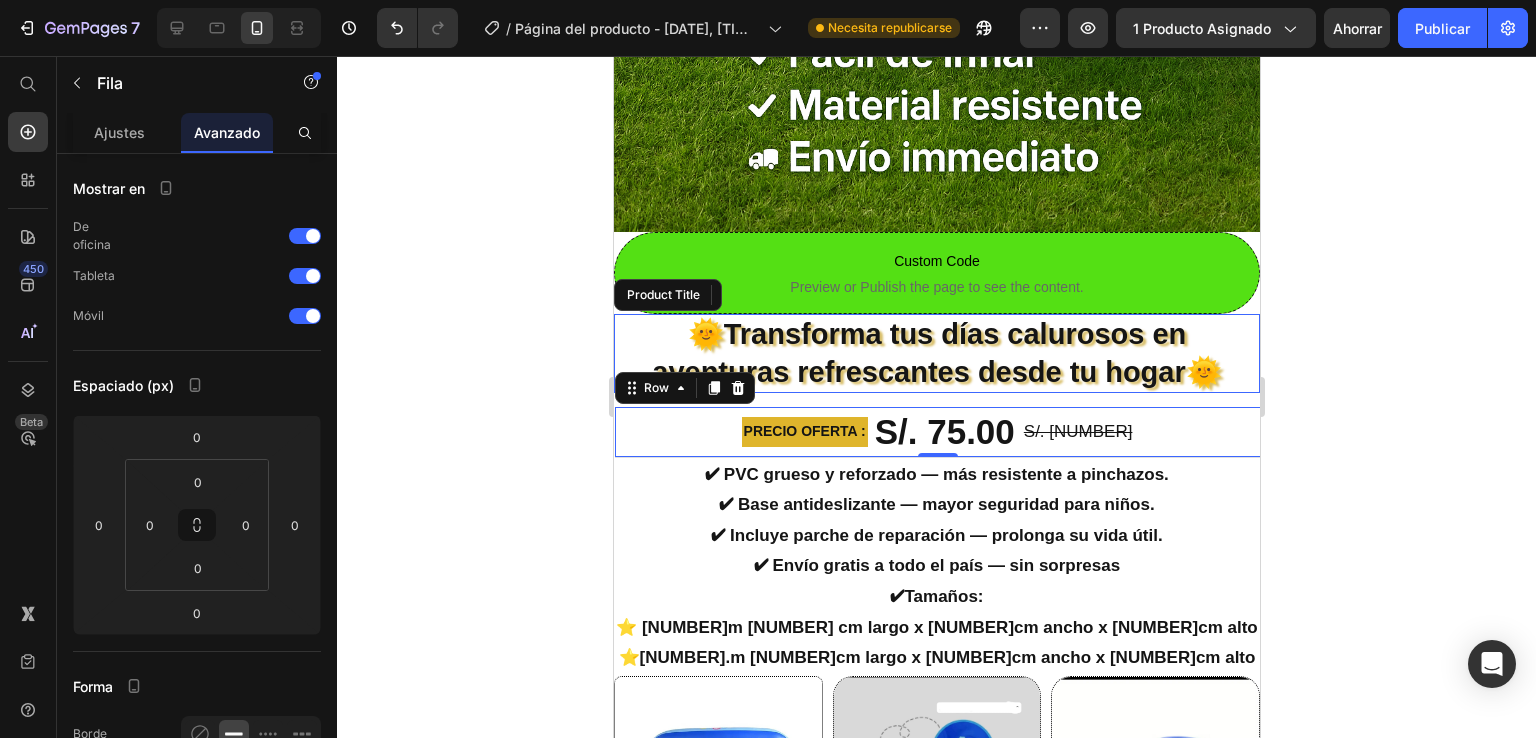 click at bounding box center (305, 1085) 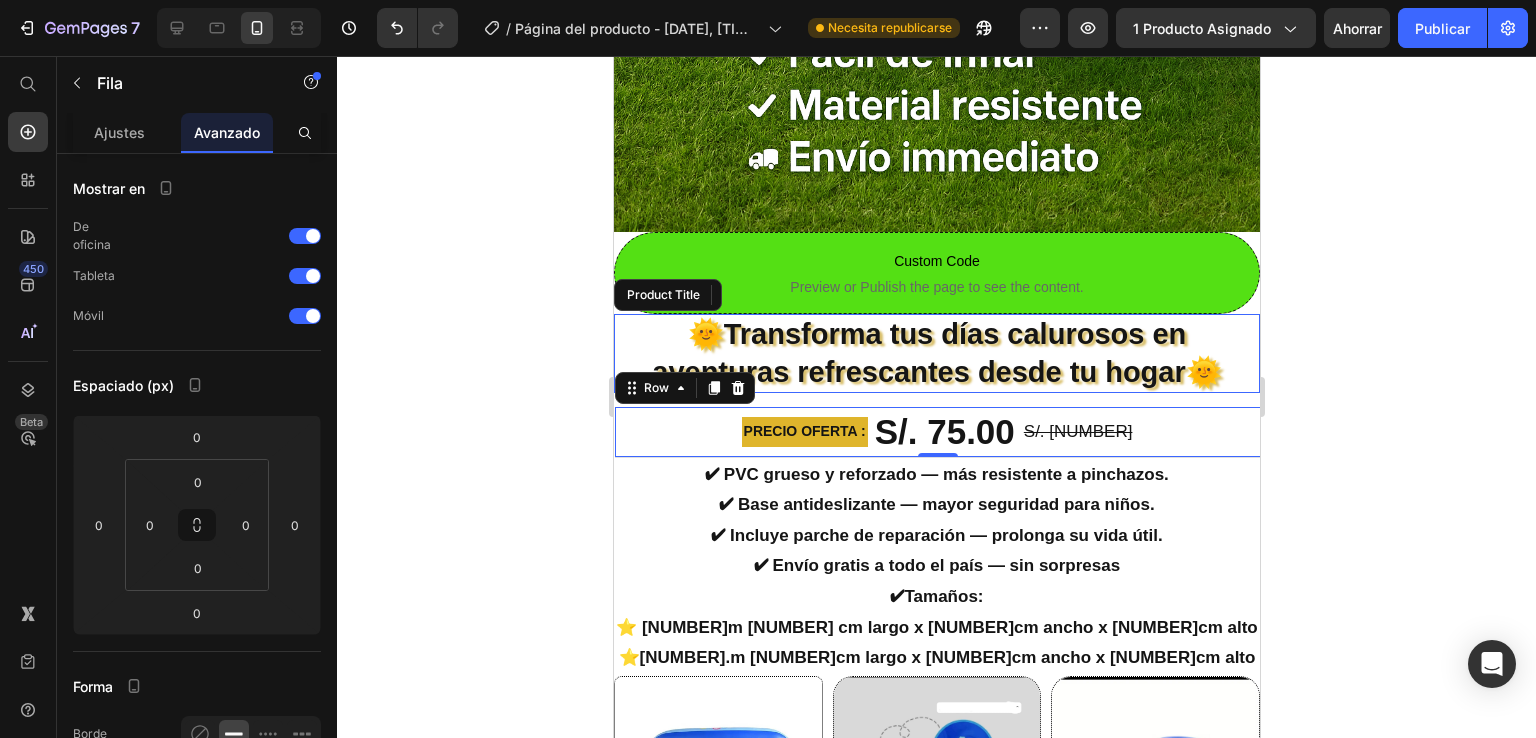 scroll, scrollTop: 1178, scrollLeft: 0, axis: vertical 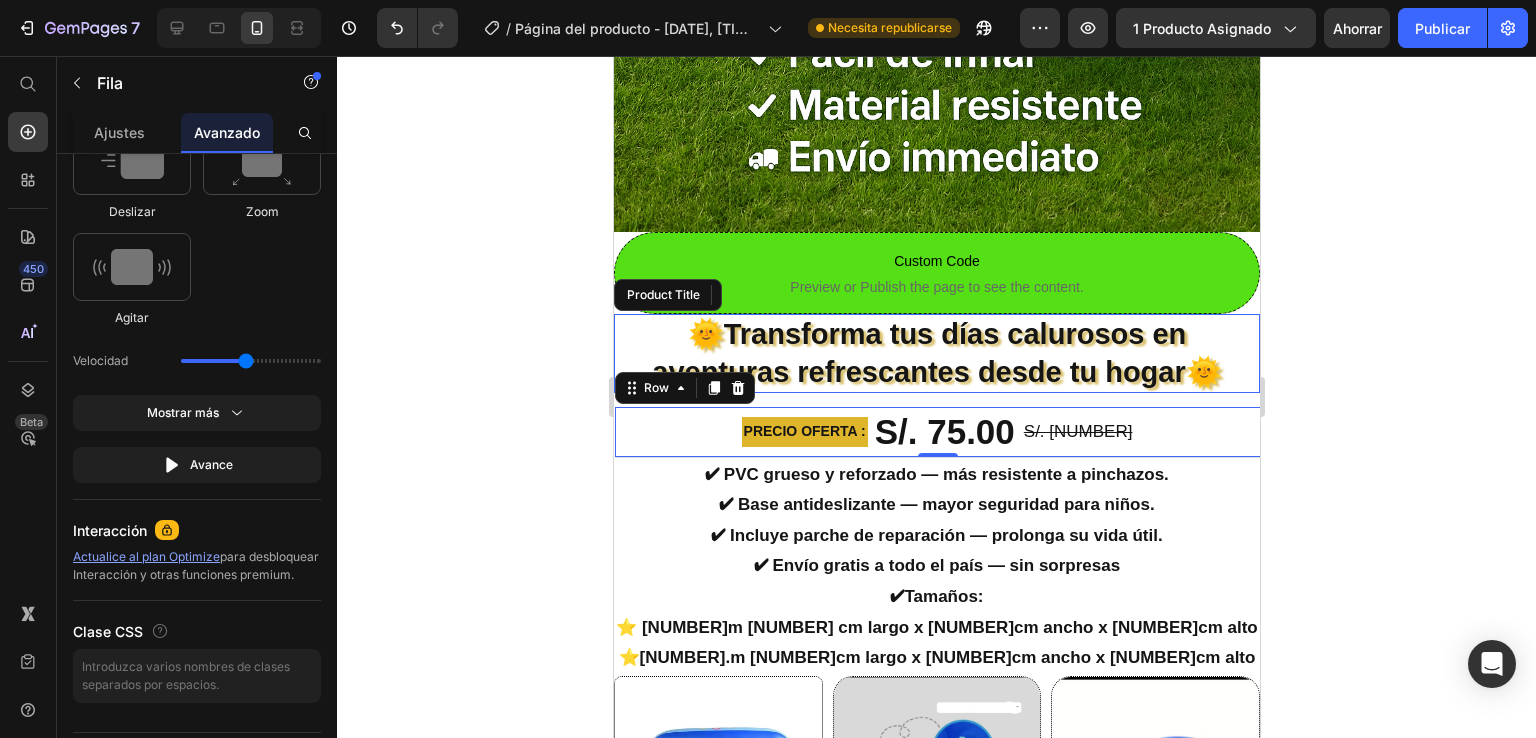 click at bounding box center [329, -167] 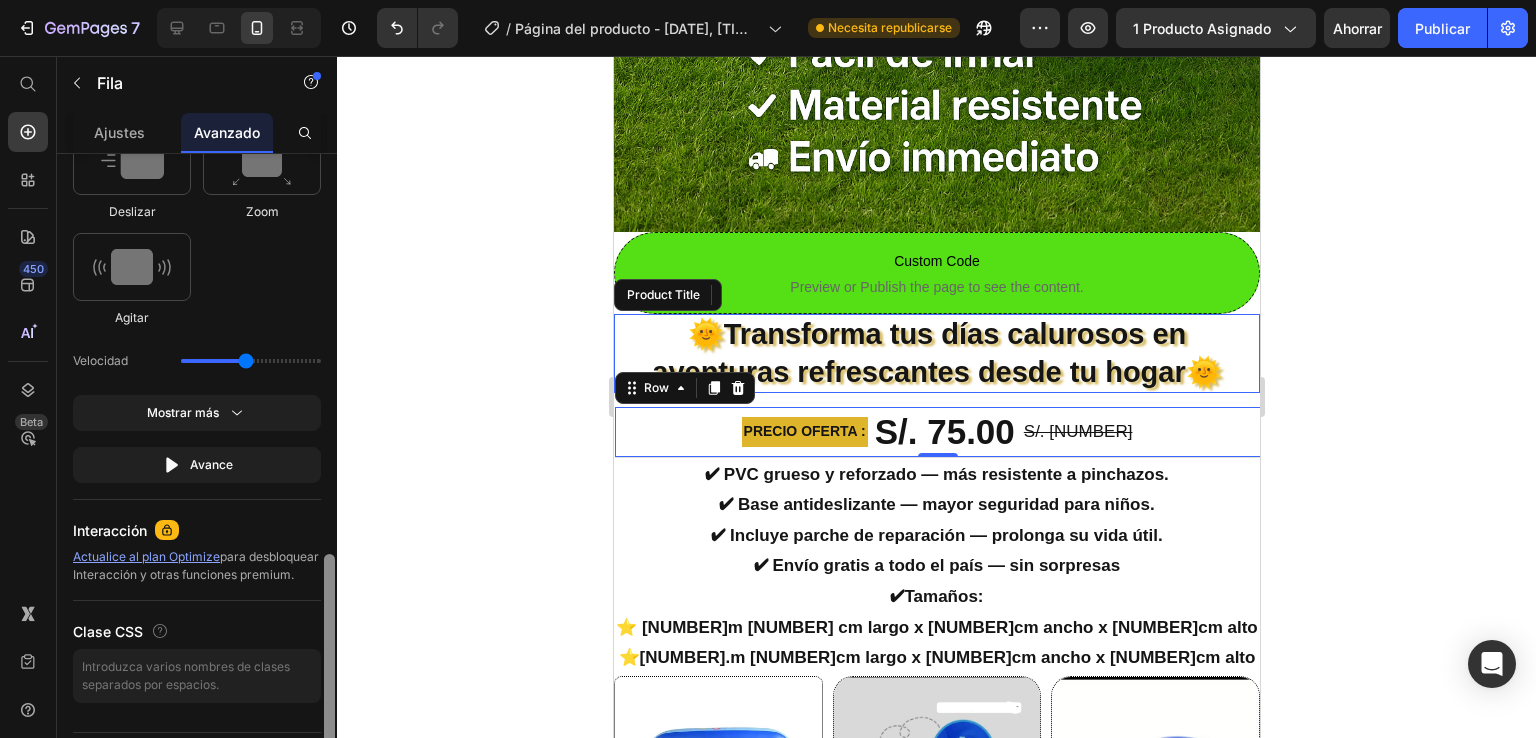 click at bounding box center [329, 662] 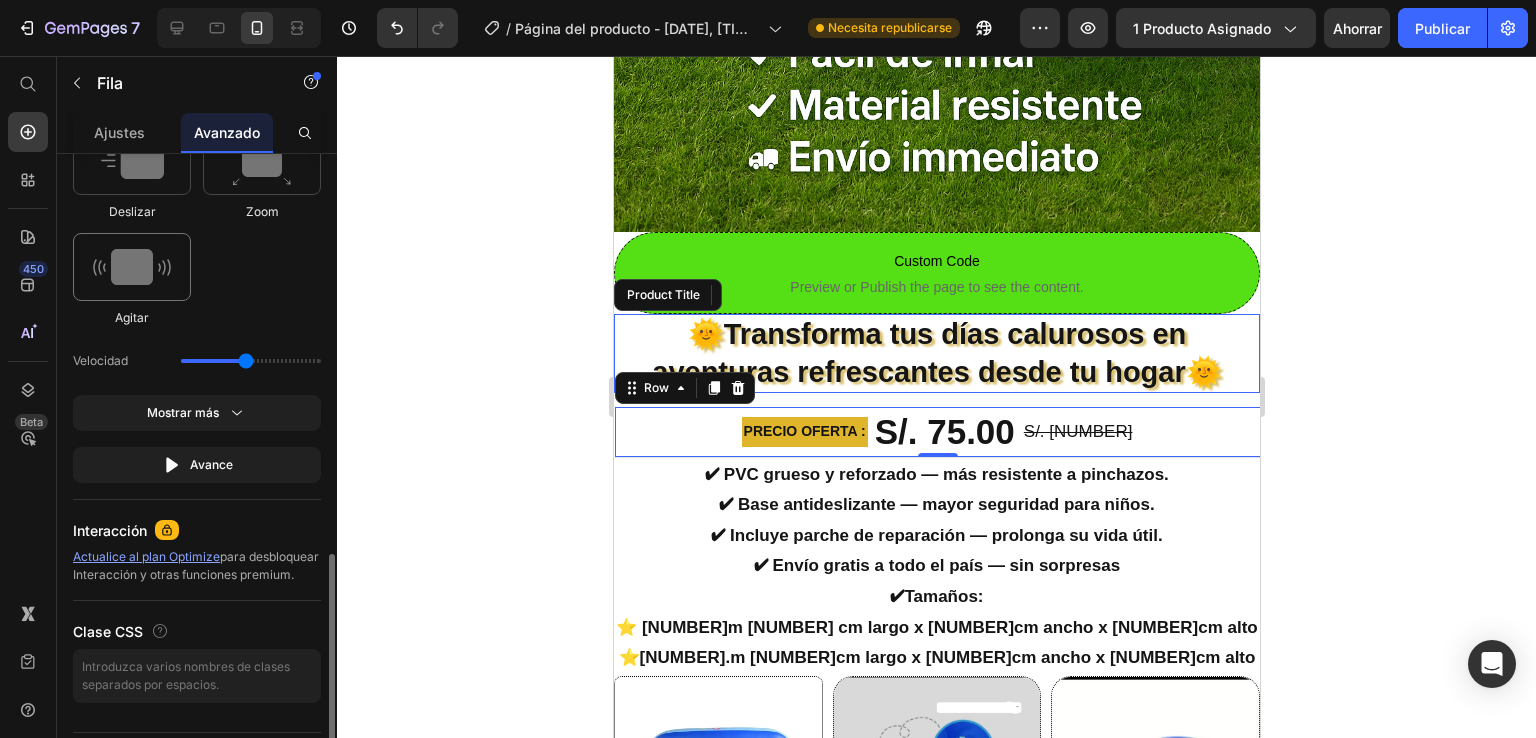 click at bounding box center [132, 267] 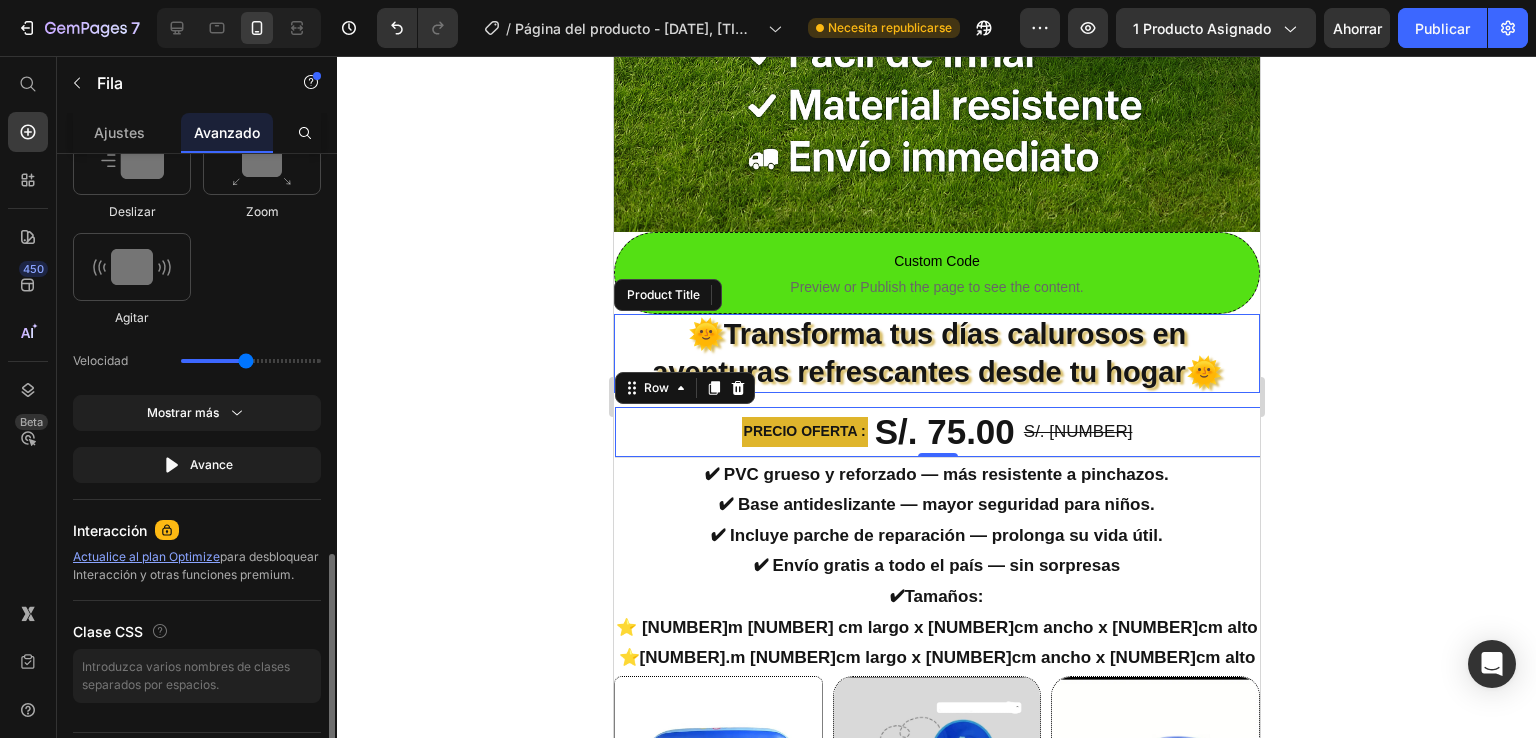 click at bounding box center (132, 267) 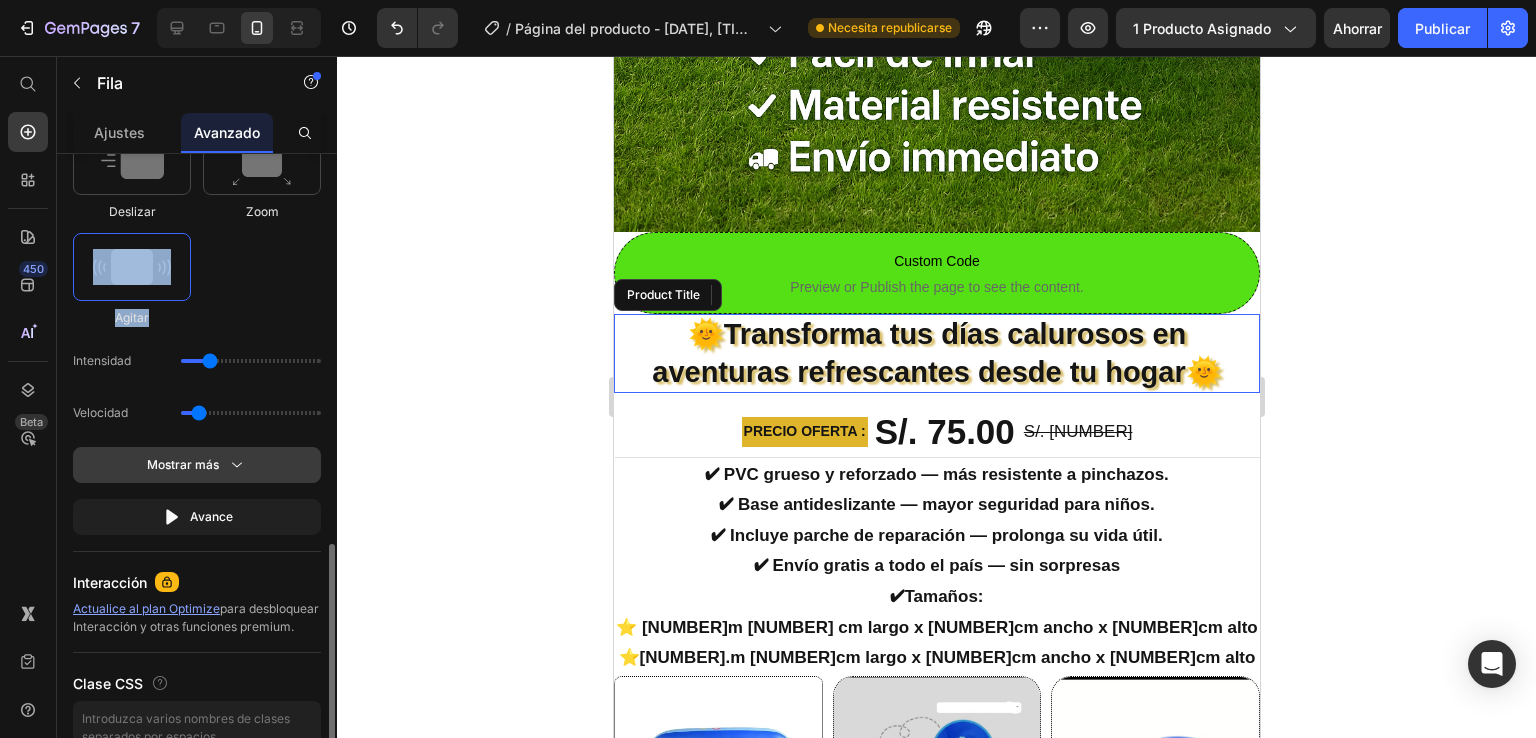 click on "Mostrar más" 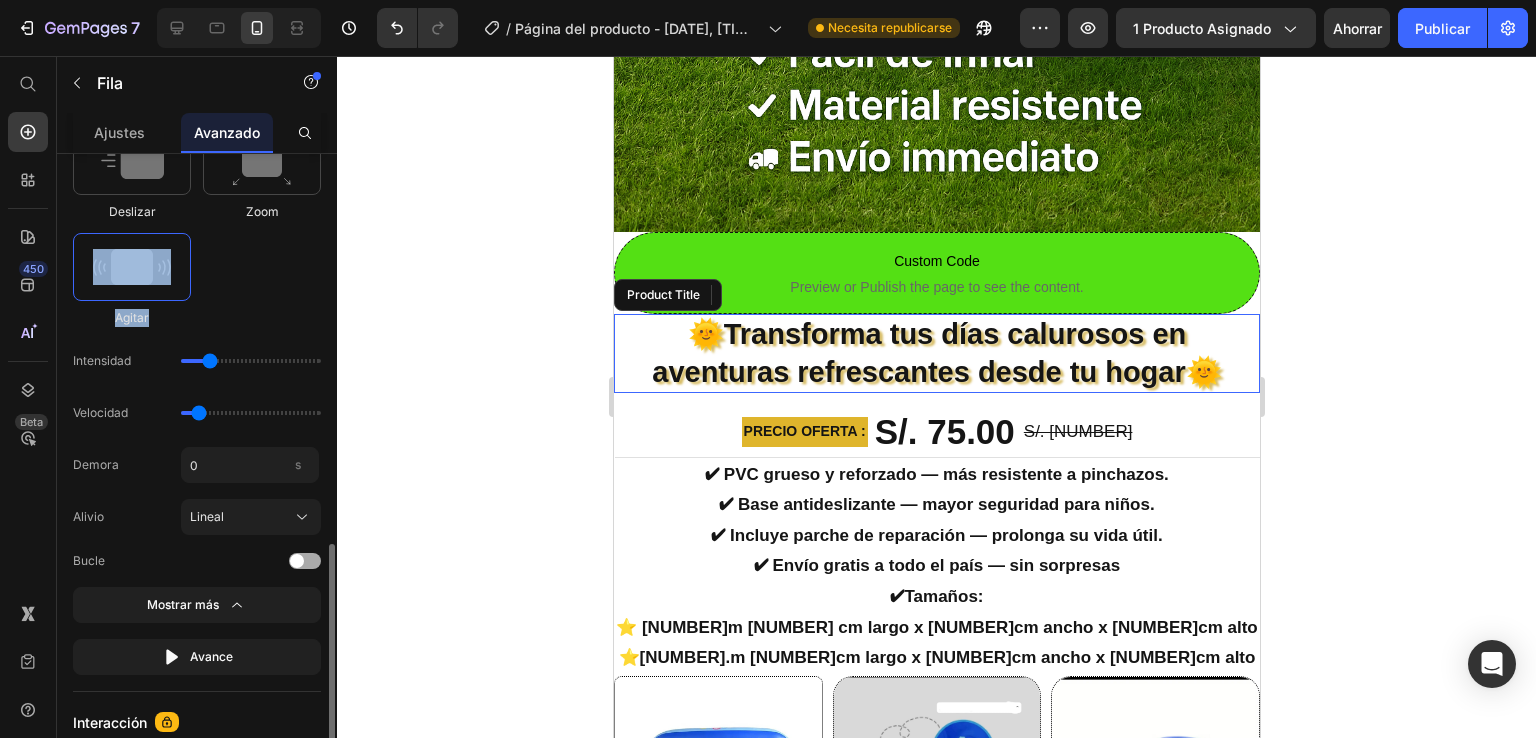 click at bounding box center [305, 561] 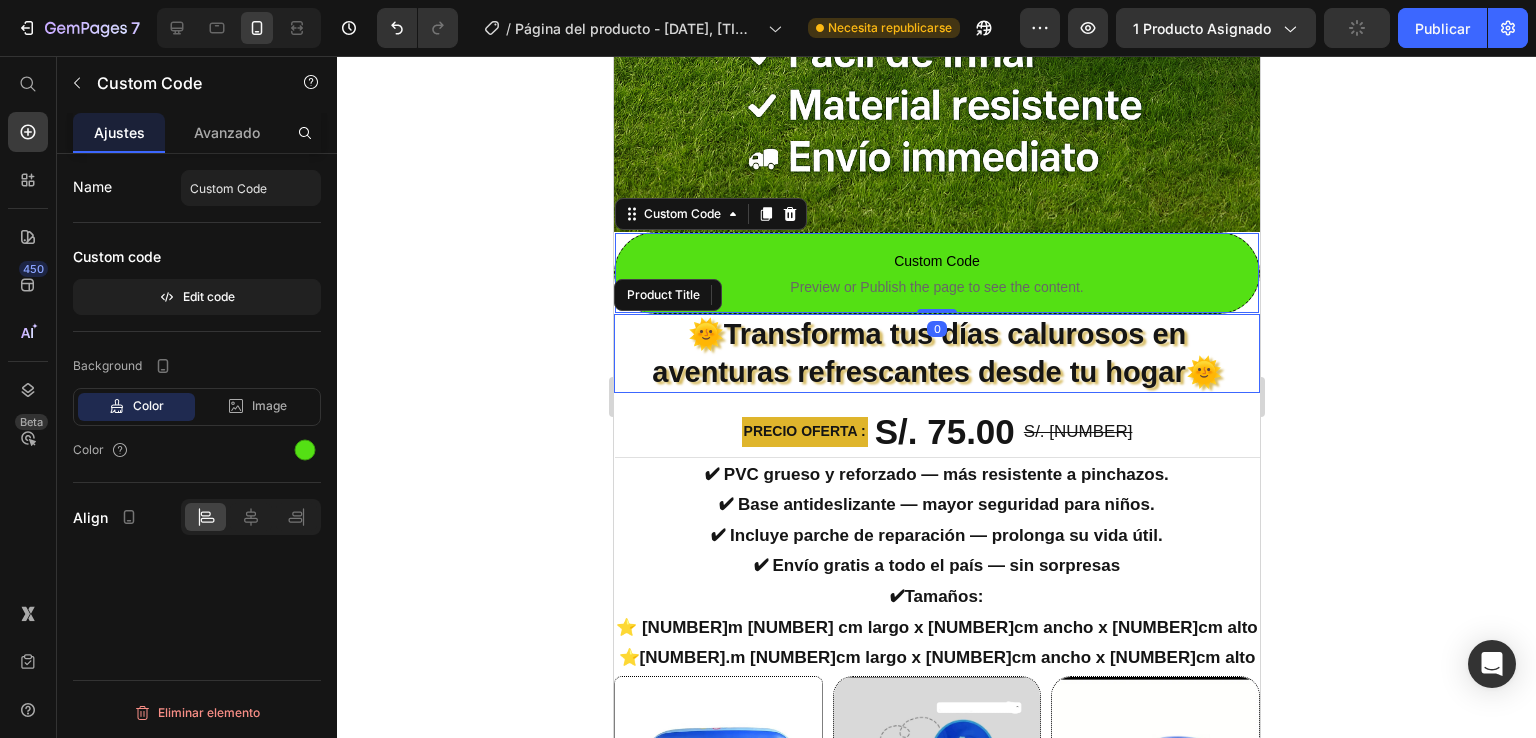 click on "Preview or Publish the page to see the content." at bounding box center [936, 287] 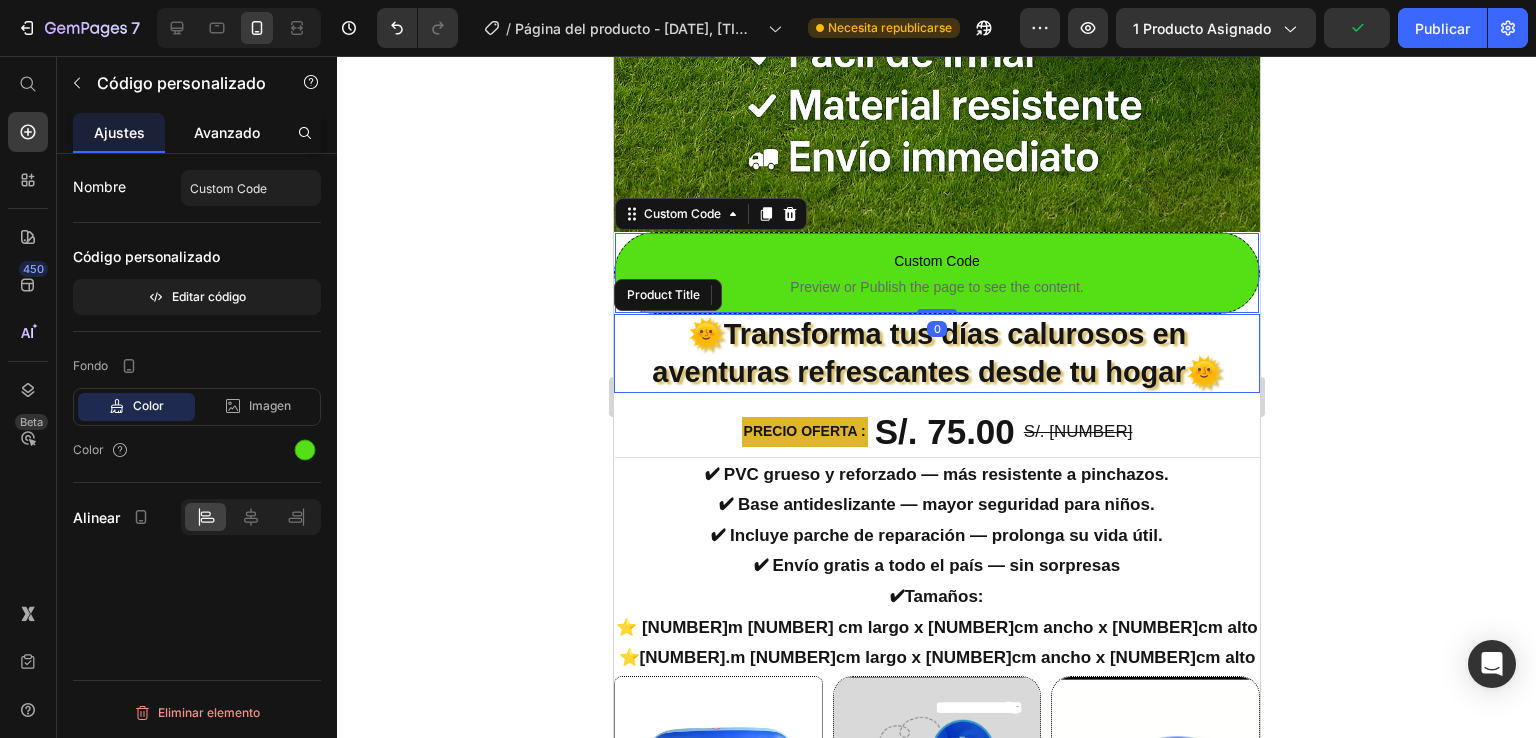 click on "Avanzado" 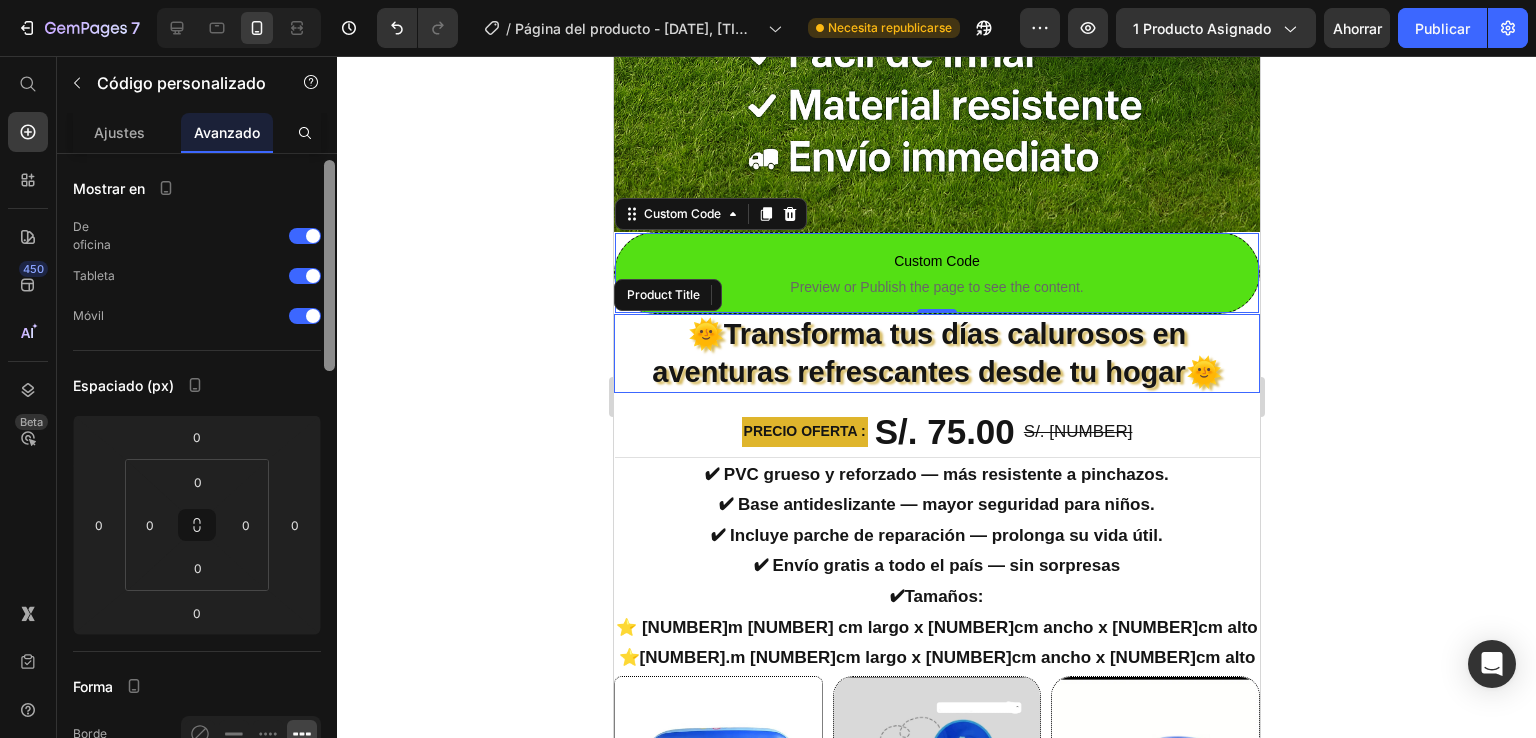 scroll, scrollTop: 0, scrollLeft: 0, axis: both 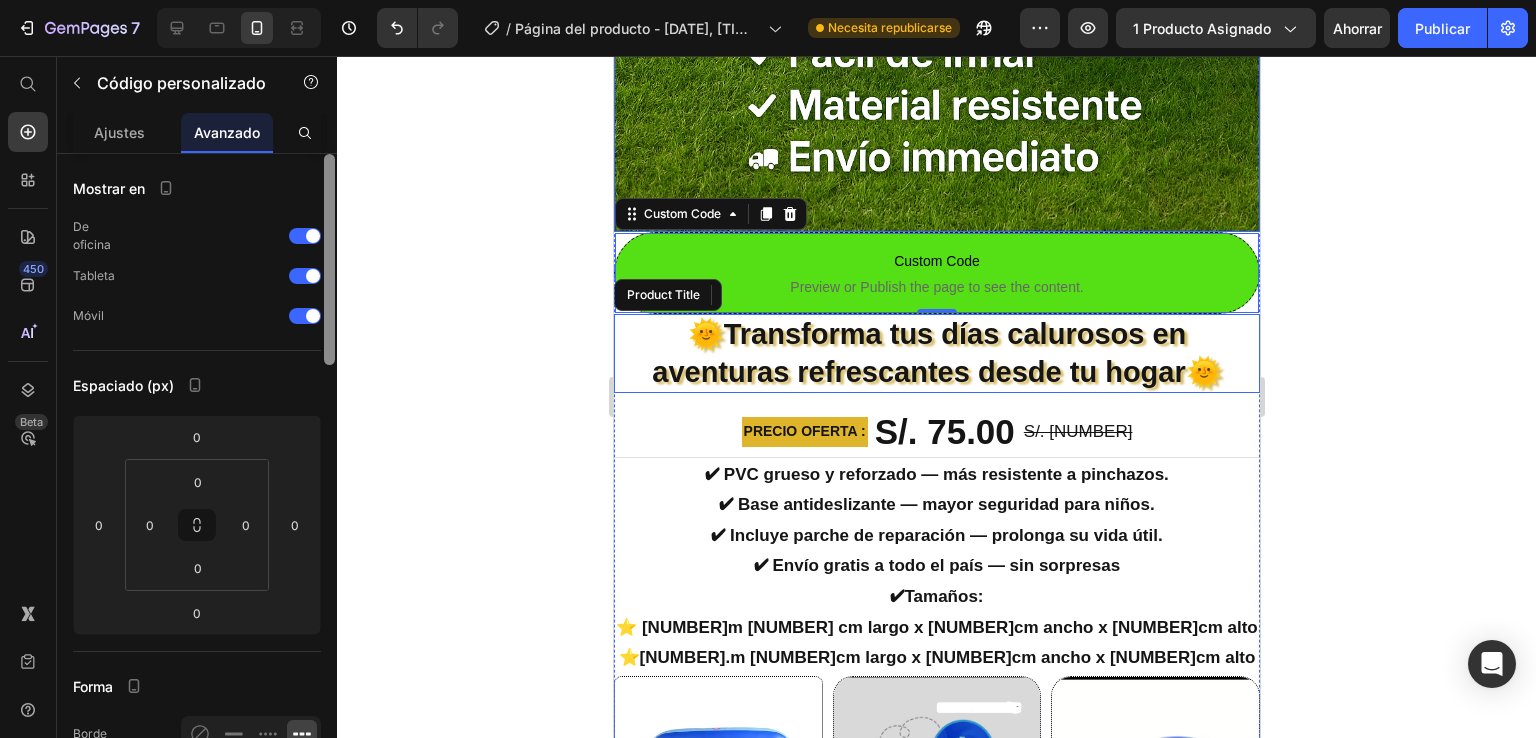 drag, startPoint x: 938, startPoint y: 405, endPoint x: 1228, endPoint y: 141, distance: 392.16833 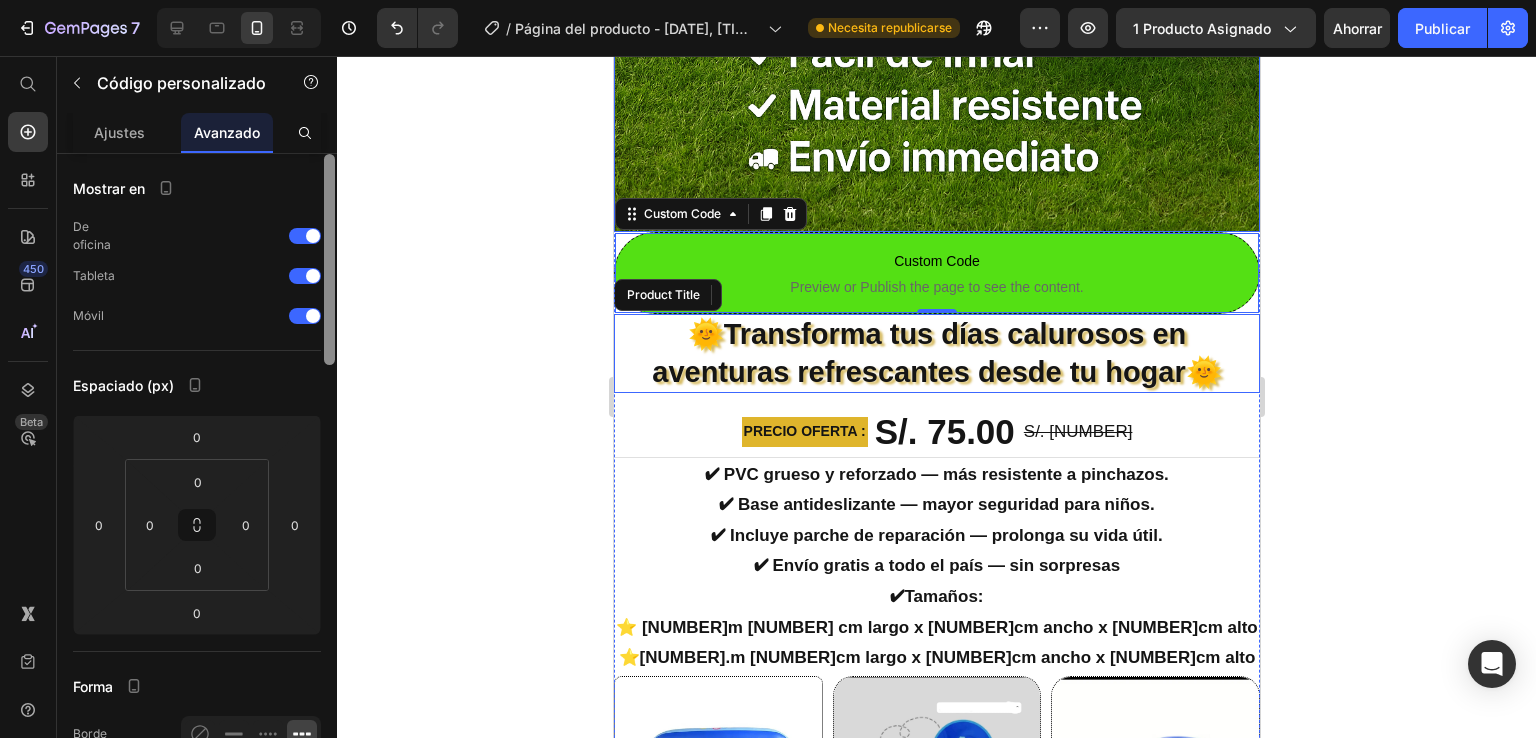 click at bounding box center [936, -253] 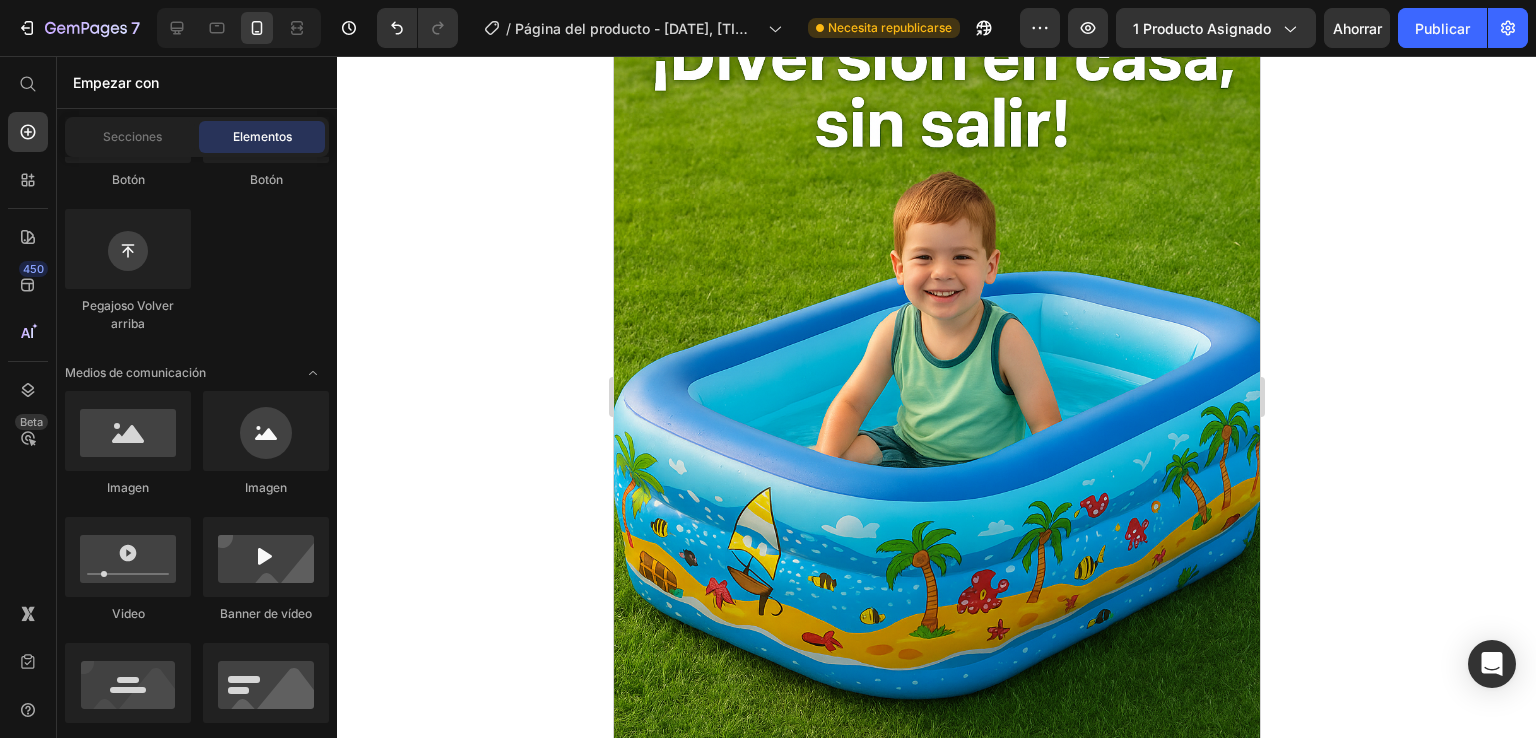 scroll, scrollTop: 0, scrollLeft: 0, axis: both 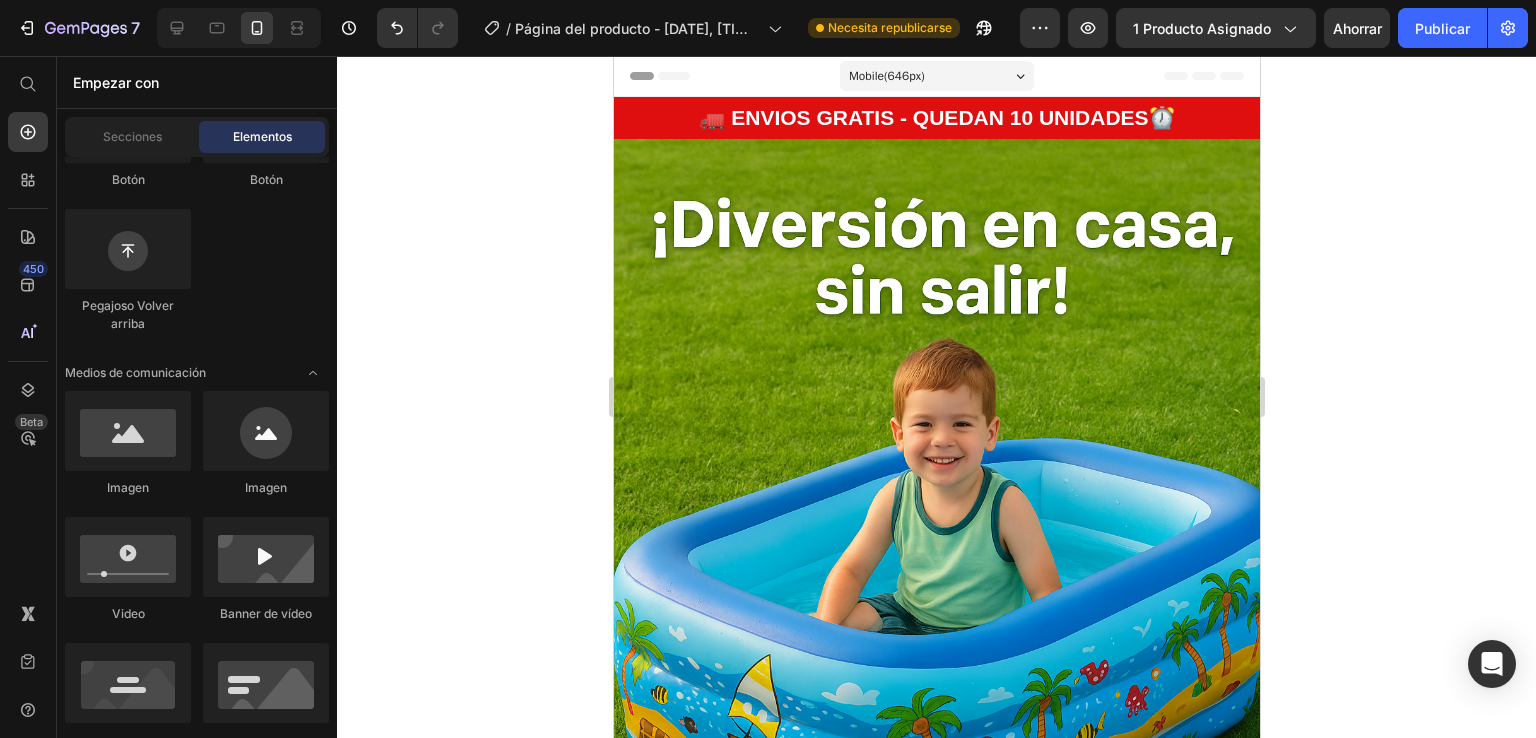 click on "Header" at bounding box center [936, 76] 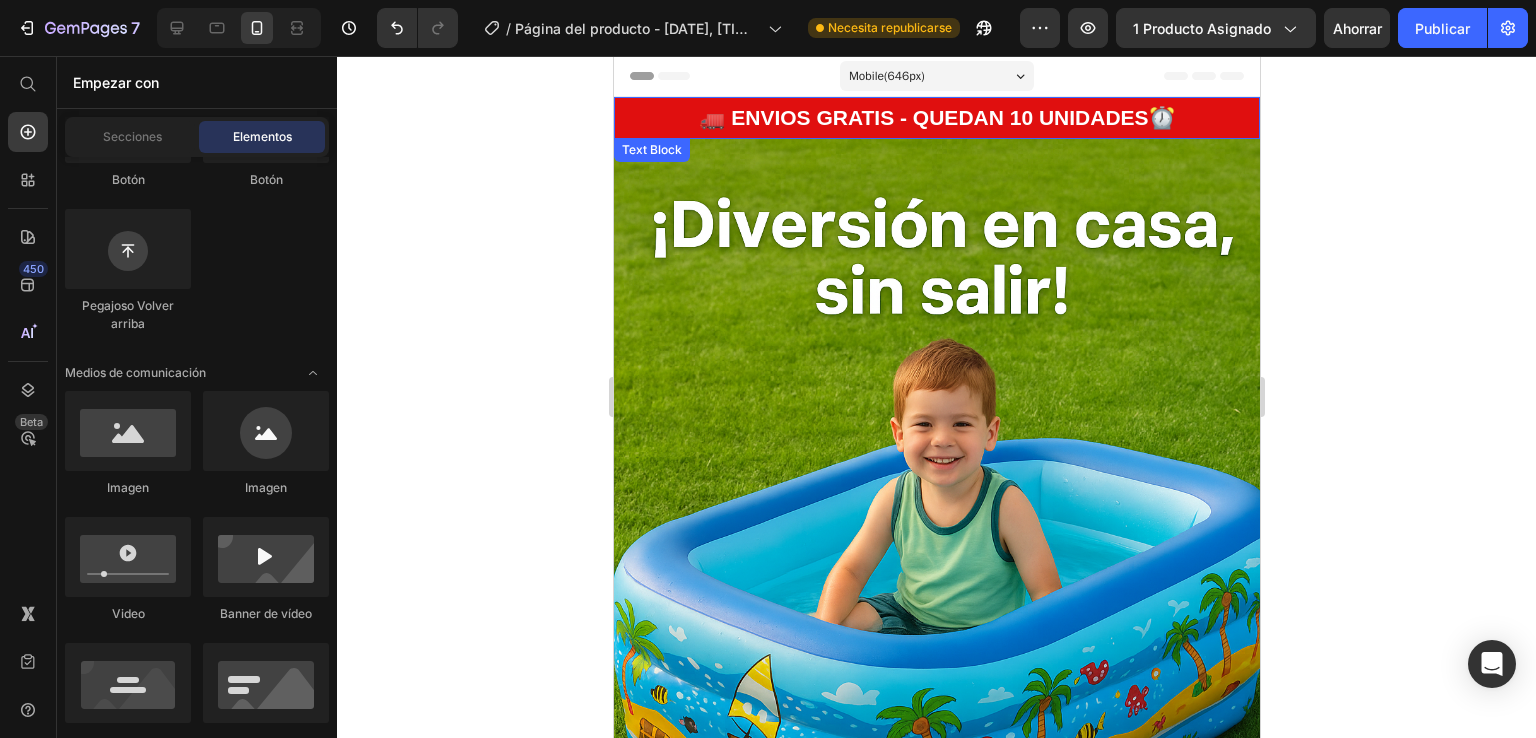 click on "🚛 ENVIOS GRATIS - QUEDAN 10 UNIDADES⏰" at bounding box center [936, 118] 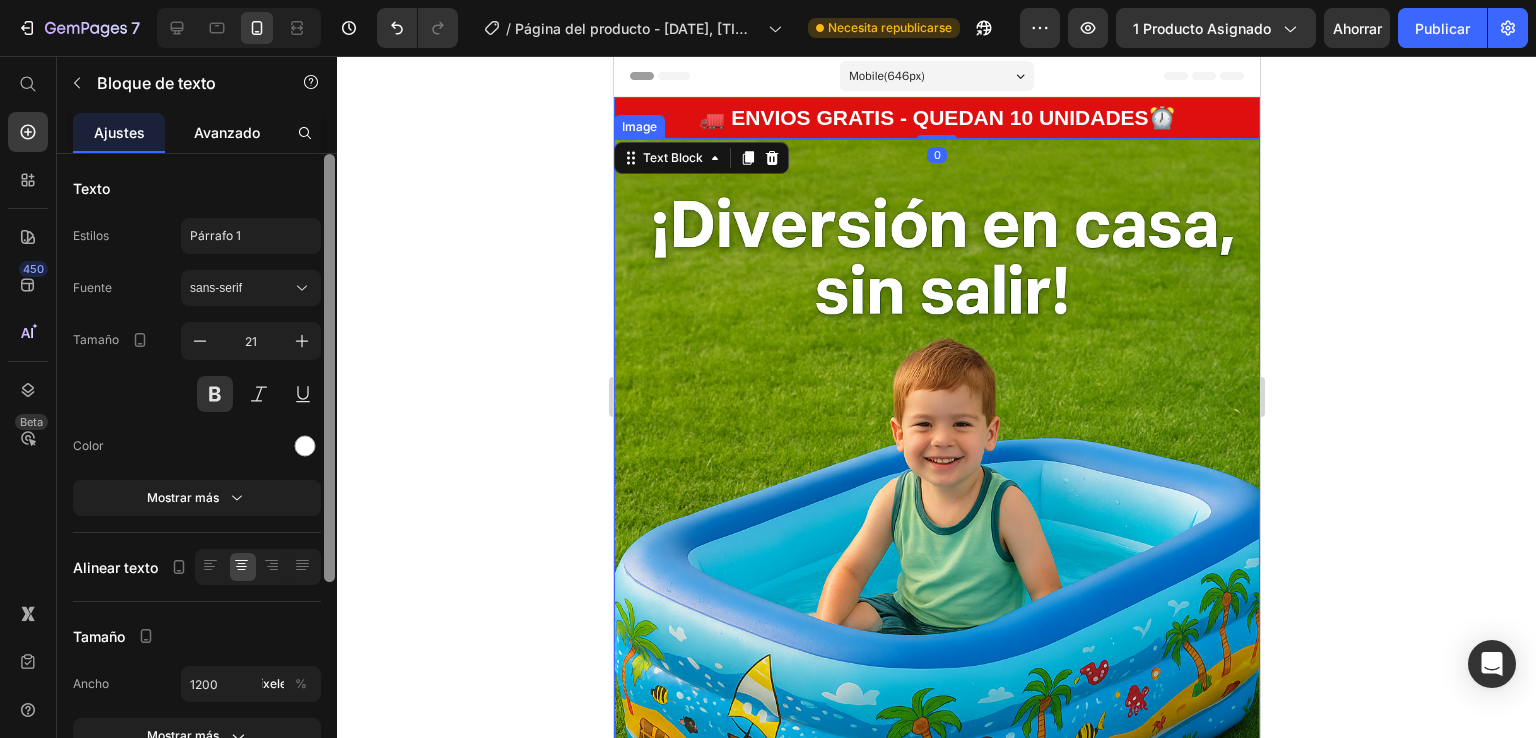 drag, startPoint x: 215, startPoint y: 130, endPoint x: 224, endPoint y: 150, distance: 21.931713 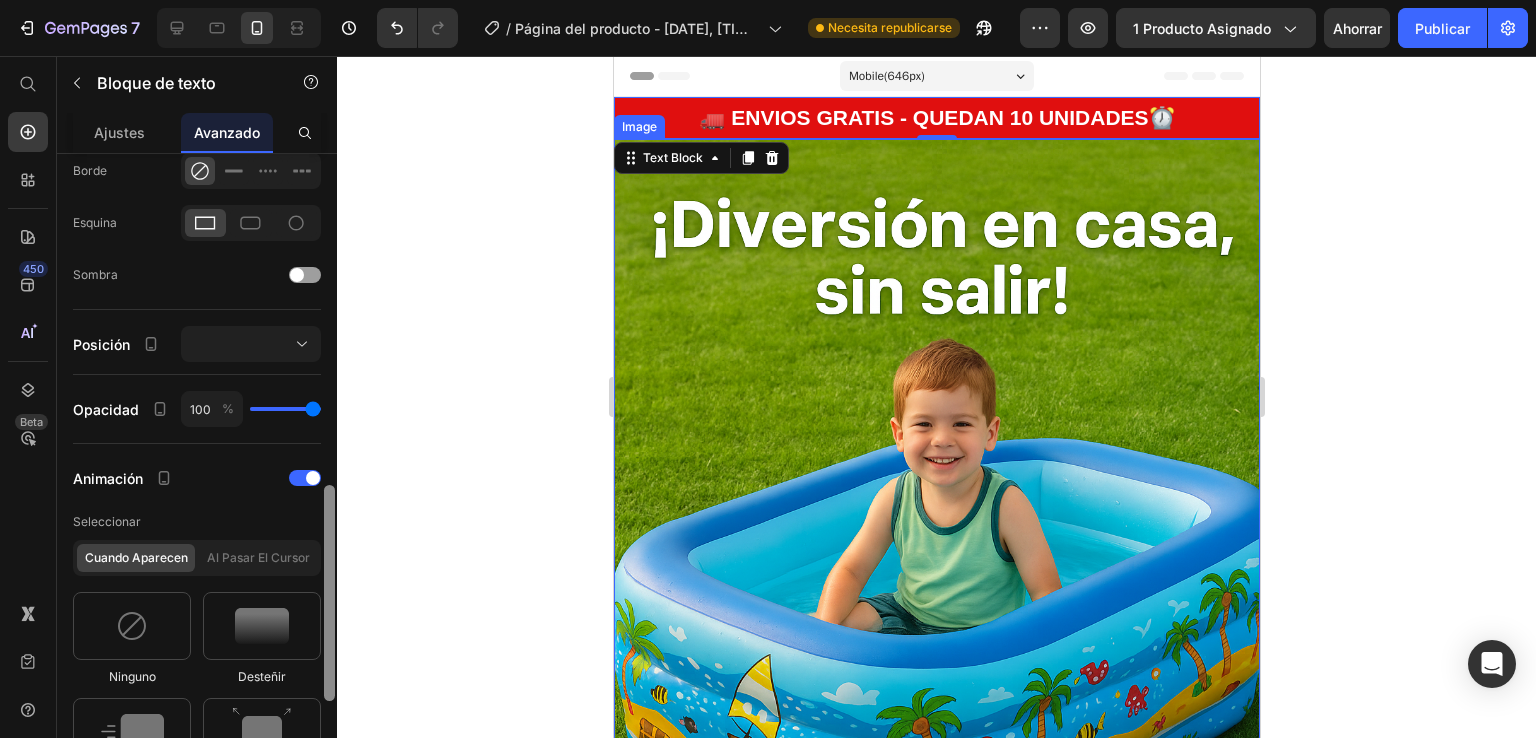 scroll, scrollTop: 686, scrollLeft: 0, axis: vertical 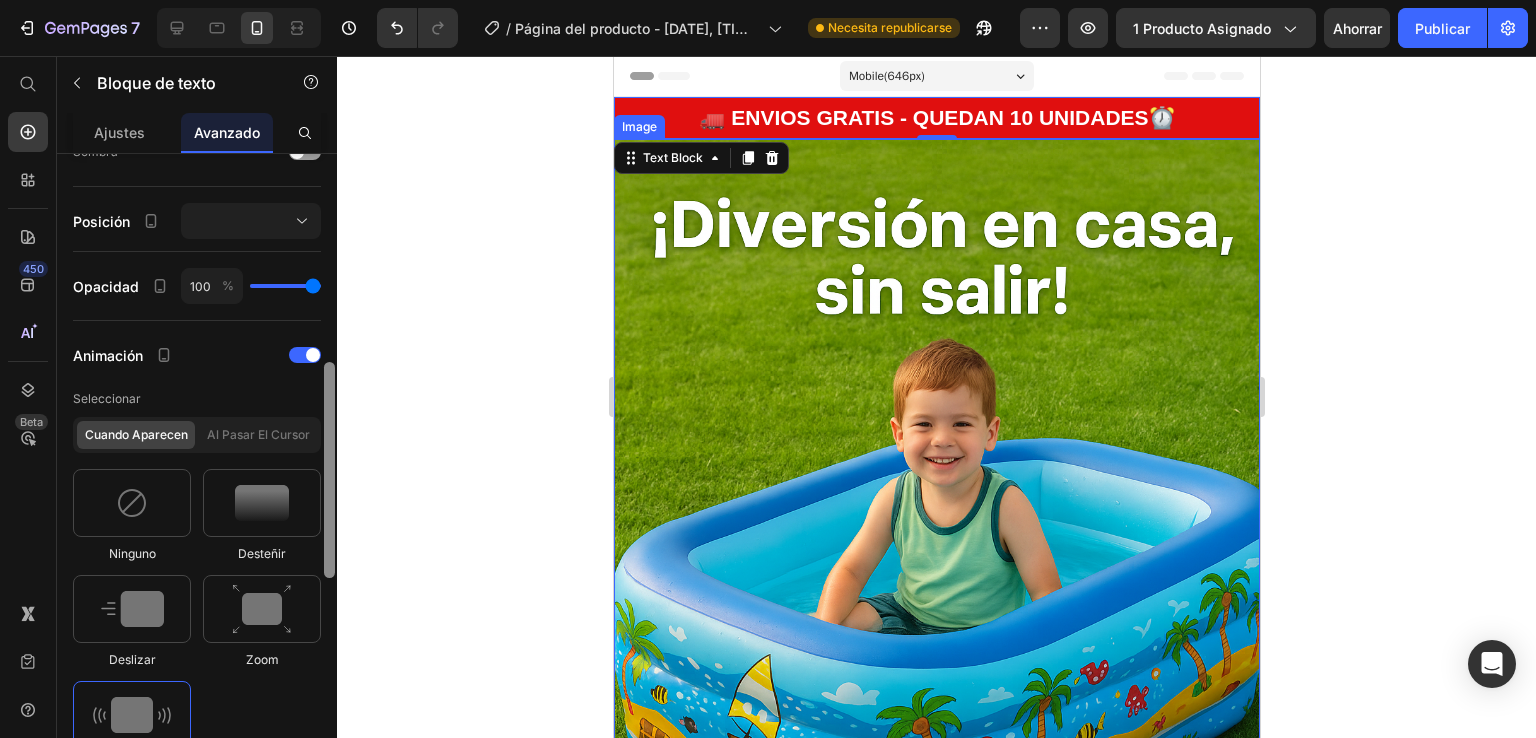 drag, startPoint x: 328, startPoint y: 241, endPoint x: 386, endPoint y: 473, distance: 239.14012 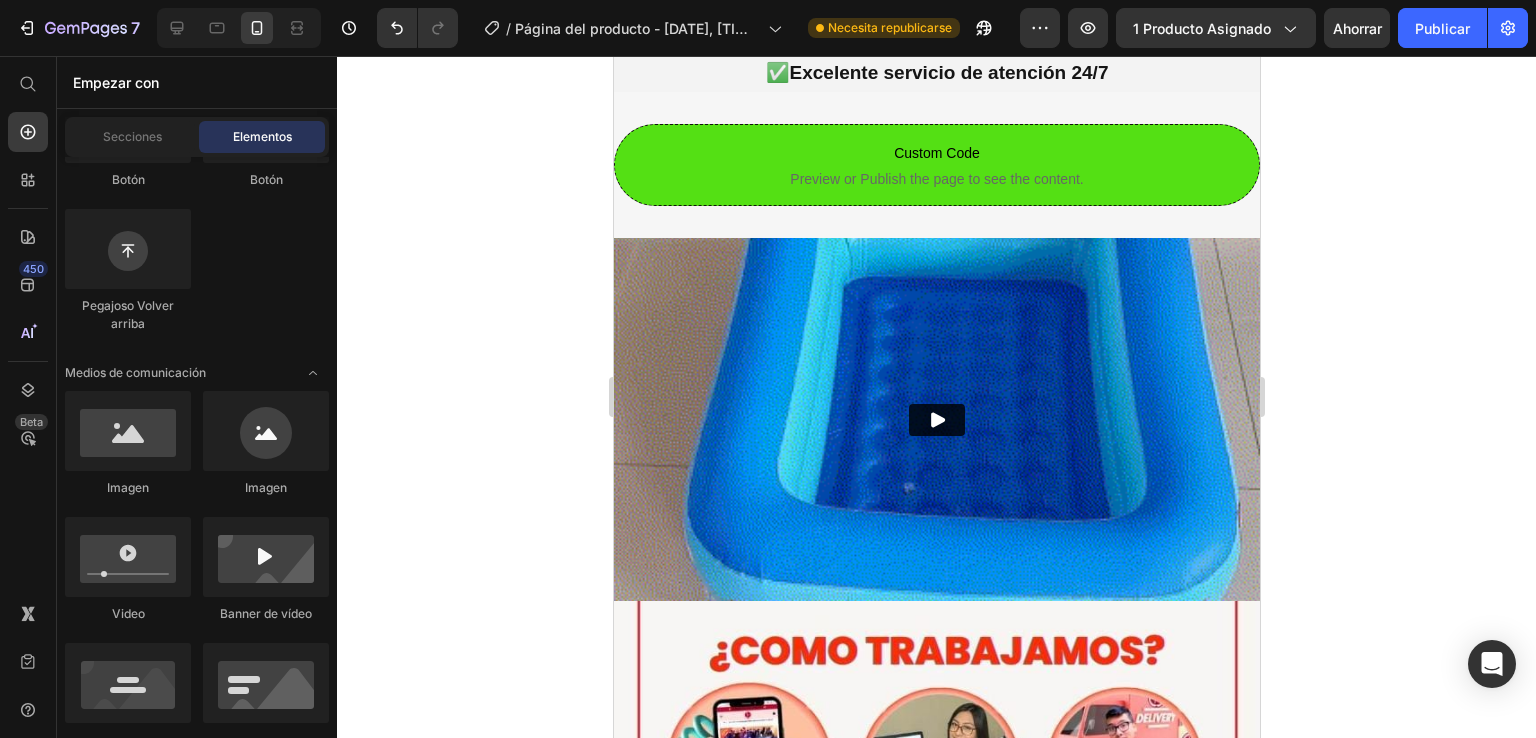 scroll, scrollTop: 4385, scrollLeft: 0, axis: vertical 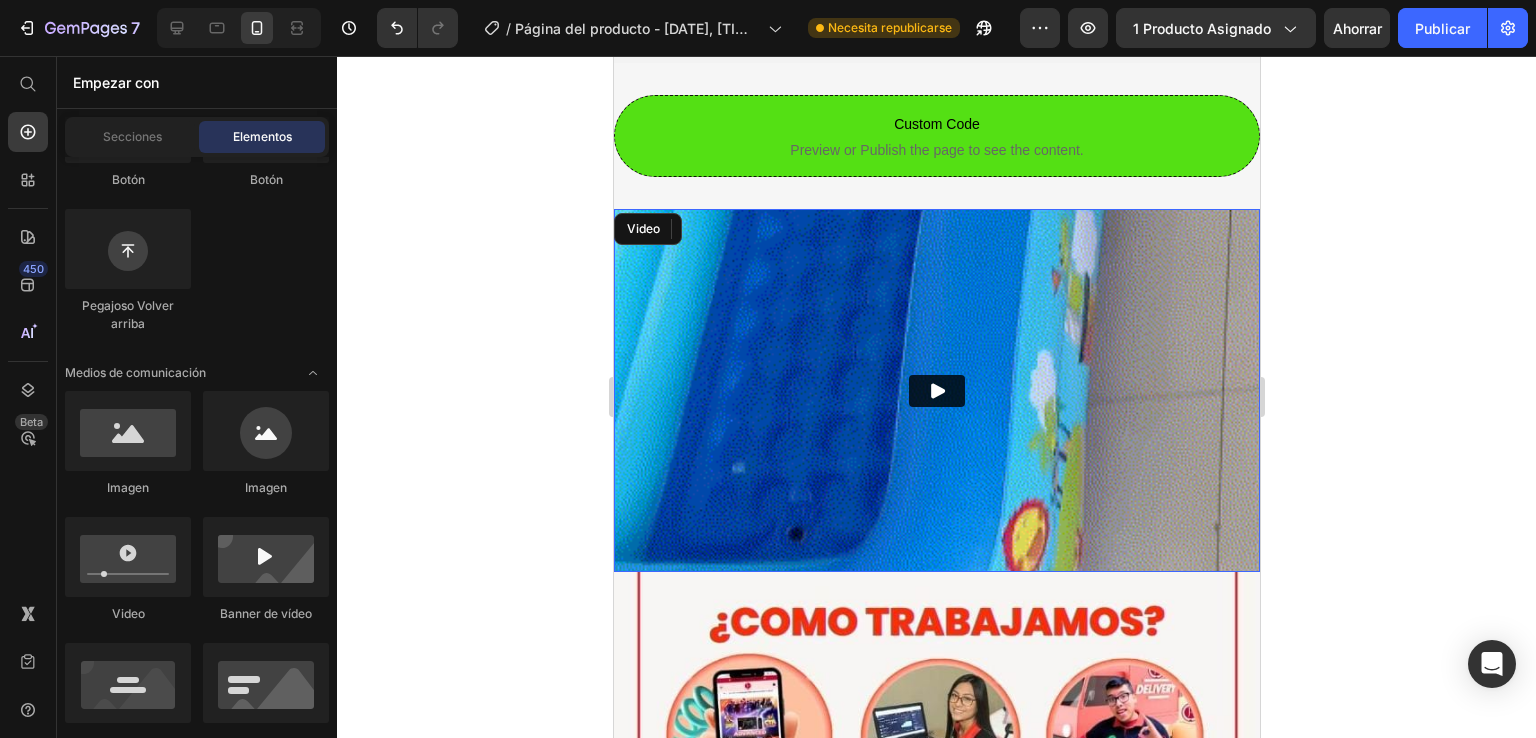 click at bounding box center [936, 390] 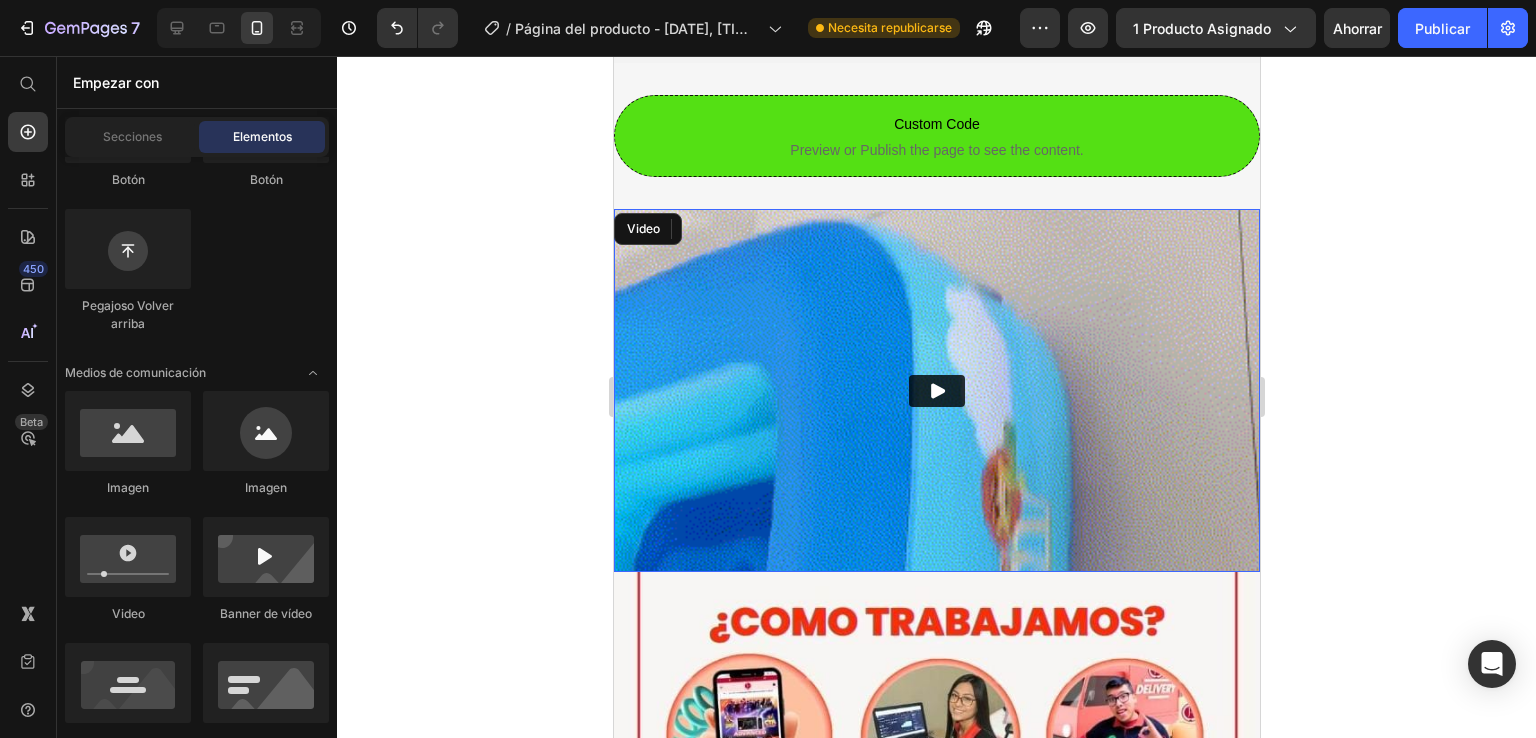 scroll, scrollTop: 0, scrollLeft: 0, axis: both 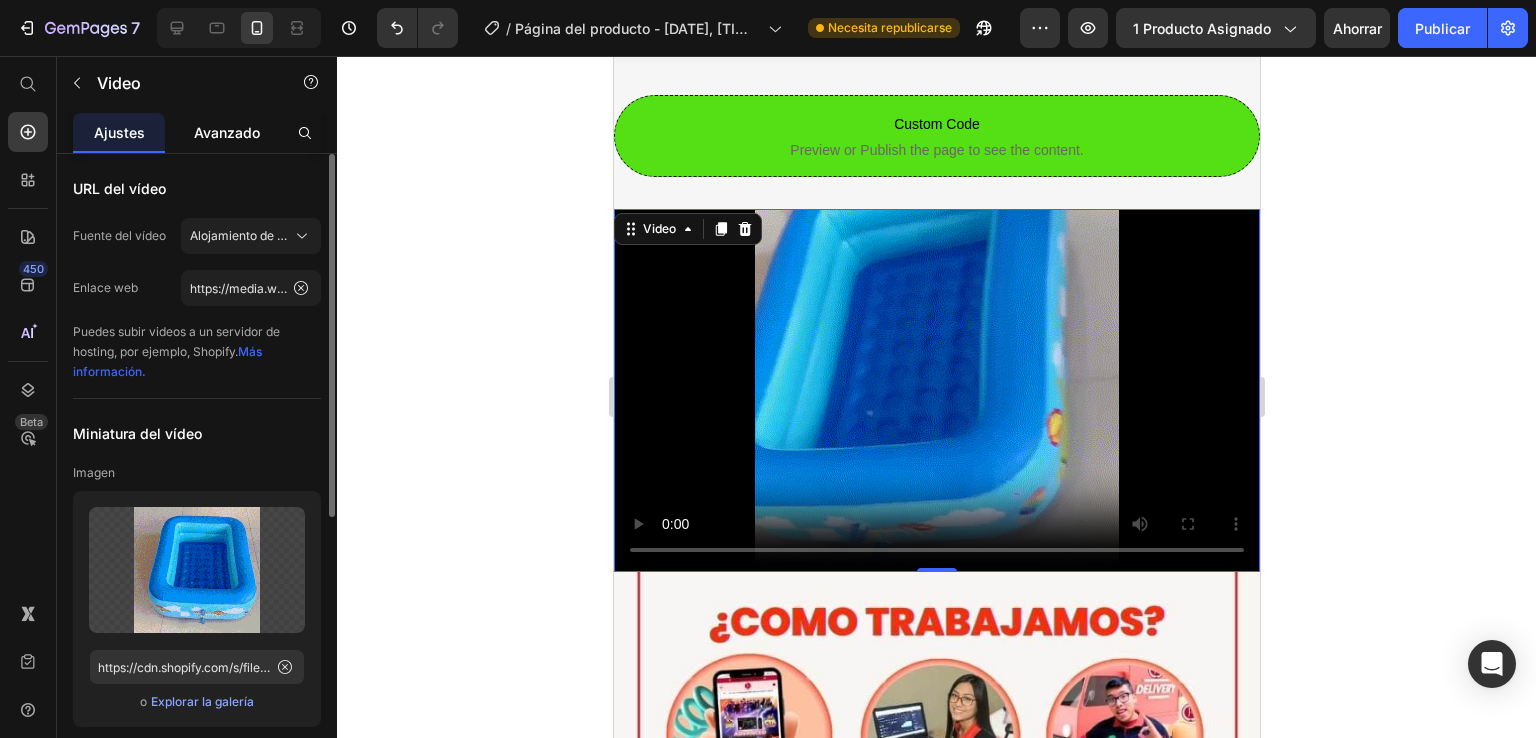 click on "Avanzado" at bounding box center [227, 132] 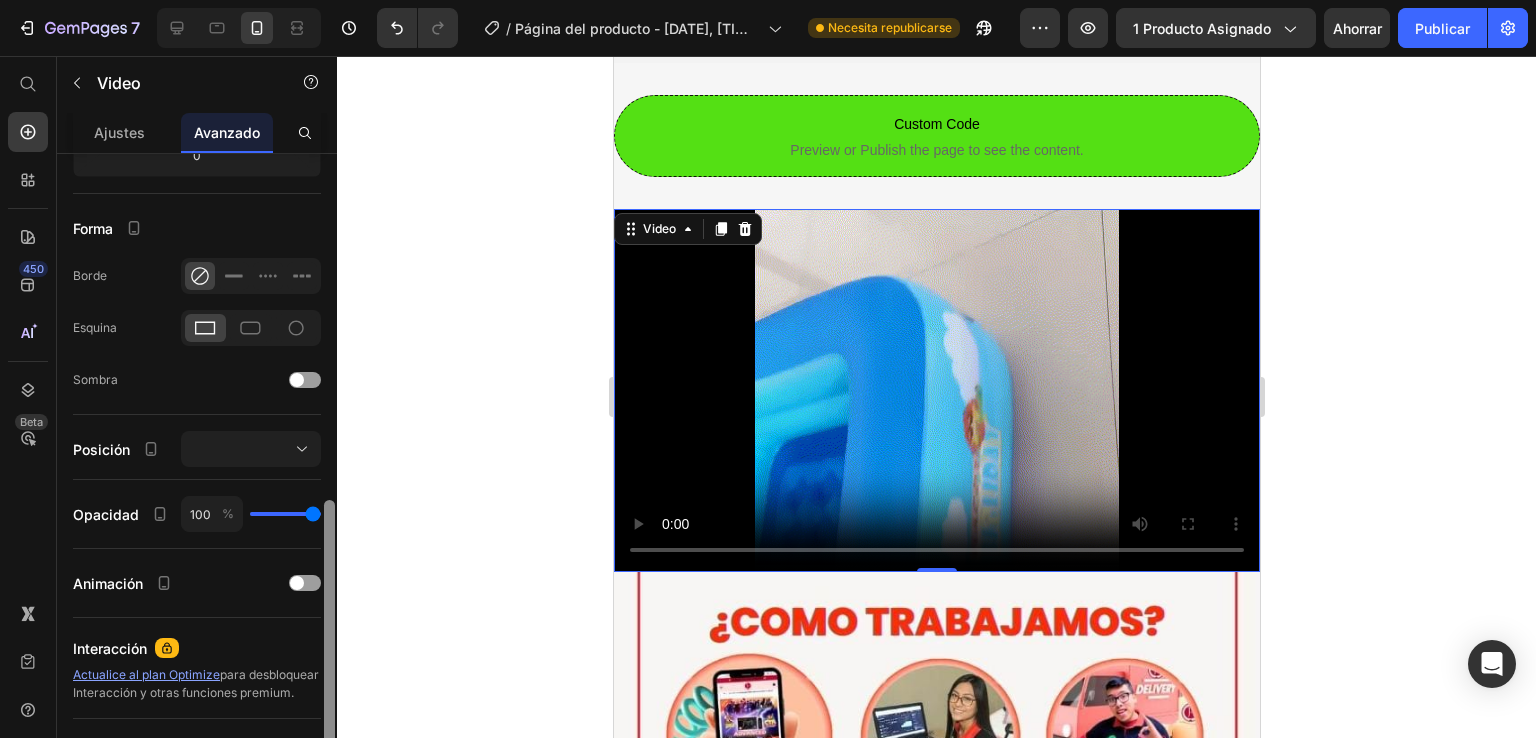 scroll, scrollTop: 536, scrollLeft: 0, axis: vertical 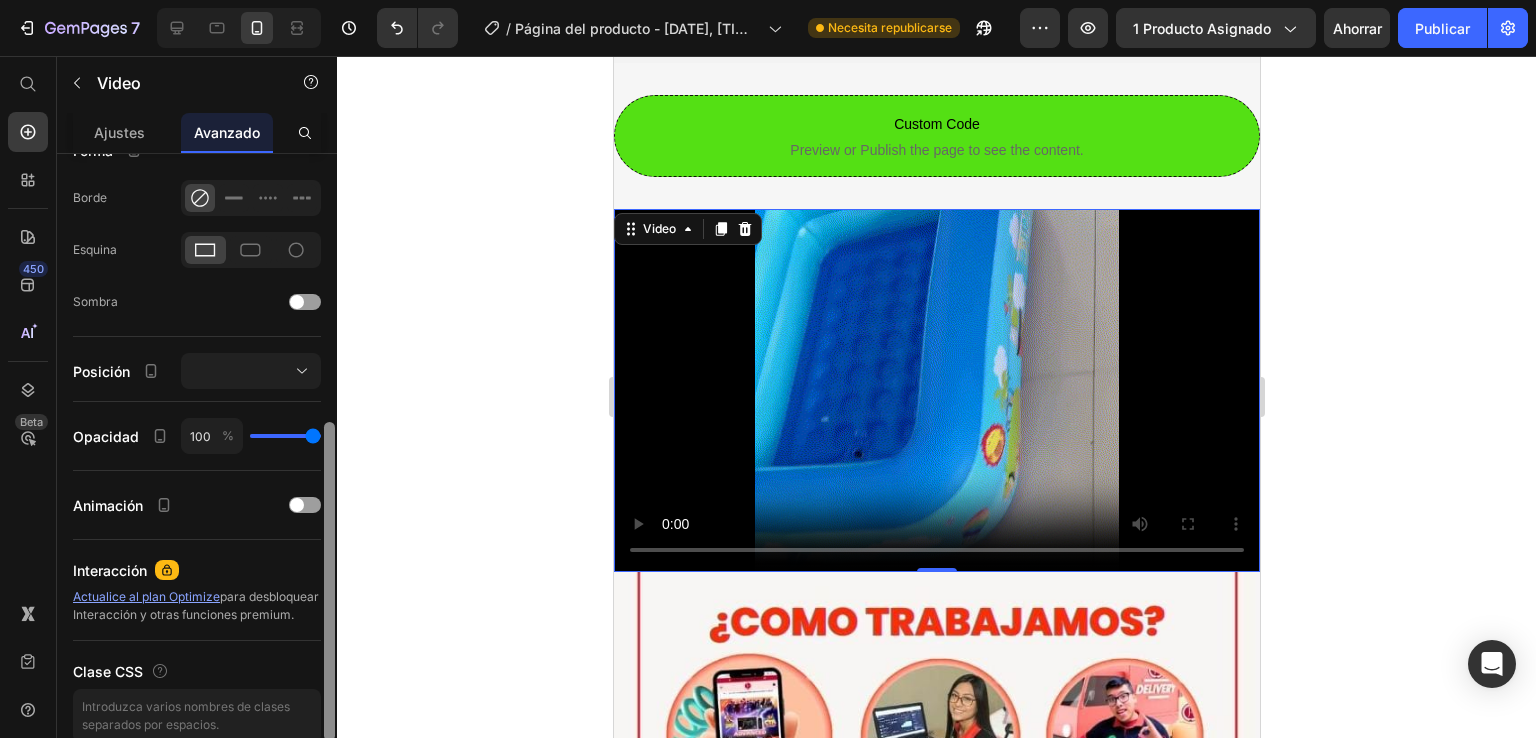 drag, startPoint x: 326, startPoint y: 337, endPoint x: 378, endPoint y: 609, distance: 276.926 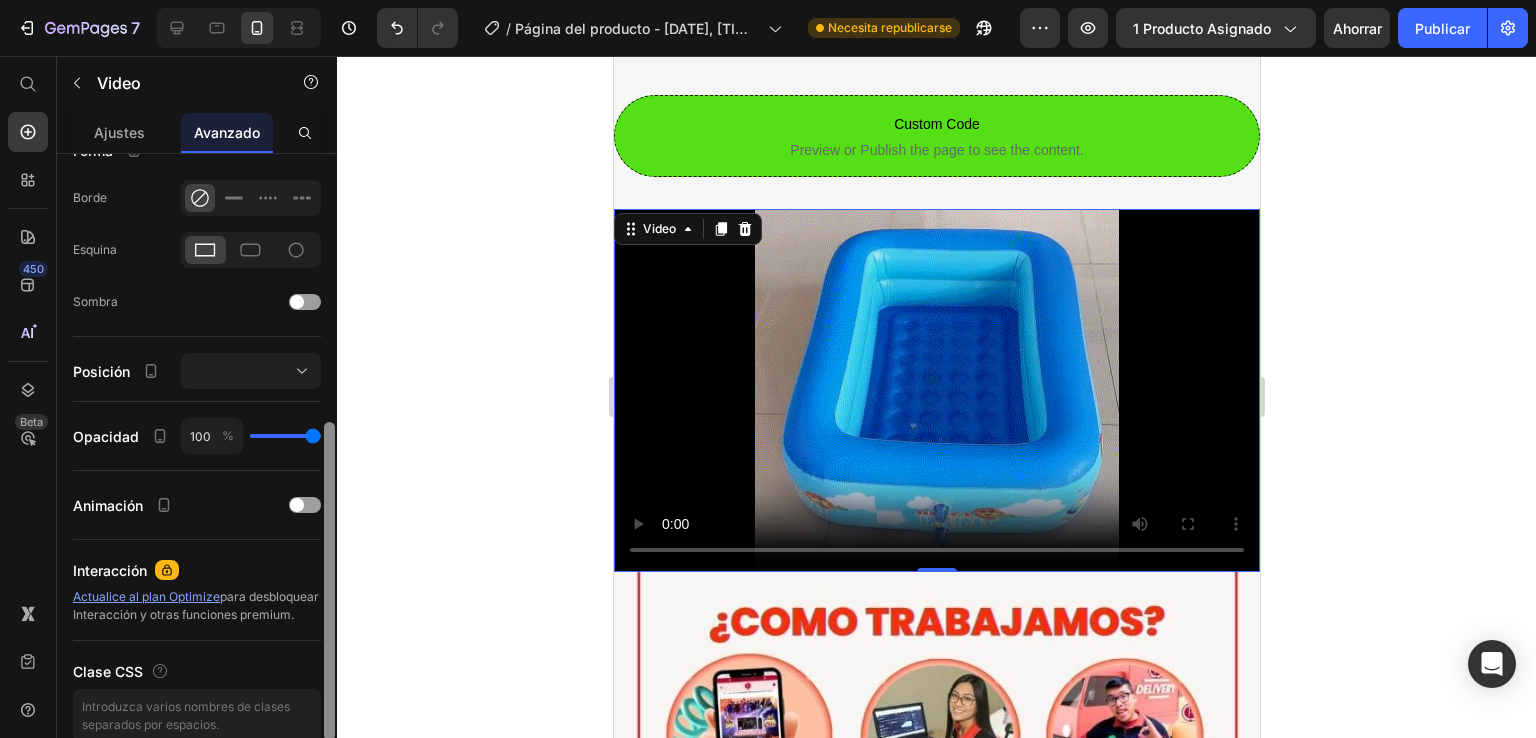 click on "7 Historial de versiones / Página del producto - 30 de junio, 18:22:11 Necesita republicarse Avance 1 producto asignado Ahorrar Publicar 450 Beta Empezar con Secciones Elementos Hero Section Product Detail Brands Trusted Badges Guarantee Product Breakdown How to use Testimonials Compare Bundle FAQs Social Proof Brand Story Product List Collection Blog List Contact Sticky Add to Cart Custom Footer Explorar la biblioteca 450 Disposición
Fila
Fila
Fila
Fila Texto
Título
Bloque de texto Botón
Botón
Botón
Pegajoso Volver arriba" 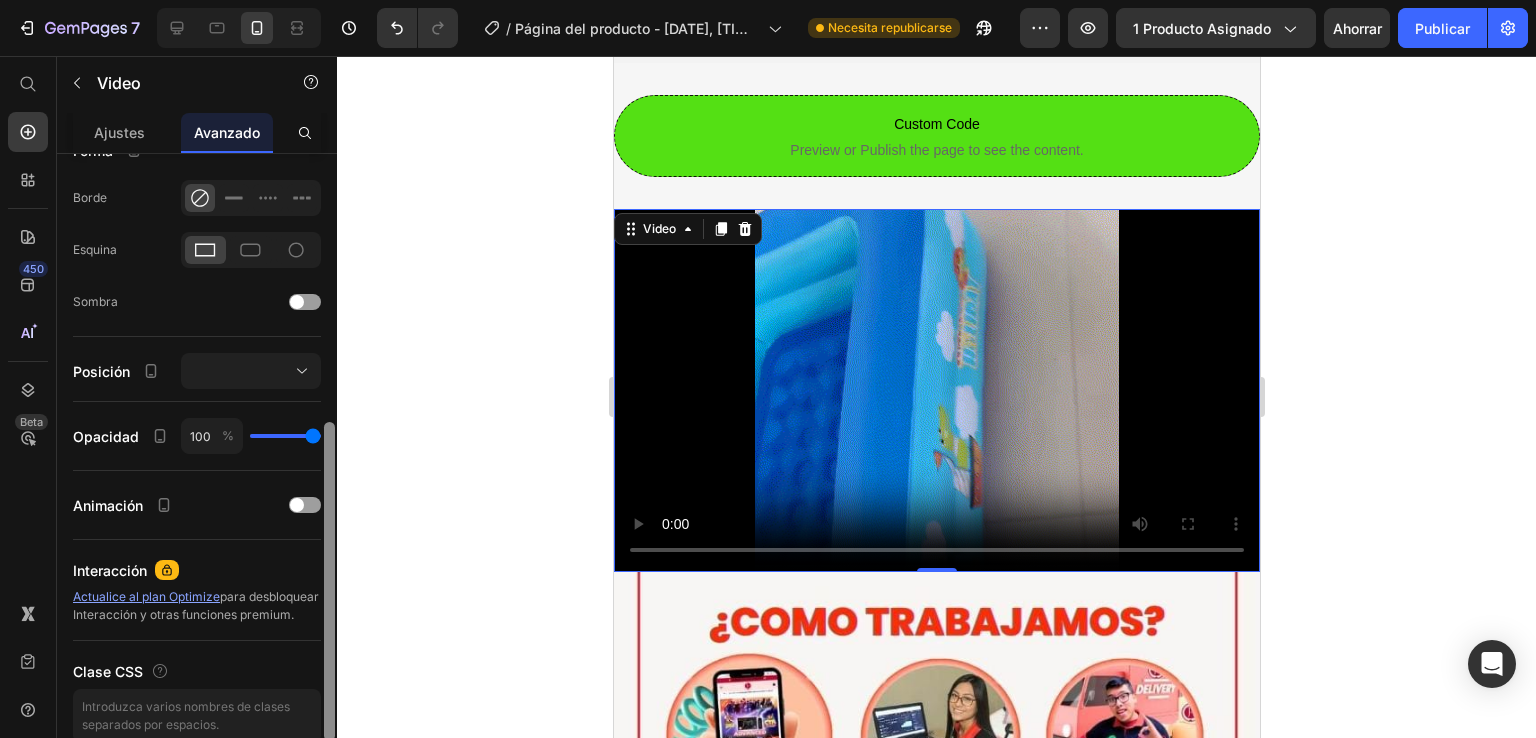 scroll, scrollTop: 0, scrollLeft: 0, axis: both 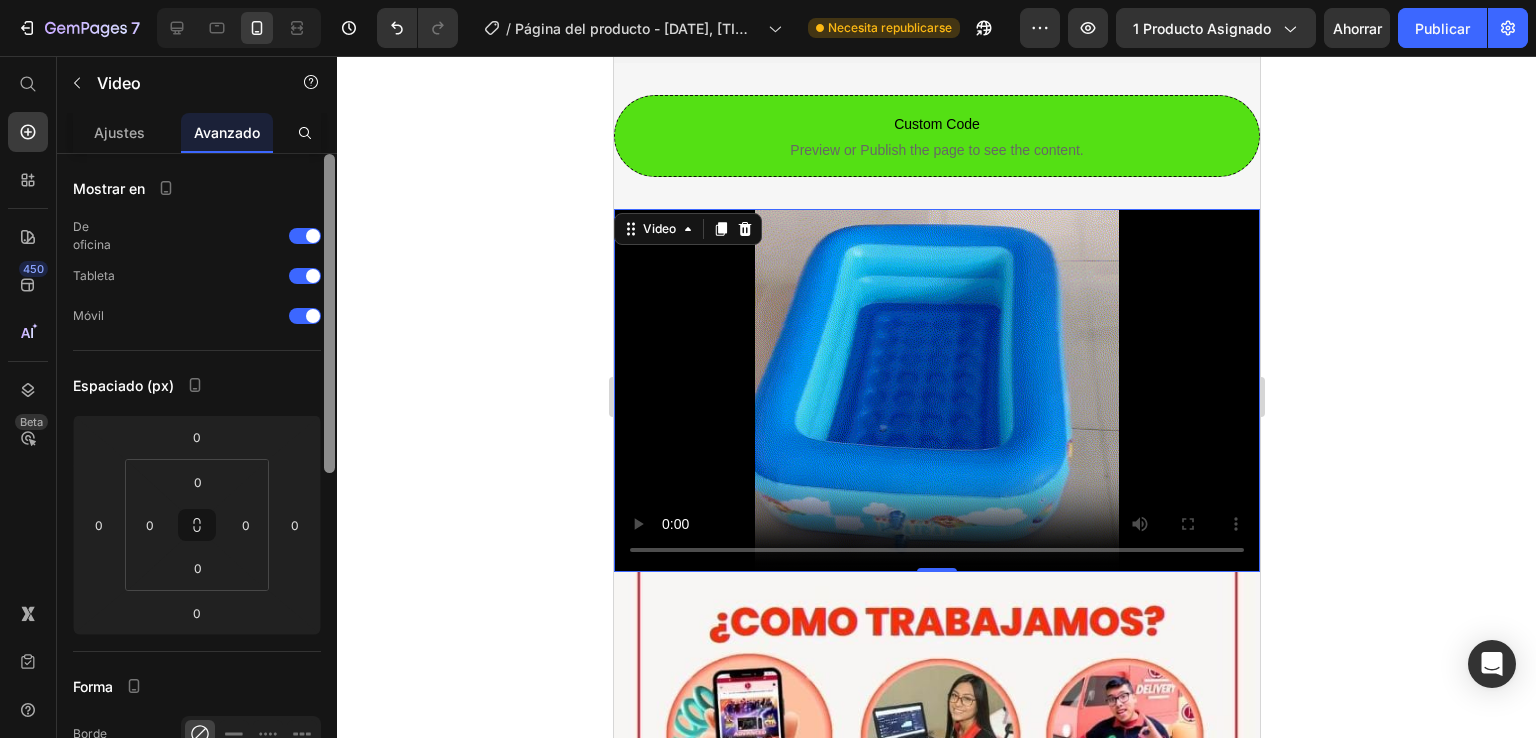 click at bounding box center [329, 474] 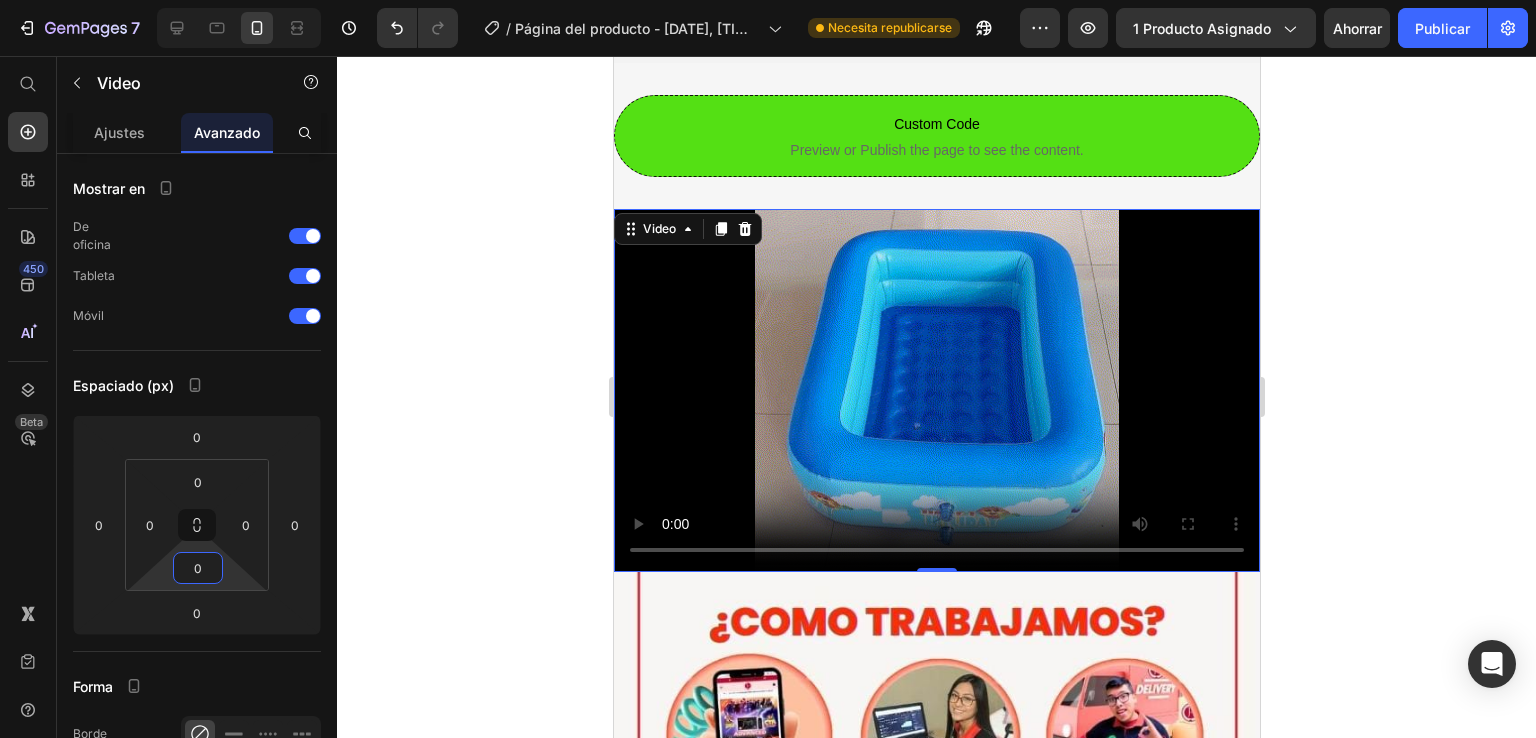 click on "0" at bounding box center (198, 568) 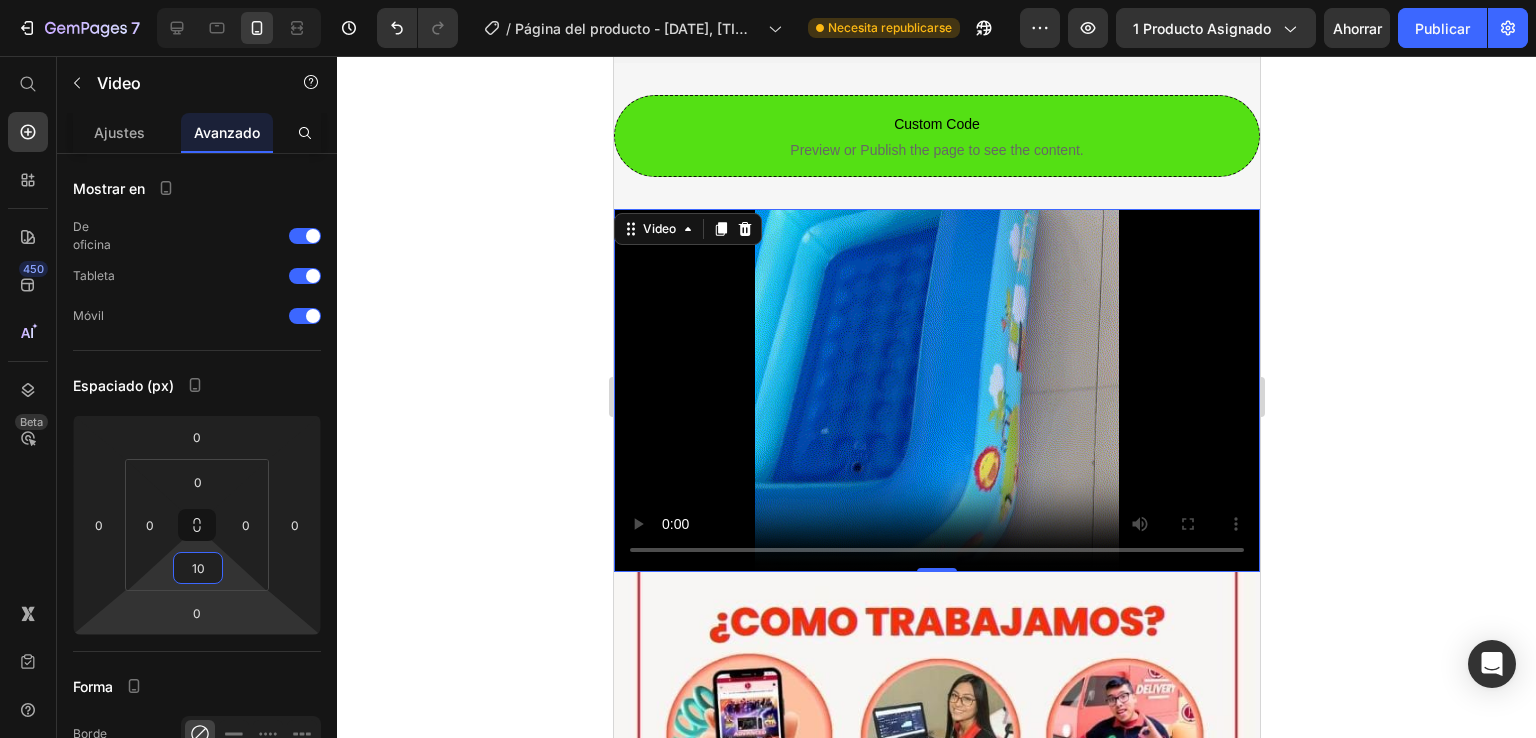 type on "10" 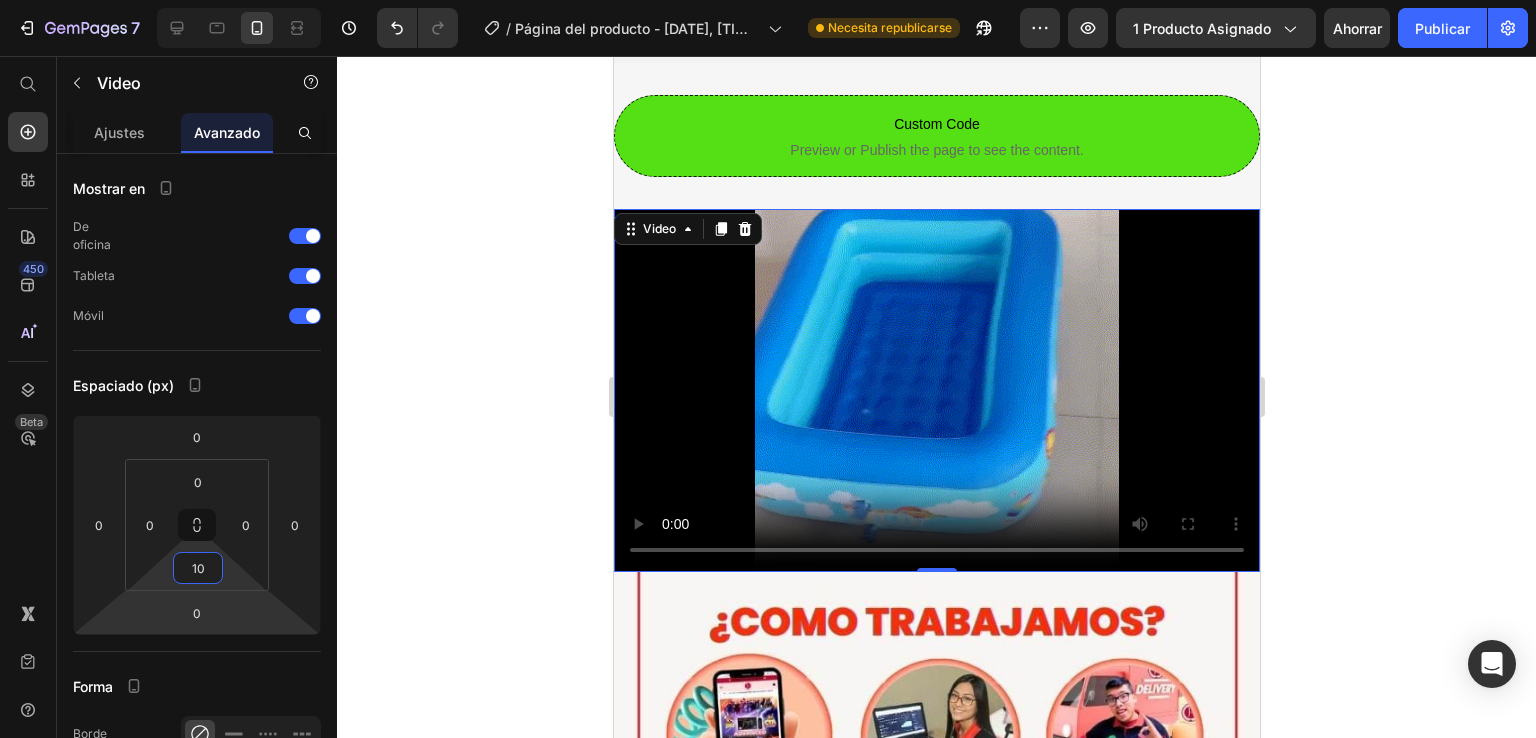 click on "7 Historial de versiones / Página del producto - 30 de junio, 18:22:11 Necesita republicarse Avance 1 producto asignado Ahorrar Publicar 450 Beta Empezar con Secciones Elementos Hero Section Product Detail Brands Trusted Badges Guarantee Product Breakdown How to use Testimonials Compare Bundle FAQs Social Proof Brand Story Product List Collection Blog List Contact Sticky Add to Cart Custom Footer Explorar la biblioteca 450 Disposición
Fila
Fila
Fila
Fila Texto
Título
Bloque de texto Botón
Botón
Botón
Pegajoso Volver arriba Video" at bounding box center [768, 0] 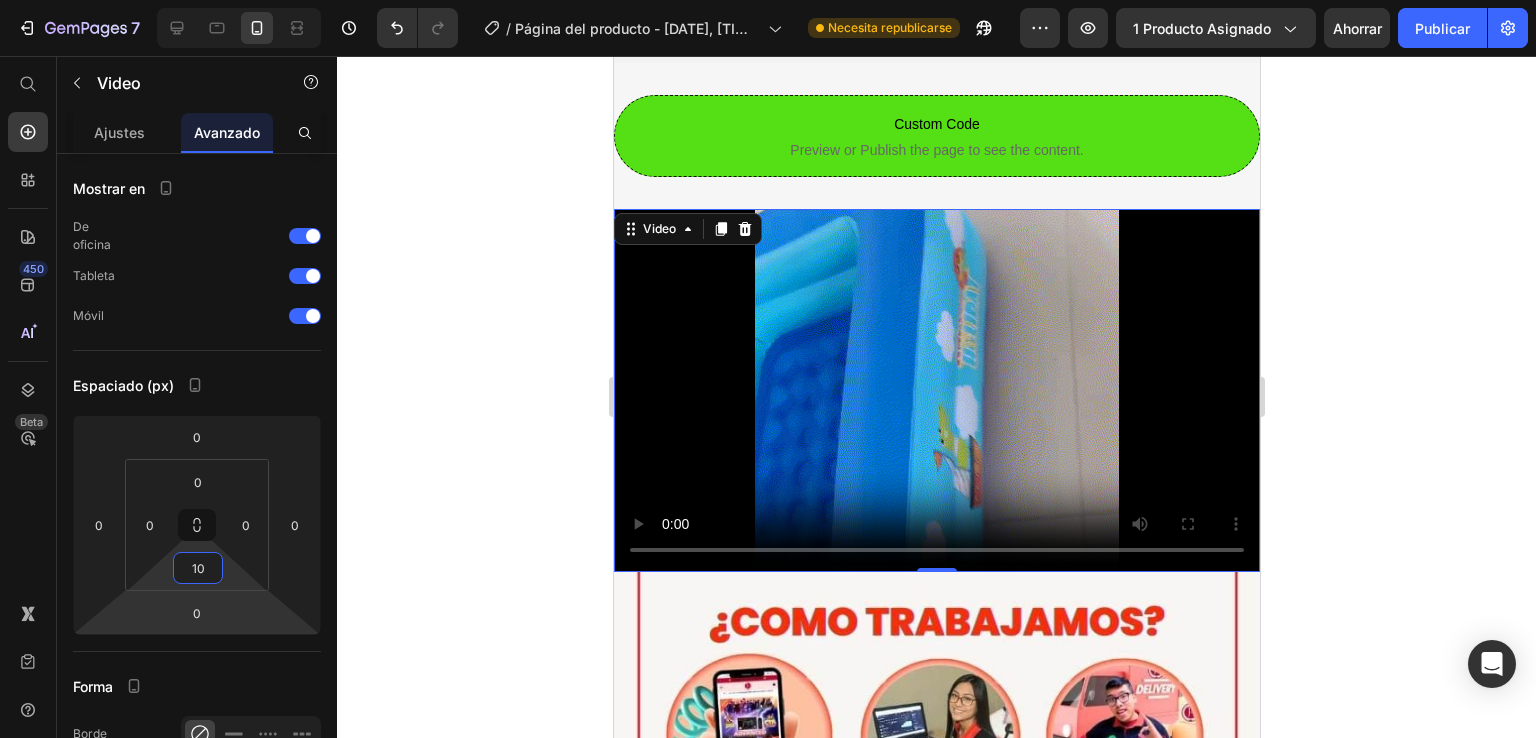 click on "7 Historial de versiones / Página del producto - 30 de junio, 18:22:11 Necesita republicarse Avance 1 producto asignado Ahorrar Publicar 450 Beta Empezar con Secciones Elementos Hero Section Product Detail Brands Trusted Badges Guarantee Product Breakdown How to use Testimonials Compare Bundle FAQs Social Proof Brand Story Product List Collection Blog List Contact Sticky Add to Cart Custom Footer Explorar la biblioteca 450 Disposición
Fila
Fila
Fila
Fila Texto
Título
Bloque de texto Botón
Botón
Botón
Pegajoso Volver arriba Video" at bounding box center (768, 0) 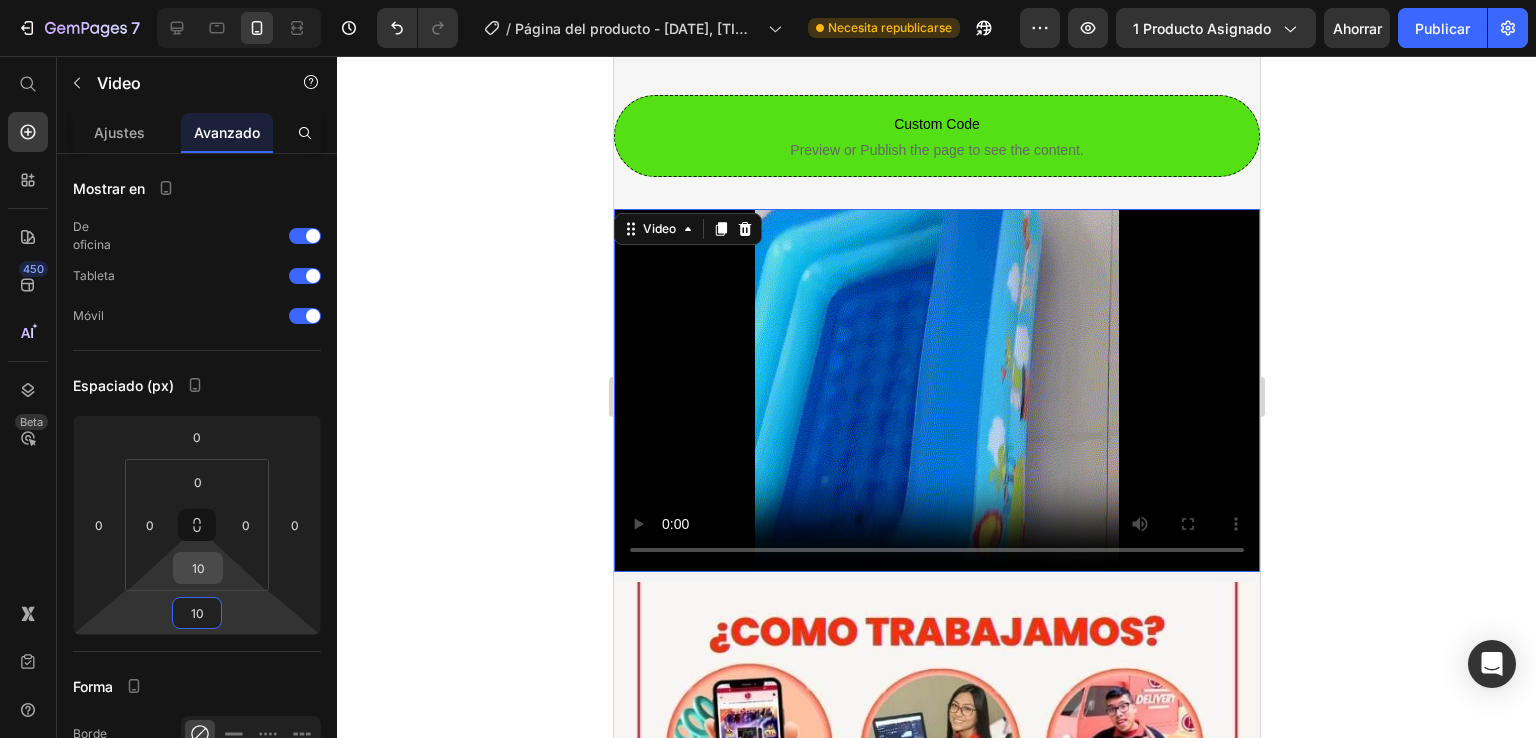 type on "10" 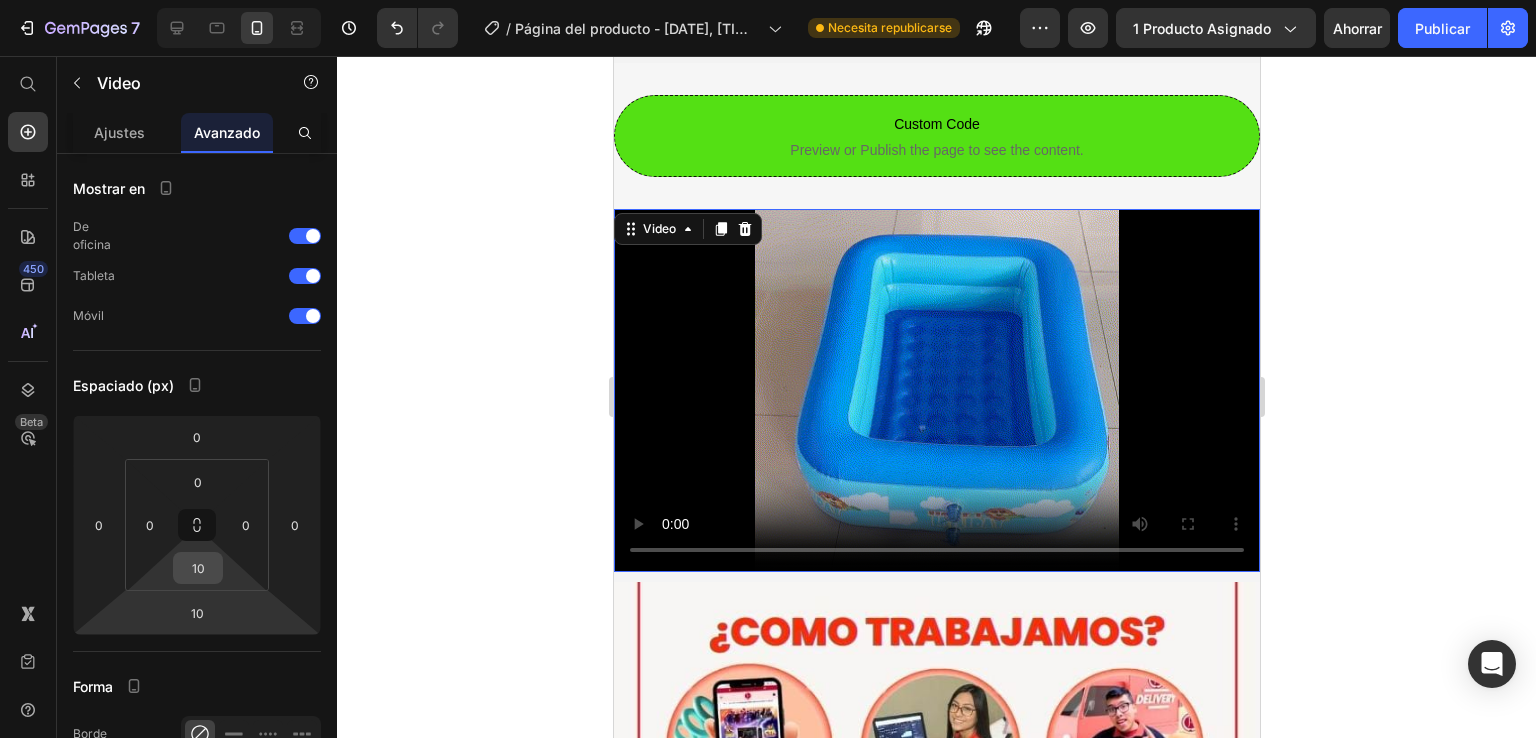 click on "10" at bounding box center (198, 568) 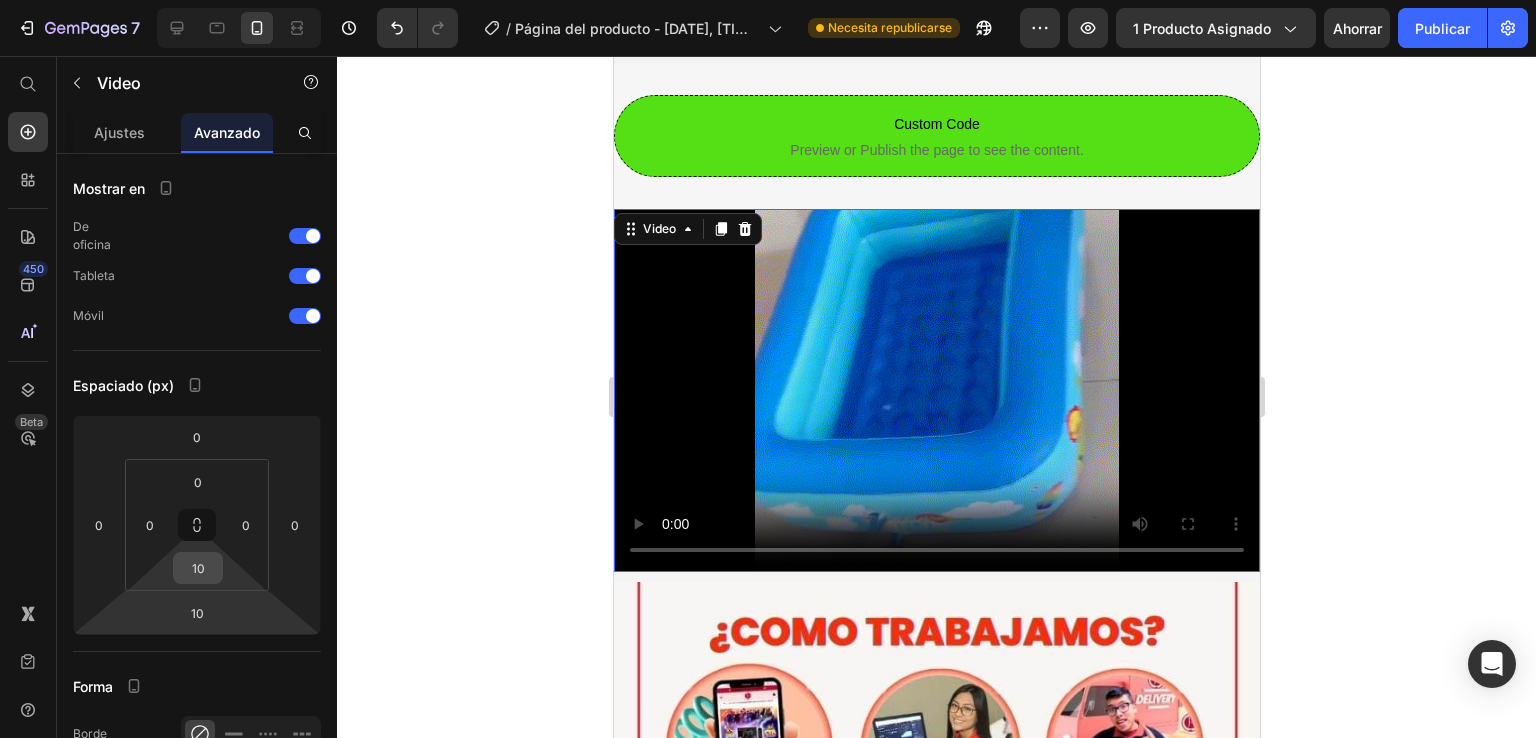 click on "10" at bounding box center [198, 568] 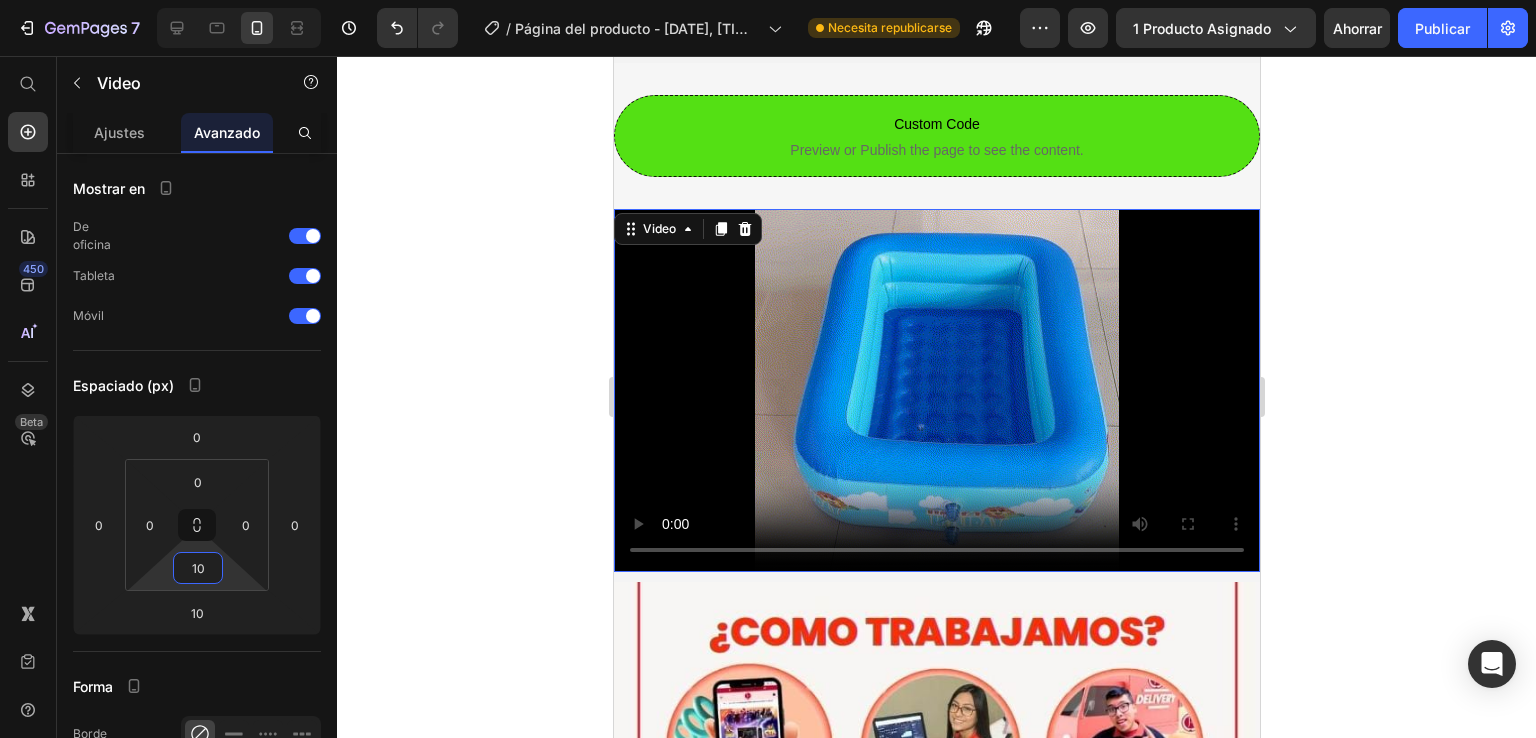 click on "10" at bounding box center (198, 568) 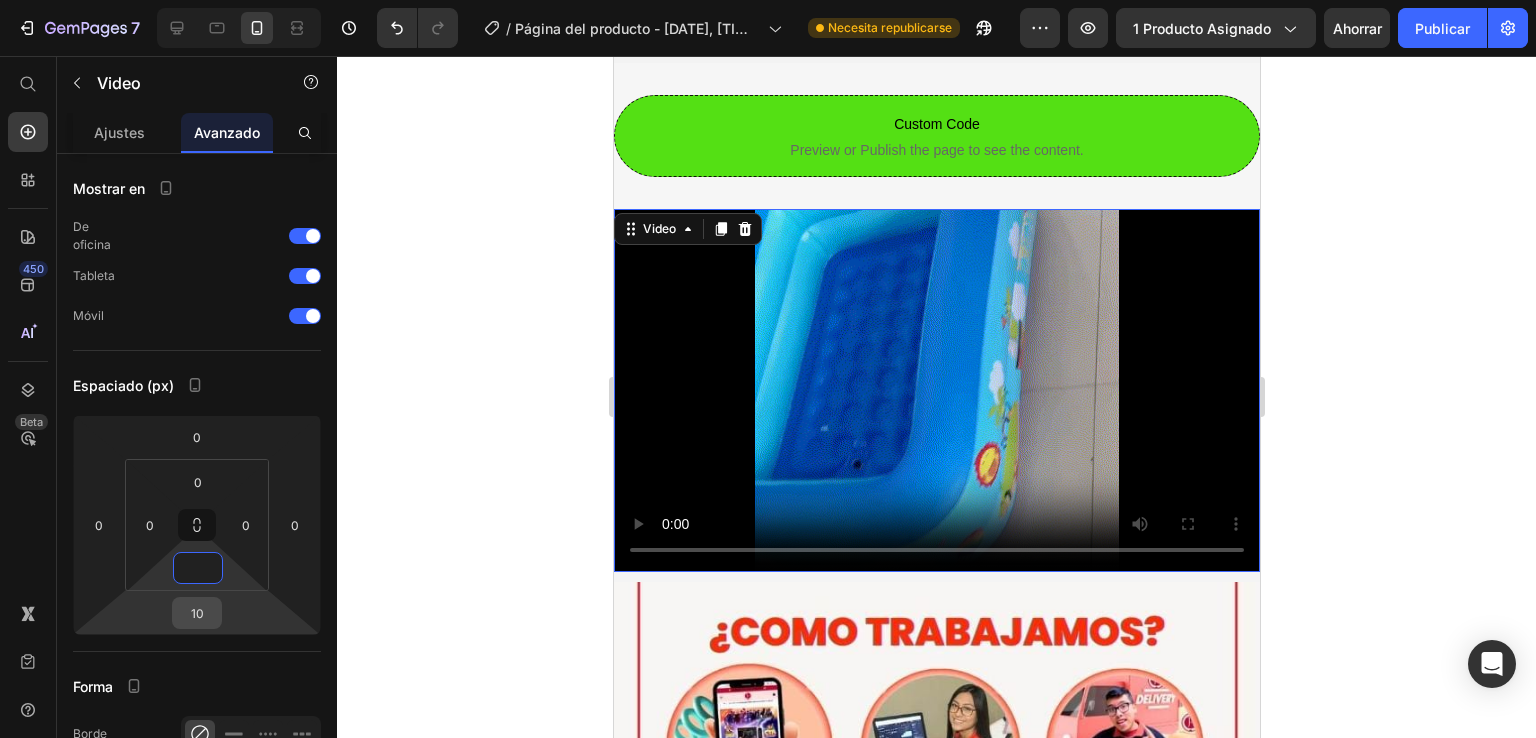 type on "0" 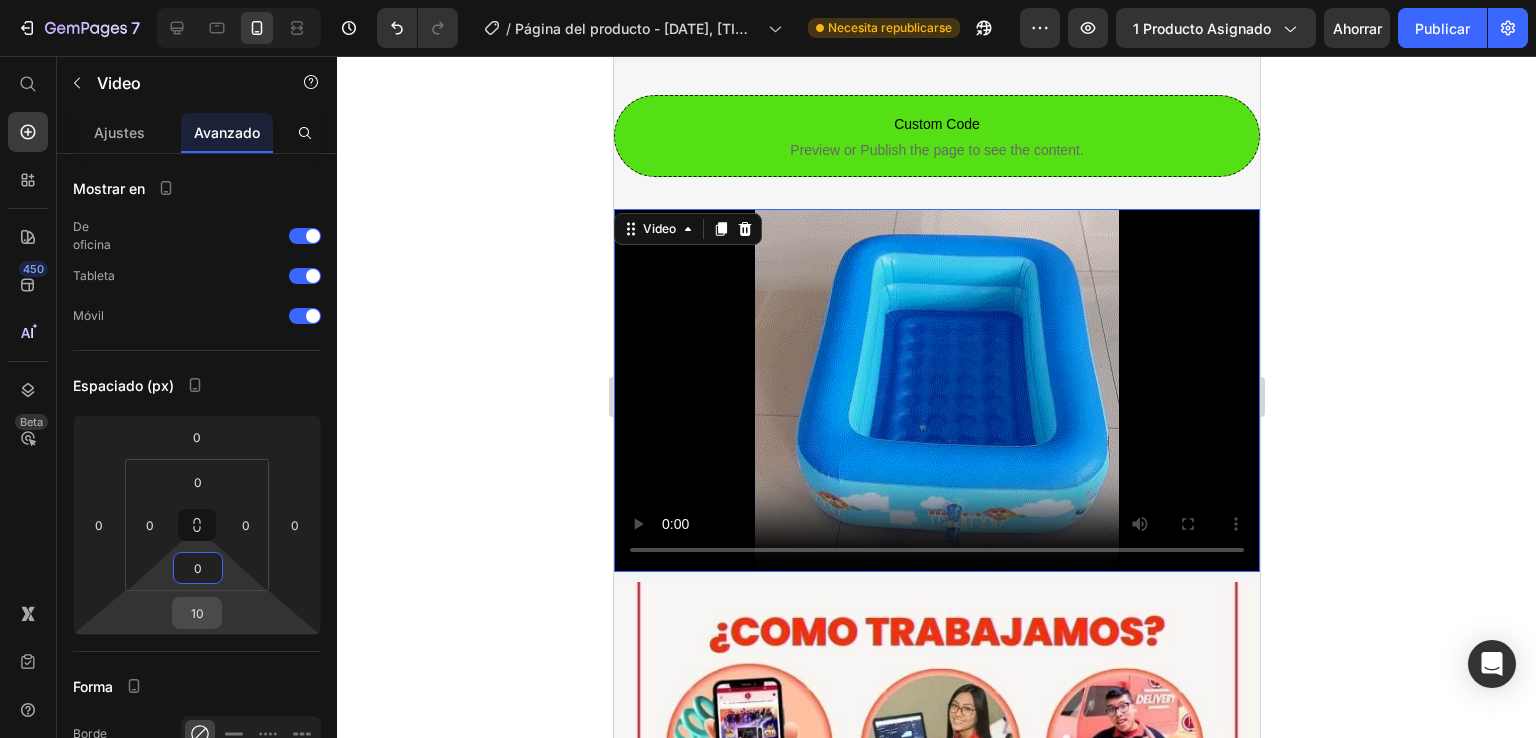 click on "10" at bounding box center (197, 613) 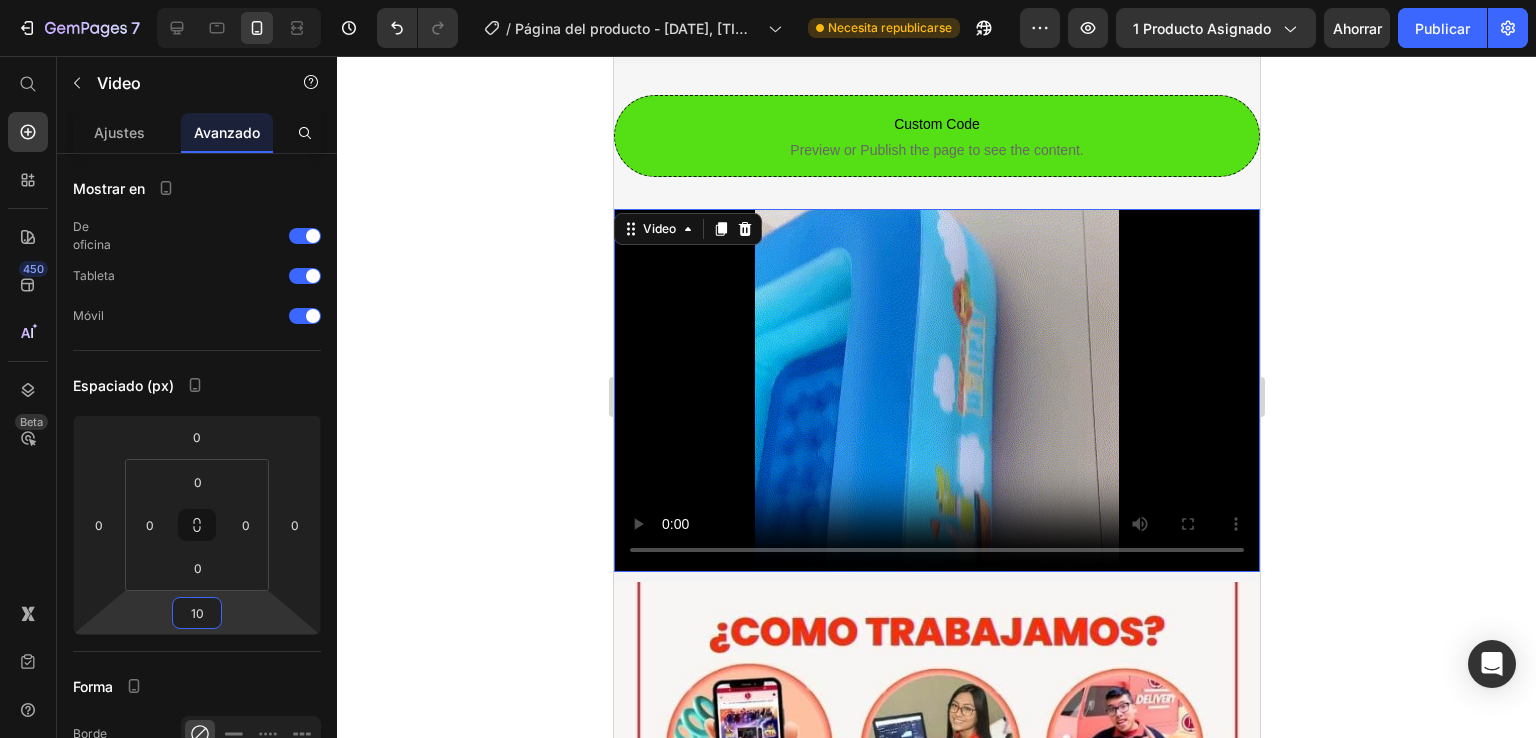 click on "10" at bounding box center (197, 613) 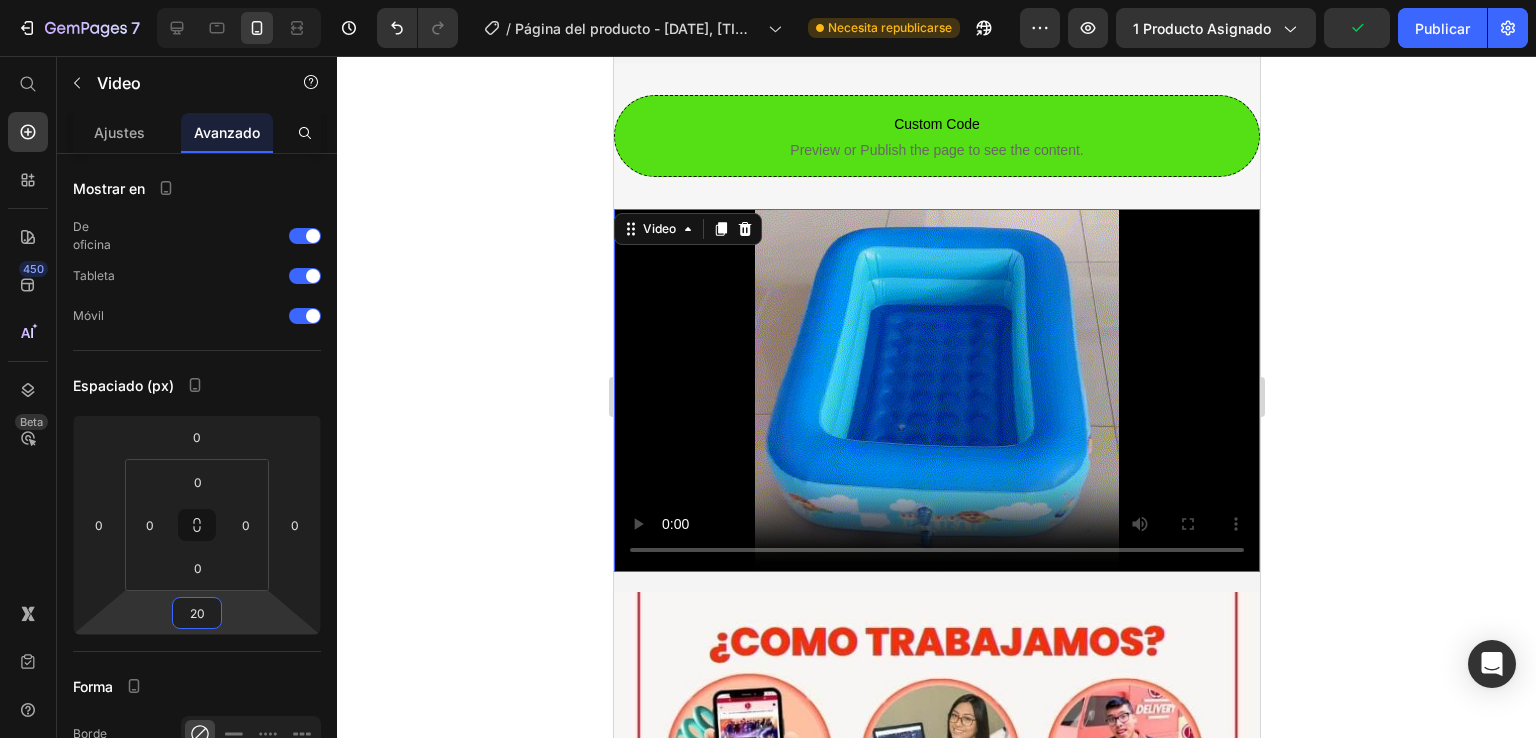 type on "20" 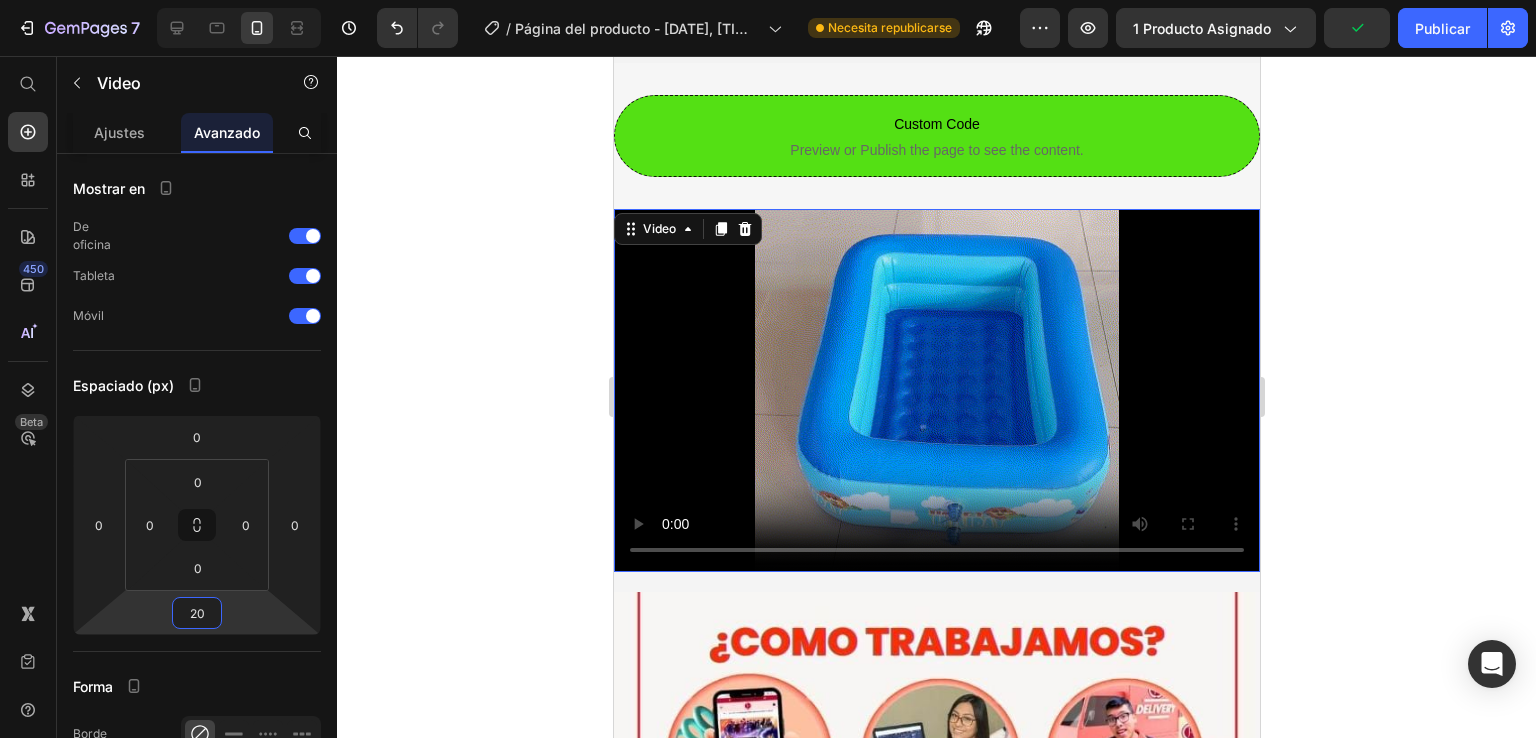 click at bounding box center [936, 390] 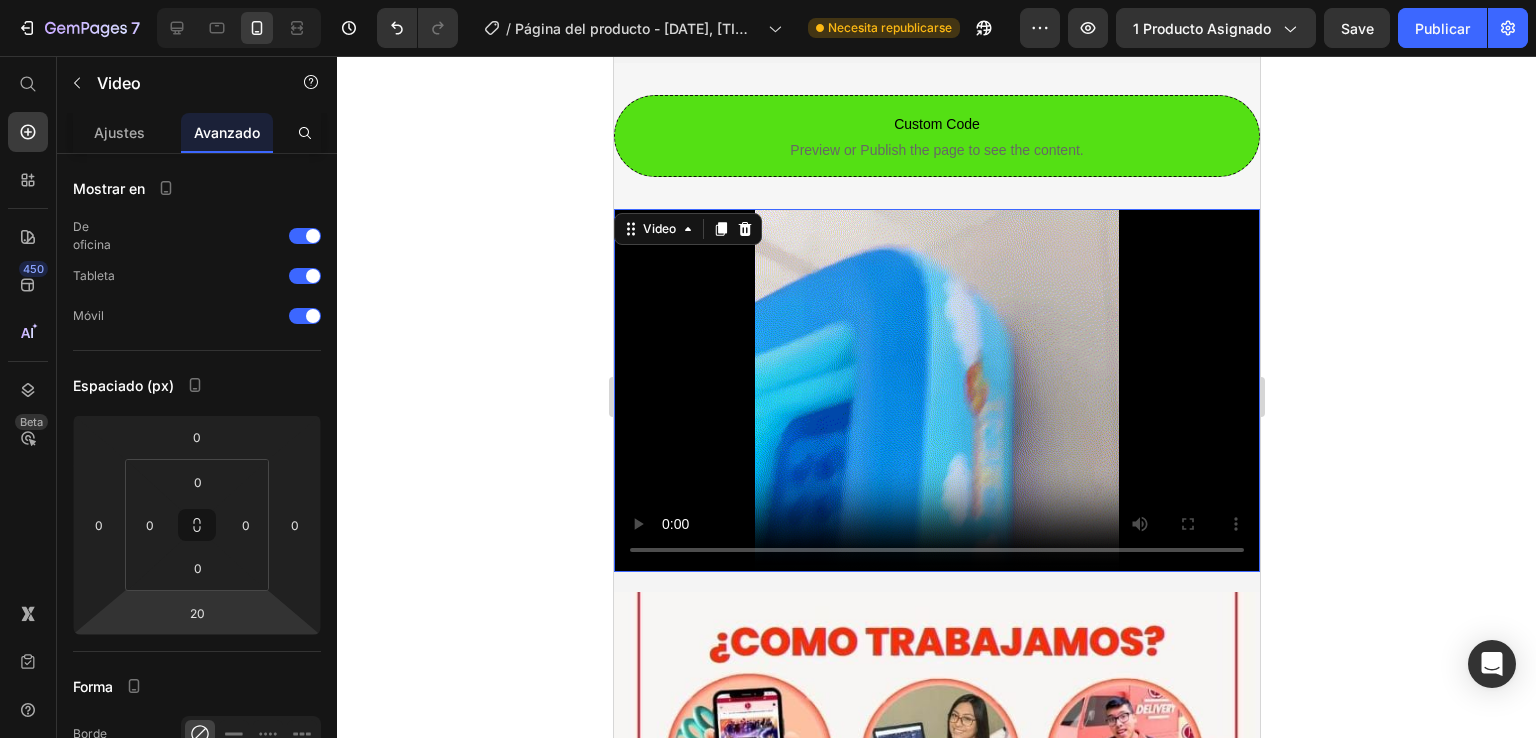 click at bounding box center [936, 390] 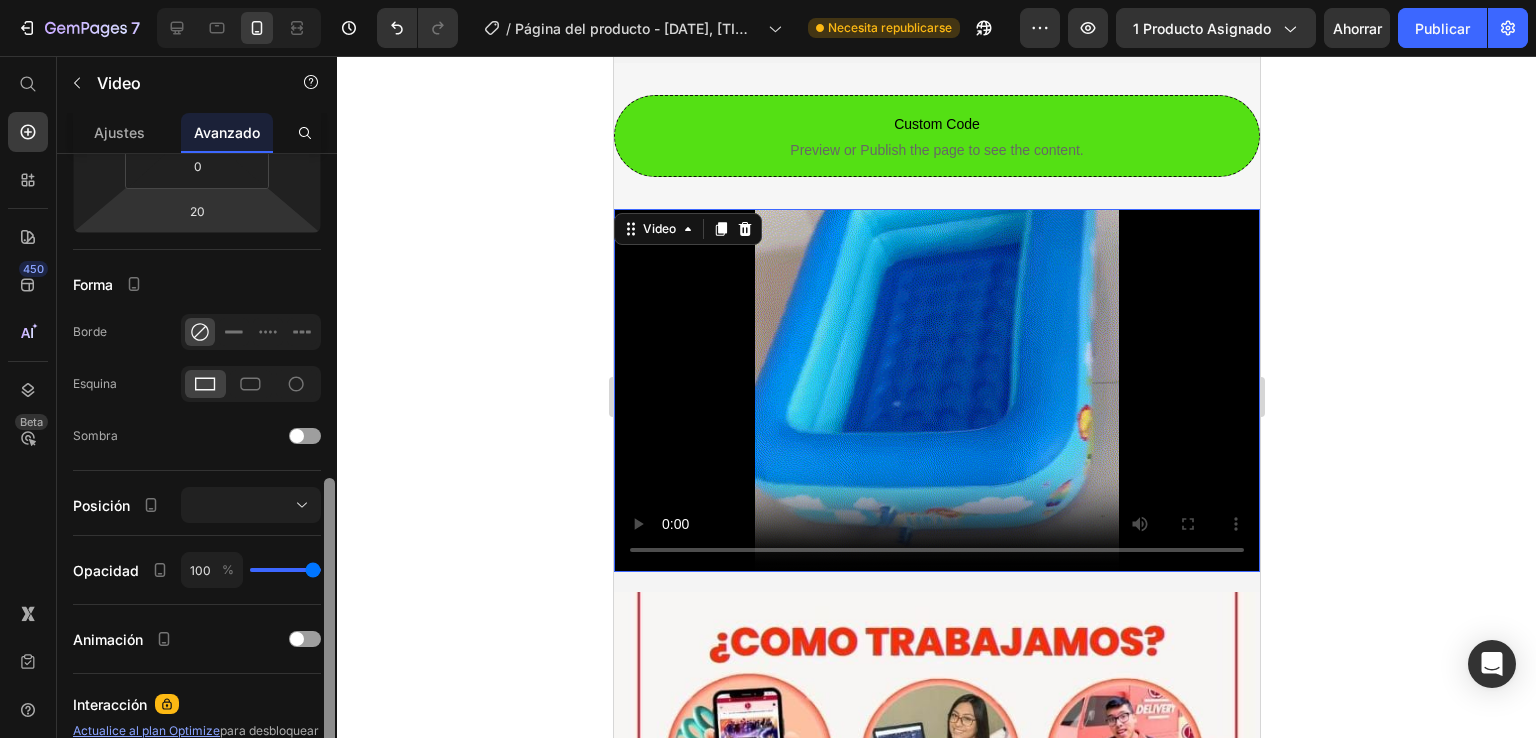 drag, startPoint x: 333, startPoint y: 338, endPoint x: 360, endPoint y: 488, distance: 152.41063 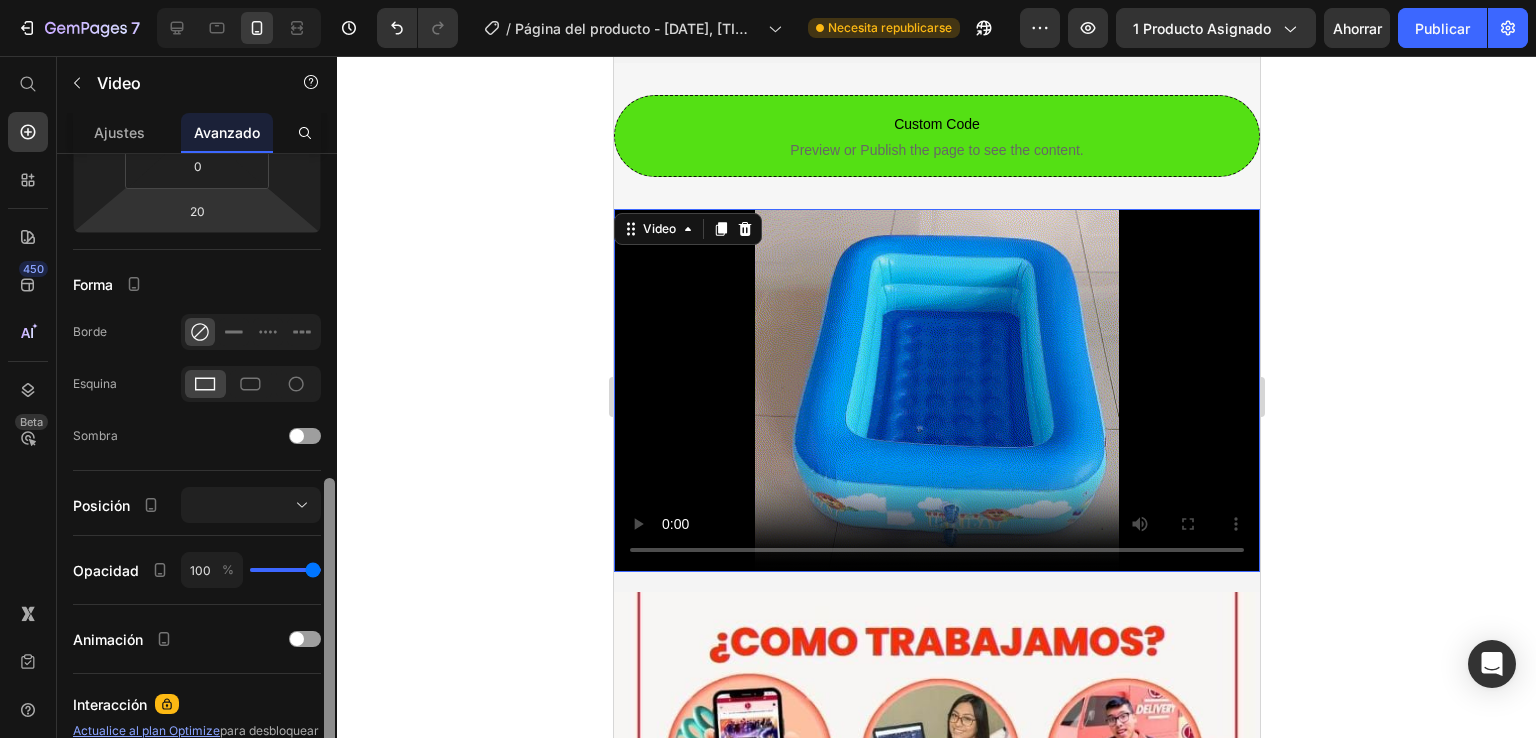 click on "7 Historial de versiones / Página del producto - 30 de junio, 18:22:11 Necesita republicarse Avance 1 producto asignado Ahorrar Publicar 450 Beta Empezar con Secciones Elementos Hero Section Product Detail Brands Trusted Badges Guarantee Product Breakdown How to use Testimonials Compare Bundle FAQs Social Proof Brand Story Product List Collection Blog List Contact Sticky Add to Cart Custom Footer Explorar la biblioteca 450 Disposición
Fila
Fila
Fila
Fila Texto
Título
Bloque de texto Botón
Botón
Botón
Pegajoso Volver arriba" 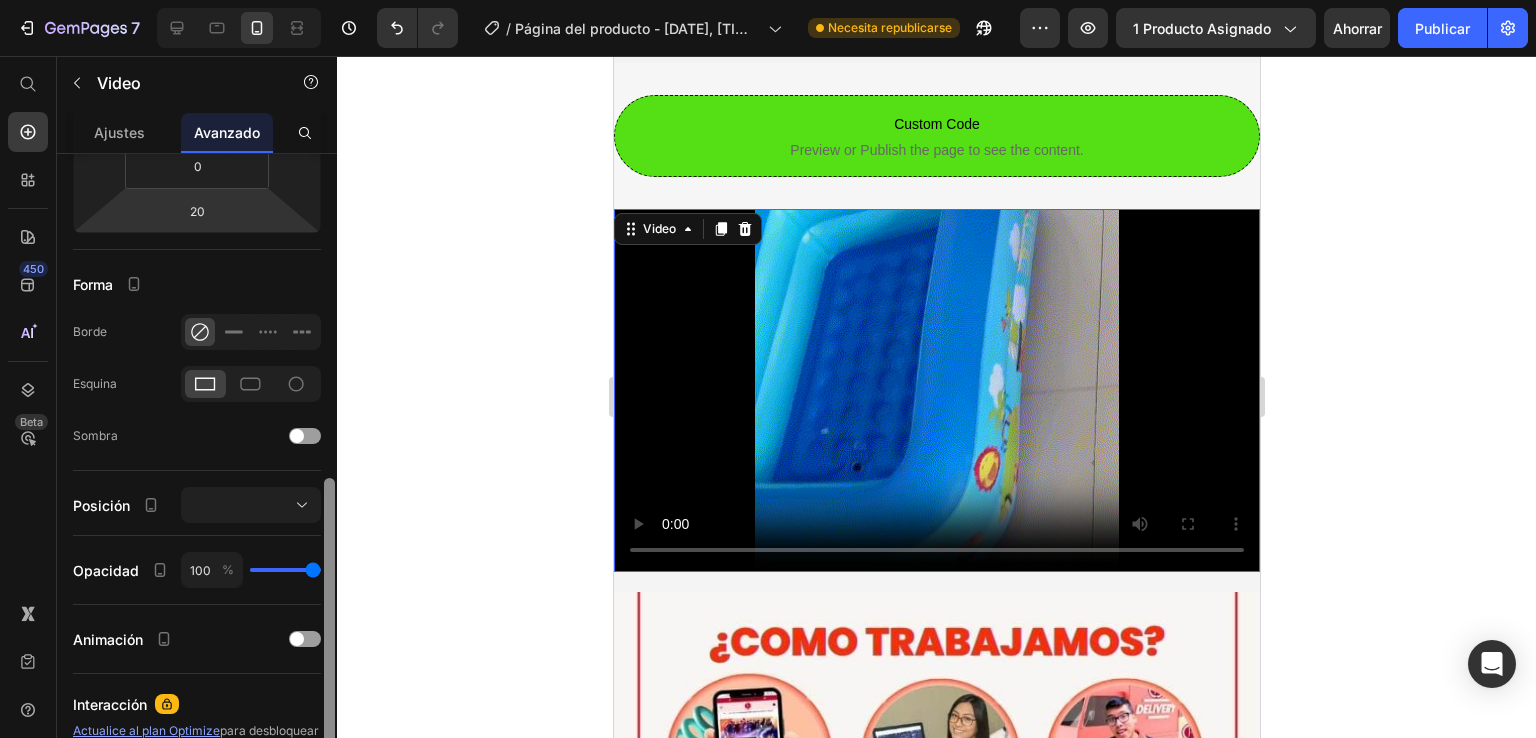 scroll, scrollTop: 500, scrollLeft: 0, axis: vertical 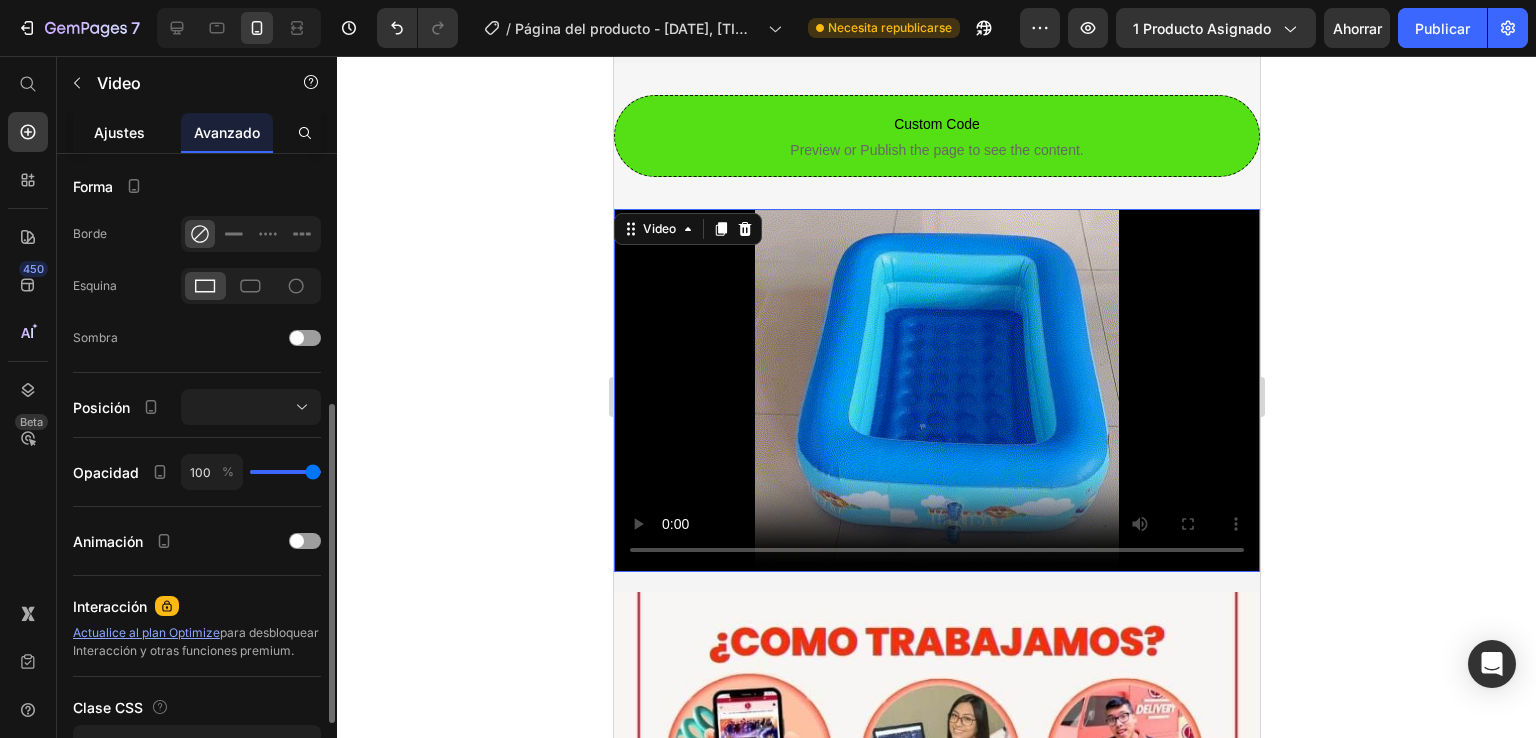 click on "Ajustes" at bounding box center [119, 132] 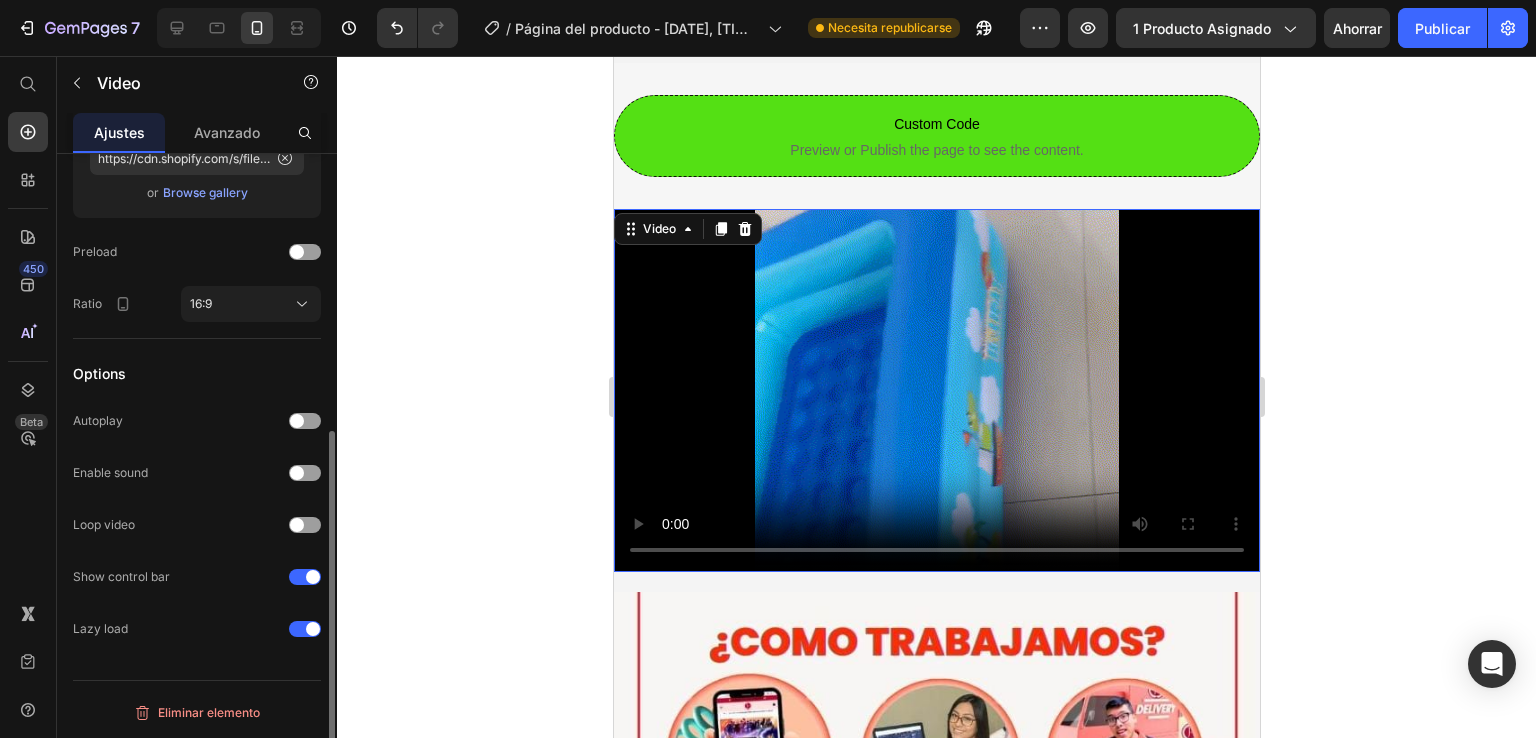scroll, scrollTop: 0, scrollLeft: 0, axis: both 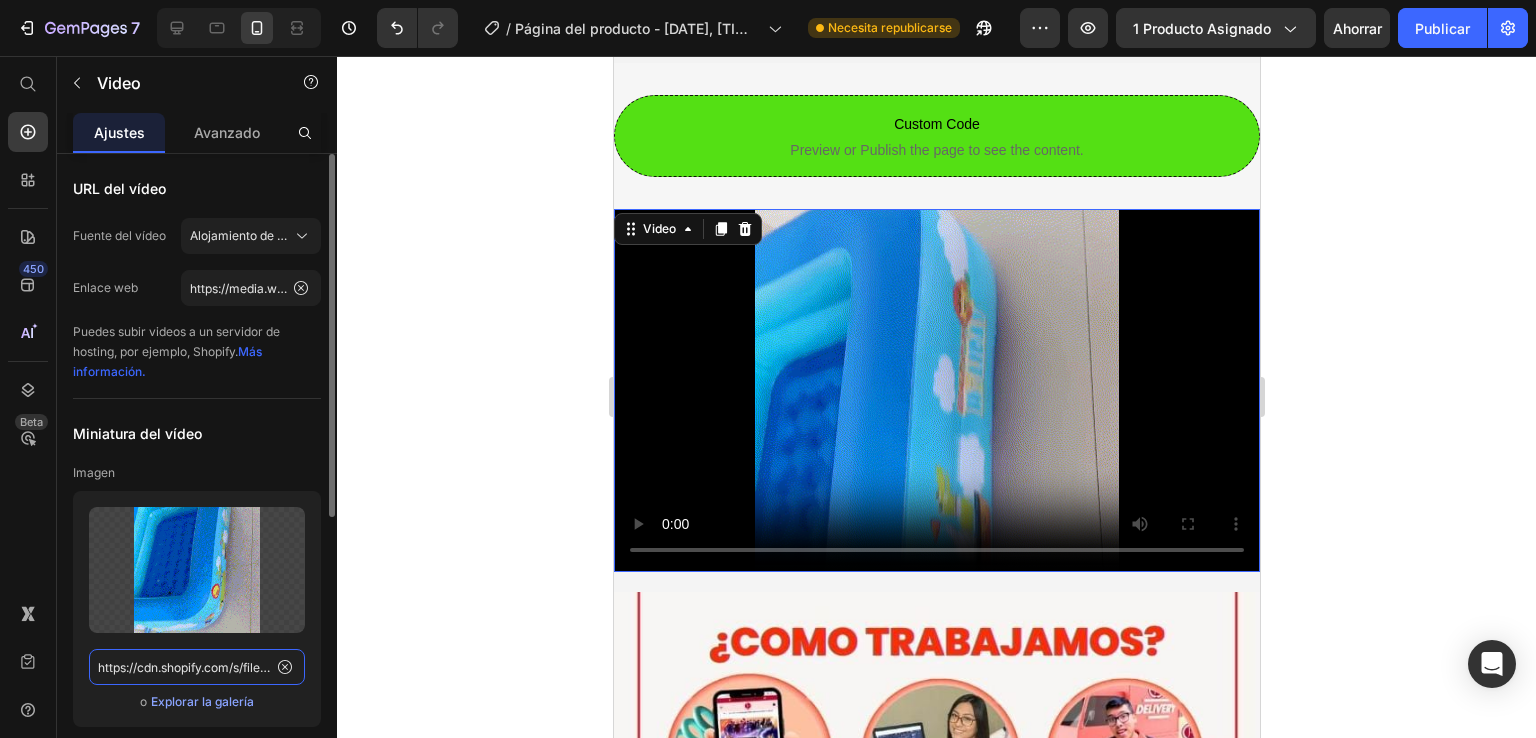 click on "https://cdn.shopify.com/s/files/1/0647/4809/3517/files/gempages_571135549524411207-6af7c67f-afe8-4300-8ab2-20dccecba45a.gif" 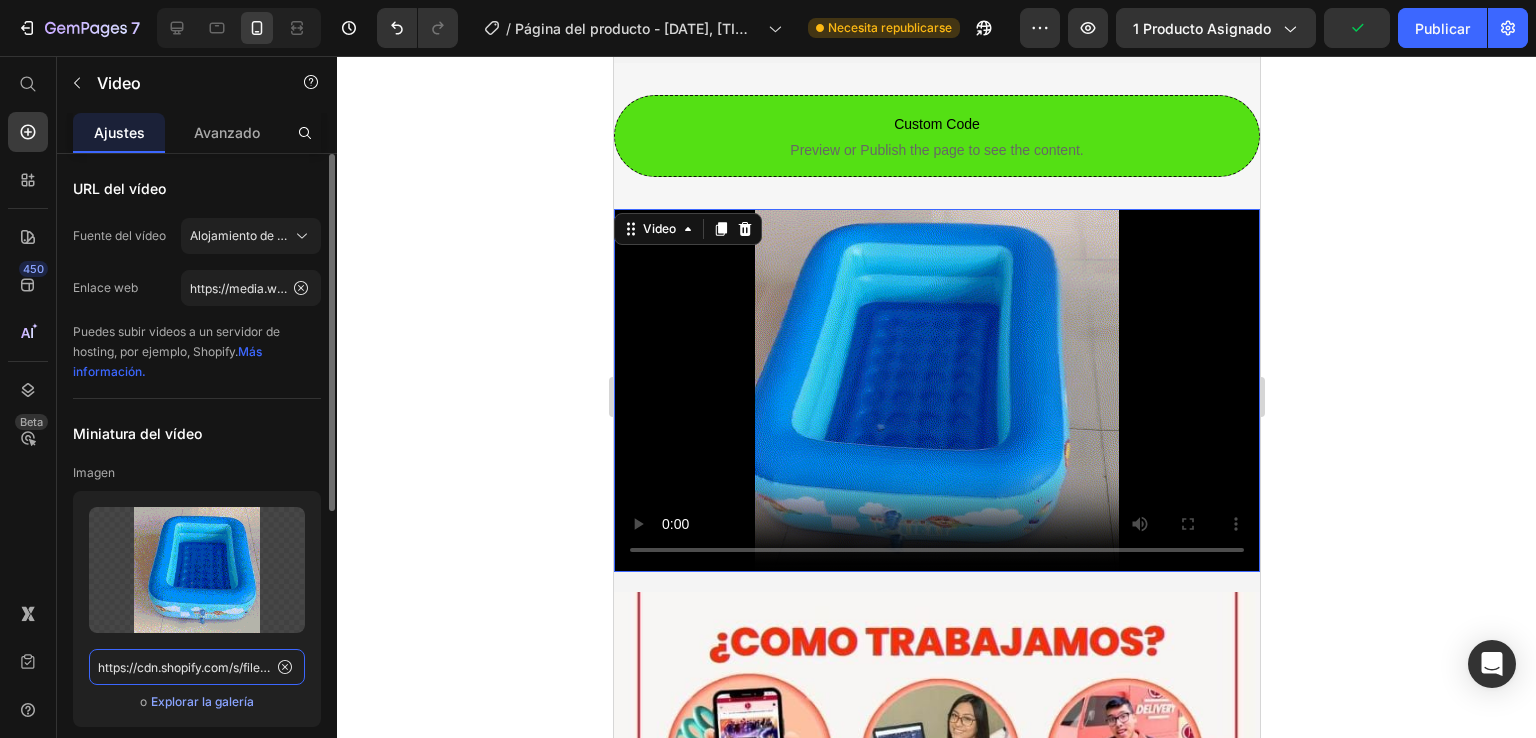 paste on "Su archivo supera el tamaño máximo (10 MB) Recorte o comprima la imagen/gif para reducir el tamaño del archivo." 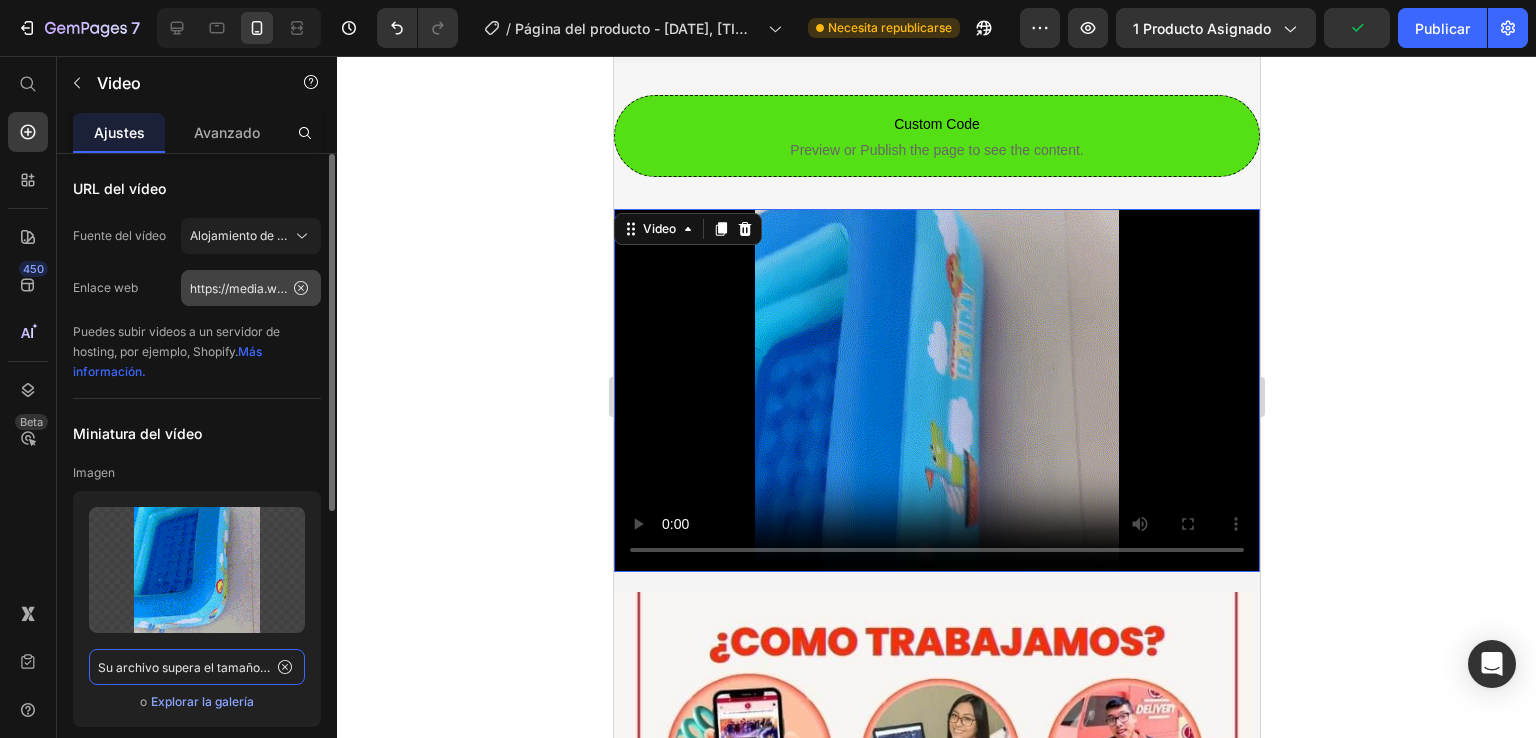 scroll, scrollTop: 0, scrollLeft: 476, axis: horizontal 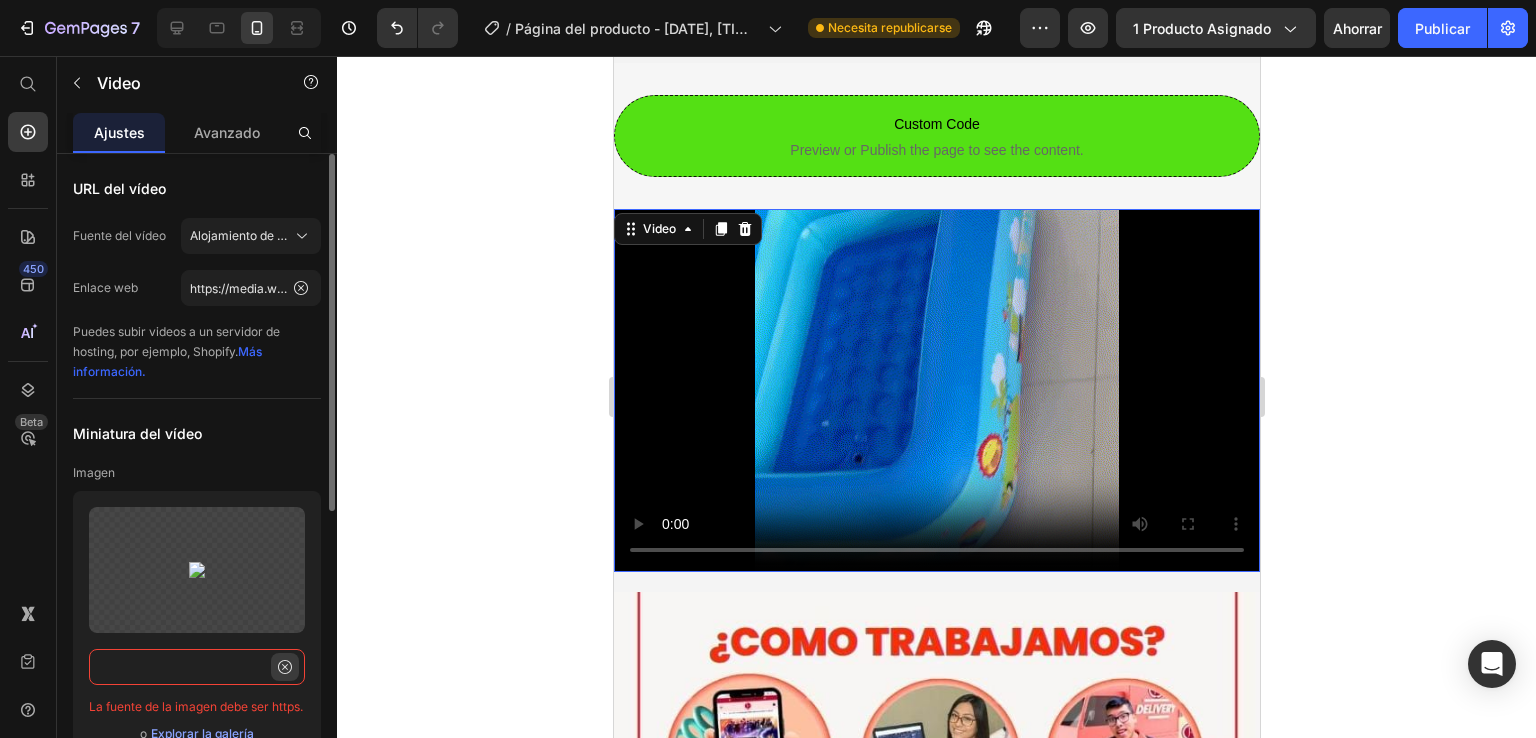 type on "Su archivo supera el tamaño máximo (10 MB) Recorte o comprima la imagen/gif para reducir el tamaño del archivo." 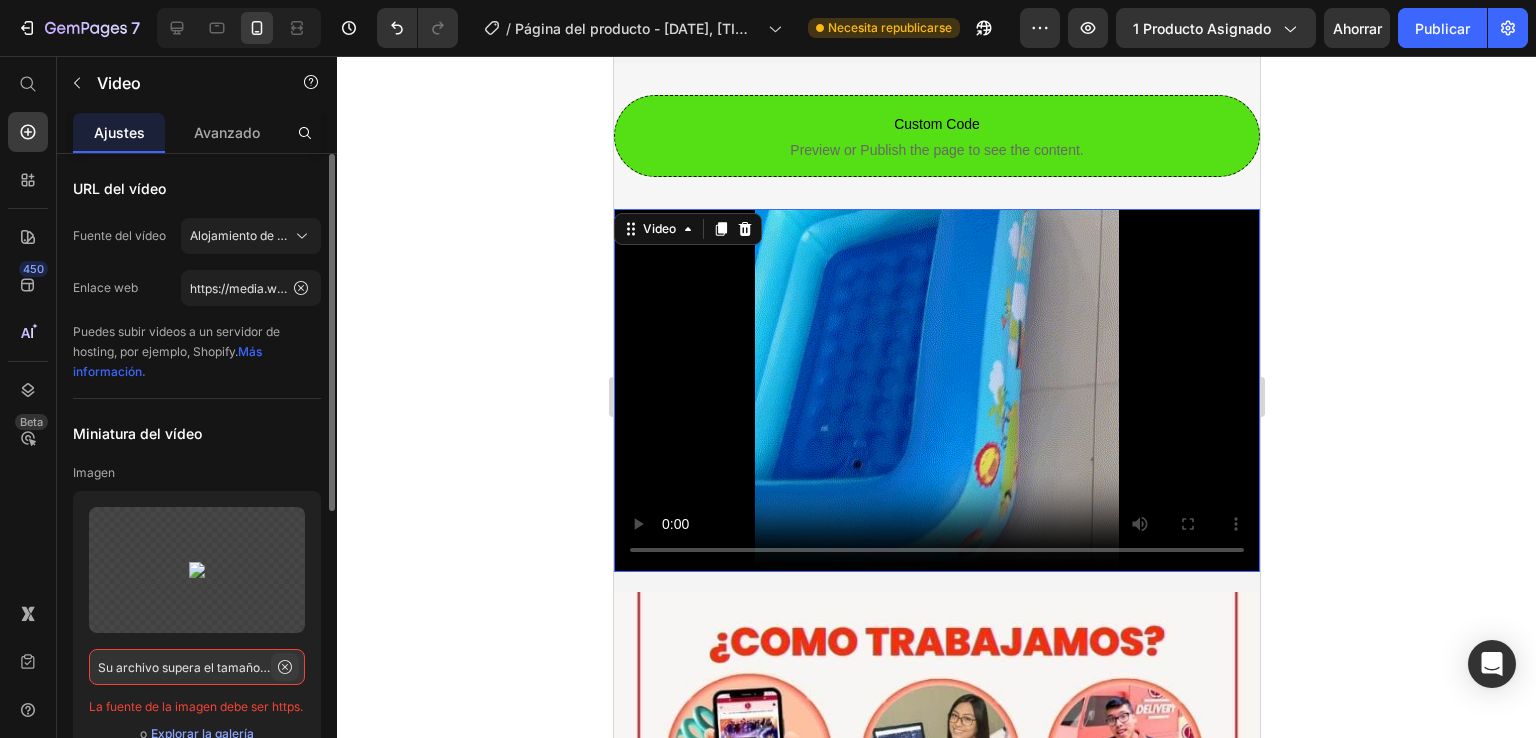 click 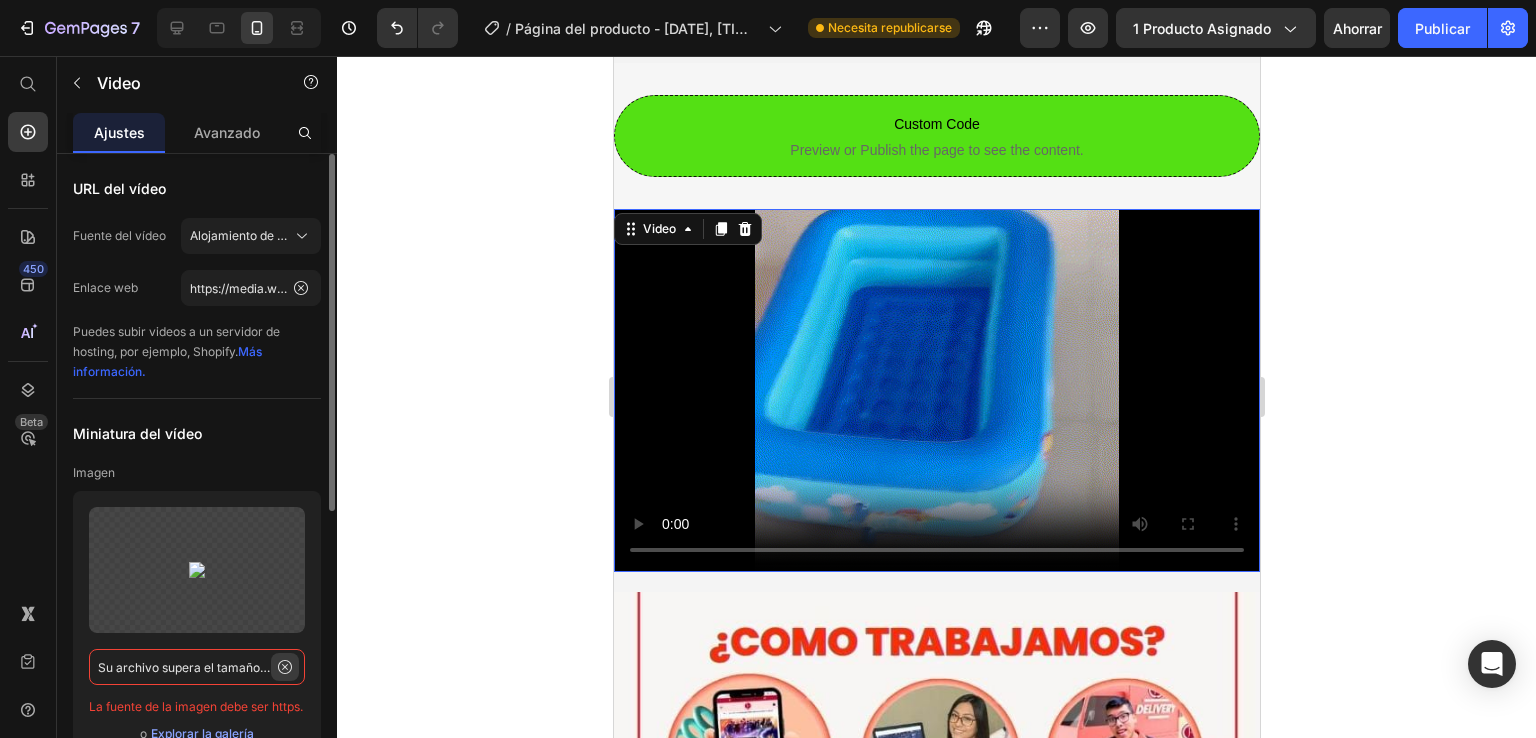 type 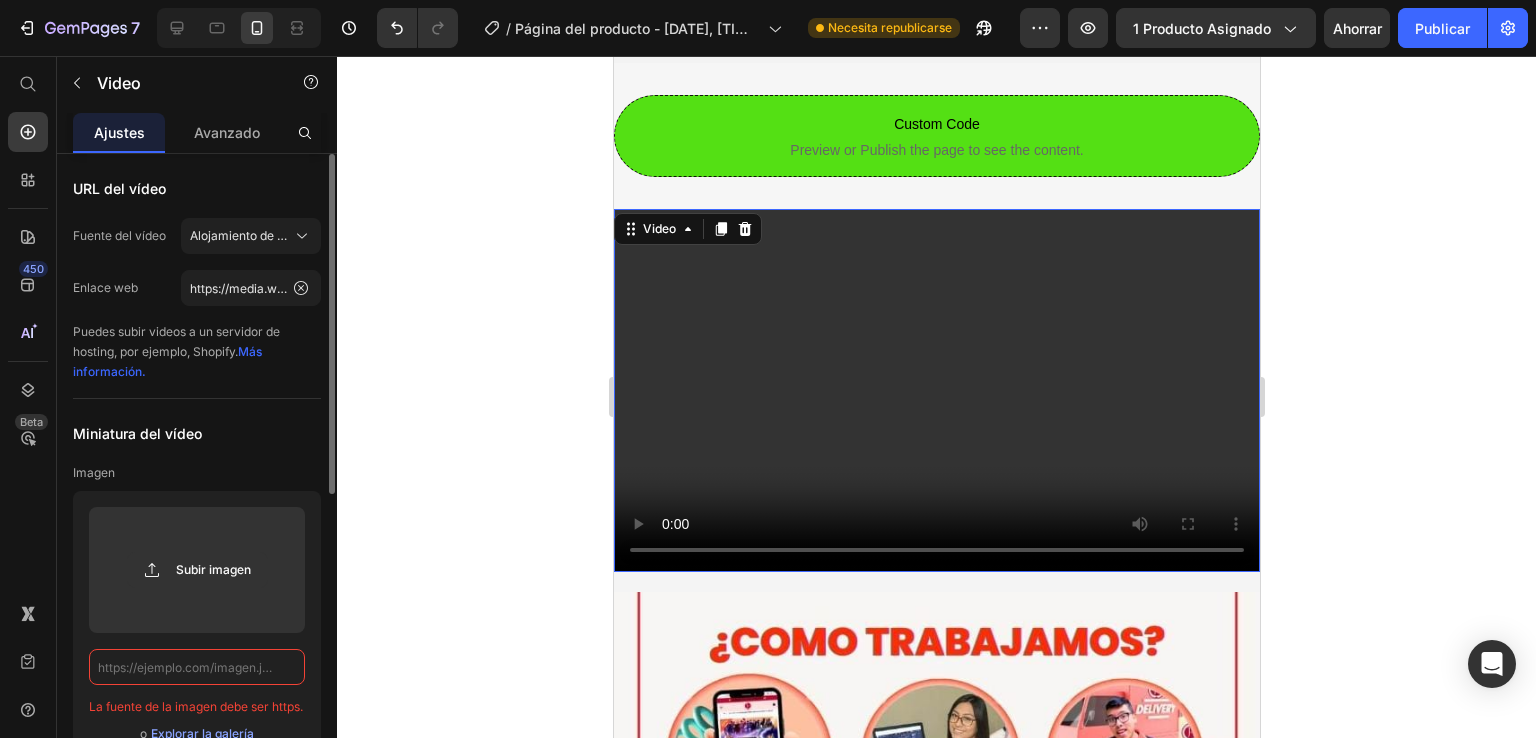 scroll, scrollTop: 0, scrollLeft: 0, axis: both 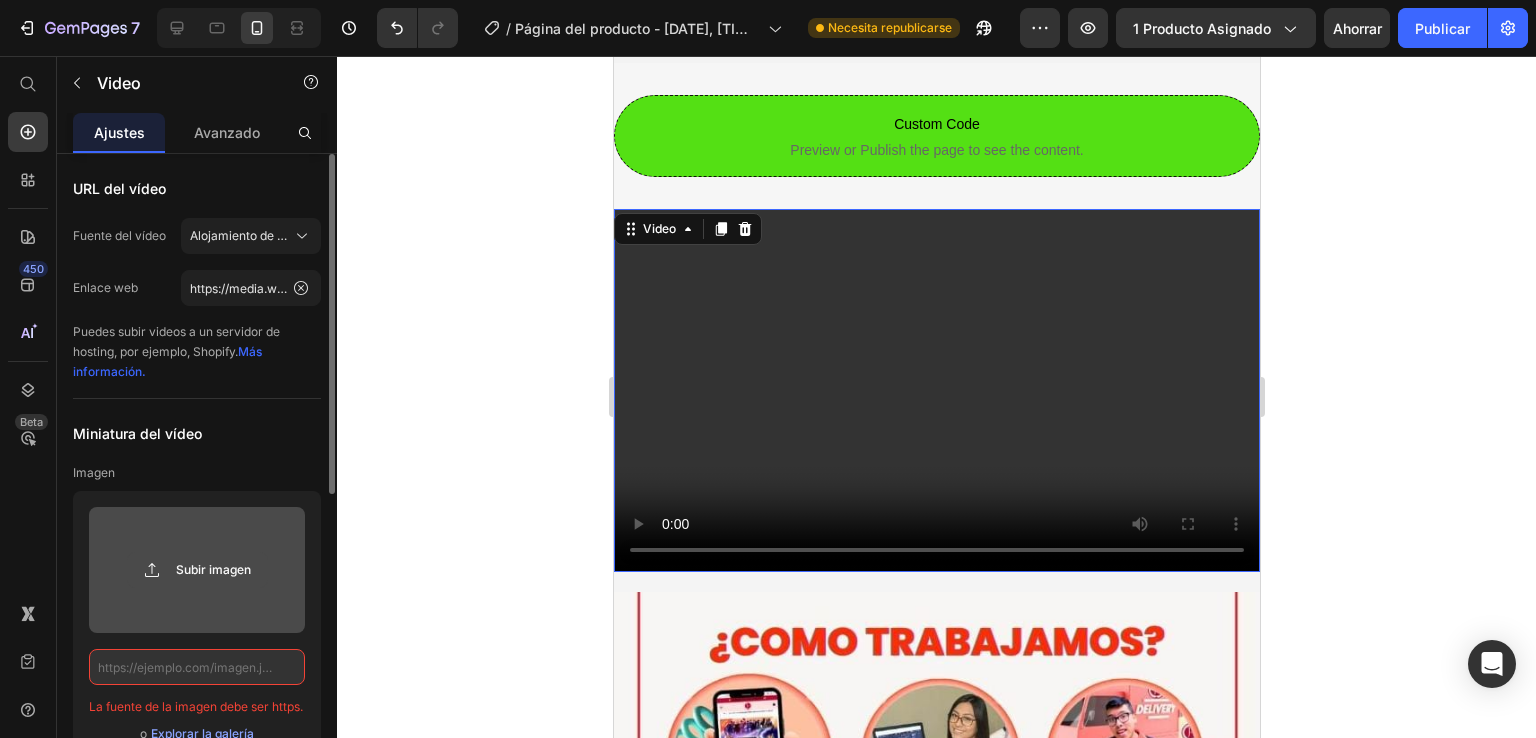 click 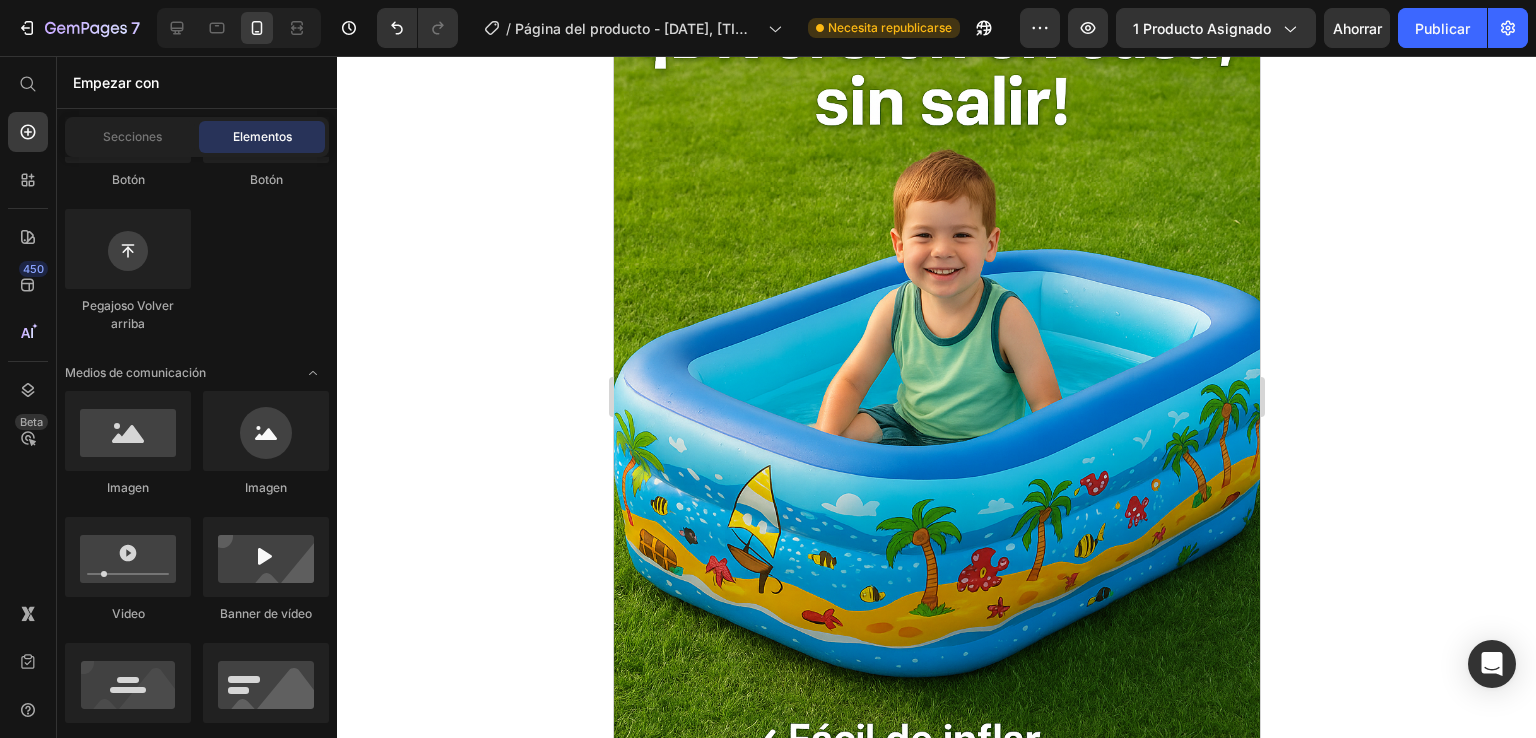 scroll, scrollTop: 0, scrollLeft: 0, axis: both 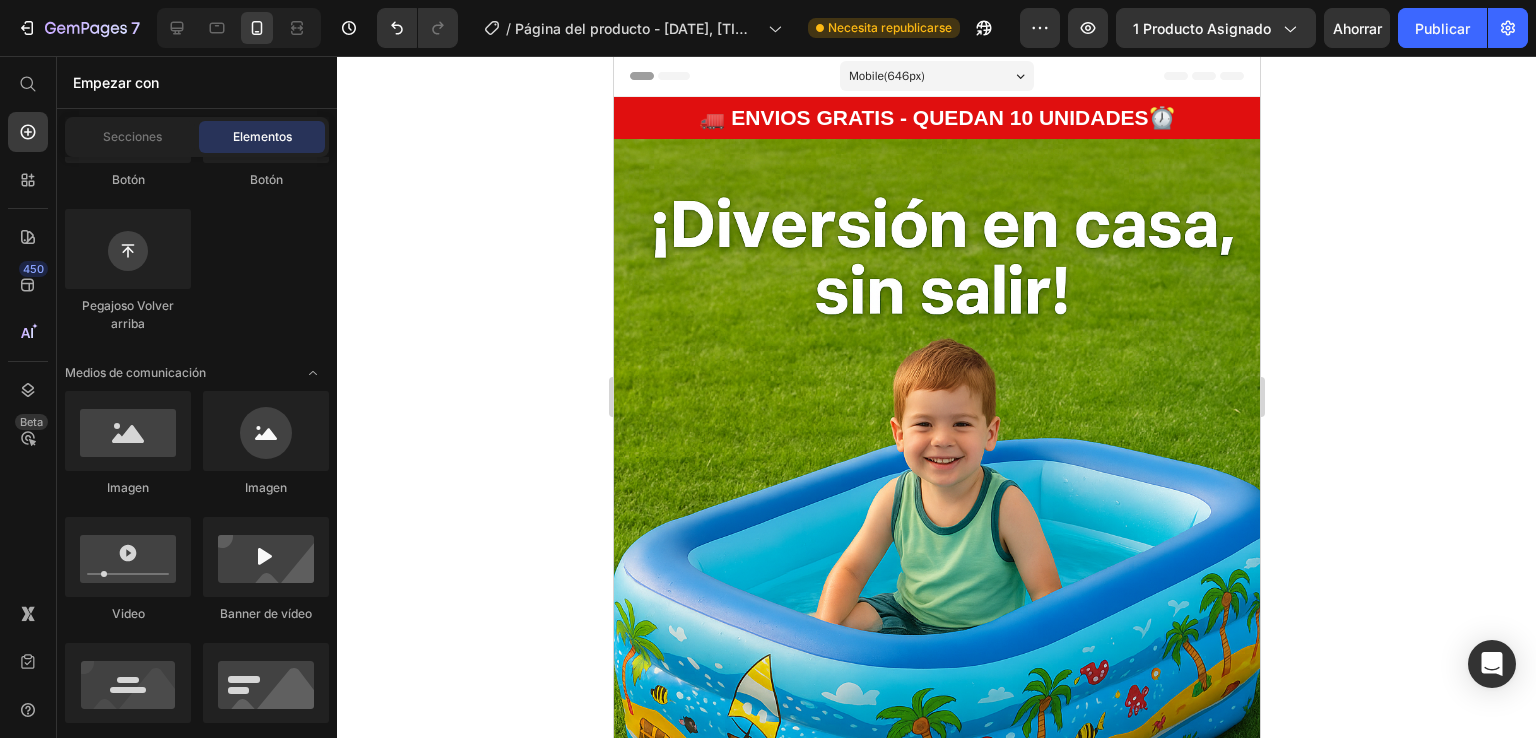 click on "Header" at bounding box center [936, 76] 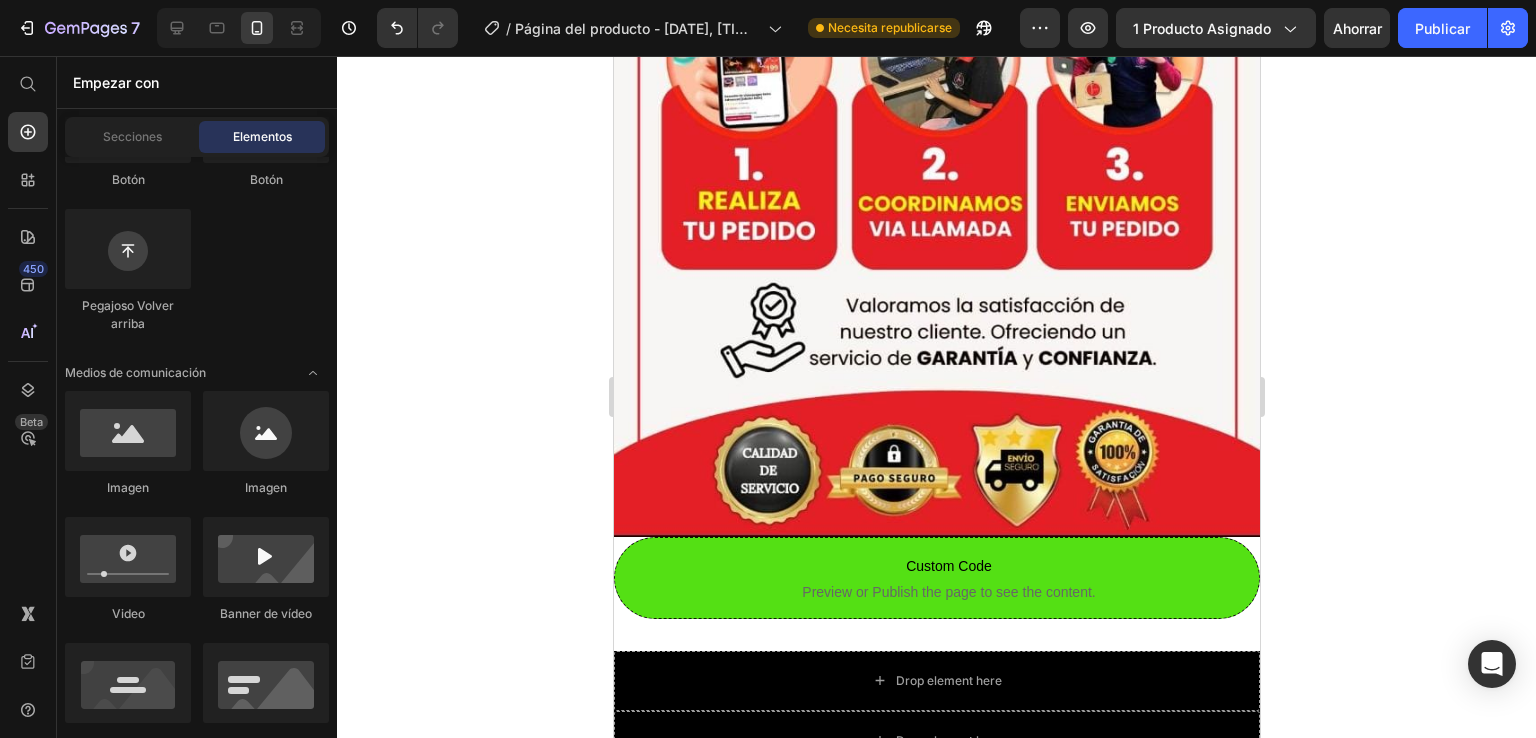 scroll, scrollTop: 5120, scrollLeft: 0, axis: vertical 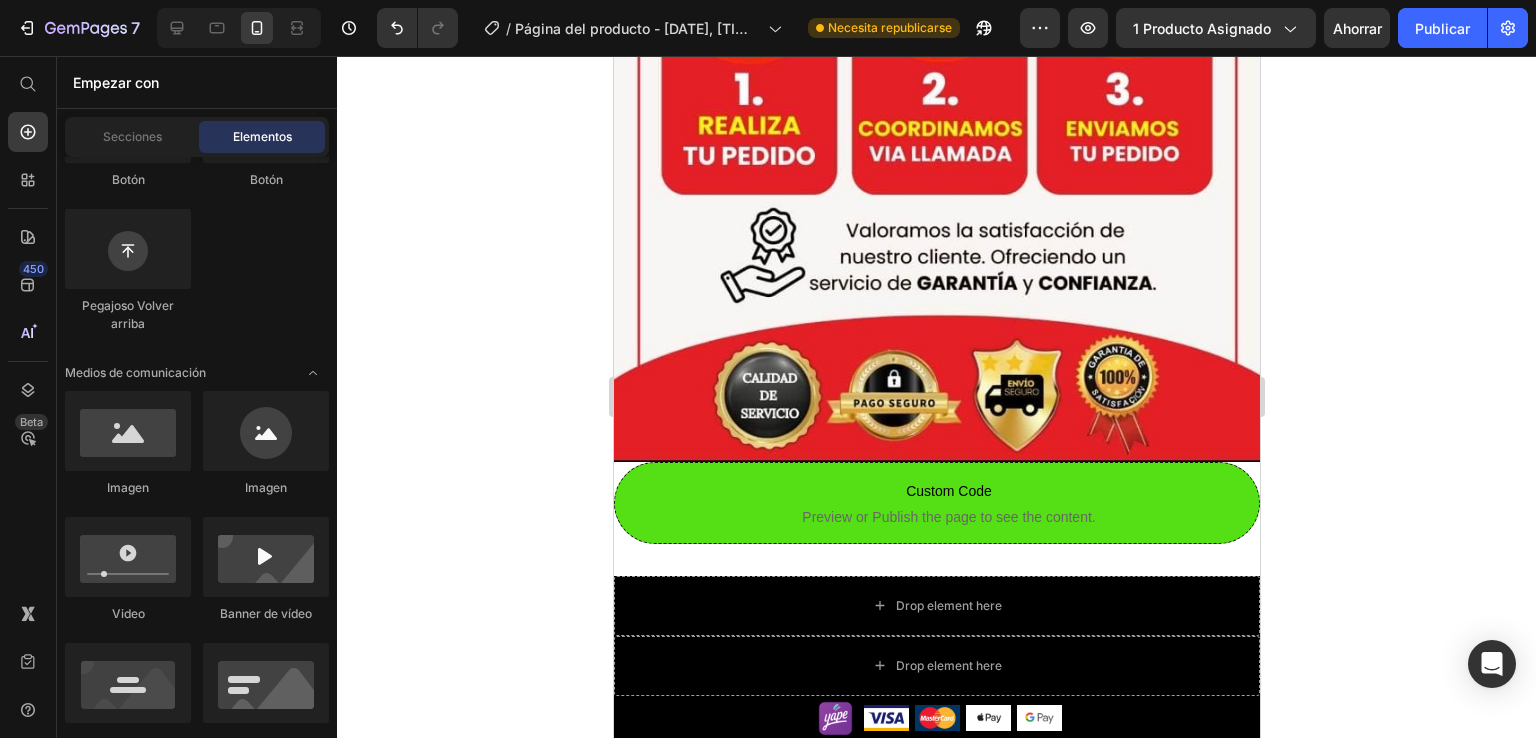 click 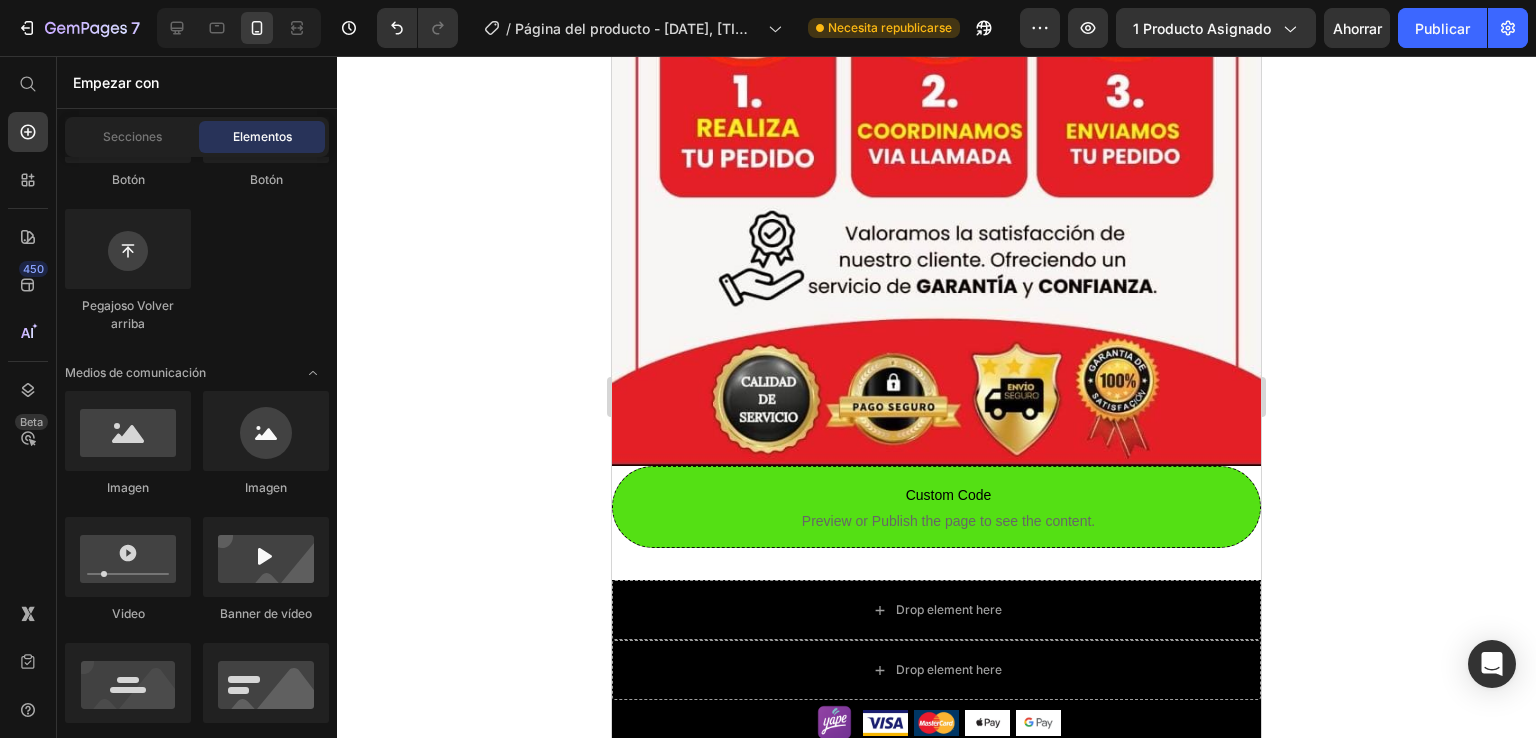 scroll, scrollTop: 4531, scrollLeft: 0, axis: vertical 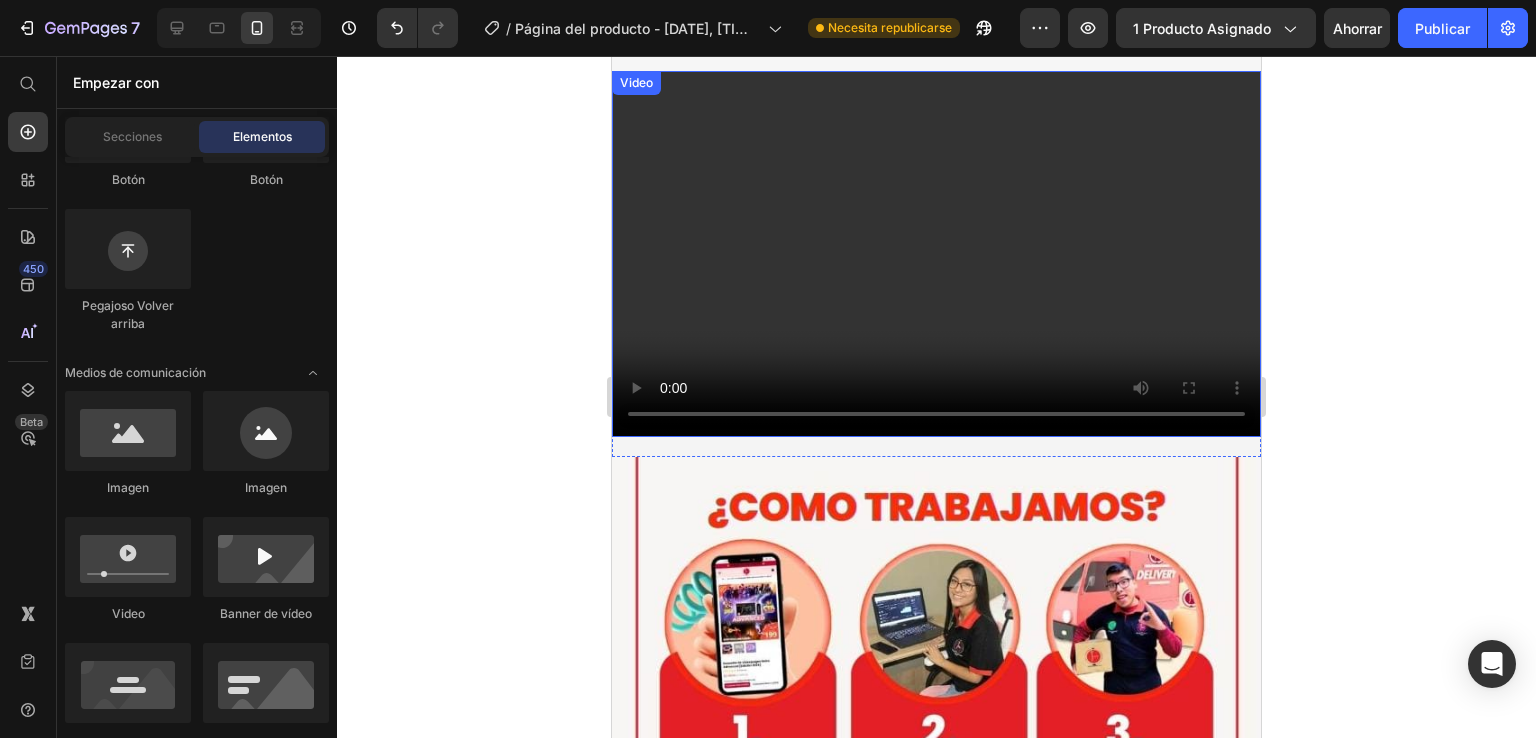 click at bounding box center (936, 253) 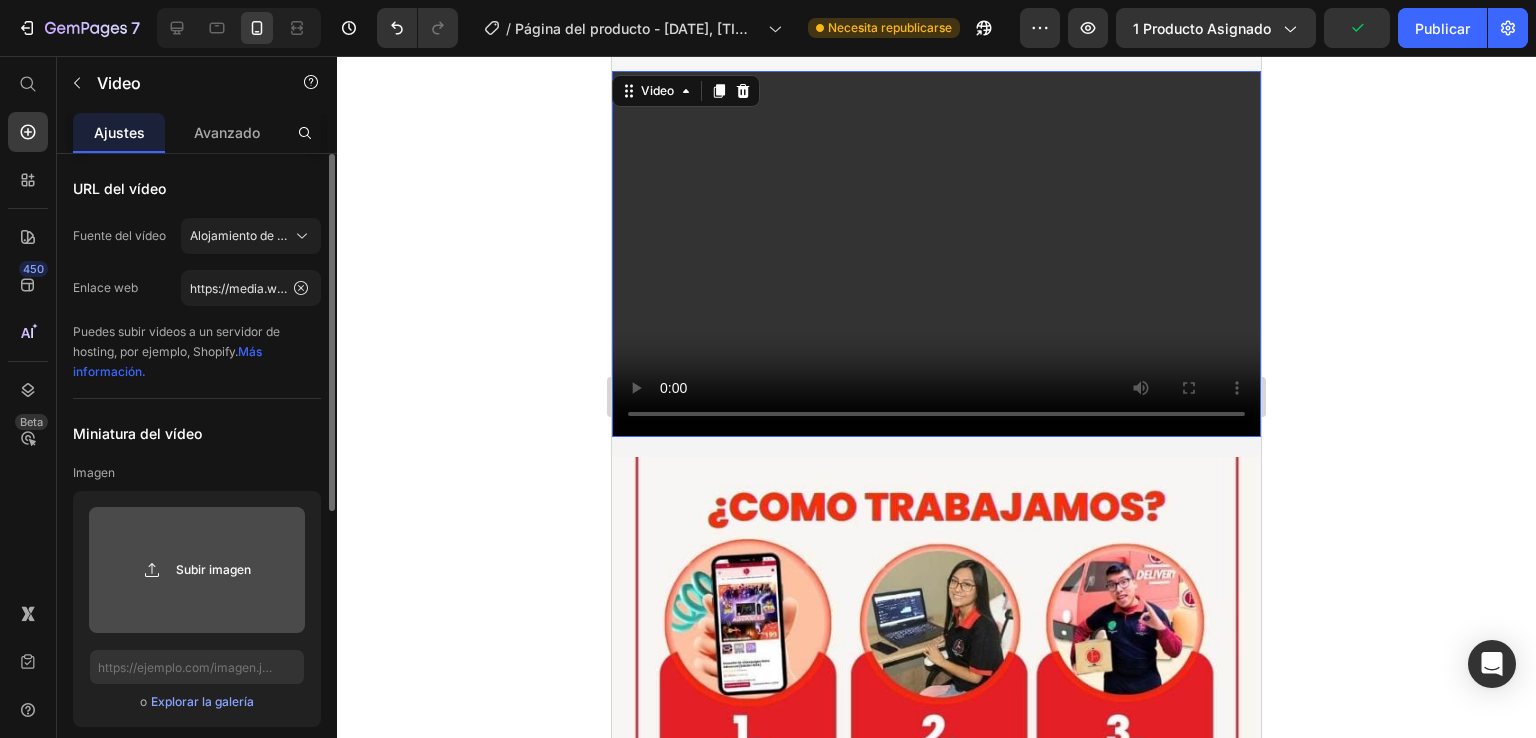 click 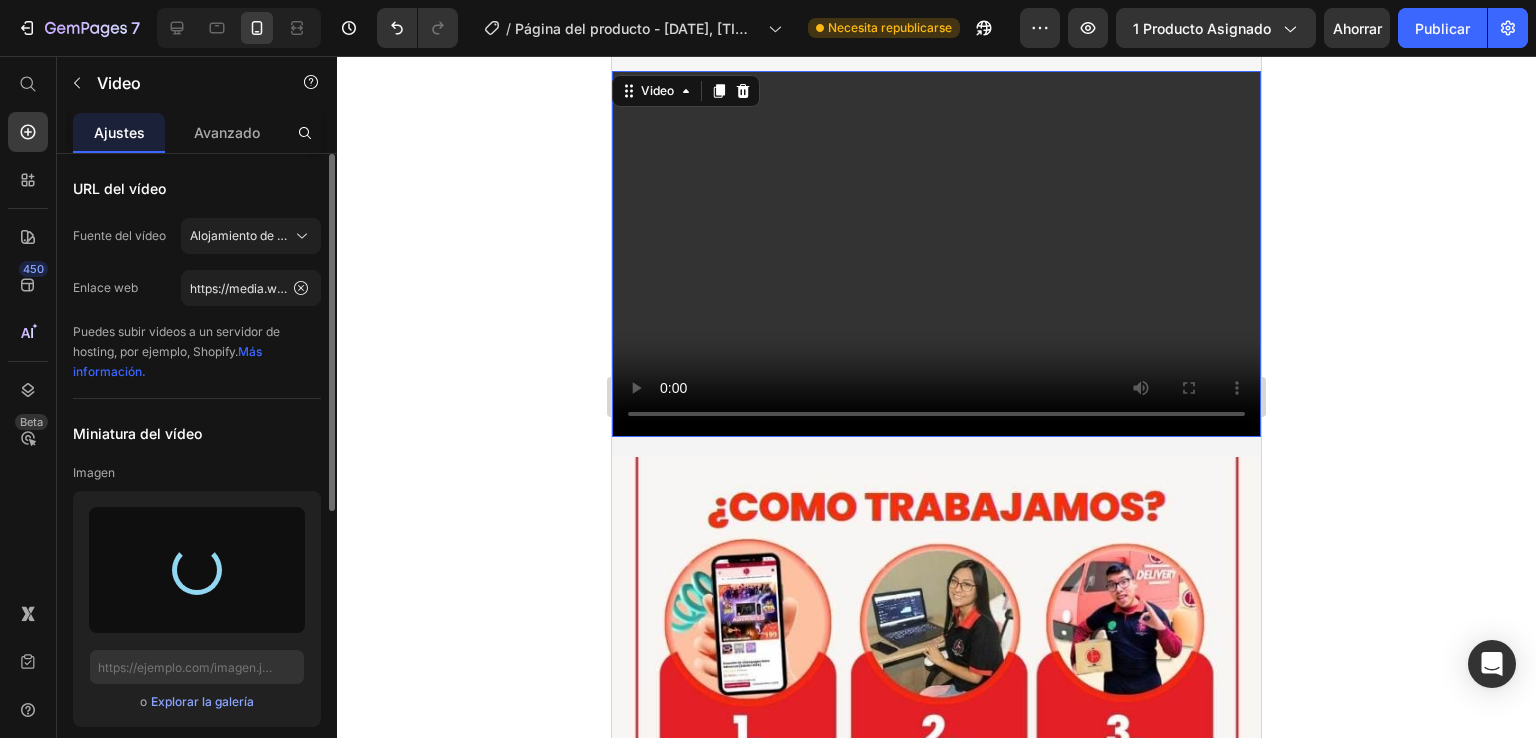 type on "https://cdn.shopify.com/s/files/1/0647/4809/3517/files/gempages_571135549524411207-6af7c67f-afe8-4300-8ab2-20dccecba45a.gif" 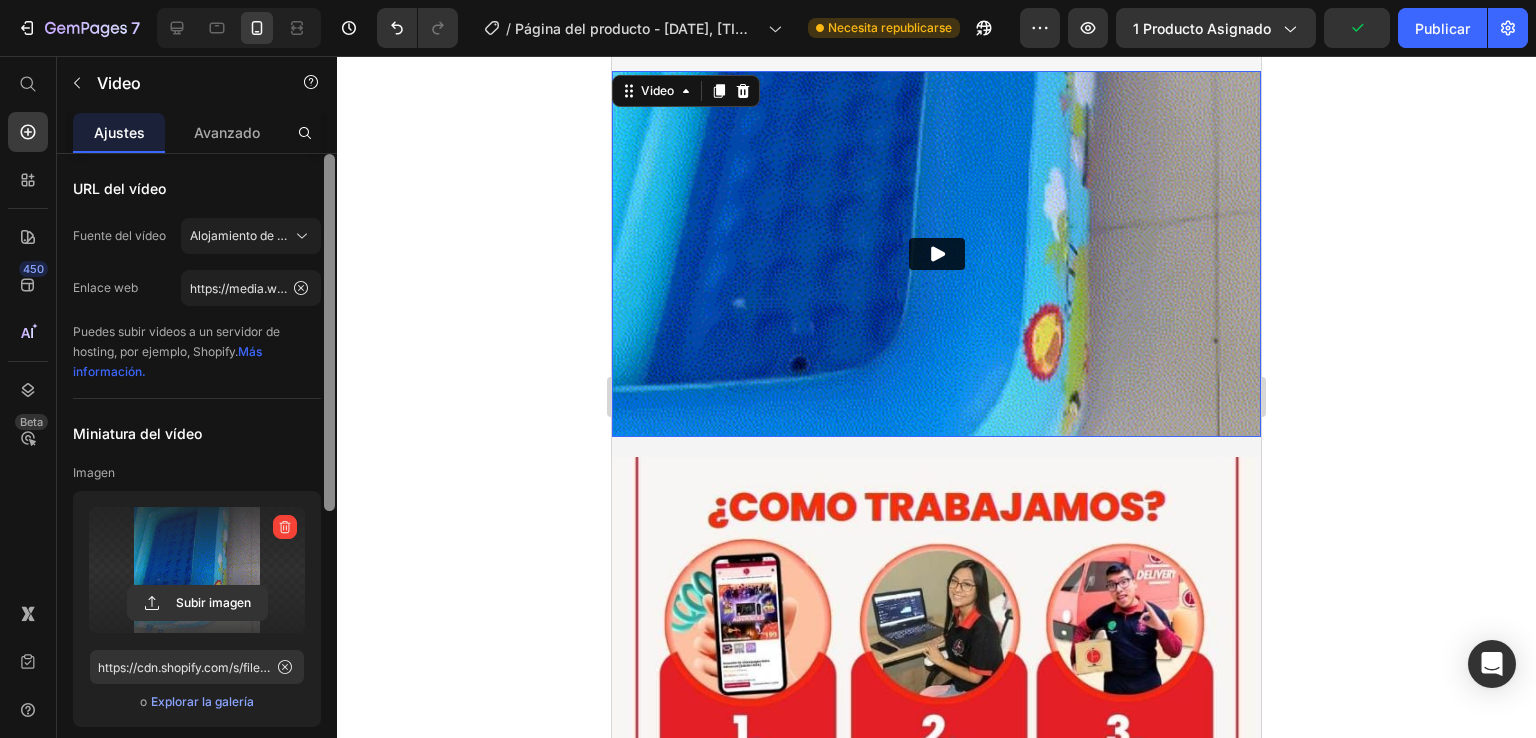 scroll, scrollTop: 508, scrollLeft: 0, axis: vertical 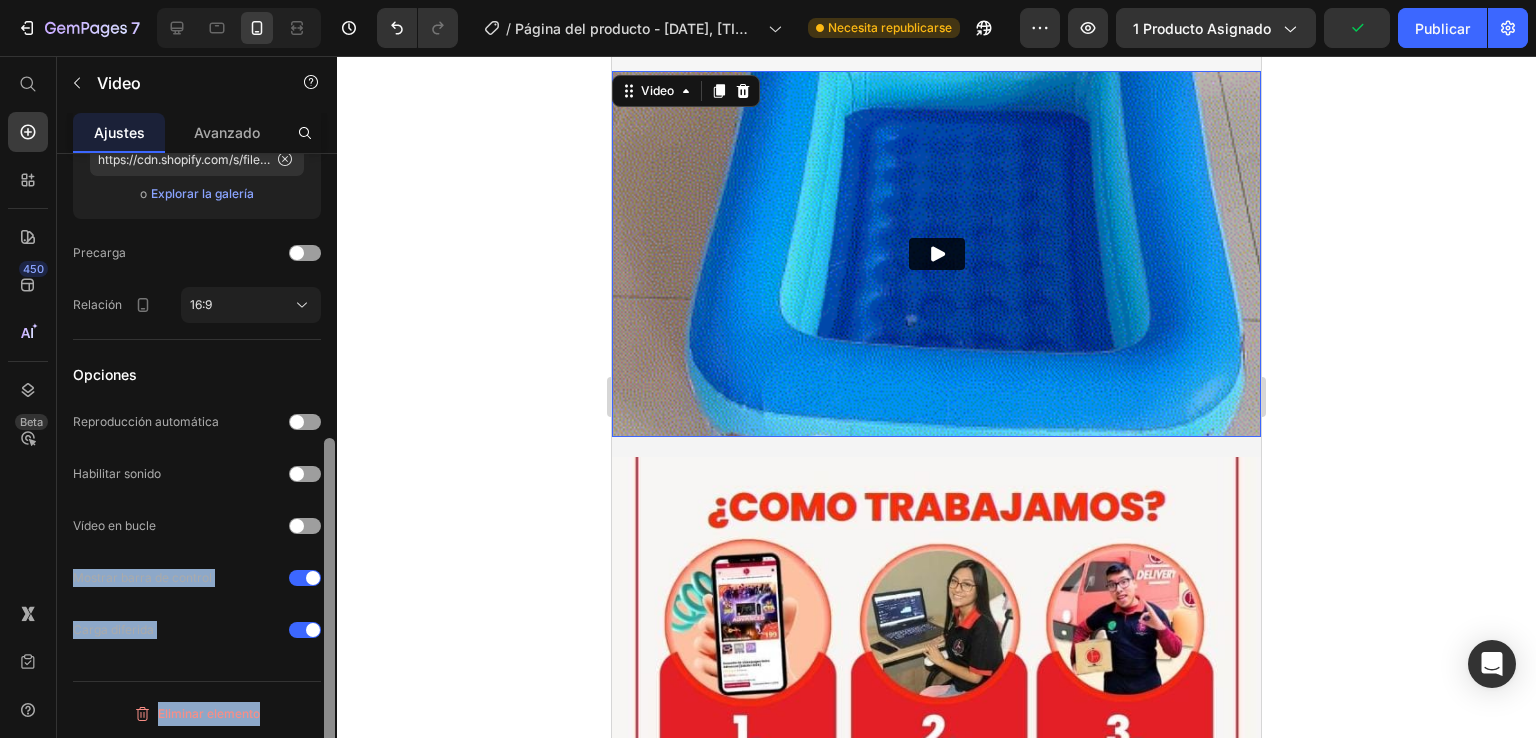 drag, startPoint x: 335, startPoint y: 492, endPoint x: 322, endPoint y: 498, distance: 14.3178215 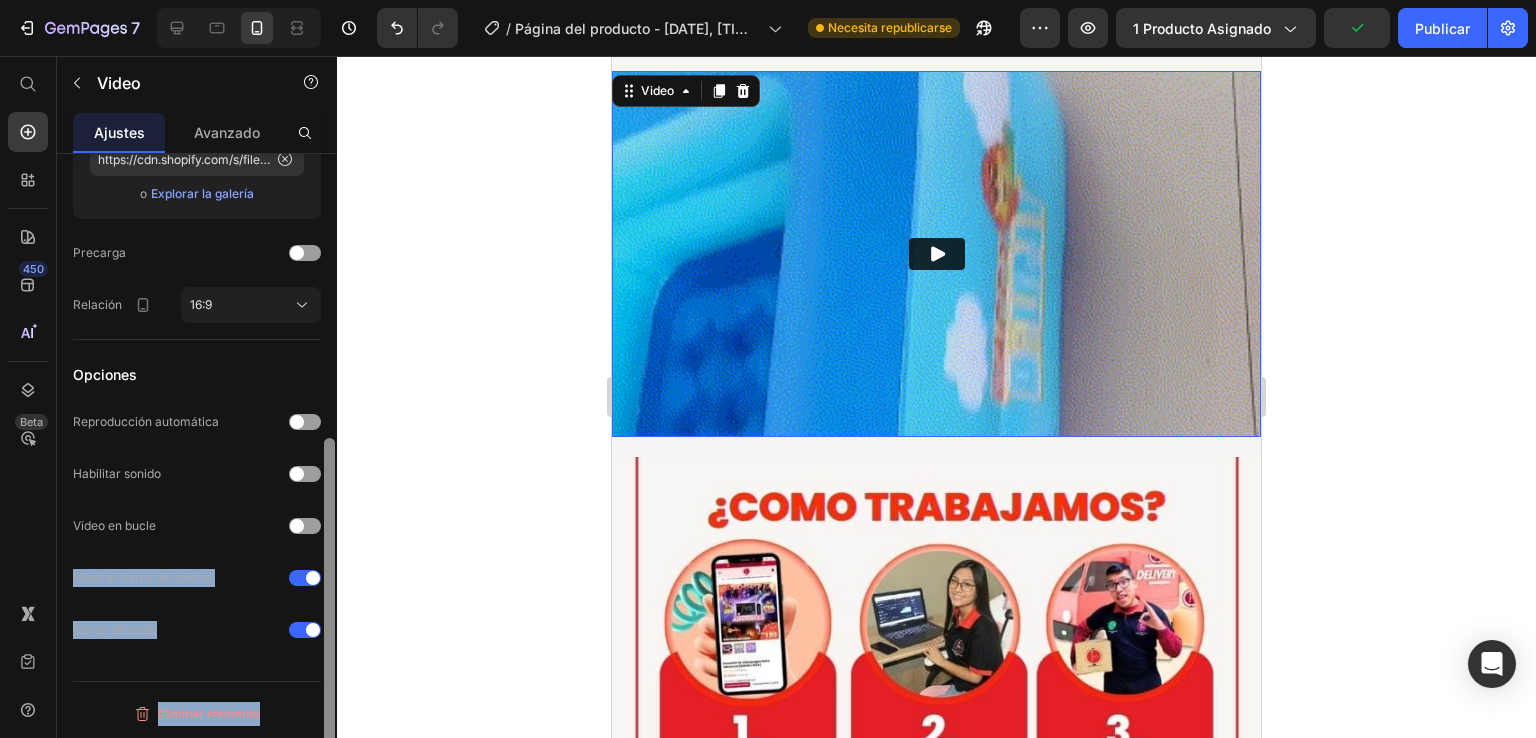 click at bounding box center [329, 474] 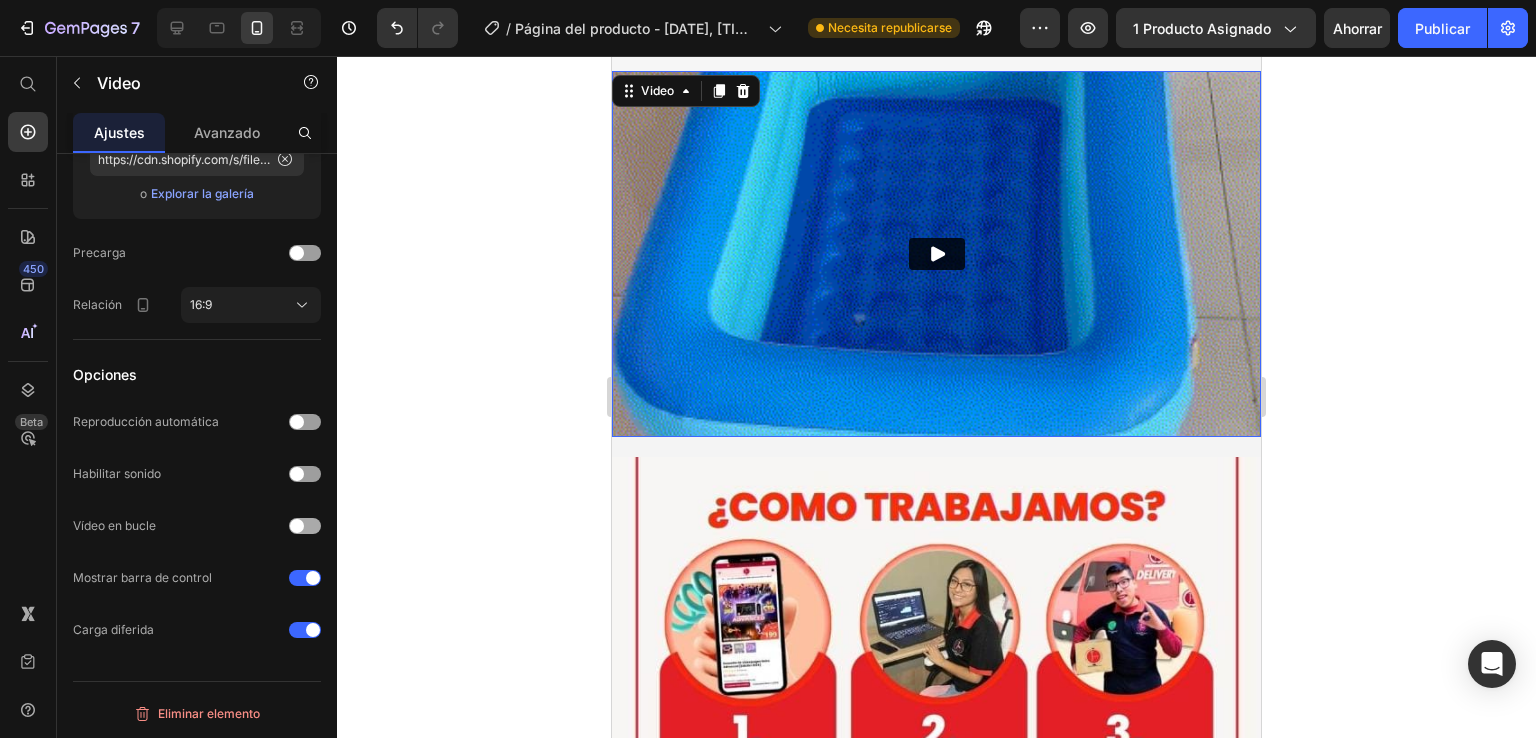 click at bounding box center [297, 526] 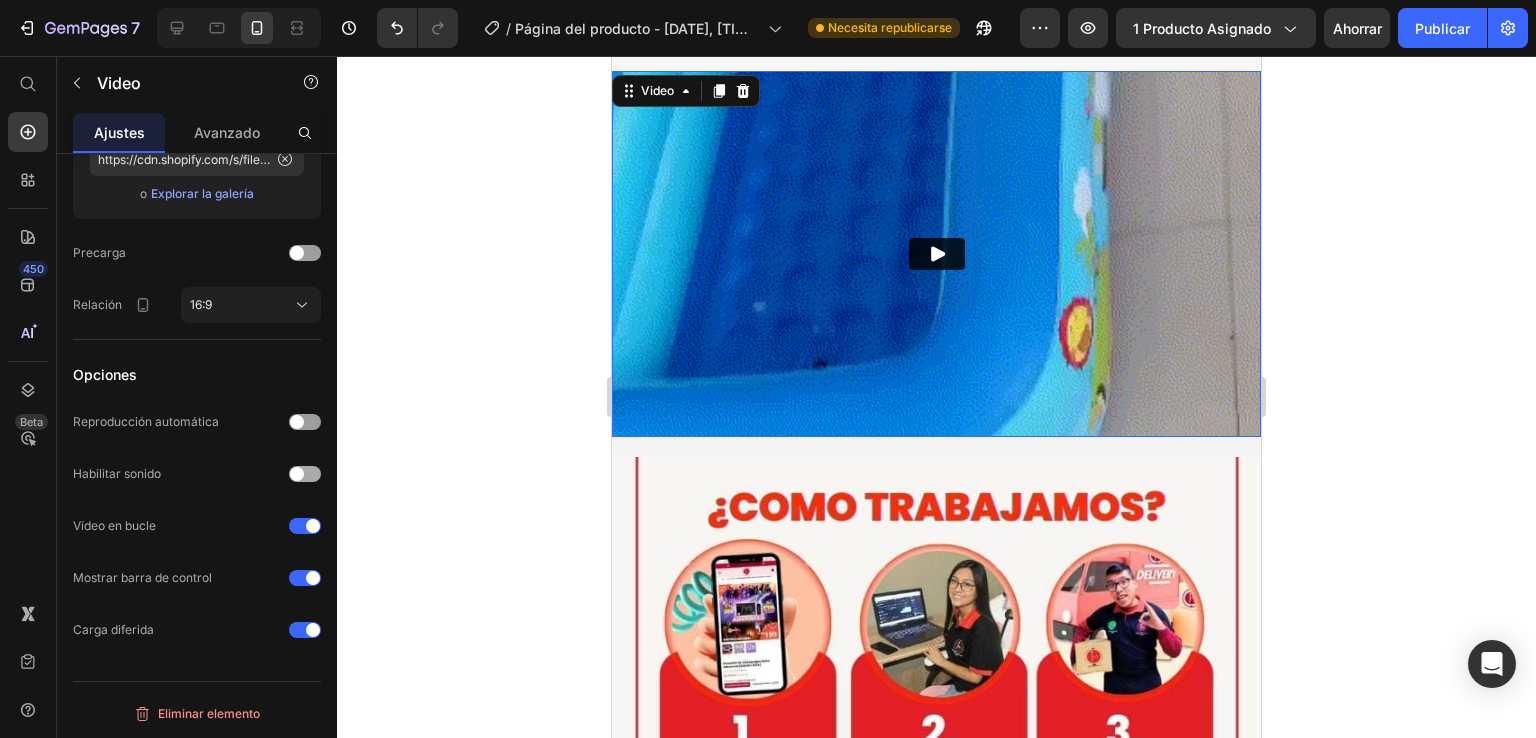click at bounding box center (297, 474) 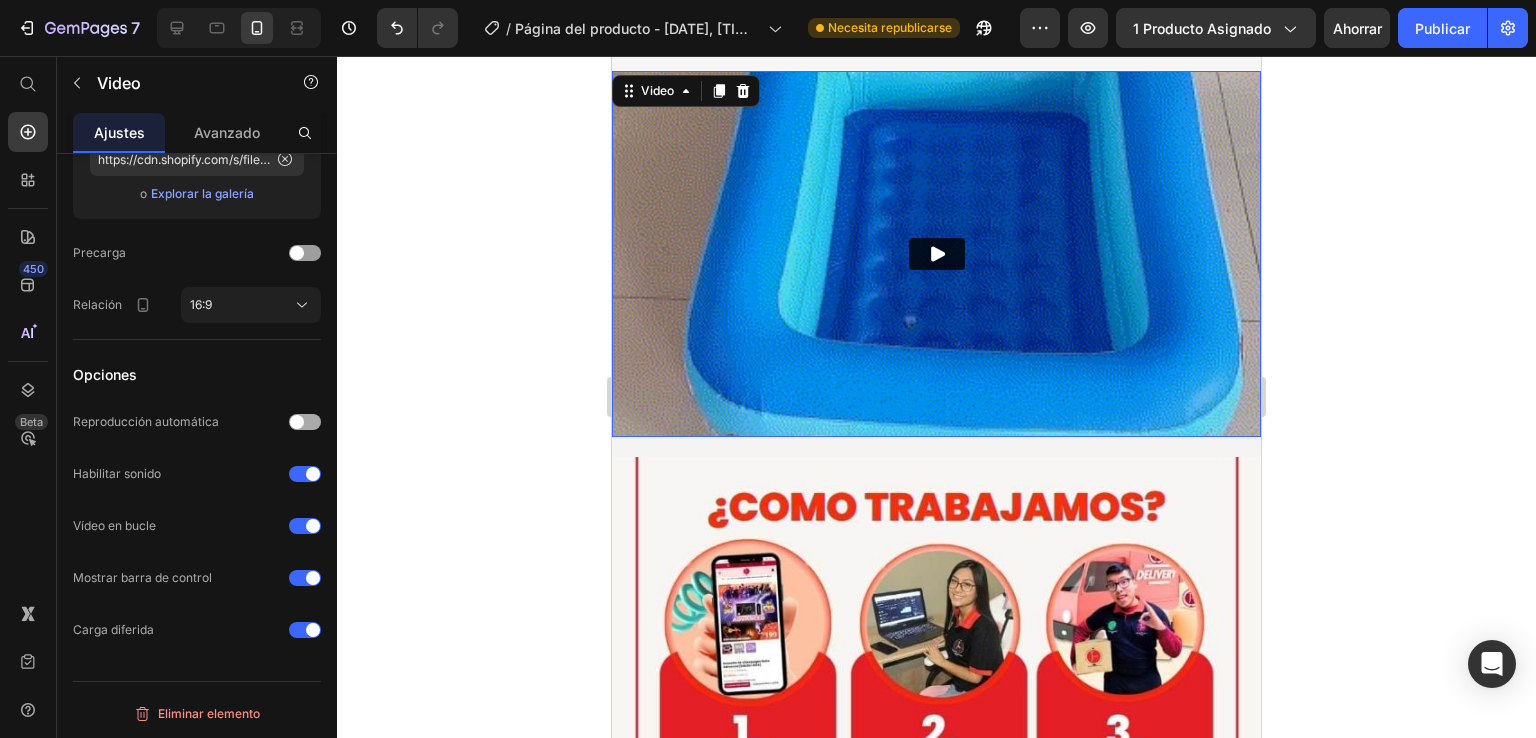 click at bounding box center (305, 422) 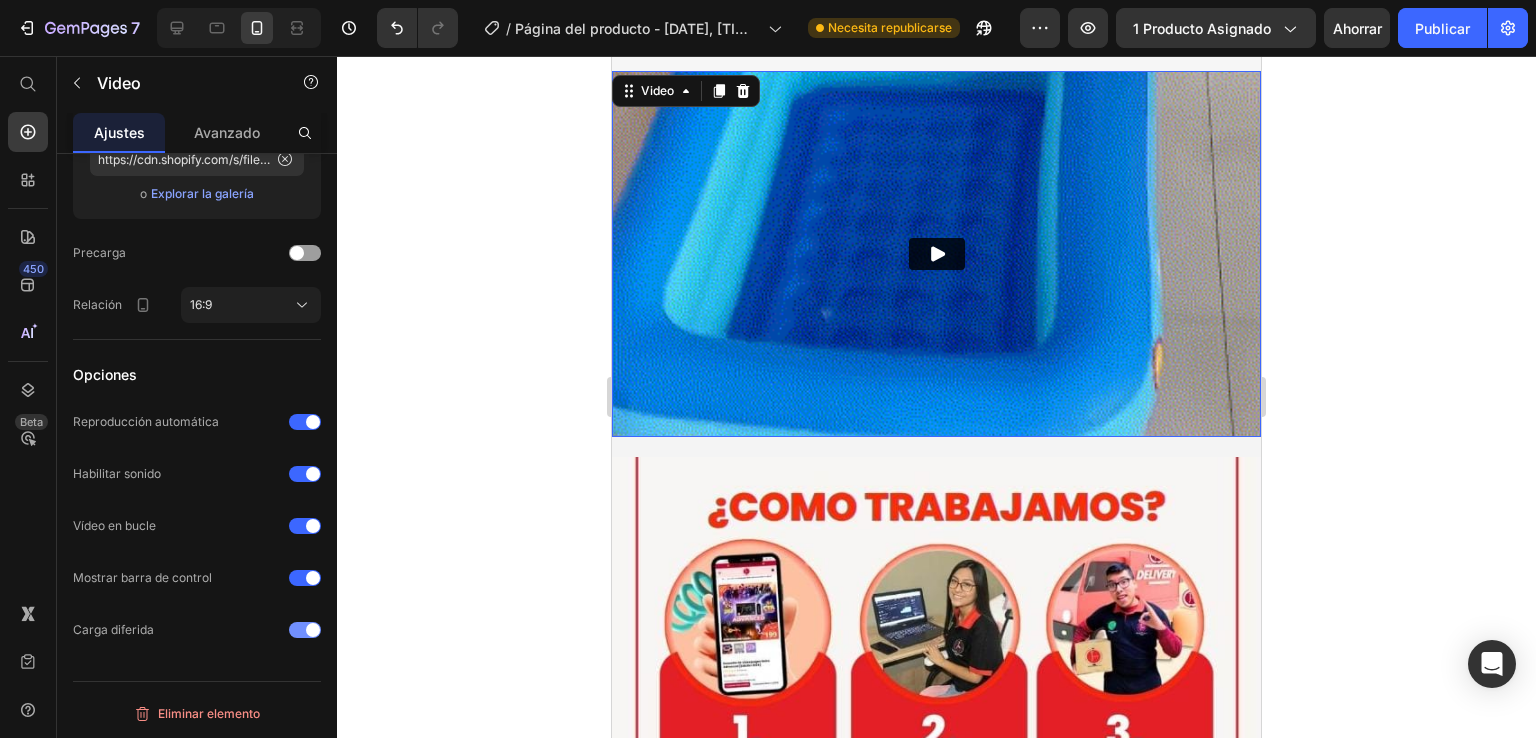 click at bounding box center [305, 630] 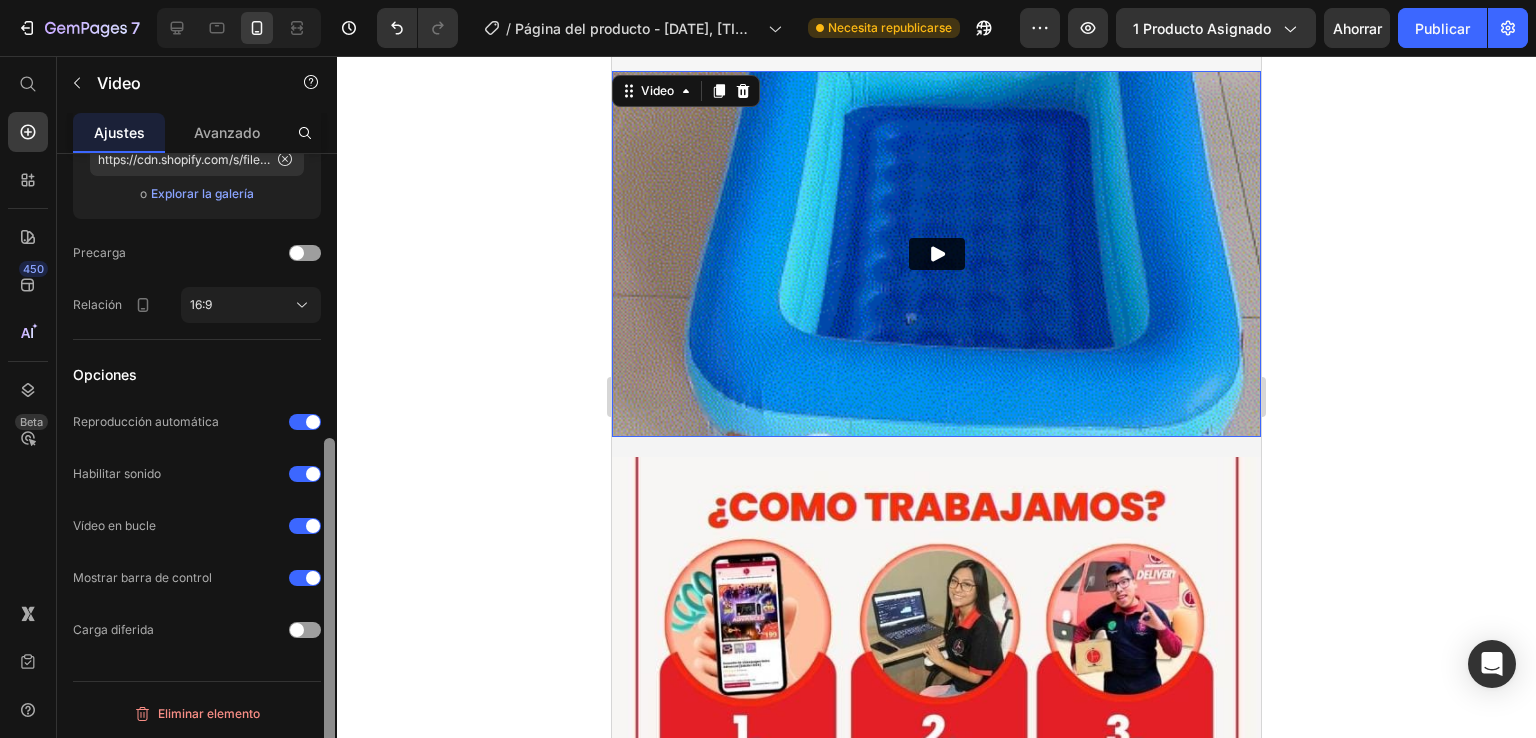 drag, startPoint x: 333, startPoint y: 636, endPoint x: 348, endPoint y: 682, distance: 48.38388 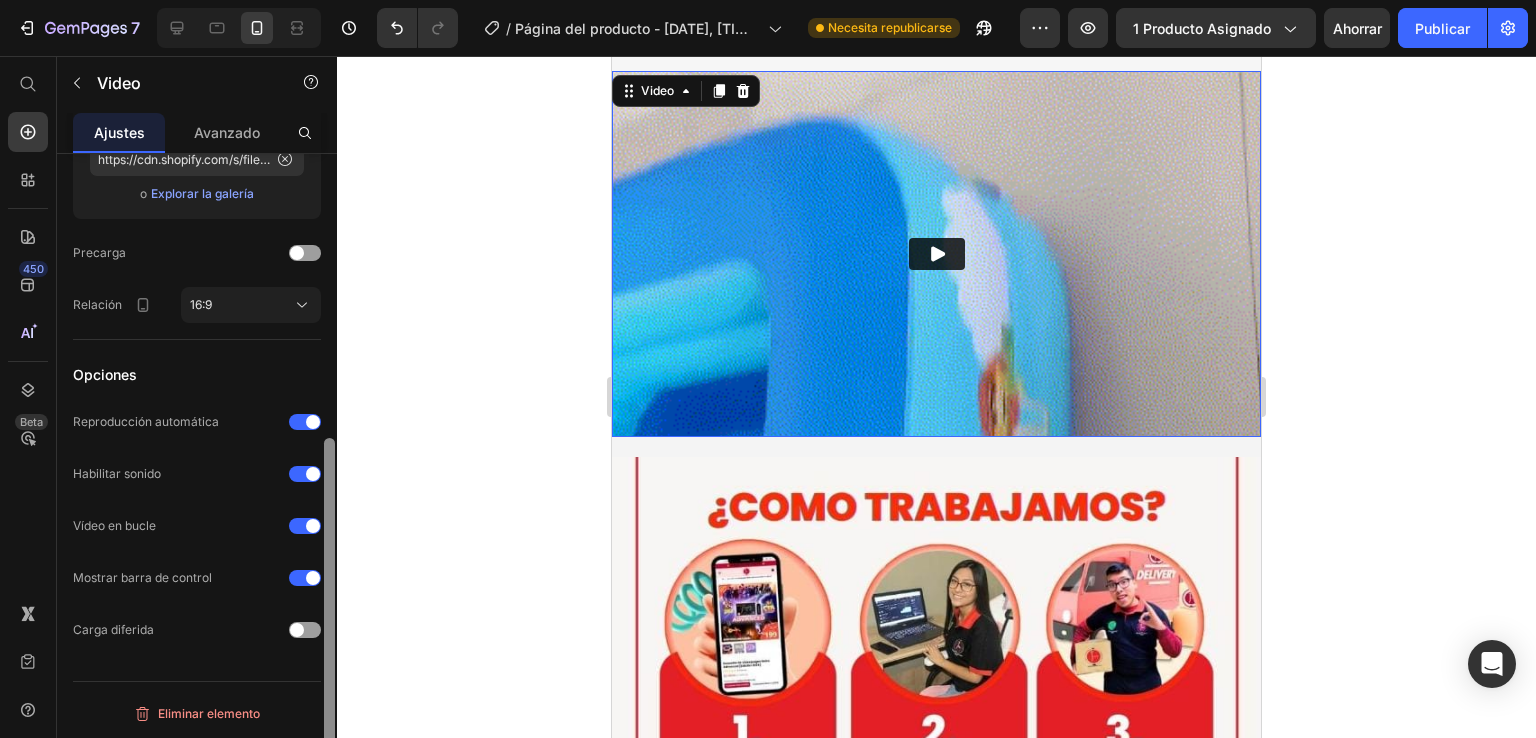 click on "7 Historial de versiones / Página del producto - 30 de junio, 18:22:11 Necesita republicarse Avance 1 producto asignado Ahorrar Publicar 450 Beta Empezar con Secciones Elementos Hero Section Product Detail Brands Trusted Badges Guarantee Product Breakdown How to use Testimonials Compare Bundle FAQs Social Proof Brand Story Product List Collection Blog List Contact Sticky Add to Cart Custom Footer Explorar la biblioteca 450 Disposición
Fila
Fila
Fila
Fila Texto
Título
Bloque de texto Botón
Botón
Botón
Pegajoso Volver arriba" 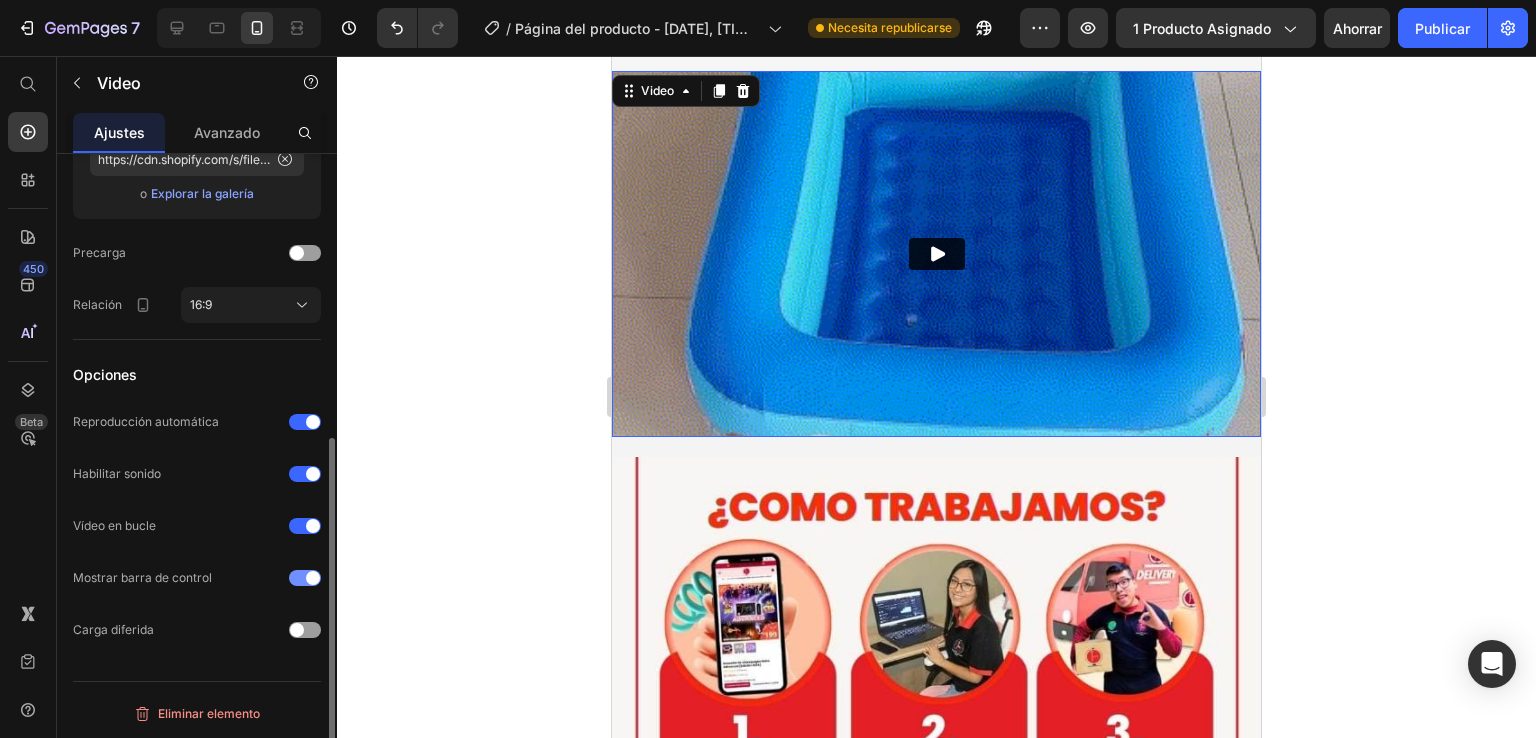click at bounding box center [313, 578] 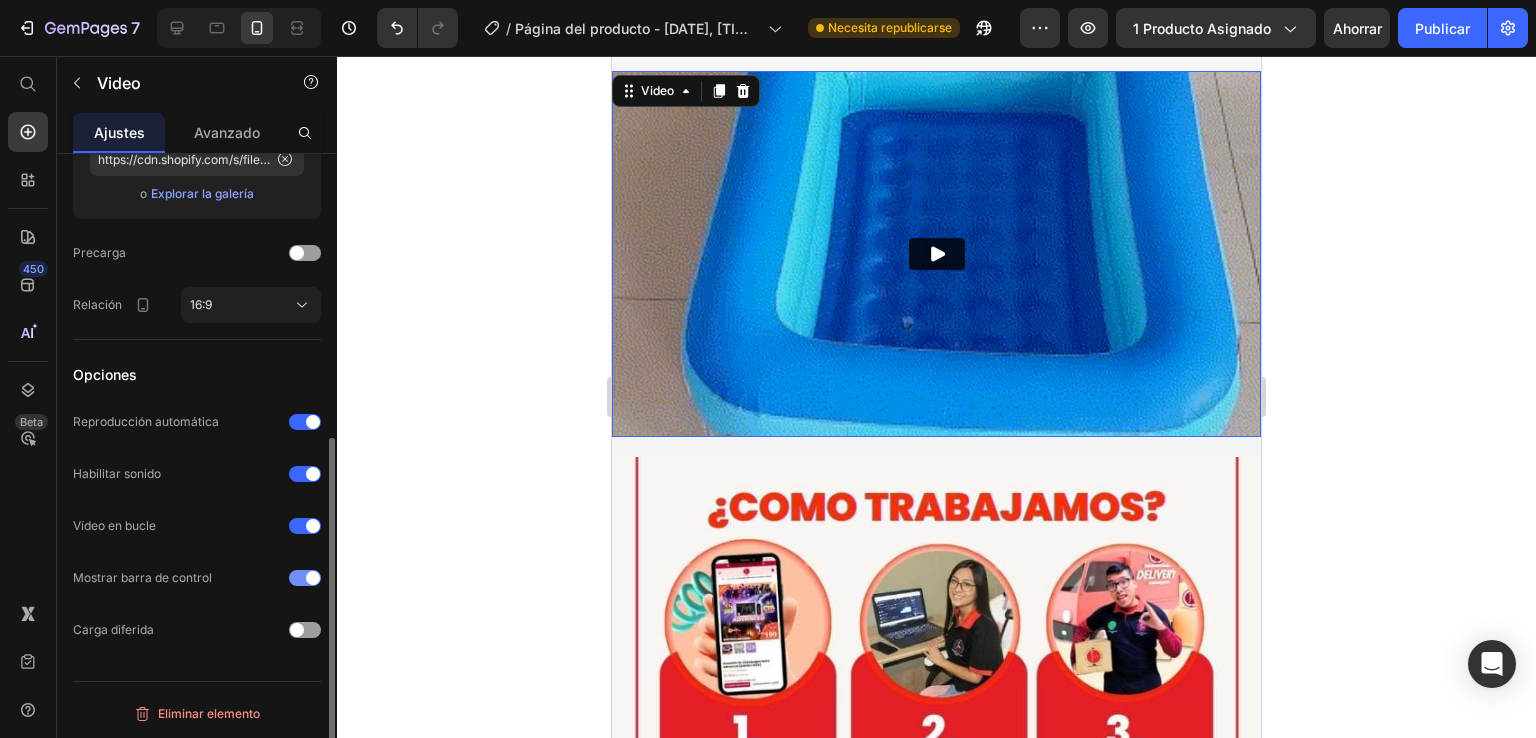 click at bounding box center (313, 578) 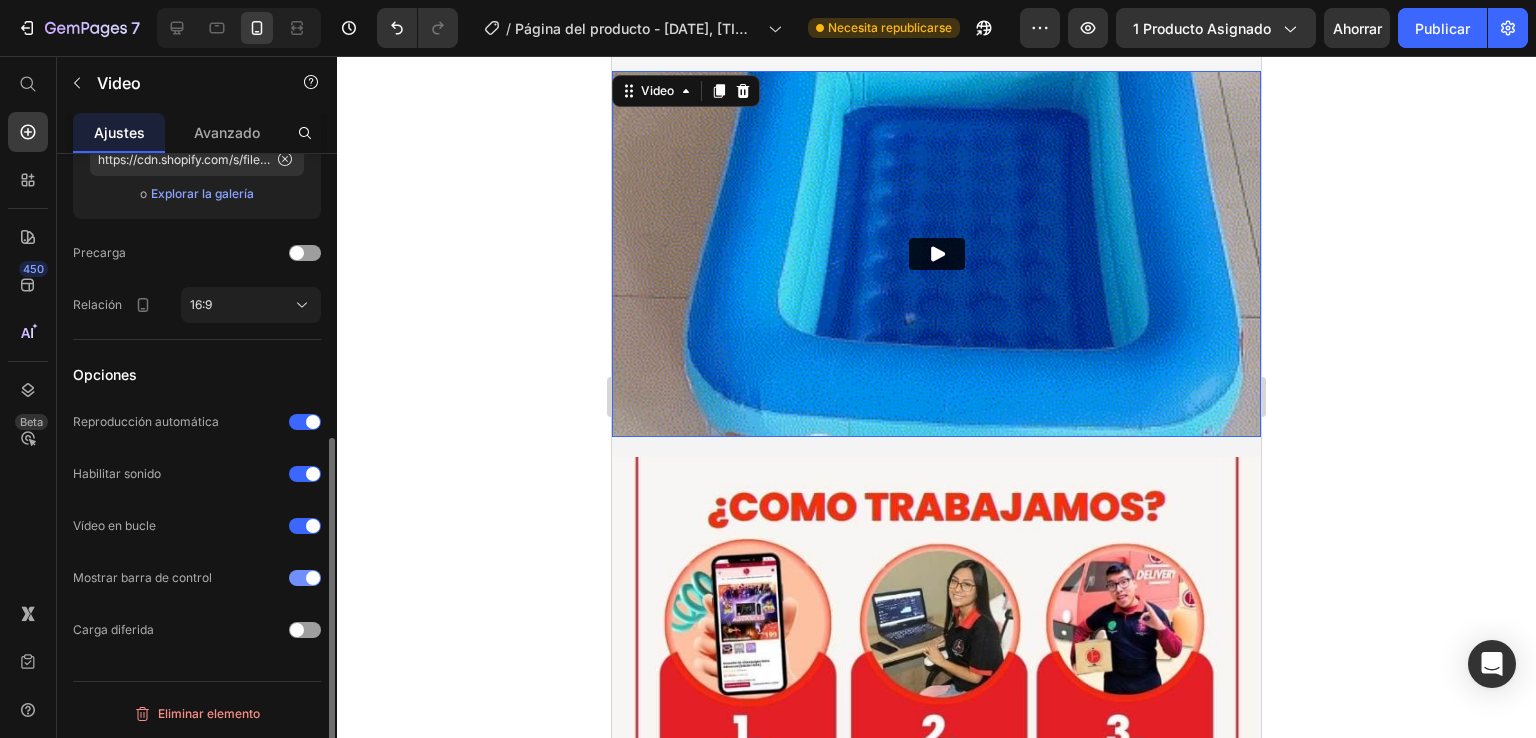 click at bounding box center [305, 578] 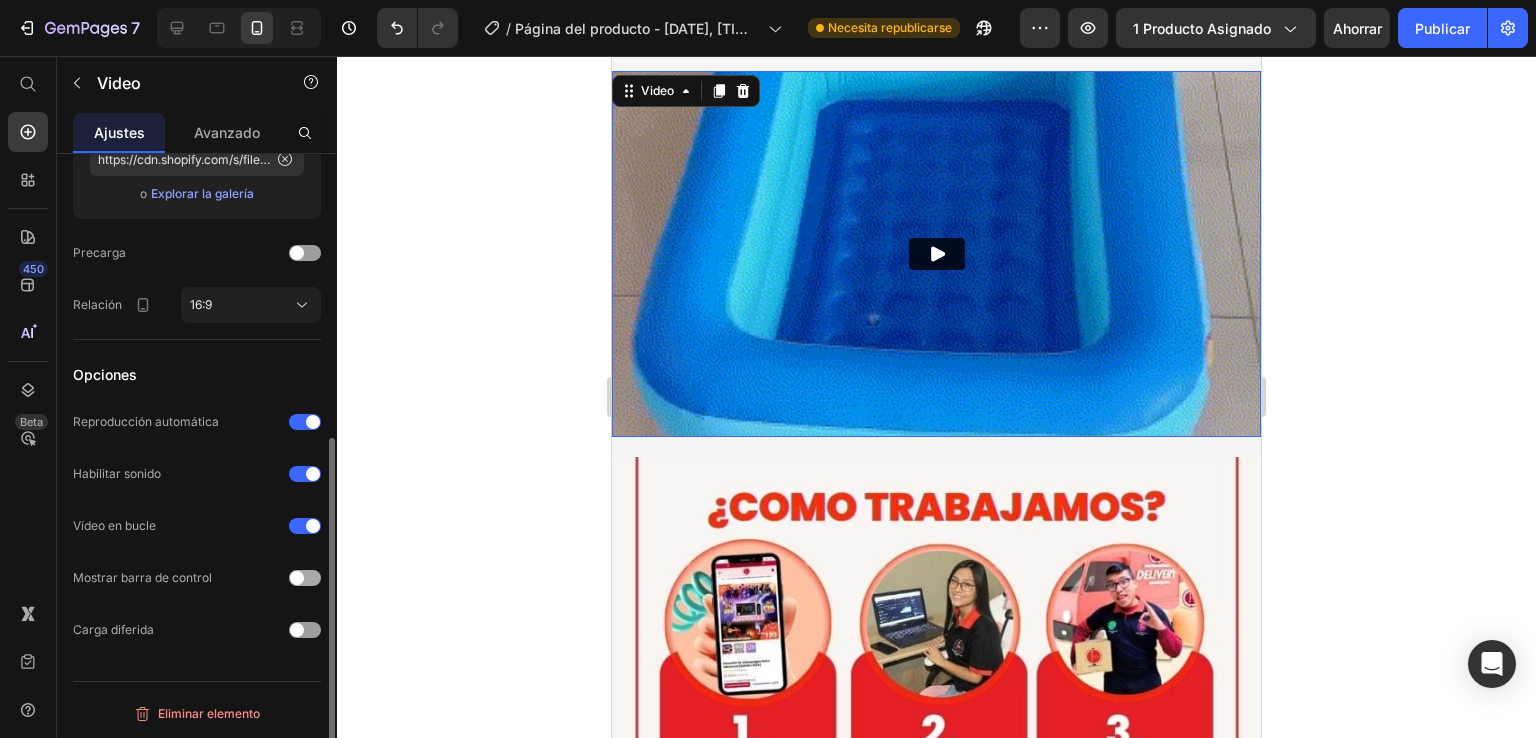 click at bounding box center (305, 578) 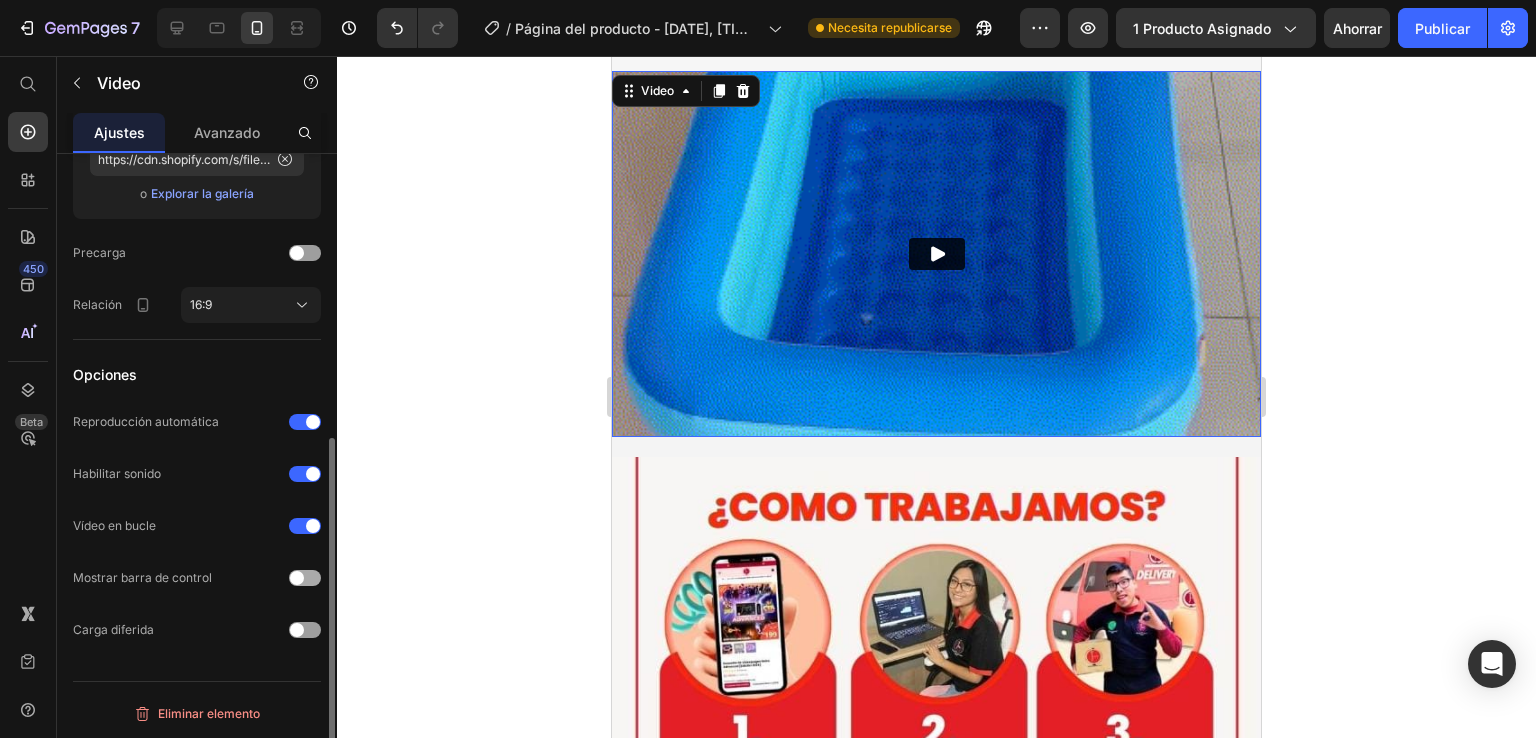 click at bounding box center (305, 578) 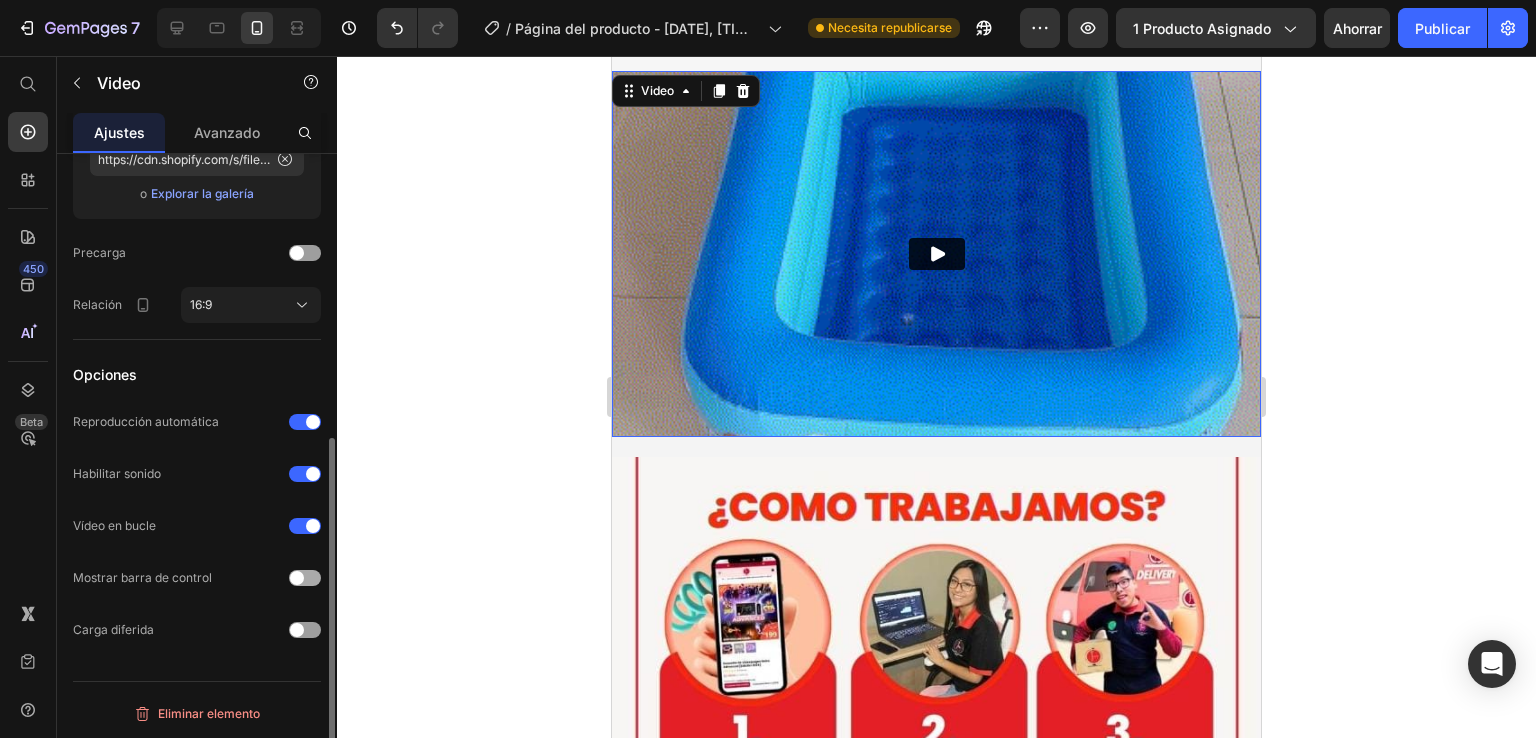 click at bounding box center [305, 578] 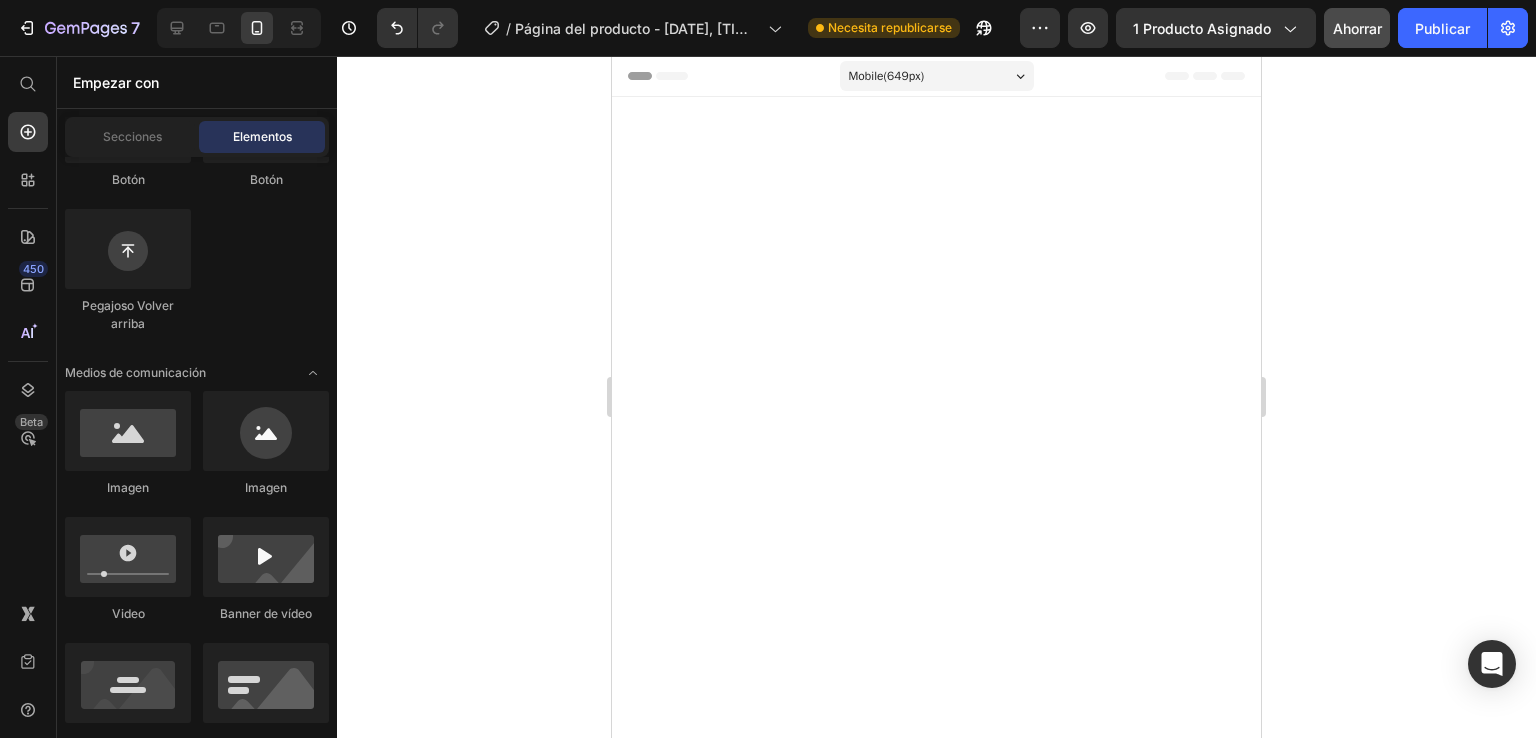 scroll, scrollTop: 4531, scrollLeft: 0, axis: vertical 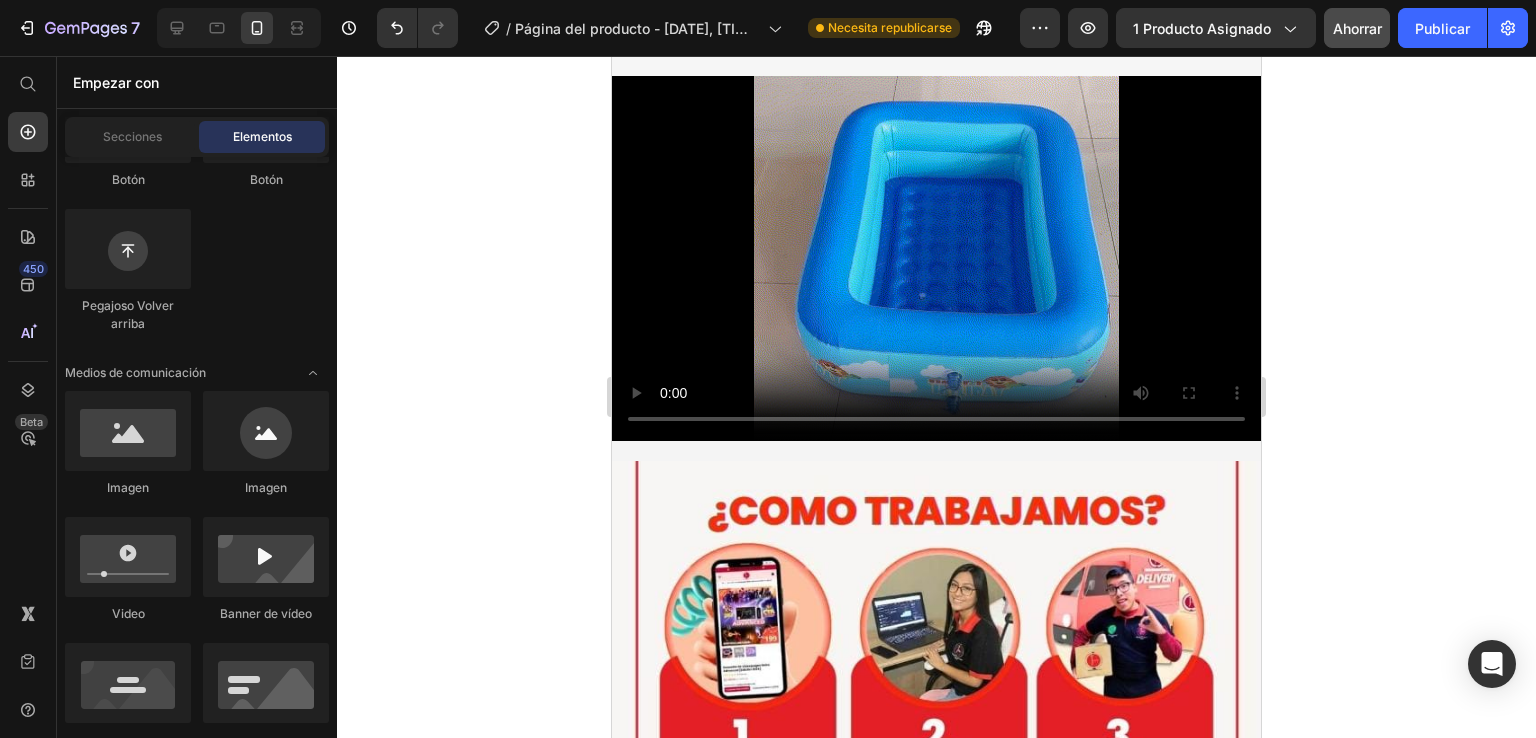 drag, startPoint x: 1252, startPoint y: 606, endPoint x: 2021, endPoint y: 77, distance: 933.382 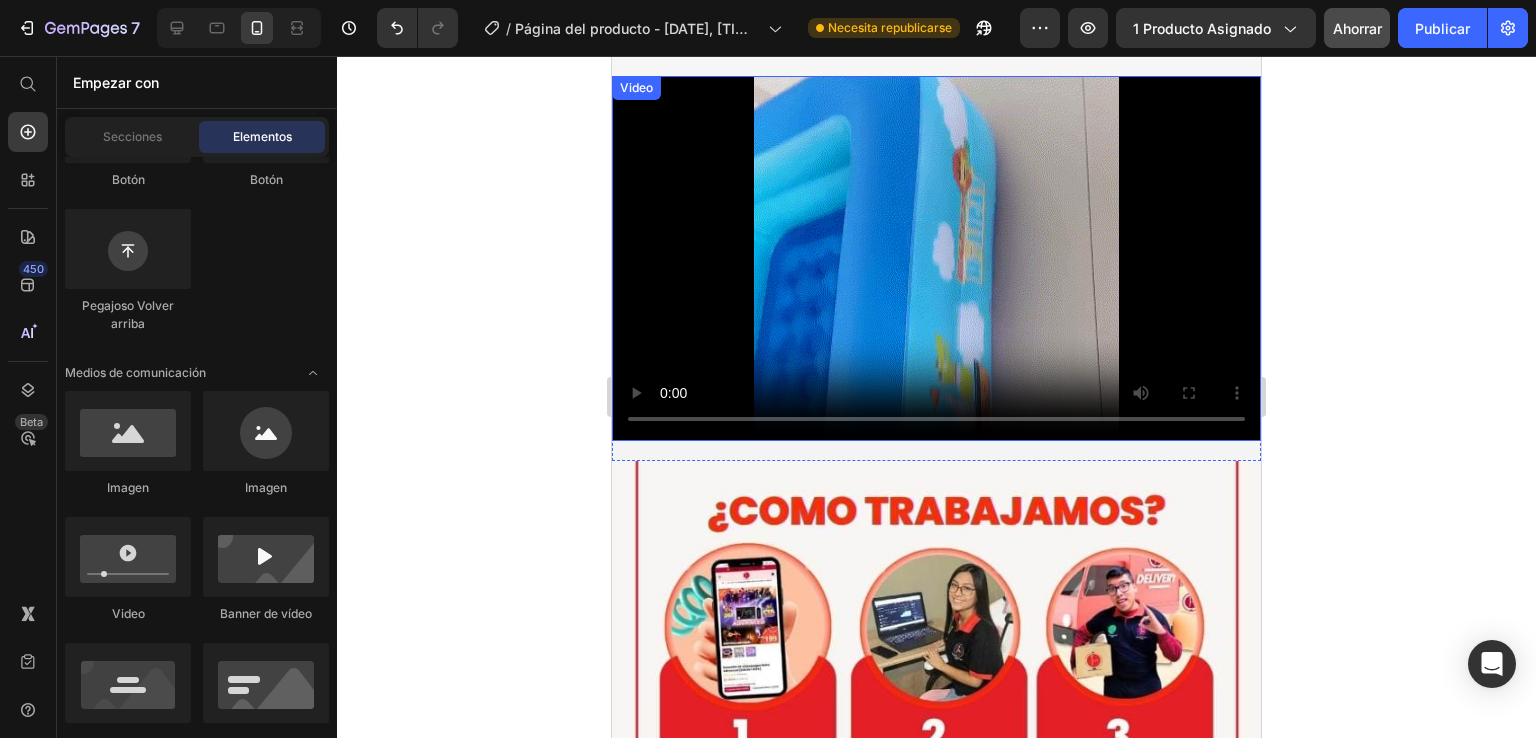 click at bounding box center (936, 258) 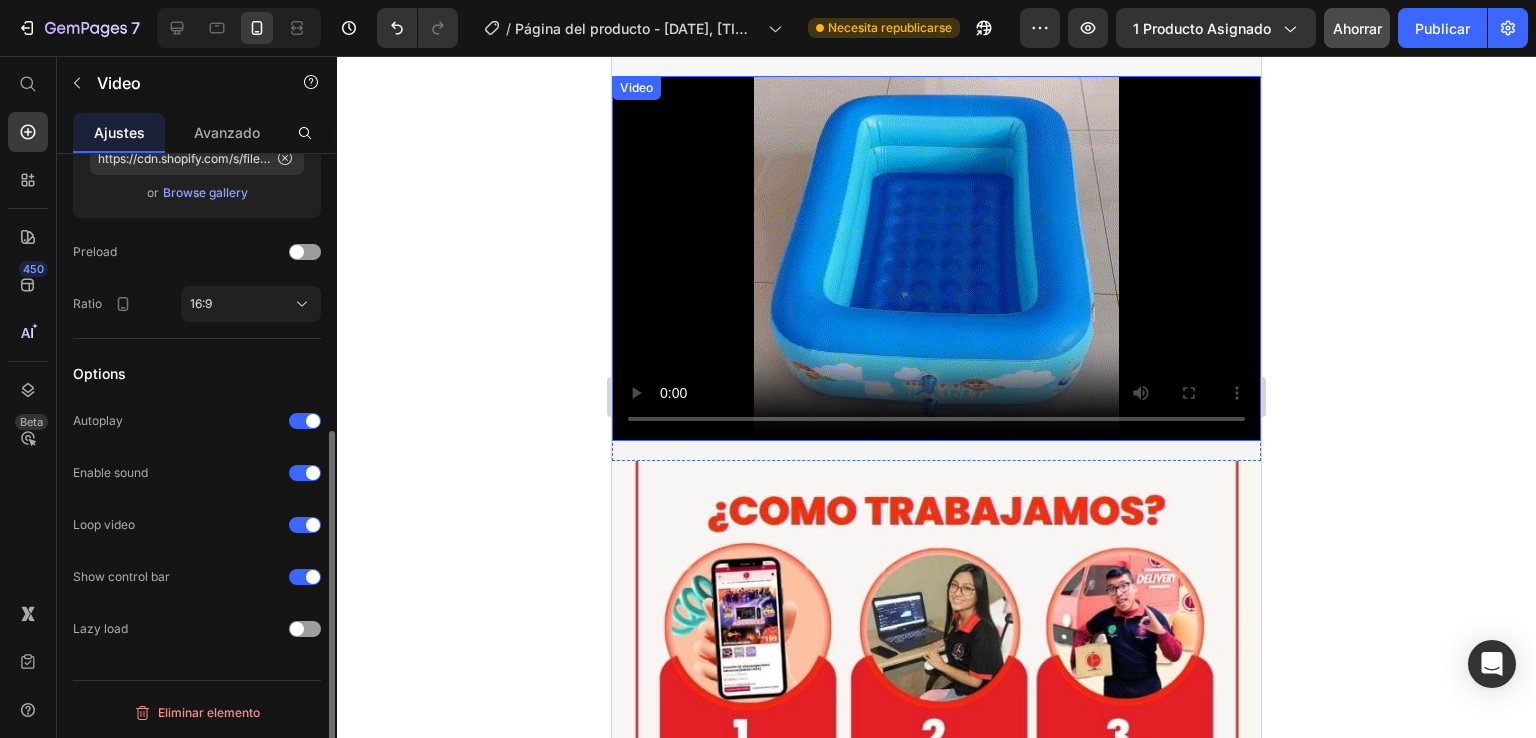 scroll, scrollTop: 488, scrollLeft: 0, axis: vertical 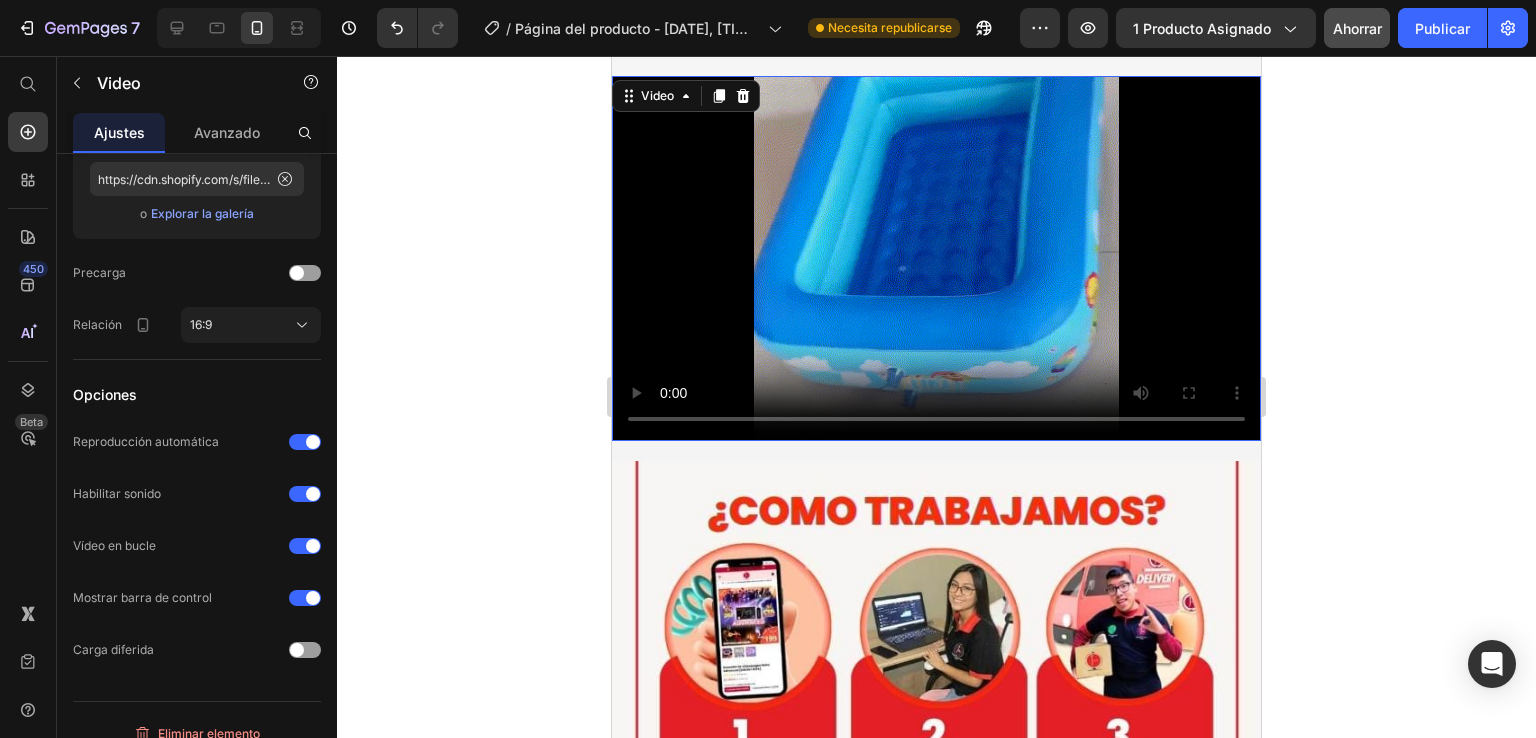click at bounding box center [936, 258] 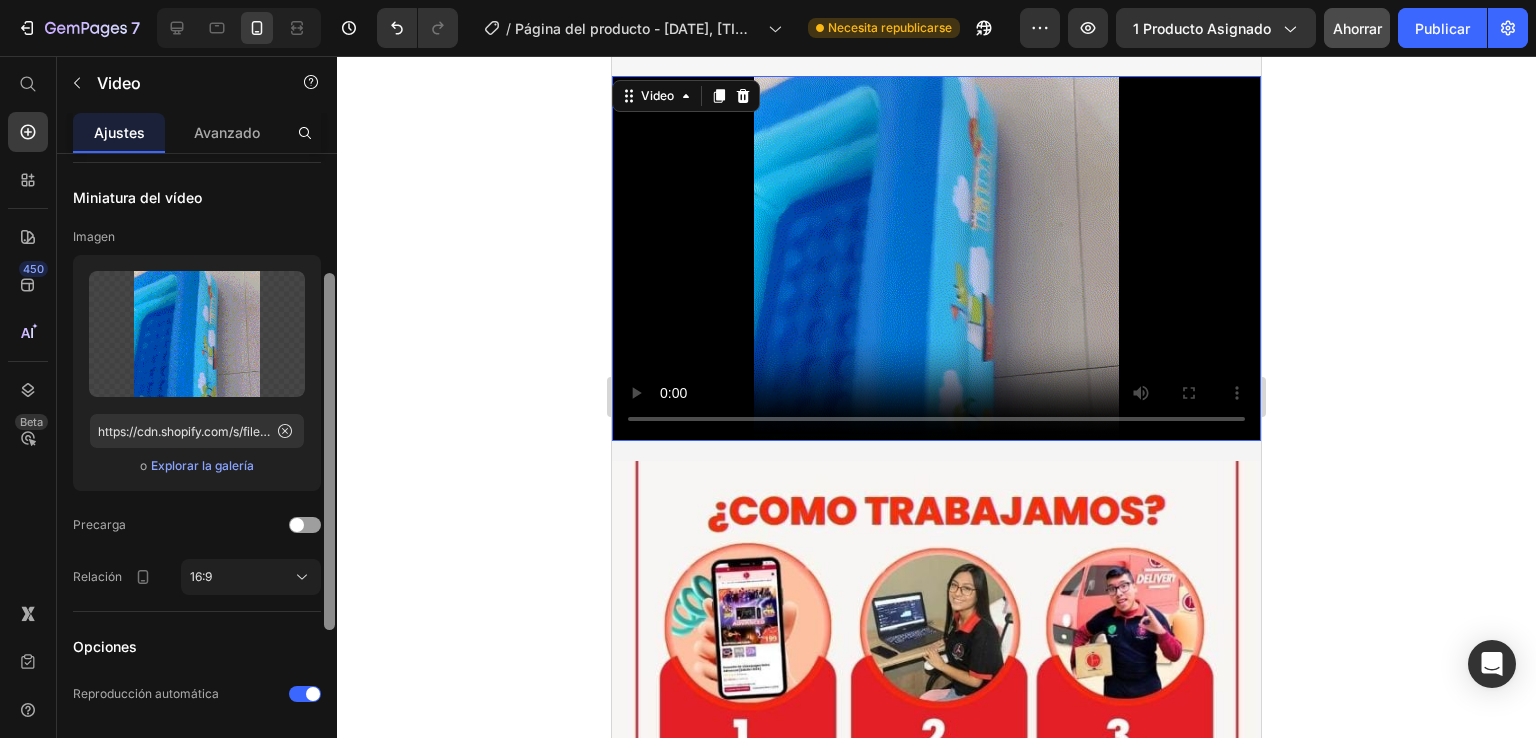 scroll, scrollTop: 204, scrollLeft: 0, axis: vertical 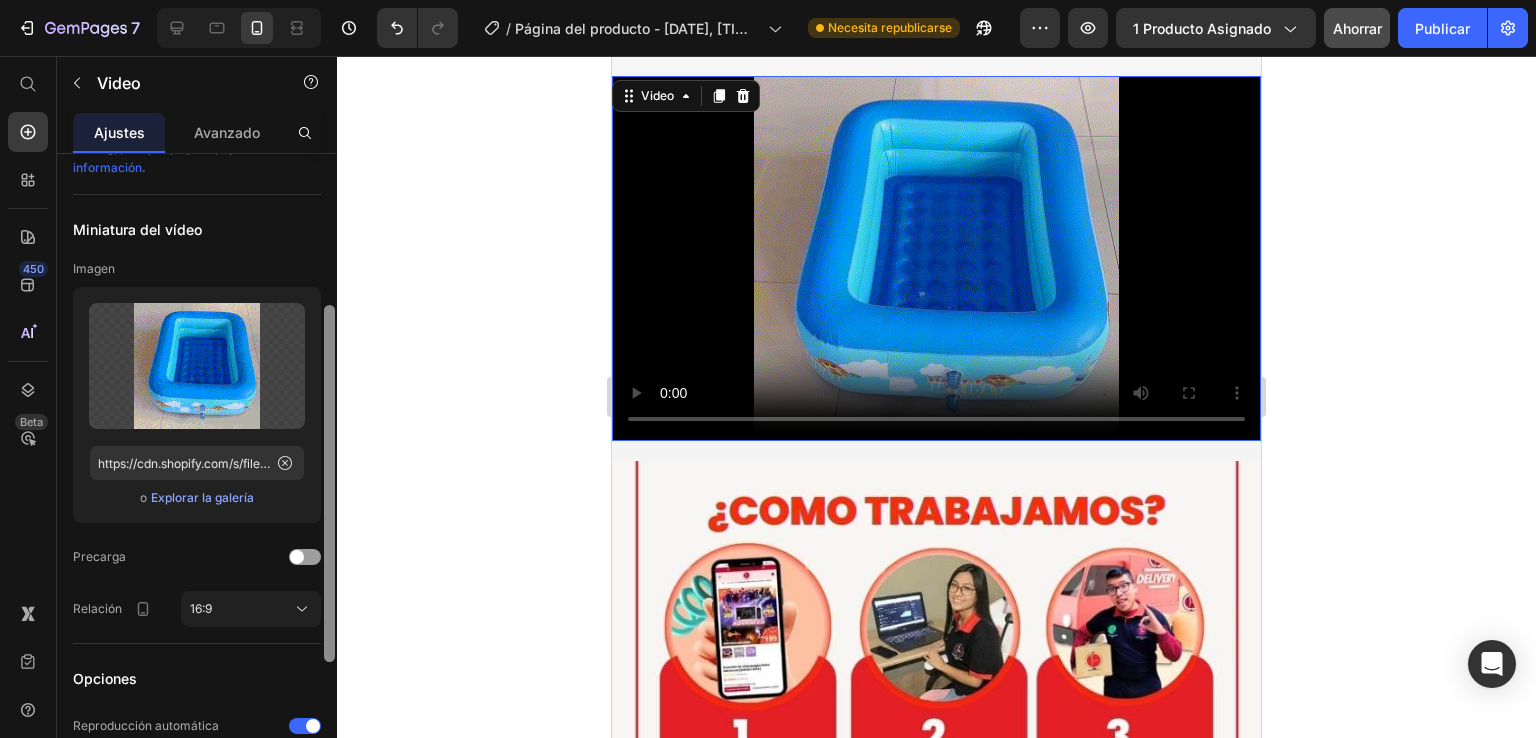 drag, startPoint x: 333, startPoint y: 448, endPoint x: 352, endPoint y: 289, distance: 160.1312 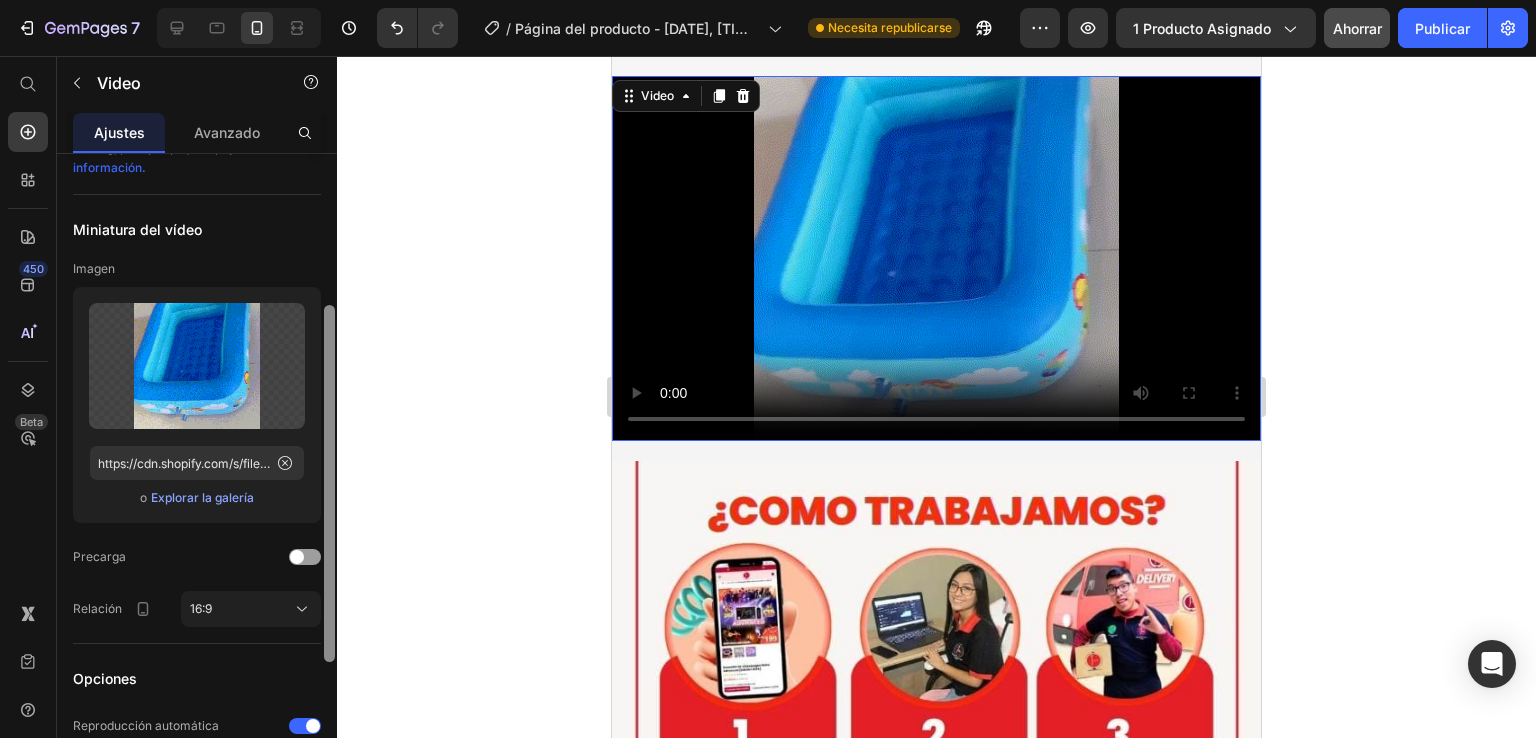 click on "7 Historial de versiones / Página del producto - 30 de junio, 18:22:11 Necesita republicarse Avance 1 producto asignado Ahorrar Publicar 450 Beta Empezar con Secciones Elementos Hero Section Product Detail Brands Trusted Badges Guarantee Product Breakdown How to use Testimonials Compare Bundle FAQs Social Proof Brand Story Product List Collection Blog List Contact Sticky Add to Cart Custom Footer Explorar la biblioteca 450 Disposición
Fila
Fila
Fila
Fila Texto
Título
Bloque de texto Botón
Botón
Botón
Pegajoso Volver arriba" 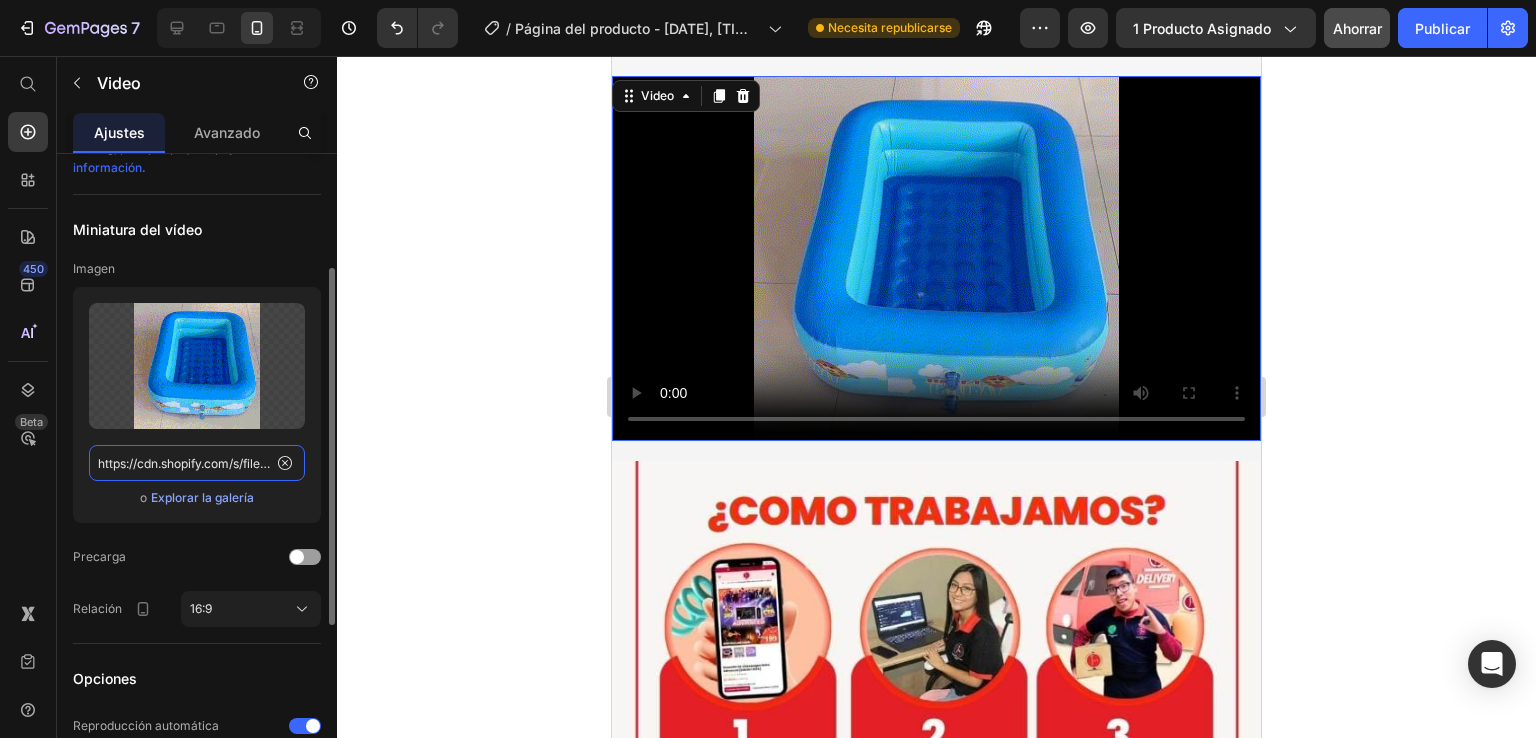 click on "https://cdn.shopify.com/s/files/1/0647/4809/3517/files/gempages_571135549524411207-6af7c67f-afe8-4300-8ab2-20dccecba45a.gif" 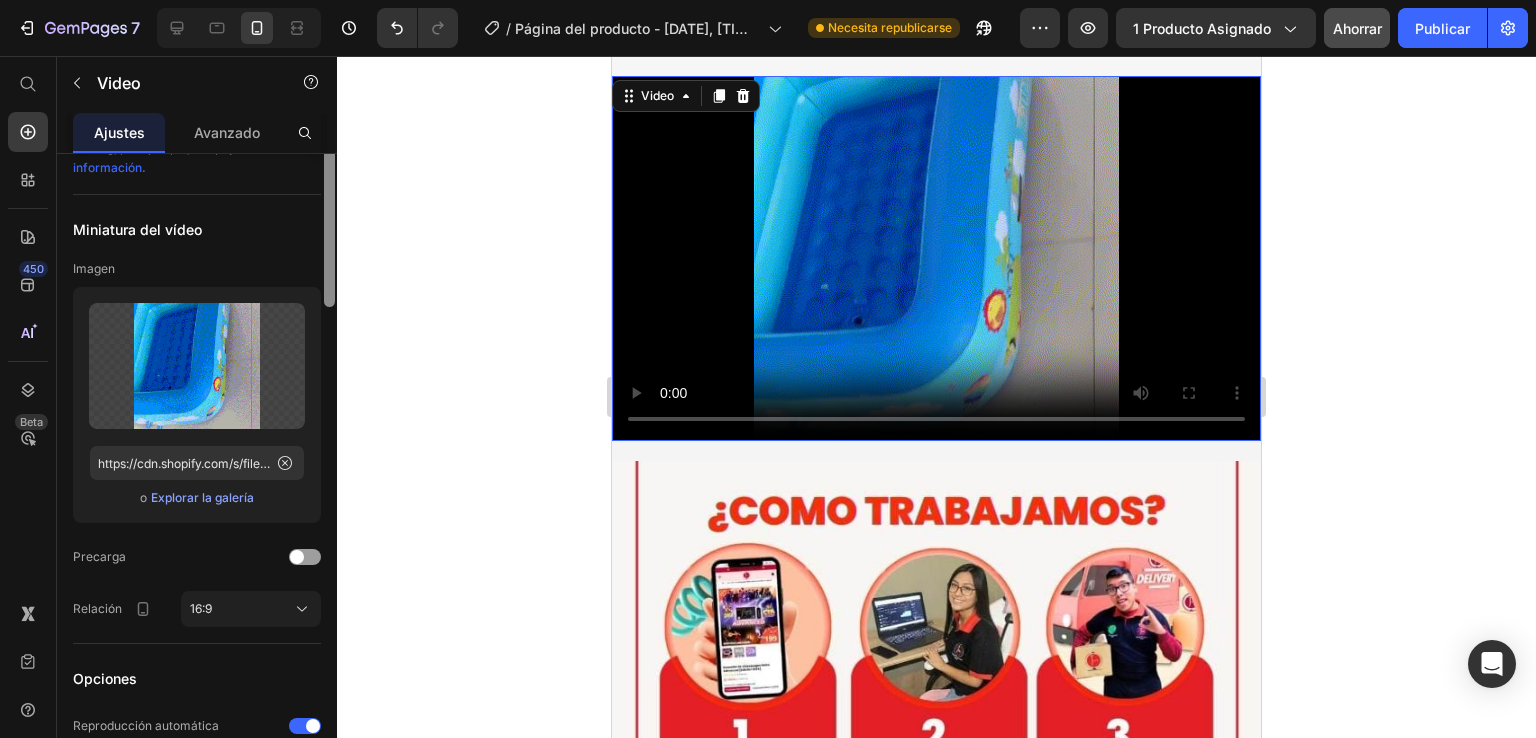 scroll, scrollTop: 0, scrollLeft: 0, axis: both 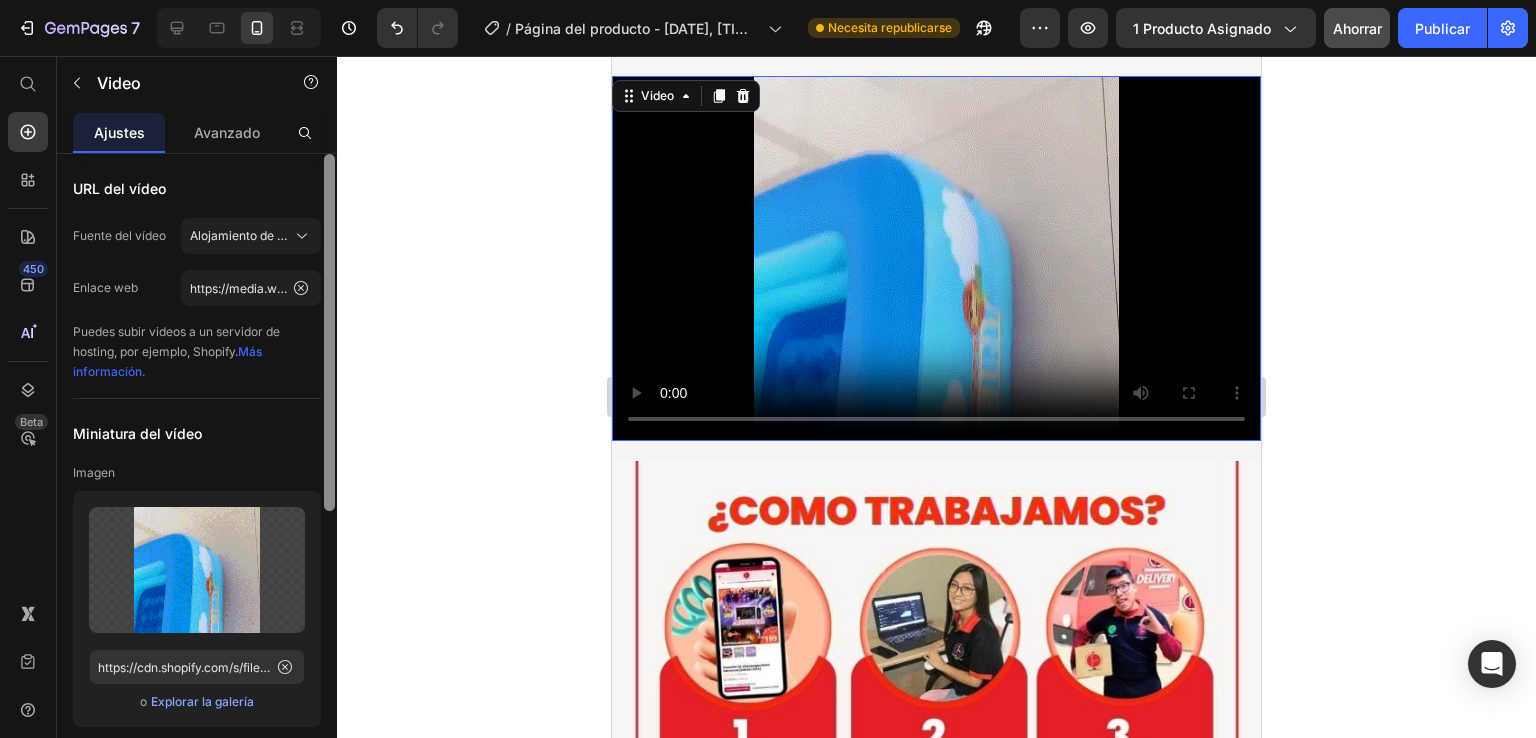click at bounding box center [329, 474] 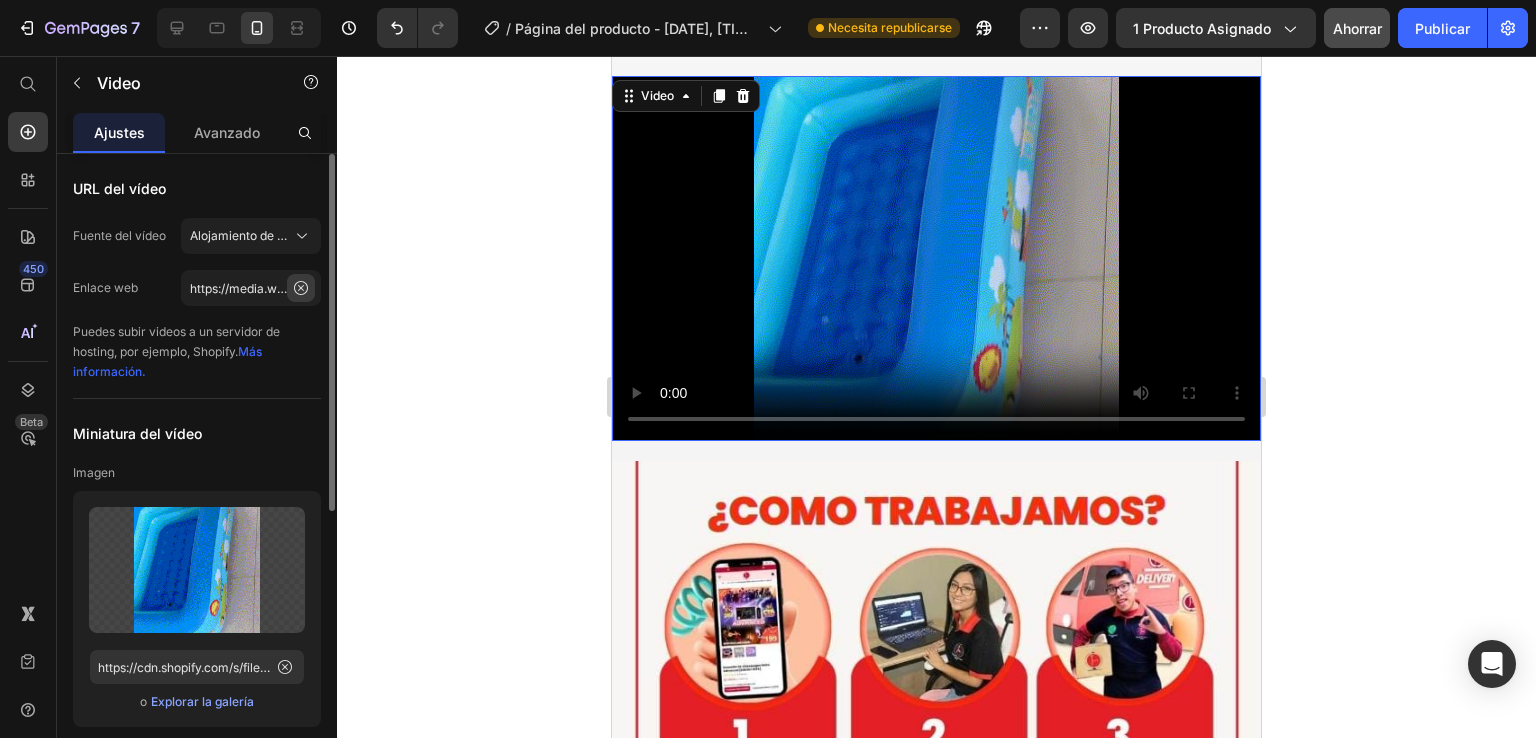 click 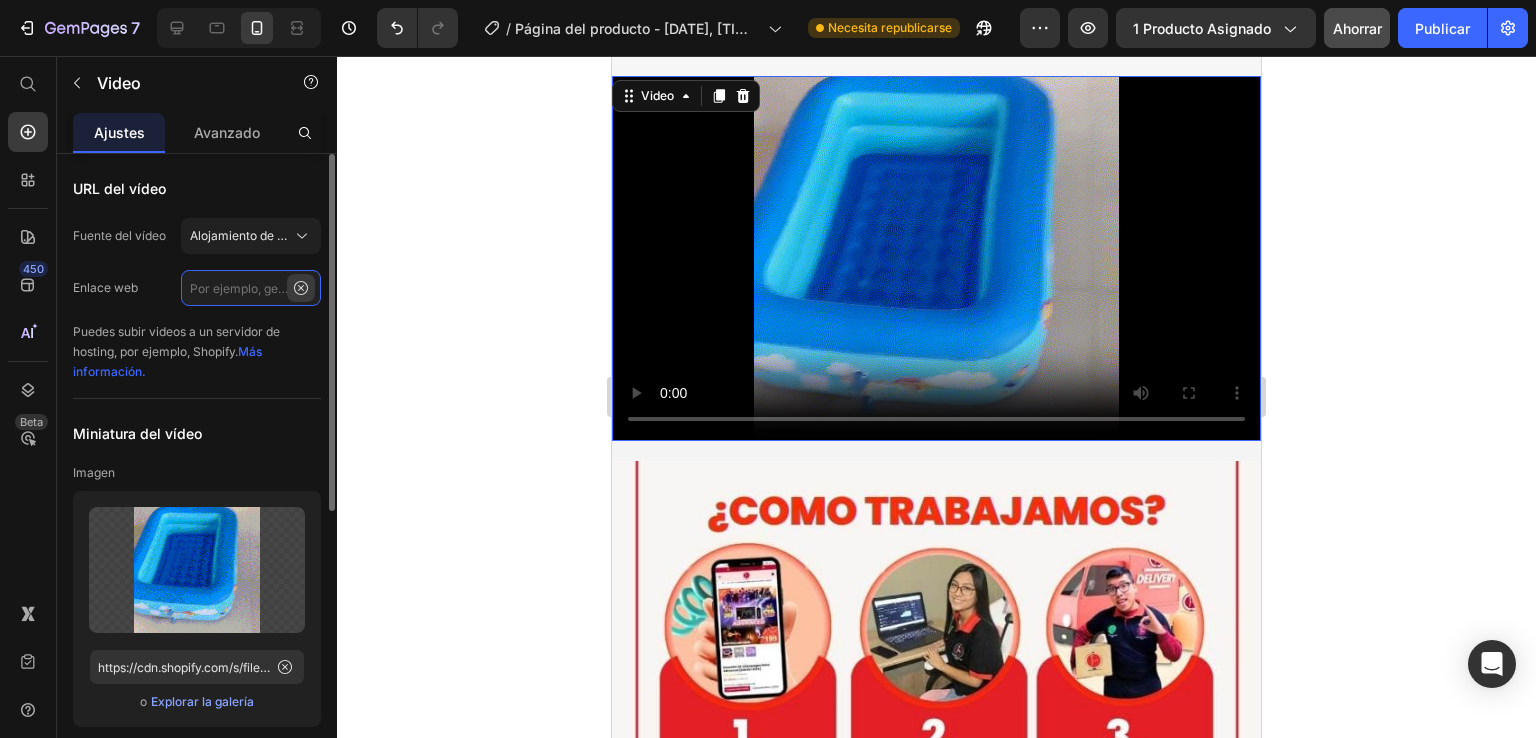 scroll, scrollTop: 0, scrollLeft: 0, axis: both 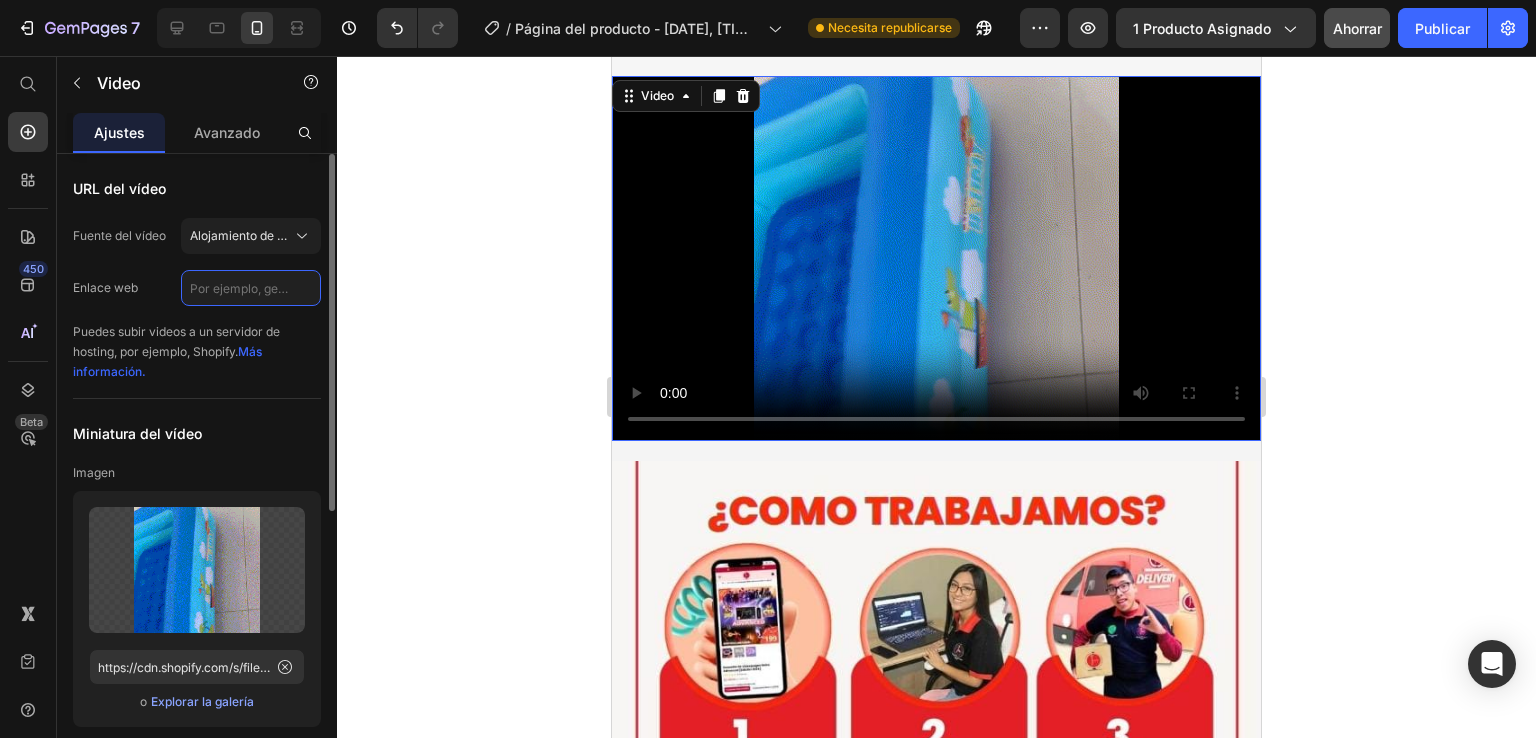 click 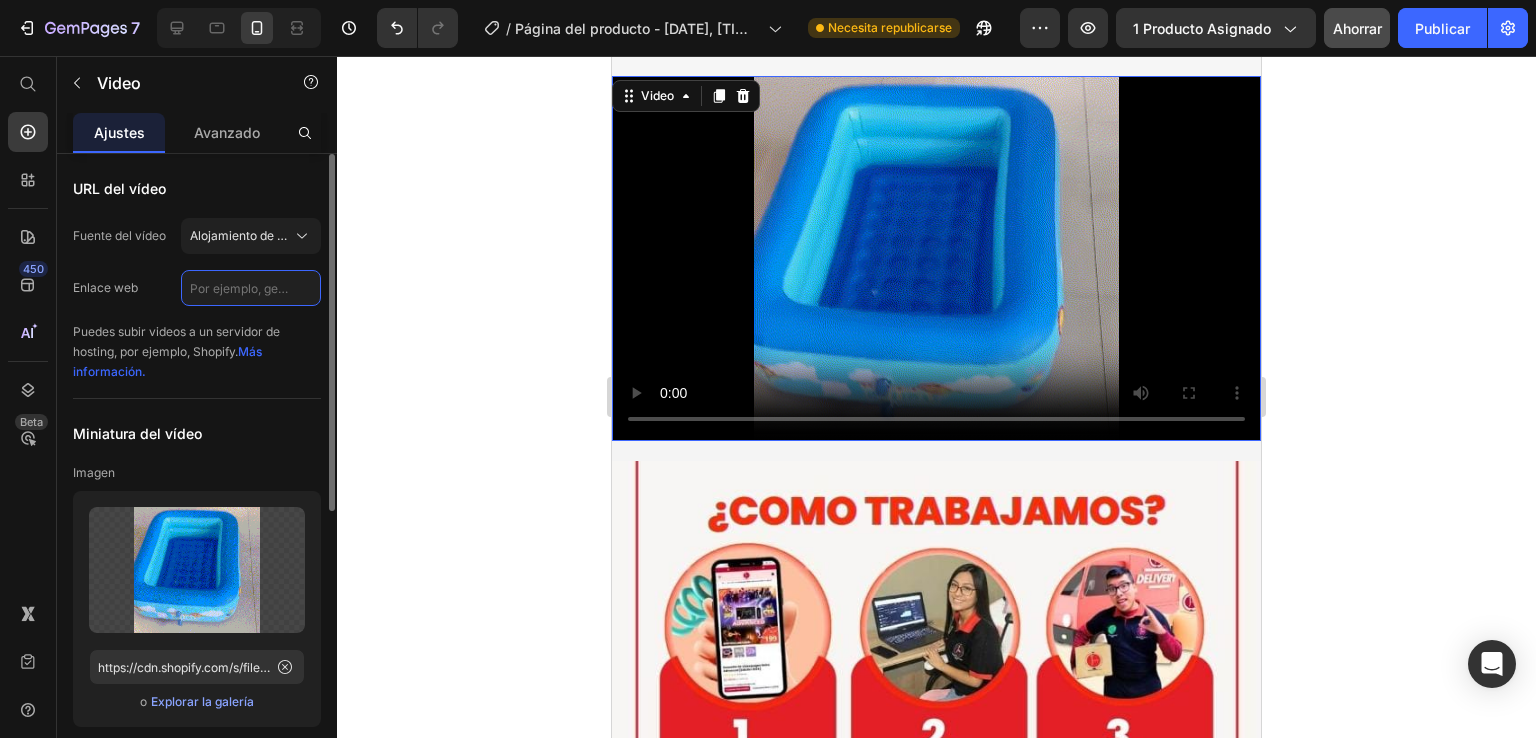paste on "https://cdn.shopify.com/s/files/1/0647/4809/3517/files/gempages_571135549524411207-6af7c67f-afe8-4300-8ab2-20dccecba45a.gif" 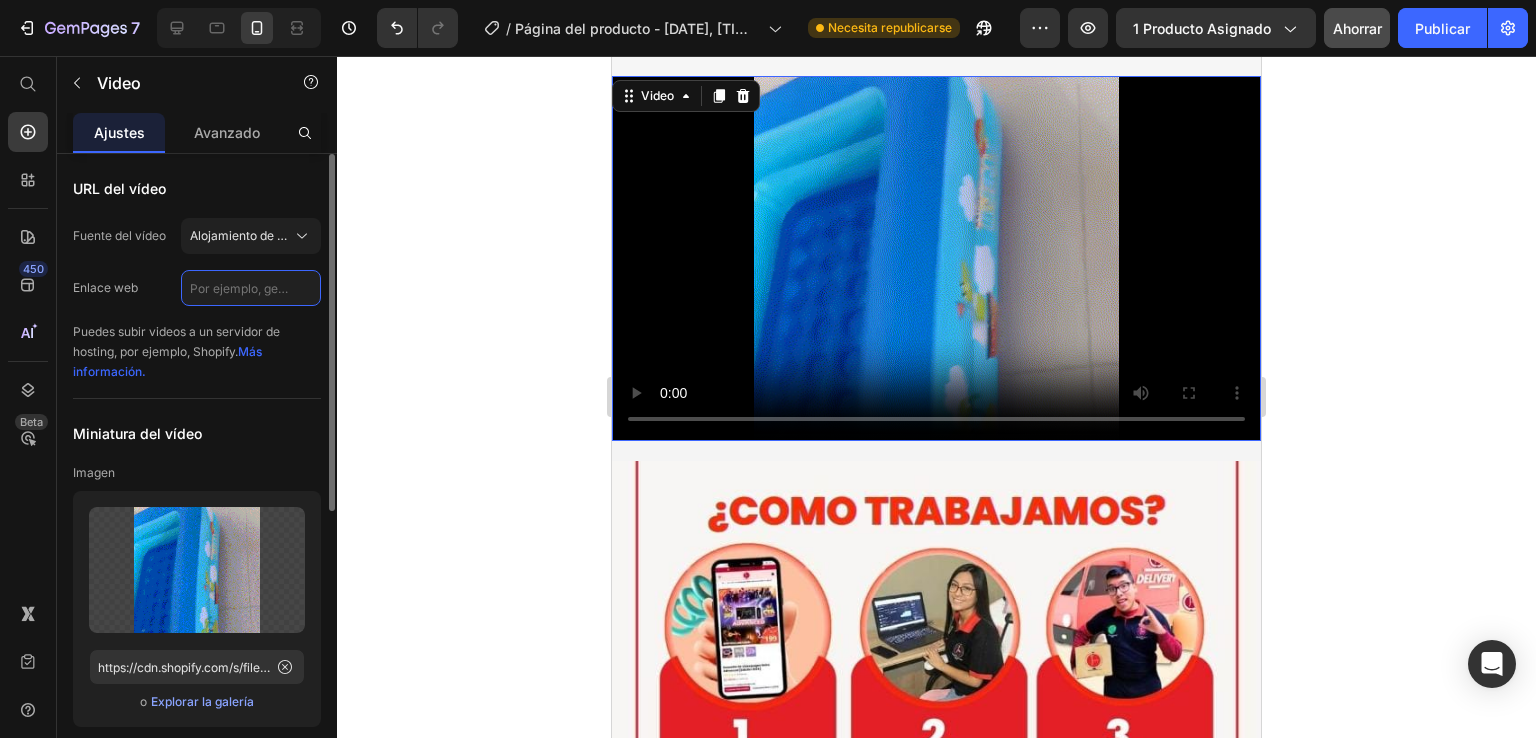 type on "https://cdn.shopify.com/s/files/1/0647/4809/3517/files/gempages_571135549524411207-6af7c67f-afe8-4300-8ab2-20dccecba45a.gif" 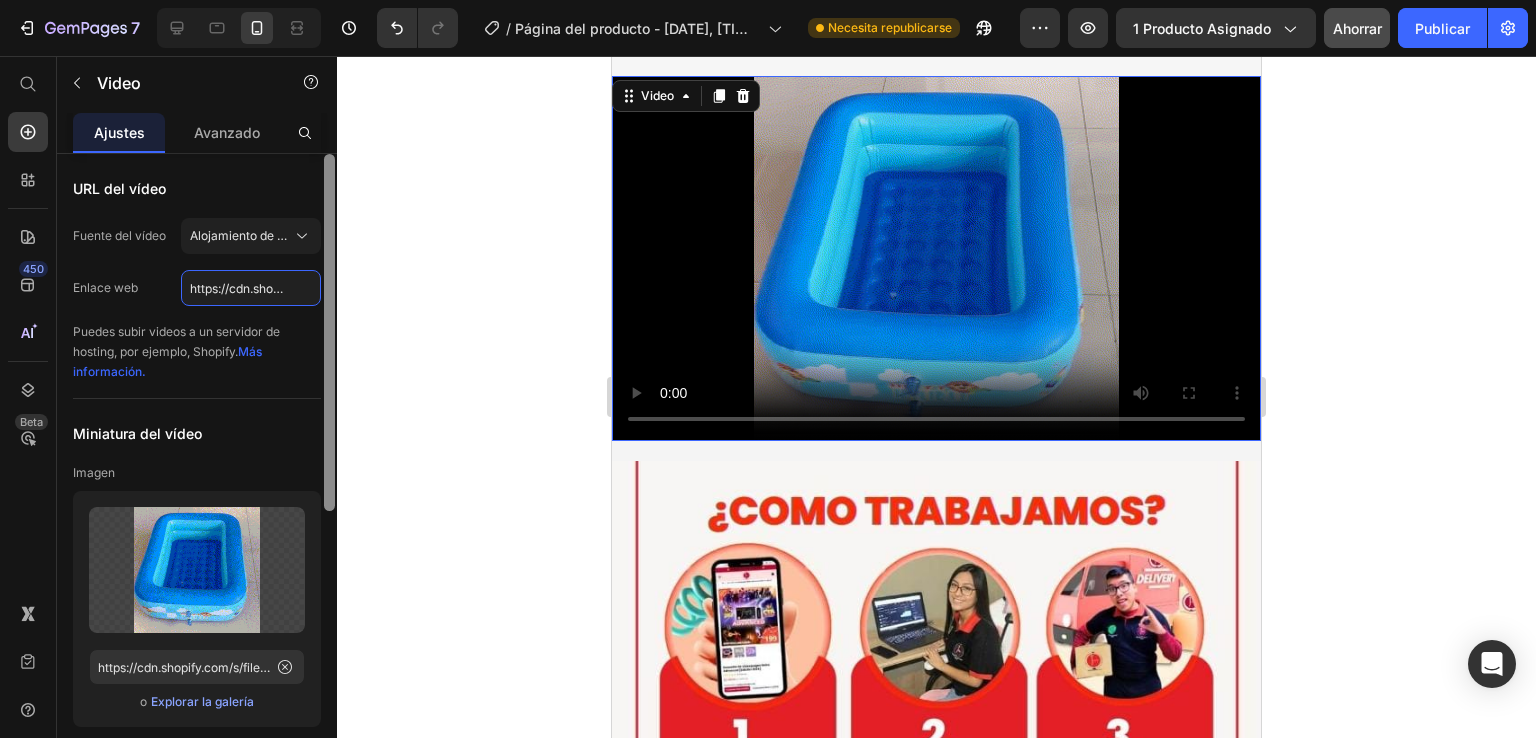 scroll, scrollTop: 0, scrollLeft: 667, axis: horizontal 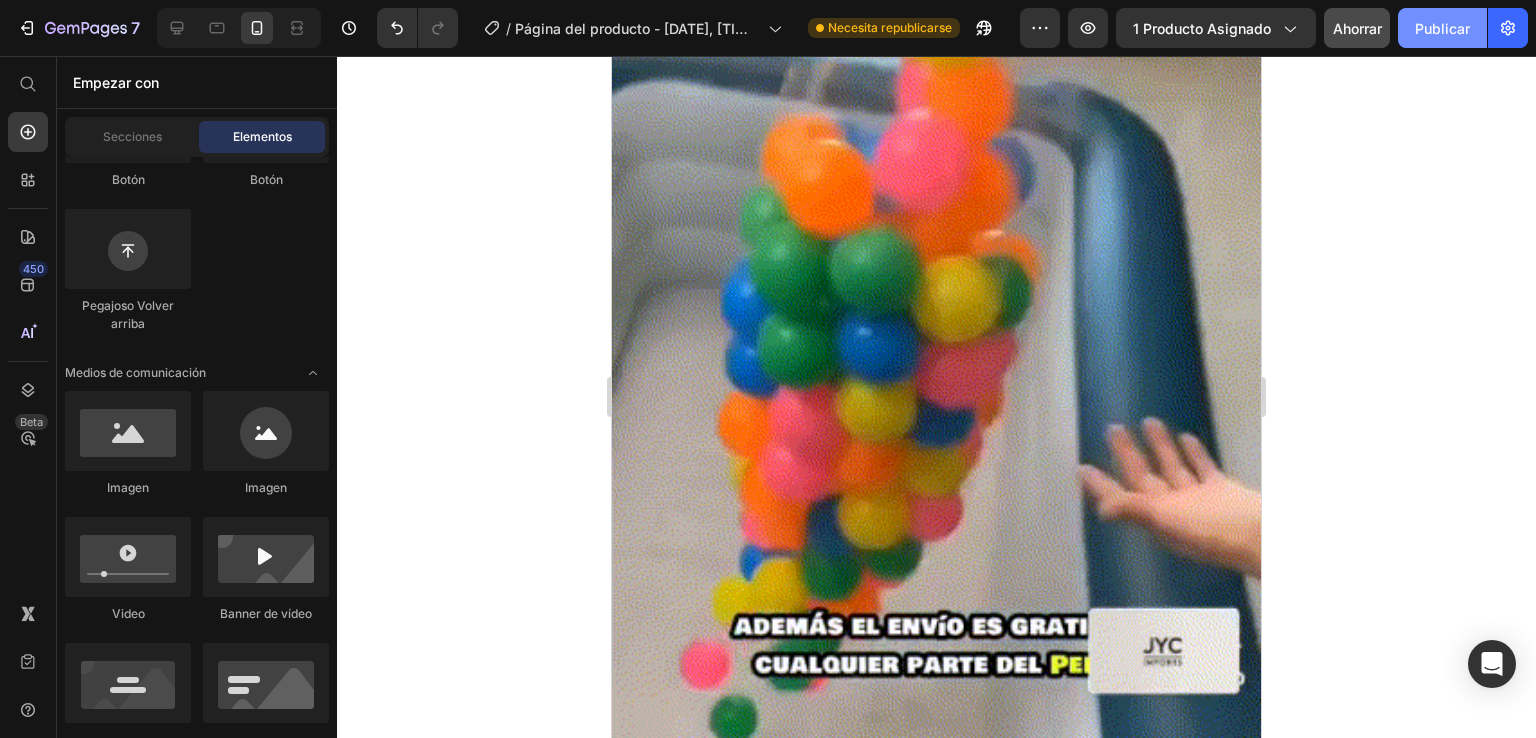 click on "Publicar" at bounding box center [1442, 28] 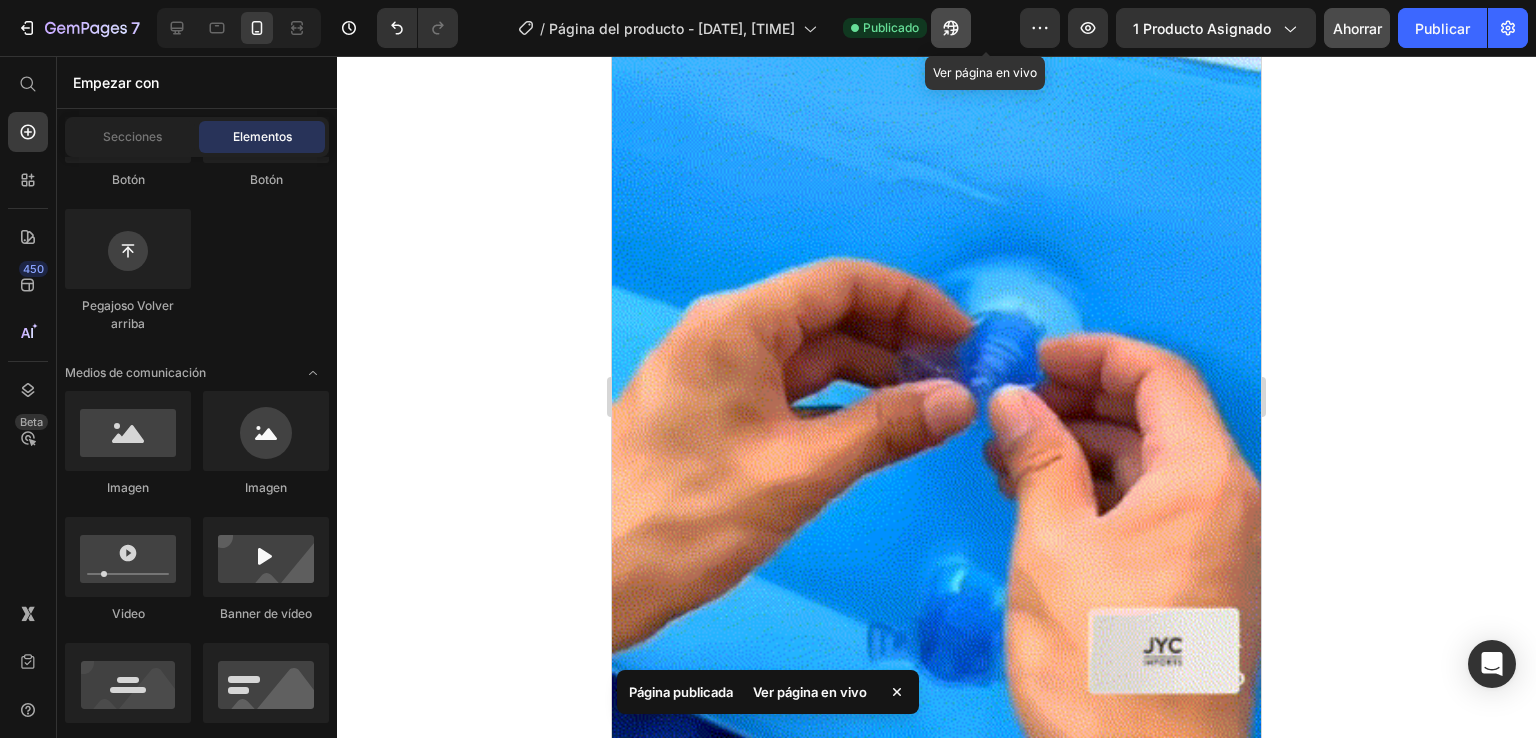 click 